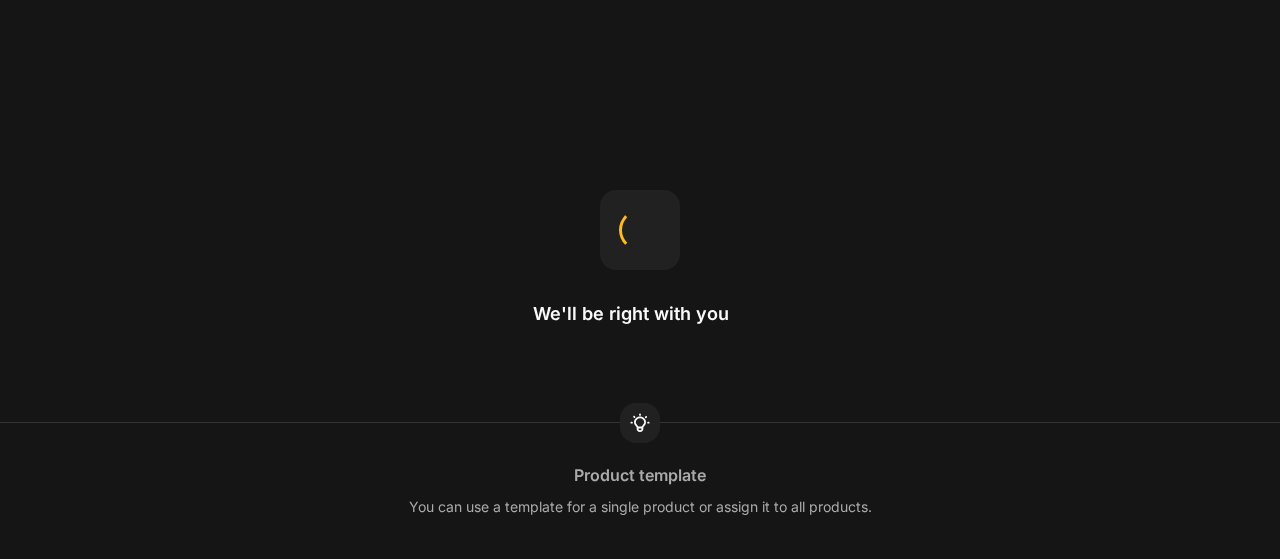 scroll, scrollTop: 0, scrollLeft: 0, axis: both 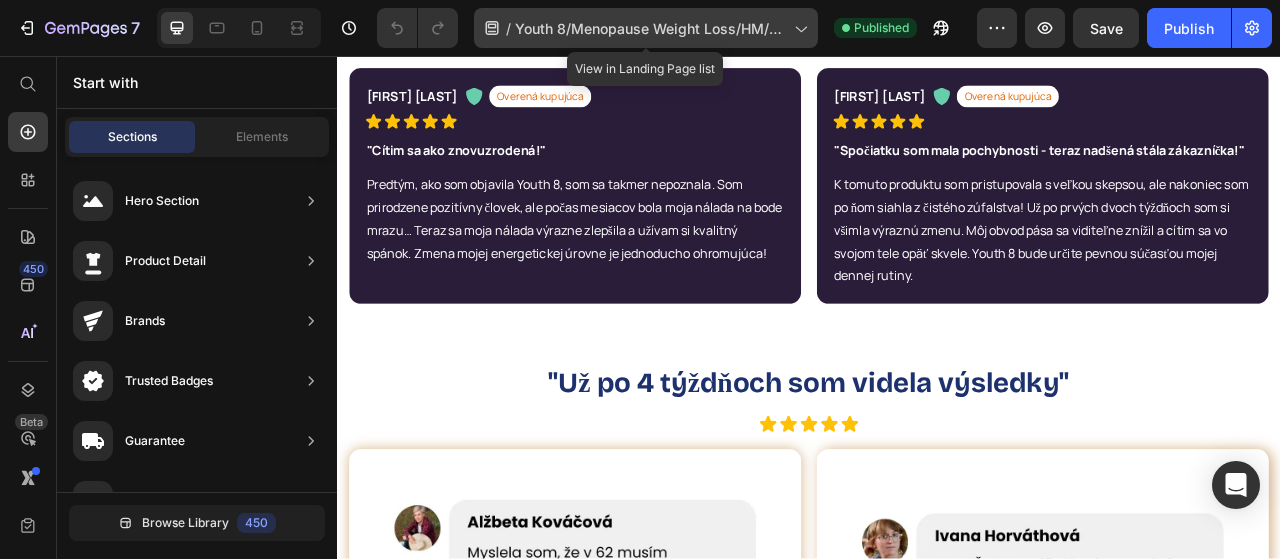 click 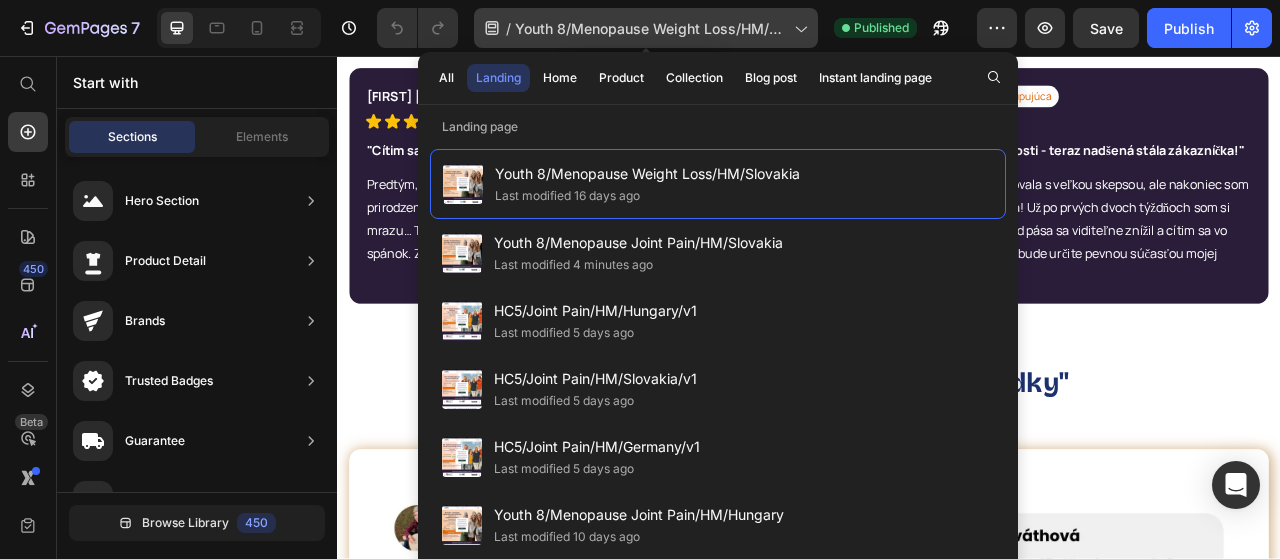 click on "/  Youth 8/Menopause Weight Loss/HM/Slovakia" 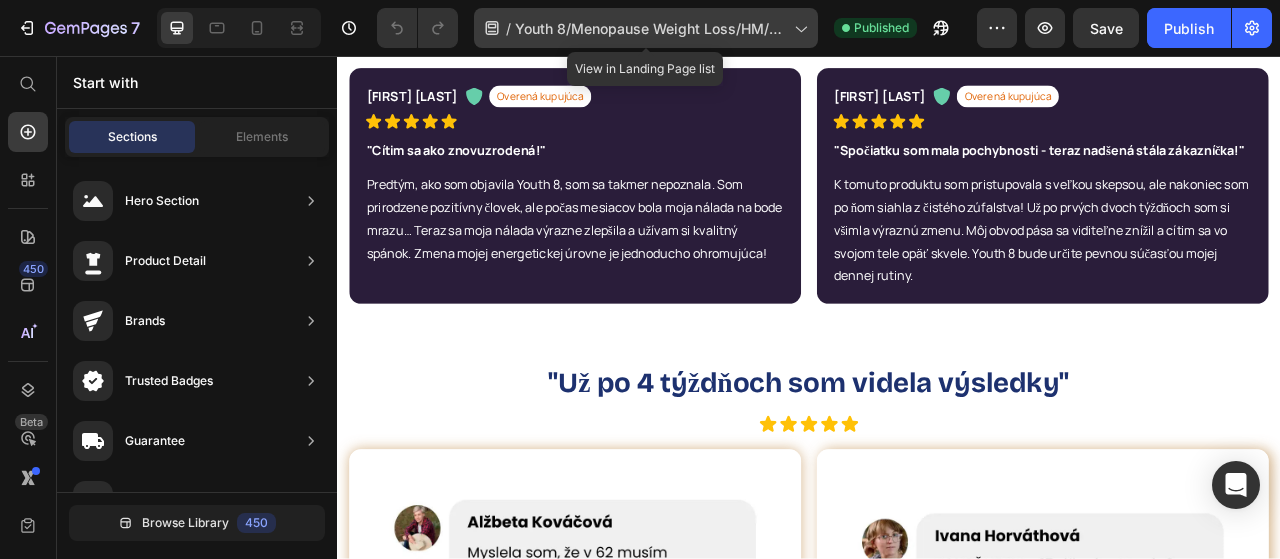 click on "/  Youth 8/Menopause Weight Loss/HM/Slovakia" 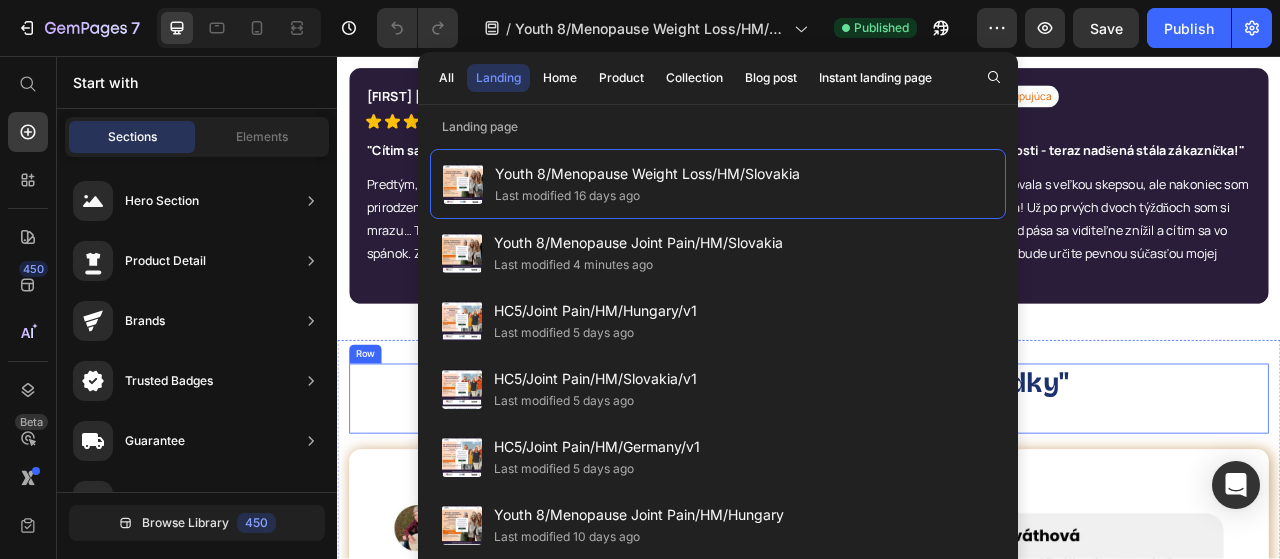 click on ""Už po 4 týždňoch som videla výsledky"" at bounding box center (937, 473) 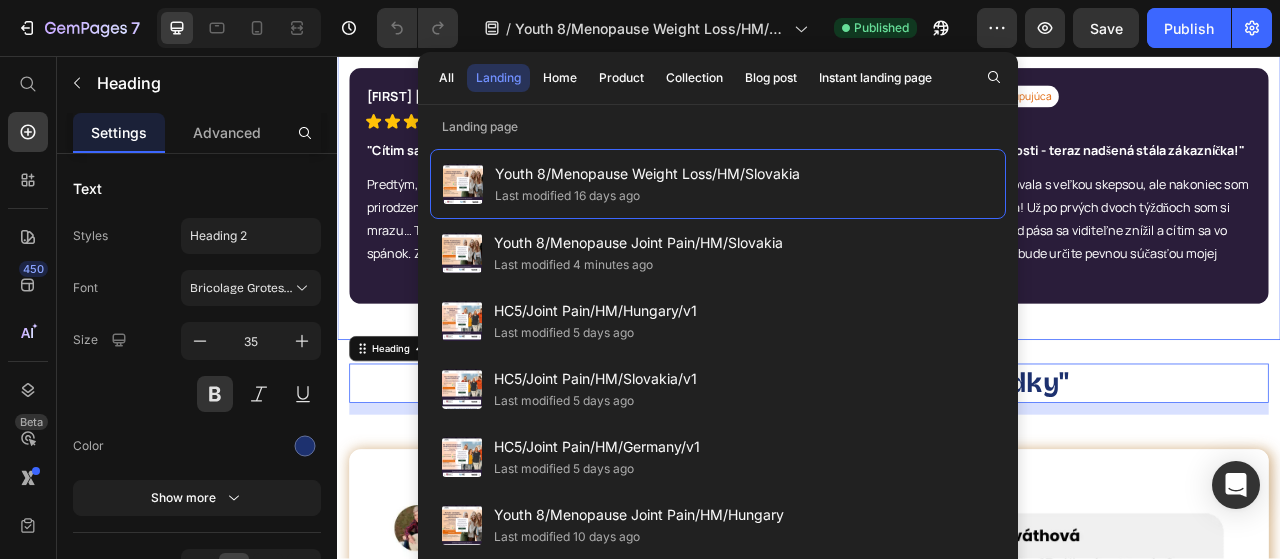 scroll, scrollTop: 1900, scrollLeft: 0, axis: vertical 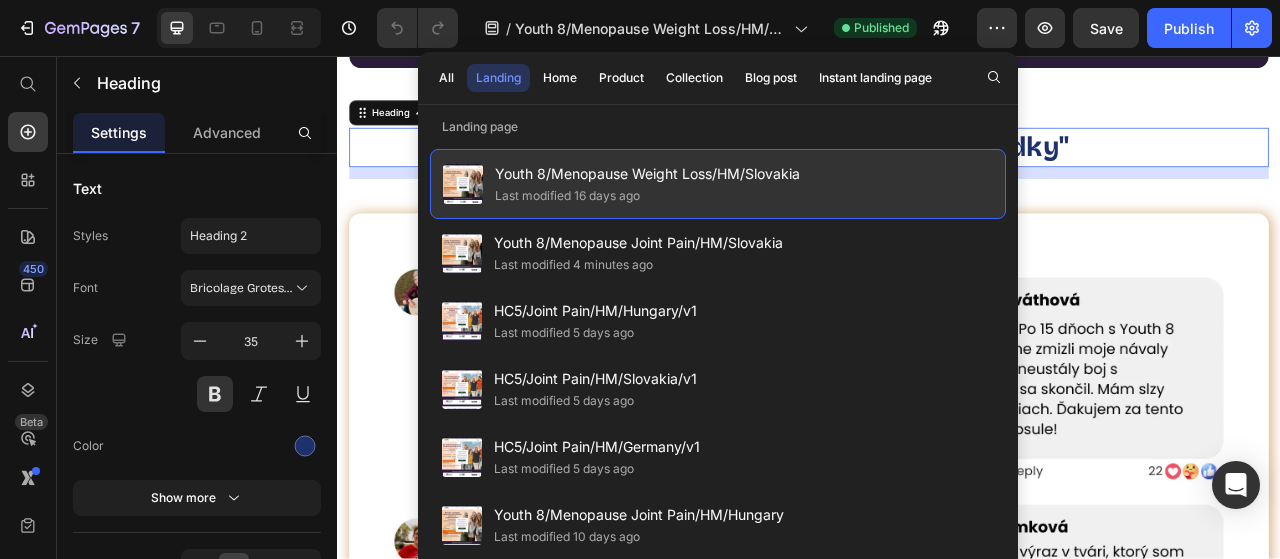 click on "Youth 8/Menopause Weight Loss/HM/Slovakia Last modified 16 days ago" 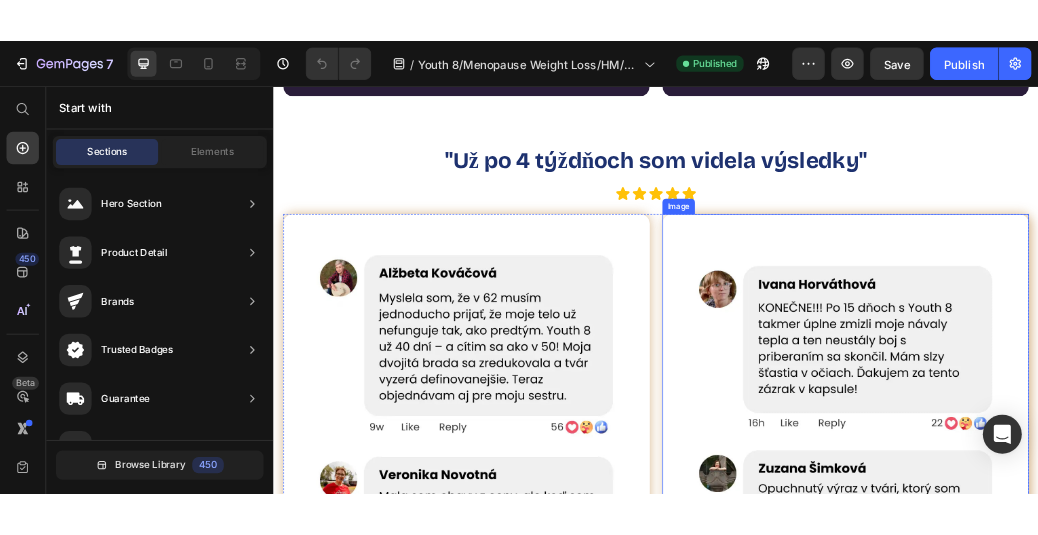 scroll, scrollTop: 2200, scrollLeft: 0, axis: vertical 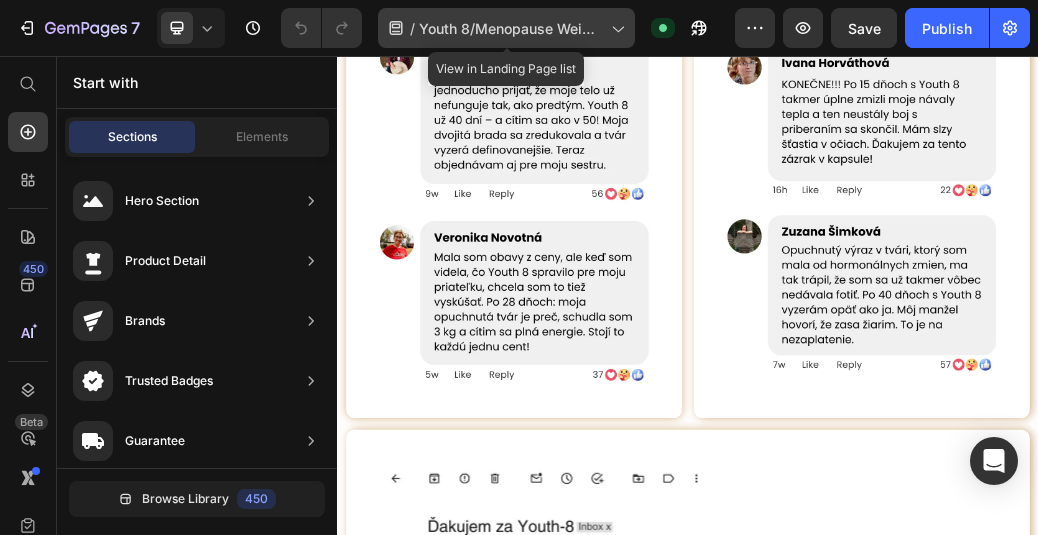 click 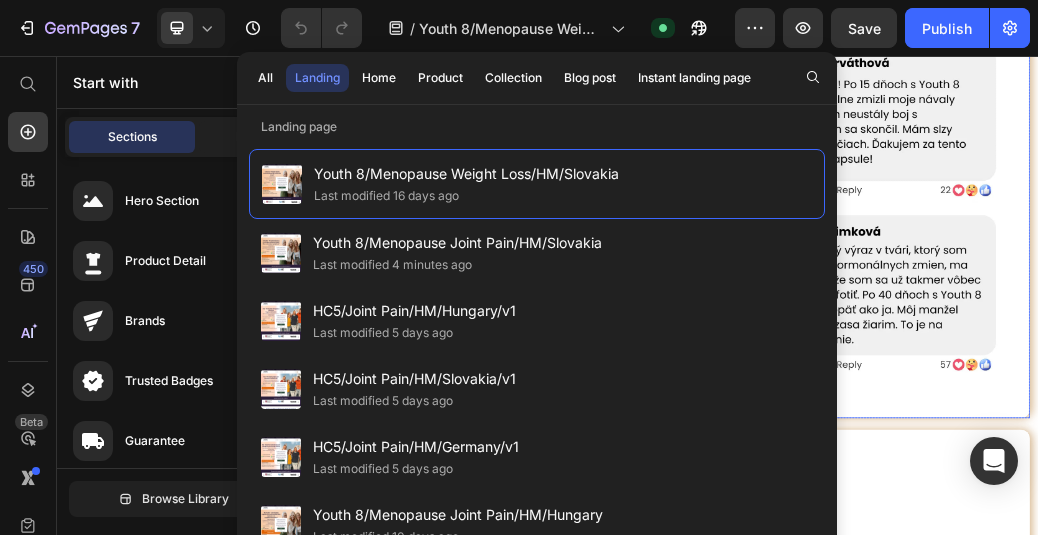 click at bounding box center (1234, 316) 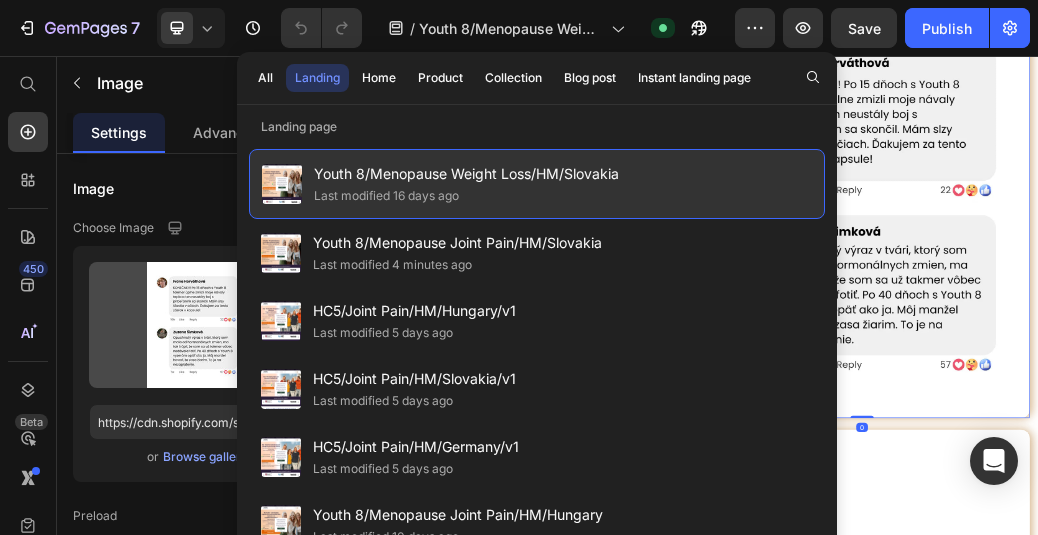 click on "Last modified 16 days ago" at bounding box center (466, 196) 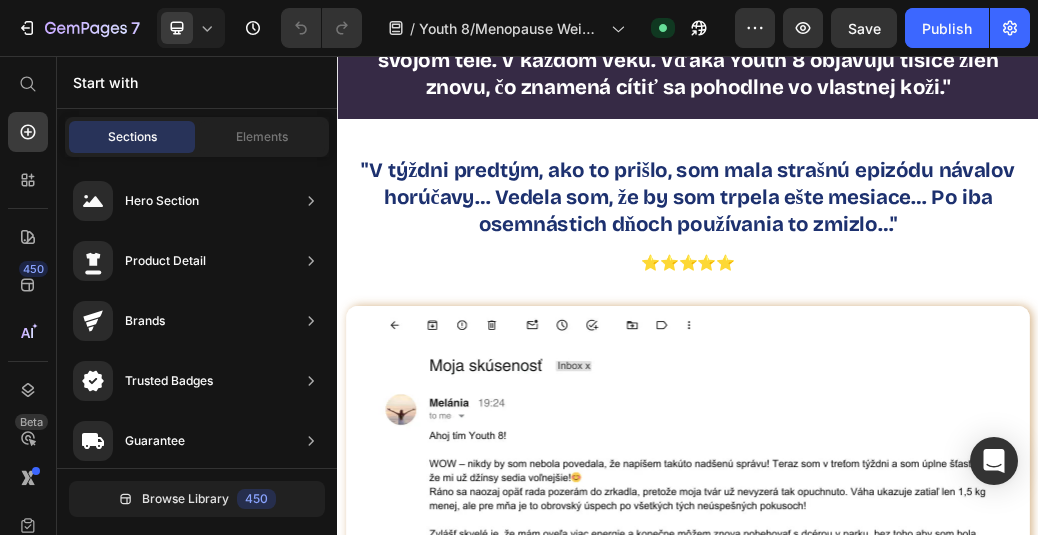 scroll, scrollTop: 5500, scrollLeft: 0, axis: vertical 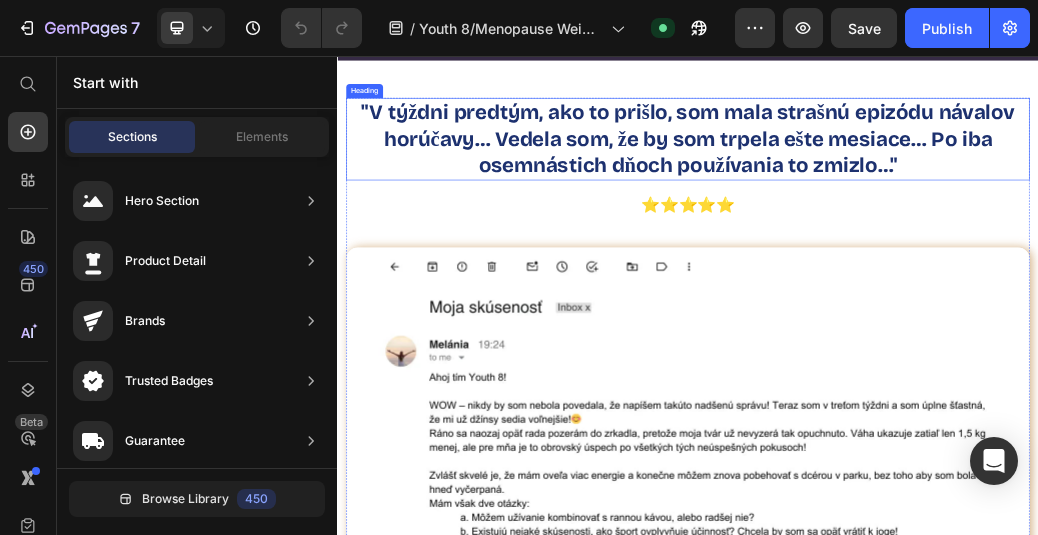 click on ""V týždni predtým, ako to prišlo, som mala strašnú epizódu návalov horúčavy… Vedela som, že by som trpela ešte mesiace… Po iba osemnástich dňoch používania to zmizlo…"" at bounding box center [937, 197] 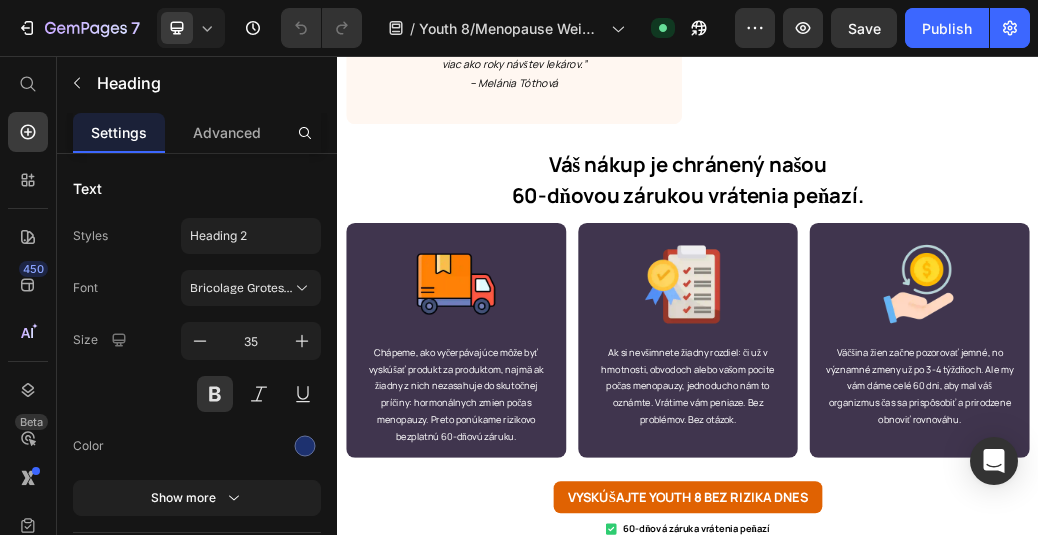 scroll, scrollTop: 16916, scrollLeft: 0, axis: vertical 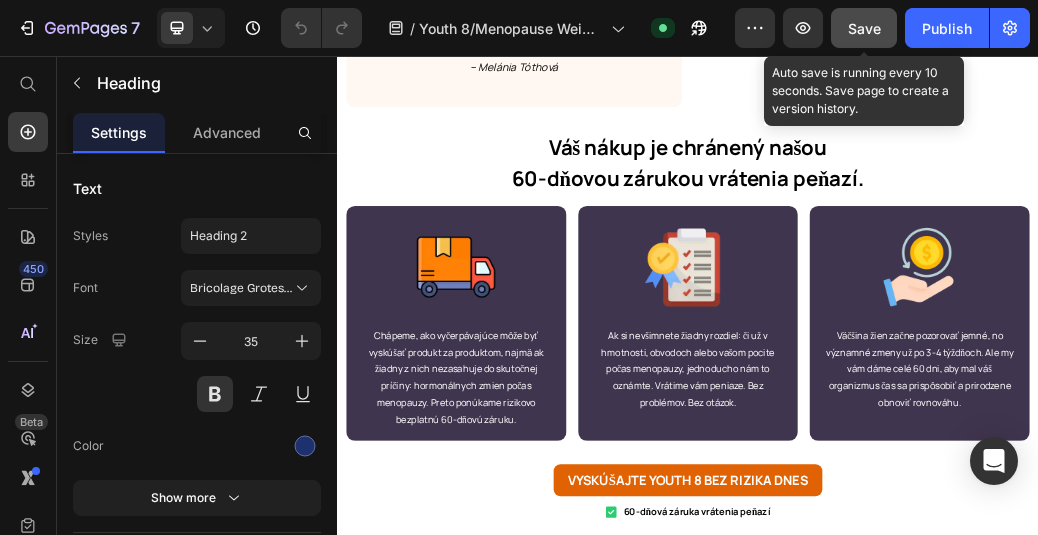 click on "Save" at bounding box center [864, 28] 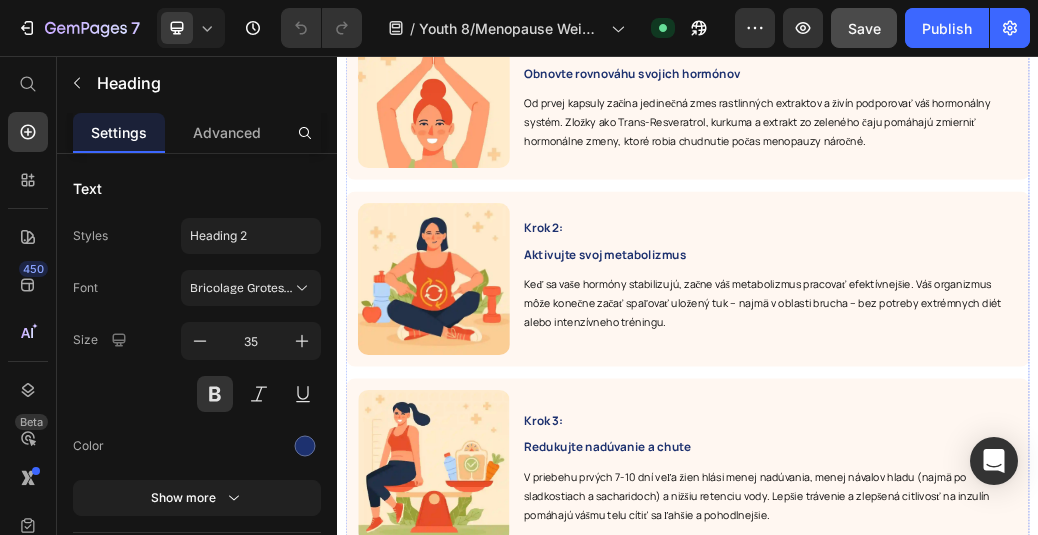 scroll, scrollTop: 18905, scrollLeft: 0, axis: vertical 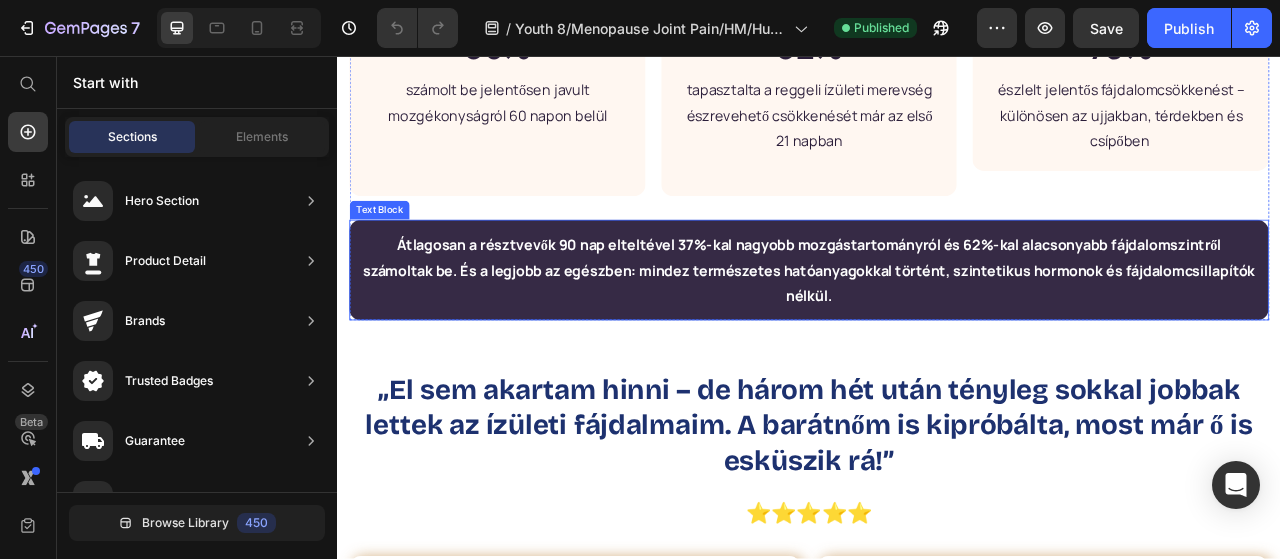 click on "Átlagosan a résztvevők 90 nap elteltével 37%-kal nagyobb mozgástartományról és 62%-kal alacsonyabb fájdalomszintről számoltak be. És a legjobb az egészben: mindez természetes hatóanyagokkal történt, szintetikus hormonok és fájdalomcsillapítók nélkül." at bounding box center (937, 328) 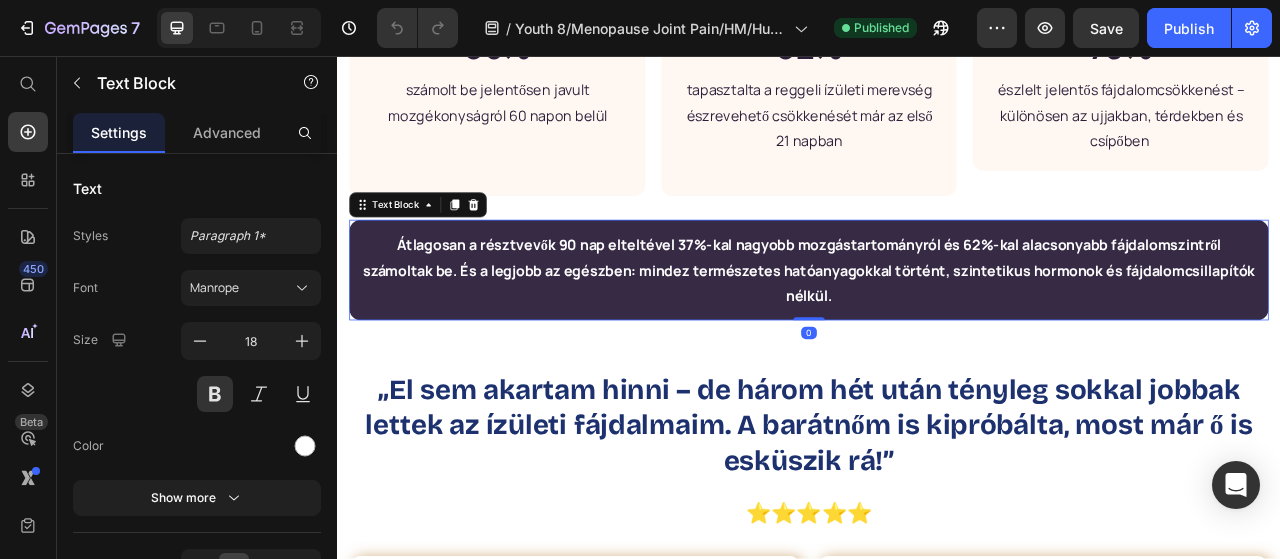 click on "Átlagosan a résztvevők 90 nap elteltével 37%-kal nagyobb mozgástartományról és 62%-kal alacsonyabb fájdalomszintről számoltak be. És a legjobb az egészben: mindez természetes hatóanyagokkal történt, szintetikus hormonok és fájdalomcsillapítók nélkül." at bounding box center [937, 328] 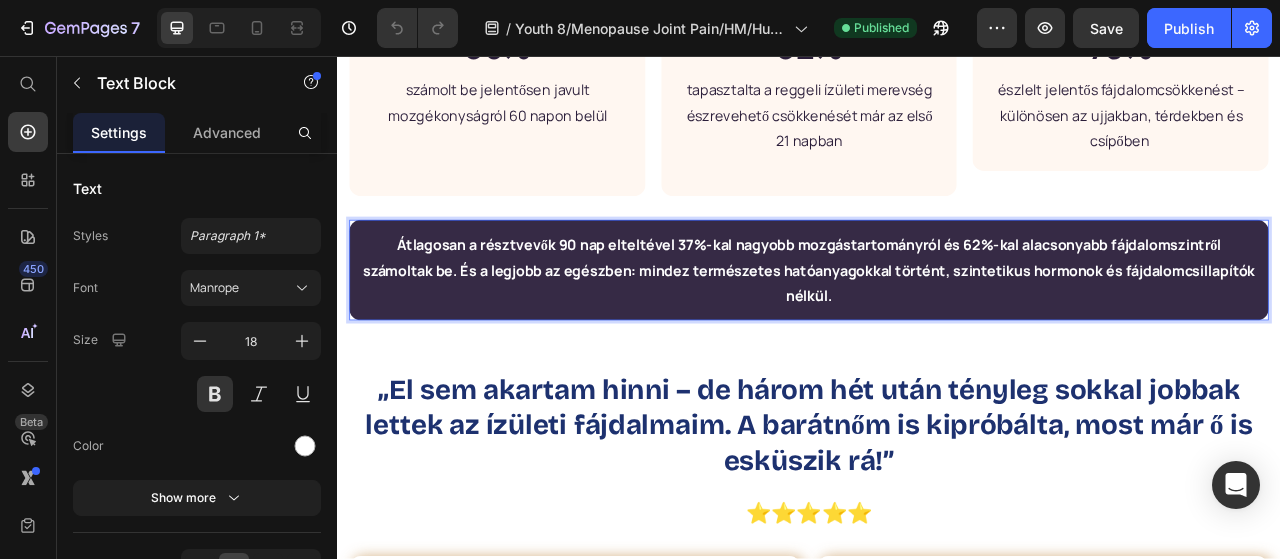 click on "Átlagosan a résztvevők 90 nap elteltével 37%-kal nagyobb mozgástartományról és 62%-kal alacsonyabb fájdalomszintről számoltak be. És a legjobb az egészben: mindez természetes hatóanyagokkal történt, szintetikus hormonok és fájdalomcsillapítók nélkül." at bounding box center [937, 328] 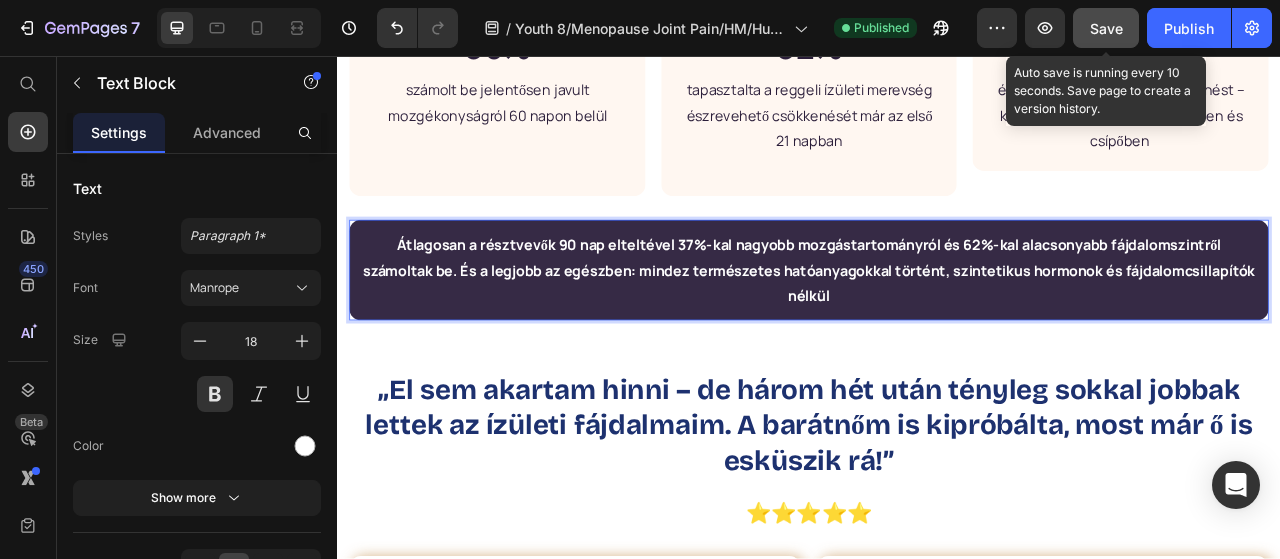 click on "Save" 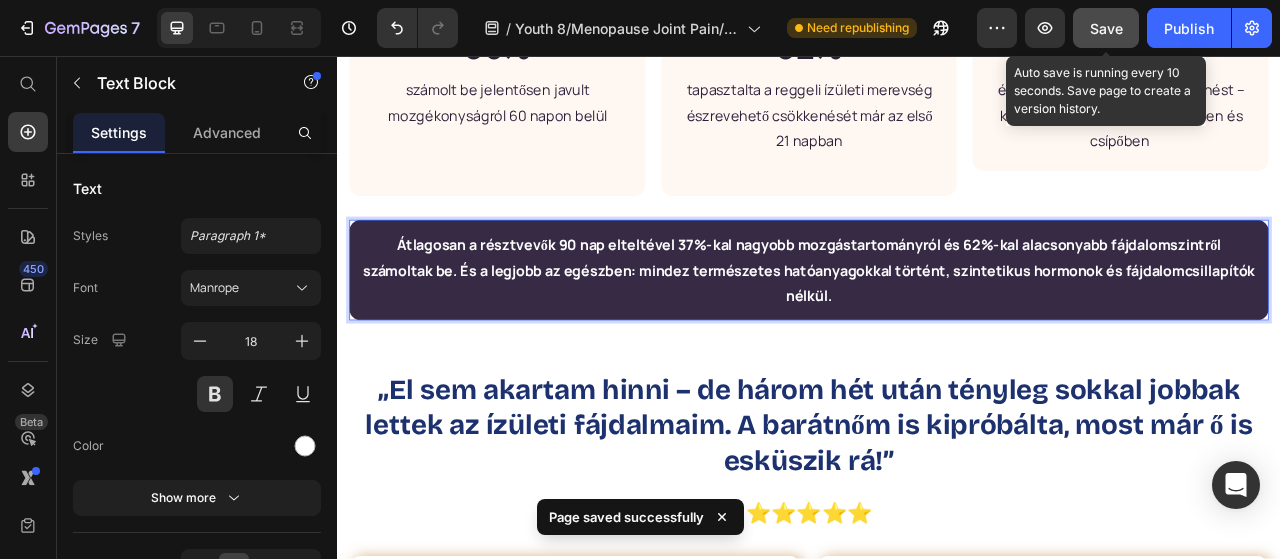 click on "Save" at bounding box center [1106, 28] 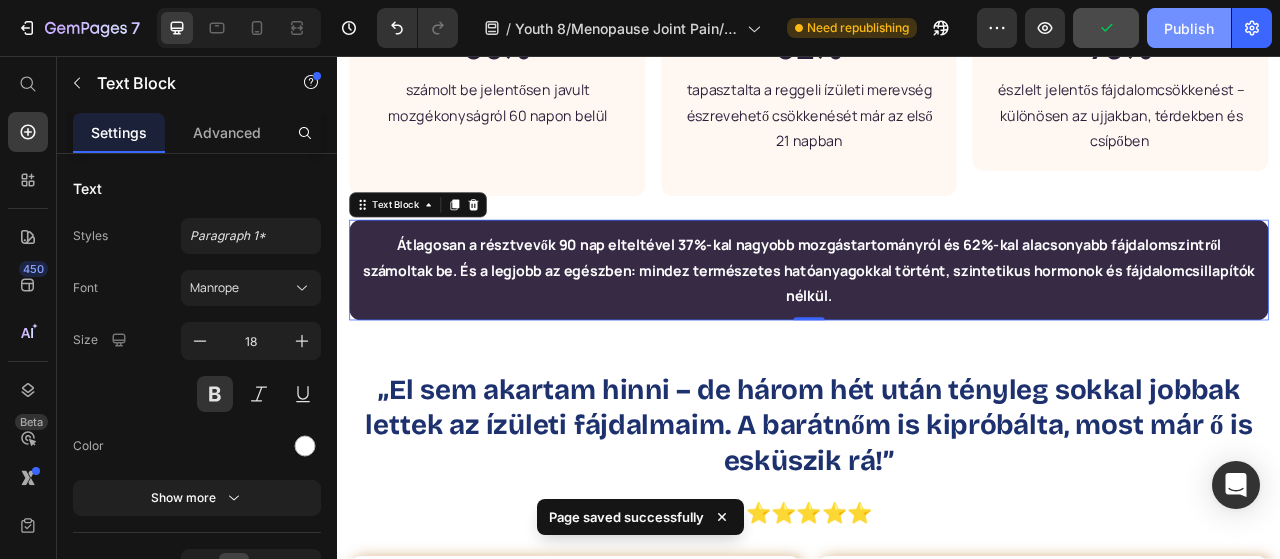 click on "Publish" at bounding box center [1189, 28] 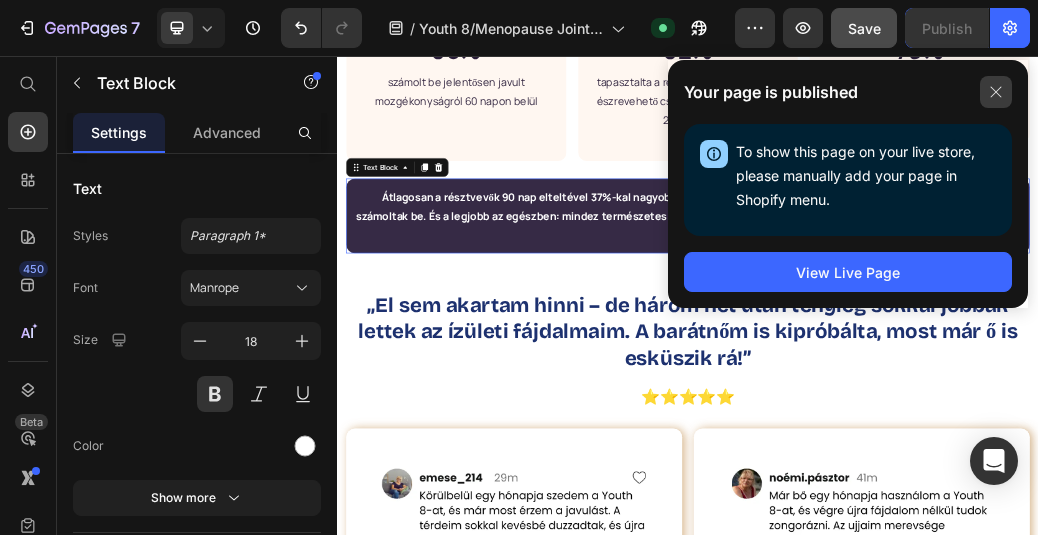 click 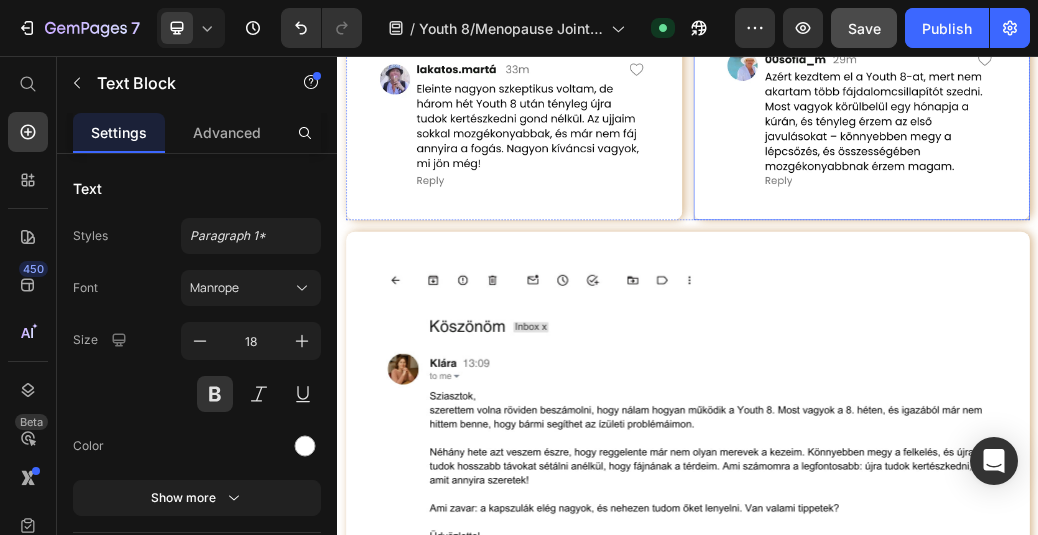 scroll, scrollTop: 9100, scrollLeft: 0, axis: vertical 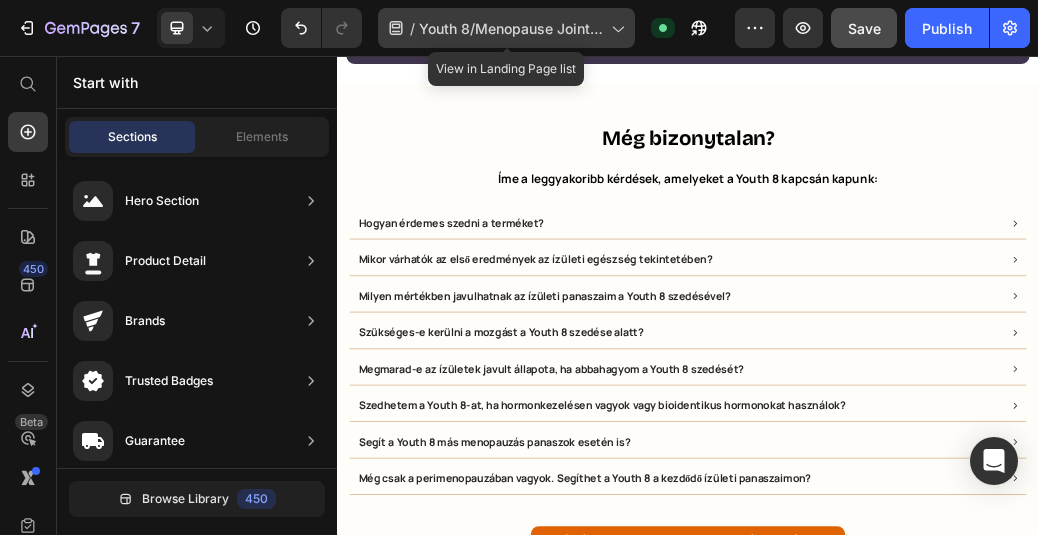 click on "Youth 8/Menopause Joint Pain/HM/Hungary" at bounding box center [511, 28] 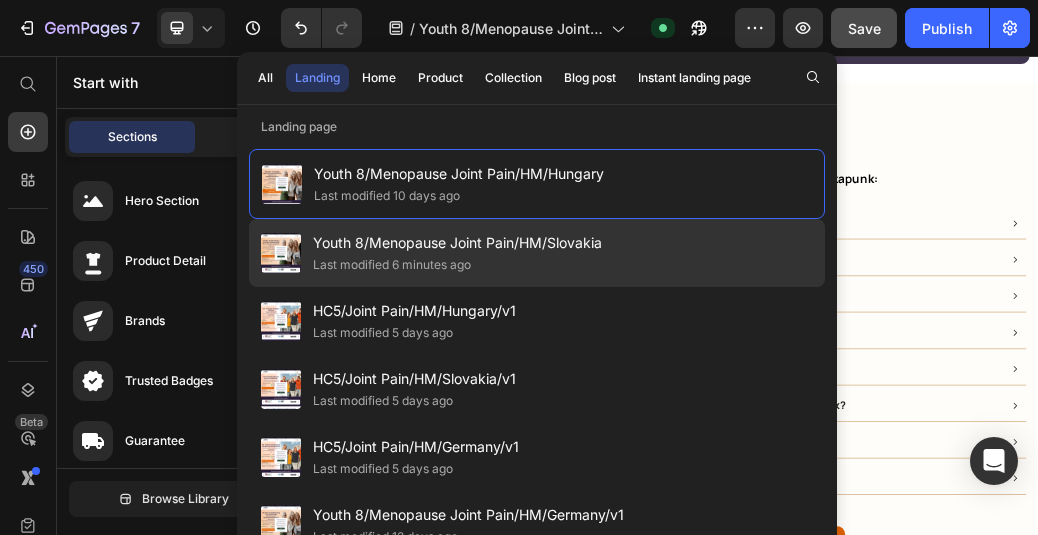 click on "Last modified 6 minutes ago" at bounding box center [457, 265] 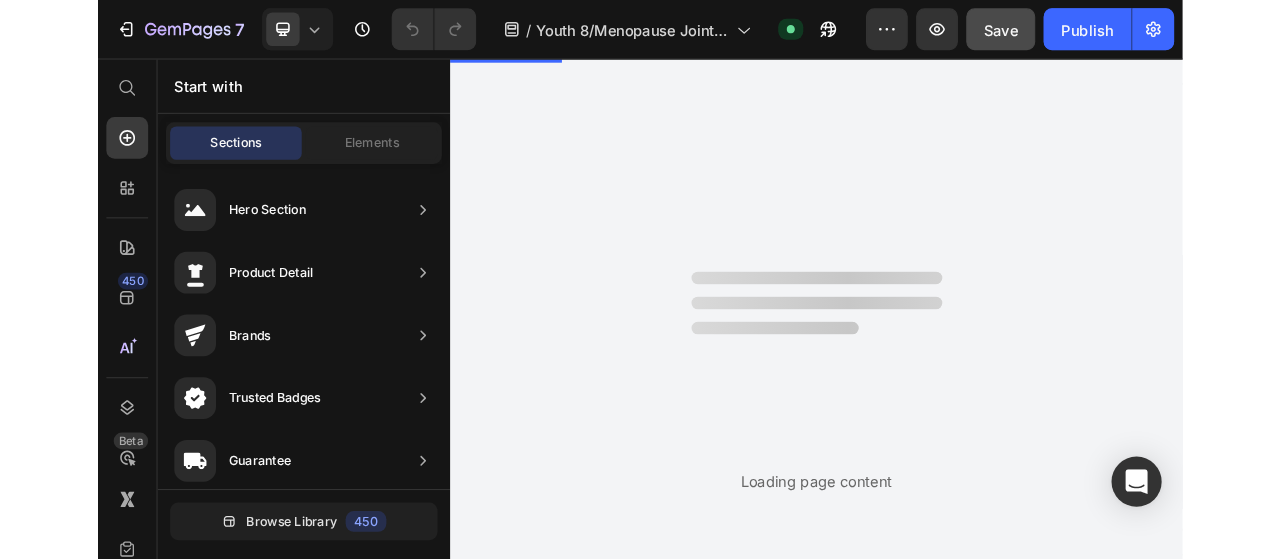 scroll, scrollTop: 0, scrollLeft: 0, axis: both 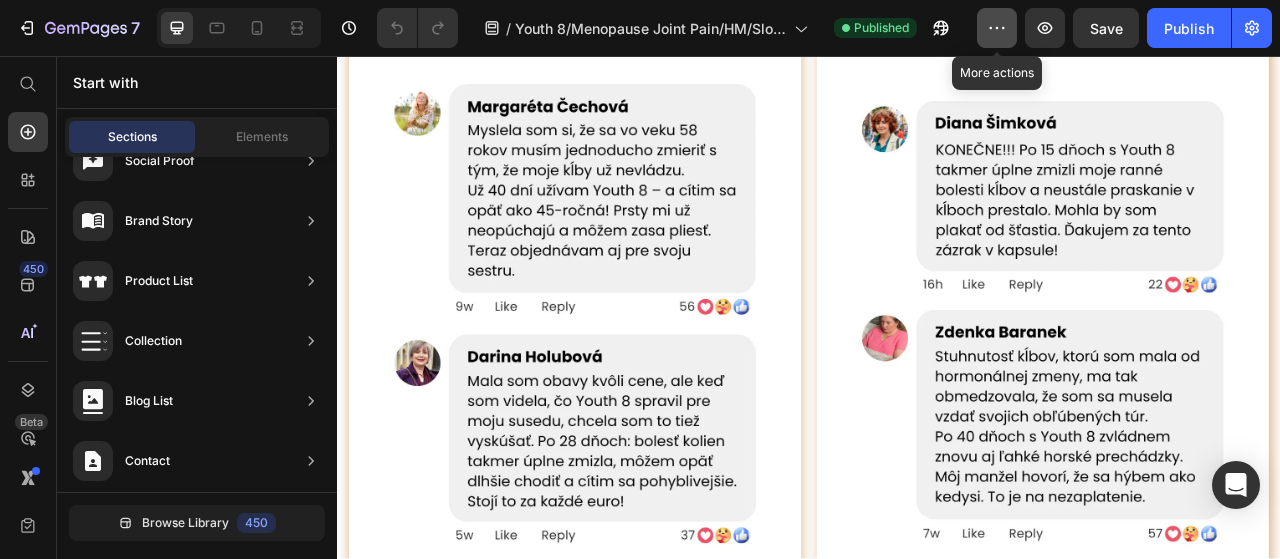 click 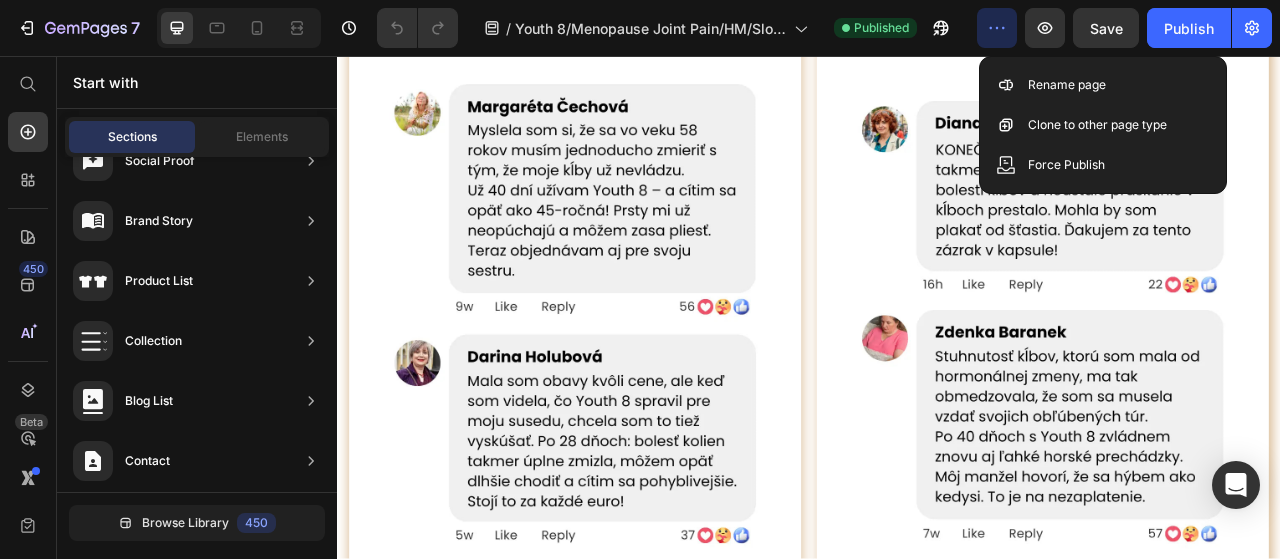click 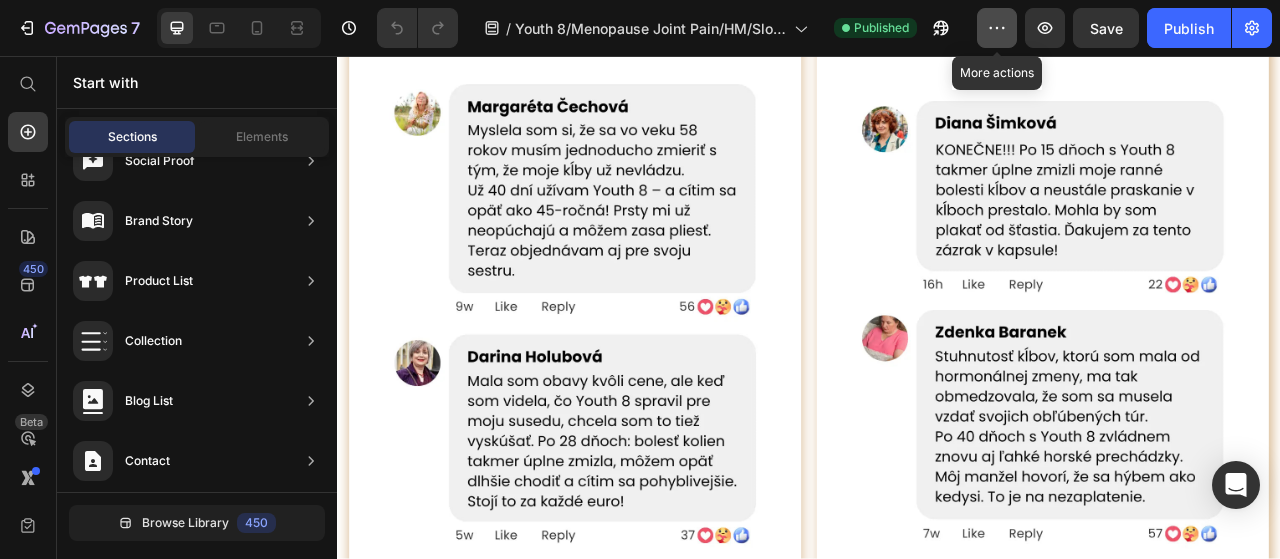click 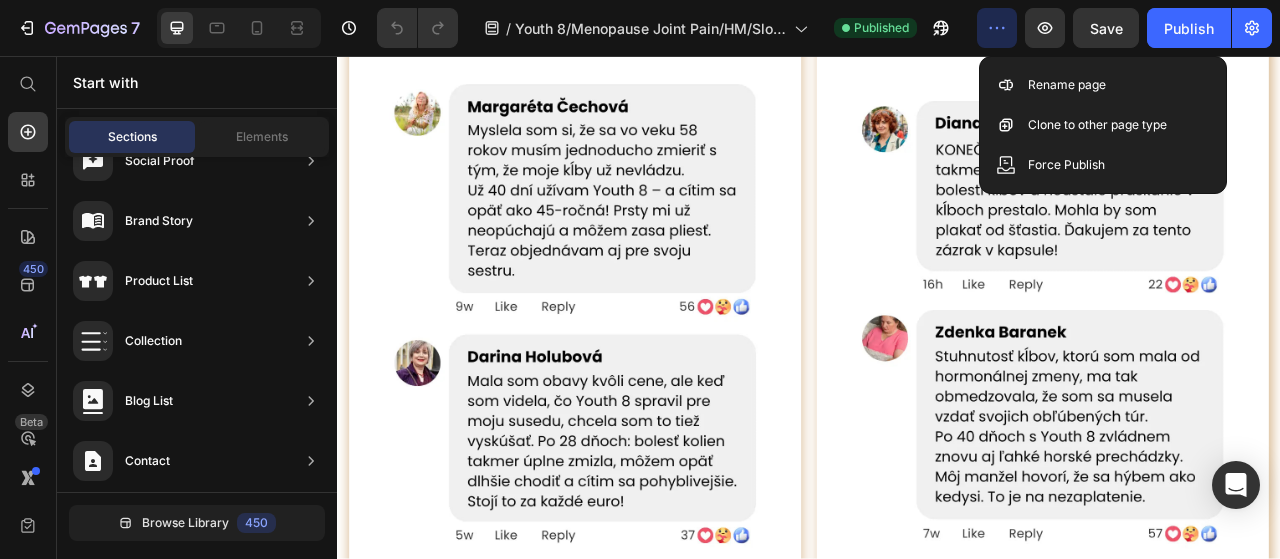 click 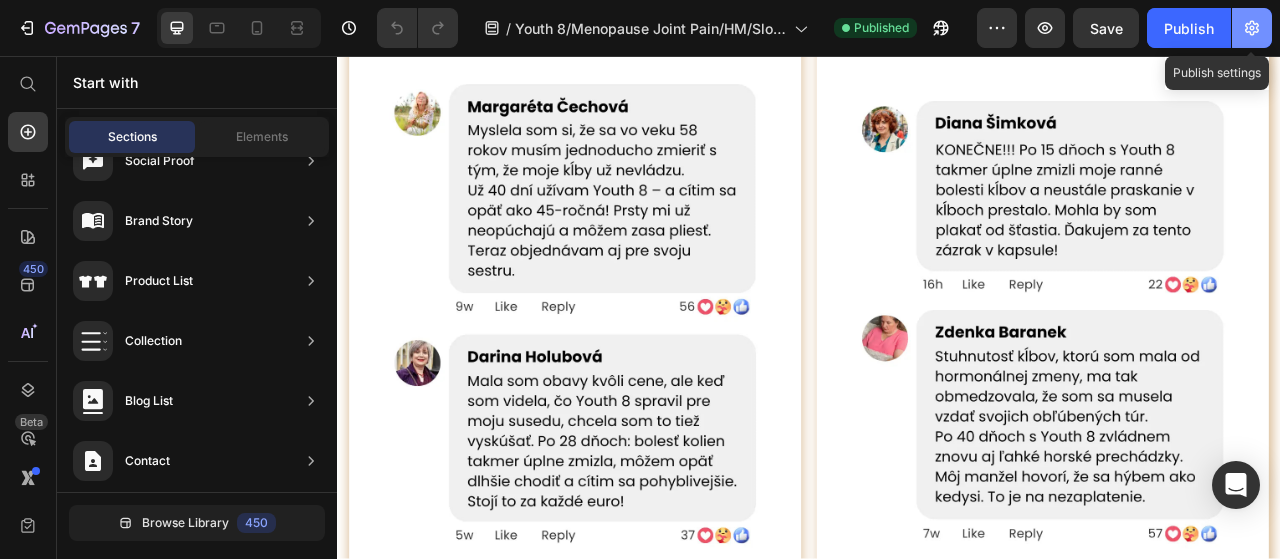 click 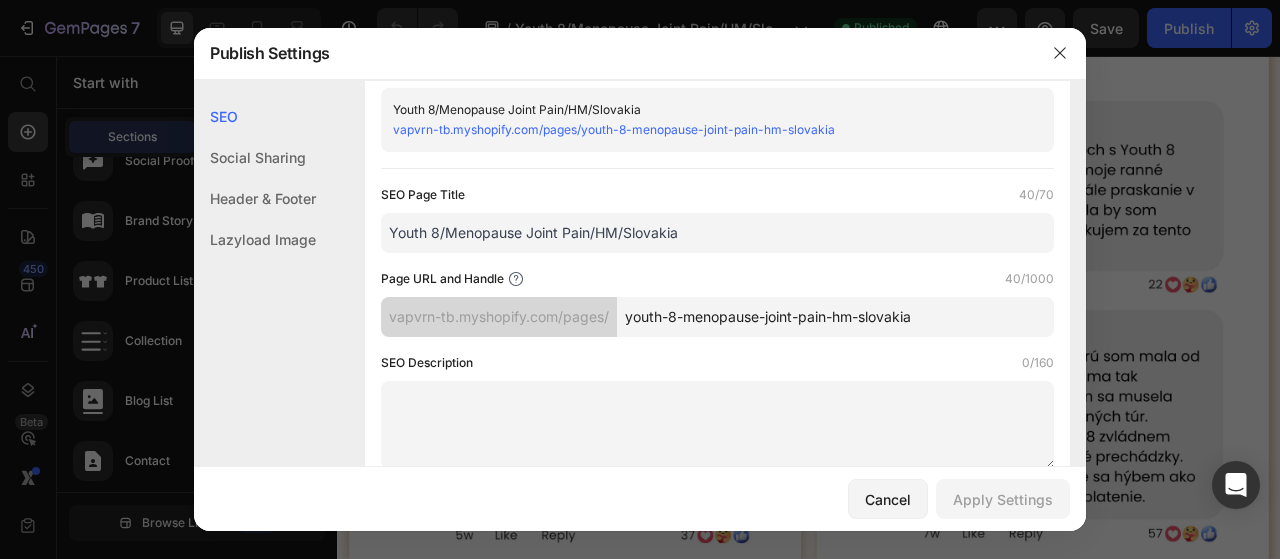 scroll, scrollTop: 0, scrollLeft: 0, axis: both 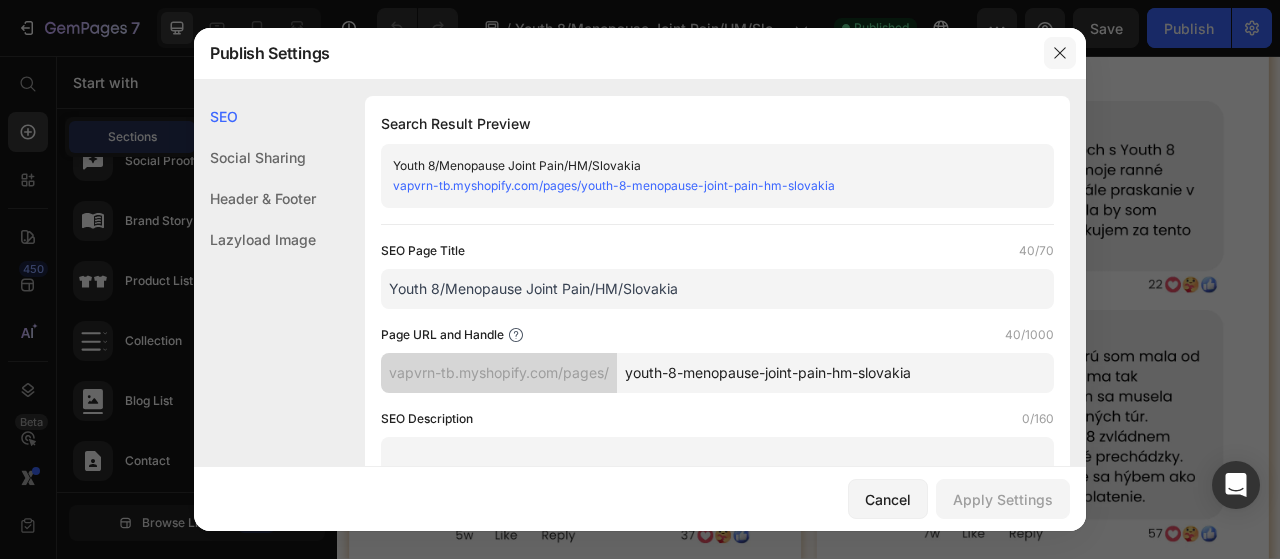 click at bounding box center [1060, 53] 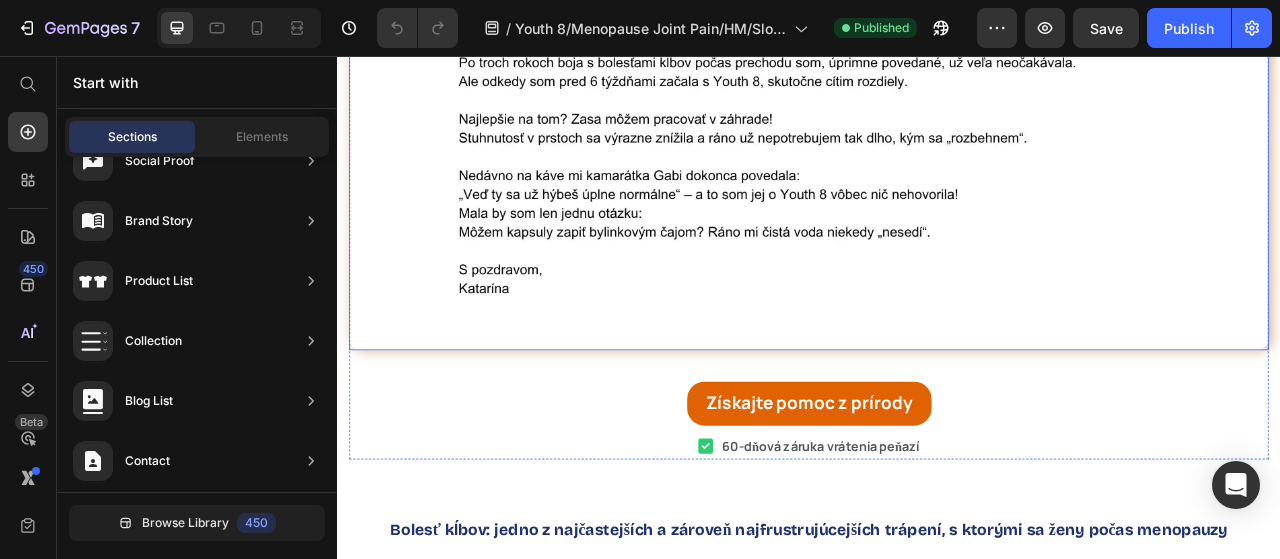 scroll, scrollTop: 3600, scrollLeft: 0, axis: vertical 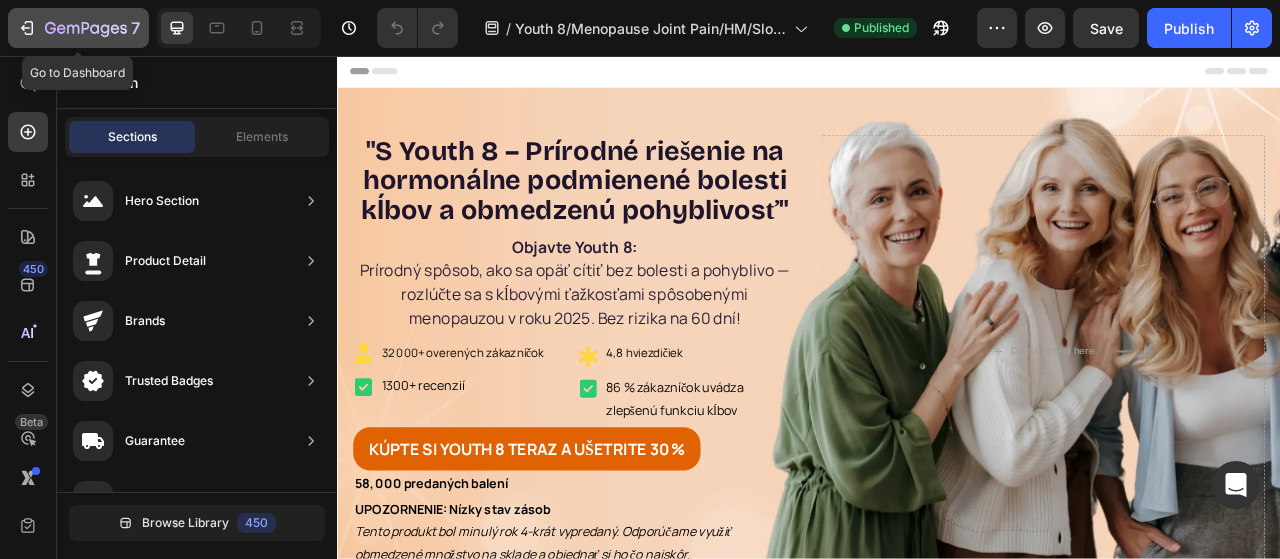 click 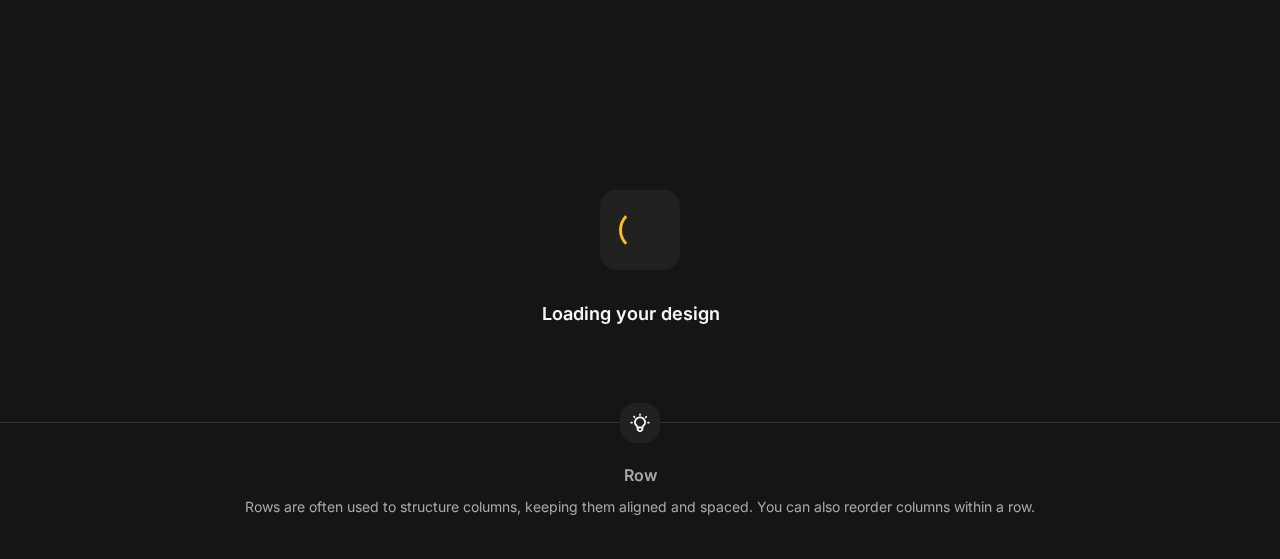 scroll, scrollTop: 0, scrollLeft: 0, axis: both 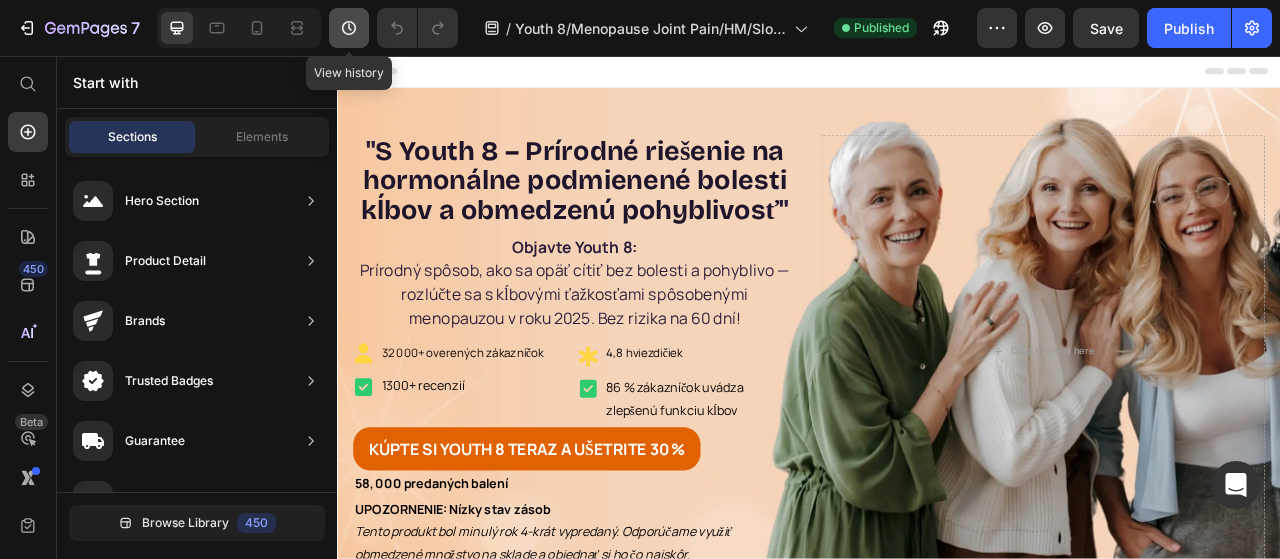 click 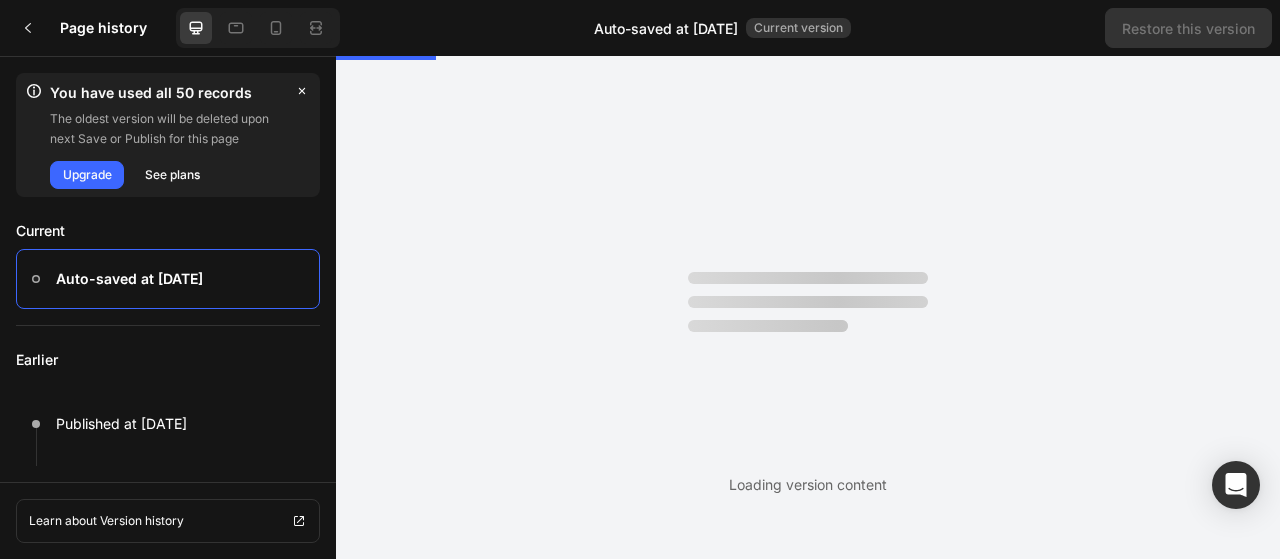 scroll, scrollTop: 0, scrollLeft: 0, axis: both 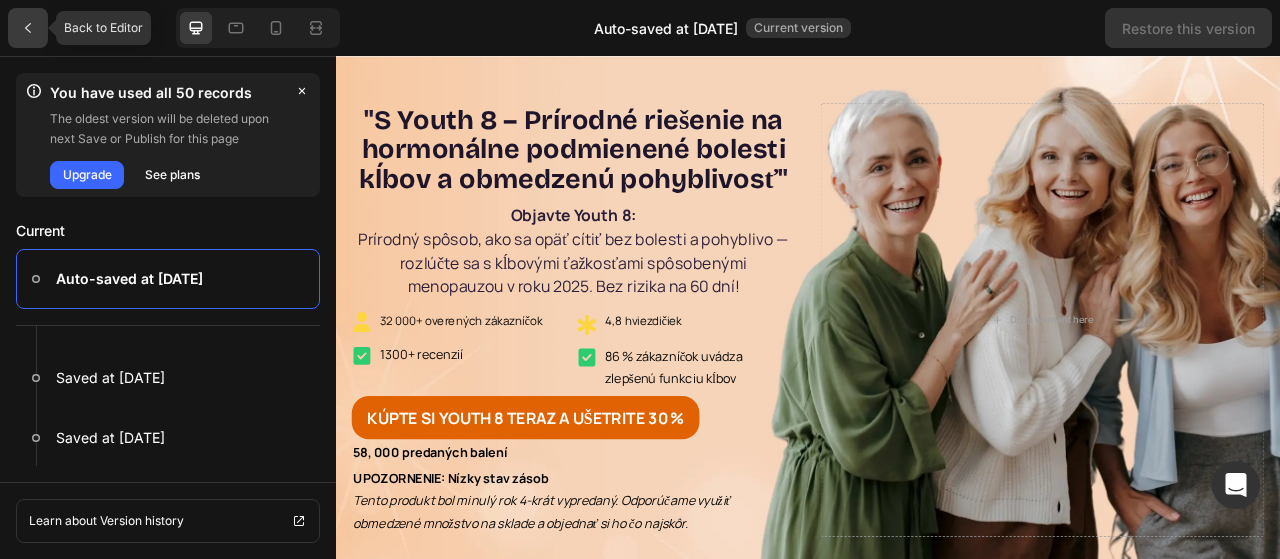 click 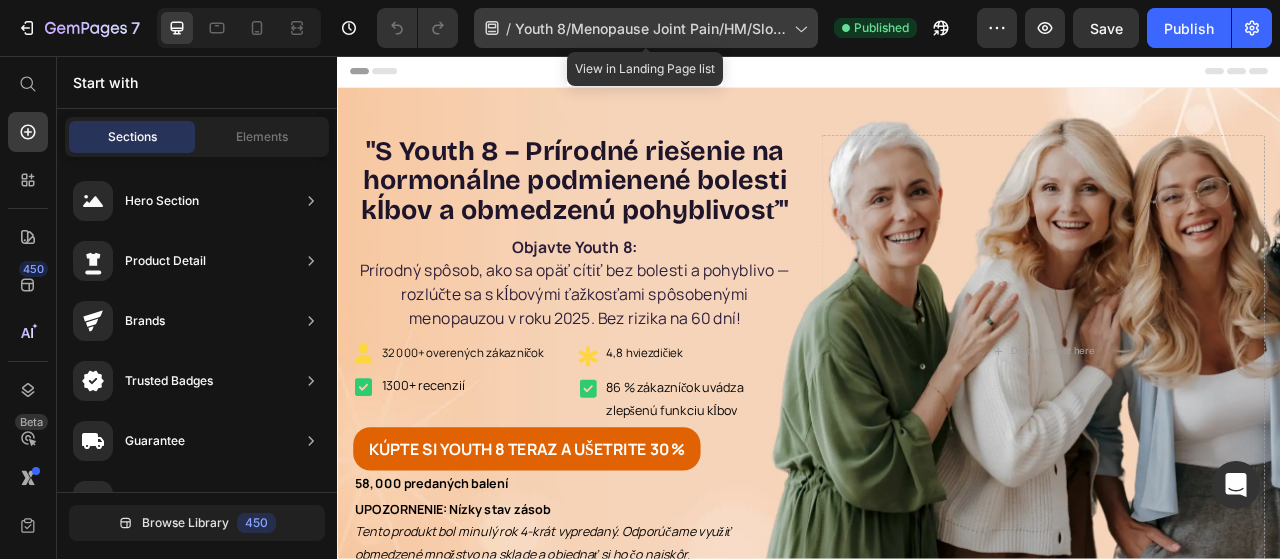 click on "/  Youth 8/Menopause Joint Pain/HM/Slovakia" 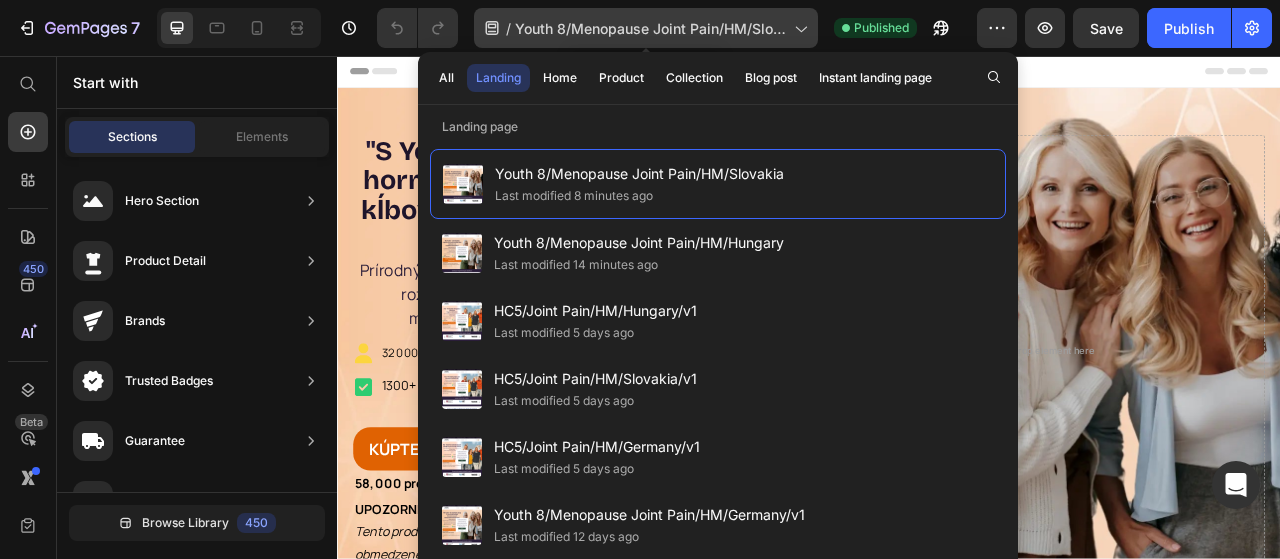 click on "/  Youth 8/Menopause Joint Pain/HM/Slovakia" 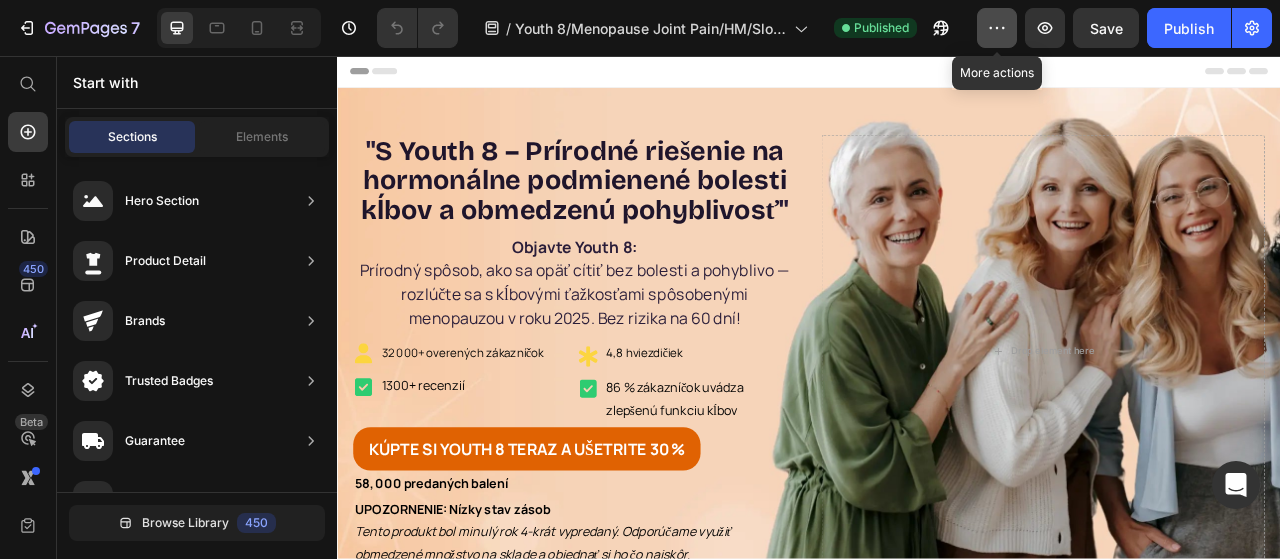 click 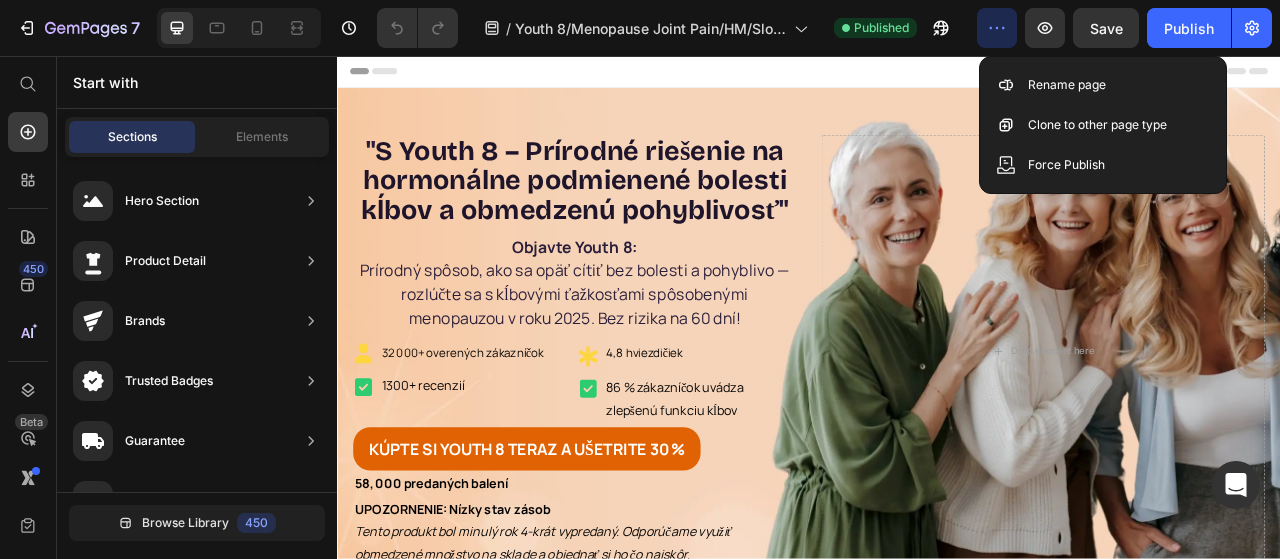 click 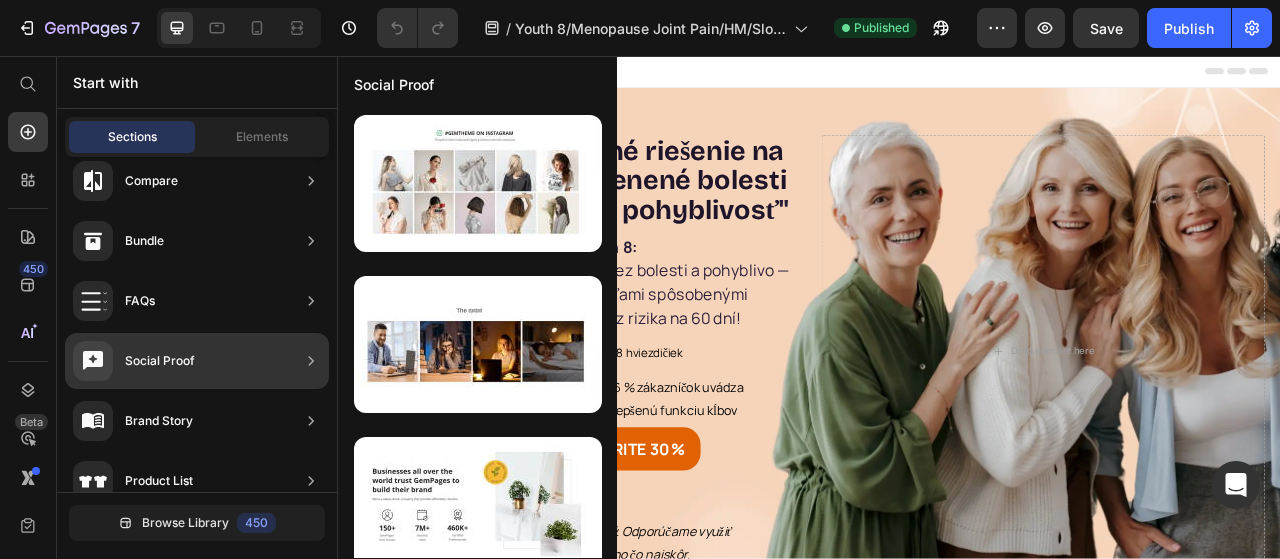 scroll, scrollTop: 0, scrollLeft: 0, axis: both 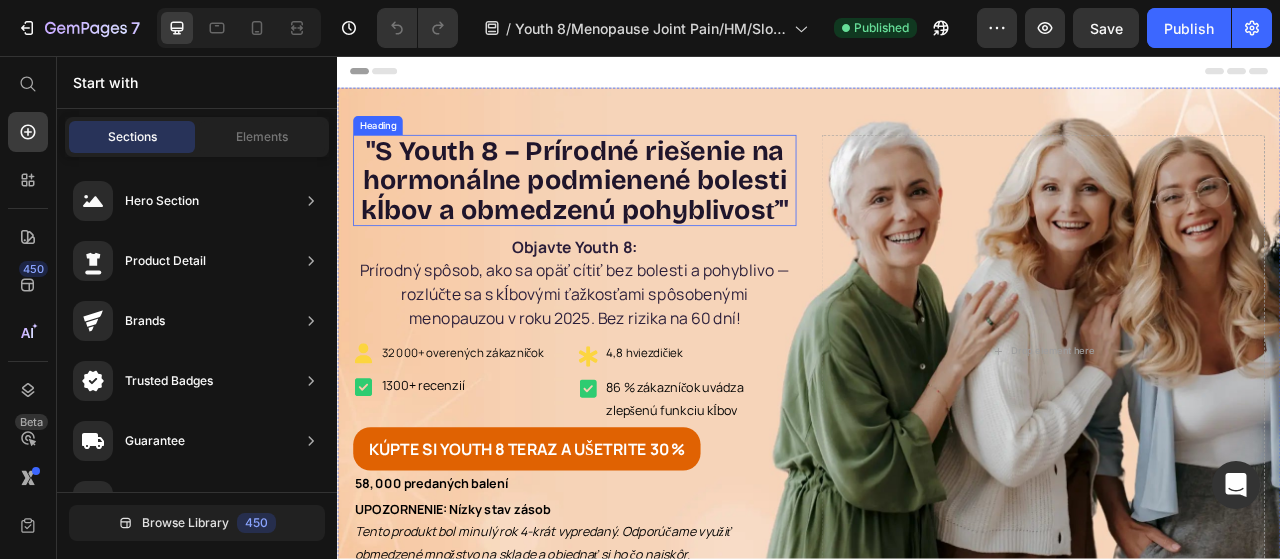click on "S Youth 8 – Prírodné riešenie na hormonálne podmienené bolesti kĺbov a obmedzenú pohyblivosť" at bounding box center [638, 215] 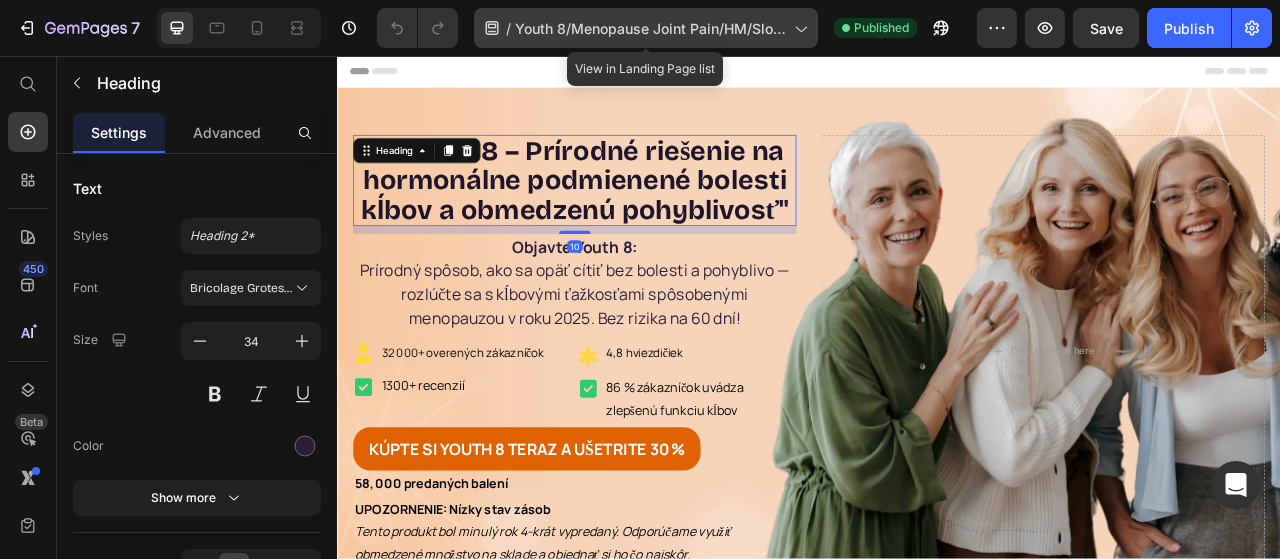 click on "Youth 8/Menopause Joint Pain/HM/Slovakia" at bounding box center (650, 28) 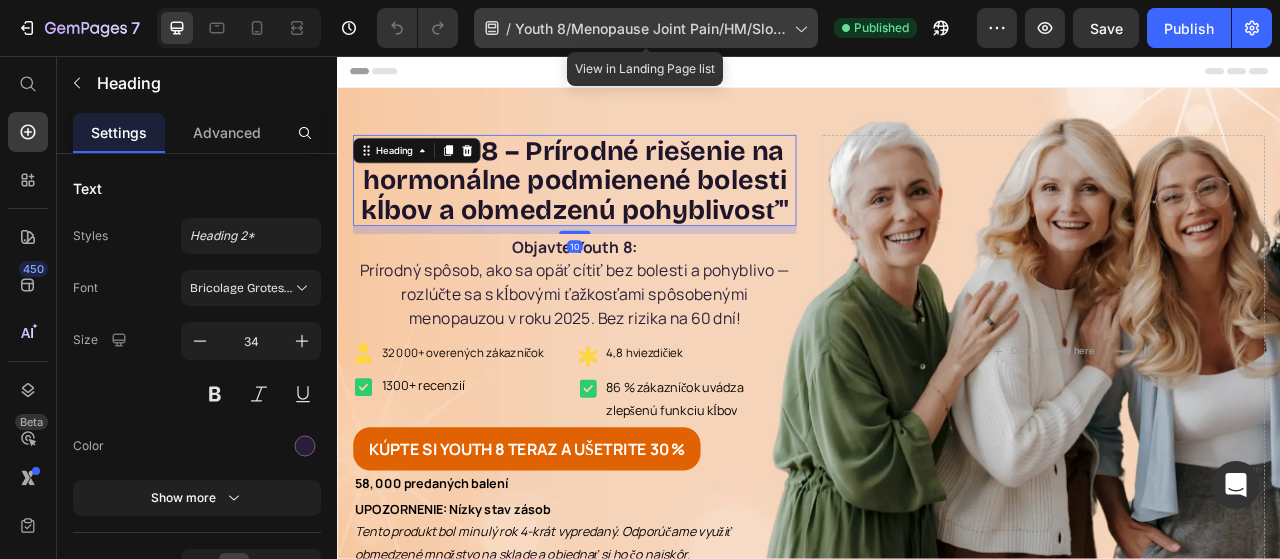 click on "Youth 8/Menopause Joint Pain/HM/Slovakia" at bounding box center [650, 28] 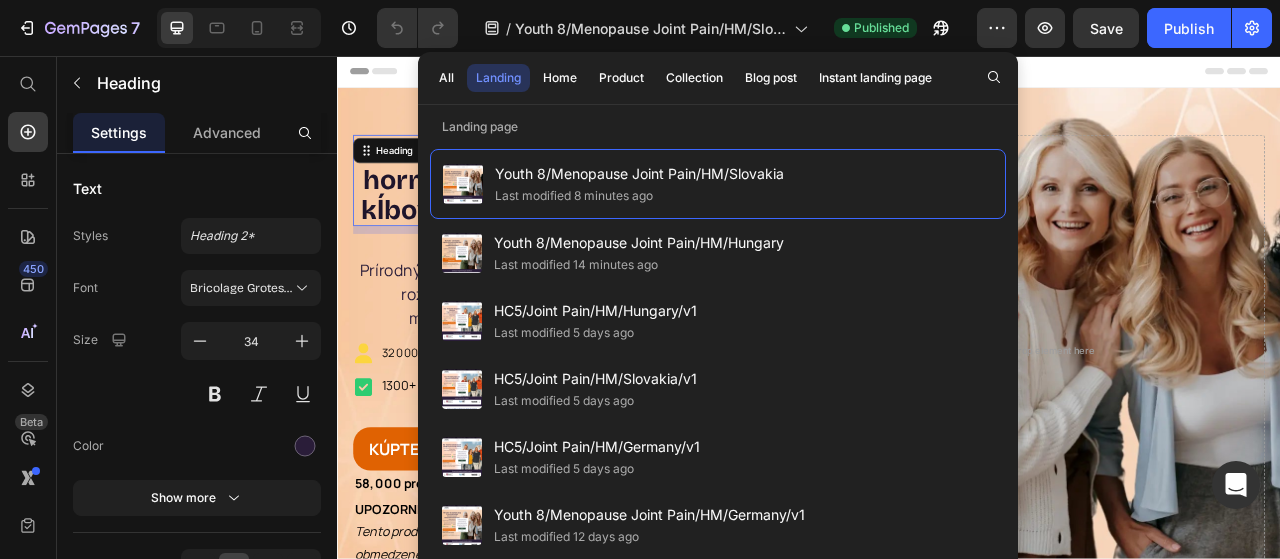click on "Header" at bounding box center (937, 76) 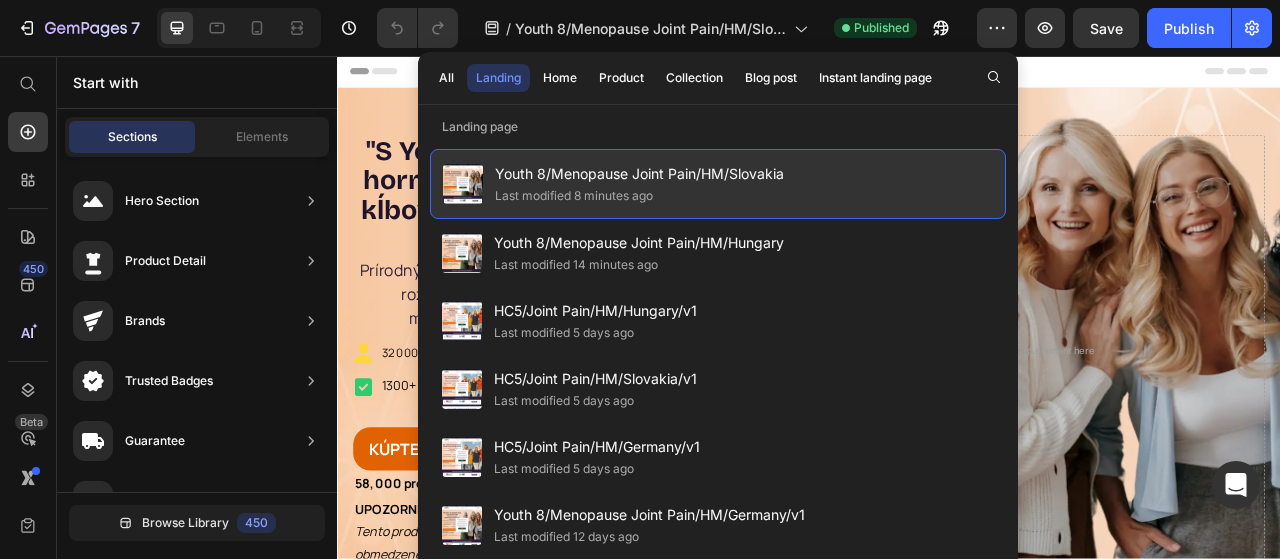 click on "Youth 8/Menopause Joint Pain/HM/Slovakia" at bounding box center (639, 174) 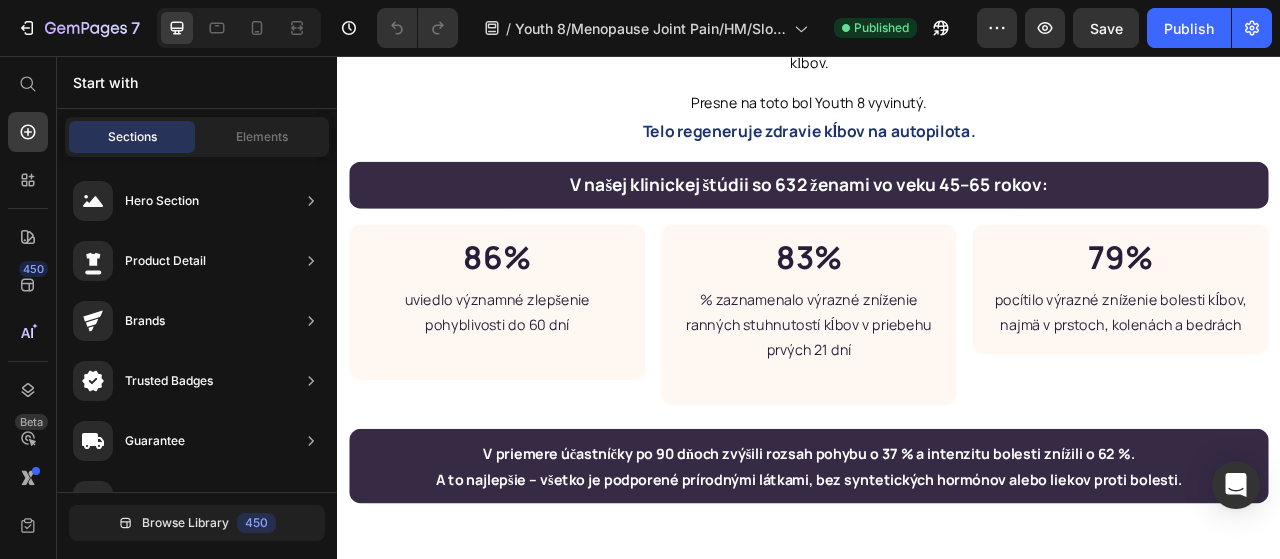 scroll, scrollTop: 6900, scrollLeft: 0, axis: vertical 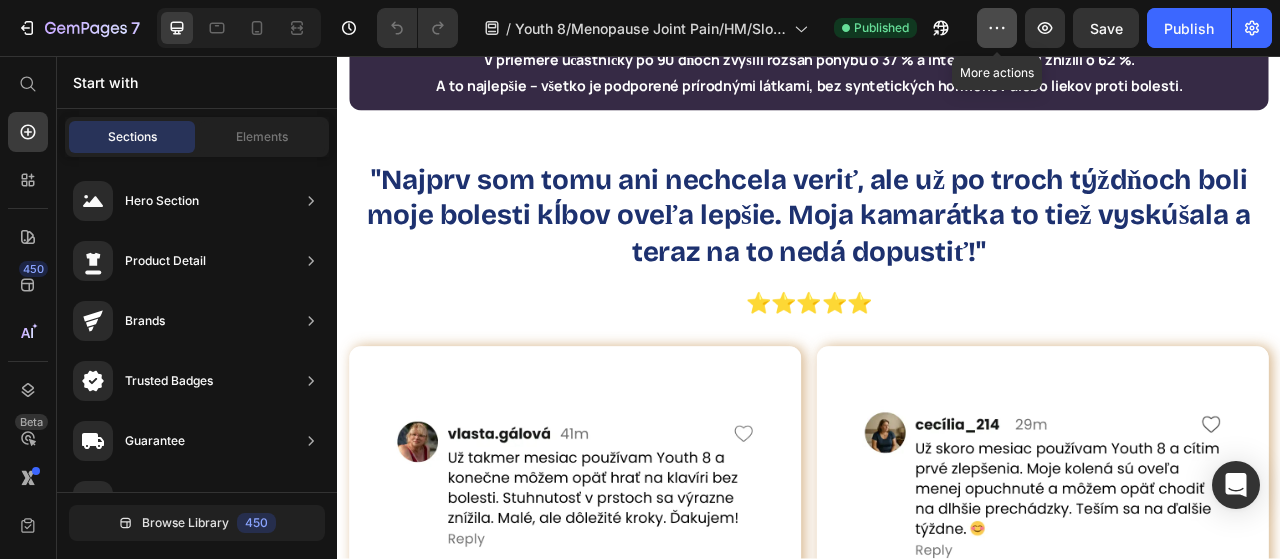 click 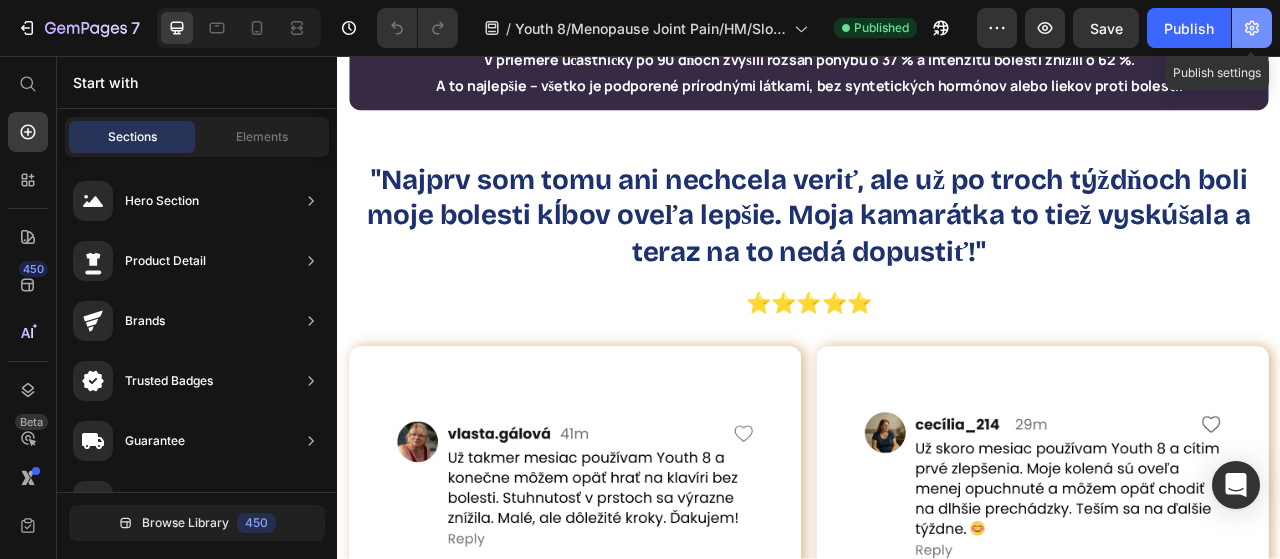 click 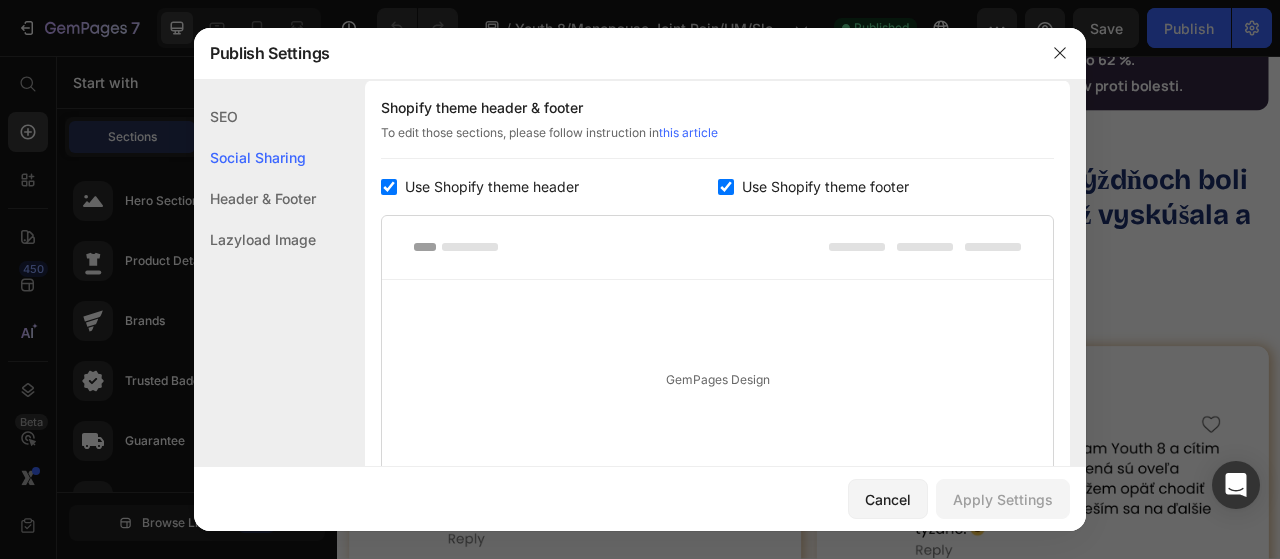 scroll, scrollTop: 1197, scrollLeft: 0, axis: vertical 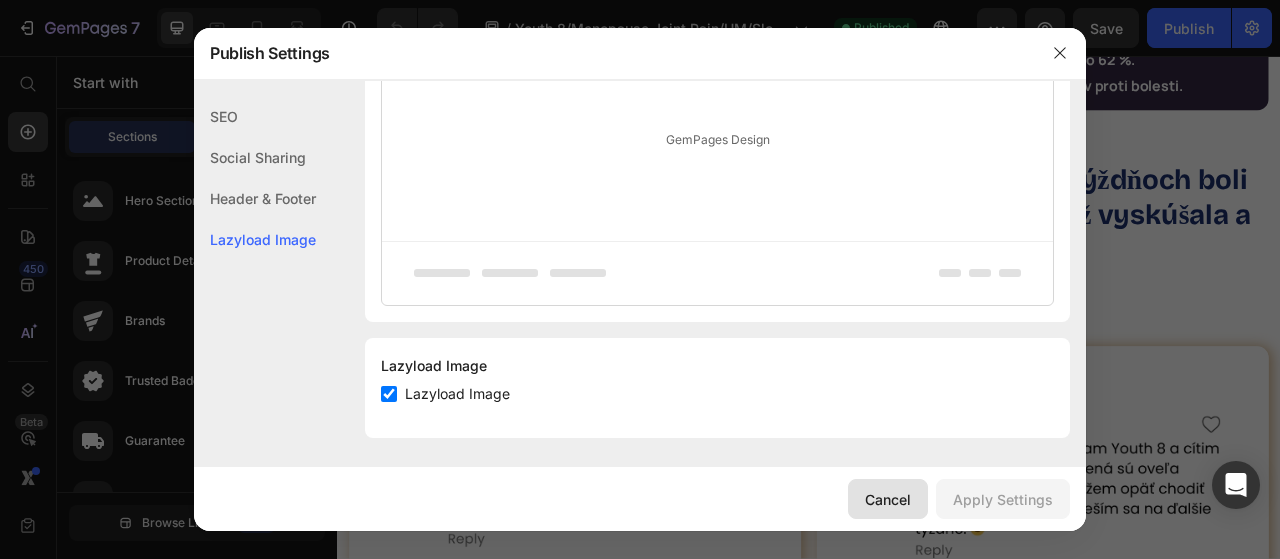 click on "Cancel" 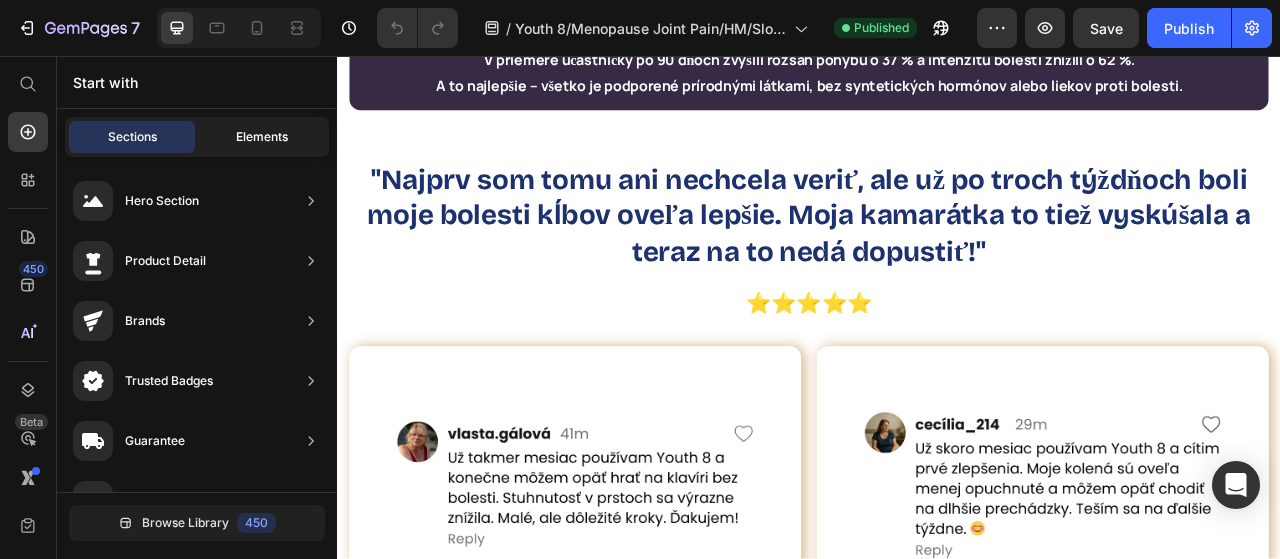 click on "Elements" 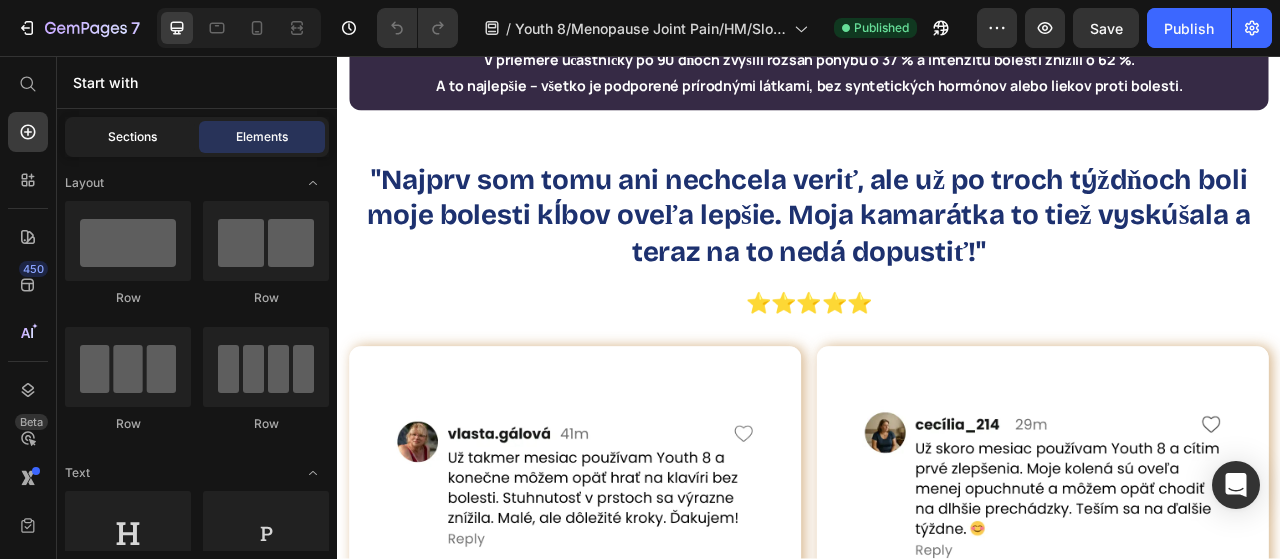 click on "Sections" 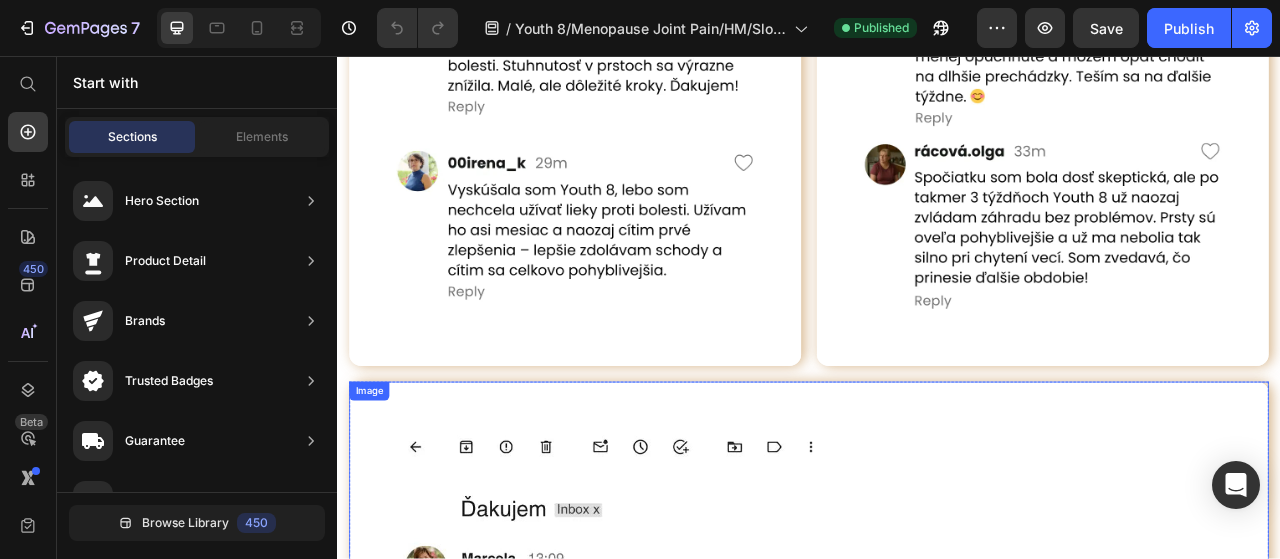 scroll, scrollTop: 8800, scrollLeft: 0, axis: vertical 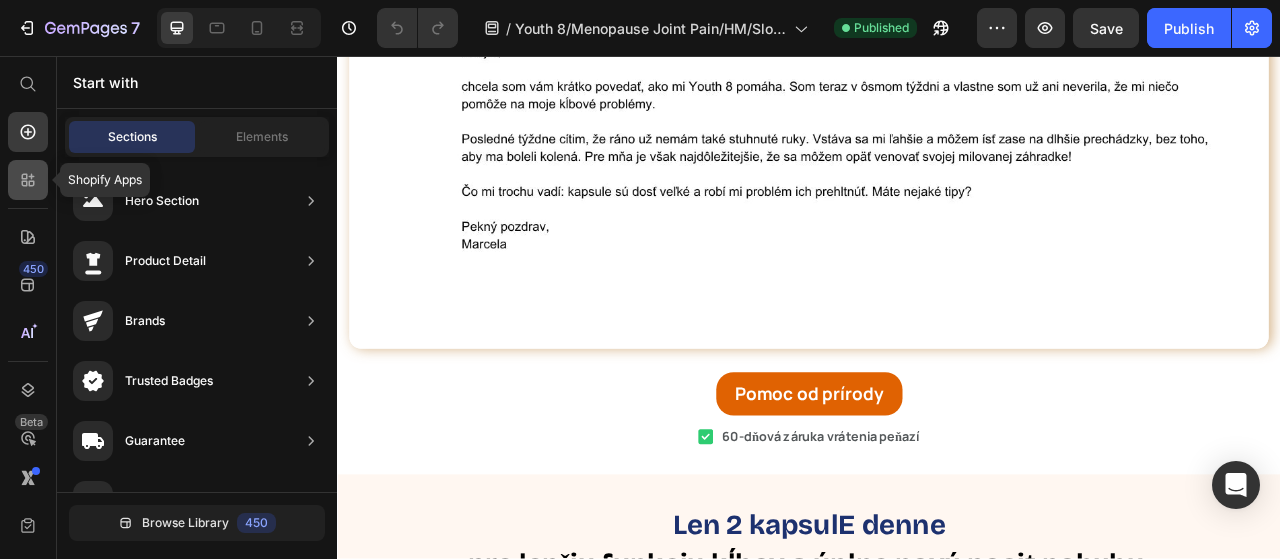 click 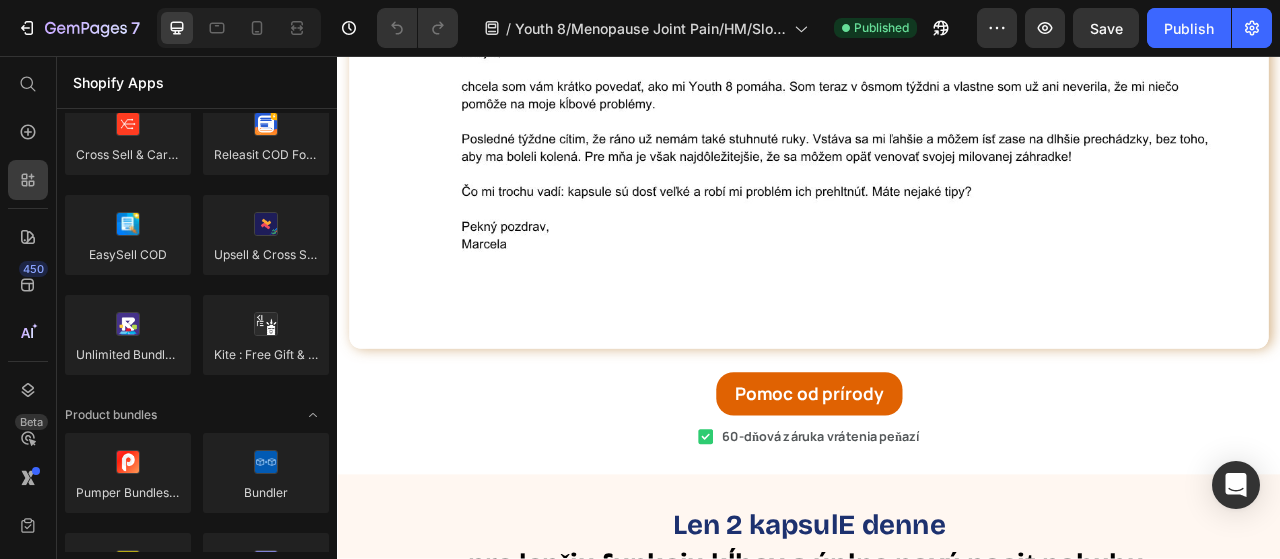 scroll, scrollTop: 1700, scrollLeft: 0, axis: vertical 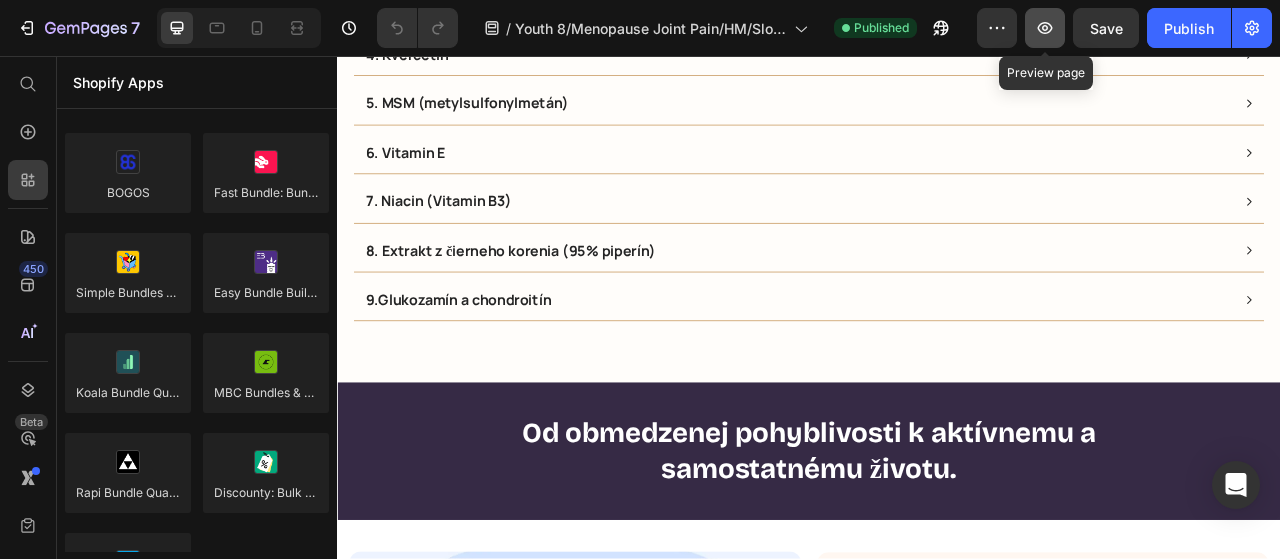 click 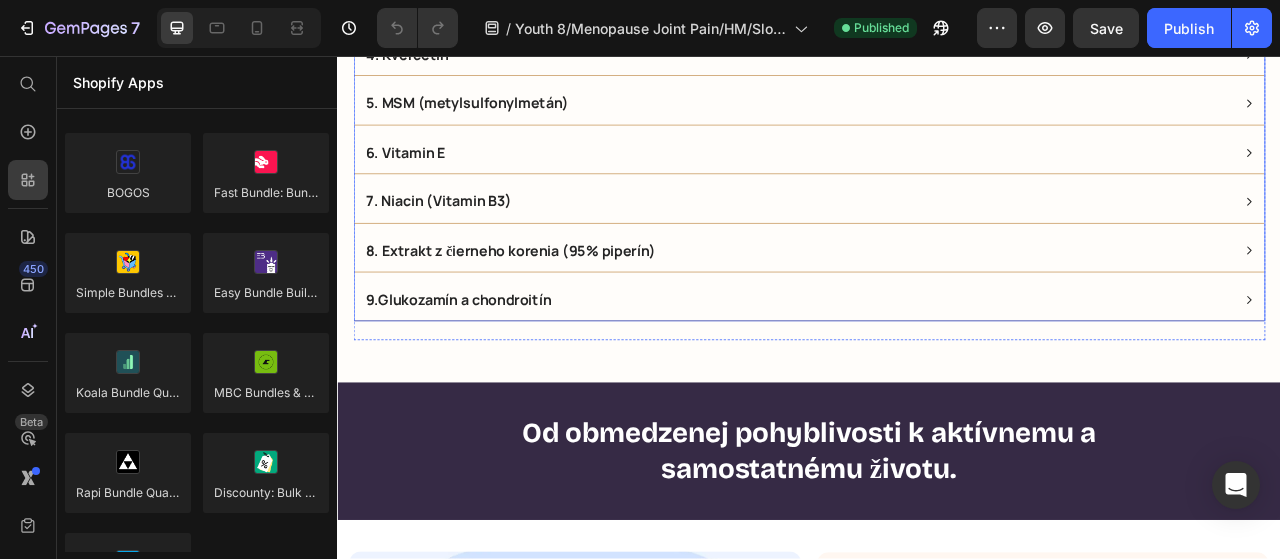 click on "5. MSM (metylsulfonylmetán)" at bounding box center (502, 116) 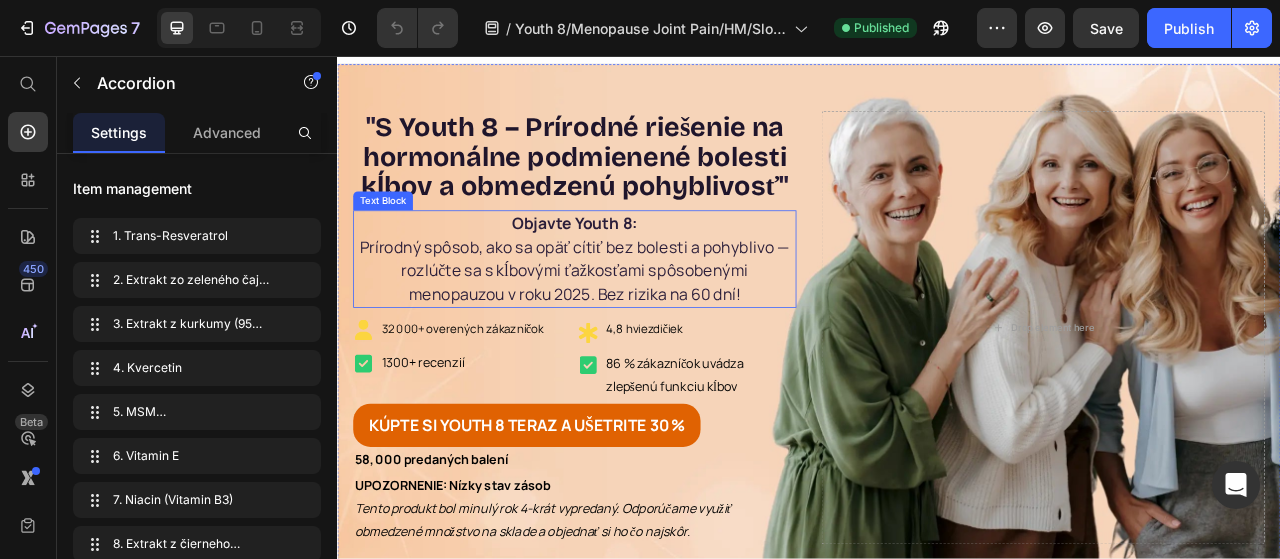 scroll, scrollTop: 0, scrollLeft: 0, axis: both 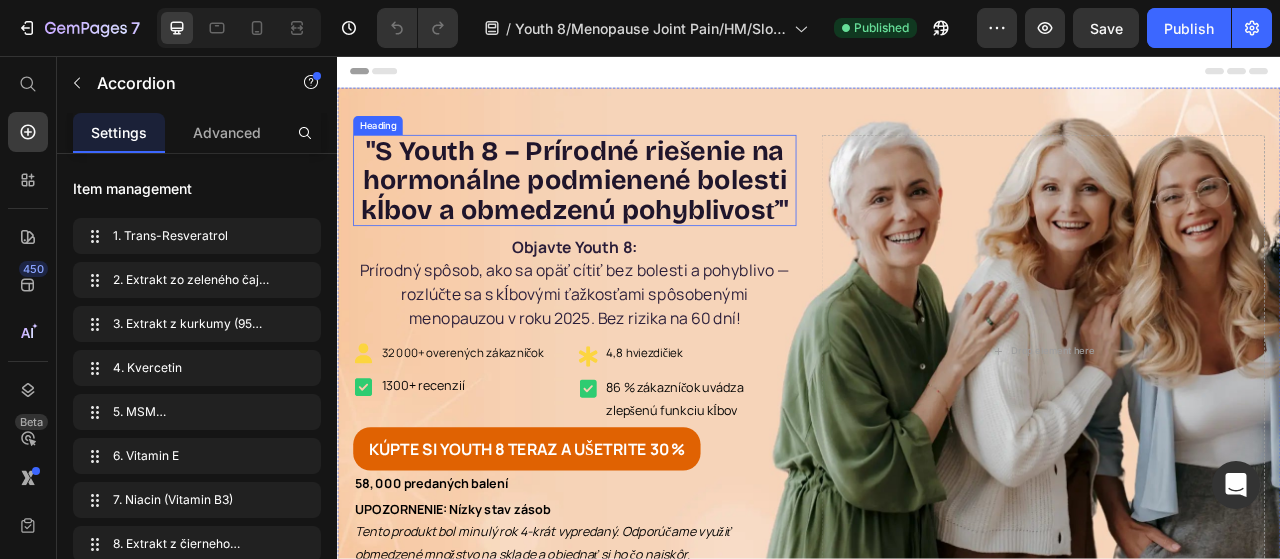 click on "S Youth 8 – Prírodné riešenie na hormonálne podmienené bolesti kĺbov a obmedzenú pohyblivosť" at bounding box center [638, 215] 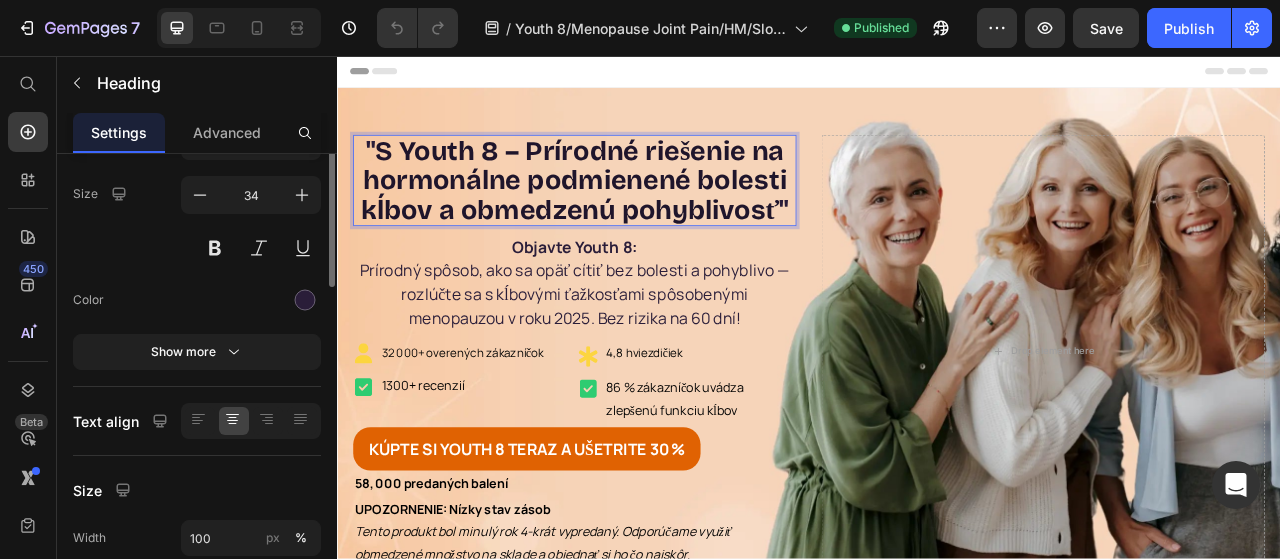 scroll, scrollTop: 0, scrollLeft: 0, axis: both 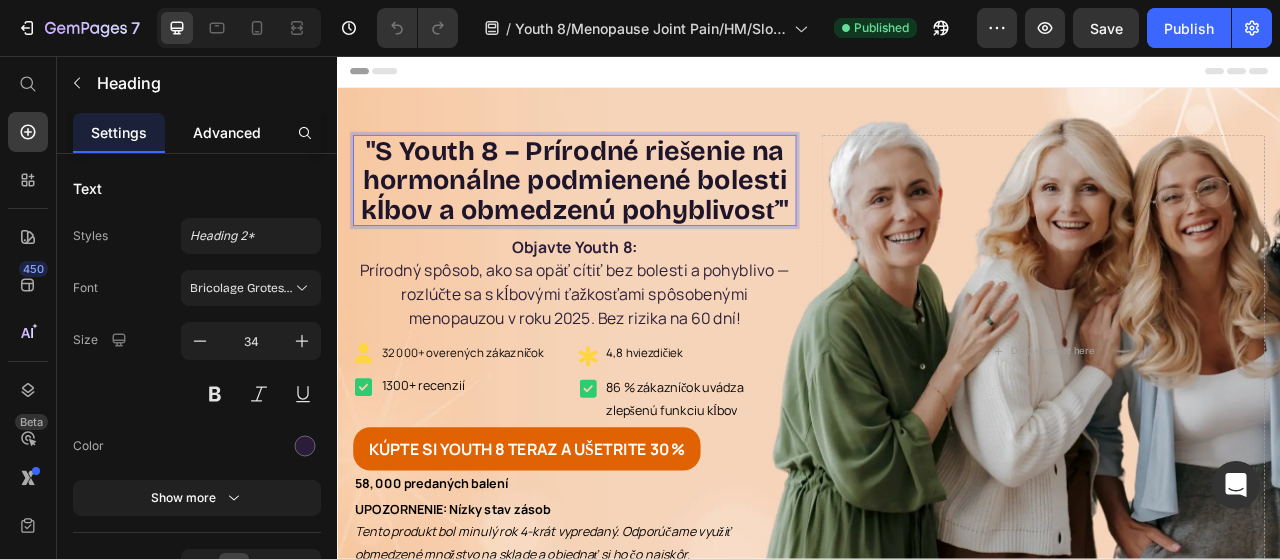click on "Advanced" at bounding box center (227, 132) 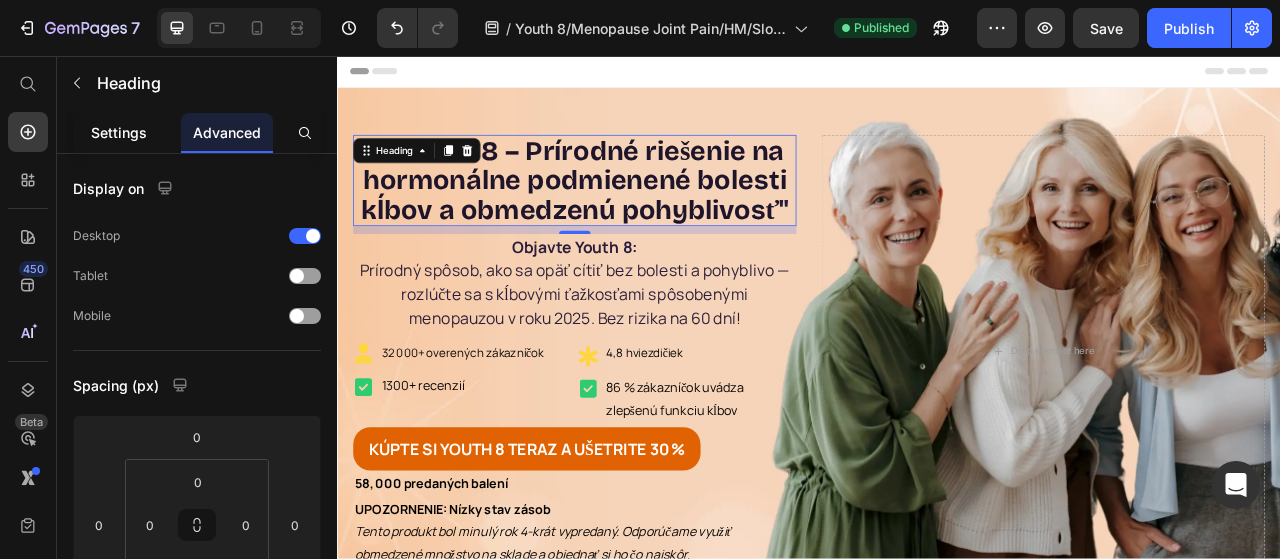 click on "Settings" at bounding box center (119, 132) 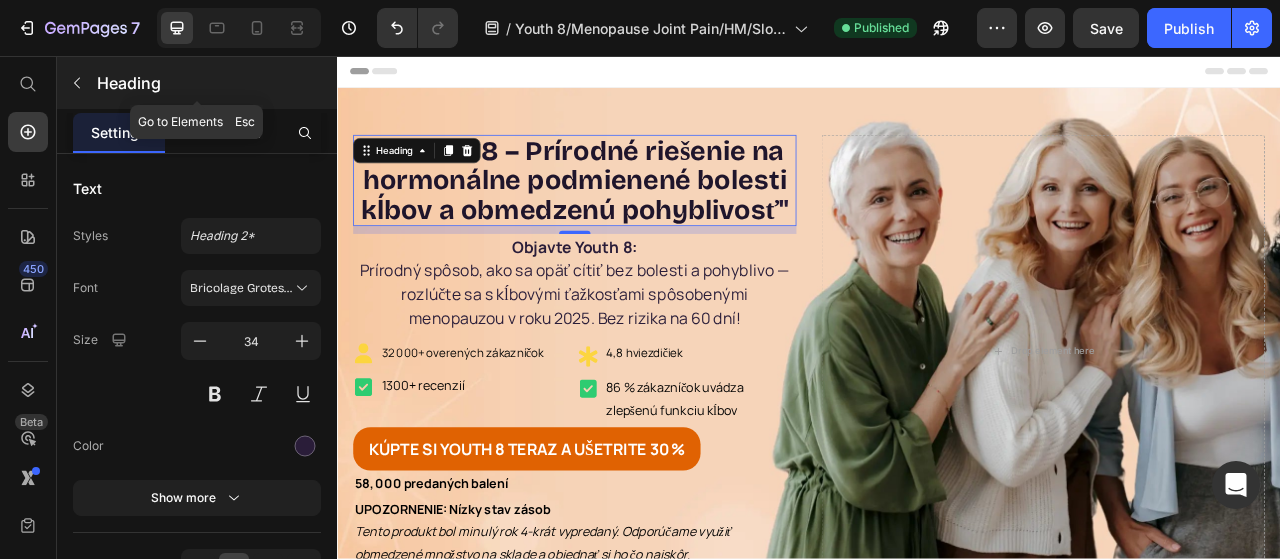 click at bounding box center [77, 83] 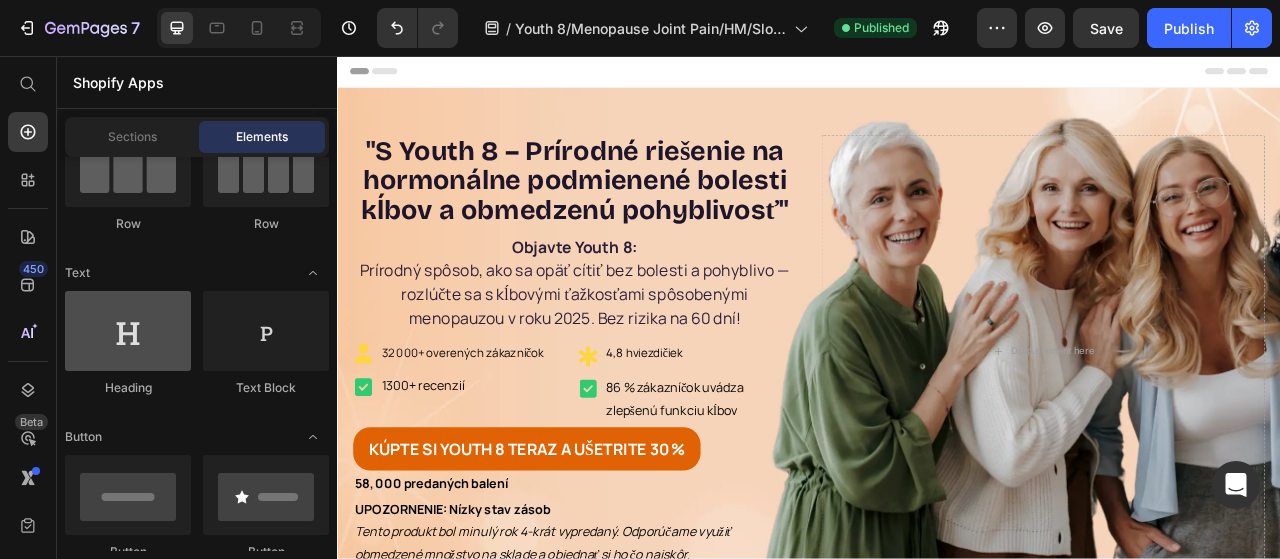 scroll, scrollTop: 0, scrollLeft: 0, axis: both 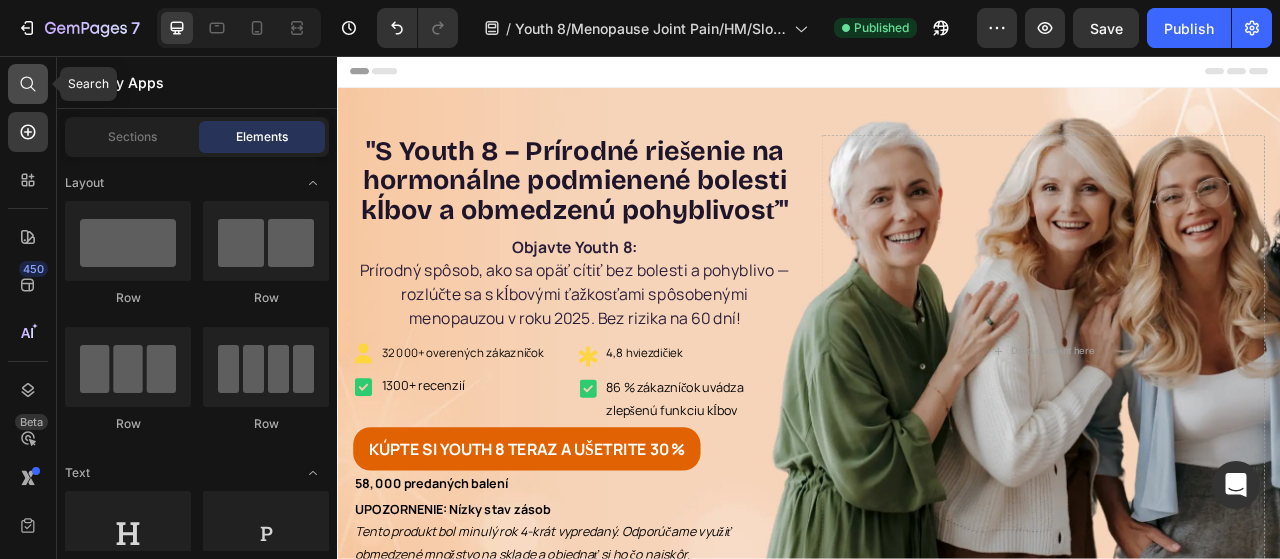 click 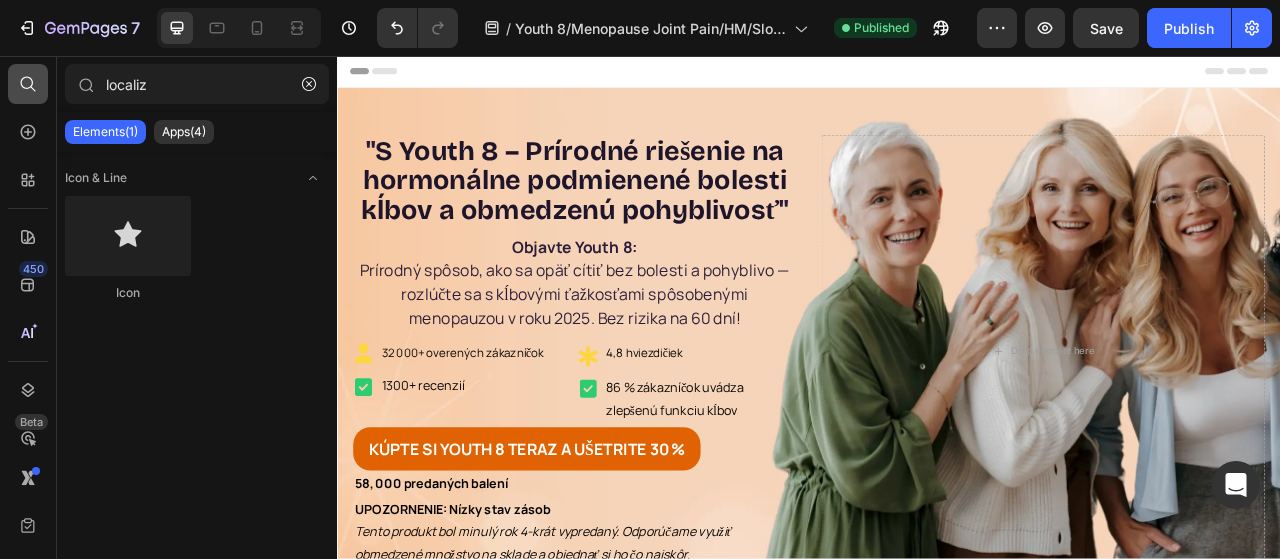 type on "localize" 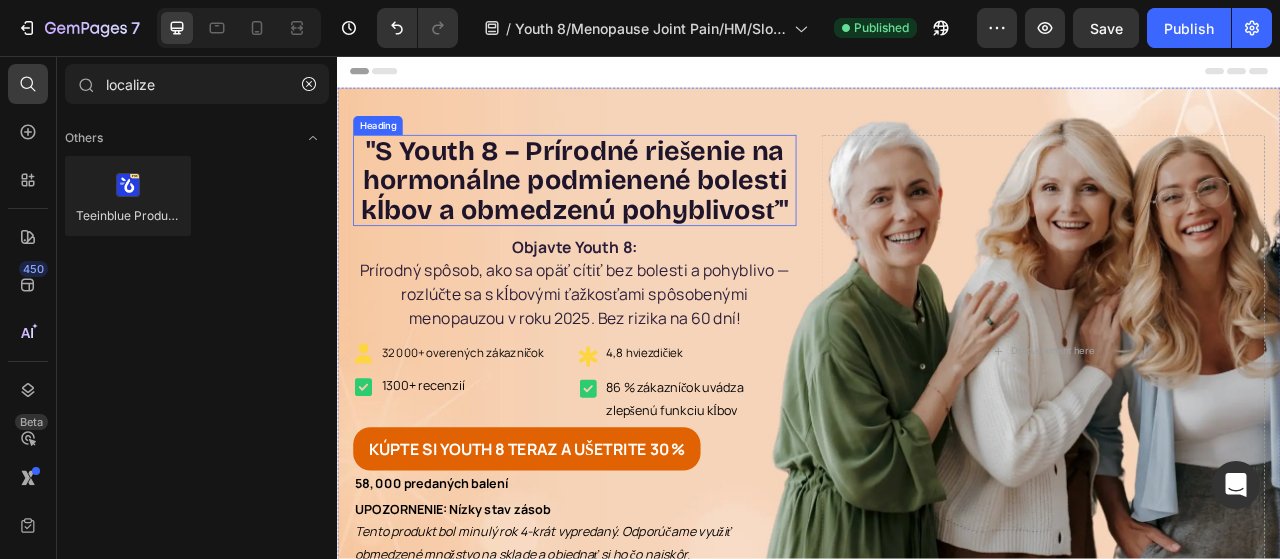 click on "S Youth 8 – Prírodné riešenie na hormonálne podmienené bolesti kĺbov a obmedzenú pohyblivosť" at bounding box center (638, 215) 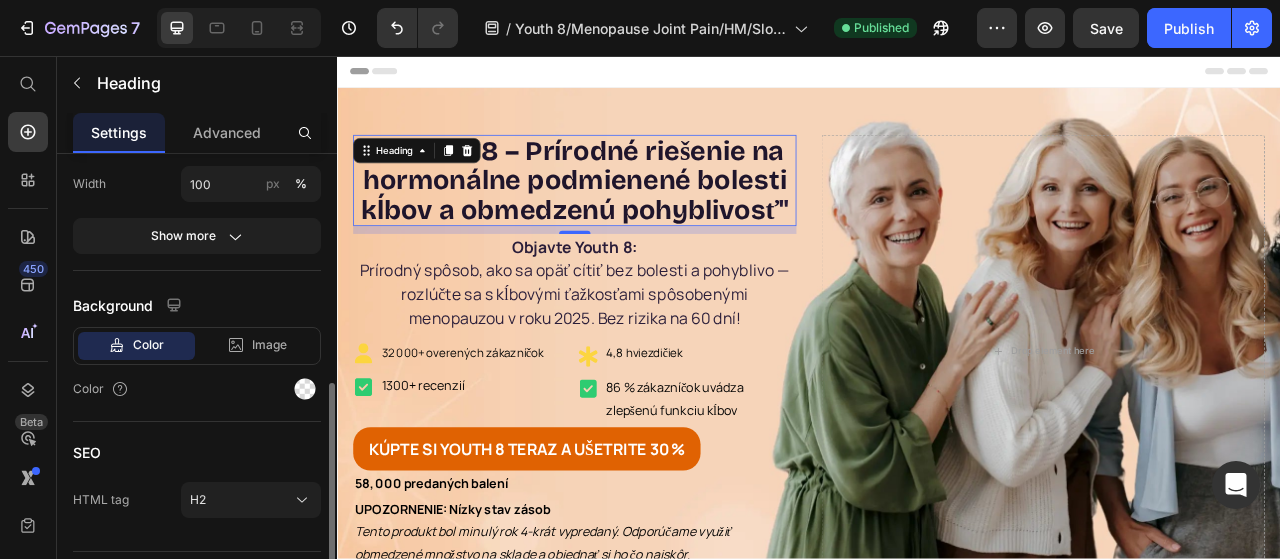 scroll, scrollTop: 546, scrollLeft: 0, axis: vertical 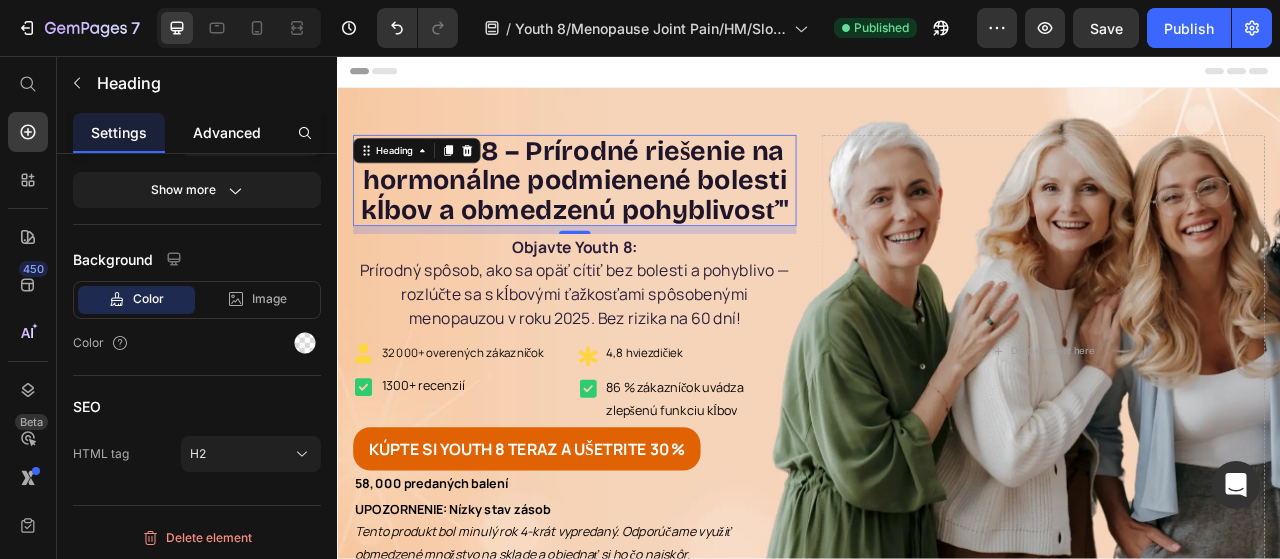 click on "Advanced" at bounding box center [227, 132] 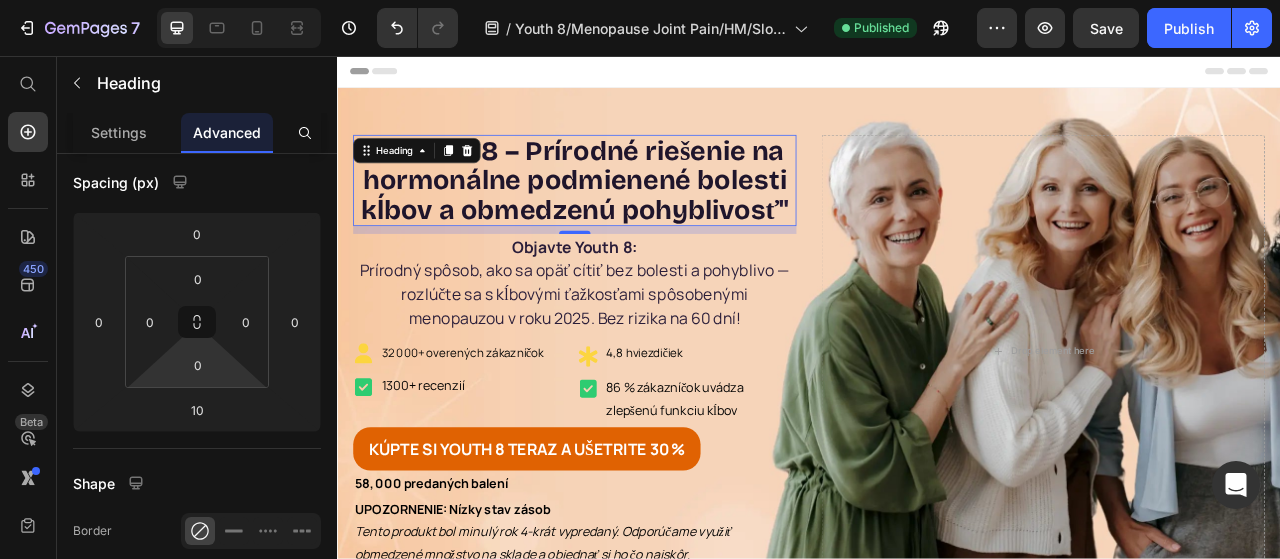 scroll, scrollTop: 0, scrollLeft: 0, axis: both 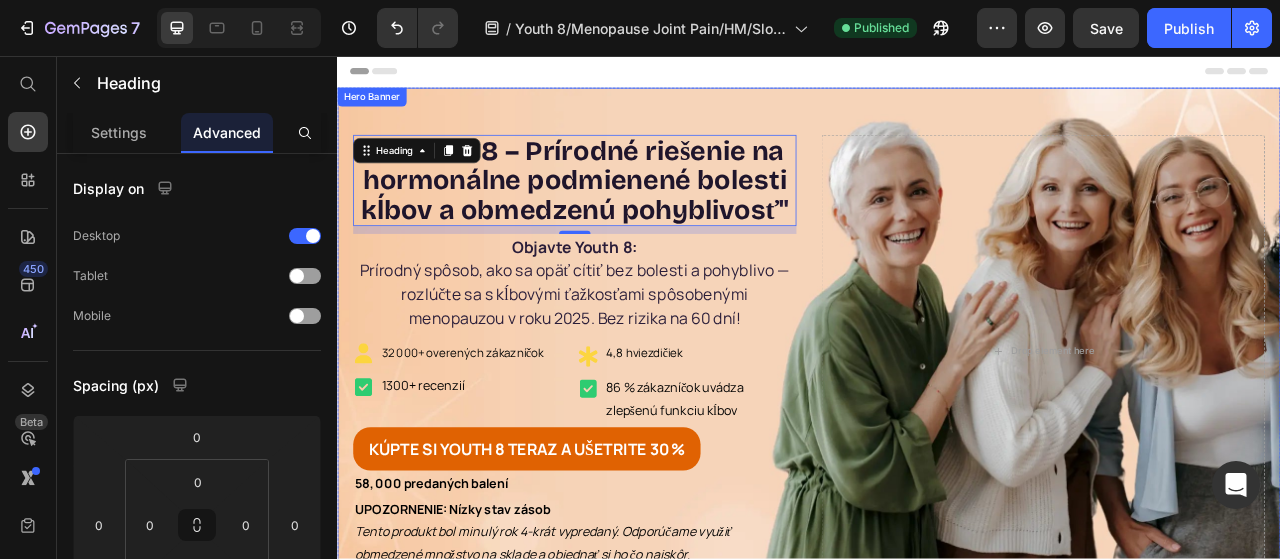 click on "⁠⁠⁠⁠⁠⁠⁠ " S Youth 8 – Prírodné riešenie na hormonálne podmienené bolesti kĺbov a obmedzenú pohyblivosť " Heading   10 Objavte Youth 8: Prírodný spôsob, ako sa opäť cítiť bez bolesti a pohyblivo — rozlúčte sa s kĺbovými ťažkosťami spôsobenými menopauzou v roku 2025. Bez rizika na 60 dní! Text Block Image 32 000+ overených zákazníčok Text Block Row Image 1300+ recenzií Text Block Row Image 4,8 hviezdičiek Text Block Row Image 86 % zákazníčok uvádza zlepšenú funkciu kĺbov Text Block Row Row KÚPTE SI YOUTH 8 TERAZ A UŠETRITE 30 % Button 58, 000 predaných balení Text Block UPOZORNENIE: Nízky stav zásob Tento produkt bol minulý rok 4-krát vypredaný. Odporúčame využiť obmedzené množstvo na sklade a objednať si ho čo najskôr. Text Block
Drop element here" at bounding box center [937, 432] 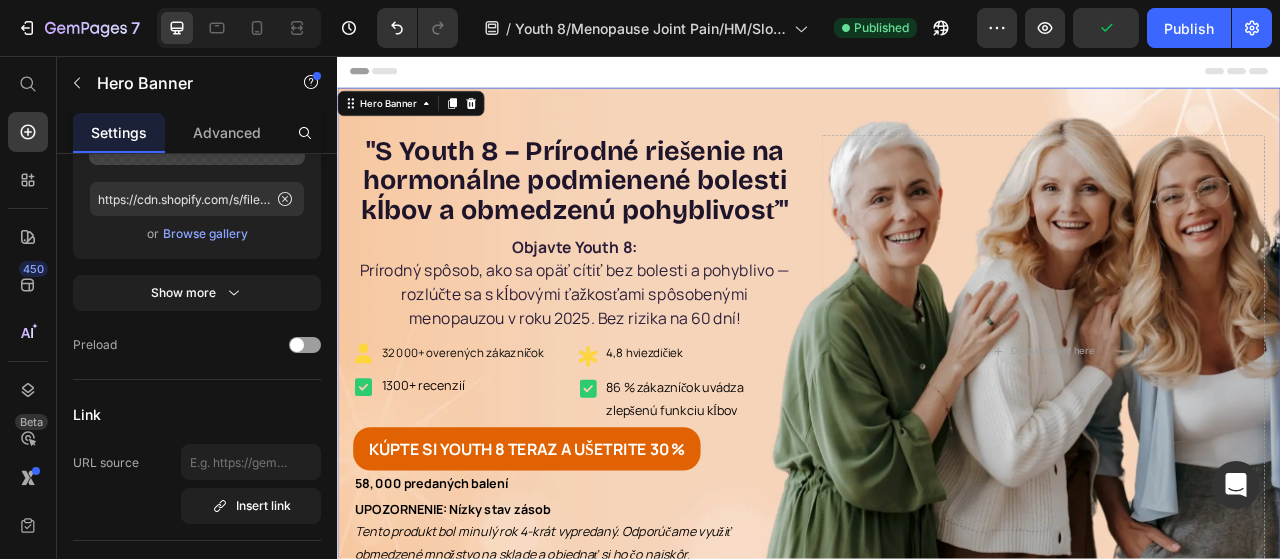 scroll, scrollTop: 0, scrollLeft: 0, axis: both 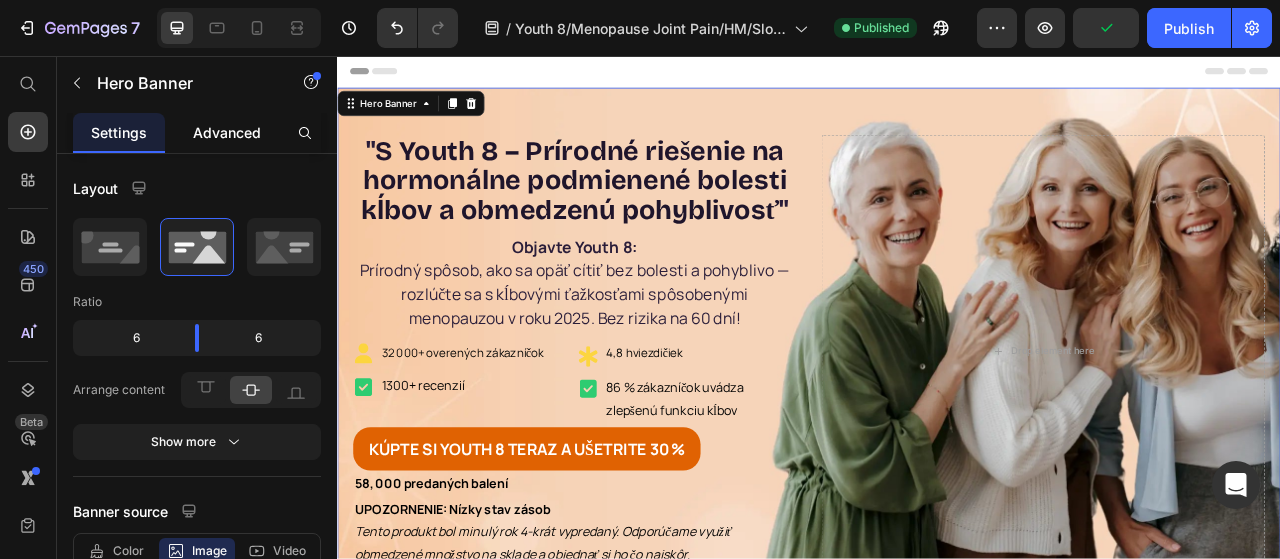 click on "Advanced" at bounding box center (227, 132) 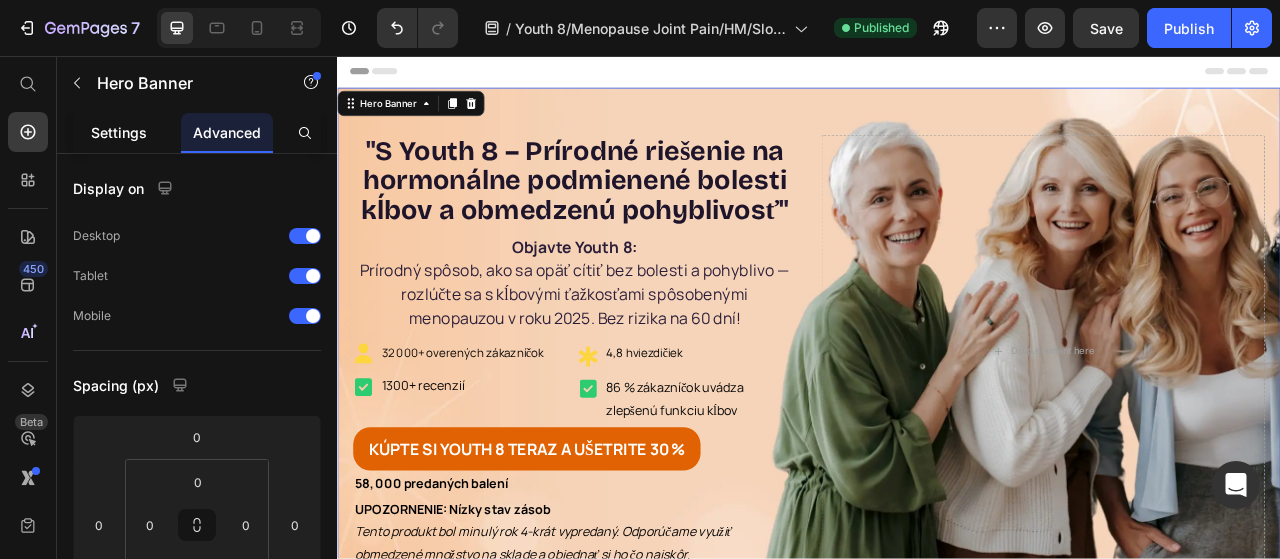 click on "Settings" 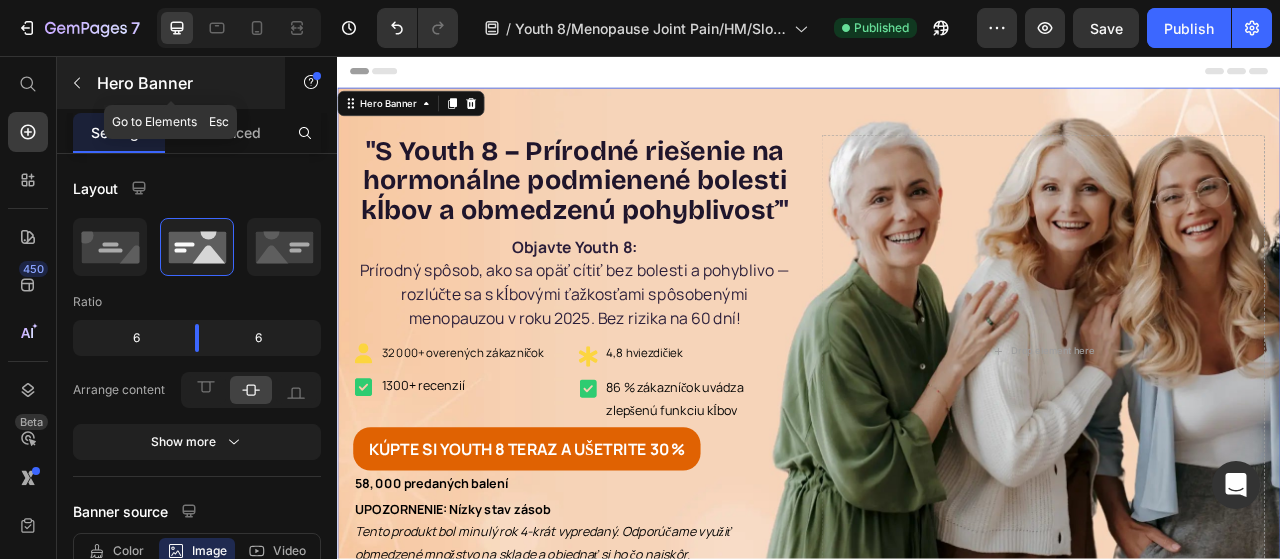 click 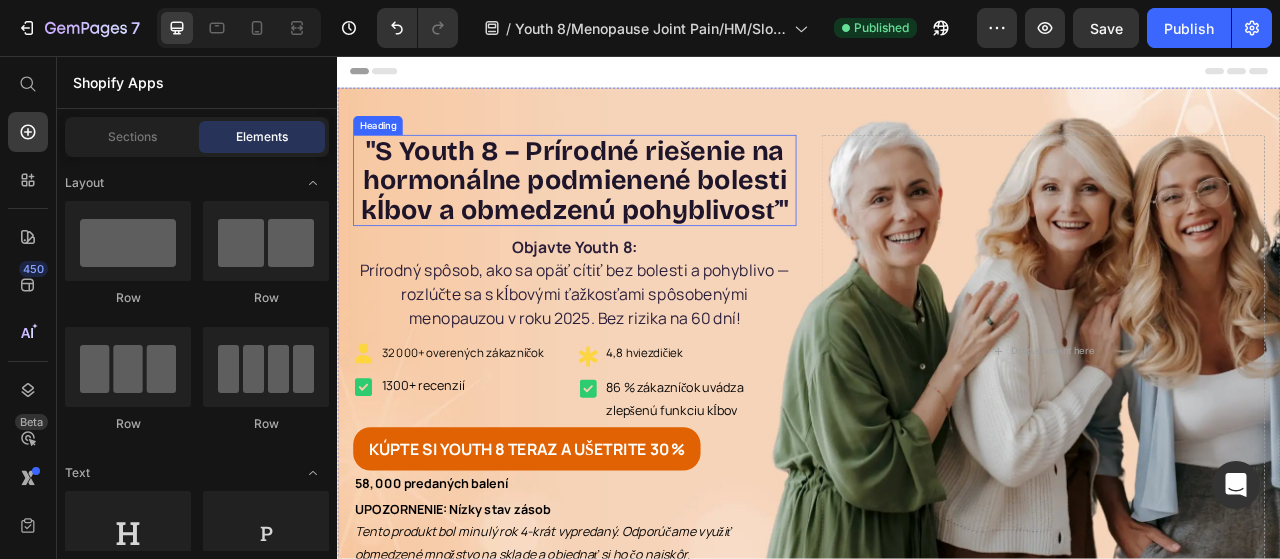 click on "S Youth 8 – Prírodné riešenie na hormonálne podmienené bolesti kĺbov a obmedzenú pohyblivosť" at bounding box center (638, 215) 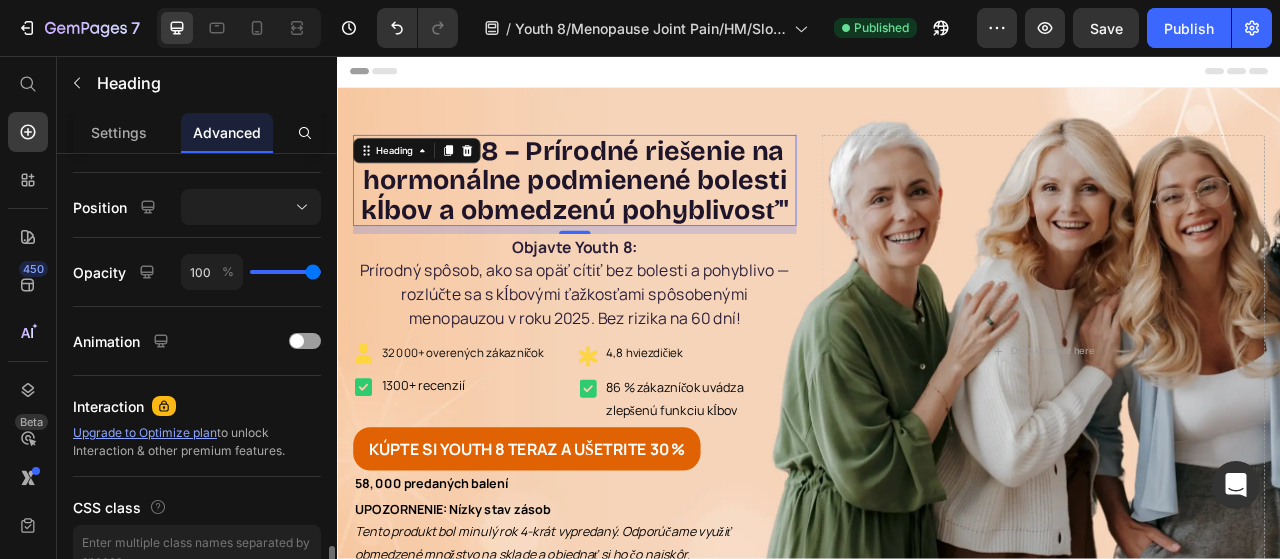 scroll, scrollTop: 800, scrollLeft: 0, axis: vertical 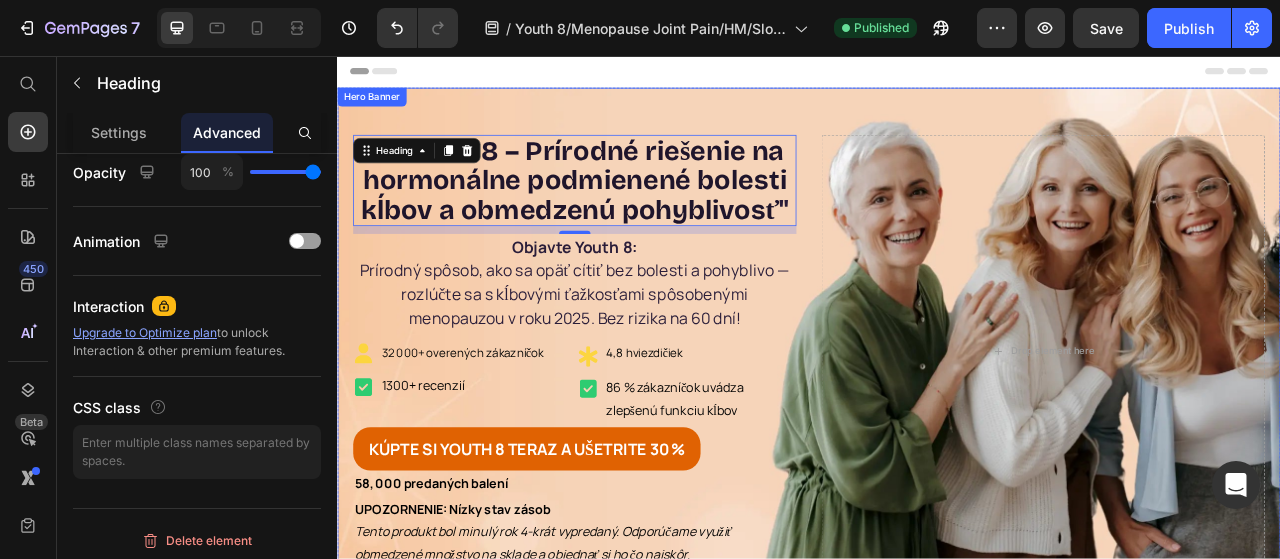 click on "⁠⁠⁠⁠⁠⁠⁠ " S Youth 8 – Prírodné riešenie na hormonálne podmienené bolesti kĺbov a obmedzenú pohyblivosť " Heading   10 Objavte Youth 8: Prírodný spôsob, ako sa opäť cítiť bez bolesti a pohyblivo — rozlúčte sa s kĺbovými ťažkosťami spôsobenými menopauzou v roku 2025. Bez rizika na 60 dní! Text Block Image 32 000+ overených zákazníčok Text Block Row Image 1300+ recenzií Text Block Row Image 4,8 hviezdičiek Text Block Row Image 86 % zákazníčok uvádza zlepšenú funkciu kĺbov Text Block Row Row KÚPTE SI YOUTH 8 TERAZ A UŠETRITE 30 % Button 58, 000 predaných balení Text Block UPOZORNENIE: Nízky stav zásob Tento produkt bol minulý rok 4-krát vypredaný. Odporúčame využiť obmedzené množstvo na sklade a objednať si ho čo najskôr. Text Block
Drop element here" at bounding box center [937, 432] 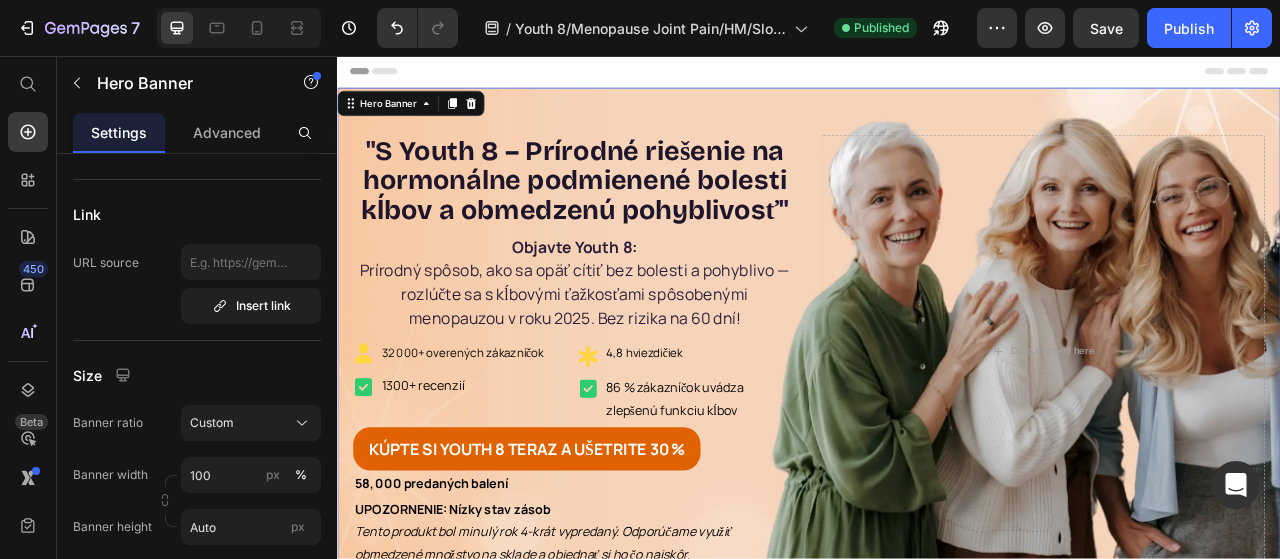 scroll, scrollTop: 0, scrollLeft: 0, axis: both 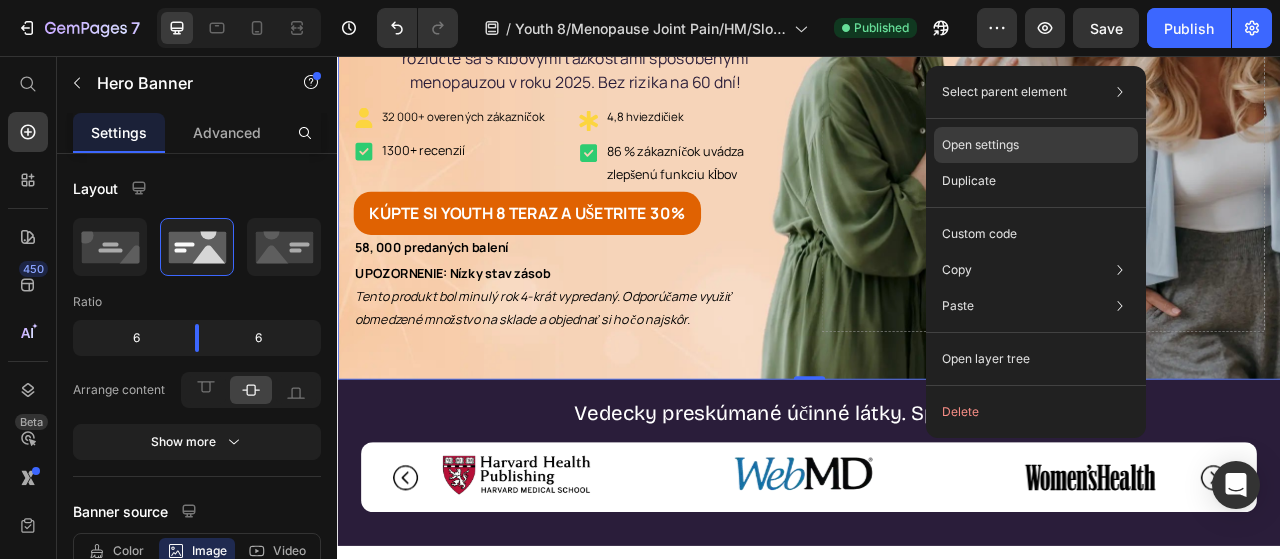click on "Open settings" 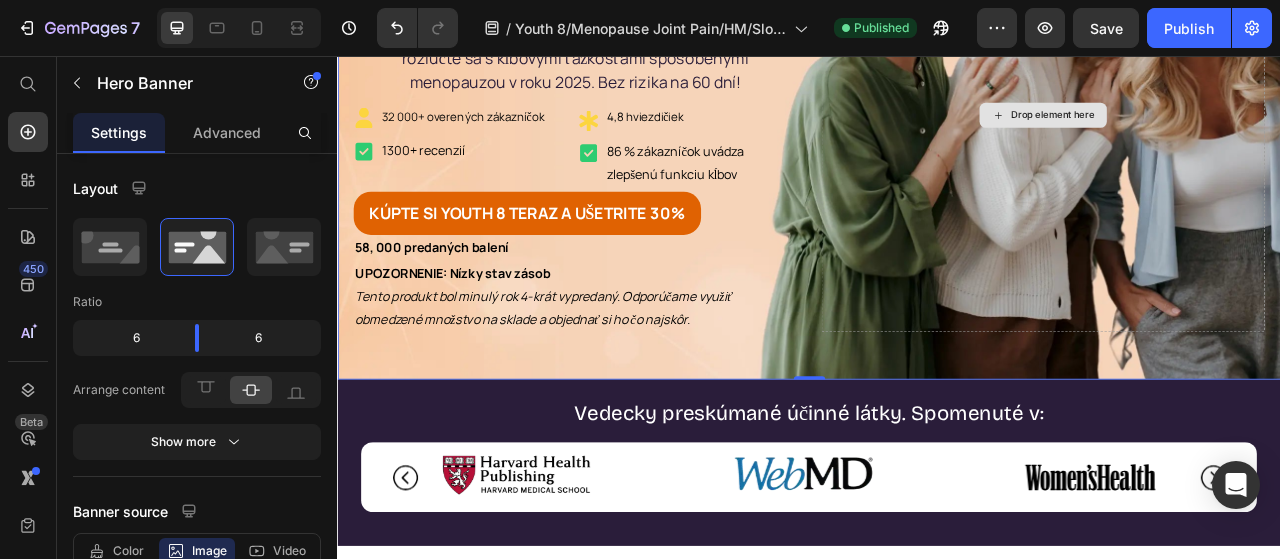 scroll, scrollTop: 0, scrollLeft: 0, axis: both 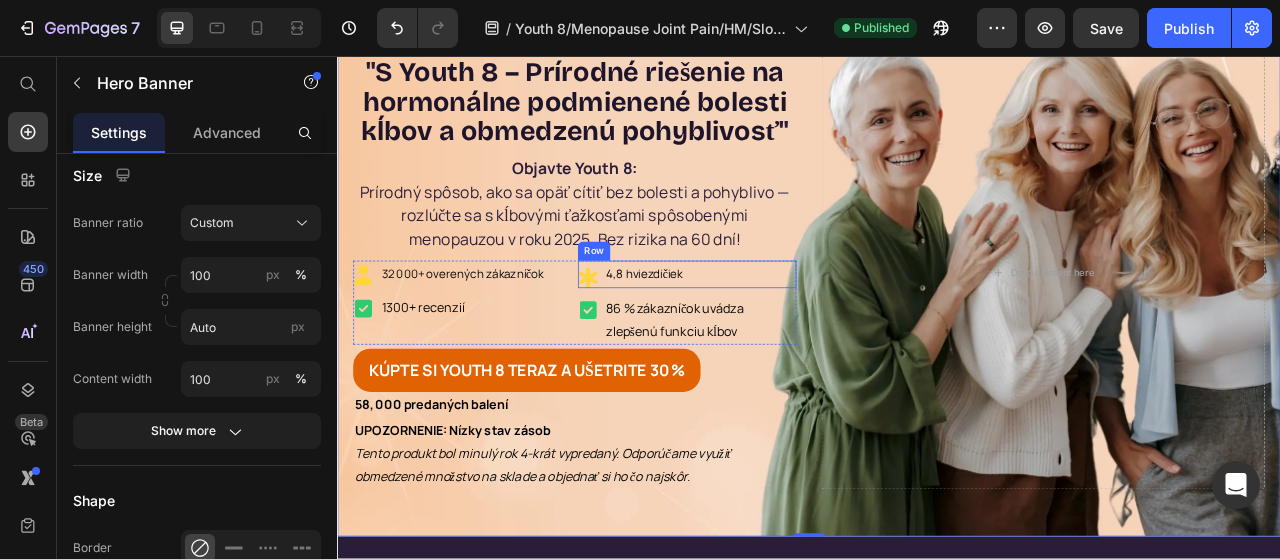 click on "Image" at bounding box center [656, 334] 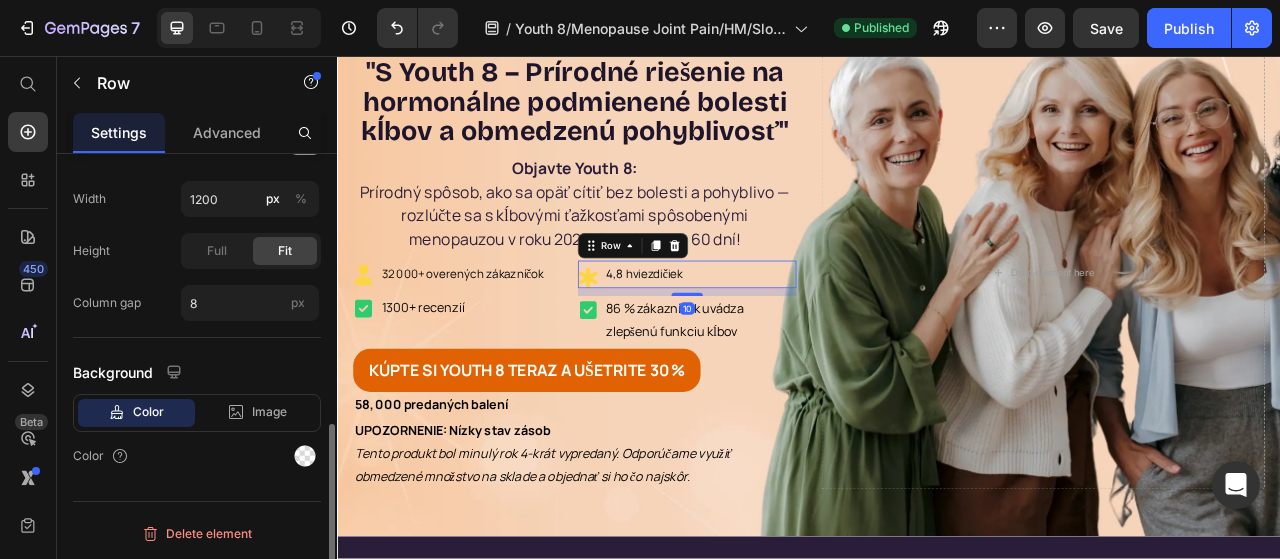 scroll, scrollTop: 0, scrollLeft: 0, axis: both 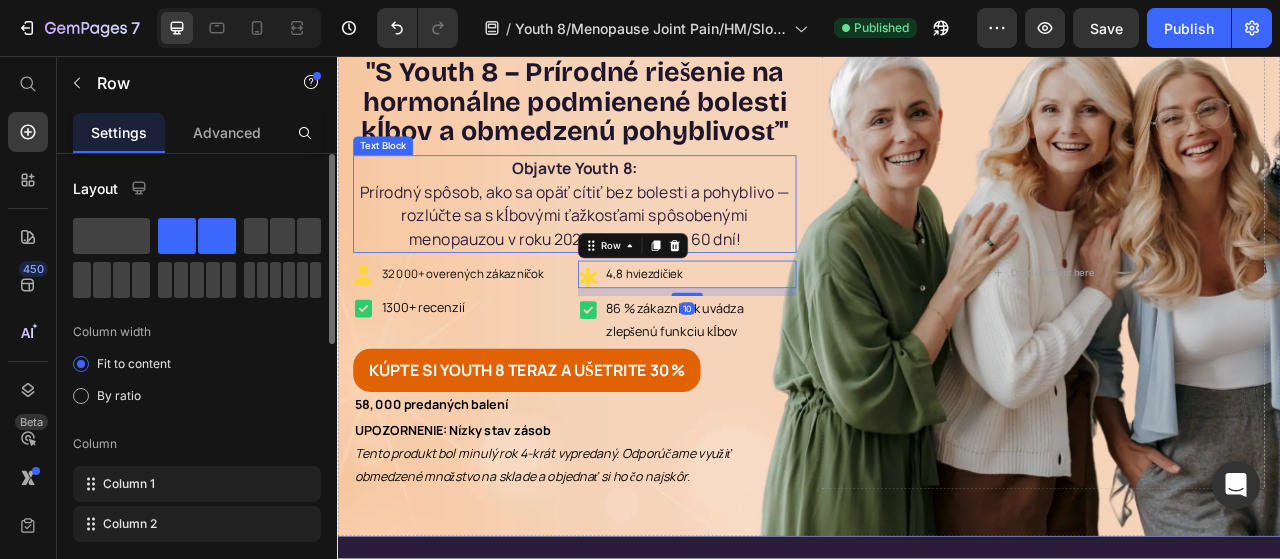 click on "Objavte Youth 8: Prírodný spôsob, ako sa opäť cítiť bez bolesti a pohyblivo — rozlúčte sa s kĺbovými ťažkosťami spôsobenými menopauzou v roku 2025. Bez rizika na 60 dní!" at bounding box center [639, 245] 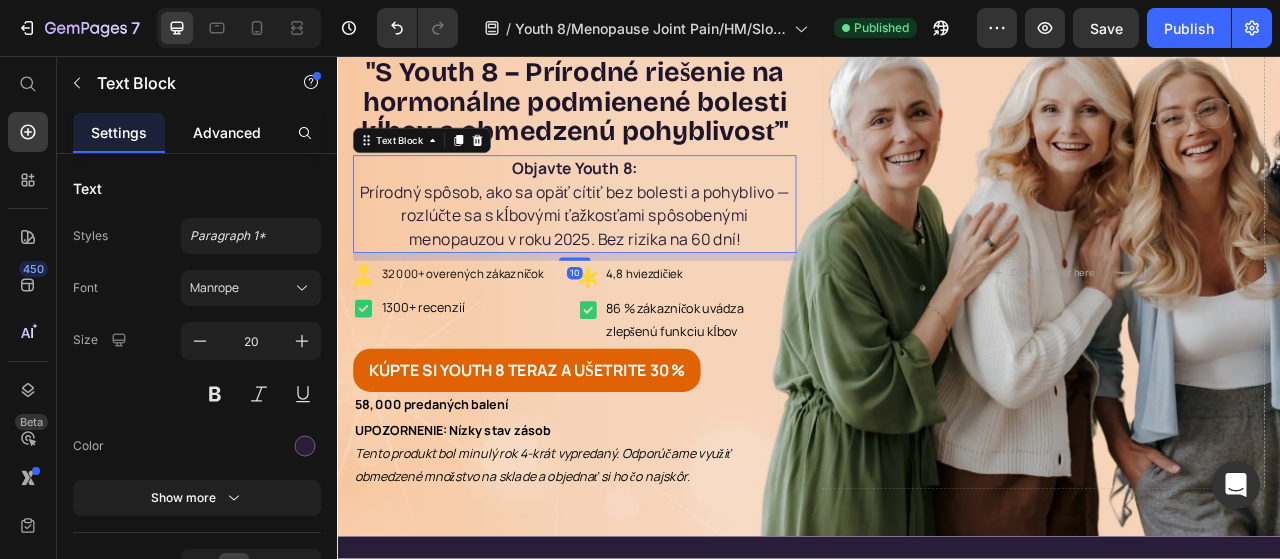 click on "Advanced" at bounding box center (227, 132) 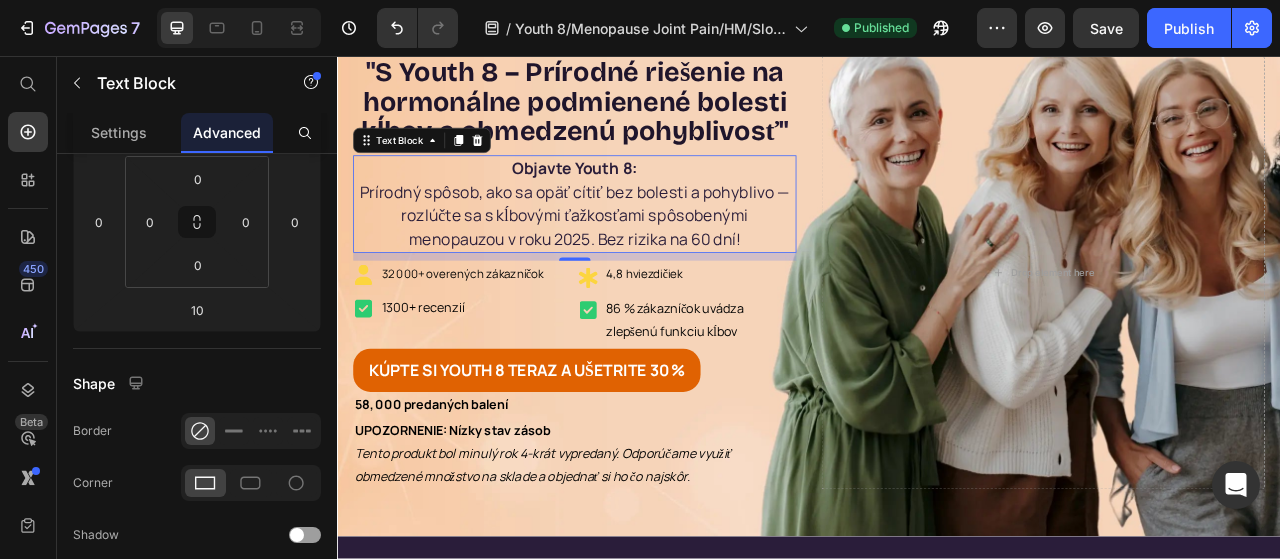 scroll, scrollTop: 0, scrollLeft: 0, axis: both 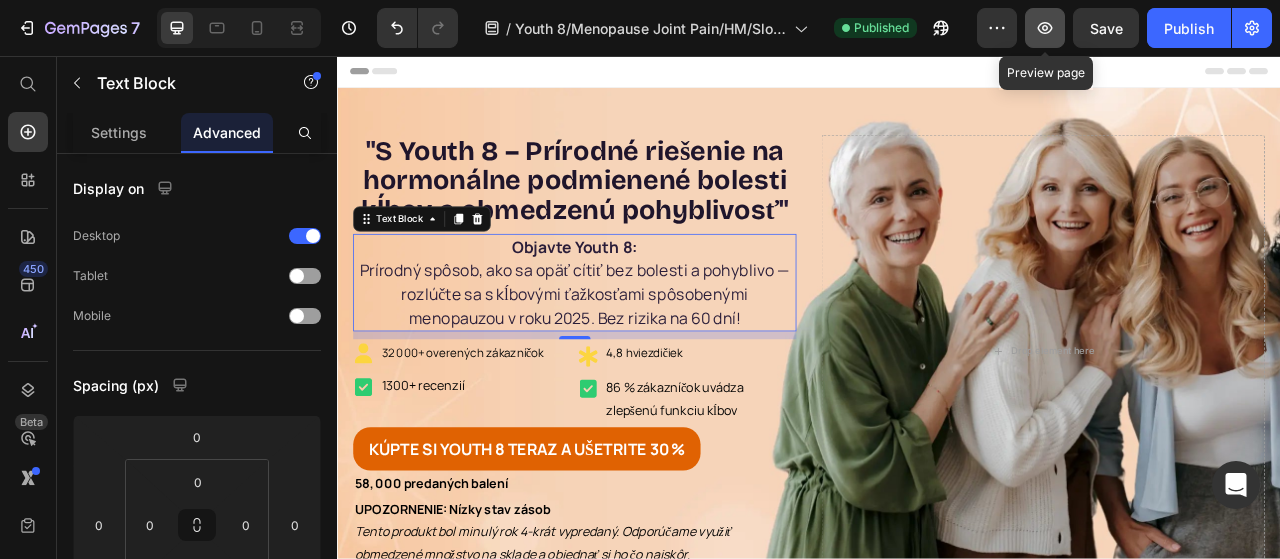 click 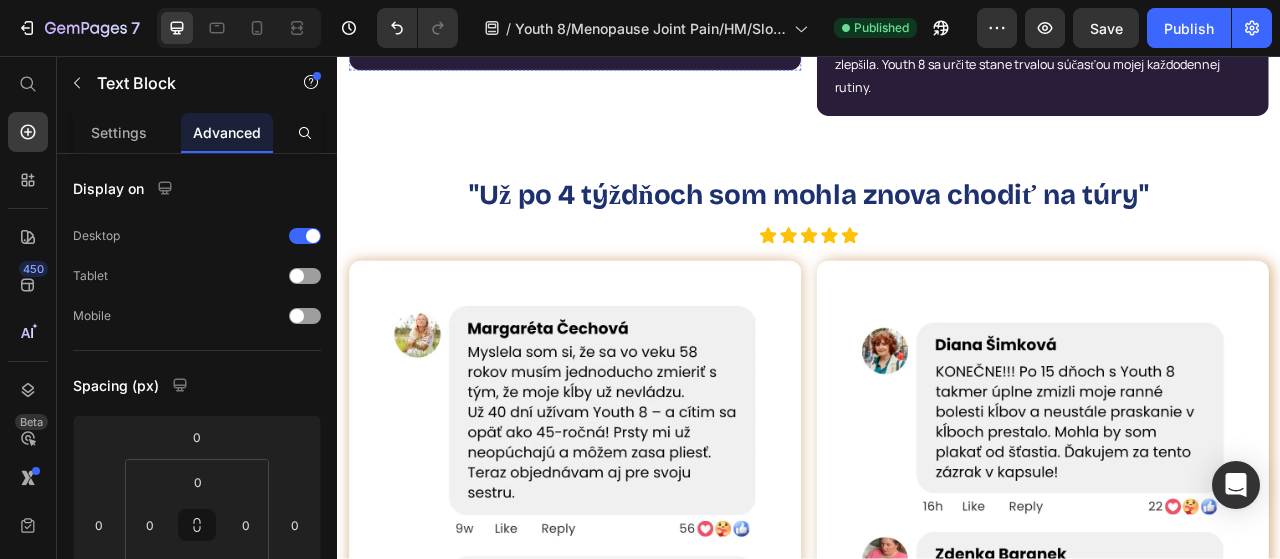 scroll, scrollTop: 2100, scrollLeft: 0, axis: vertical 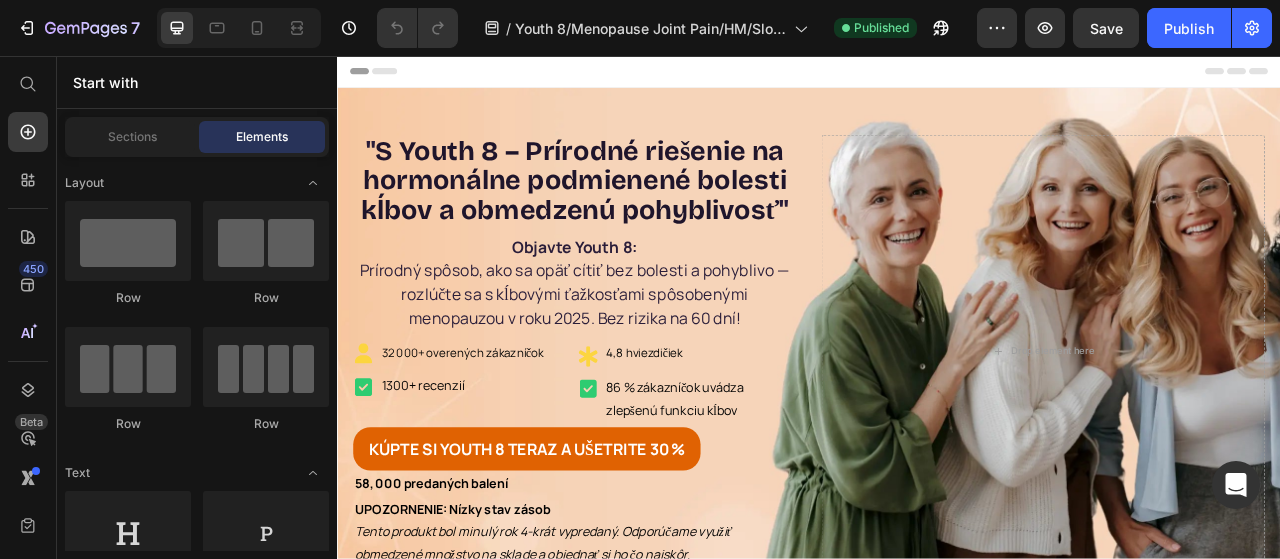 click on "Objavte Youth 8: Prírodný spôsob, ako sa opäť cítiť bez bolesti a pohyblivo — rozlúčte sa s kĺbovými ťažkosťami spôsobenými menopauzou v roku 2025. Bez rizika na 60 dní!" at bounding box center (639, 345) 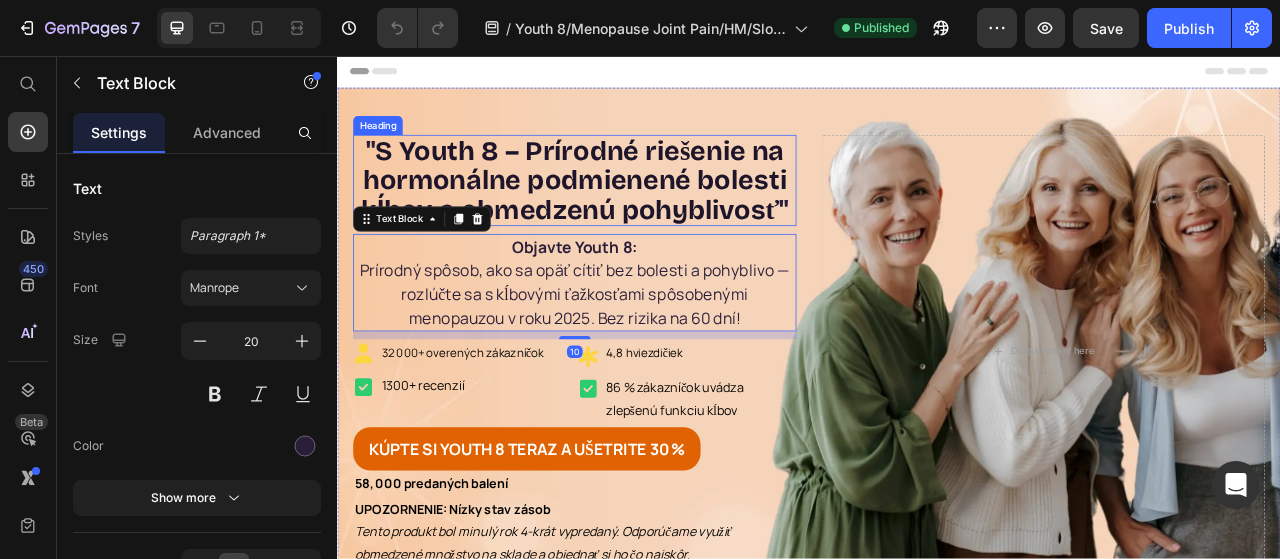 click on "S Youth 8 – Prírodné riešenie na hormonálne podmienené bolesti kĺbov a obmedzenú pohyblivosť" at bounding box center (638, 215) 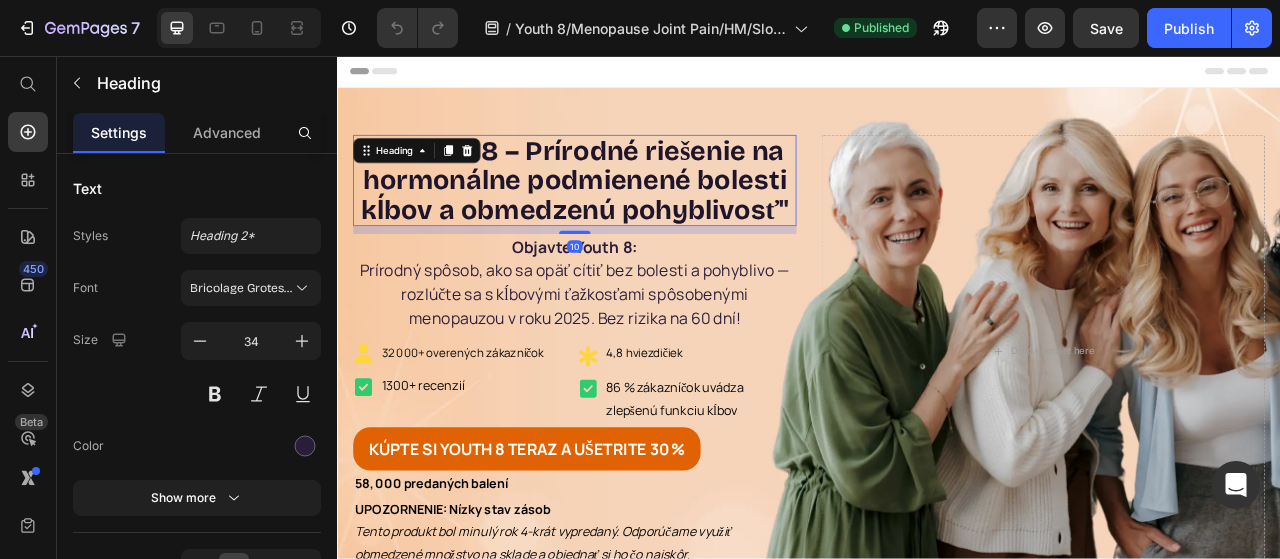 click on "10" at bounding box center (639, 278) 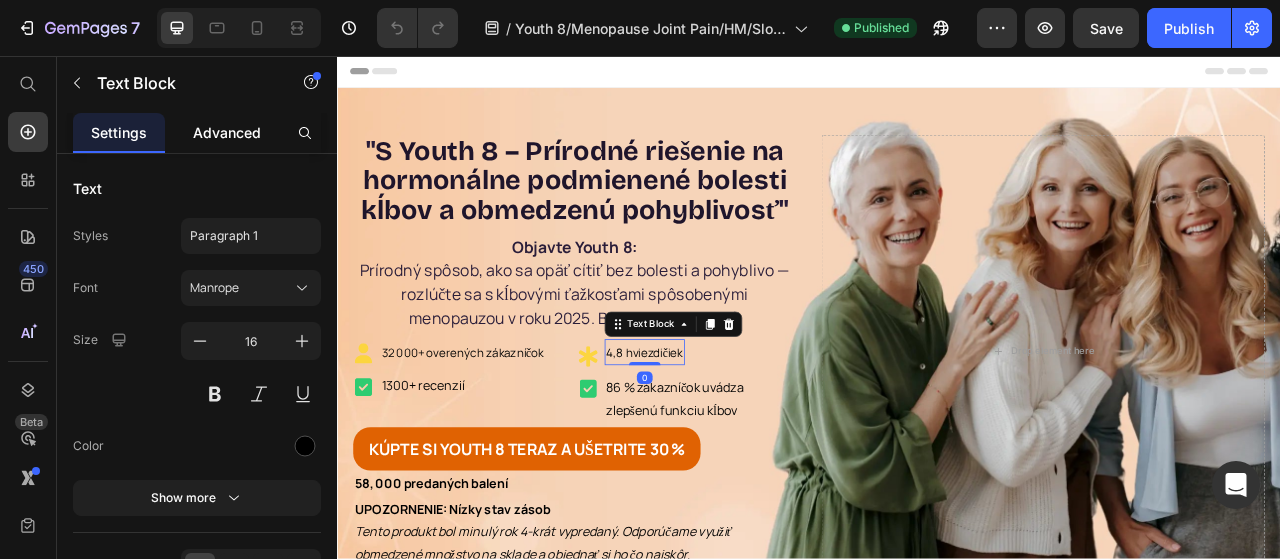 click on "Advanced" at bounding box center (227, 132) 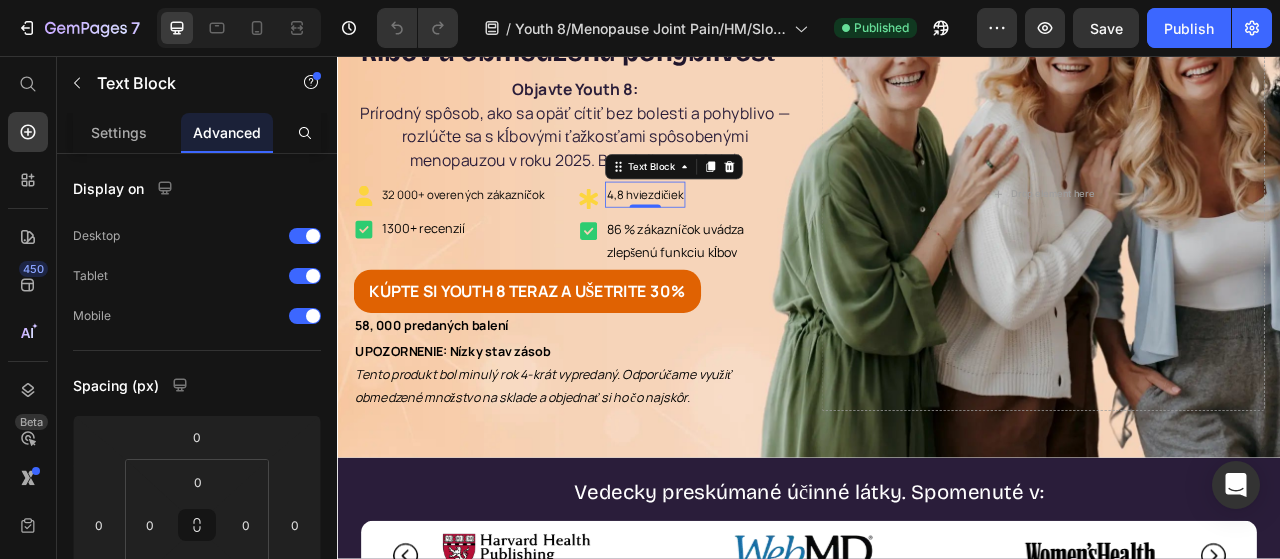 scroll, scrollTop: 700, scrollLeft: 0, axis: vertical 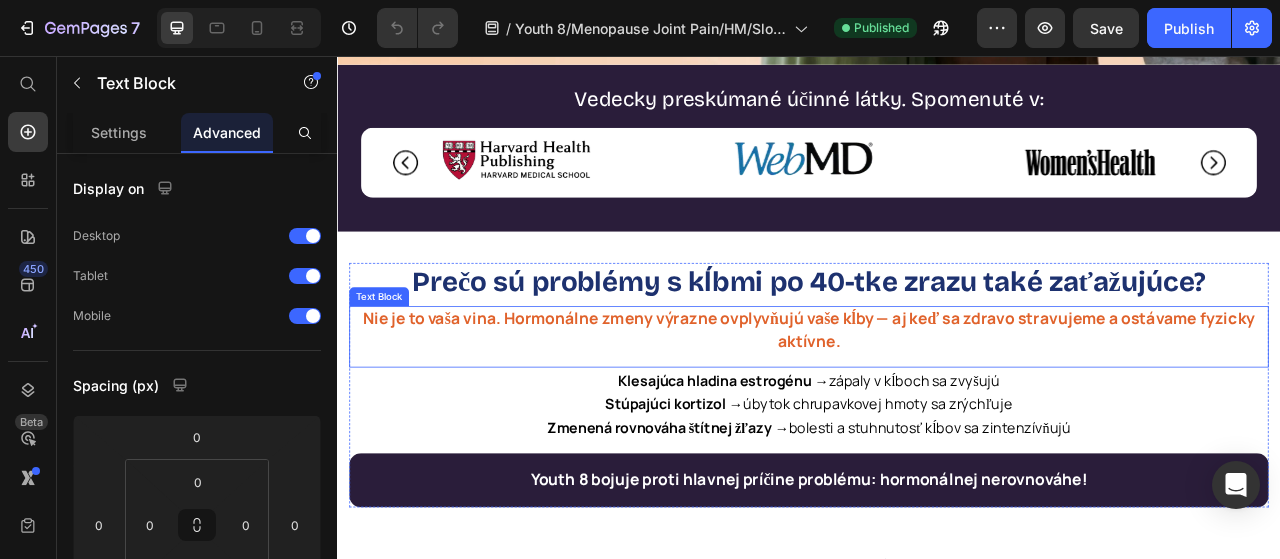 click on "Nie je to vaša vina. Hormonálne zmeny výrazne ovplyvňujú vaše kĺby — aj keď sa zdravo stravujeme a ostávame fyzicky aktívne." at bounding box center (937, 407) 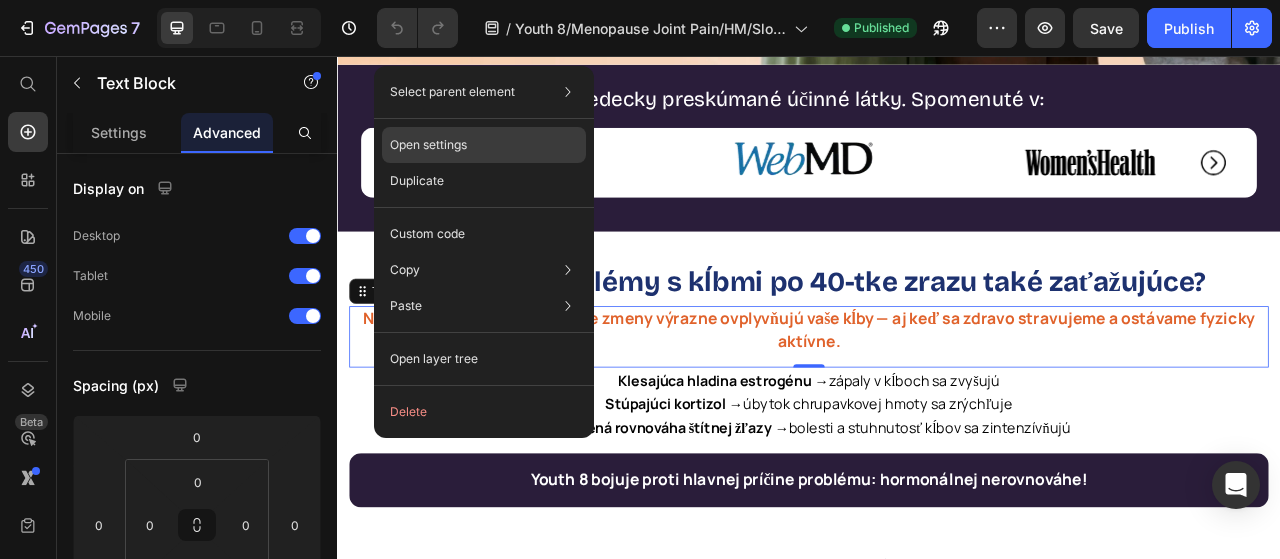 click on "Open settings" 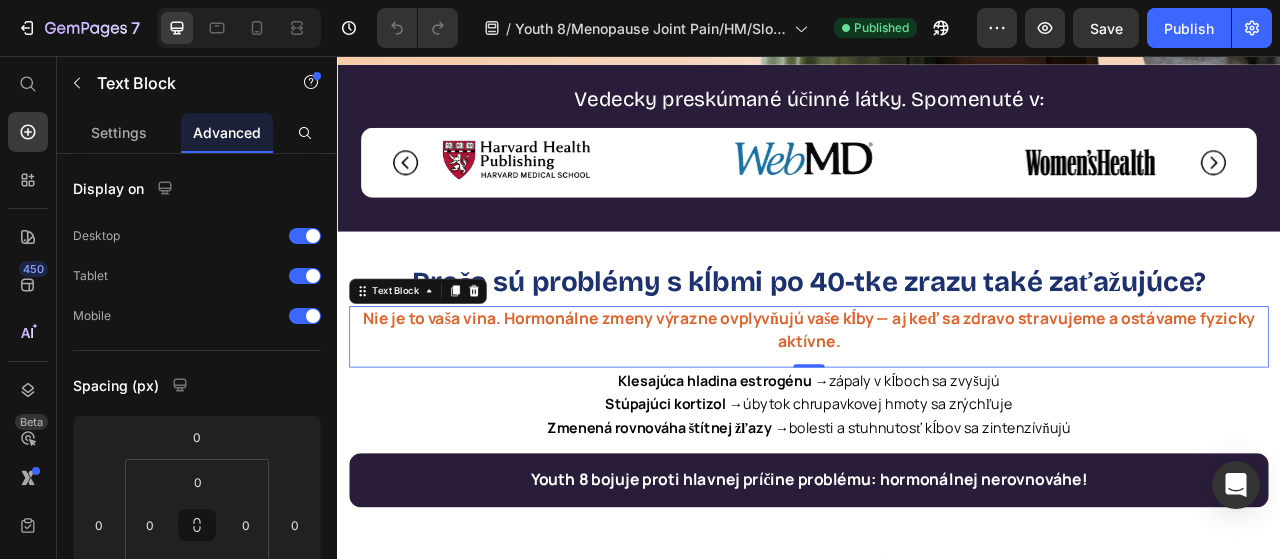 click on "Nie je to vaša vina. Hormonálne zmeny výrazne ovplyvňujú vaše kĺby — aj keď sa zdravo stravujeme a ostávame fyzicky aktívne." at bounding box center (937, 405) 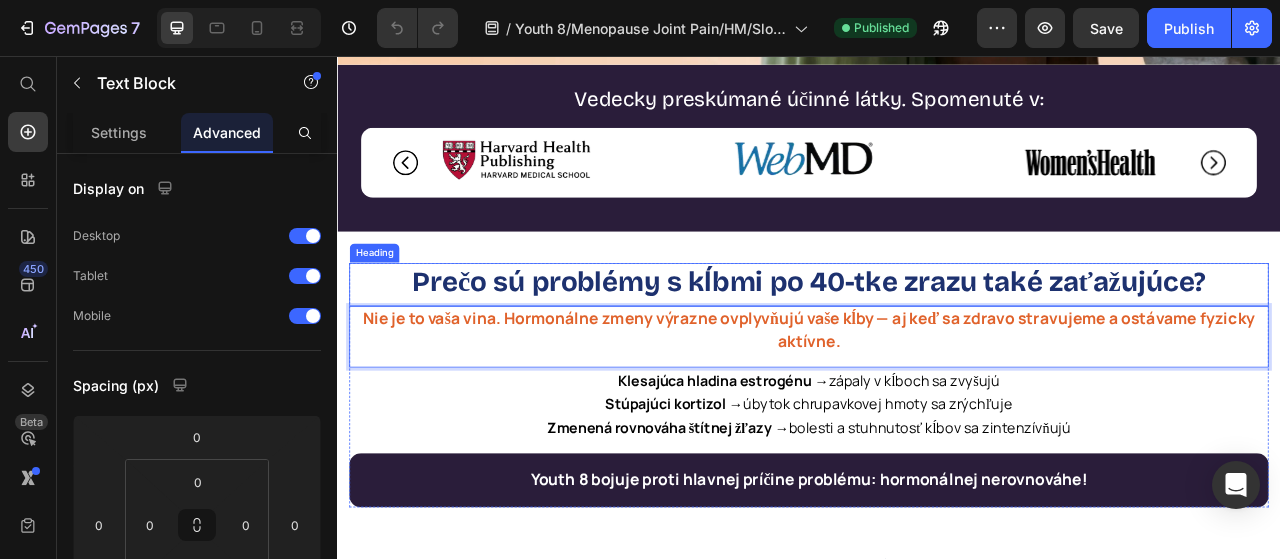 click on "Prečo sú problémy s kĺbmi po 40-tke zrazu také zaťažujúce?" at bounding box center (937, 345) 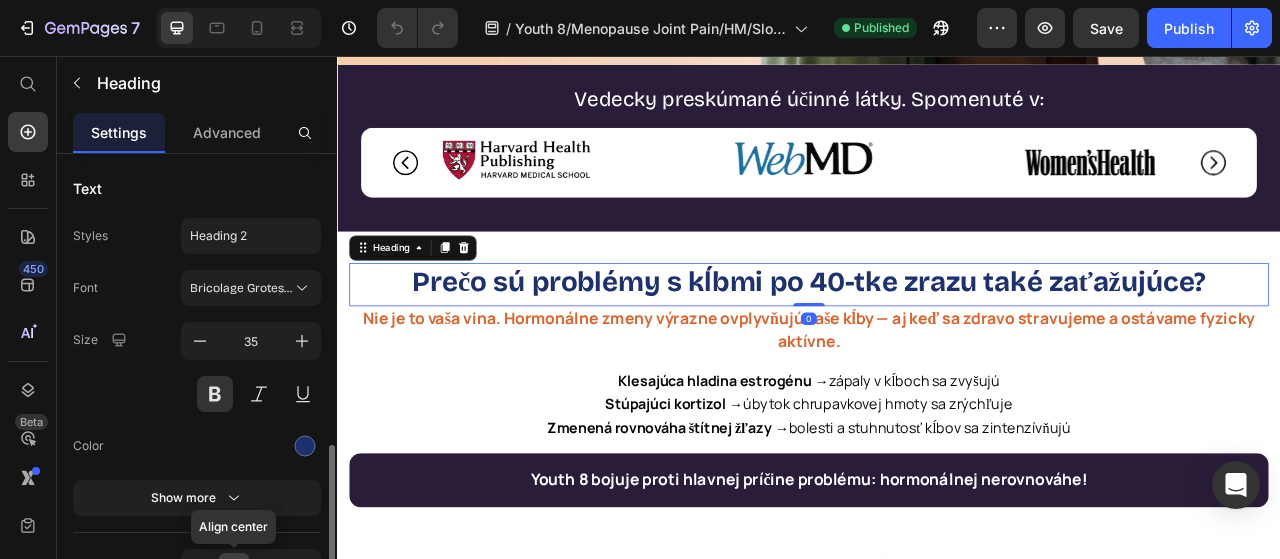 scroll, scrollTop: 200, scrollLeft: 0, axis: vertical 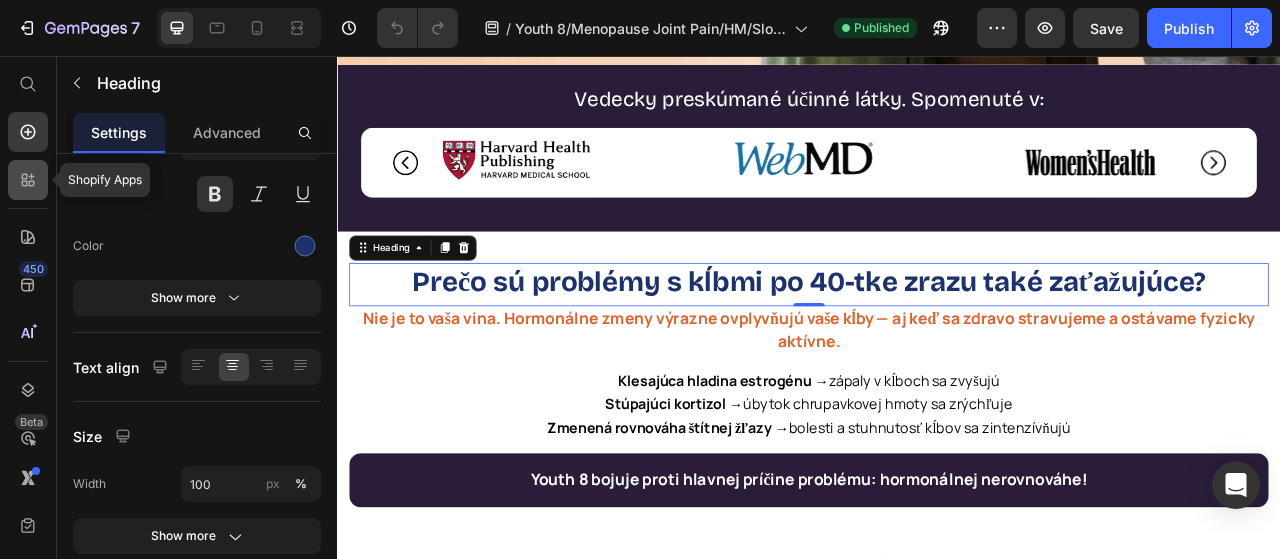 click 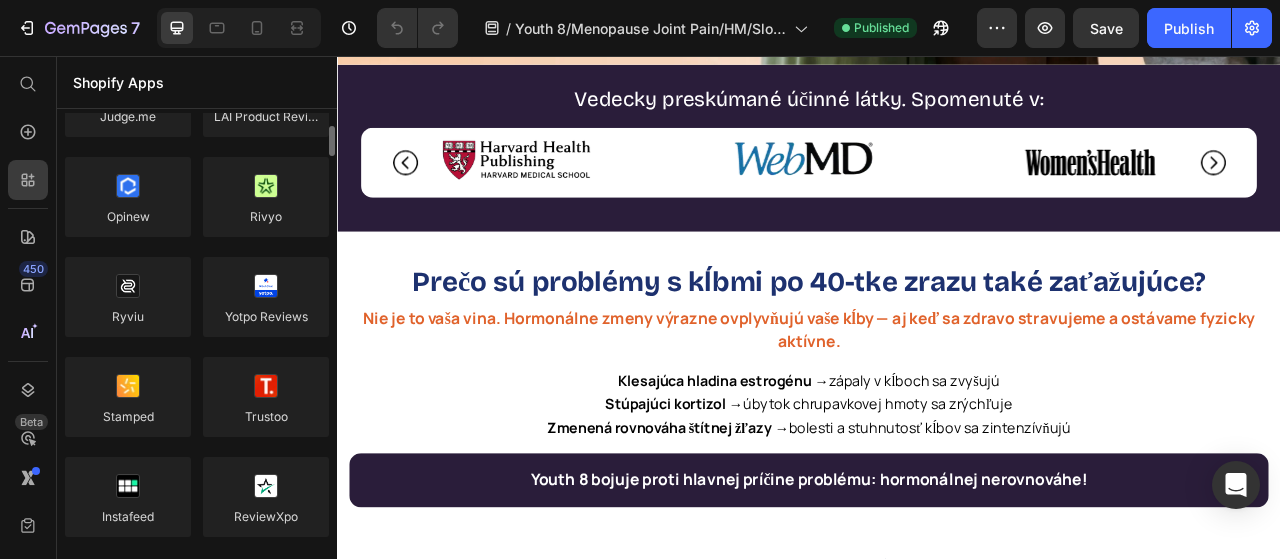 scroll, scrollTop: 0, scrollLeft: 0, axis: both 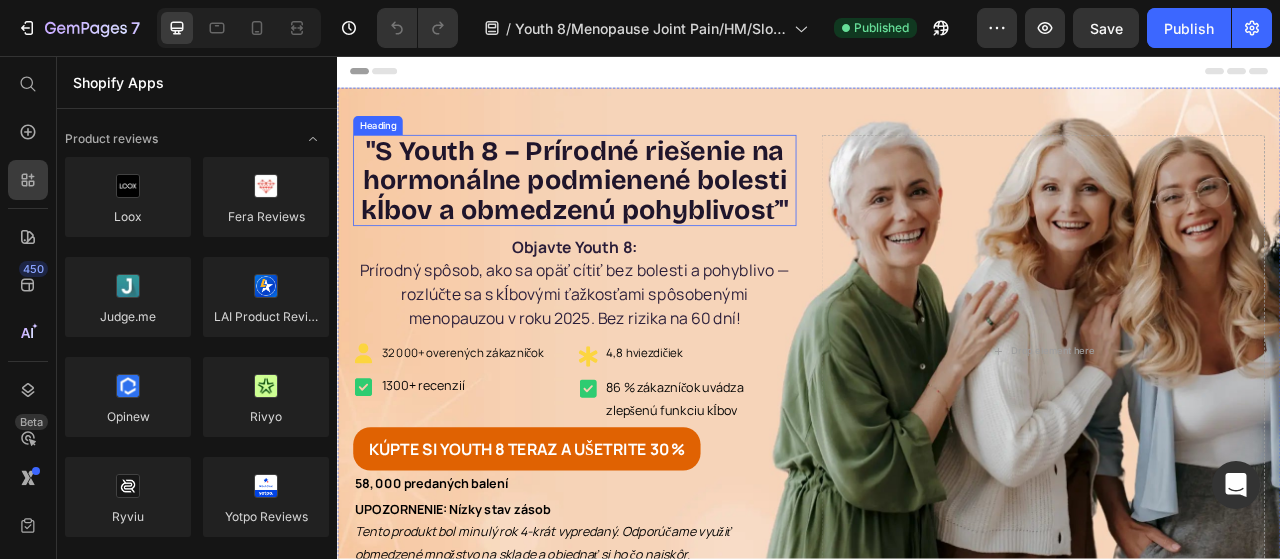 click on "S Youth 8 – Prírodné riešenie na hormonálne podmienené bolesti kĺbov a obmedzenú pohyblivosť" at bounding box center (638, 215) 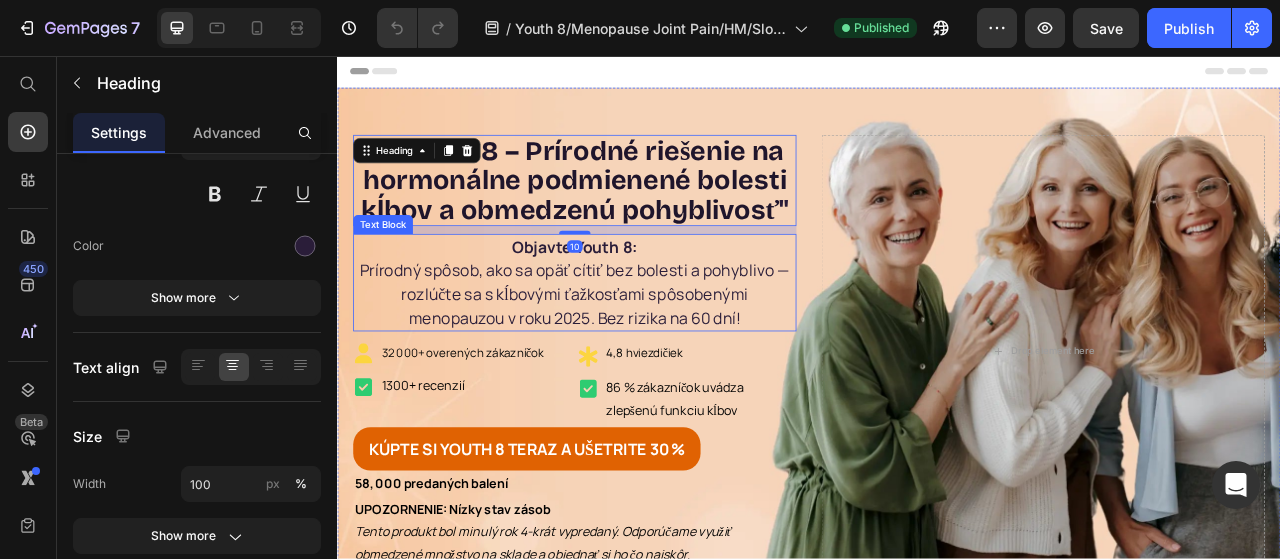 click on "Objavte Youth 8: Prírodný spôsob, ako sa opäť cítiť bez bolesti a pohyblivo — rozlúčte sa s kĺbovými ťažkosťami spôsobenými menopauzou v roku 2025. Bez rizika na 60 dní!" at bounding box center [639, 345] 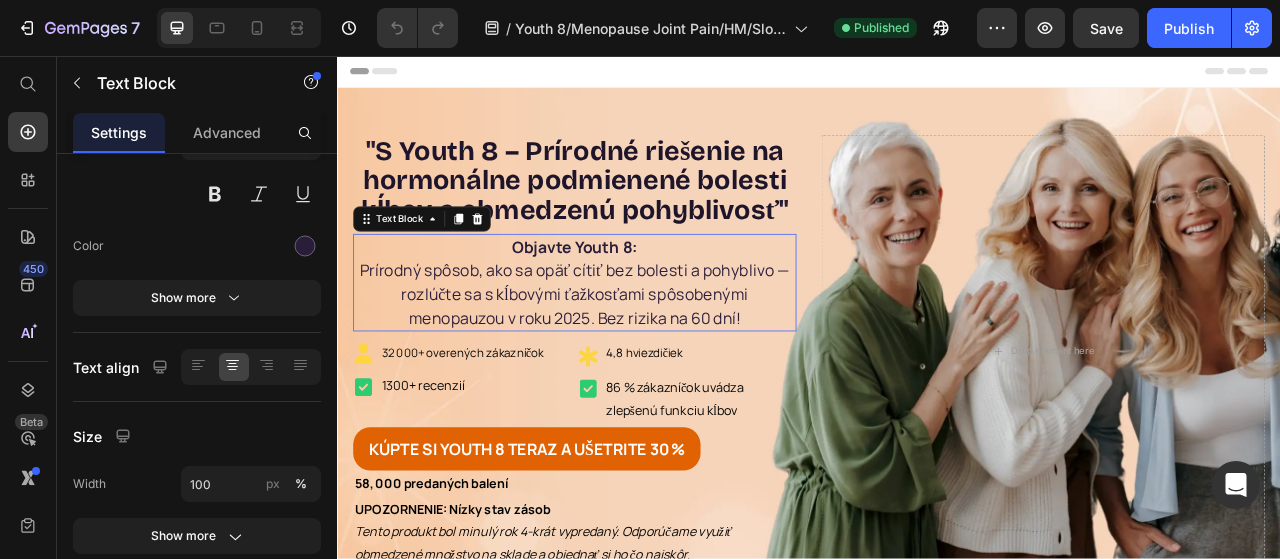 scroll, scrollTop: 0, scrollLeft: 0, axis: both 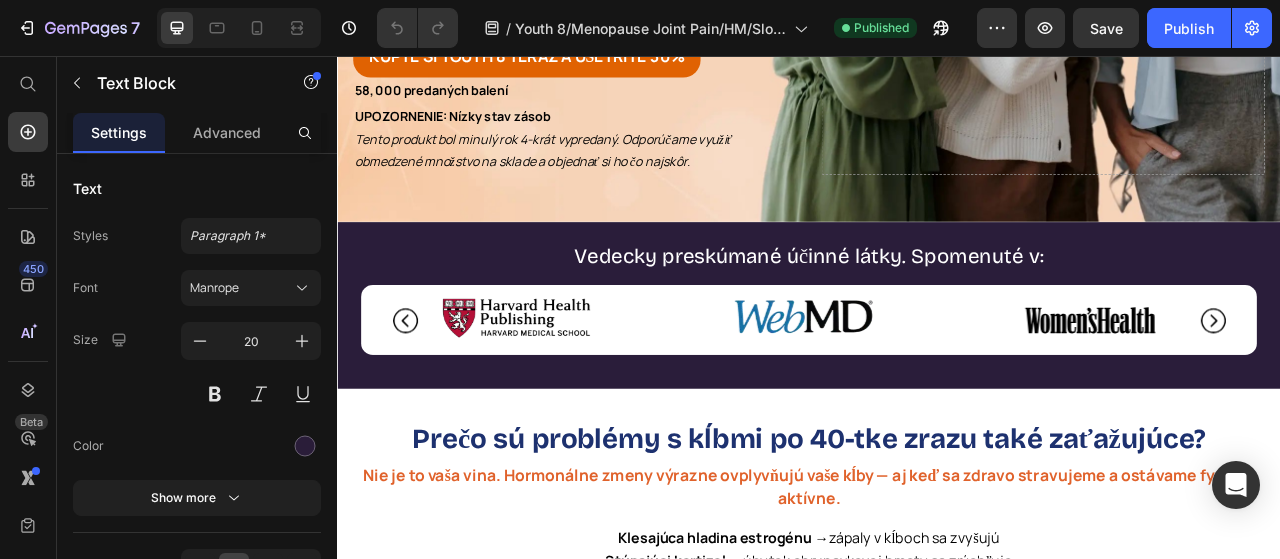click at bounding box center (564, 389) 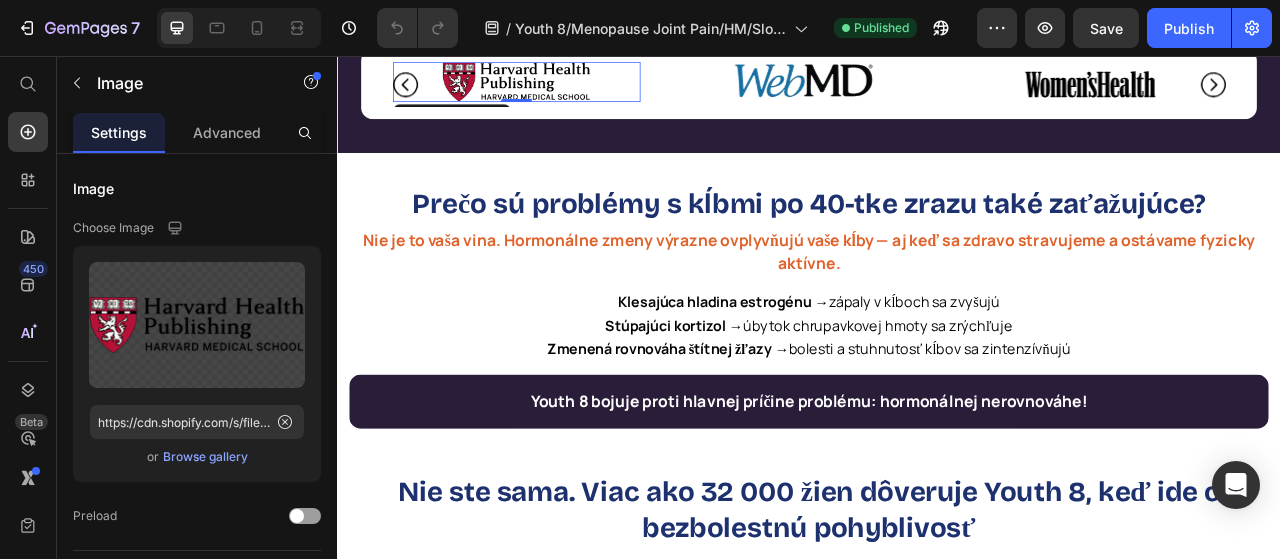 click on "Klesajúca hladina estrogénu →  zápaly v kĺboch sa zvyšujú" at bounding box center [937, 370] 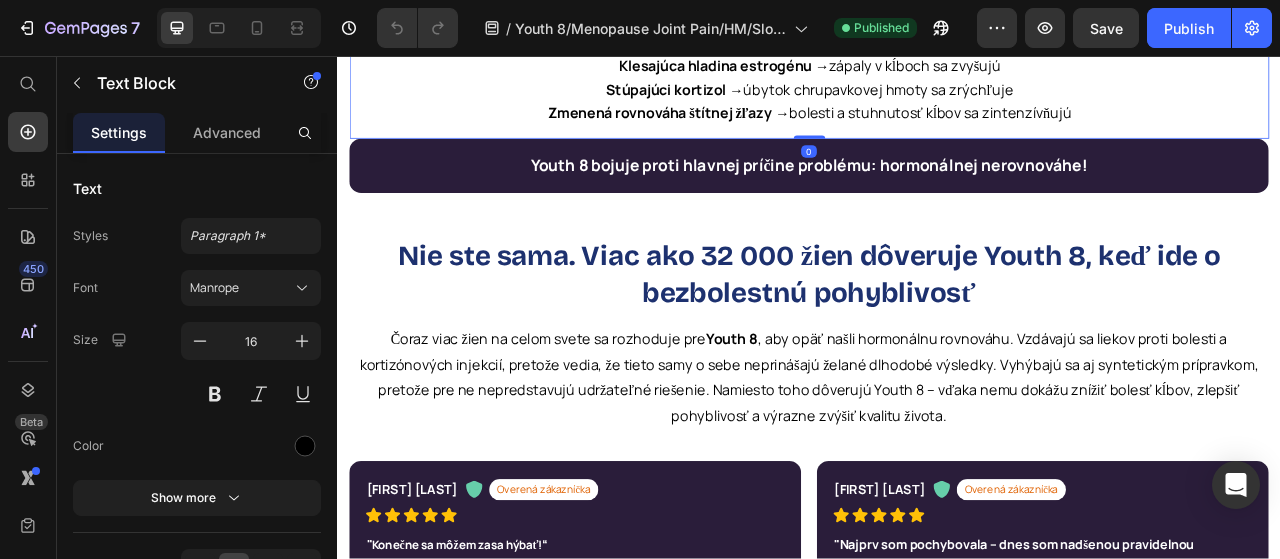 click on "Nie ste sama. Viac ako 32 000 žien dôveruje Youth 8, keď ide o bezbolestnú pohyblivosť" at bounding box center [937, 334] 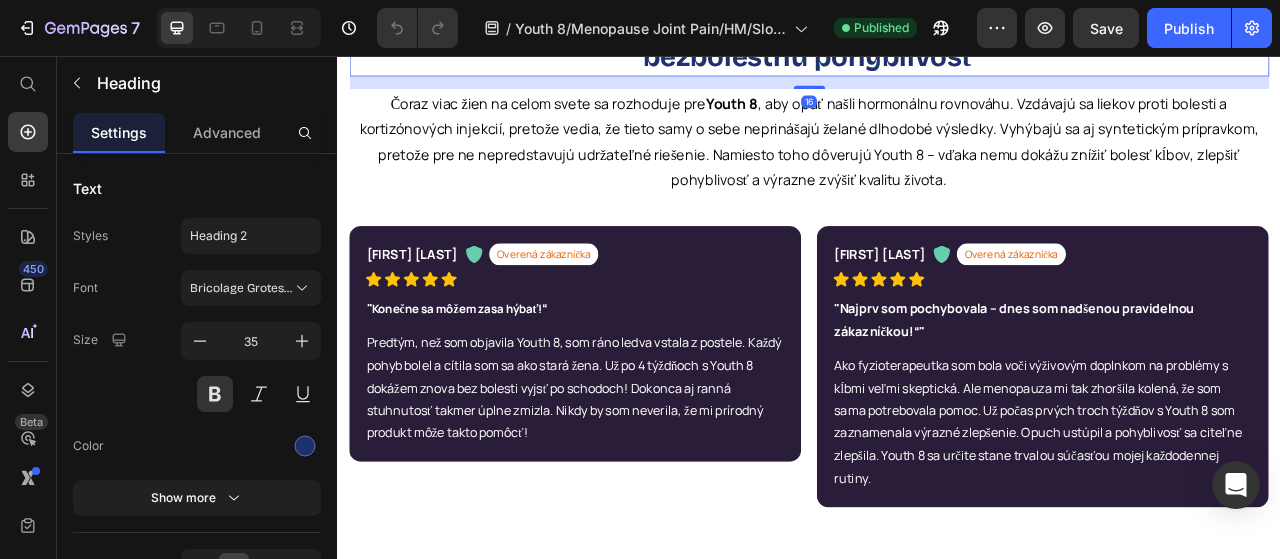 click on "Konečne sa môžem zasa hýbať!" at bounding box center (489, 378) 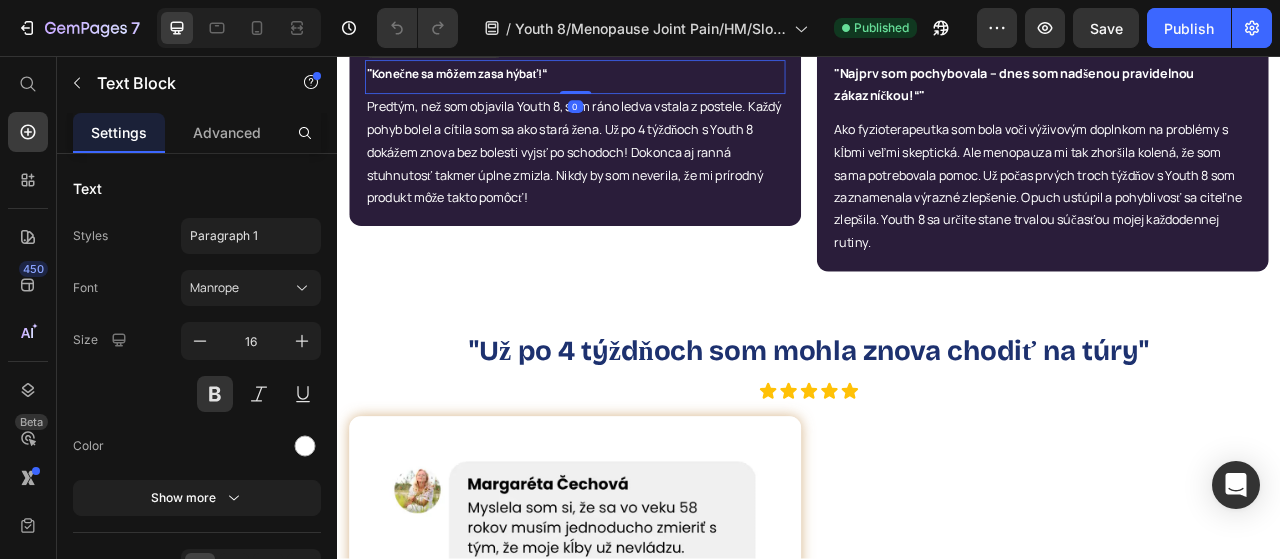 click on ""Už po 4 týždňoch som mohla znova chodiť na túry" Heading Icon Icon Icon Icon Icon Icon List Row Image Image Row Image Získajte pomoc z prírody Button Image 60-dňová záruka vrátenia peňazí Text Block Row Row Row Section 4/25" at bounding box center [937, 1228] 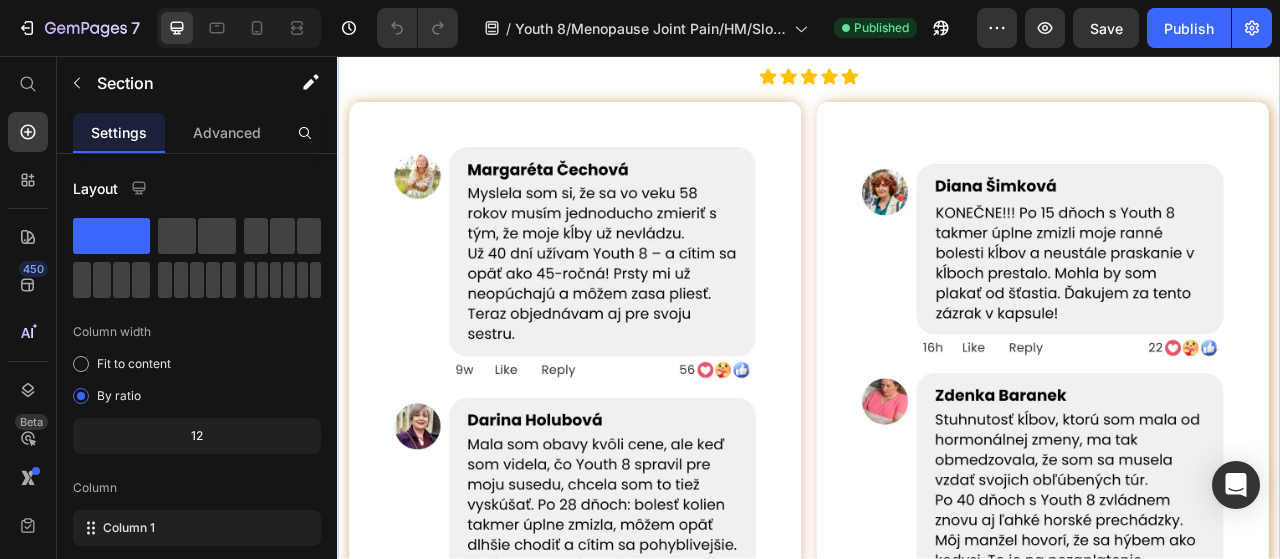 click at bounding box center [639, 474] 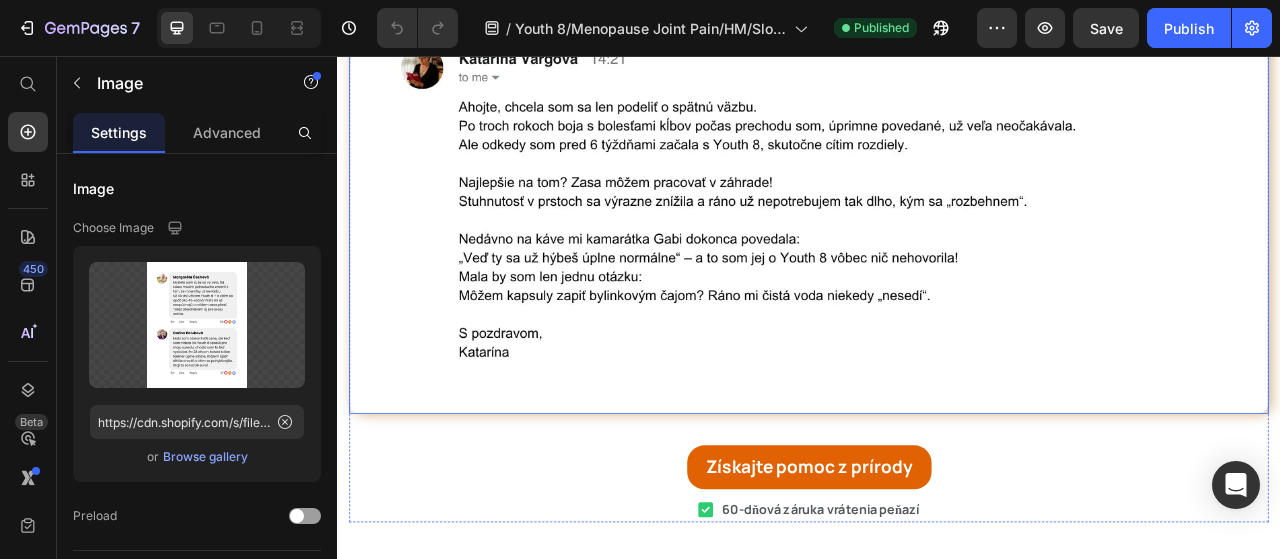scroll, scrollTop: 3600, scrollLeft: 0, axis: vertical 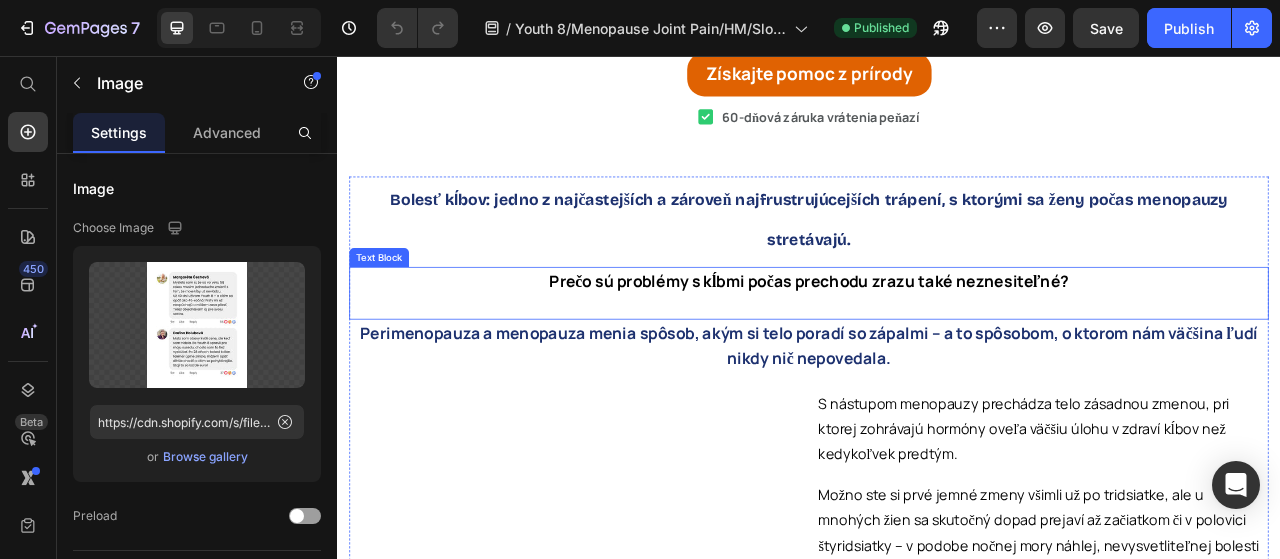 click on "Prečo sú problémy s kĺbmi počas prechodu zrazu také neznesiteľné? Text Block" at bounding box center (937, 358) 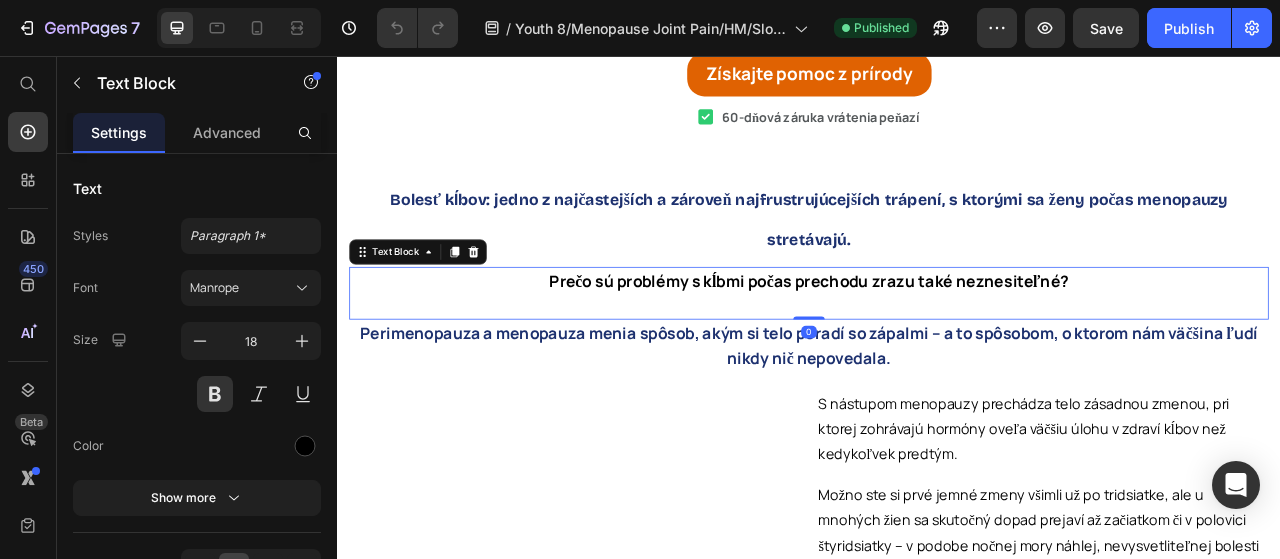 scroll, scrollTop: 4100, scrollLeft: 0, axis: vertical 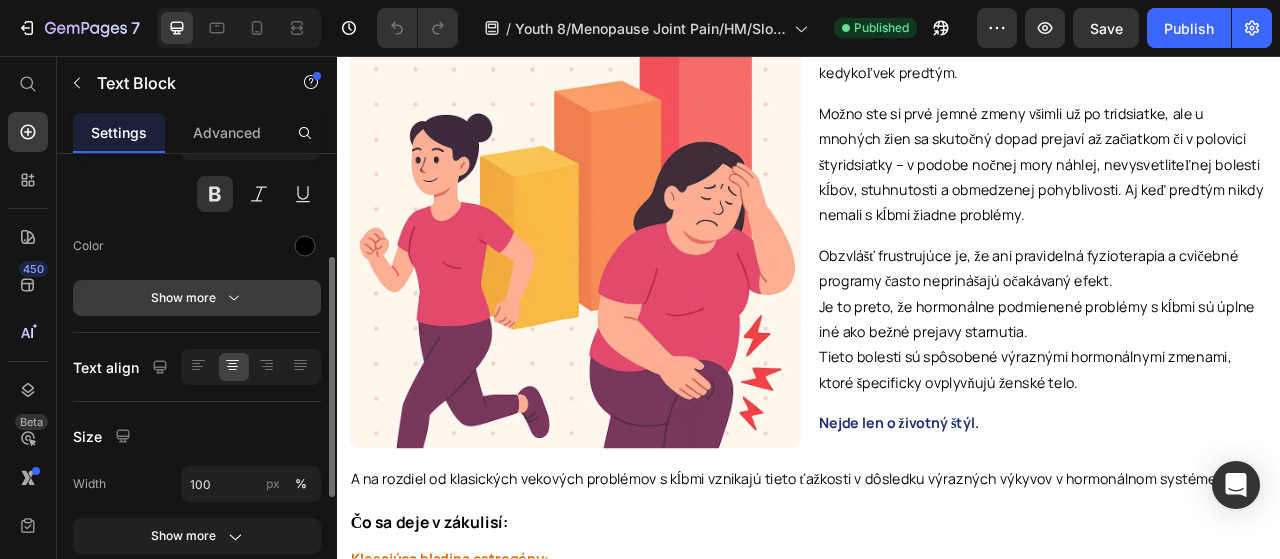 click 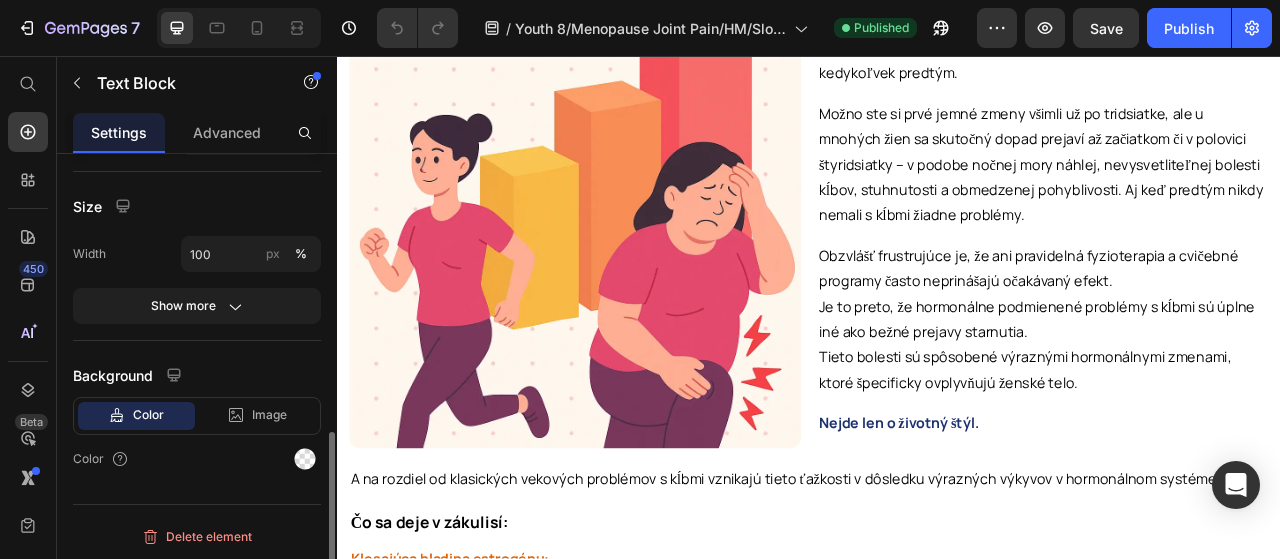 scroll, scrollTop: 690, scrollLeft: 0, axis: vertical 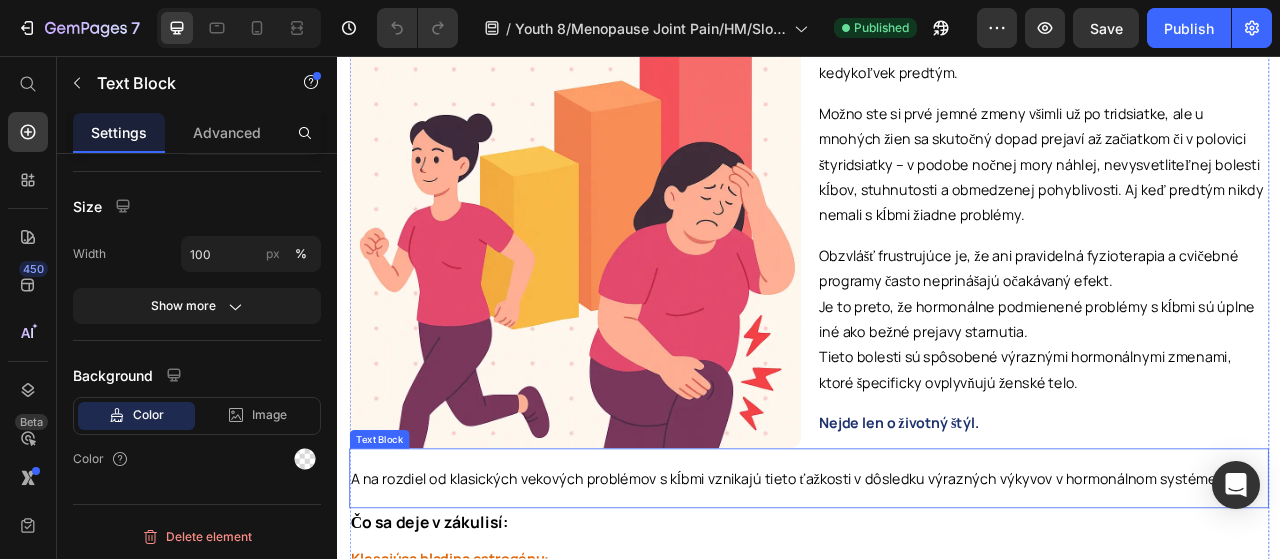 click on "A na rozdiel od klasických vekových problémov s kĺbmi vznikajú tieto ťažkosti v dôsledku výrazných výkyvov v hormonálnom systéme." at bounding box center (907, 594) 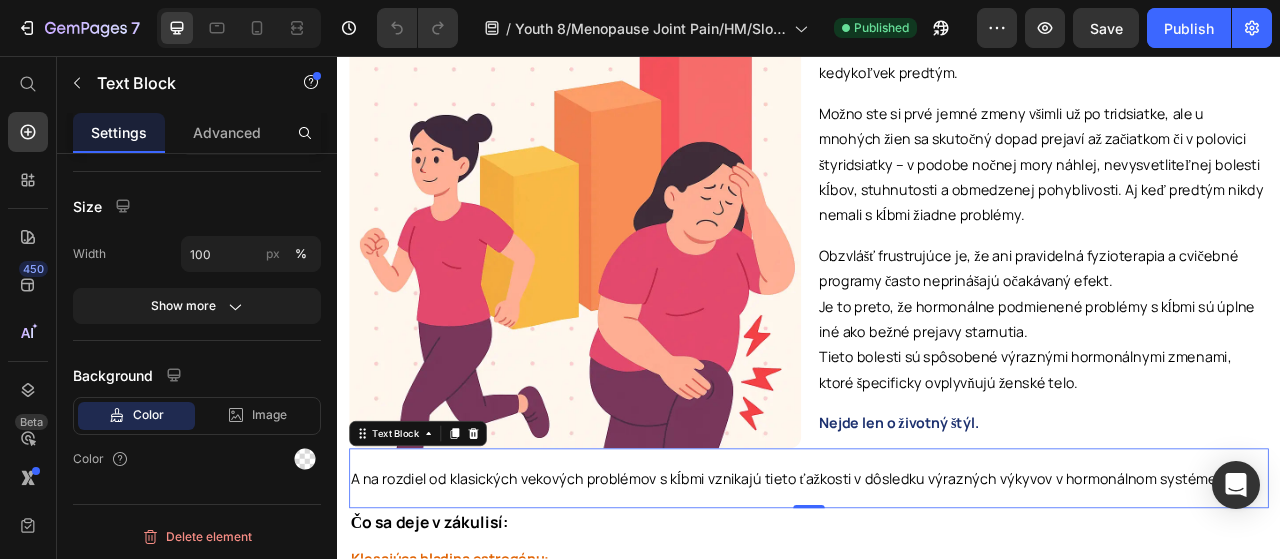 scroll, scrollTop: 430, scrollLeft: 0, axis: vertical 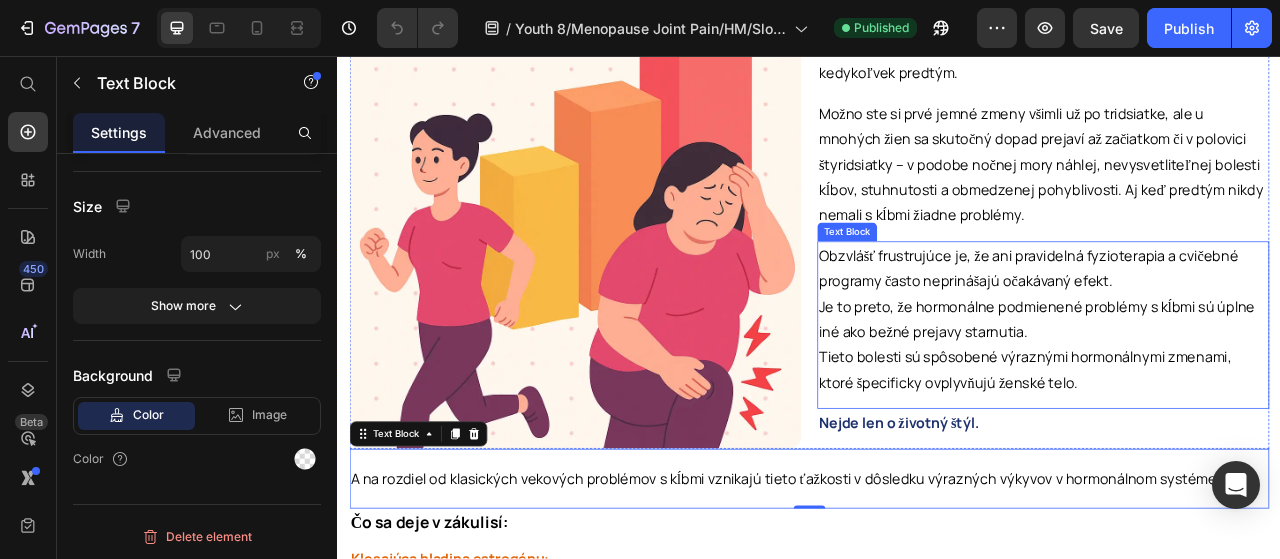 click on "Obzvlášť frustrujúce je, že ani pravidelná fyzioterapia a cvičebné programy často neprinášajú očakávaný efekt." at bounding box center [1216, 326] 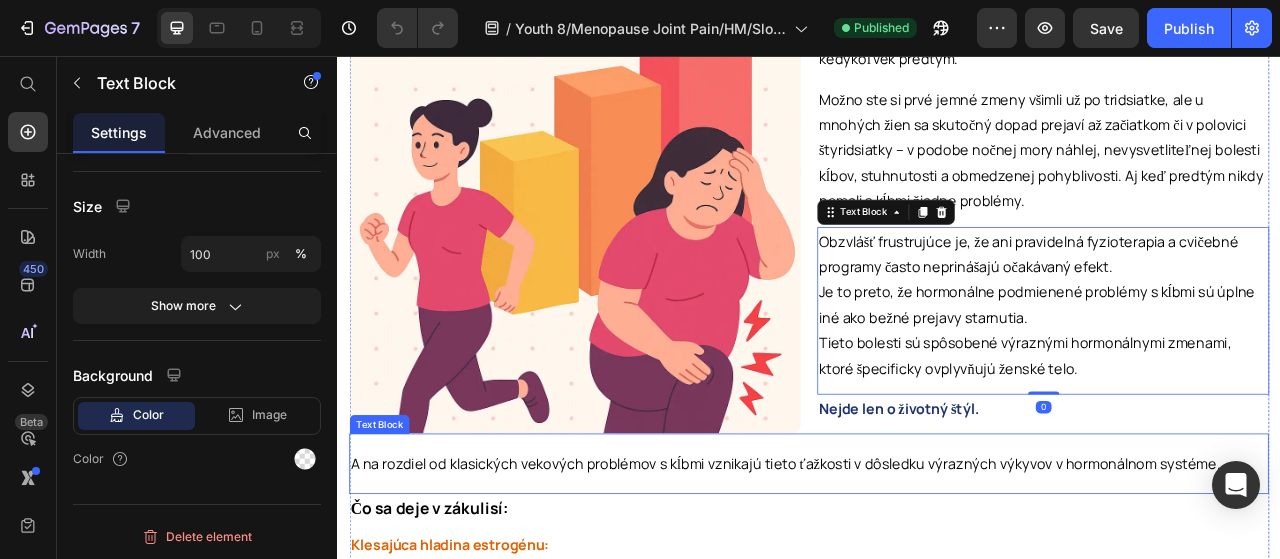 scroll, scrollTop: 4500, scrollLeft: 0, axis: vertical 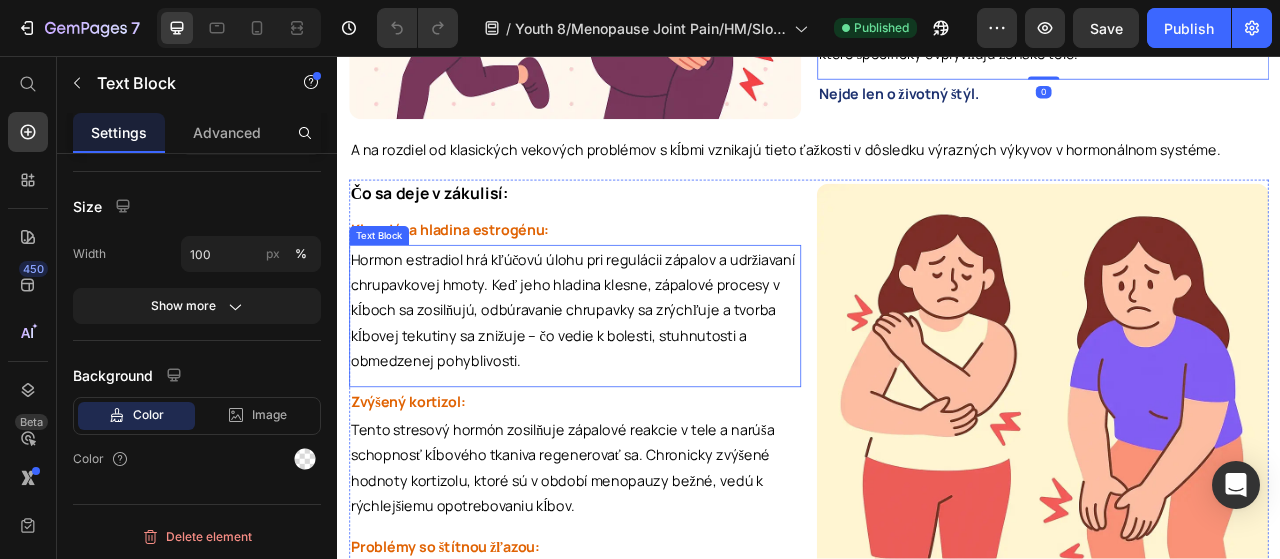 click on "Hormon estradiol hrá kľúčovú úlohu pri regulácii zápalov a udržiavaní chrupavkovej hmoty. Keď jeho hladina klesne, zápalové procesy v kĺboch sa zosilňujú, odbúravanie chrupavky sa zrýchľuje a tvorba kĺbovej tekutiny sa znižuje – čo vedie k bolesti, stuhnutosti a obmedzenej pohyblivosti." at bounding box center (636, 380) 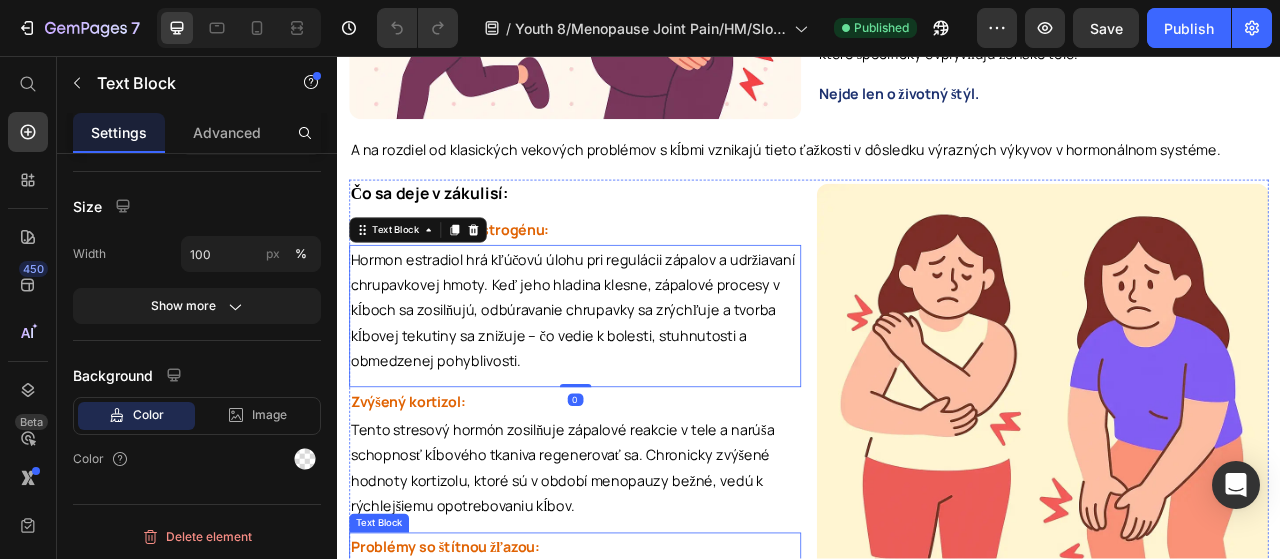 scroll, scrollTop: 5100, scrollLeft: 0, axis: vertical 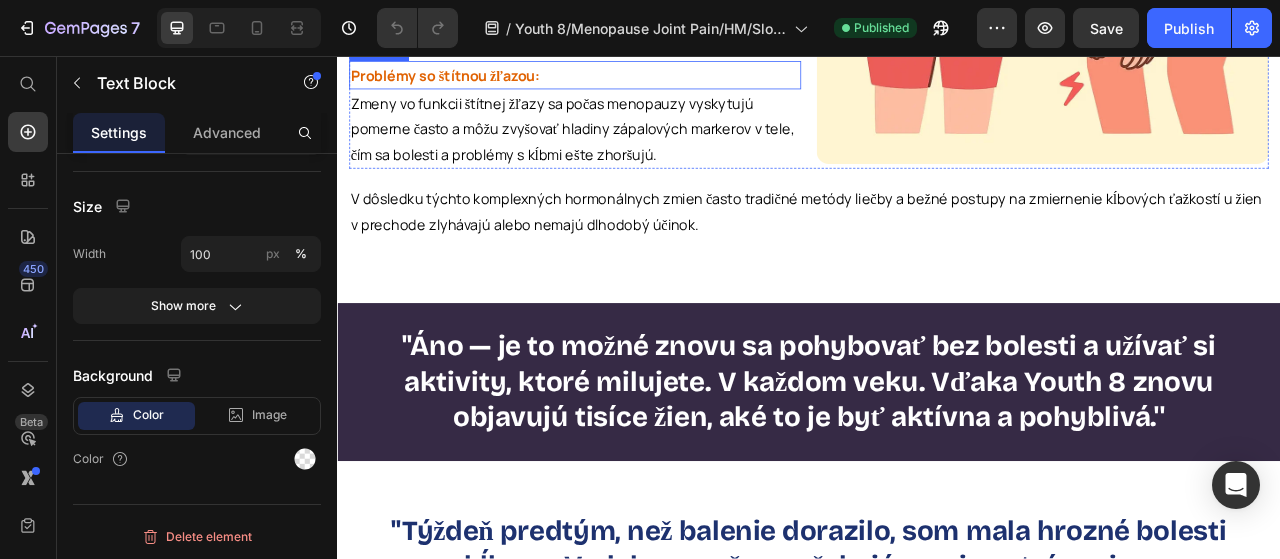 click on "''Áno — je to možné znovu sa pohybovať bez bolesti a užívať si aktivity, ktoré milujete. V každom veku. Vďaka Youth 8 znovu objavujú tisíce žien, aké to je byť aktívna a pohyblivá.''" at bounding box center (937, 470) 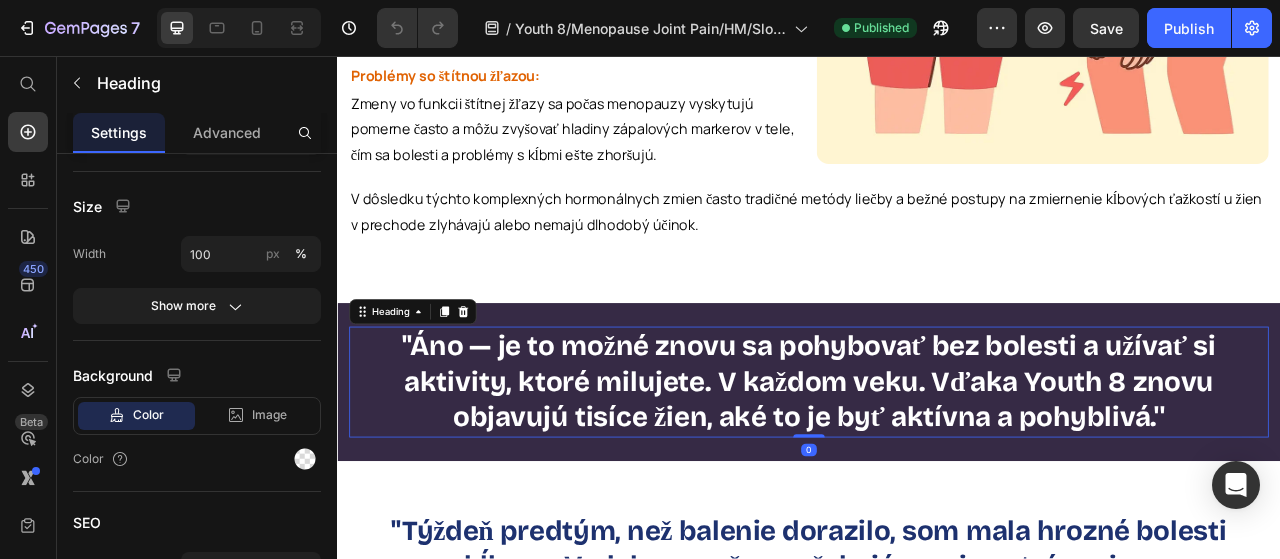 scroll, scrollTop: 0, scrollLeft: 0, axis: both 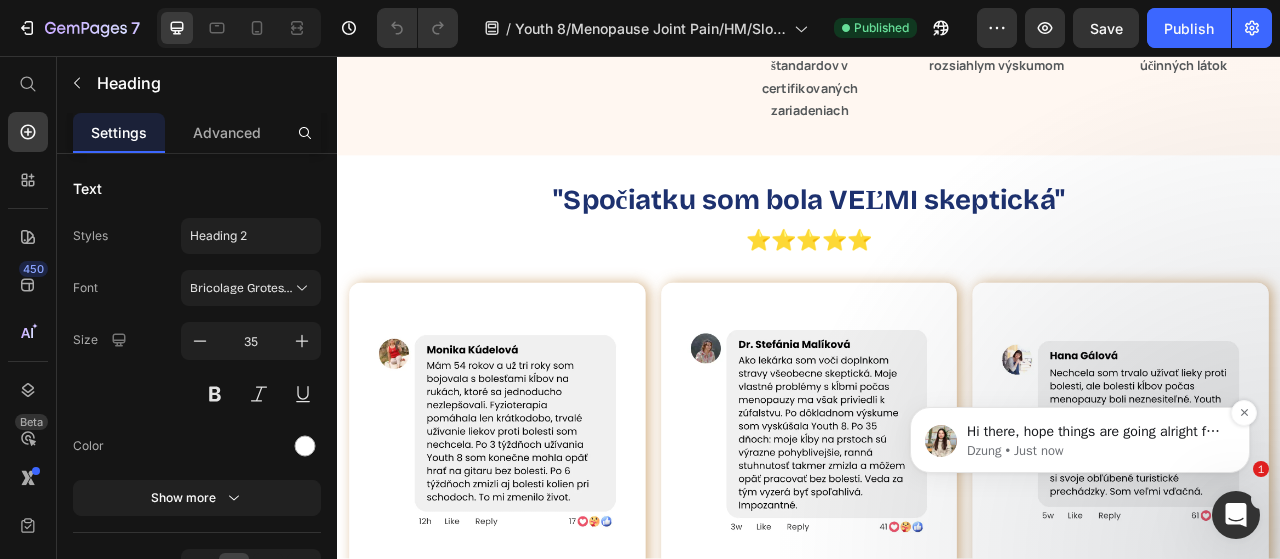 click on "Dzung • Just now" at bounding box center [1096, 451] 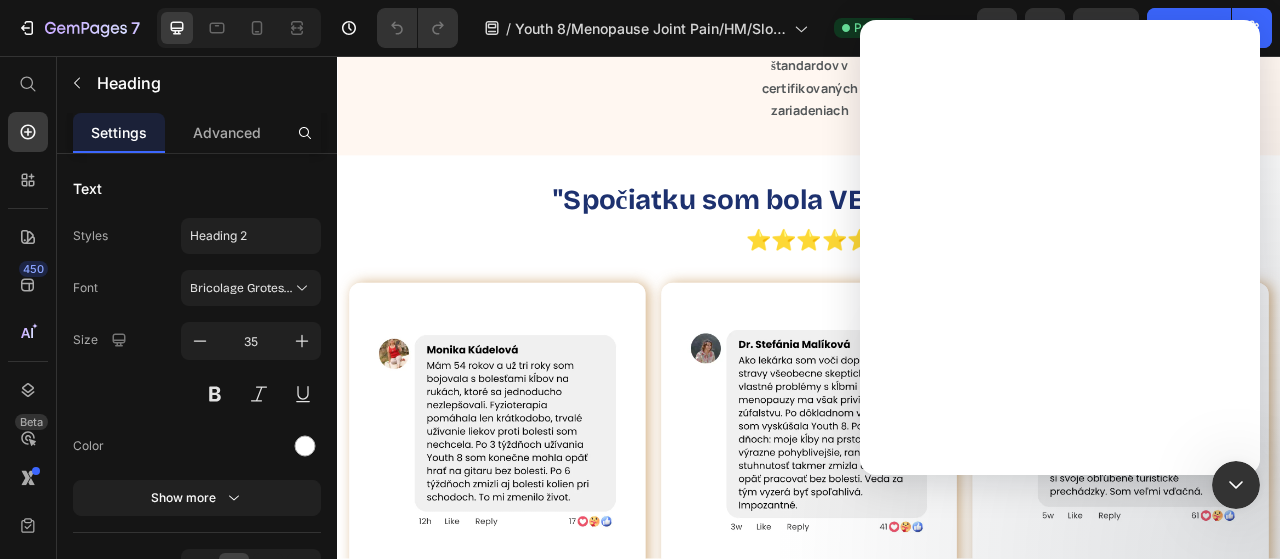 scroll, scrollTop: 0, scrollLeft: 0, axis: both 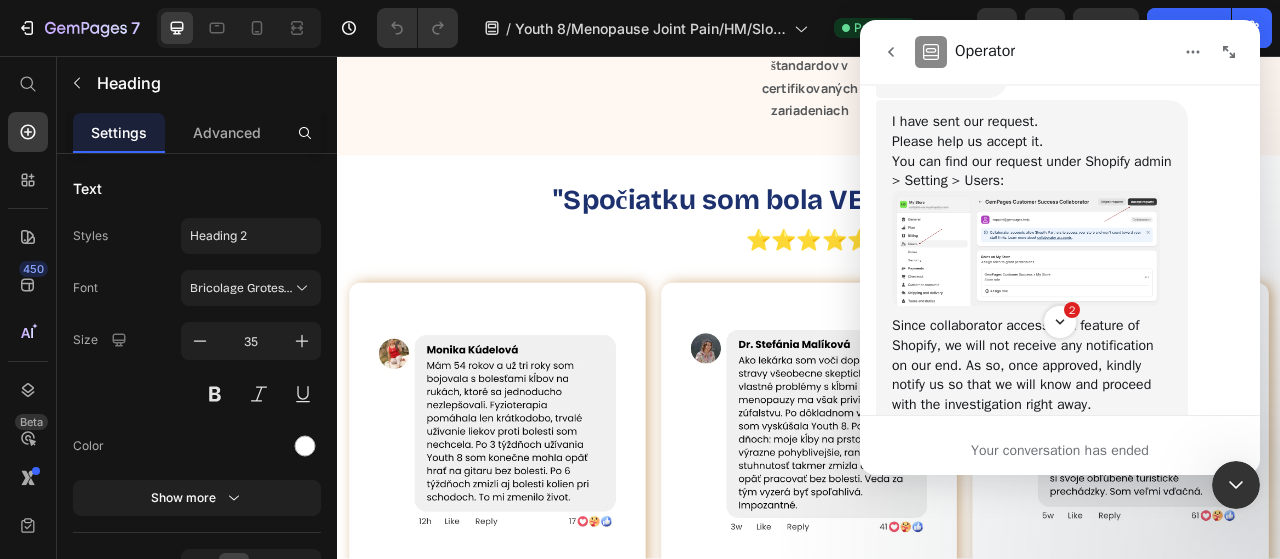 click at bounding box center [1026, 249] 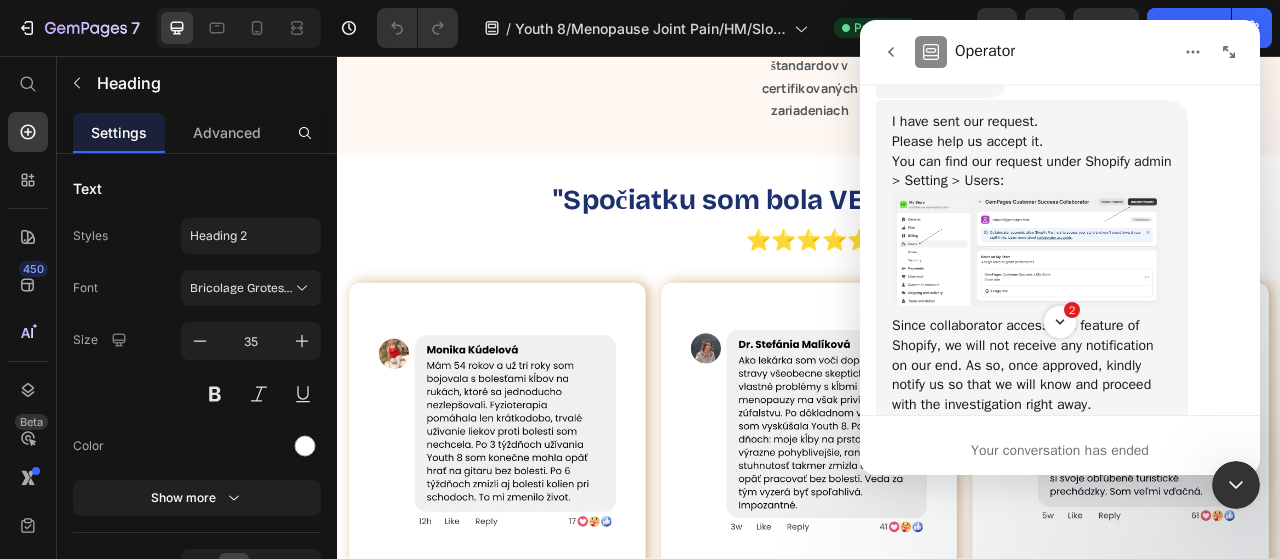 scroll, scrollTop: 0, scrollLeft: 0, axis: both 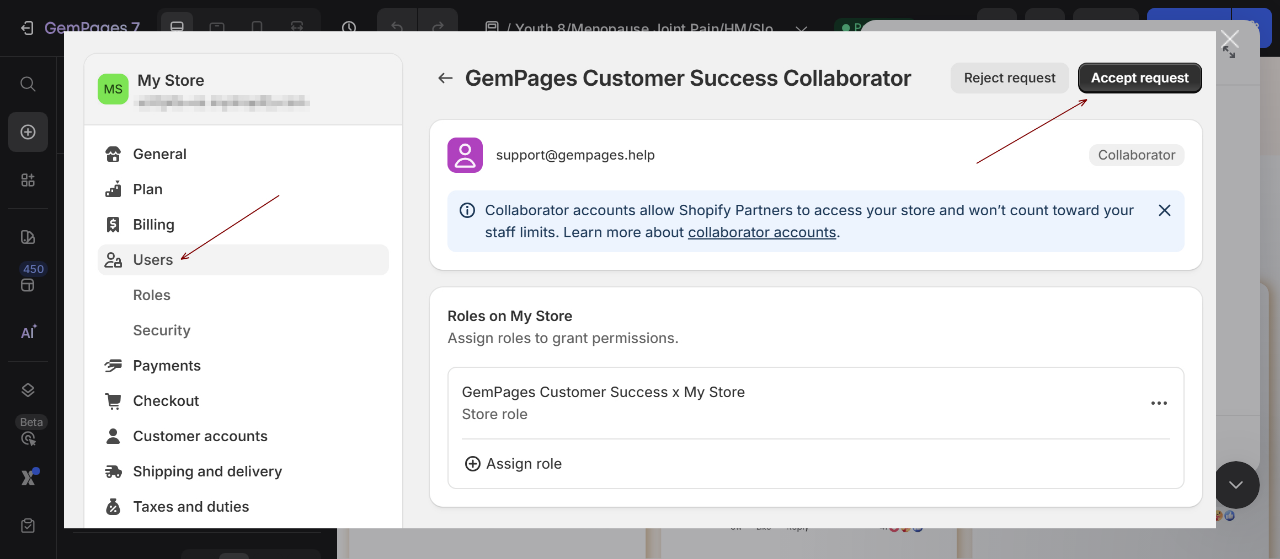 click at bounding box center (640, 279) 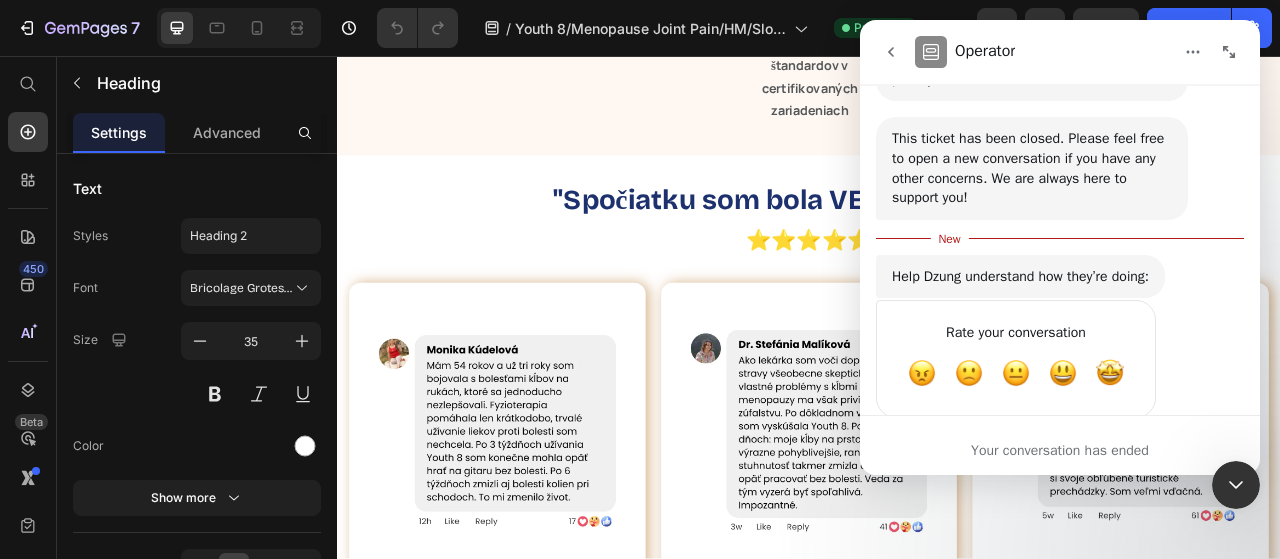 scroll, scrollTop: 4443, scrollLeft: 0, axis: vertical 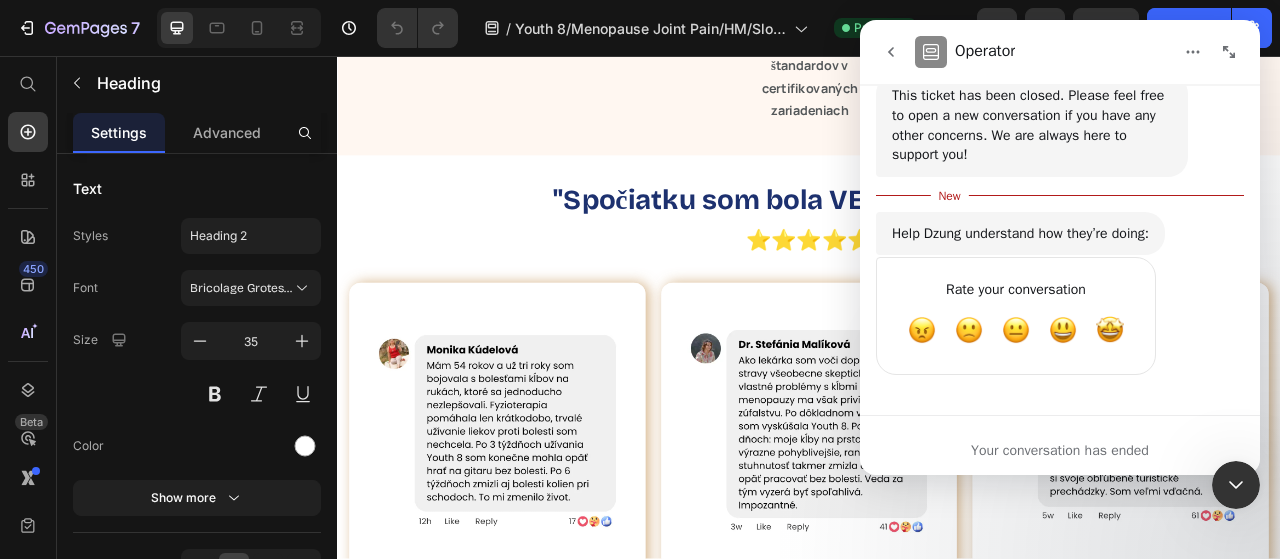 click at bounding box center (1229, 52) 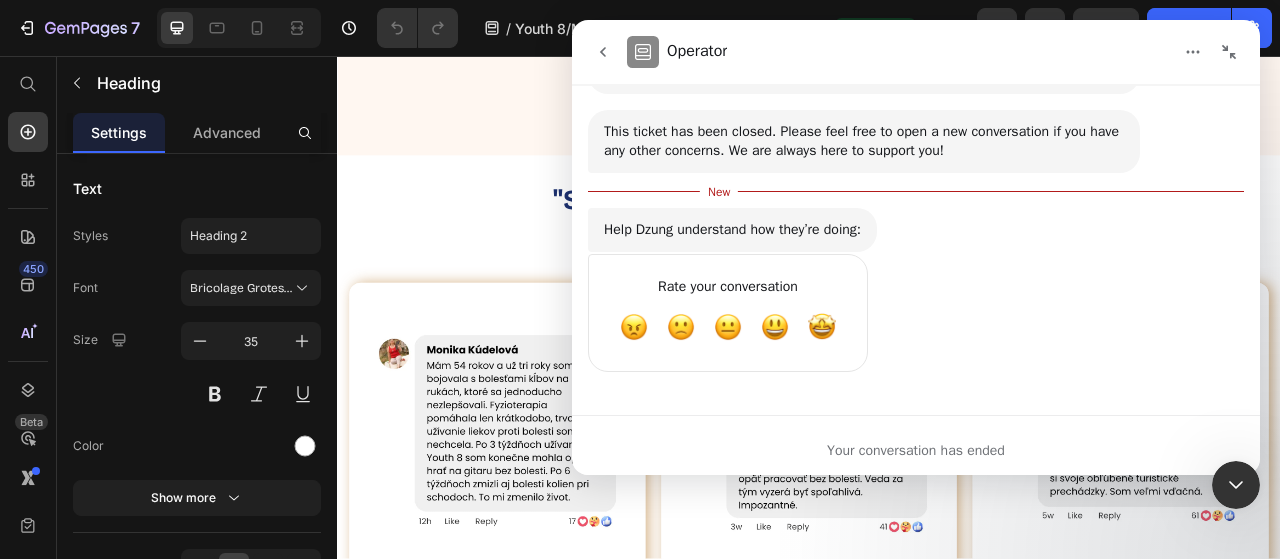 scroll, scrollTop: 3424, scrollLeft: 0, axis: vertical 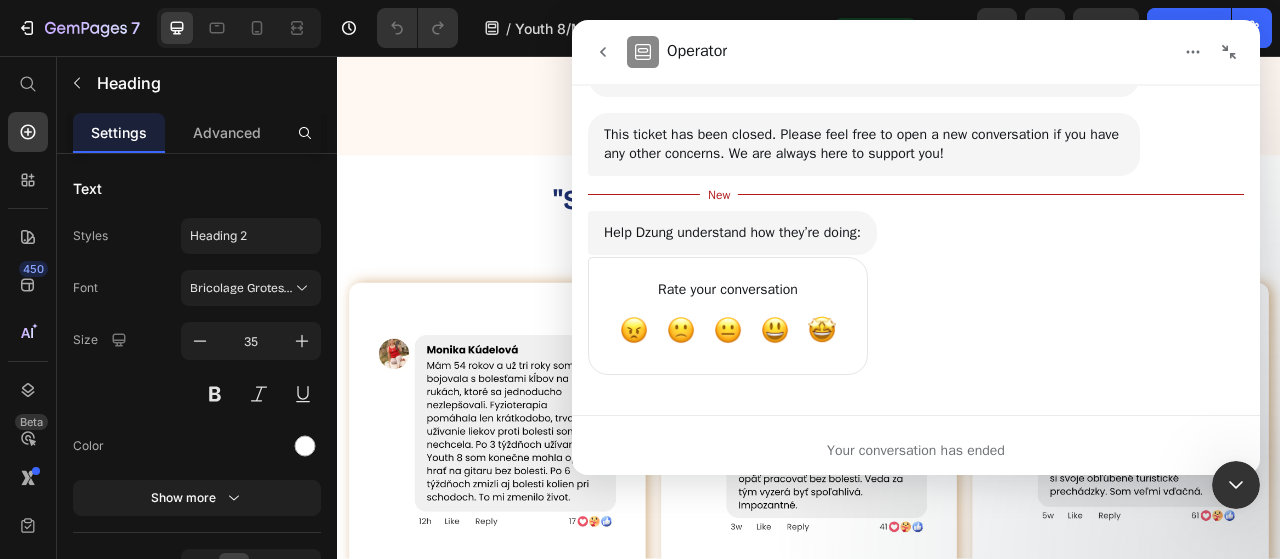 click at bounding box center (1229, 52) 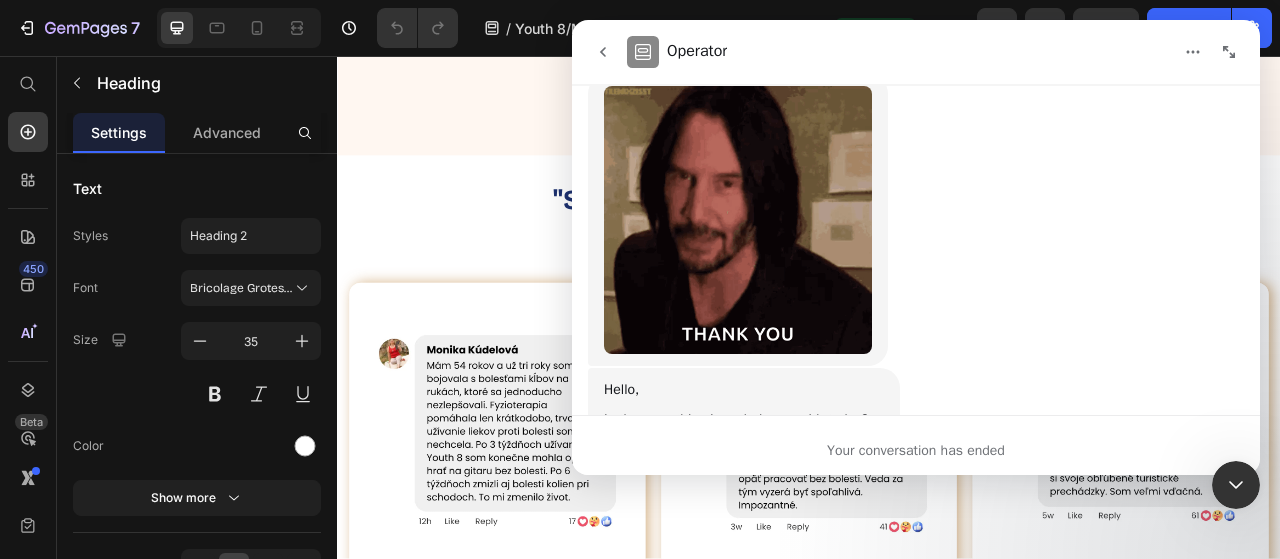 scroll, scrollTop: 4443, scrollLeft: 0, axis: vertical 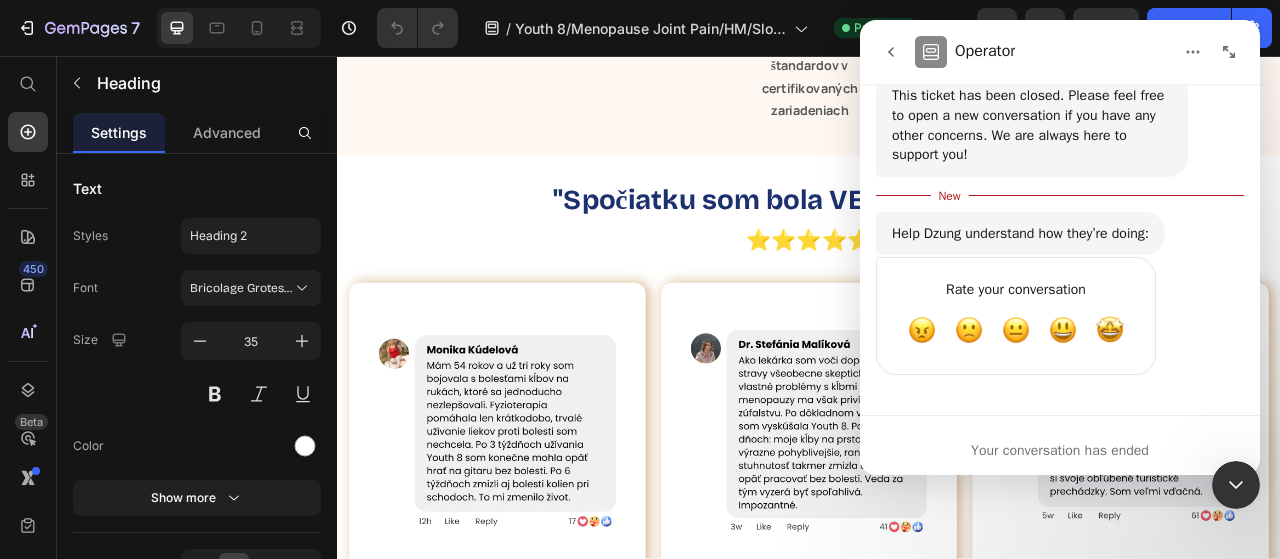 click at bounding box center [891, 52] 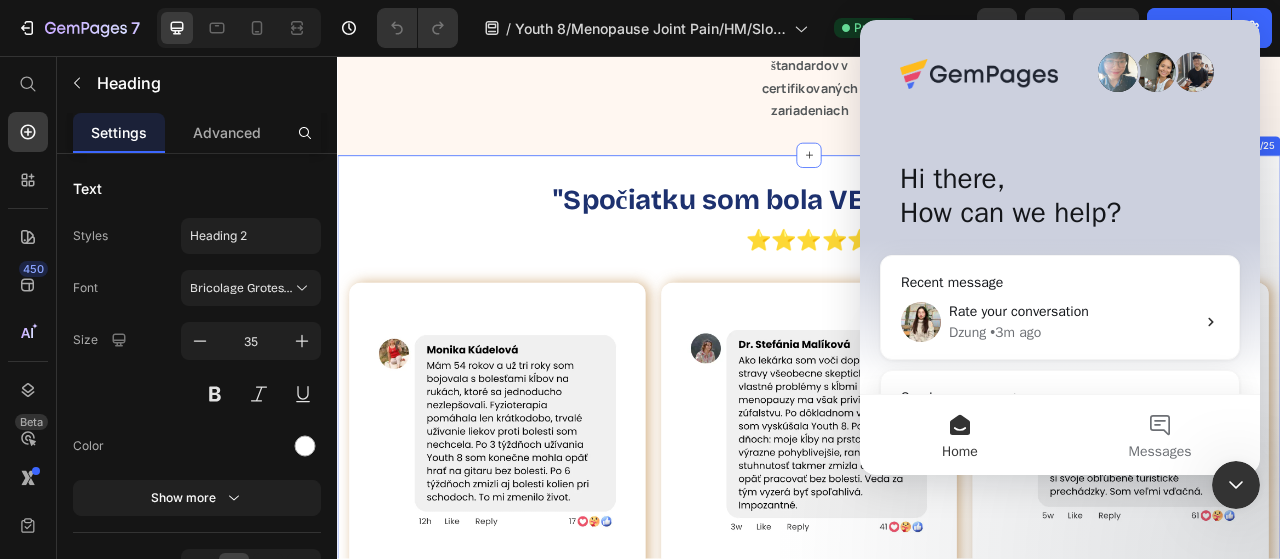 click on ""Spočiatku som bola VEĽMI skeptická" Heading ⭐⭐⭐⭐⭐ Text Block Row Image Image Image Row Section 16/25" at bounding box center (937, 478) 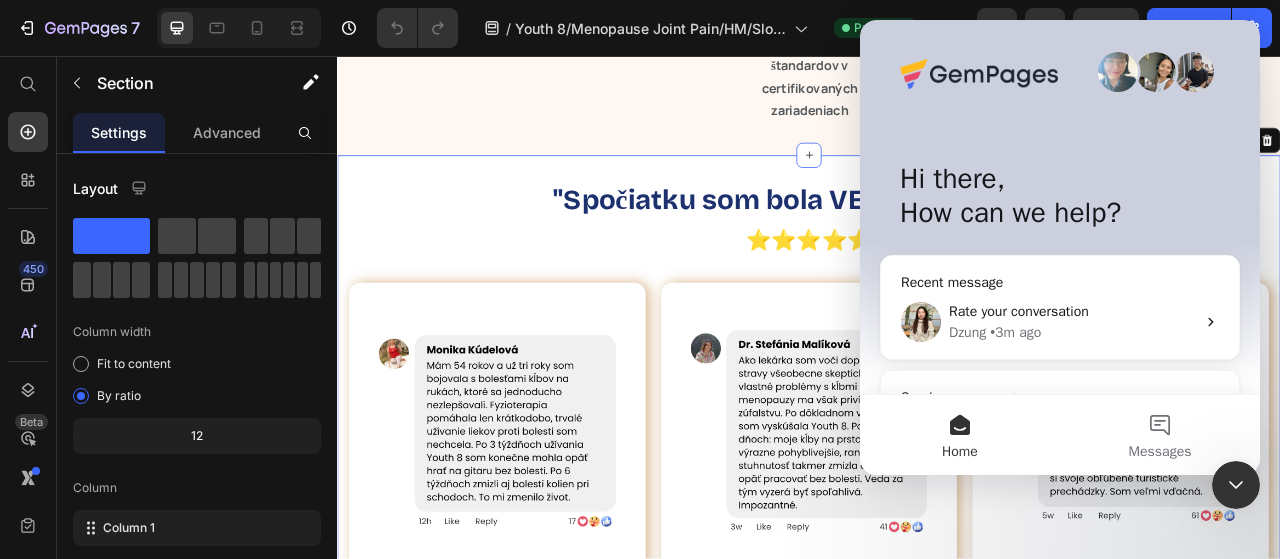 click 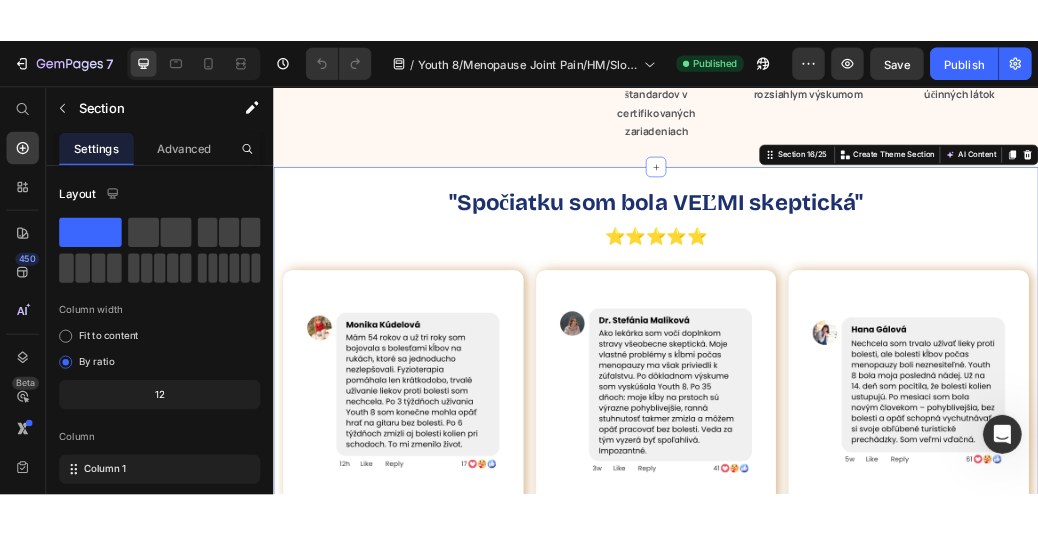 scroll, scrollTop: 0, scrollLeft: 0, axis: both 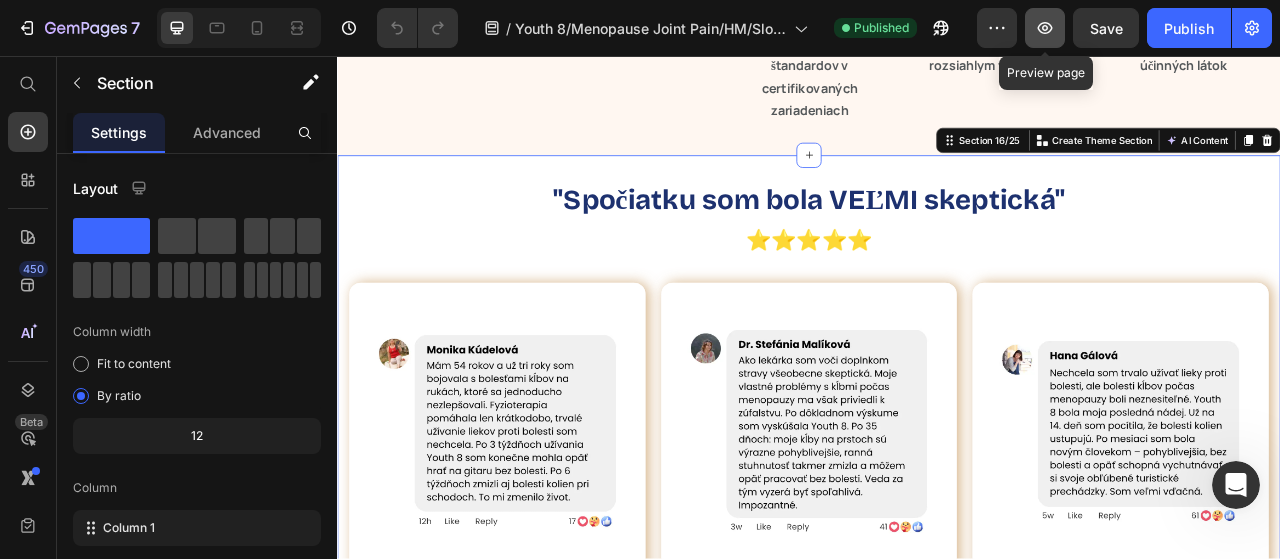 click 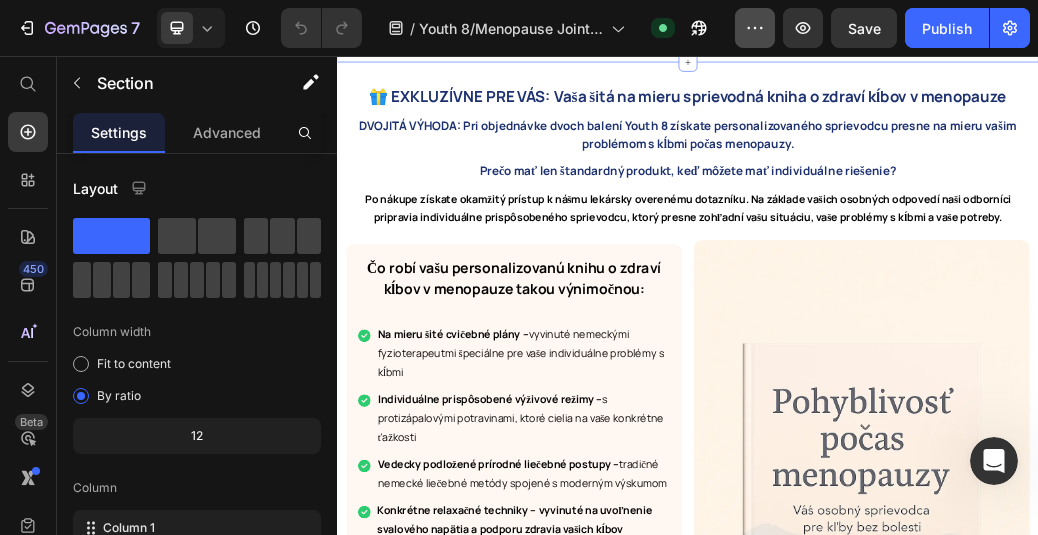 scroll, scrollTop: 16200, scrollLeft: 0, axis: vertical 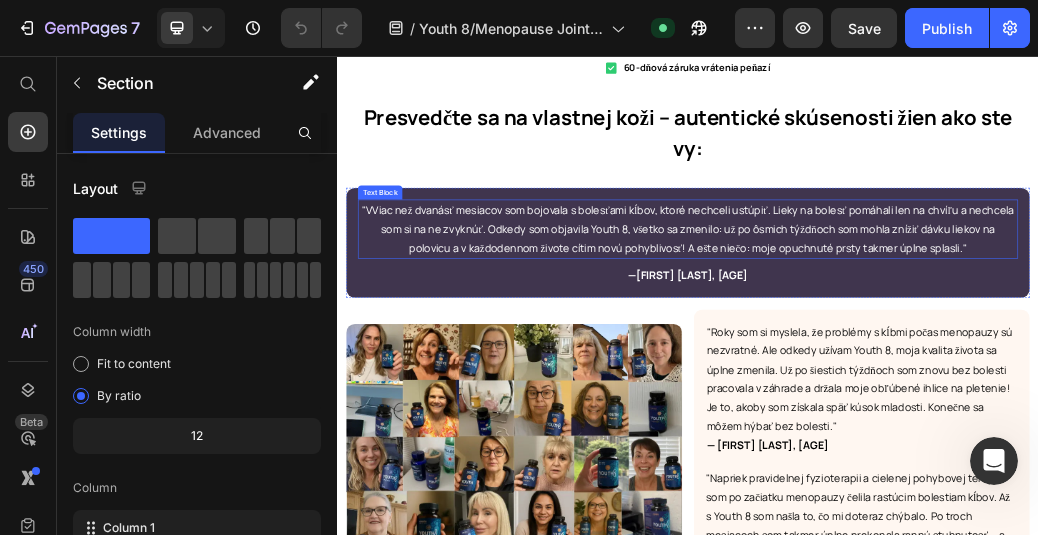 click on ""VViac než dvanásť mesiacov som bojovala s bolesťami kĺbov, ktoré nechceli ustúpiť. Lieky na bolesť pomáhali len na chvíľu a nechcela som si na ne zvyknúť. Odkedy som objavila Youth 8, všetko sa zmenilo: už po ôsmich týždňoch som mohla znížiť dávku liekov na polovicu a v každodennom živote cítim novú pohyblivosť! A ešte niečo: moje opuchnuté prsty takmer úplne splasli."" at bounding box center (937, 351) 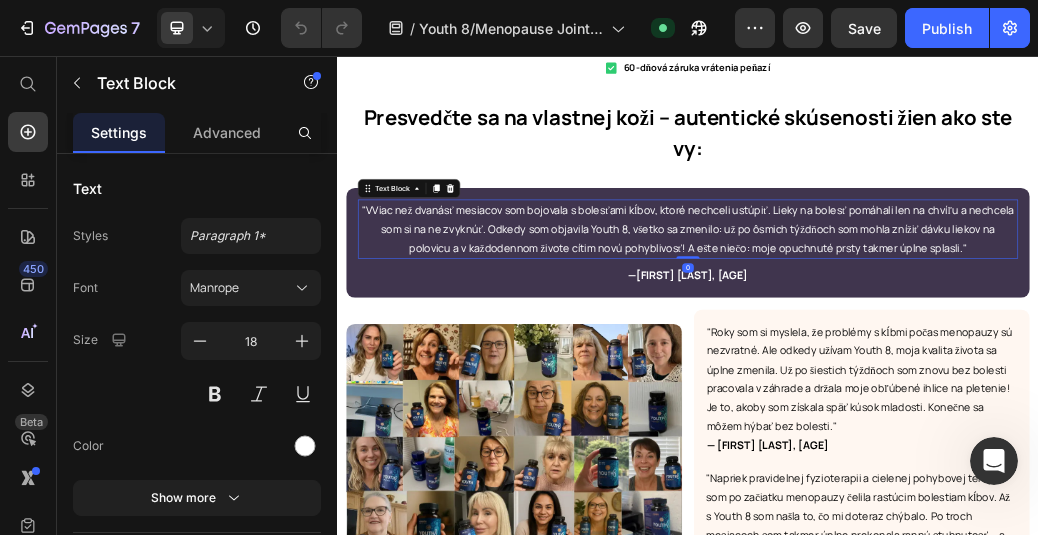 scroll, scrollTop: 18700, scrollLeft: 0, axis: vertical 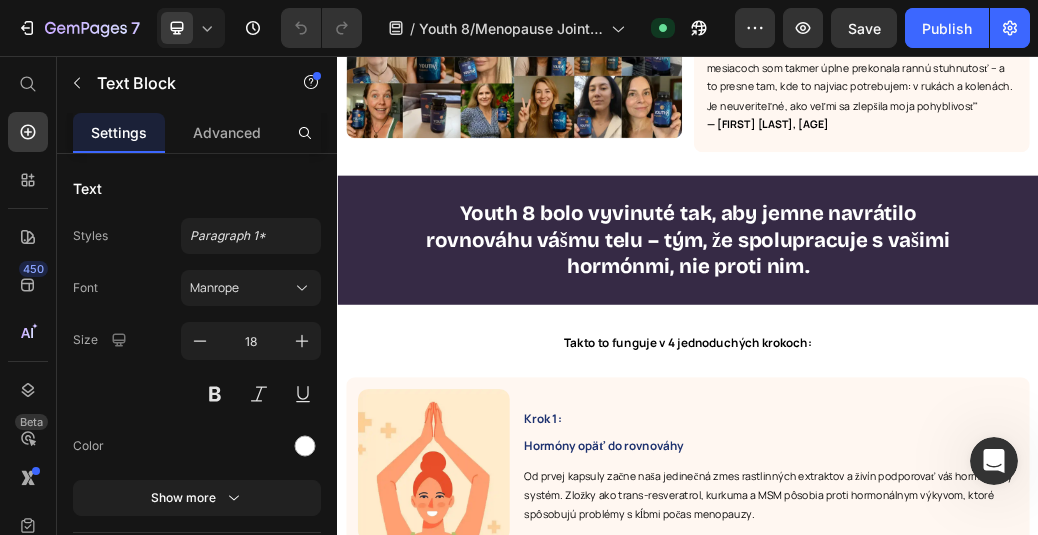 click on "Youth 8 bolo vyvinuté tak, aby jemne navrátilo rovnováhu vášmu telu – tým, že spolupracuje s vašimi hormónmi, nie proti nim." at bounding box center (937, 369) 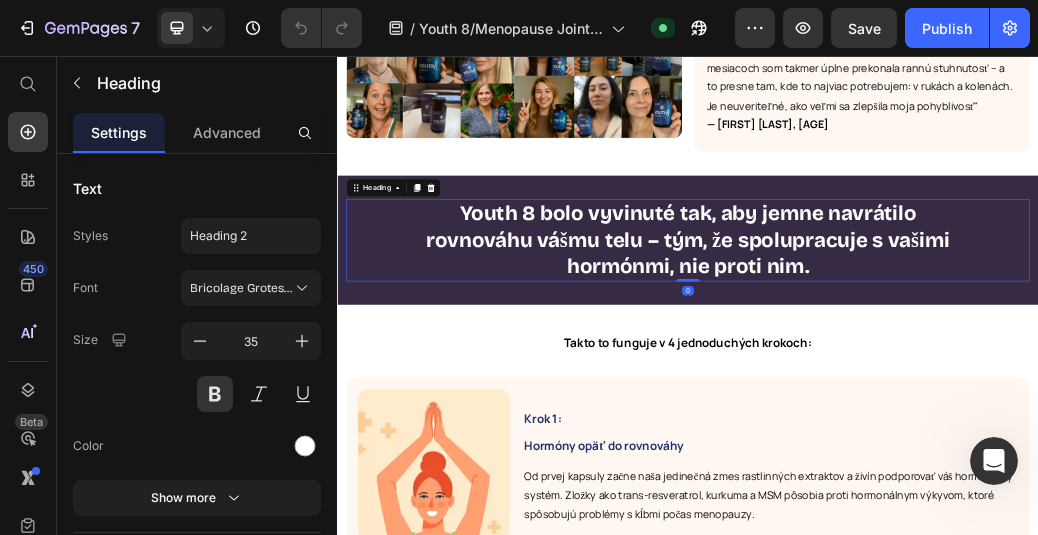 scroll, scrollTop: 19300, scrollLeft: 0, axis: vertical 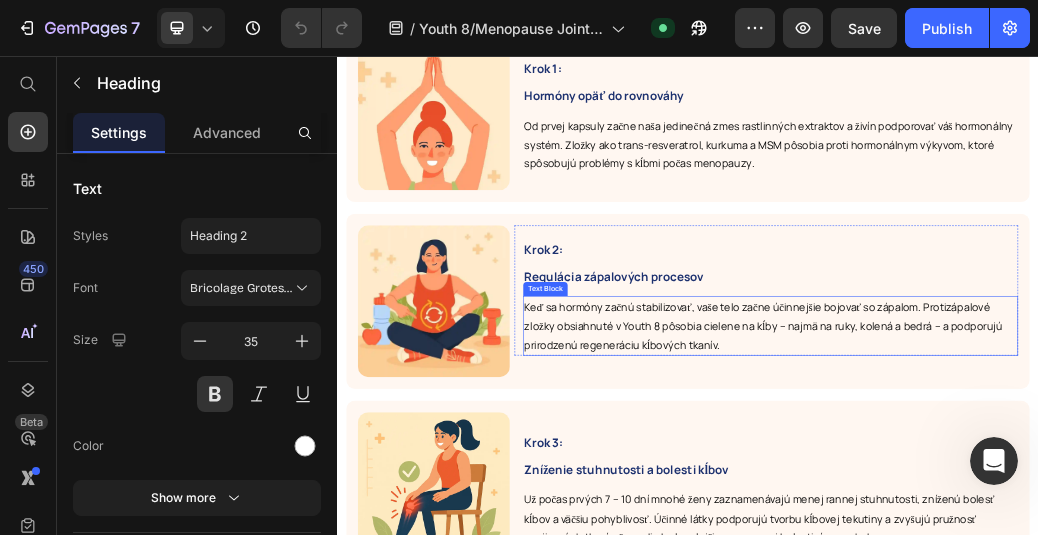 click on "Keď sa hormóny začnú stabilizovať, vaše telo začne účinnejšie bojovať so zápalom. Protizápalové zložky obsiahnuté v Youth 8 pôsobia cielene na kĺby – najmä na ruky, kolená a bedrá – a podporujú prirodzenú regeneráciu kĺbových tkanív." at bounding box center (1078, 516) 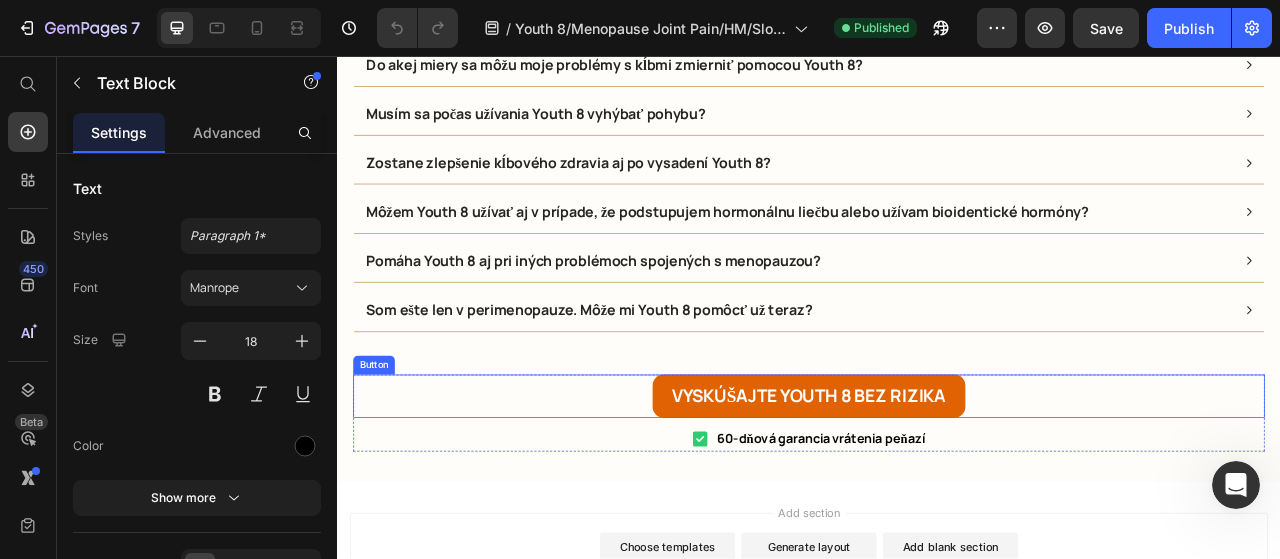 scroll, scrollTop: 21202, scrollLeft: 0, axis: vertical 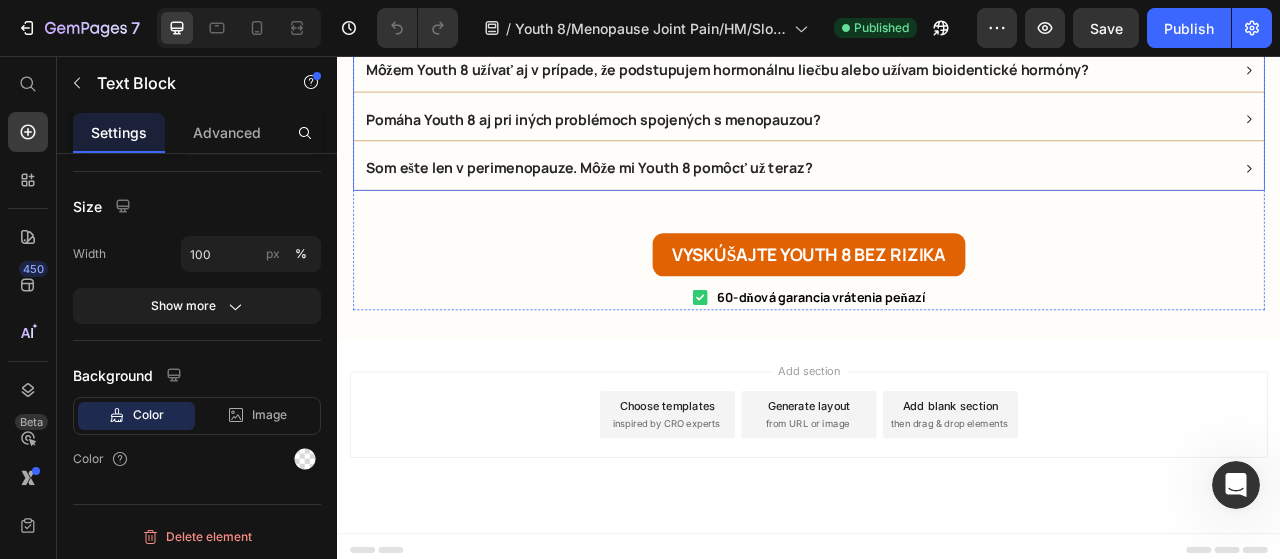 click on "Som ešte len v perimenopauze. Môže mi Youth 8 pomôcť už teraz?" at bounding box center [657, 199] 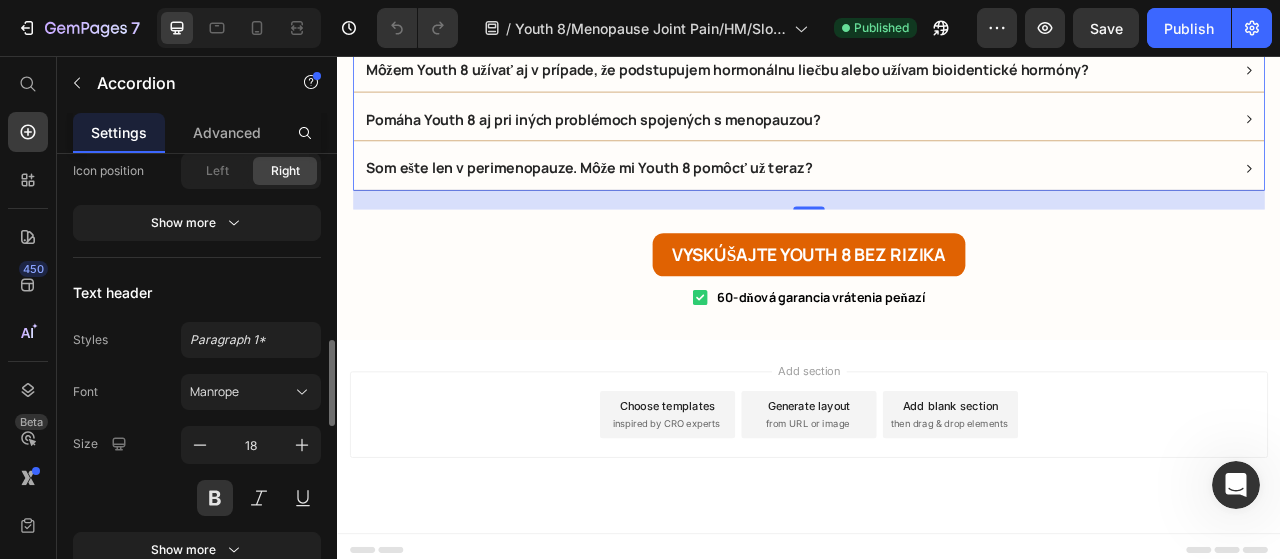 scroll, scrollTop: 1100, scrollLeft: 0, axis: vertical 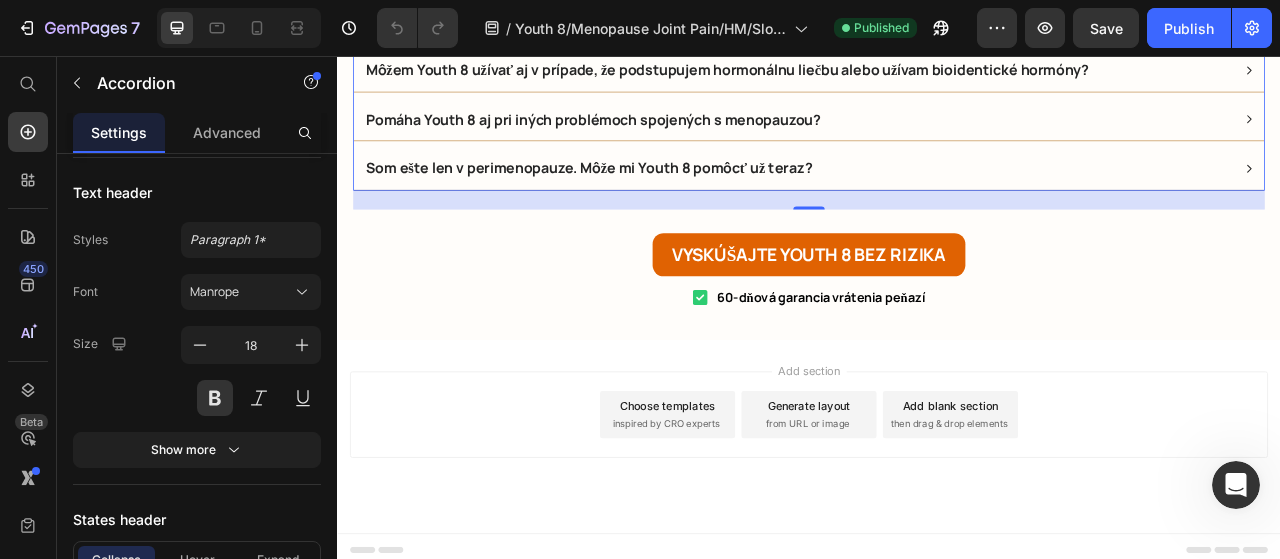 click on "Som ešte len v perimenopauze. Môže mi Youth 8 pomôcť už teraz?" at bounding box center [922, 199] 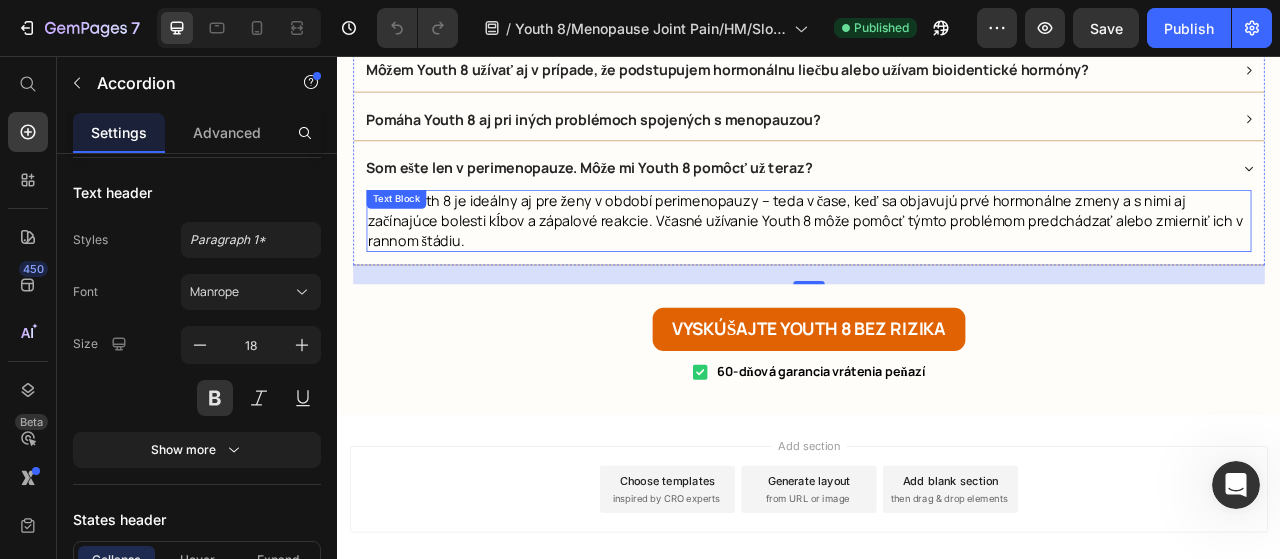 click on "Áno, Youth 8 je ideálny aj pre ženy v období perimenopauzy – teda v čase, keď sa objavujú prvé hormonálne zmeny a s nimi aj začínajúce bolesti kĺbov a zápalové reakcie. Včasné užívanie Youth 8 môže pomôcť týmto problémom predchádzať alebo zmierniť ich v rannom štádiu." at bounding box center [932, 266] 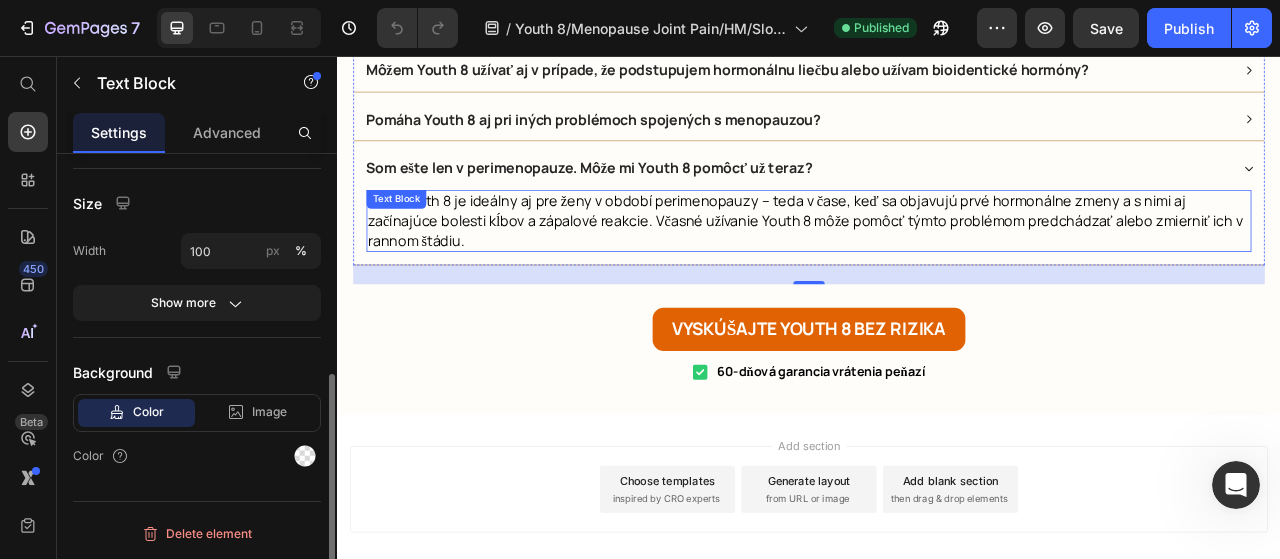 scroll, scrollTop: 0, scrollLeft: 0, axis: both 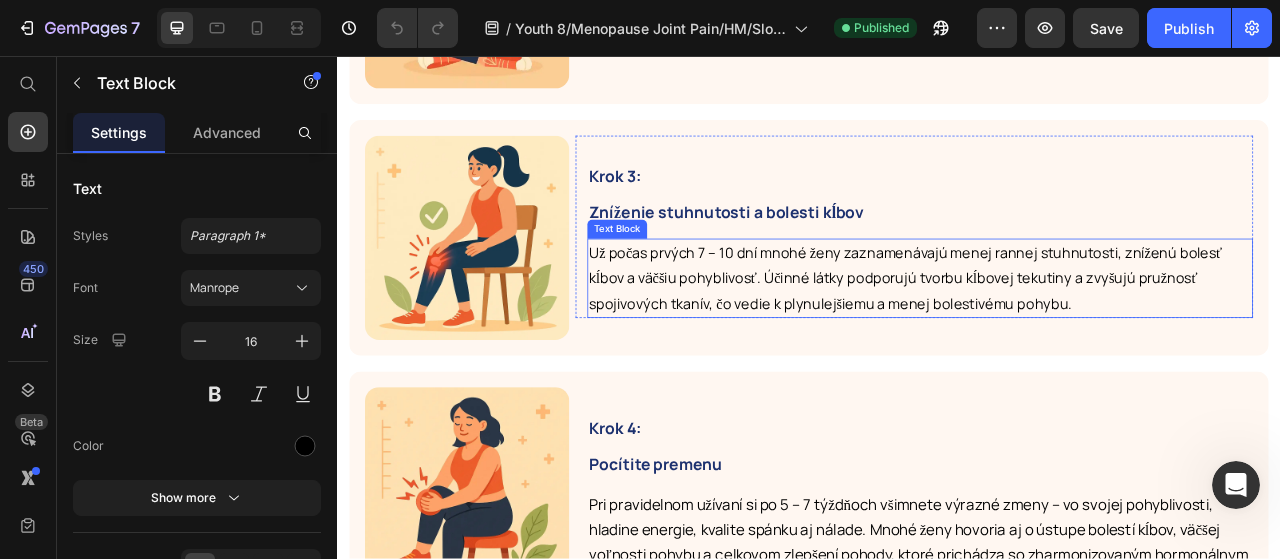 click on "Už počas prvých 7 – 10 dní mnohé ženy zaznamenávajú menej rannej stuhnutosti, zníženú bolesť kĺbov a väčšiu pohyblivosť. Účinné látky podporujú tvorbu kĺbovej tekutiny a zvyšujú pružnosť spojivových tkanív, čo vedie k plynulejšiemu a menej bolestivému pohybu." at bounding box center (1060, 339) 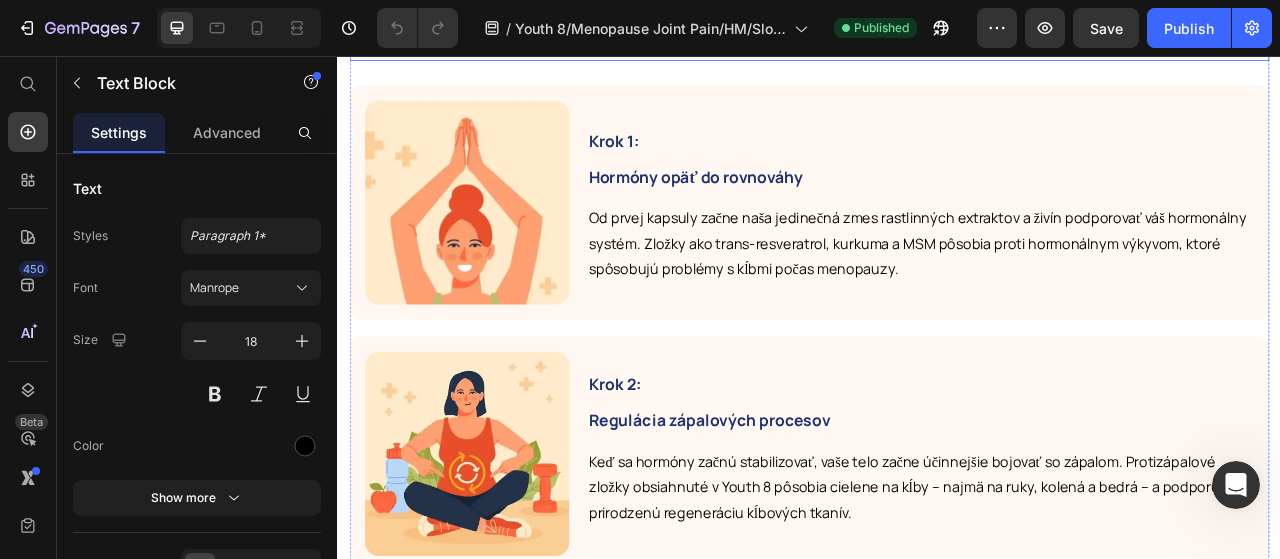 scroll, scrollTop: 18892, scrollLeft: 0, axis: vertical 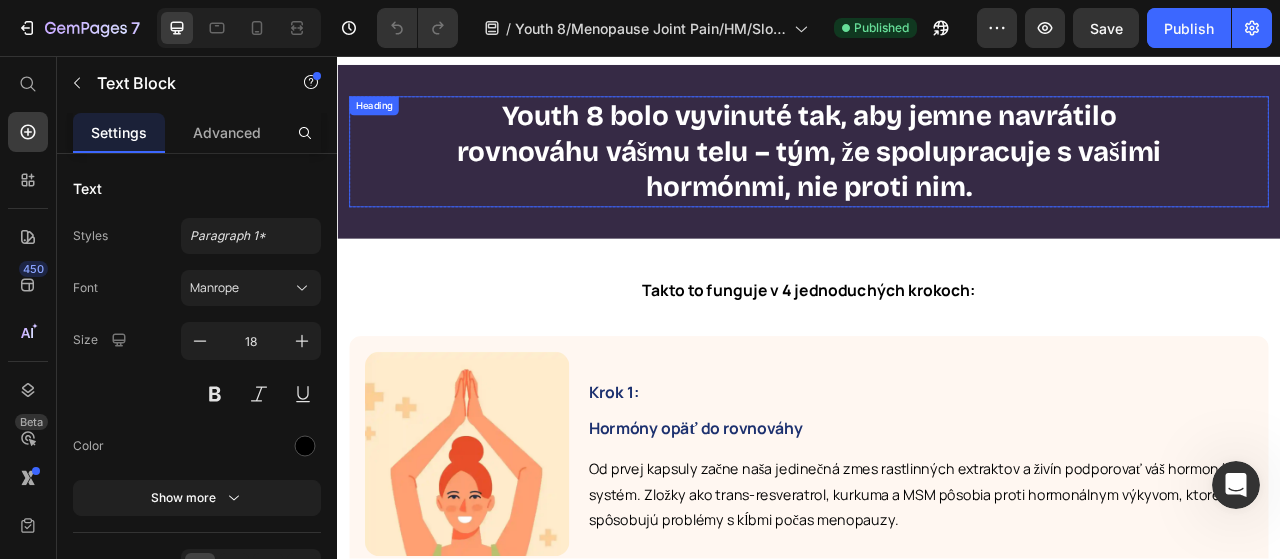 click on "Youth 8 bolo vyvinuté tak, aby jemne navrátilo rovnováhu vášmu telu – tým, že spolupracuje s vašimi hormónmi, nie proti nim." at bounding box center (937, 177) 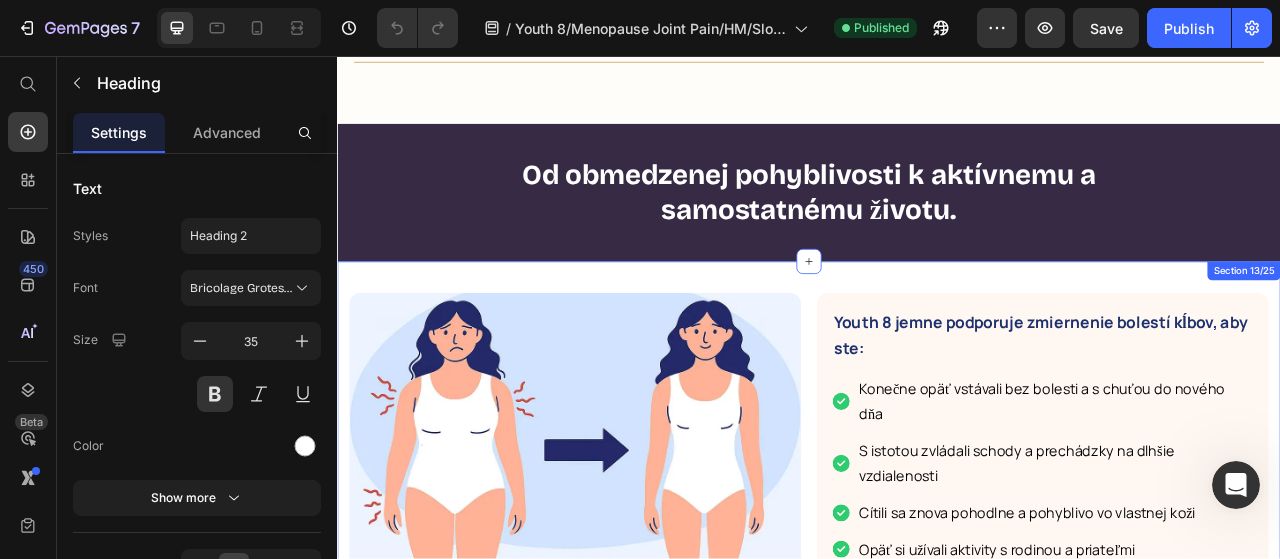 scroll, scrollTop: 11696, scrollLeft: 0, axis: vertical 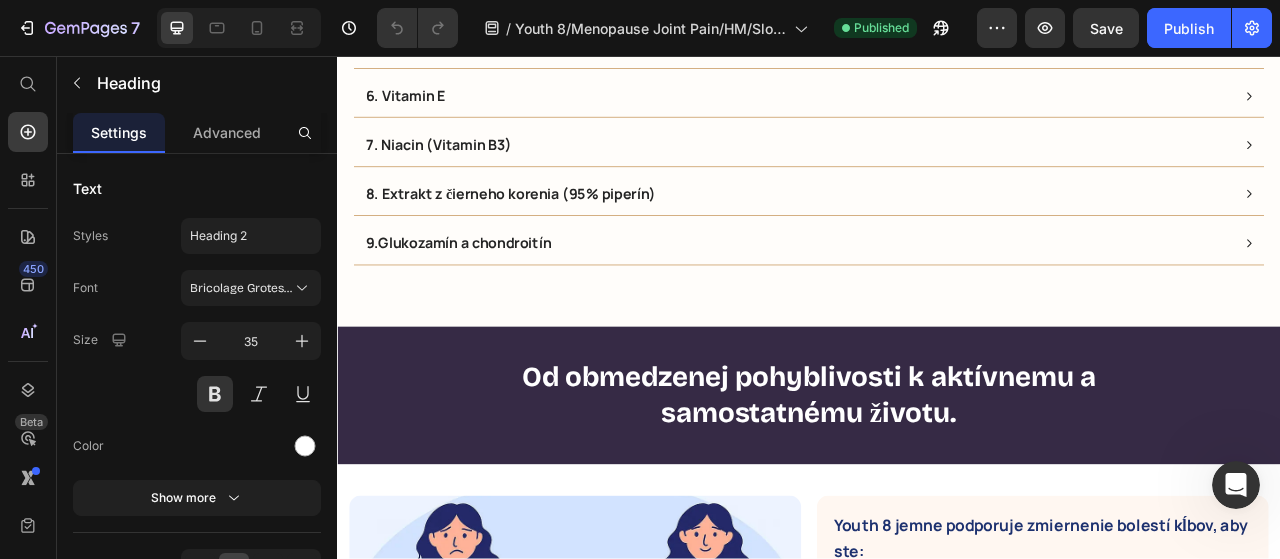 click 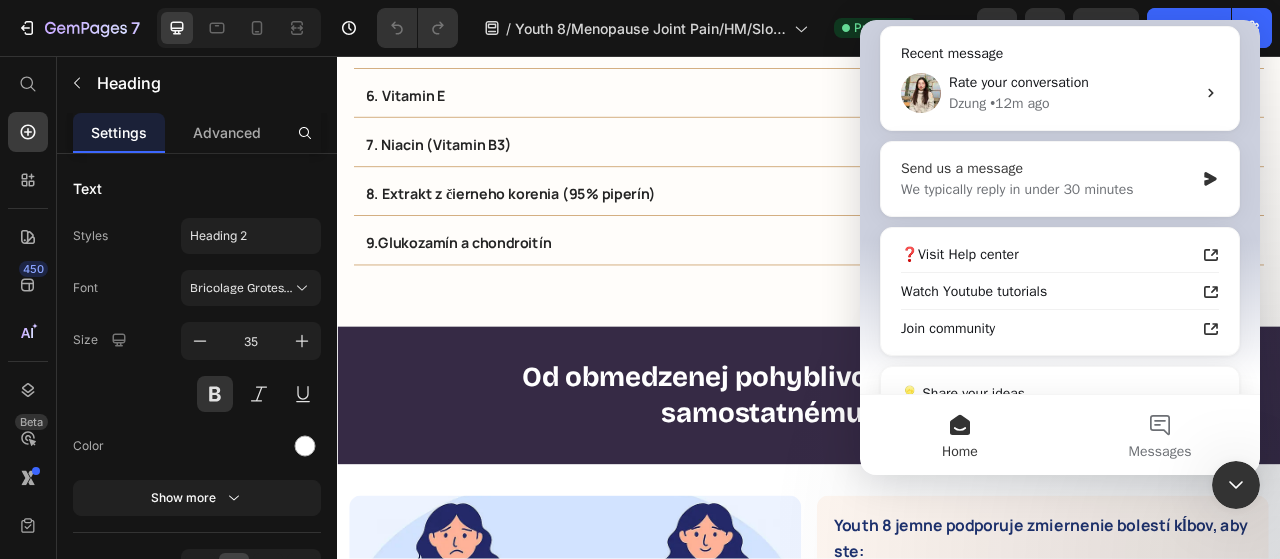 scroll, scrollTop: 200, scrollLeft: 0, axis: vertical 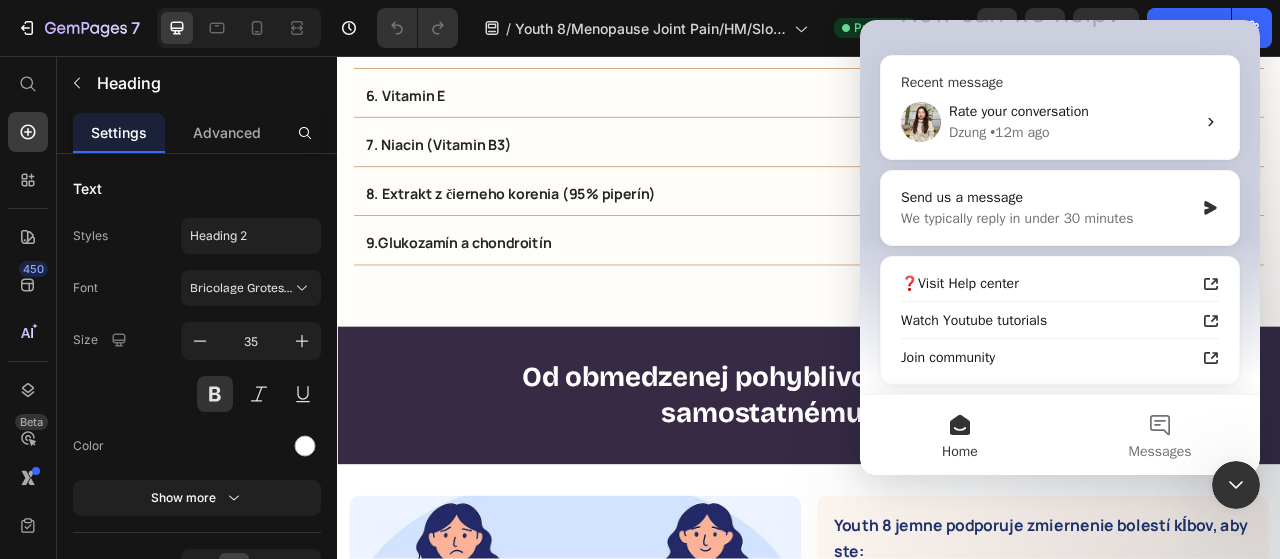 click on "Rate your conversation Dzung •  12m ago" at bounding box center (1060, 122) 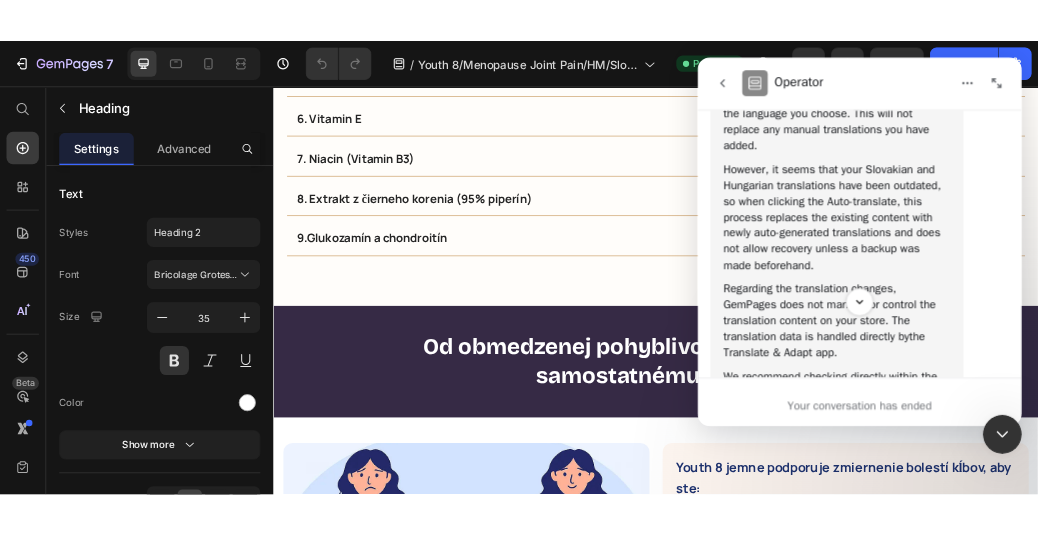 scroll, scrollTop: 2610, scrollLeft: 0, axis: vertical 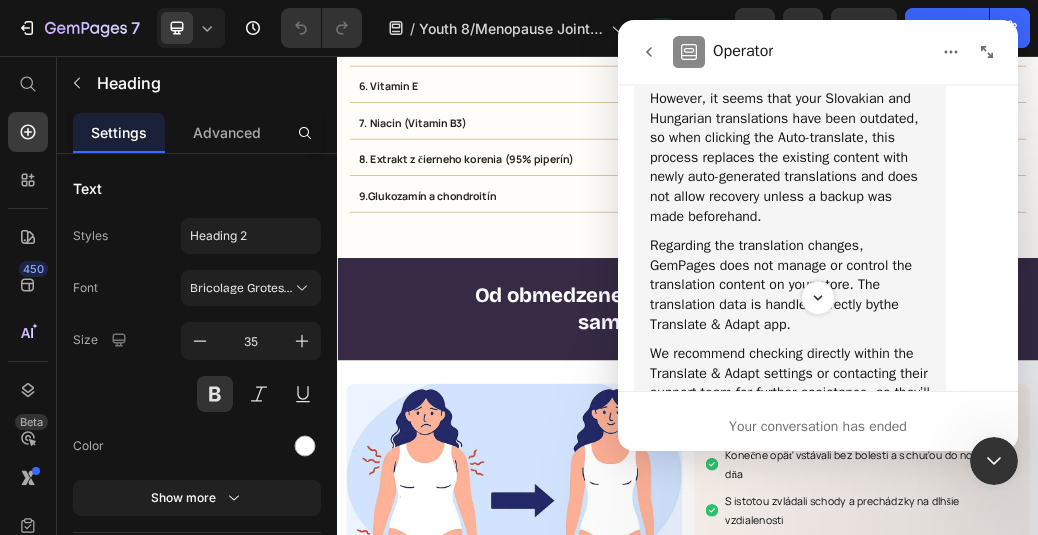 click 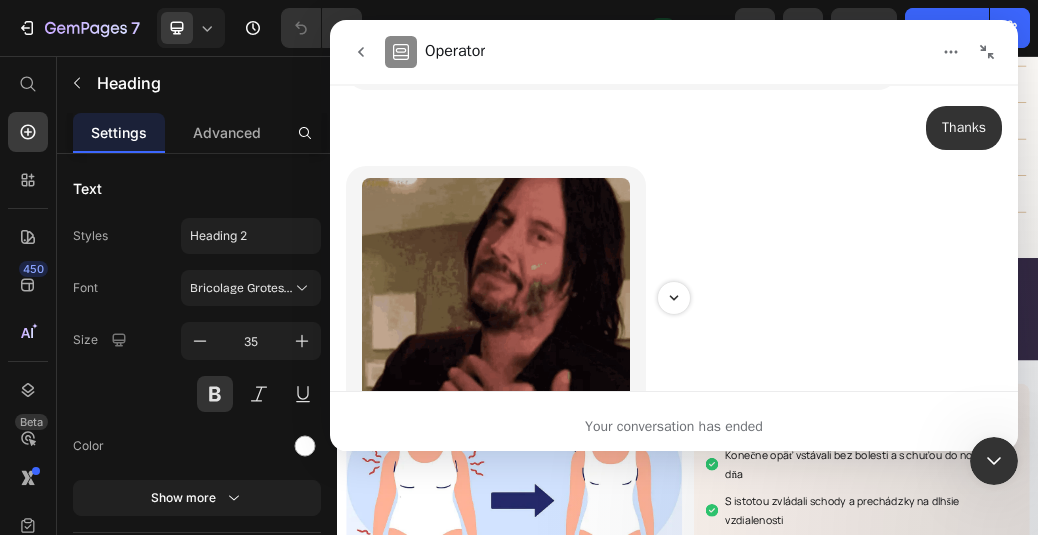 drag, startPoint x: 702, startPoint y: 53, endPoint x: 992, endPoint y: 53, distance: 290 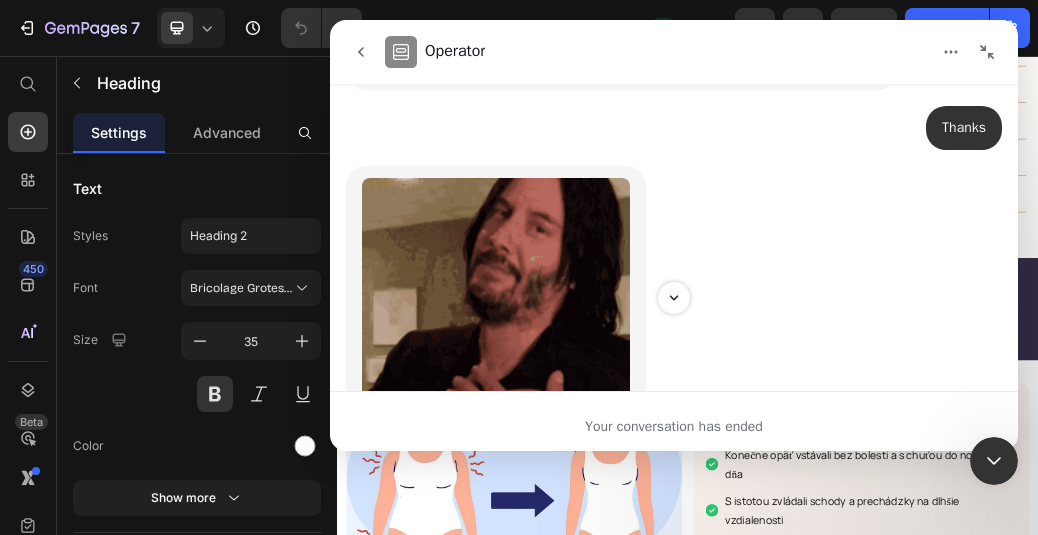 click 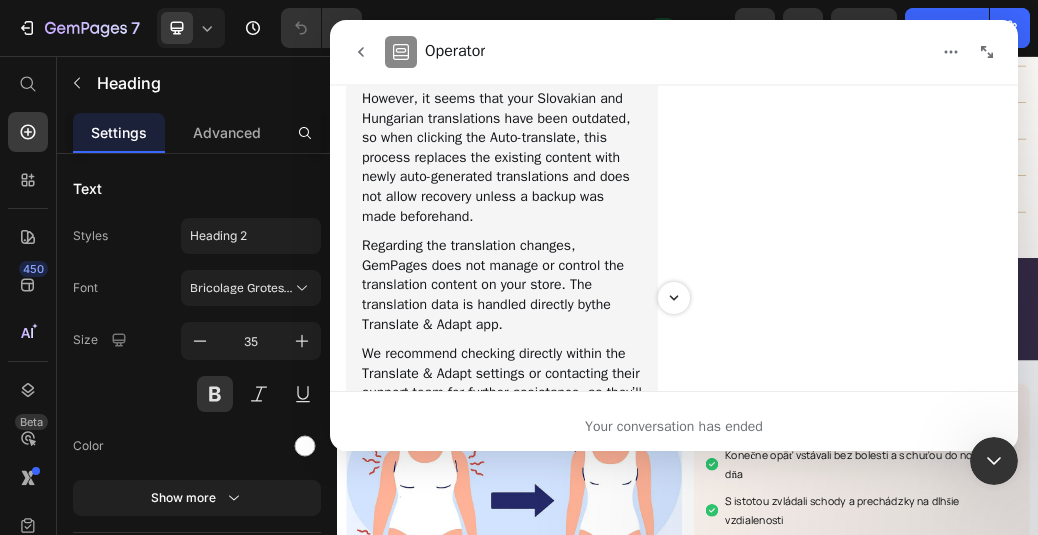 scroll, scrollTop: 2610, scrollLeft: 0, axis: vertical 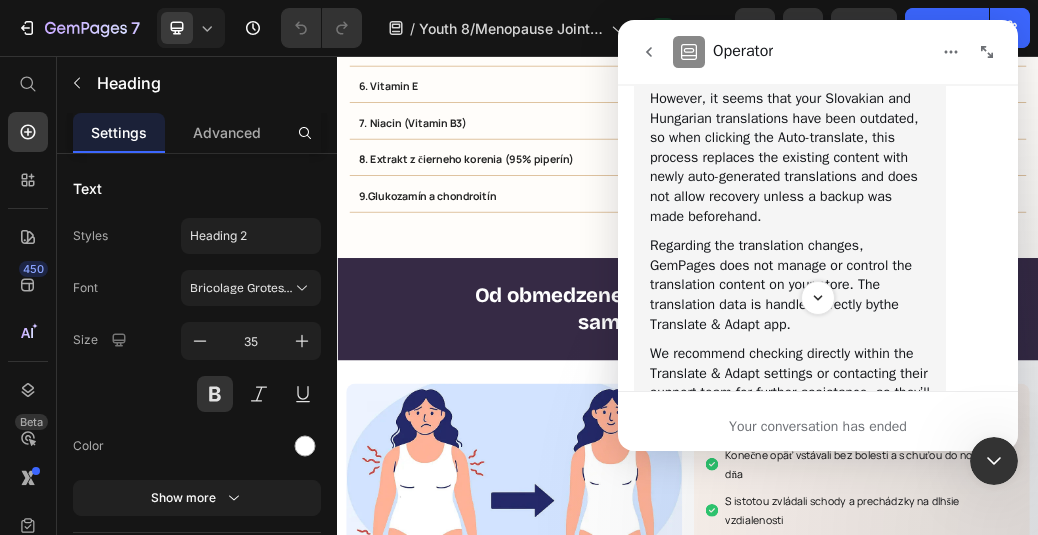 click 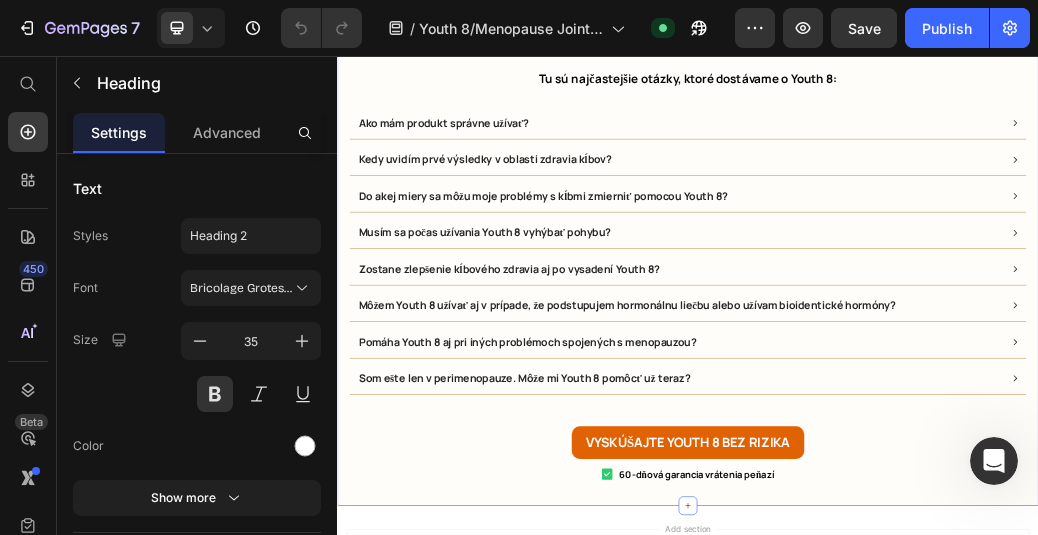 scroll, scrollTop: 20696, scrollLeft: 0, axis: vertical 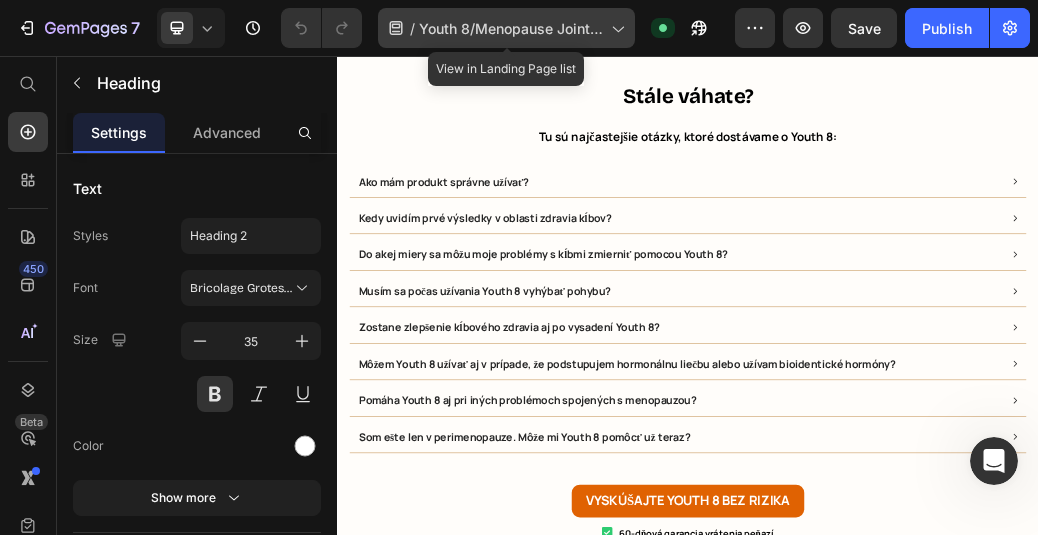 click on "Youth 8/Menopause Joint Pain/HM/Slovakia" at bounding box center [511, 28] 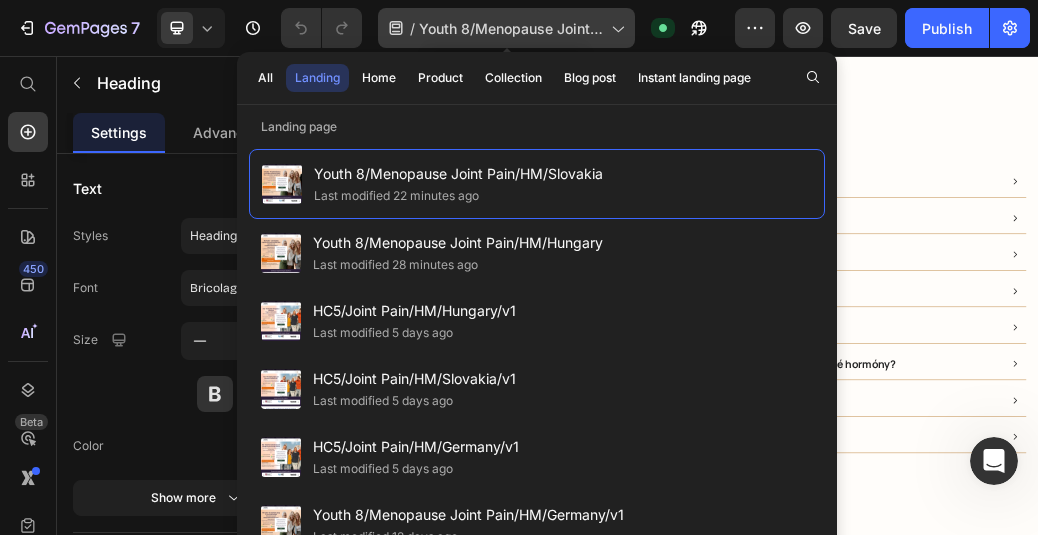 click on "Youth 8/Menopause Joint Pain/HM/Slovakia" at bounding box center (511, 28) 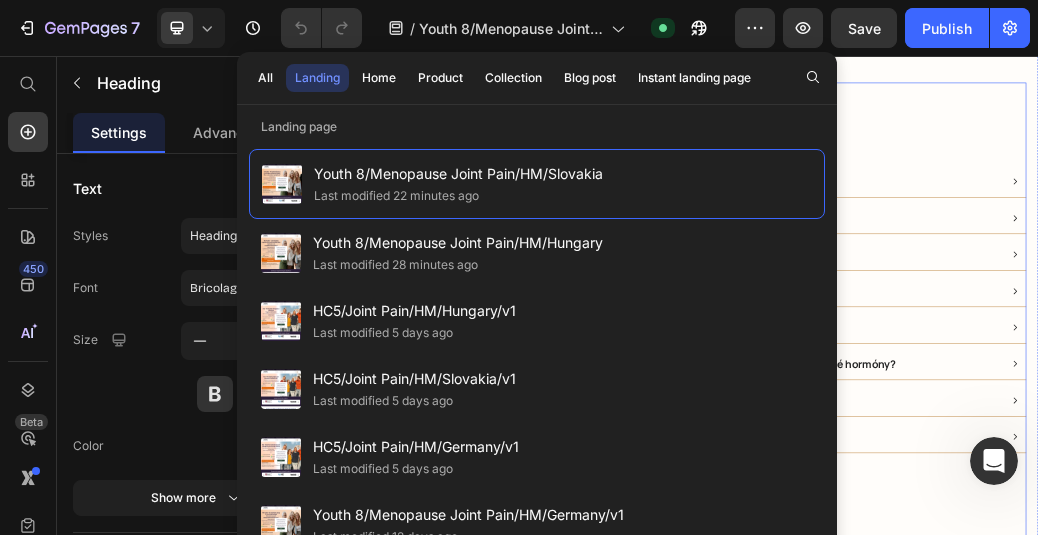click on "Stále váhate? Heading Tu sú najčastejšie otázky, ktoré dostávame o Youth 8: Text Block
Ako mám produkt správne užívať?
Kedy uvidím prvé výsledky v oblasti zdravia kĺbov?
Do akej miery sa môžu moje problémy s kĺbmi zmierniť pomocou Youth 8?
Musím sa počas užívania Youth 8 vyhýbať pohybu?
Zostane zlepšenie kĺbového zdravia aj po vysadení Youth 8?
Môžem Youth 8 užívať aj v prípade, že podstupujem hormonálnu liečbu alebo užívam bioidentické hormóny?
Pomáha Youth 8 aj pri iných problémoch spojených s menopauzou?
Som ešte len v perimenopauze. Môže mi Youth 8 pomôcť už teraz? Accordion VYSKÚŠAJTE YOUTH 8 BEZ RIZIKA          Button Image 60-dňová garancia vrátenia peňazí Text Block Row Row" at bounding box center [937, 493] 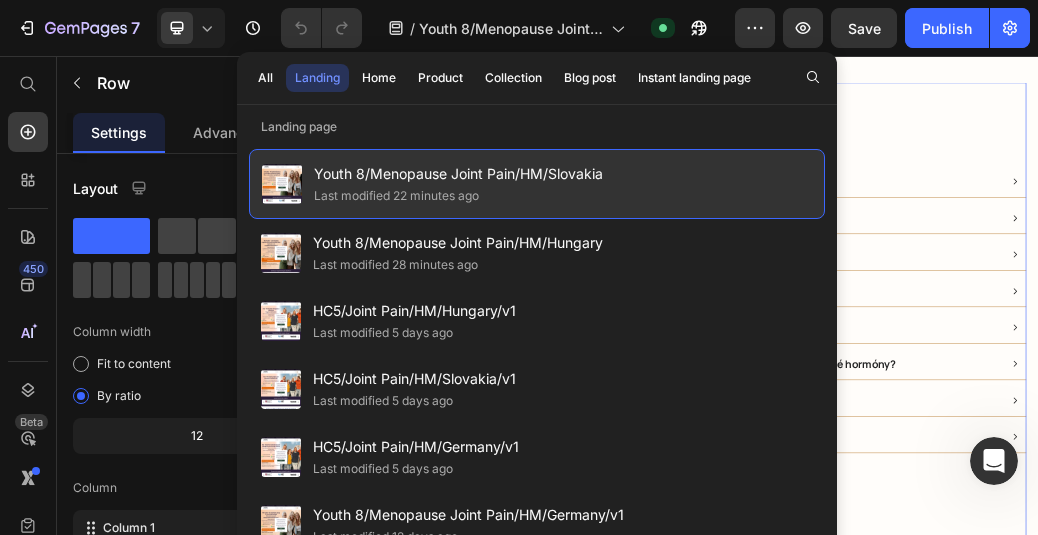 click on "Youth 8/Menopause Joint Pain/HM/Slovakia Last modified 22 minutes ago" 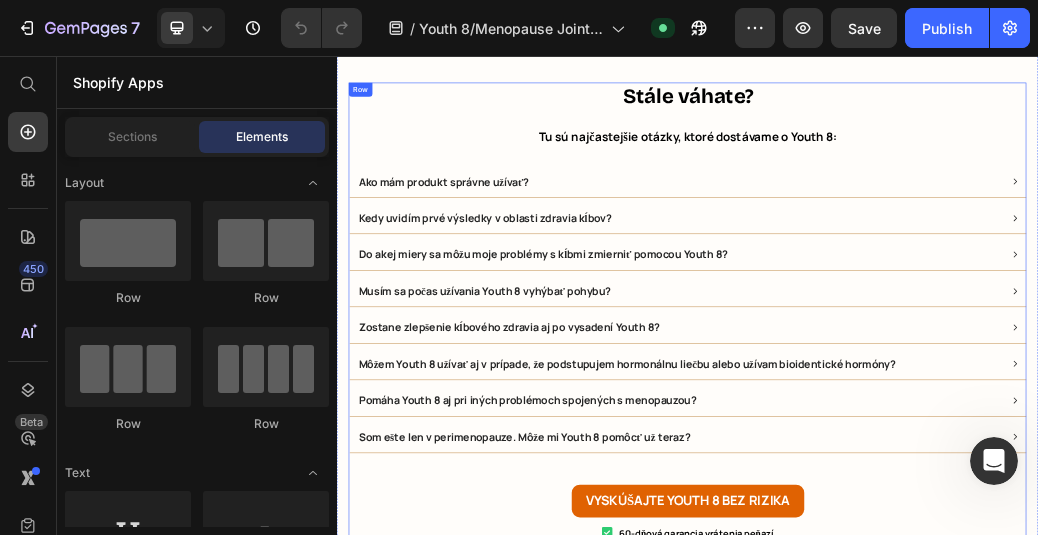 scroll, scrollTop: 20796, scrollLeft: 0, axis: vertical 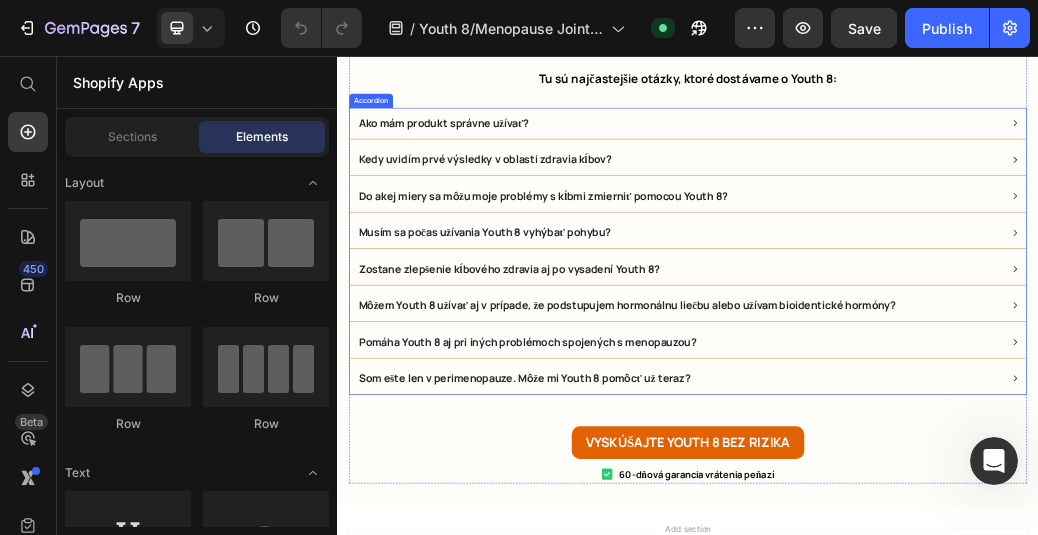 click on "Ako mám produkt správne užívať?" at bounding box center [922, 170] 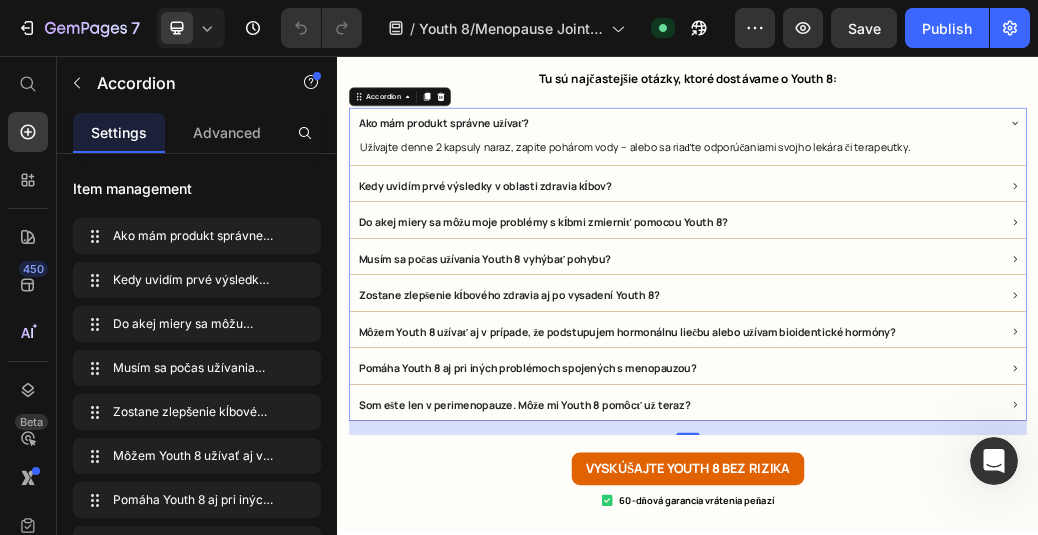 click 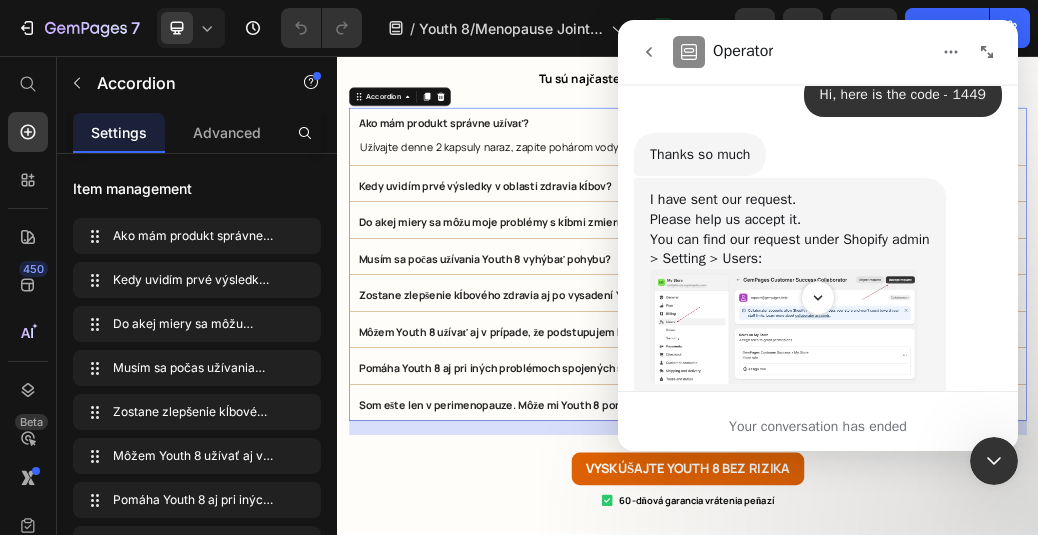 scroll, scrollTop: 1634, scrollLeft: 0, axis: vertical 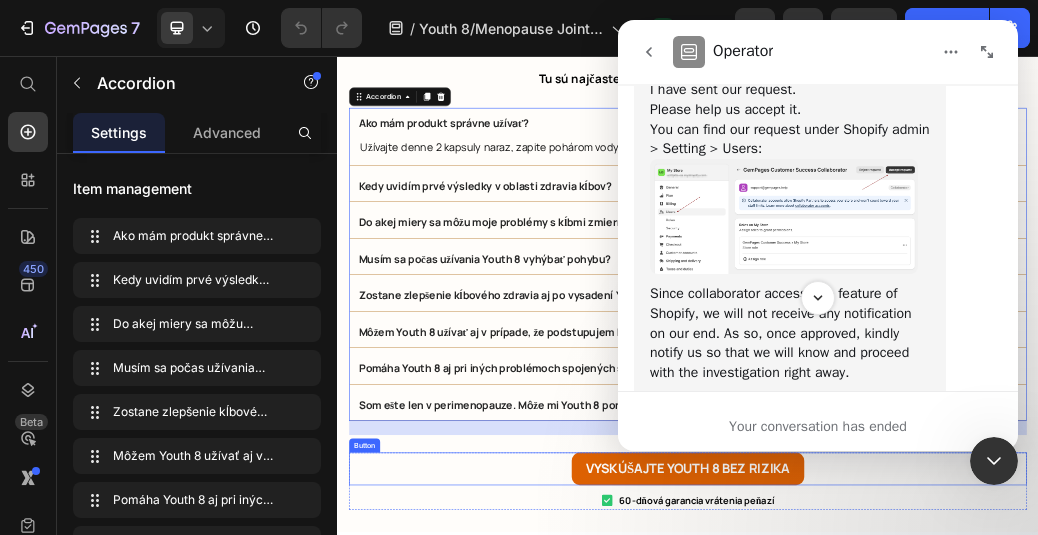 click on "VYSKÚŠAJTE YOUTH 8 BEZ RIZIKA          Button" at bounding box center (937, 762) 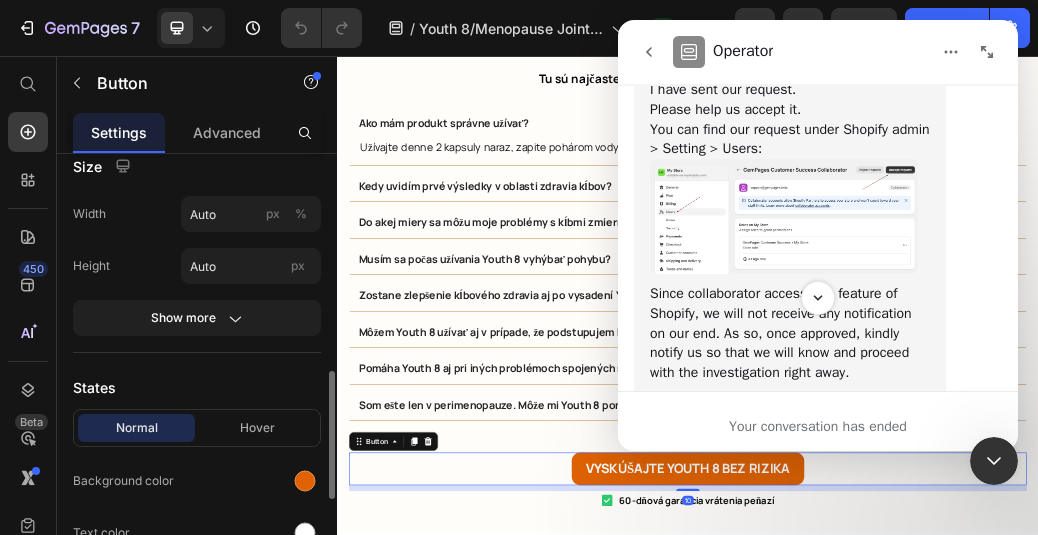 scroll, scrollTop: 400, scrollLeft: 0, axis: vertical 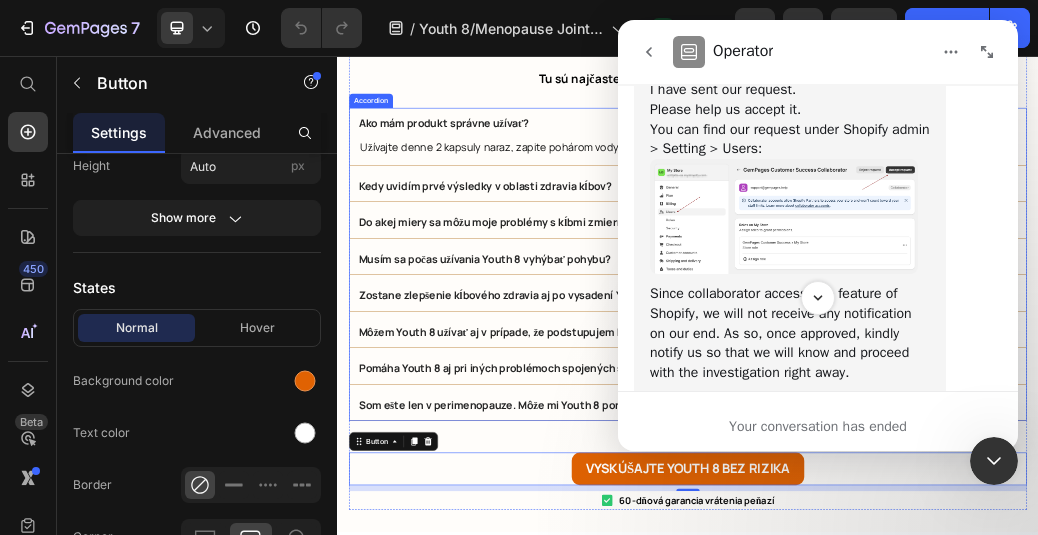 click on "Zostane zlepšenie kĺbového zdravia aj po vysadení Youth 8?" at bounding box center (631, 464) 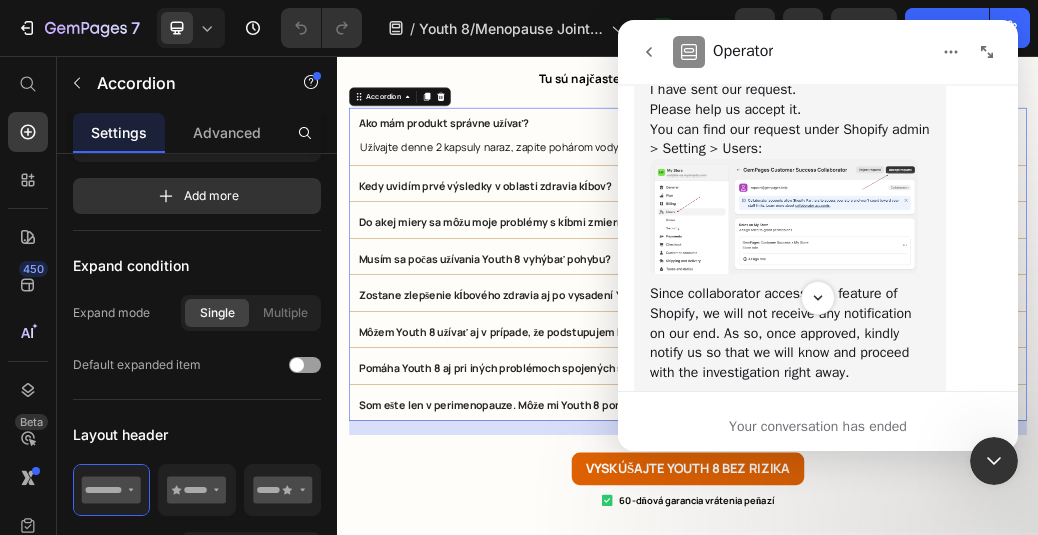 scroll, scrollTop: 0, scrollLeft: 0, axis: both 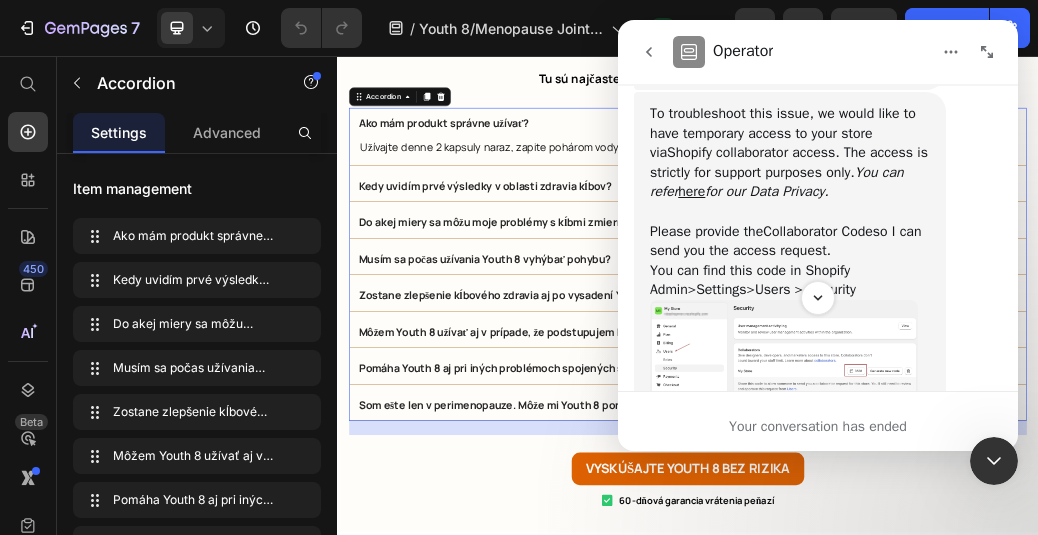 click at bounding box center [987, 52] 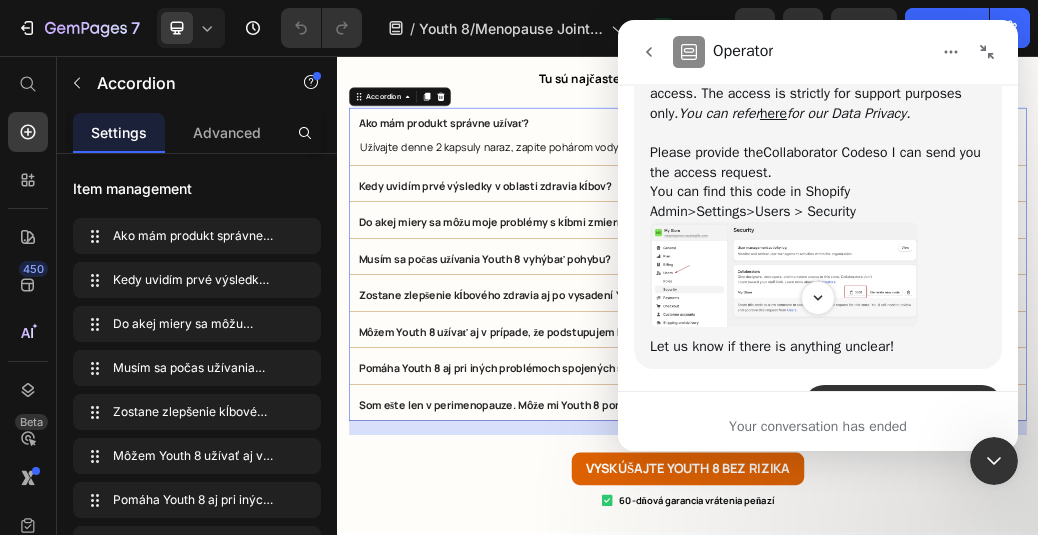 scroll, scrollTop: 1094, scrollLeft: 0, axis: vertical 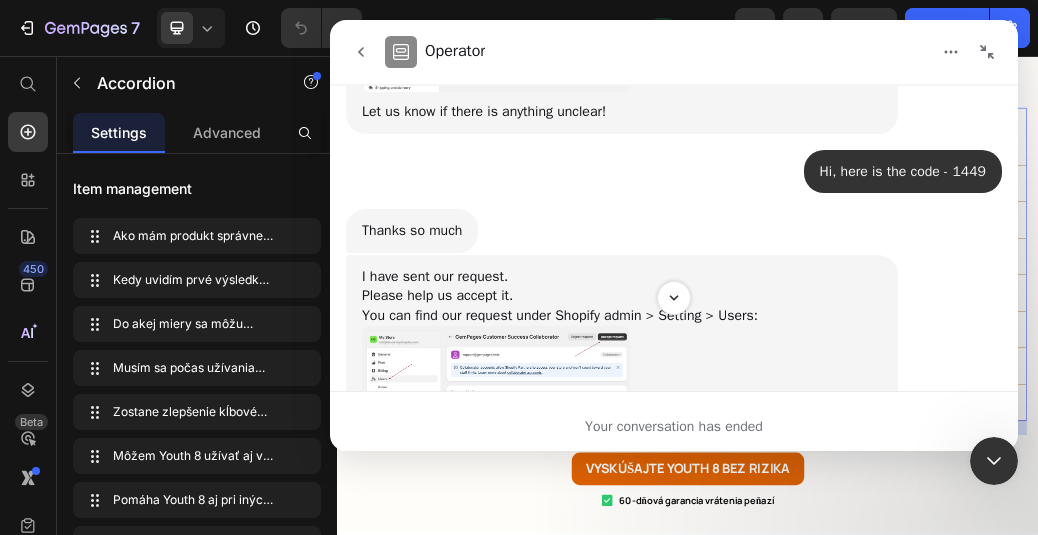 click at bounding box center (987, 52) 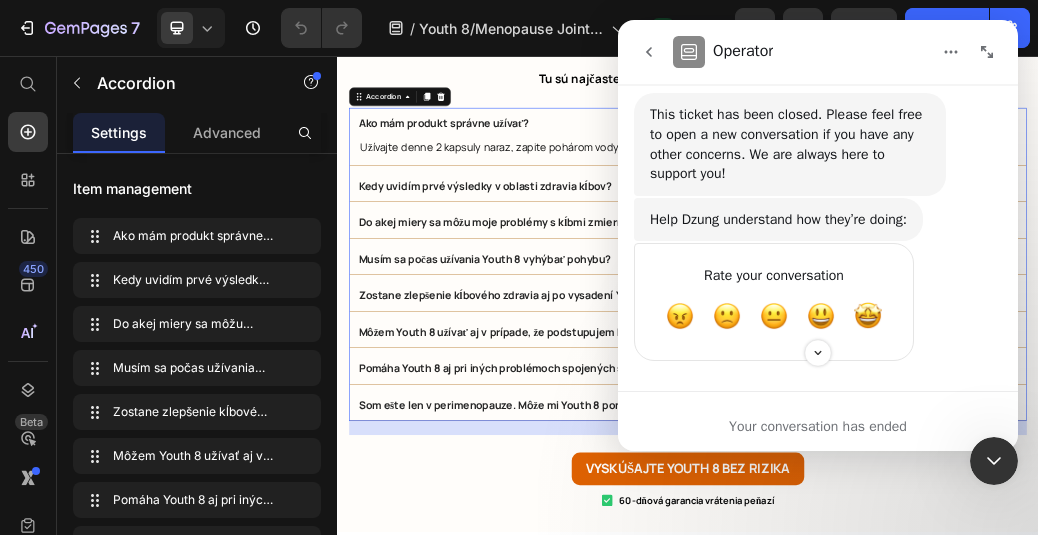 scroll, scrollTop: 4434, scrollLeft: 0, axis: vertical 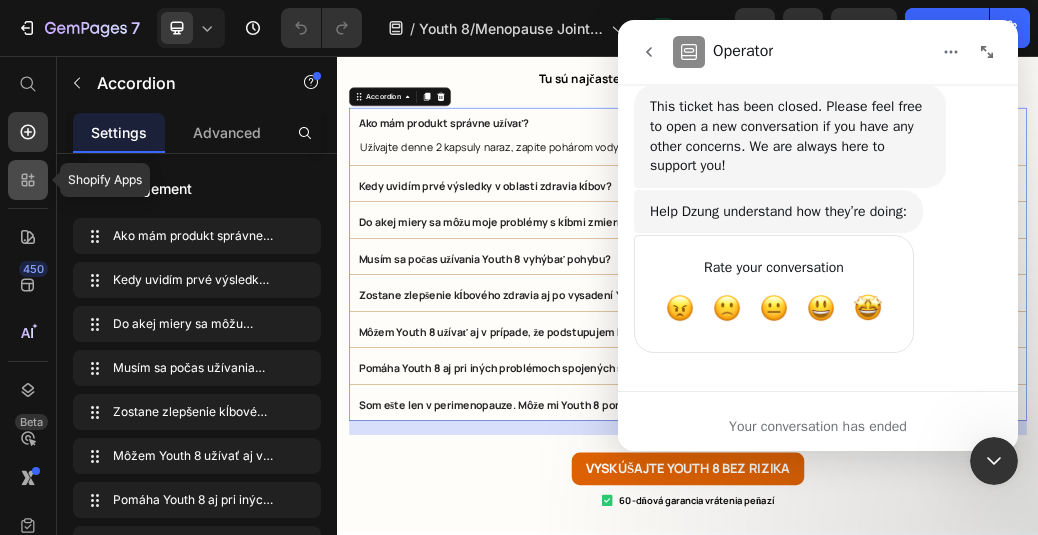 click 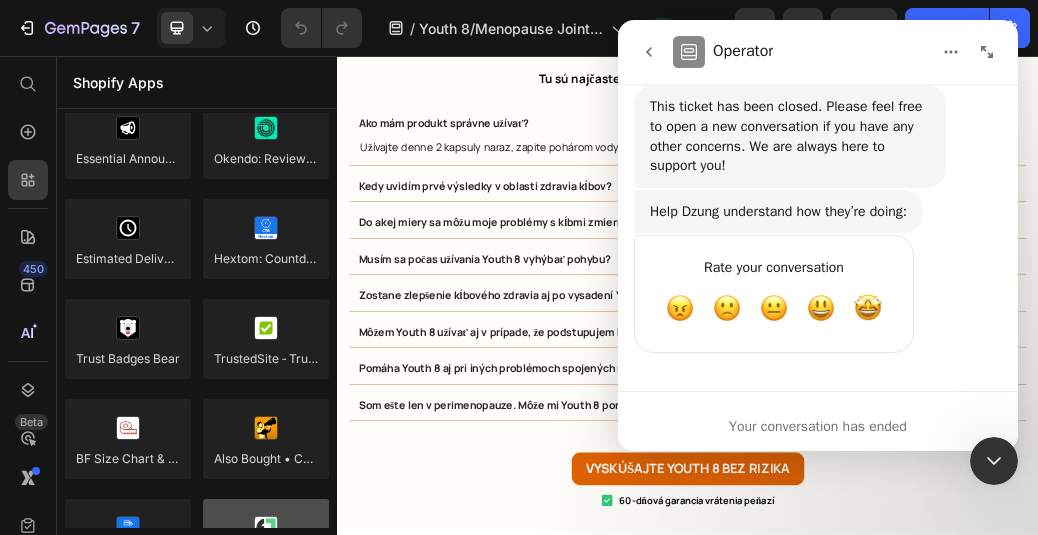 scroll, scrollTop: 5906, scrollLeft: 0, axis: vertical 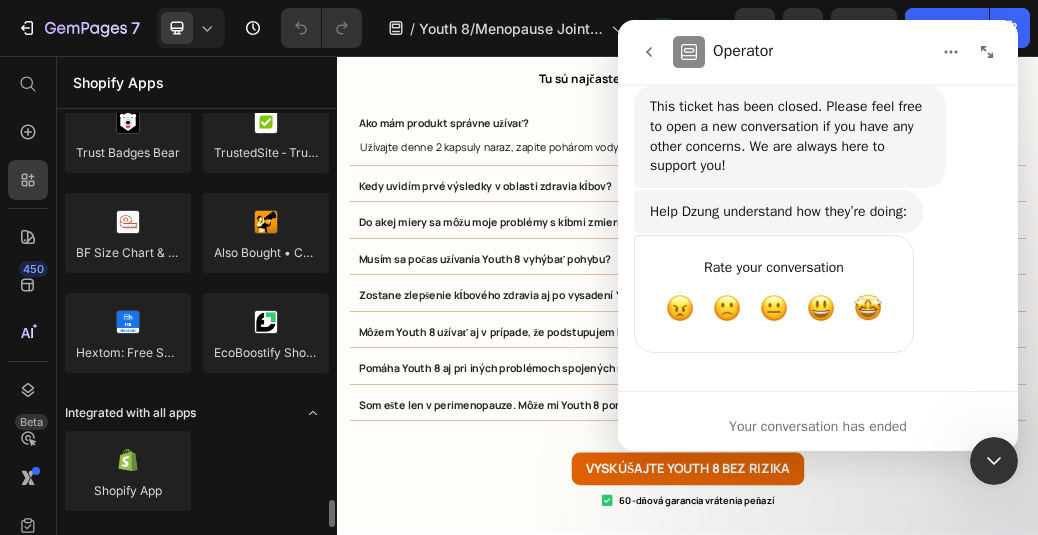 click on "Integrated with all apps" 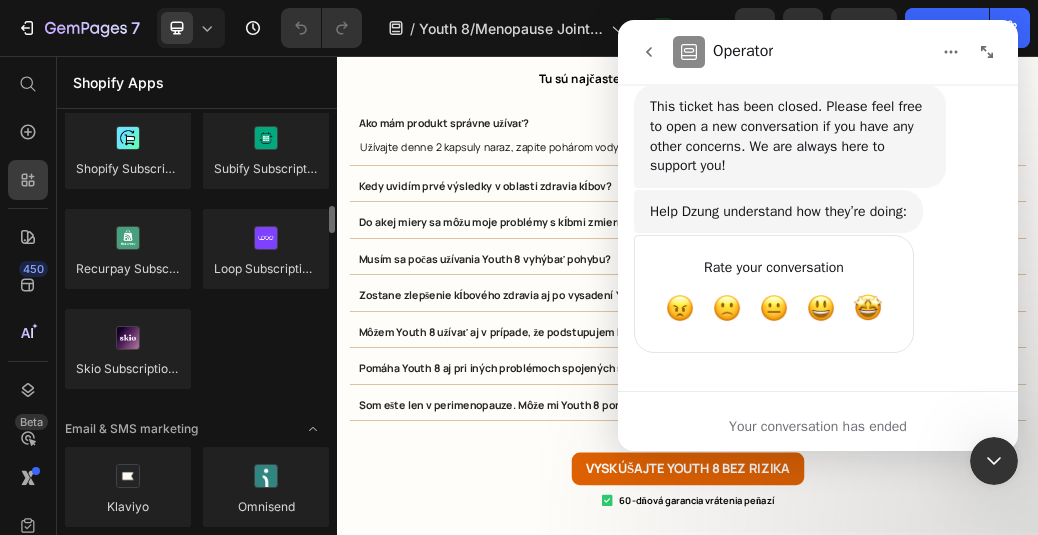 scroll, scrollTop: 2500, scrollLeft: 0, axis: vertical 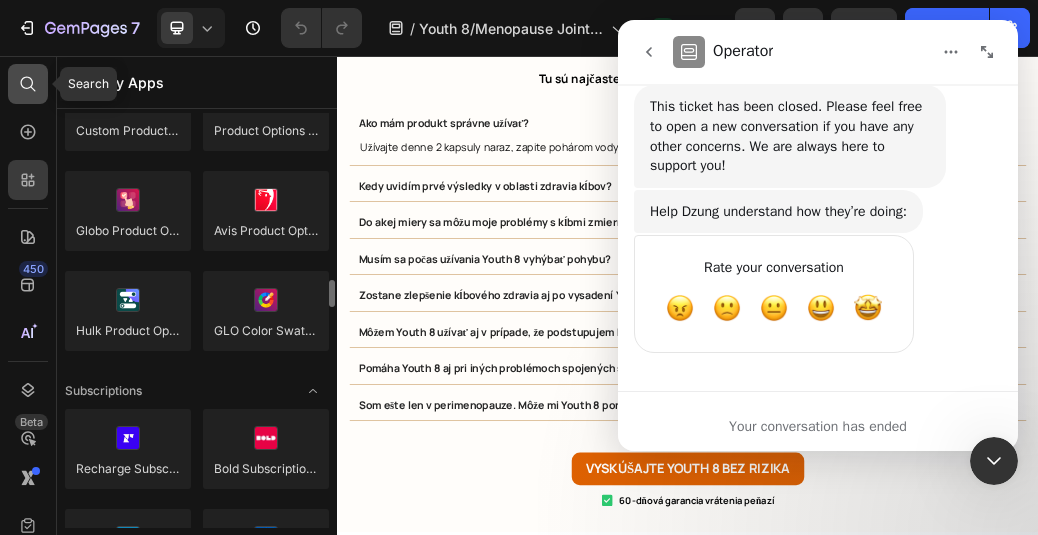 click 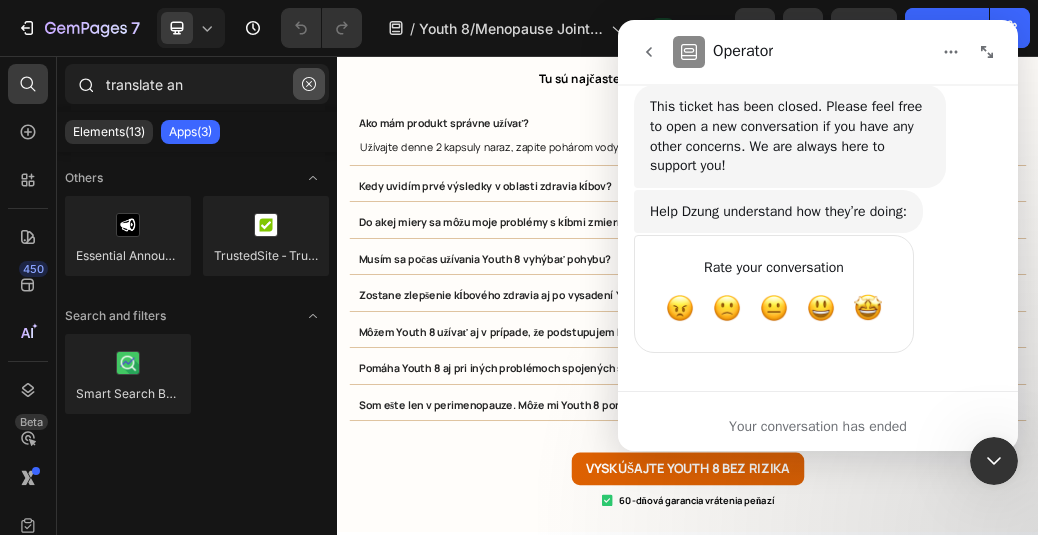type on "translate an" 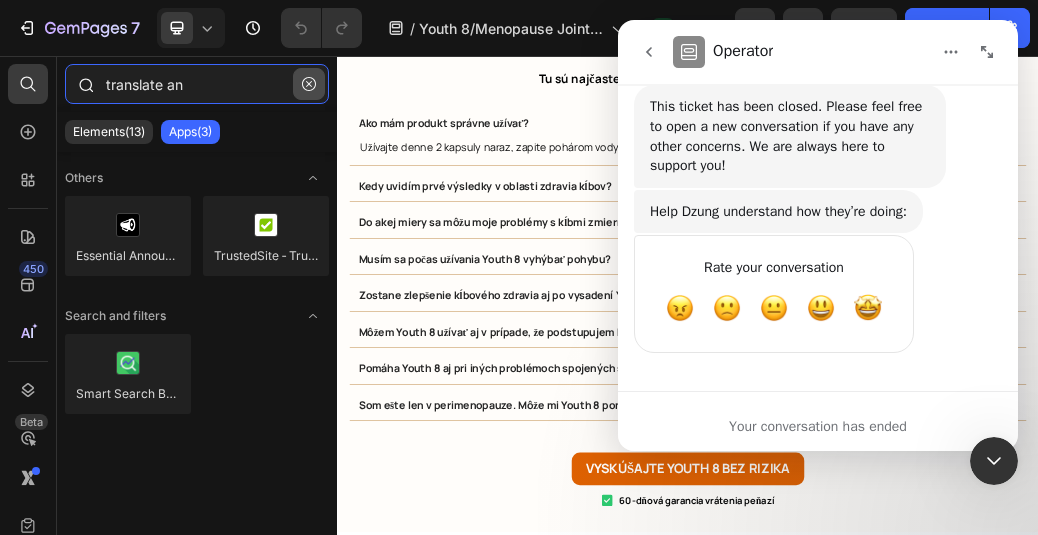 type 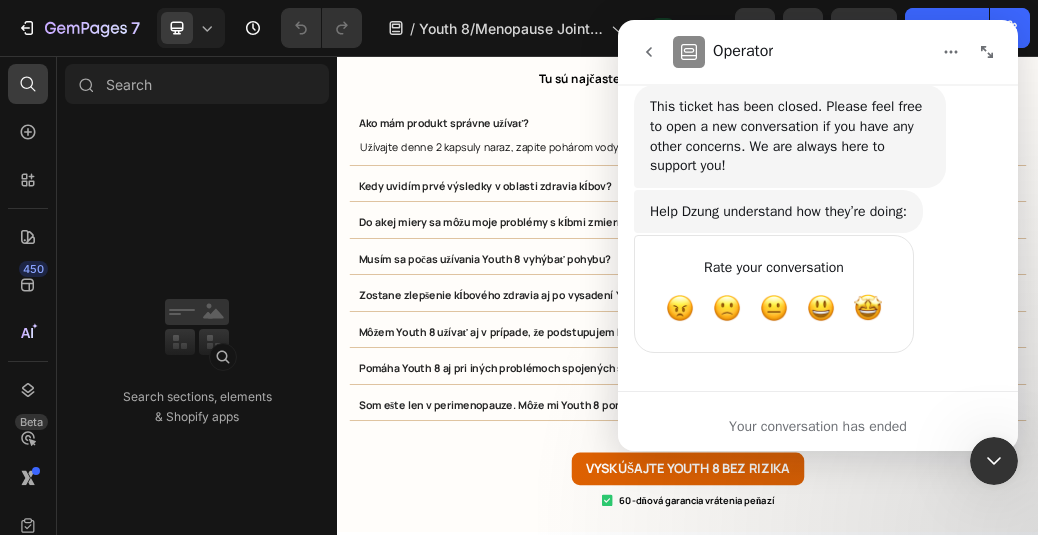 click 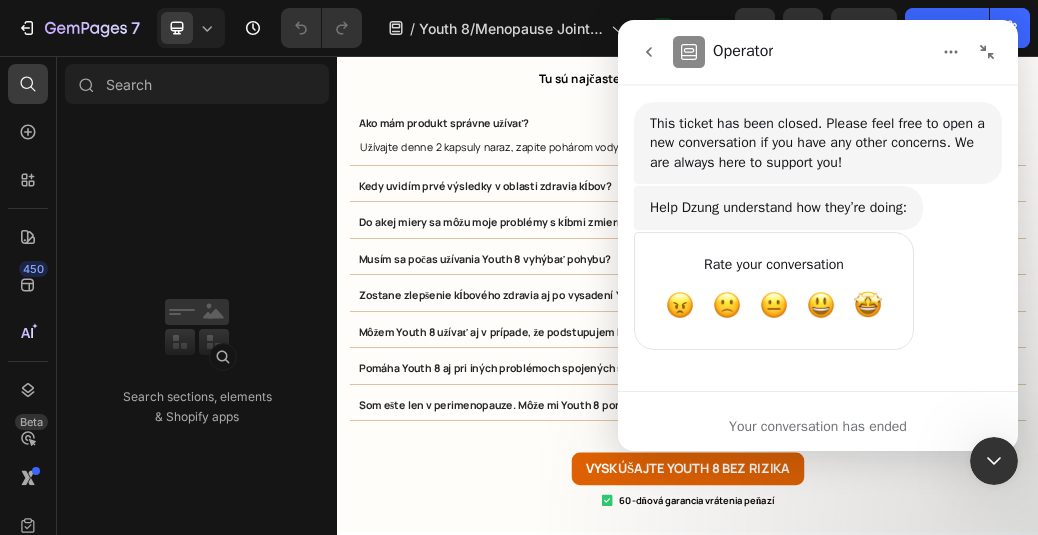 scroll, scrollTop: 3414, scrollLeft: 0, axis: vertical 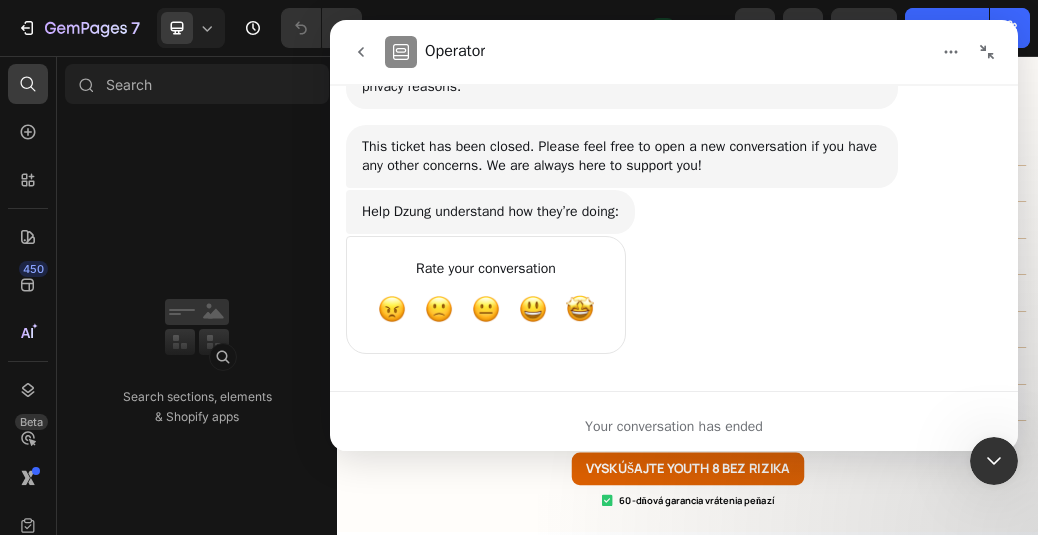 click at bounding box center (987, 52) 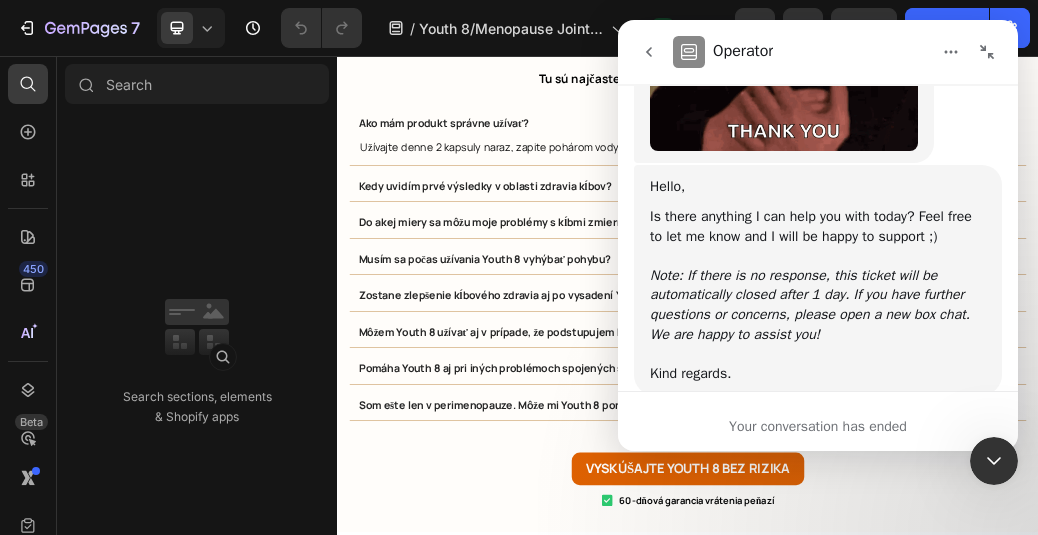scroll, scrollTop: 4434, scrollLeft: 0, axis: vertical 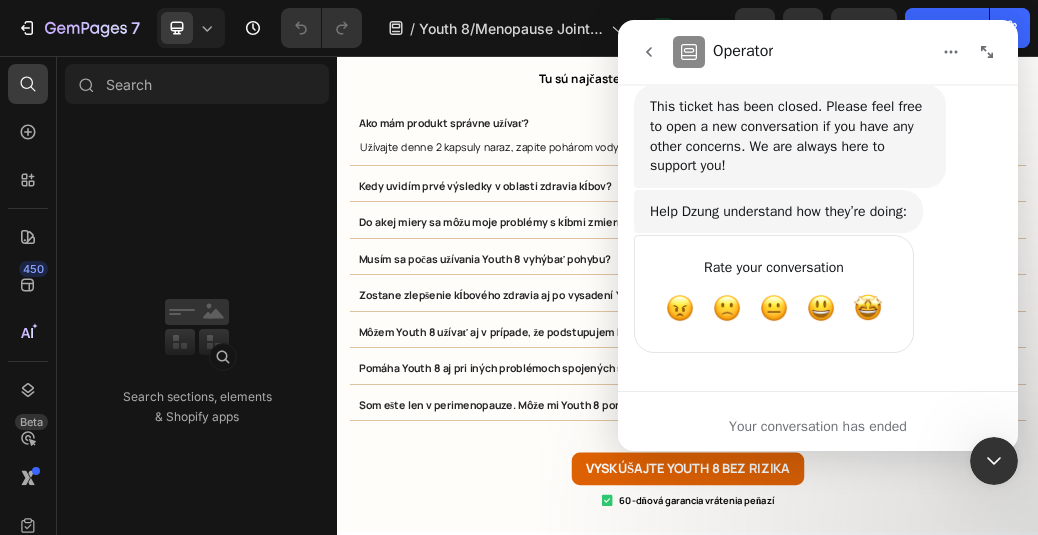 click 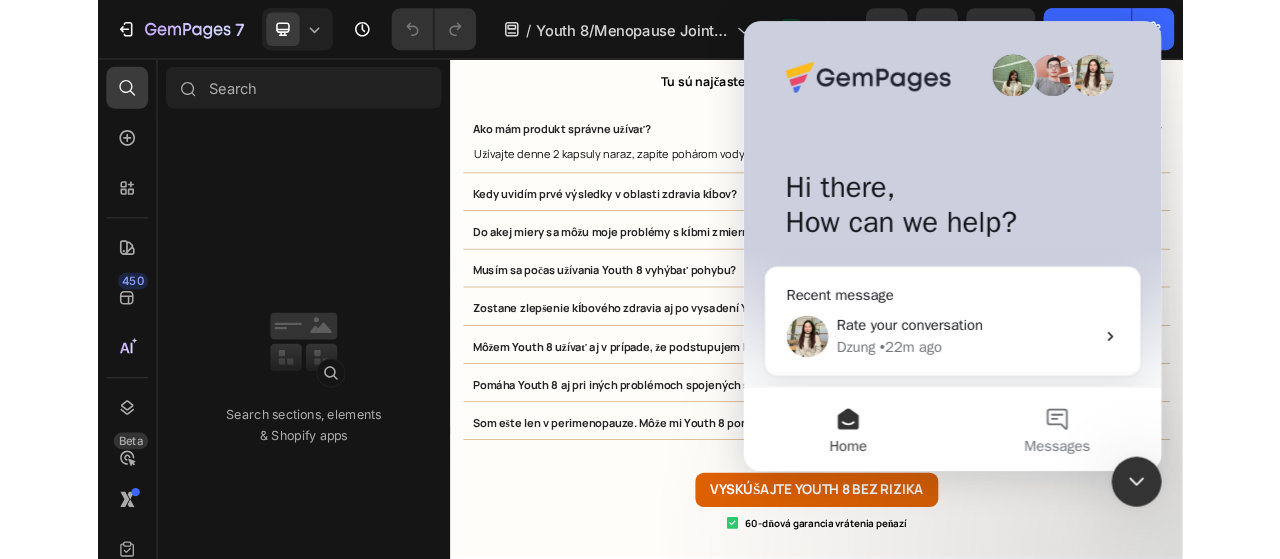 scroll, scrollTop: 0, scrollLeft: 0, axis: both 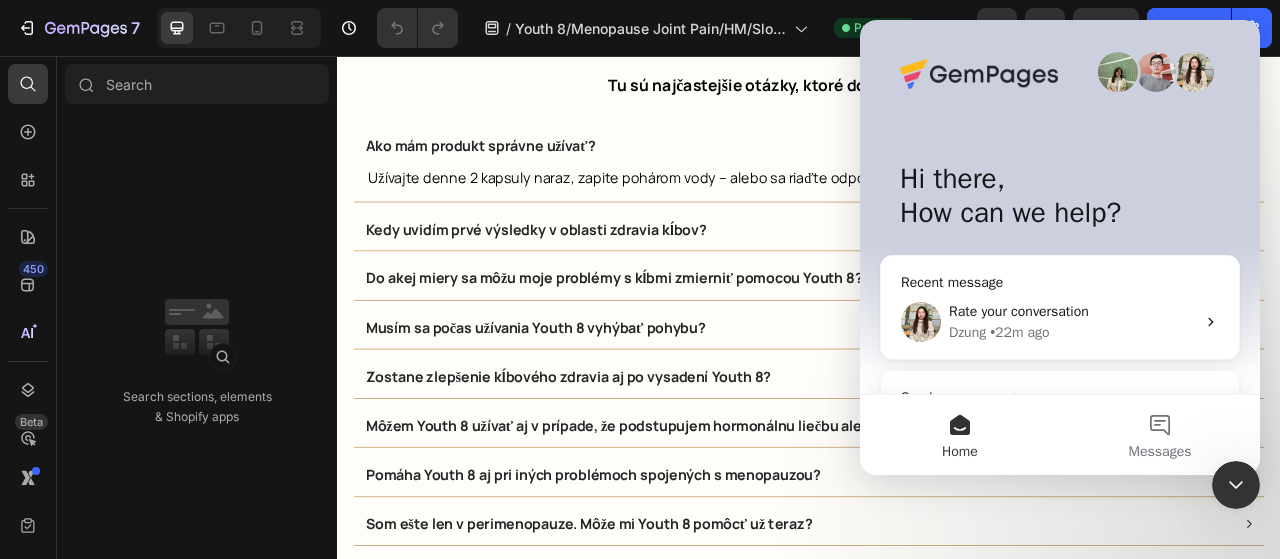 click 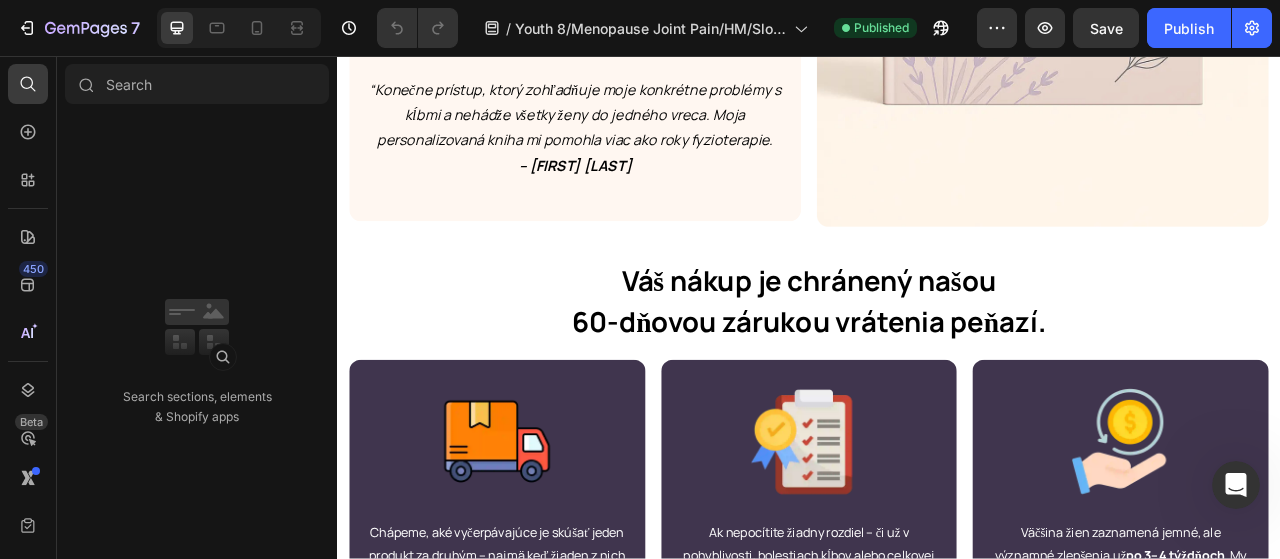 scroll, scrollTop: 16058, scrollLeft: 0, axis: vertical 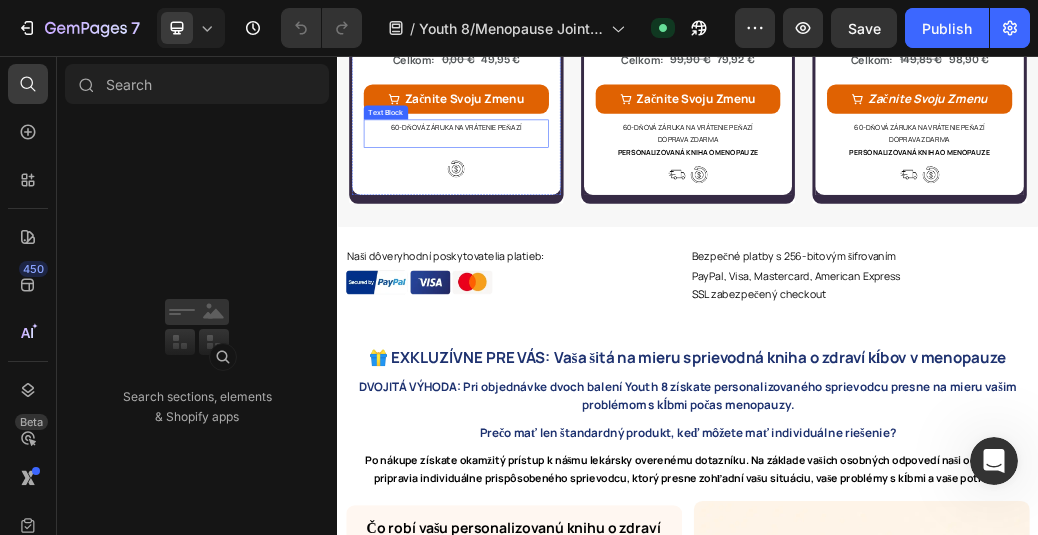 drag, startPoint x: 1131, startPoint y: 61, endPoint x: 475, endPoint y: 550, distance: 818.2035 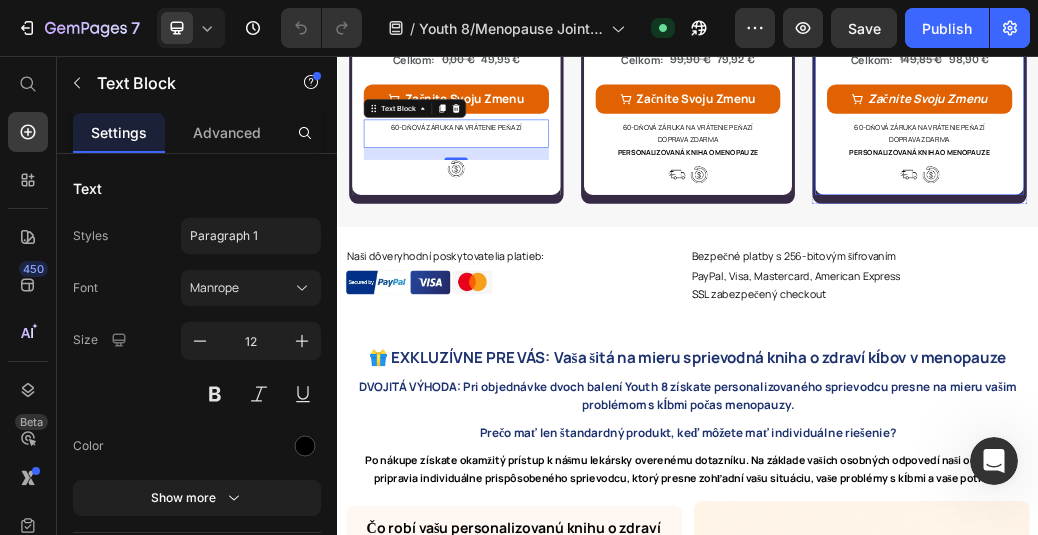scroll, scrollTop: 14958, scrollLeft: 0, axis: vertical 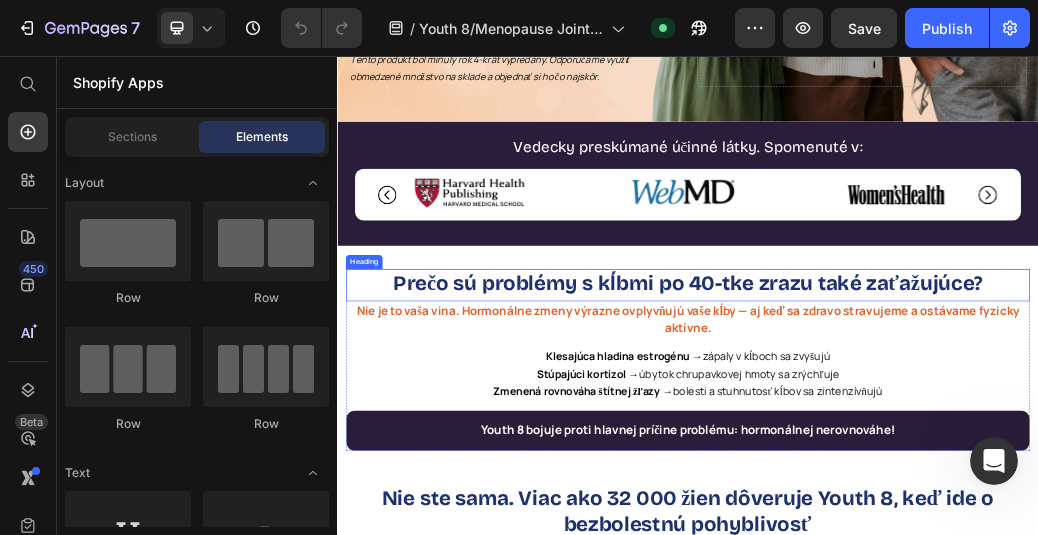 click on "Prečo sú problémy s kĺbmi po 40-tke zrazu také zaťažujúce?" at bounding box center (937, 445) 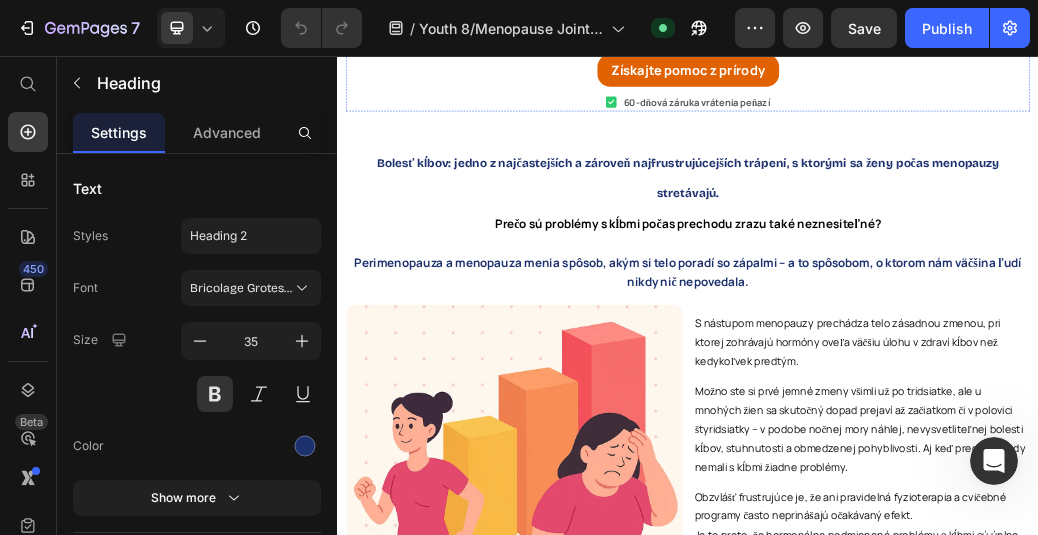 scroll, scrollTop: 4100, scrollLeft: 0, axis: vertical 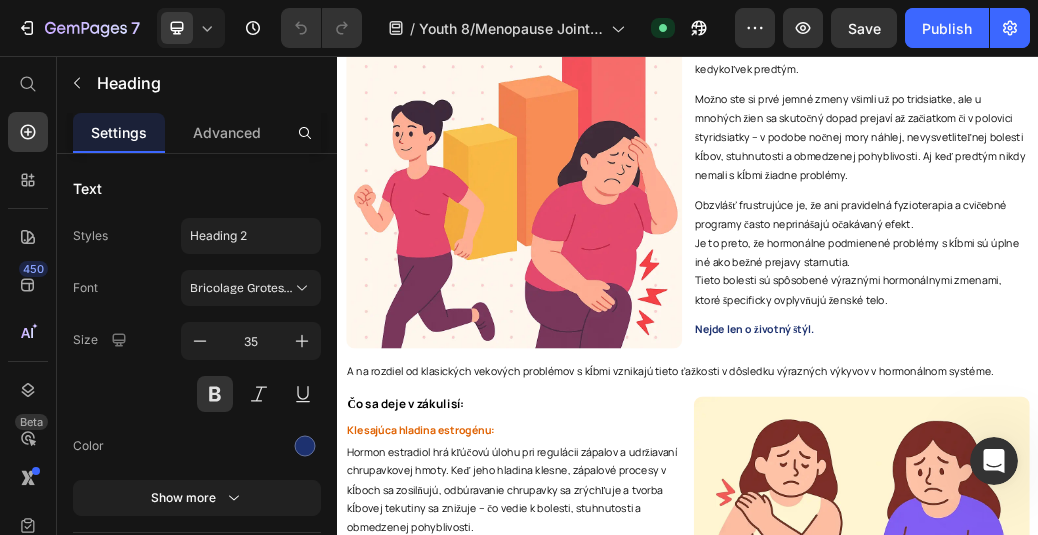 click on "Obzvlášť frustrujúce je, že ani pravidelná fyzioterapia a cvičebné programy často neprinášajú očakávaný efekt. Je to preto, že hormonálne podmienené problémy s kĺbmi sú úplne iné ako bežné prejavy starnutia. Tieto bolesti sú spôsobené výraznými hormonálnymi zmenami, ktoré špecificky ovplyvňujú ženské telo." at bounding box center [1234, 391] 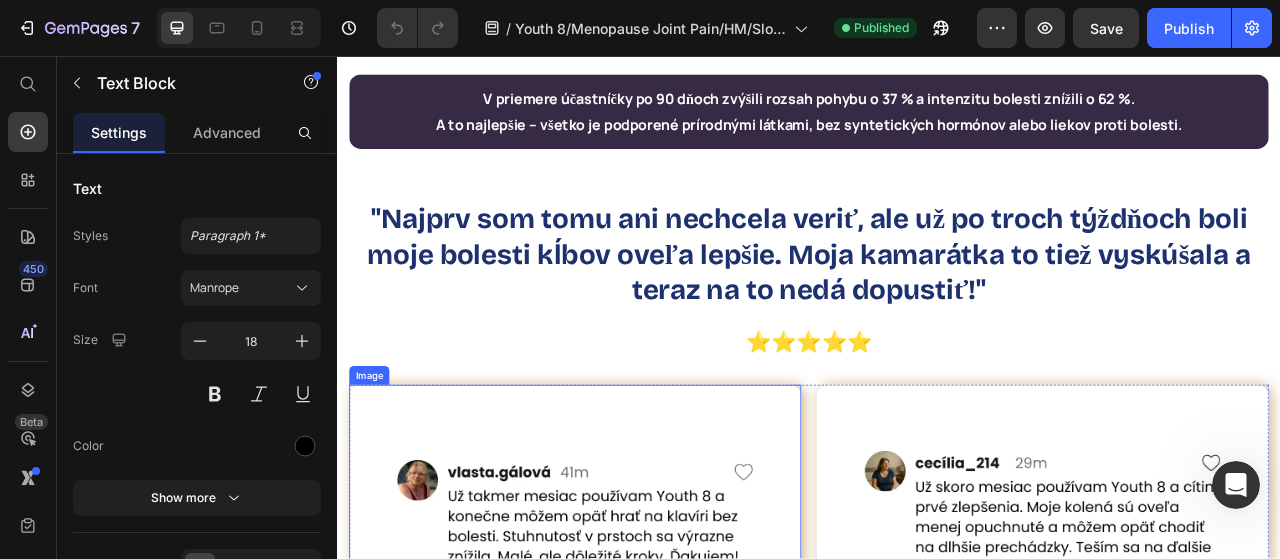 scroll, scrollTop: 7900, scrollLeft: 0, axis: vertical 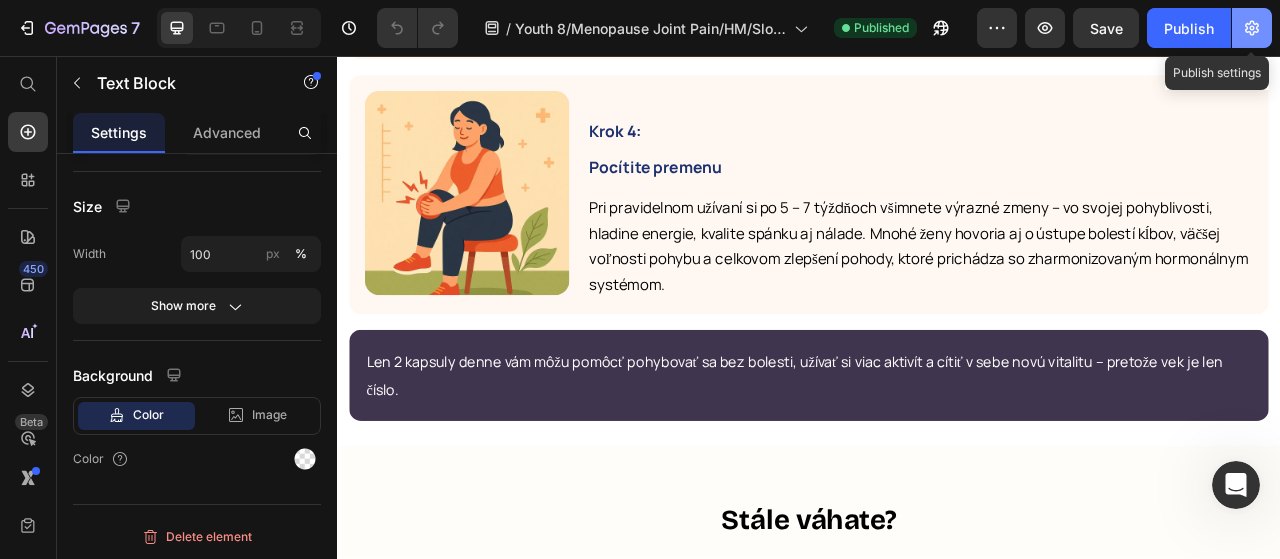 click 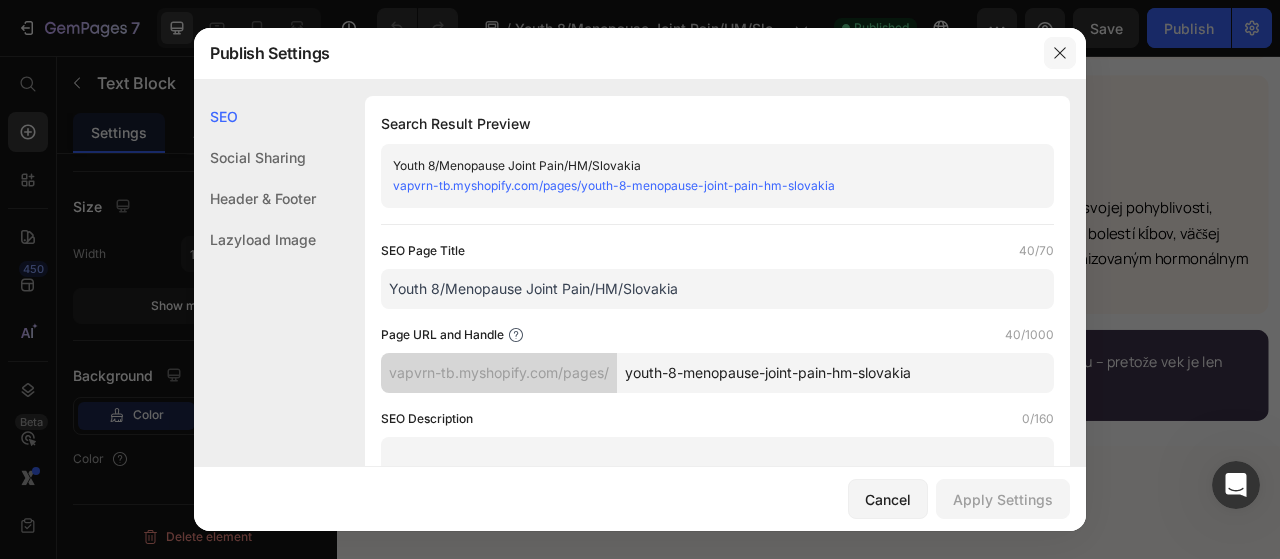 drag, startPoint x: 1052, startPoint y: 61, endPoint x: 911, endPoint y: 7, distance: 150.98676 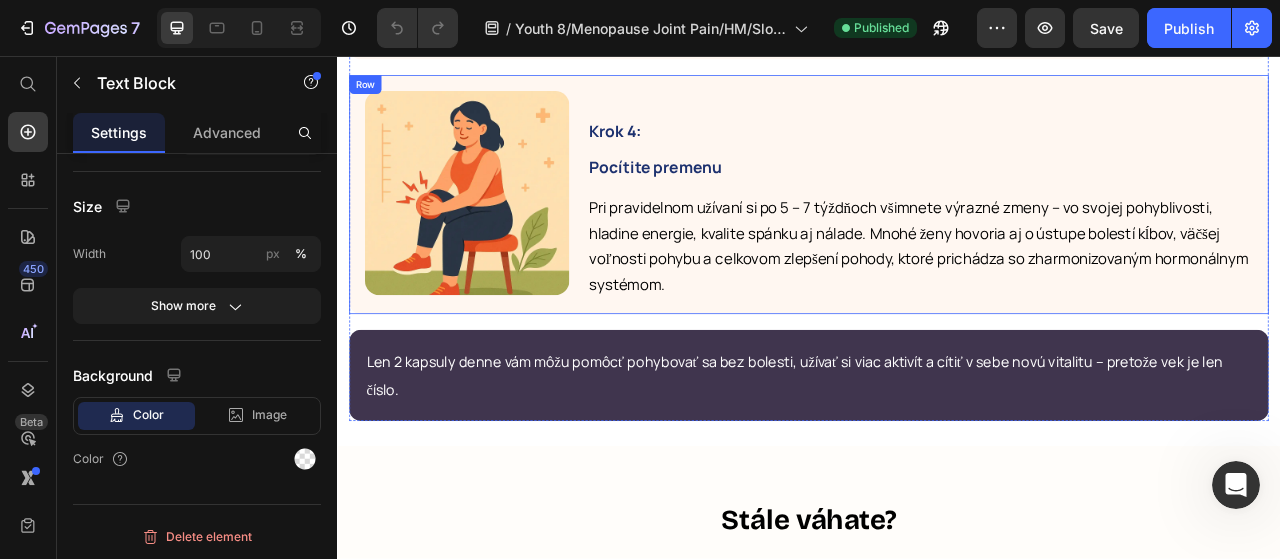 scroll, scrollTop: 19973, scrollLeft: 0, axis: vertical 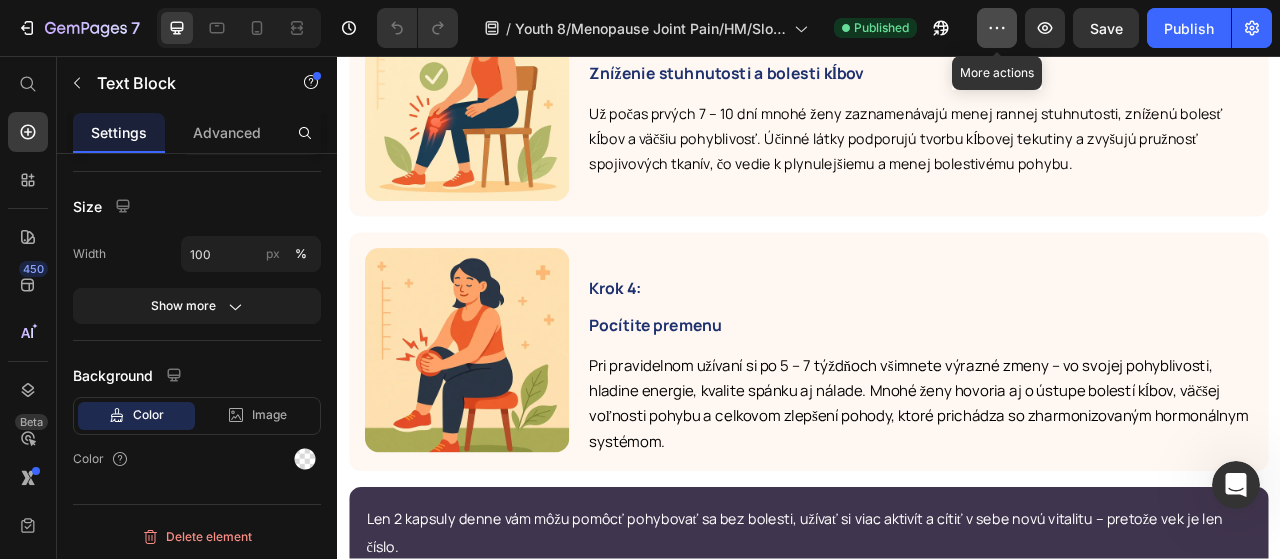 click 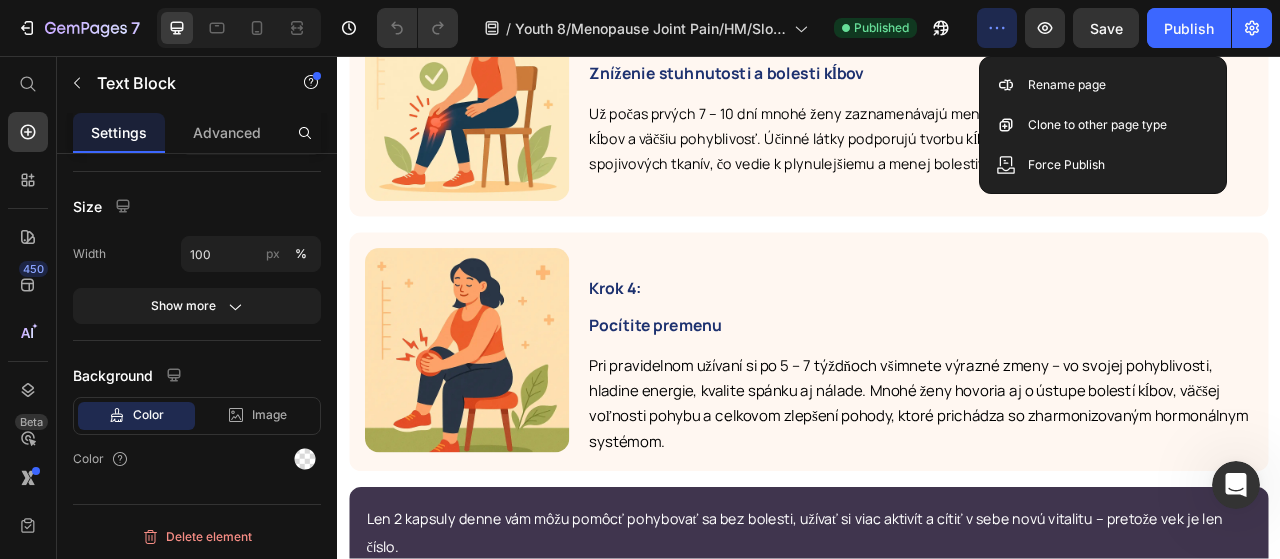click 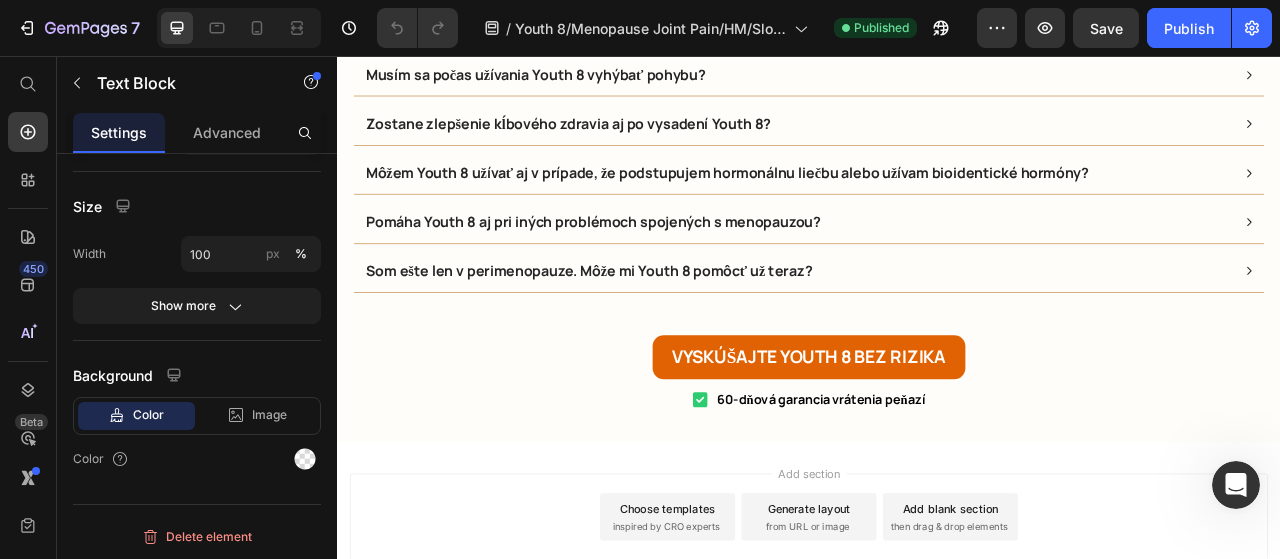 scroll, scrollTop: 20469, scrollLeft: 0, axis: vertical 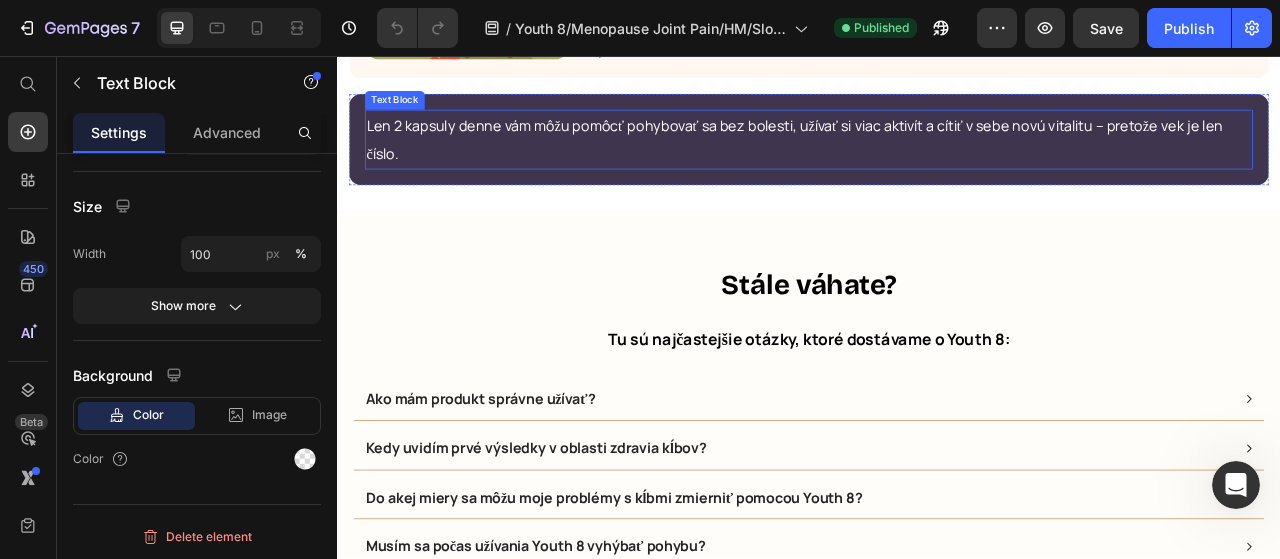 click on "Len 2 kapsuly denne vám môžu pomôcť pohybovať sa bez bolesti, užívať si viac aktivít a cítiť v sebe novú vitalitu – pretože vek je len číslo. Text Block" at bounding box center [937, 163] 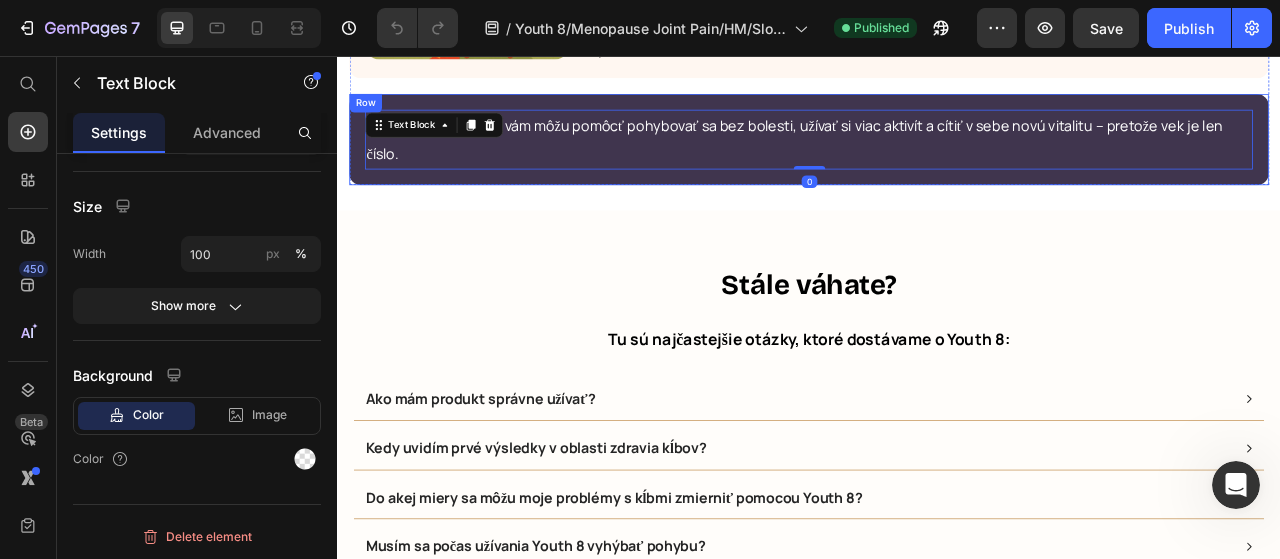 click on "Len 2 kapsuly denne vám môžu pomôcť pohybovať sa bez bolesti, užívať si viac aktivít a cítiť v sebe novú vitalitu – pretože vek je len číslo. Text Block   0 Row" at bounding box center [937, 163] 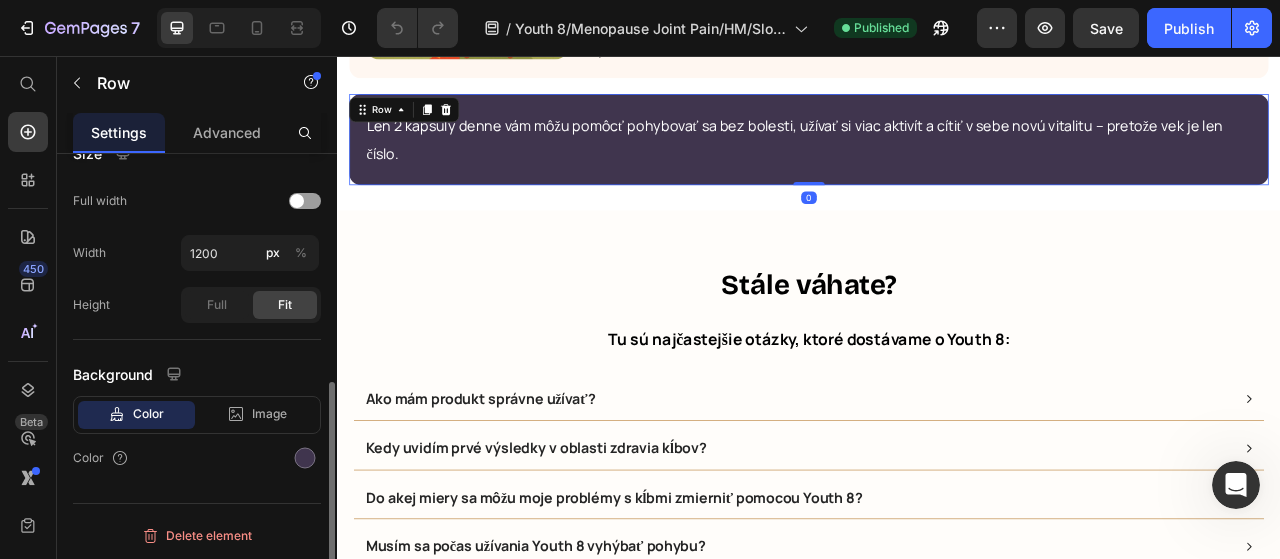 scroll, scrollTop: 0, scrollLeft: 0, axis: both 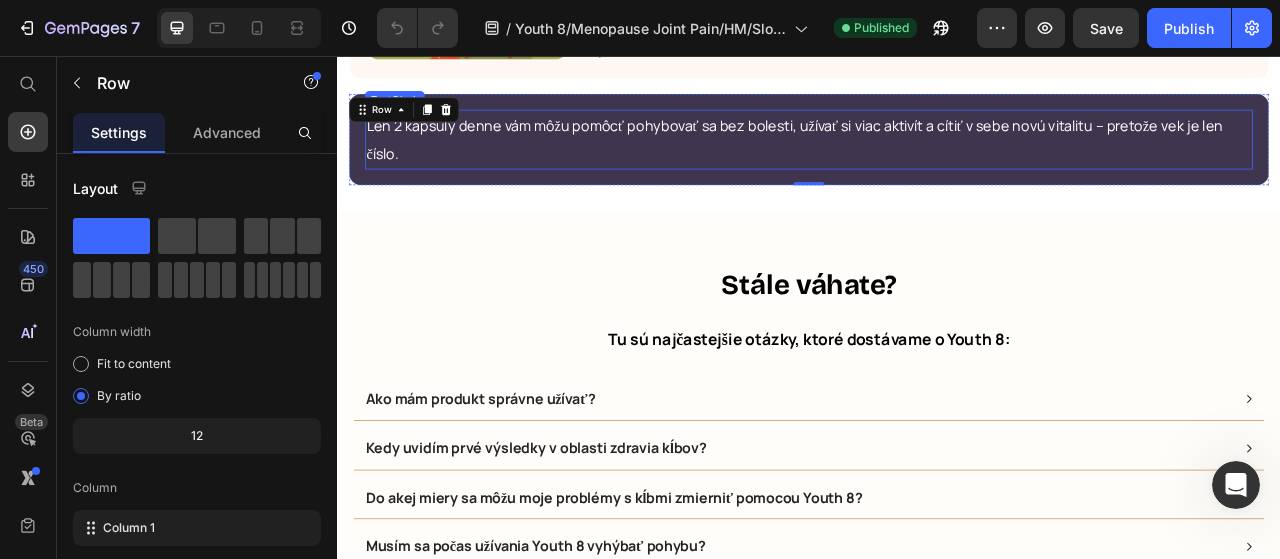 click on "Len 2 kapsuly denne vám môžu pomôcť pohybovať sa bez bolesti, užívať si viac aktivít a cítiť v sebe novú vitalitu – pretože vek je len číslo." at bounding box center (919, 163) 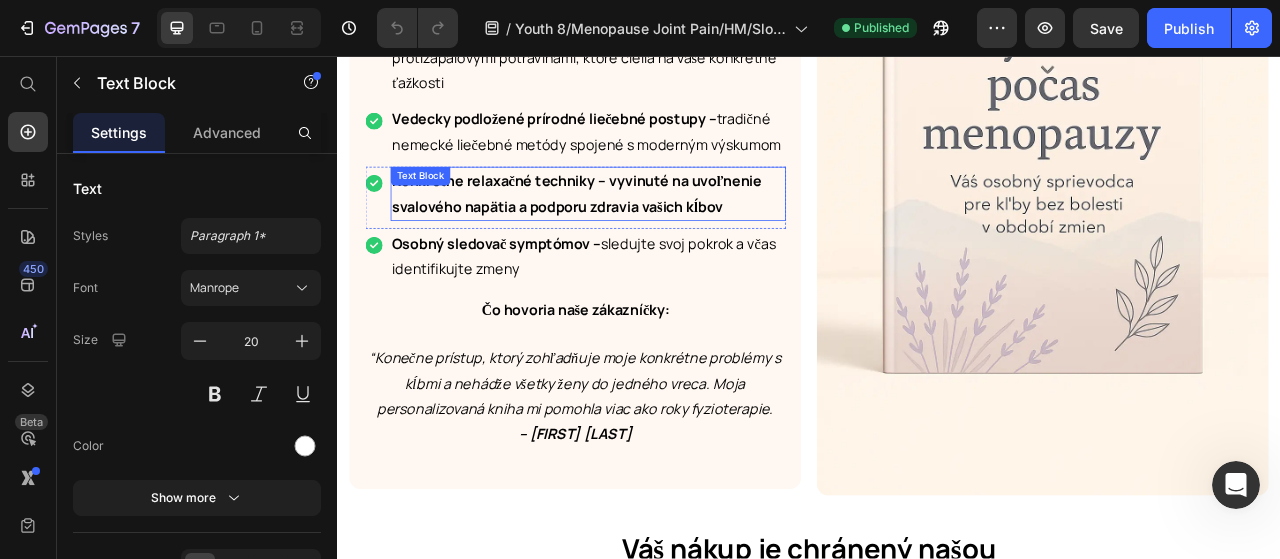 scroll, scrollTop: 16073, scrollLeft: 0, axis: vertical 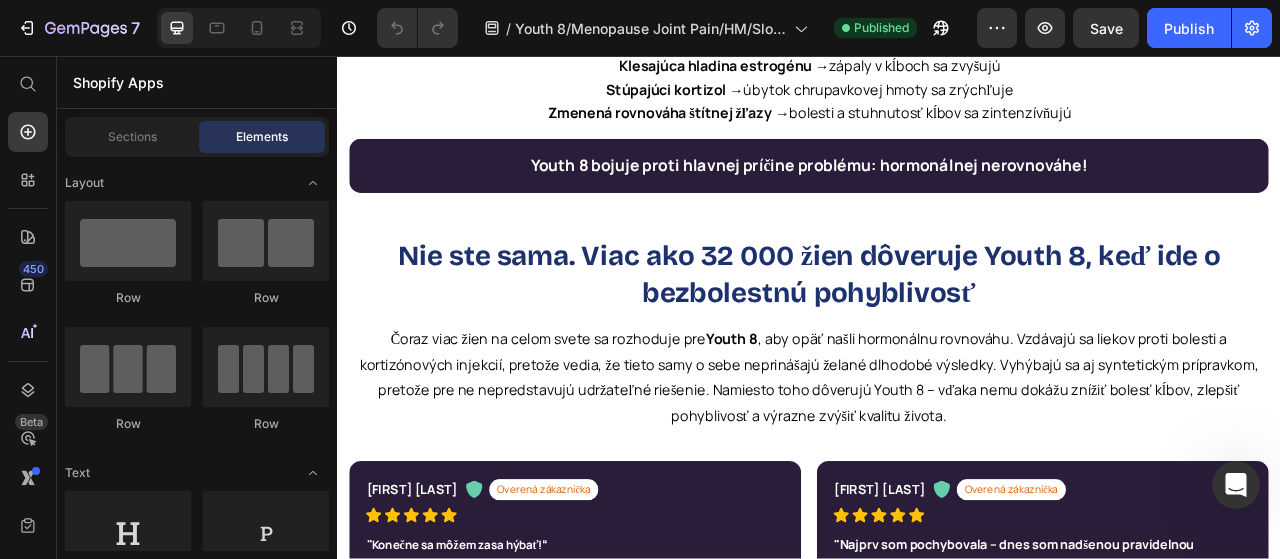 click on "Shopify Apps" at bounding box center [197, 82] 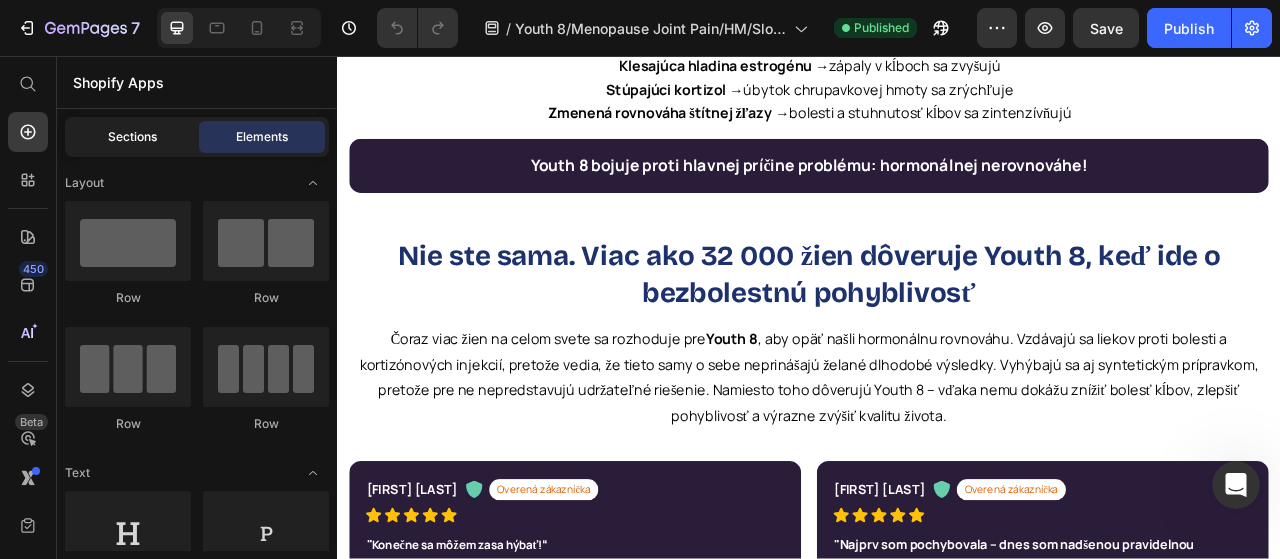click on "Sections" 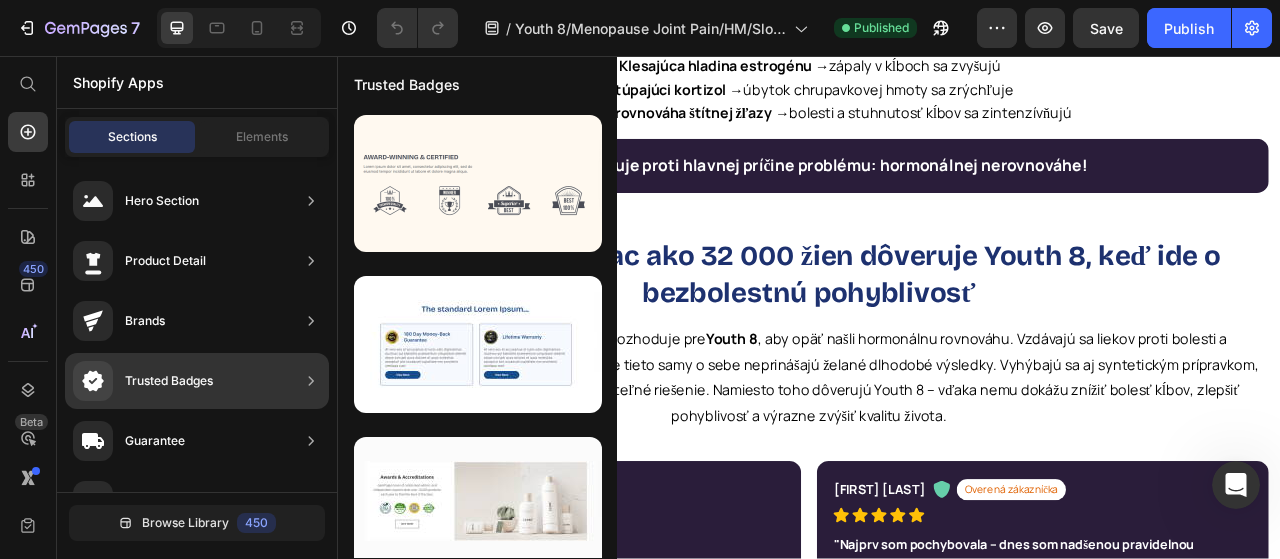 scroll, scrollTop: 400, scrollLeft: 0, axis: vertical 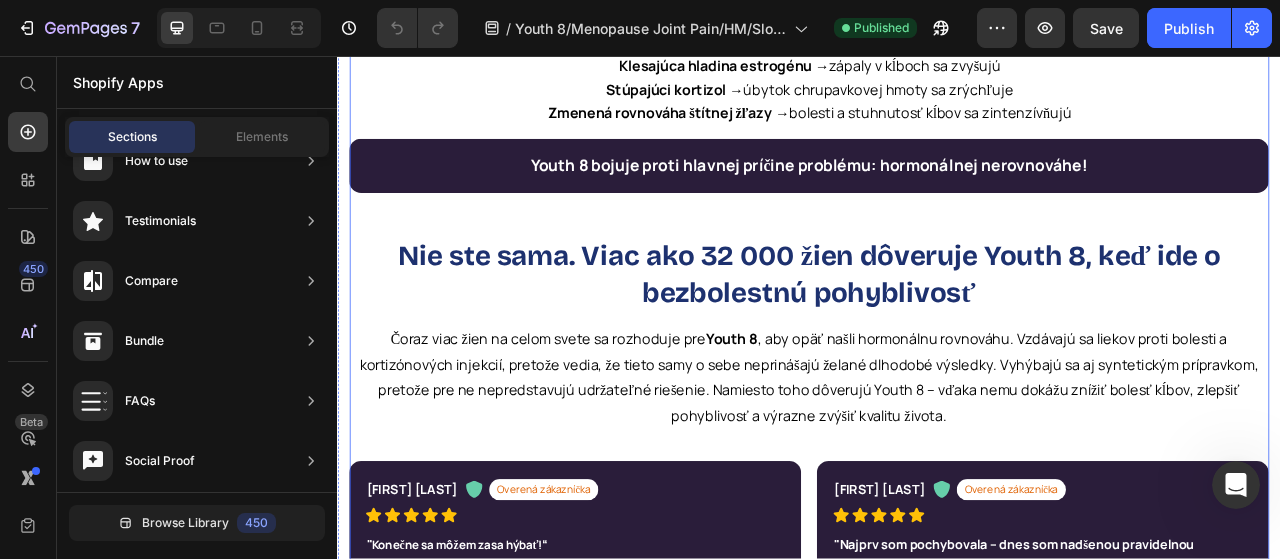 click on "Prečo sú problémy s kĺbmi po 40-tke zrazu také zaťažujúce? Heading Nie je to vaša vina. Hormonálne zmeny výrazne ovplyvňujú vaše kĺby — aj keď sa zdravo stravujeme a ostávame fyzicky aktívne. Text Block Klesajúca hladina estrogénu →  zápaly v kĺboch sa zvyšujú Stúpajúci kortizol →  úbytok chrupavkovej hmoty sa zrýchľuje Zmenená rovnováha štítnej žľazy →  bolesti a stuhnutosť kĺbov sa zintenzívňujú Text Block Youth 8 bojuje proti hlavnej príčine problému: hormonálnej nerovnováhe! Text Block Row Nie ste sama. Viac ako 32 000 žien dôveruje Youth 8, keď ide o bezbolestnú pohyblivosť Heading Čoraz viac žien na celom svete sa rozhoduje pre  Youth 8 Text Block Lívia K.  Text Block Icon Overená zákazníčka Text Block Row Icon Icon Icon Icon Icon Icon List " Konečne sa môžem zasa hýbať! “ Text Block Text Block Row Viera H. Text Block Icon Overená zákazníčka Text Block Row Icon Icon Icon Icon Icon Icon List Text Block Text Block Row Row" at bounding box center [937, 425] 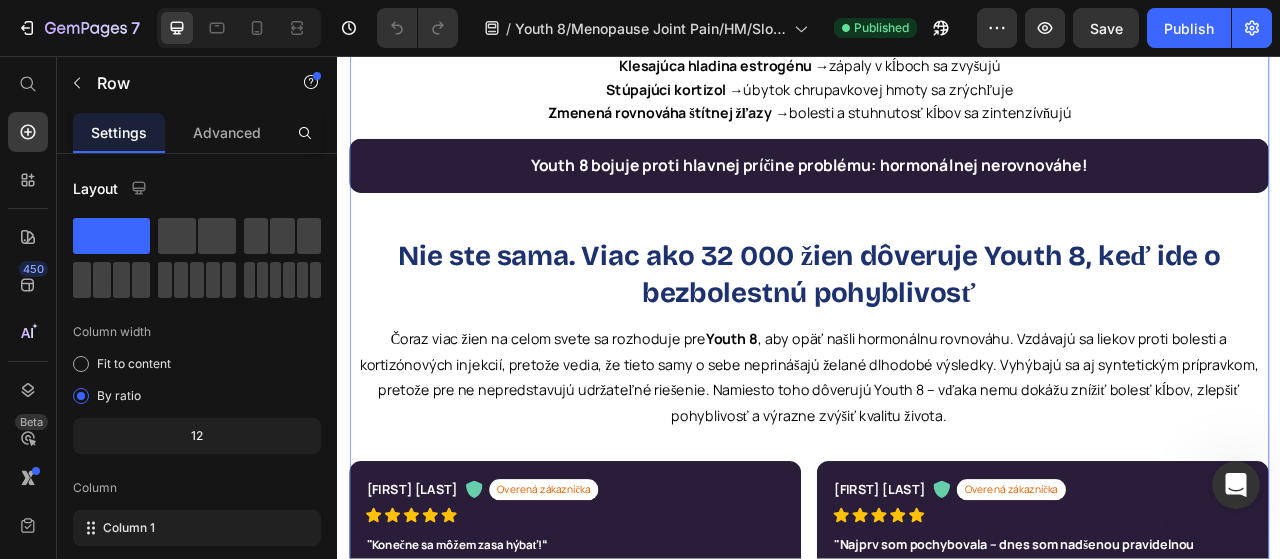 click 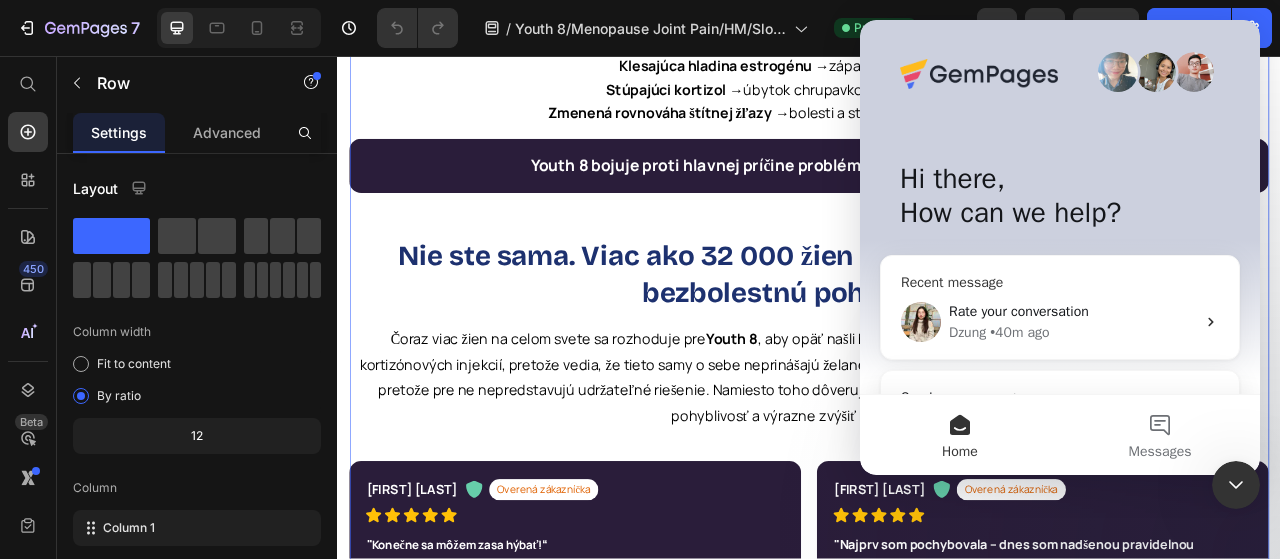 click on "Rate your conversation" at bounding box center (1072, 311) 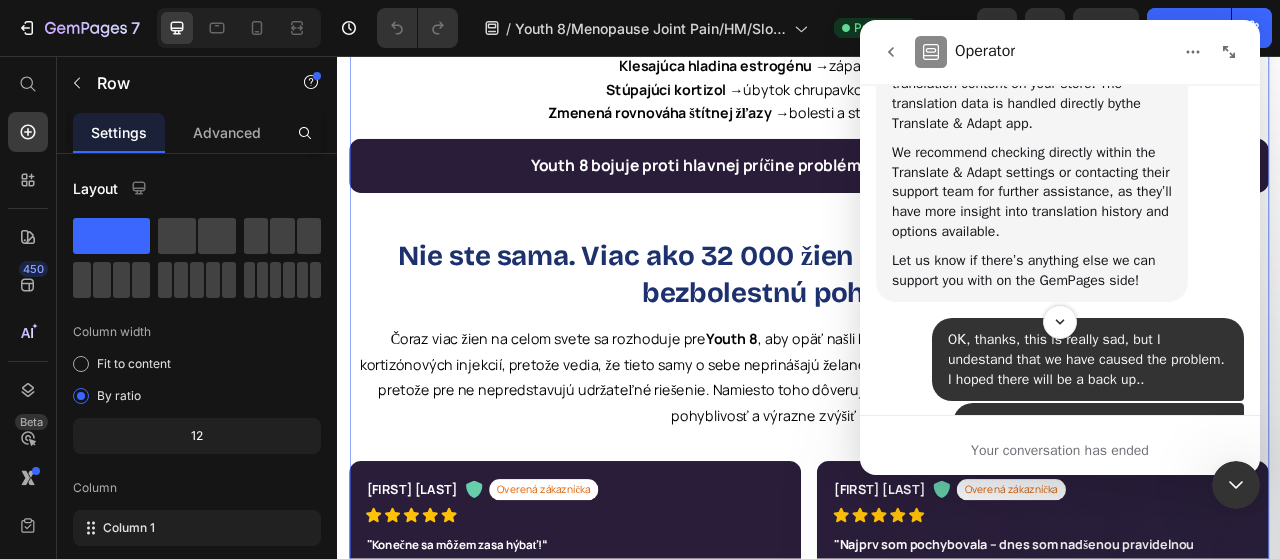 scroll, scrollTop: 2810, scrollLeft: 0, axis: vertical 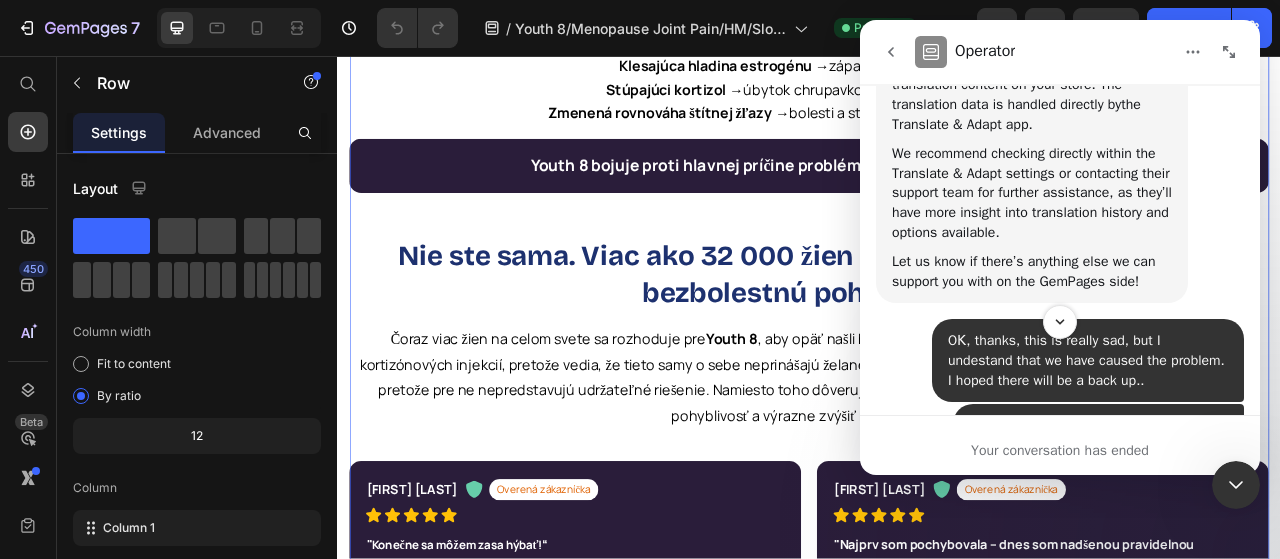 click on "the Translate & Adapt app." at bounding box center [1016, 114] 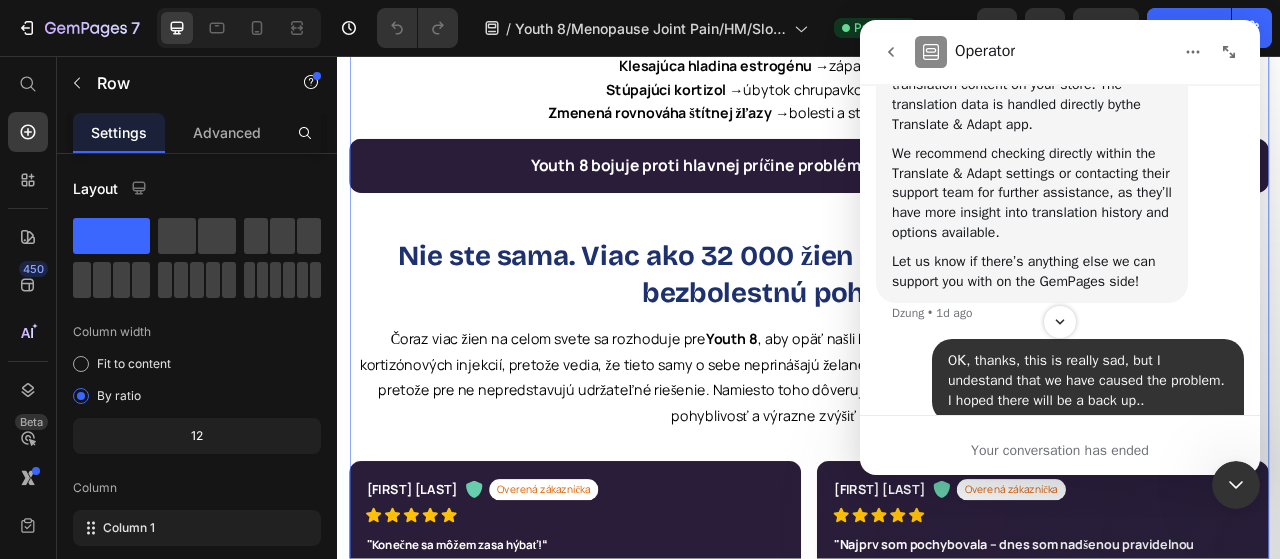 click on "the Translate & Adapt app." at bounding box center (1016, 114) 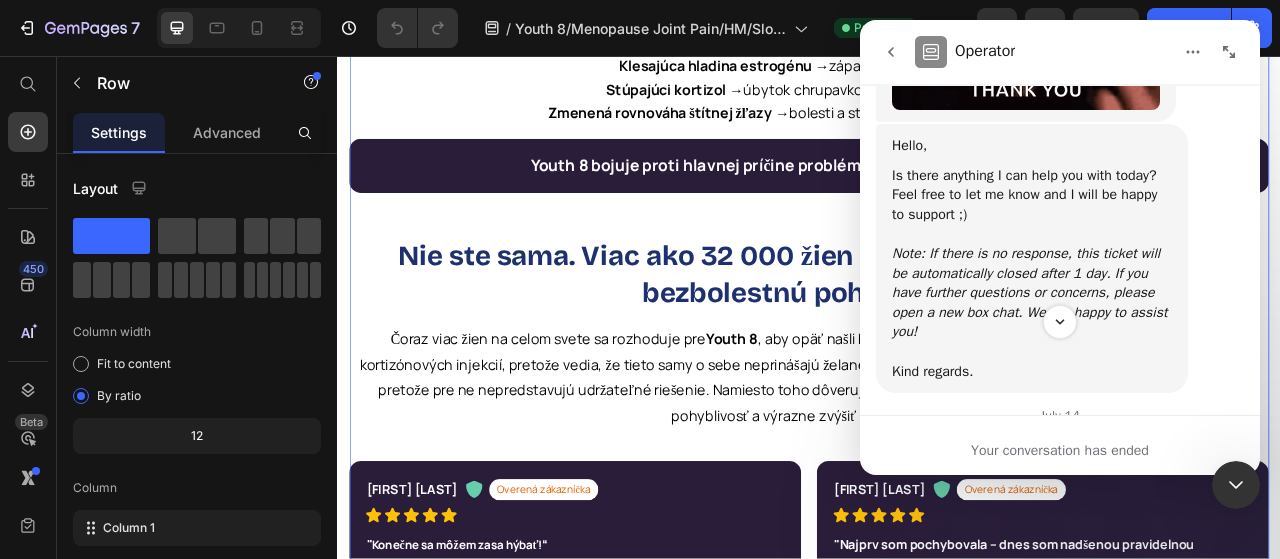 scroll, scrollTop: 3910, scrollLeft: 0, axis: vertical 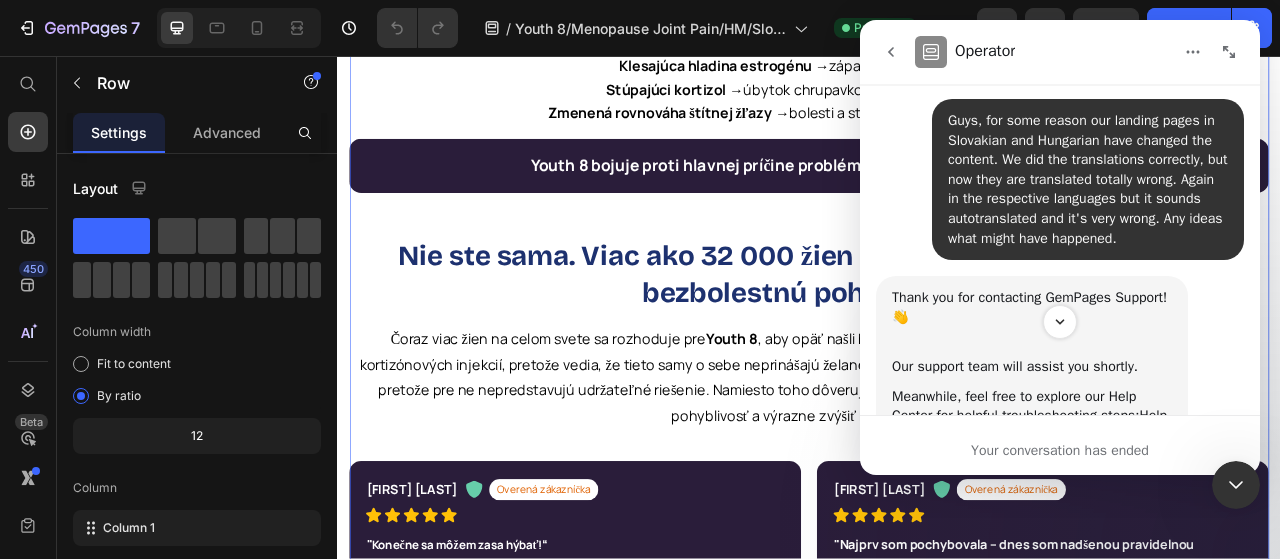 click on "Guys, for some reason our landing pages in Slovakian and Hungarian have changed the content. We did the translations correctly, but now they are translated totally wrong. Again in the respective languages but it sounds autotranslated and it's very wrong. Any ideas what might have happened." at bounding box center (1088, 179) 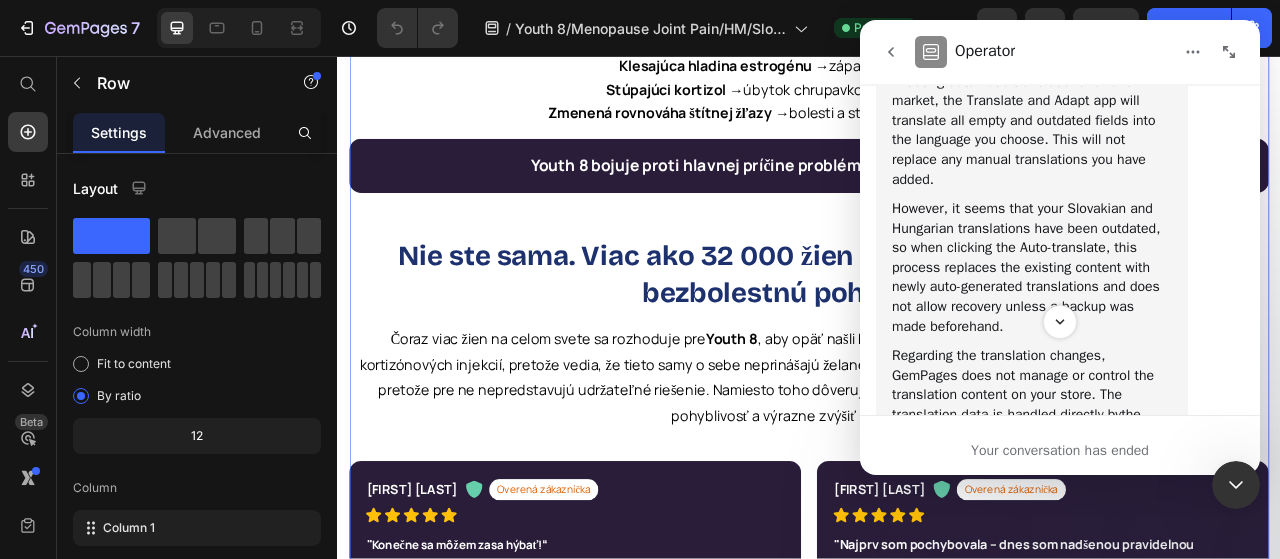 scroll, scrollTop: 2300, scrollLeft: 0, axis: vertical 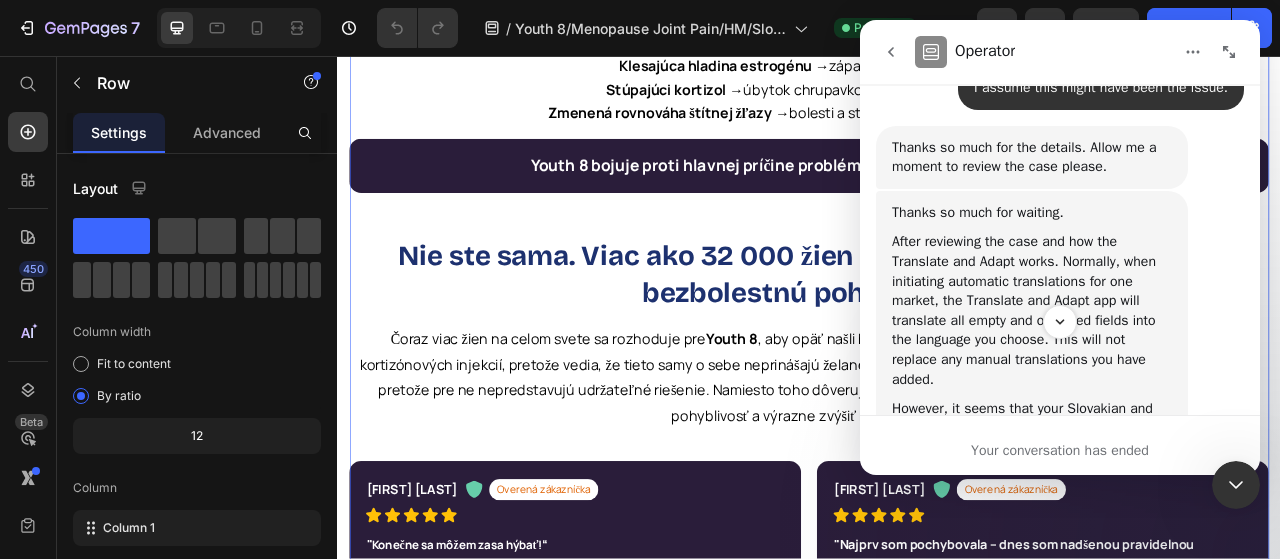 click on "After reviewing the case and how the Translate and Adapt works. Normally, when initiating automatic translations for one market, the Translate and Adapt app will translate all empty and outdated fields into the language you choose. This will not replace any manual translations you have added." at bounding box center (1032, 310) 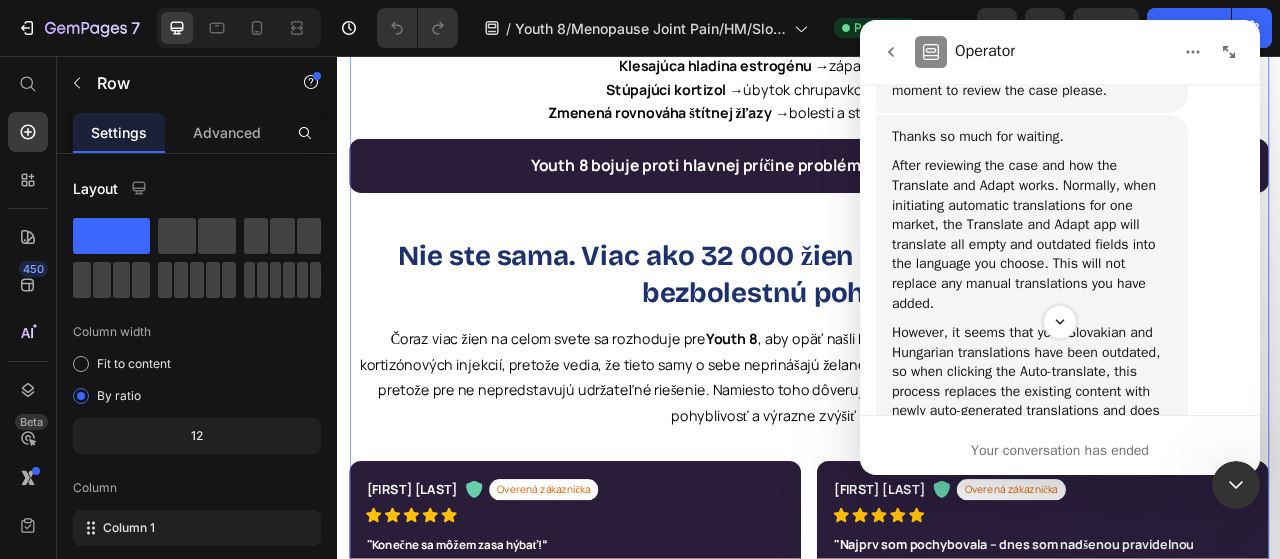 scroll, scrollTop: 2400, scrollLeft: 0, axis: vertical 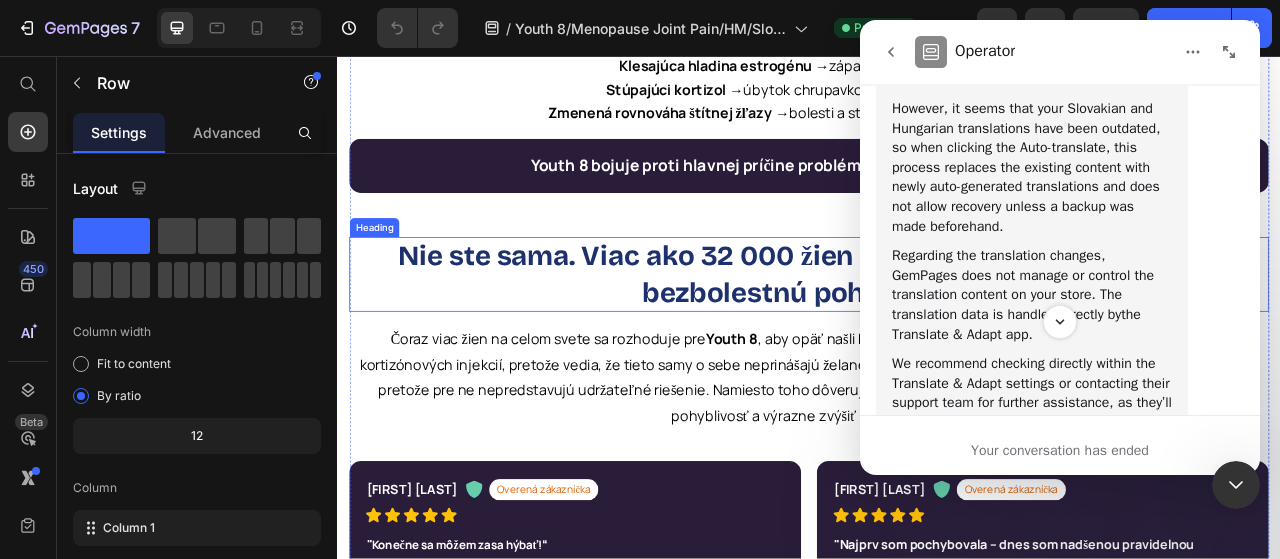 click on "Nie ste sama. Viac ako 32 000 žien dôveruje Youth 8, keď ide o bezbolestnú pohyblivosť" at bounding box center [937, 334] 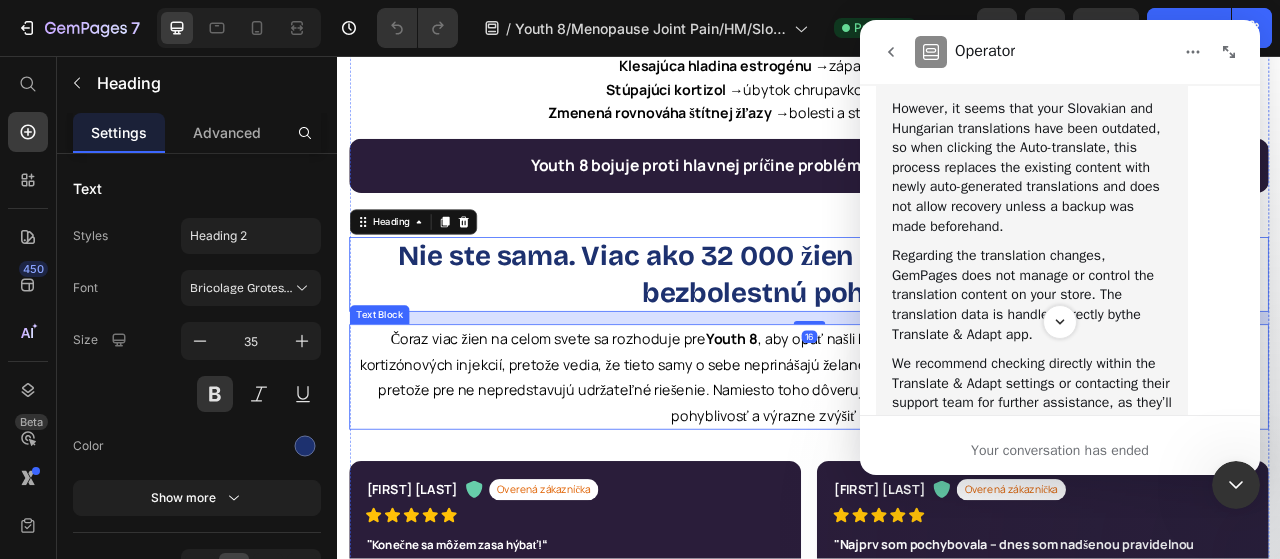 click on "Čoraz viac žien na celom svete sa rozhoduje pre  Youth 8 , aby opäť našli hormonálnu rovnováhu. Vzdávajú sa liekov proti bolesti a kortizónových injekcií, pretože vedia, že tieto samy o sebe neprinášajú želané dlhodobé výsledky. Vyhýbajú sa aj syntetickým prípravkom, pretože pre ne nepredstavujú udržateľné riešenie. Namiesto toho dôverujú Youth 8 – vďaka nemu dokážu znížiť bolesť kĺbov, zlepšiť pohyblivosť a výrazne zvýšiť kvalitu života." at bounding box center [937, 464] 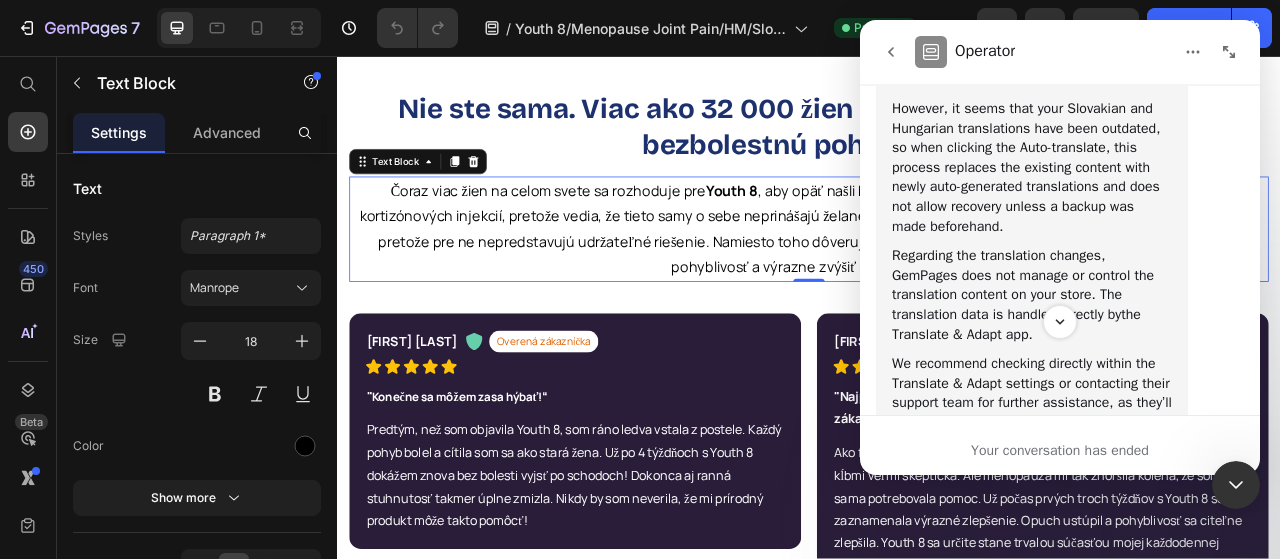 scroll, scrollTop: 1400, scrollLeft: 0, axis: vertical 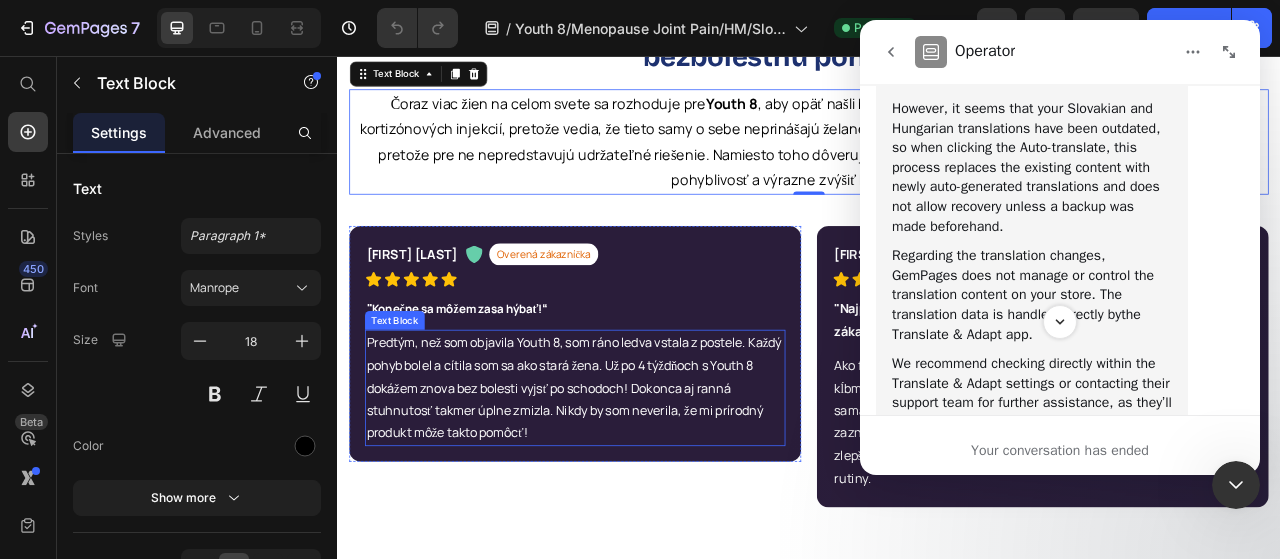 click on "Predtým, než som objavila Youth 8, som ráno ledva vstala z postele. Každý pohyb bolel a cítila som sa ako stará žena. Už po 4 týždňoch s Youth 8 dokážem znova bez bolesti vyjsť po schodoch! Dokonca aj ranná stuhnutosť takmer úplne zmizla. Nikdy by som neverila, že mi prírodný produkt môže takto pomôcť!" at bounding box center [639, 479] 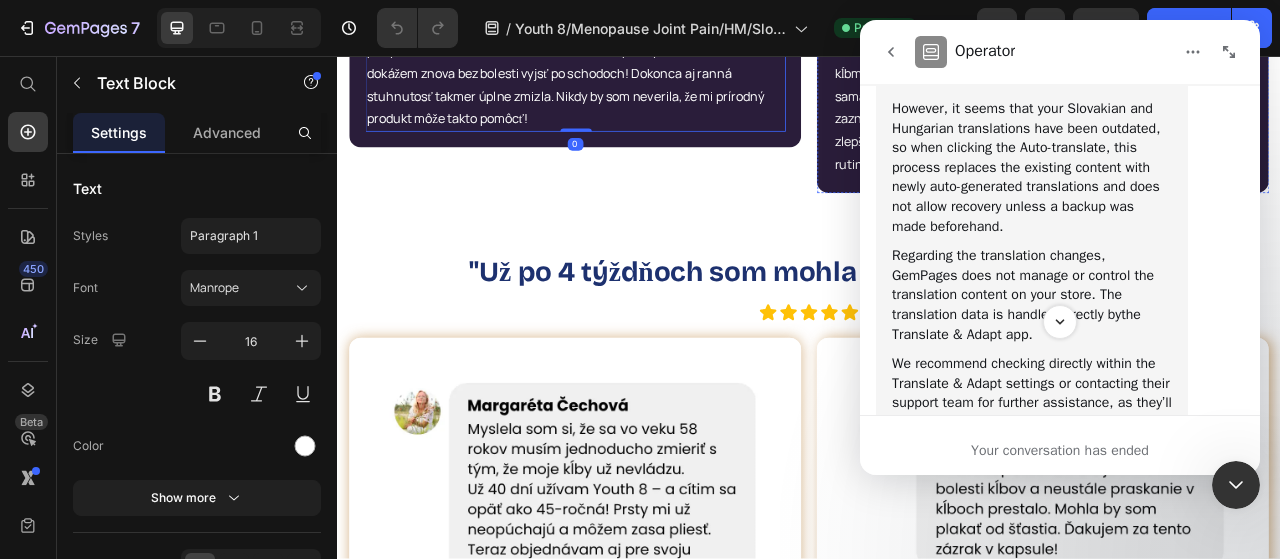 scroll, scrollTop: 1500, scrollLeft: 0, axis: vertical 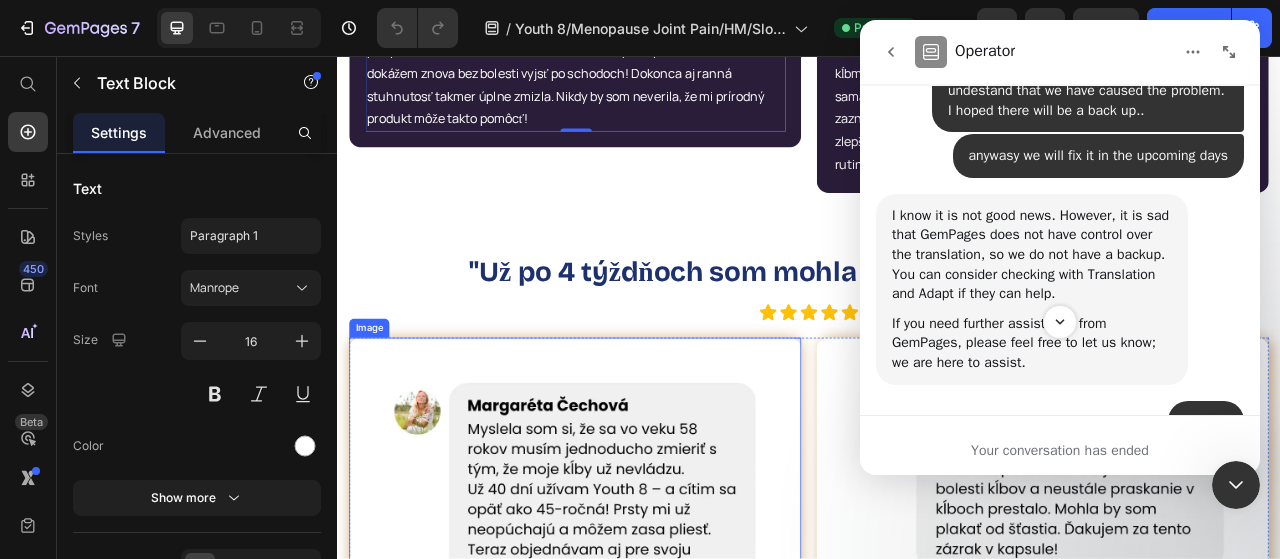 click at bounding box center (639, 774) 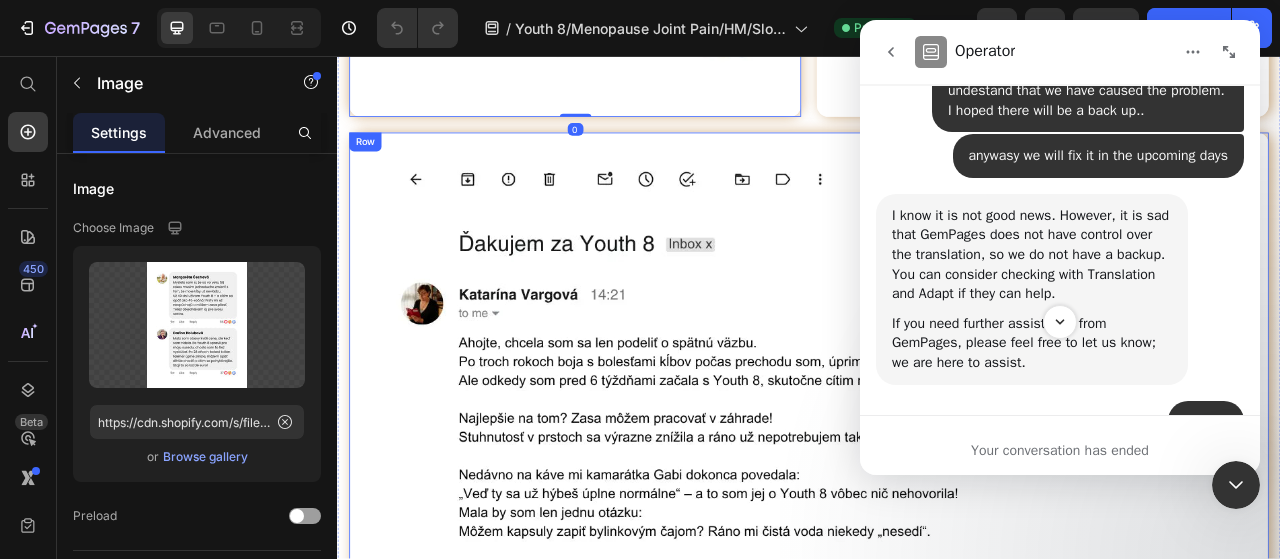 scroll, scrollTop: 3400, scrollLeft: 0, axis: vertical 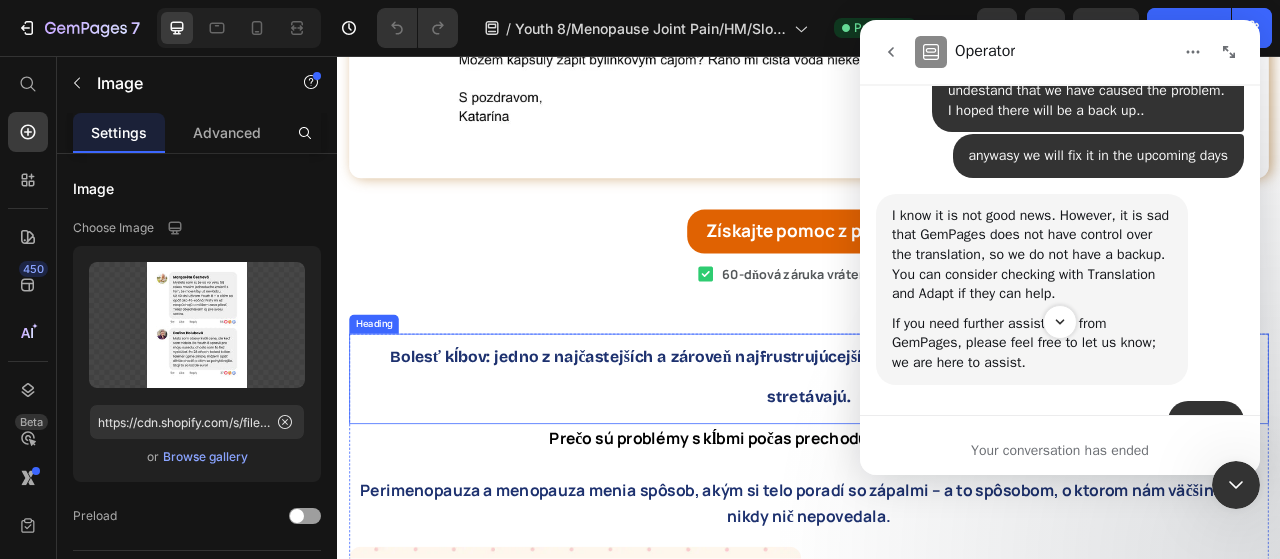 click on "Bolesť kĺbov: jedno z najčastejších a zároveň najfrustrujúcejších trápení, s ktorými sa ženy počas menopauzy stretávajú." at bounding box center (937, 462) 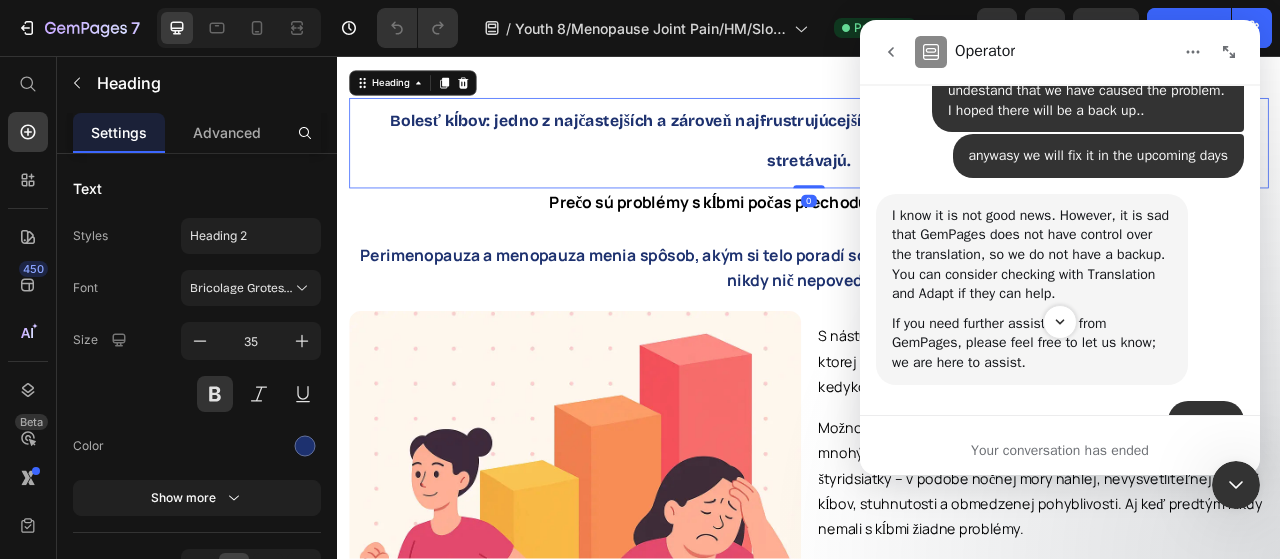 click at bounding box center [639, 668] 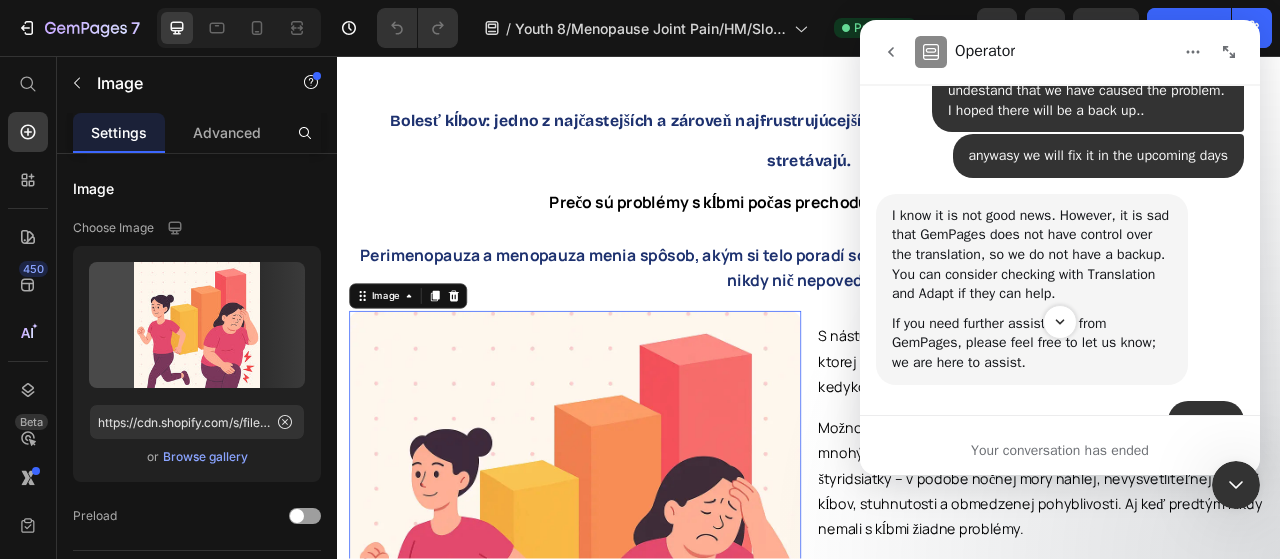 scroll, scrollTop: 4300, scrollLeft: 0, axis: vertical 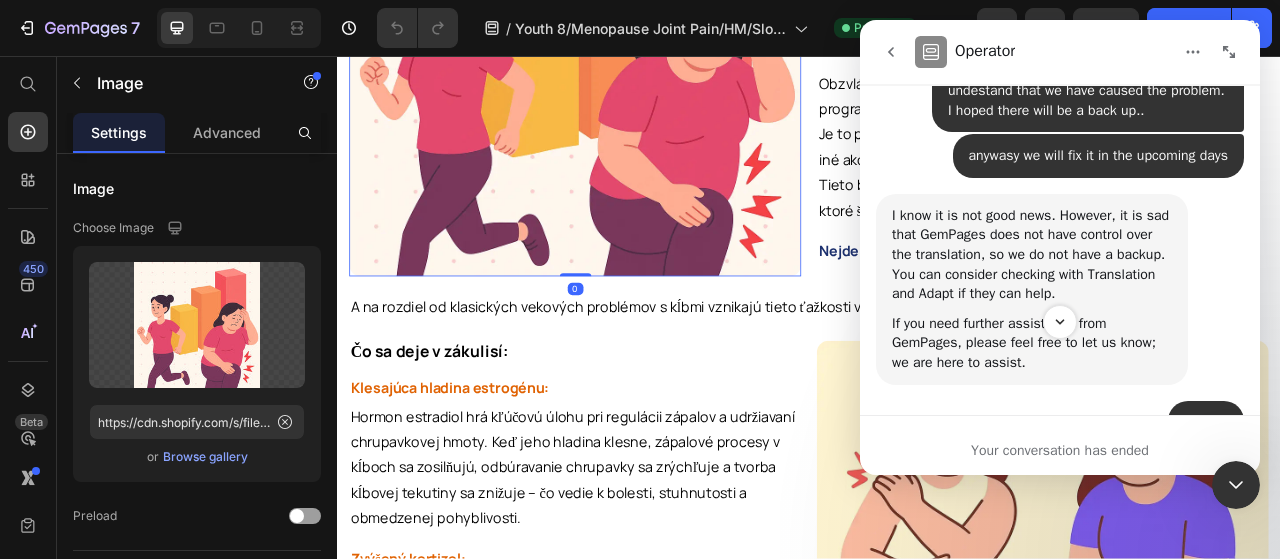 click on "Čo sa deje v zákulisí: Text Block" at bounding box center [639, 437] 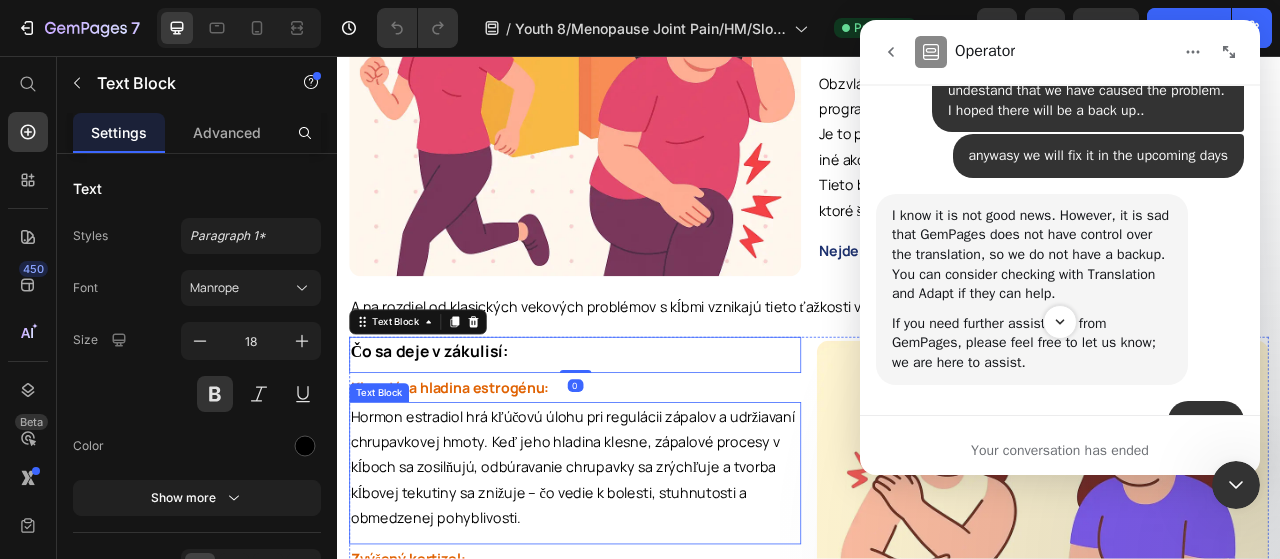click on "Hormon estradiol hrá kľúčovú úlohu pri regulácii zápalov a udržiavaní chrupavkovej hmoty. Keď jeho hladina klesne, zápalové procesy v kĺboch sa zosilňujú, odbúravanie chrupavky sa zrýchľuje a tvorba kĺbovej tekutiny sa znižuje – čo vedie k bolesti, stuhnutosti a obmedzenej pohyblivosti." at bounding box center (636, 580) 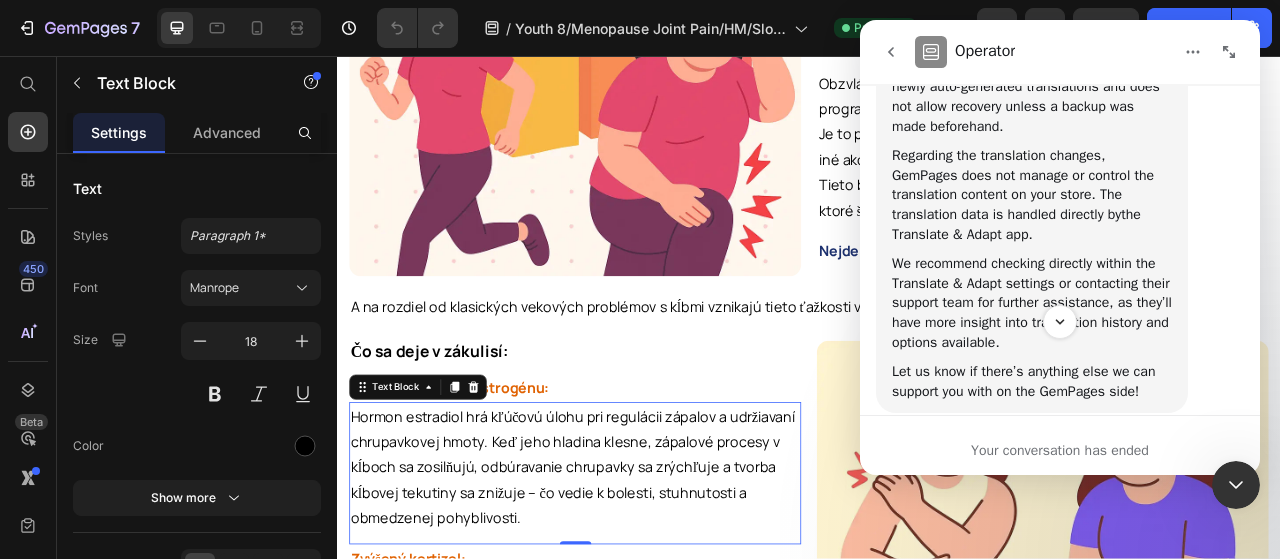 scroll, scrollTop: 3100, scrollLeft: 0, axis: vertical 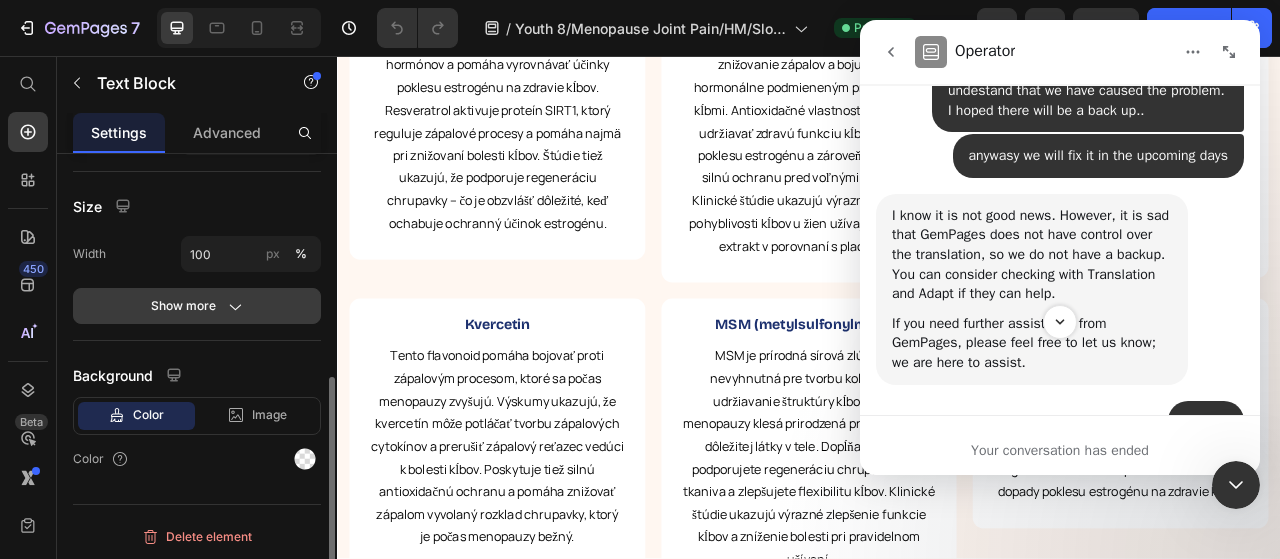 click on "Show more" at bounding box center [197, 306] 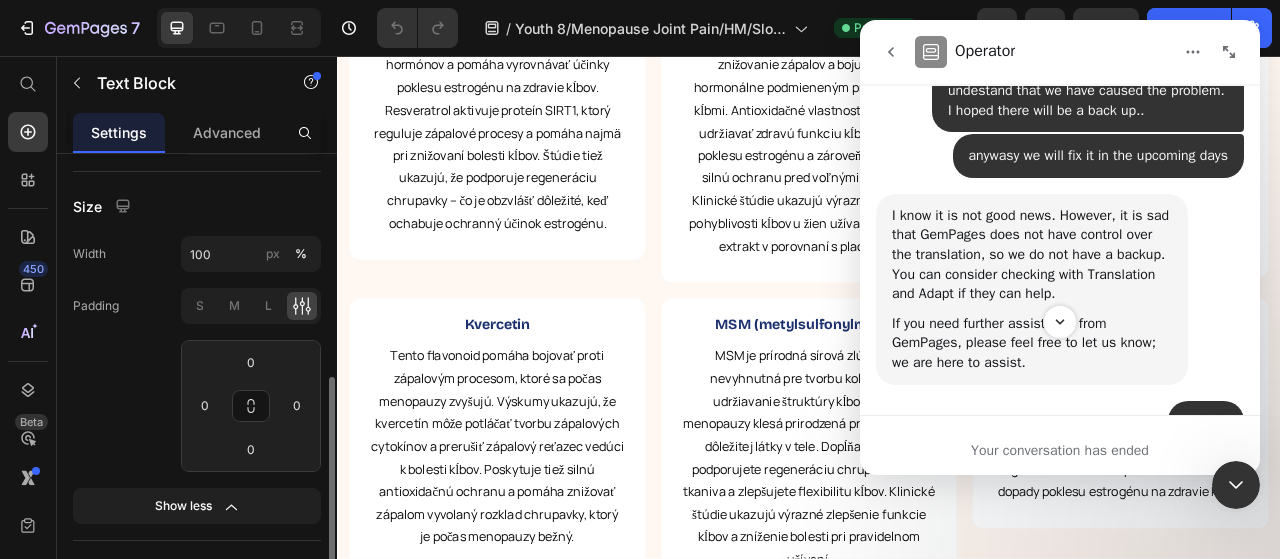 scroll, scrollTop: 630, scrollLeft: 0, axis: vertical 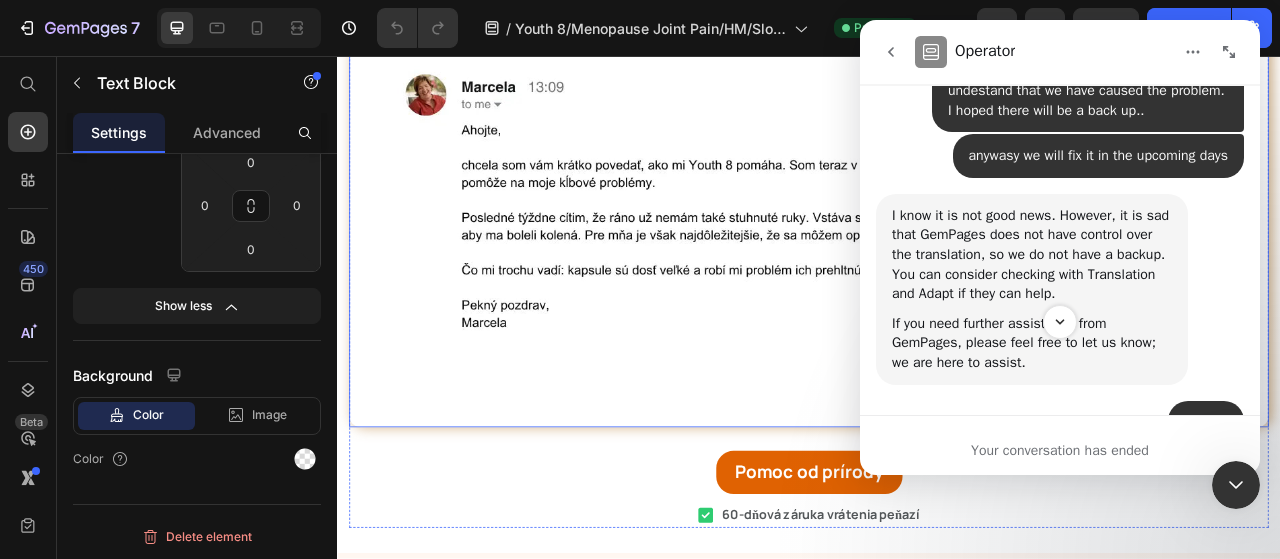 click at bounding box center (937, 200) 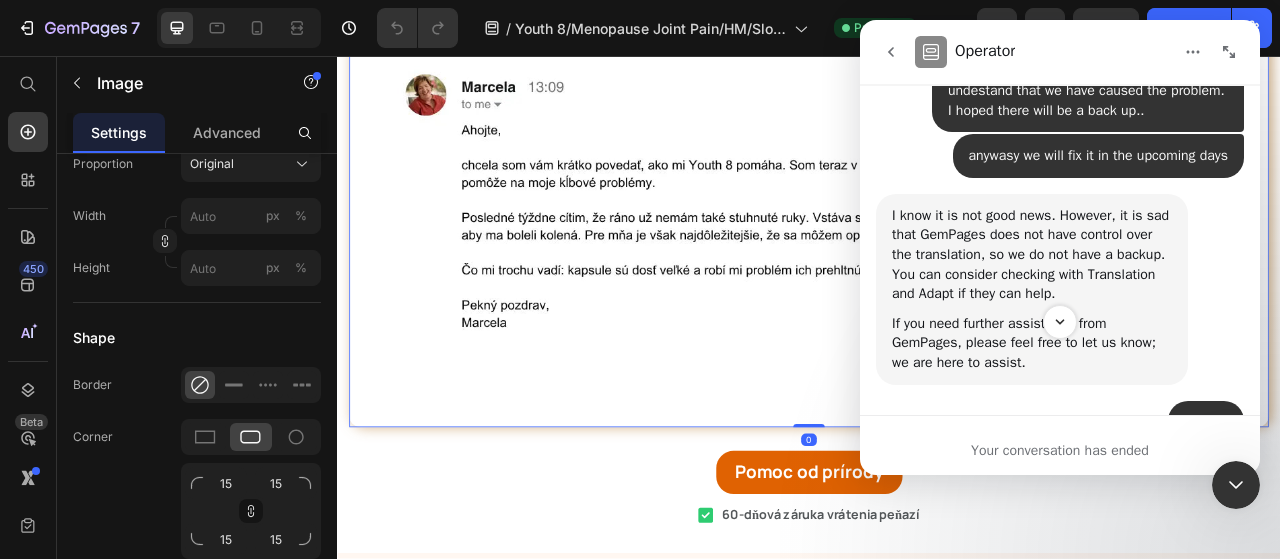 scroll, scrollTop: 0, scrollLeft: 0, axis: both 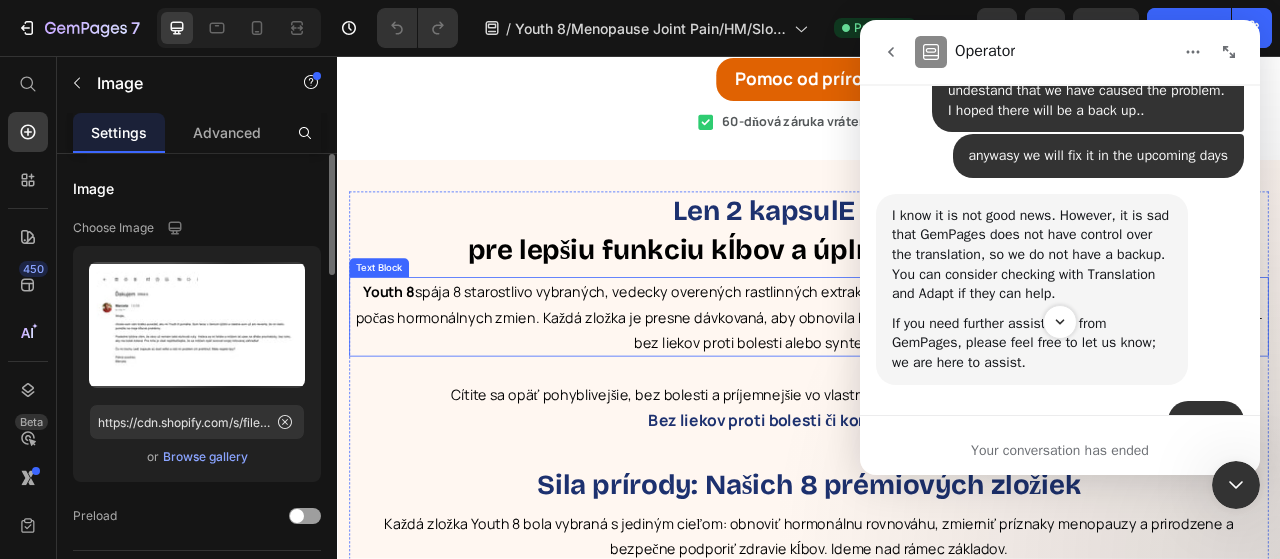 click on "Youth 8  spája 8 starostlivo vybraných, vedecky overených rastlinných extraktov a živín, ktoré sú špeciálne prispôsobené na podporu žien počas hormonálnych zmien. Každá zložka je presne dávkovaná, aby obnovila hormonálnu rovnováhu a prirodzene znížila problémy s kĺbmi – bez liekov proti bolesti alebo syntetických hormónov." at bounding box center [937, 388] 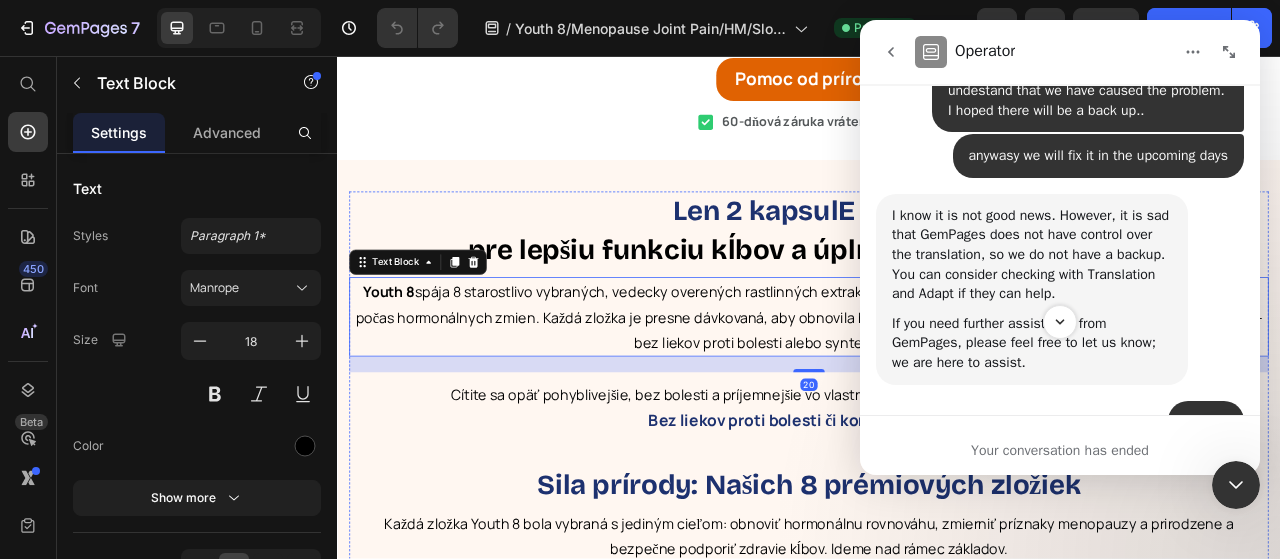 scroll, scrollTop: 9700, scrollLeft: 0, axis: vertical 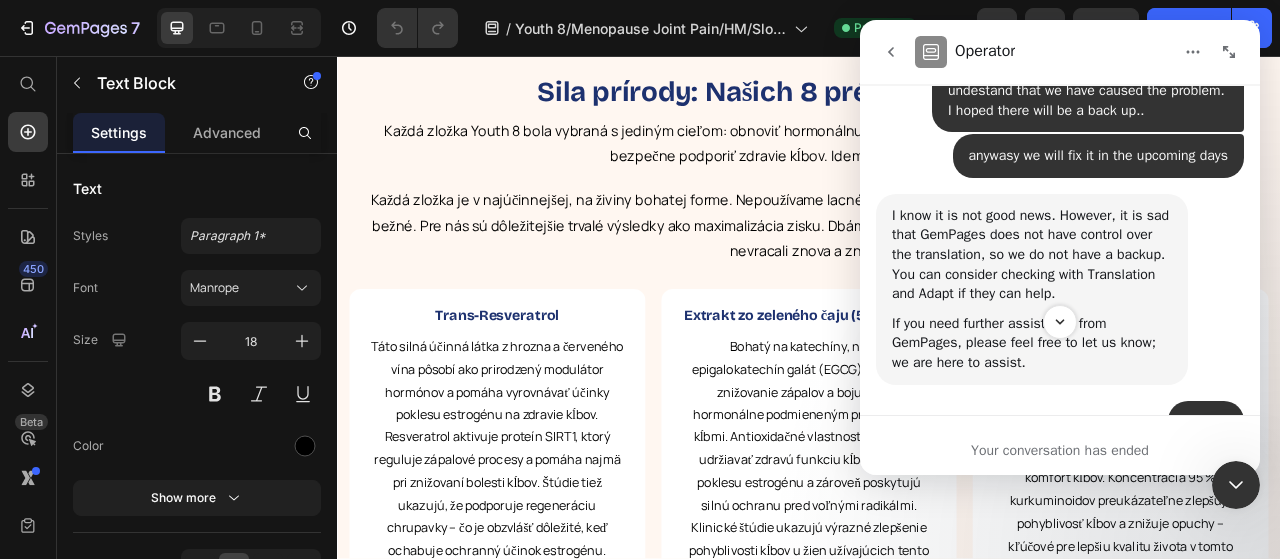click 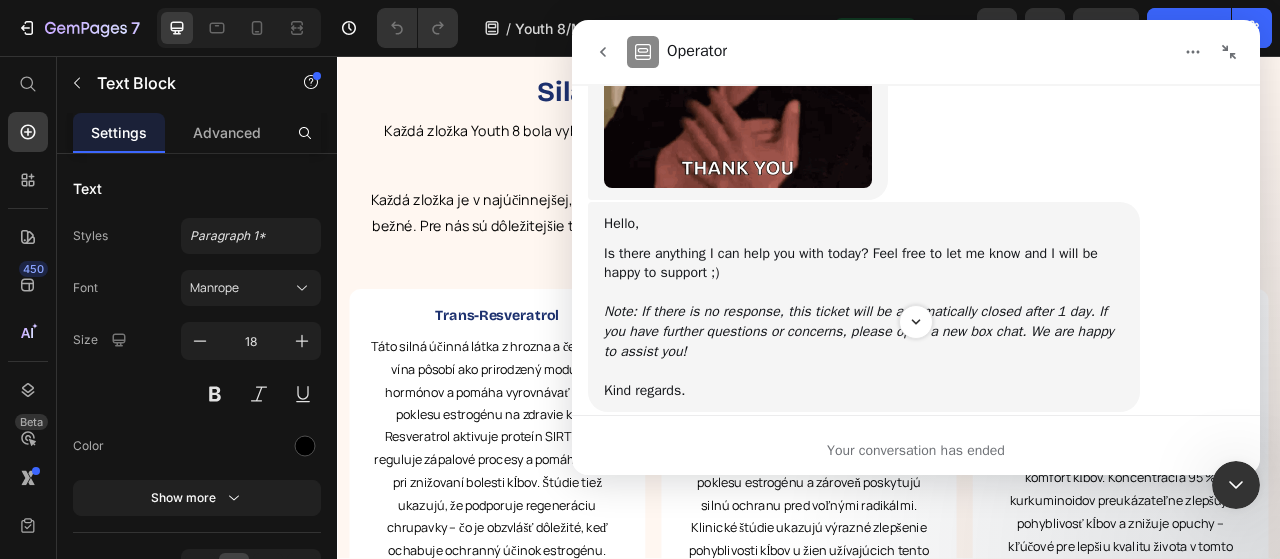 scroll, scrollTop: 2660, scrollLeft: 0, axis: vertical 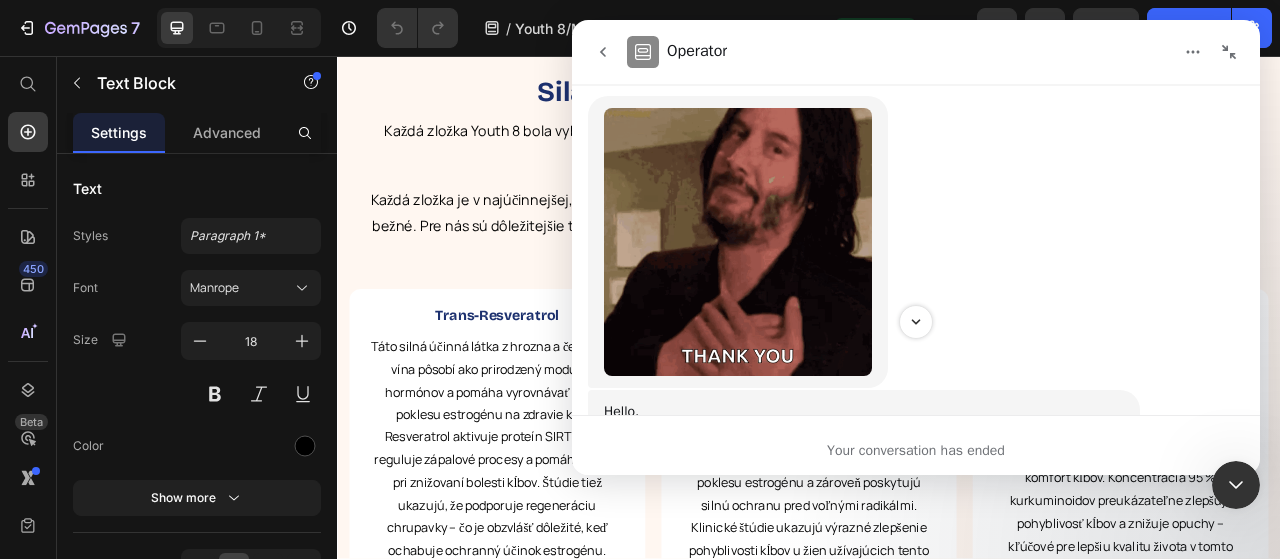 click 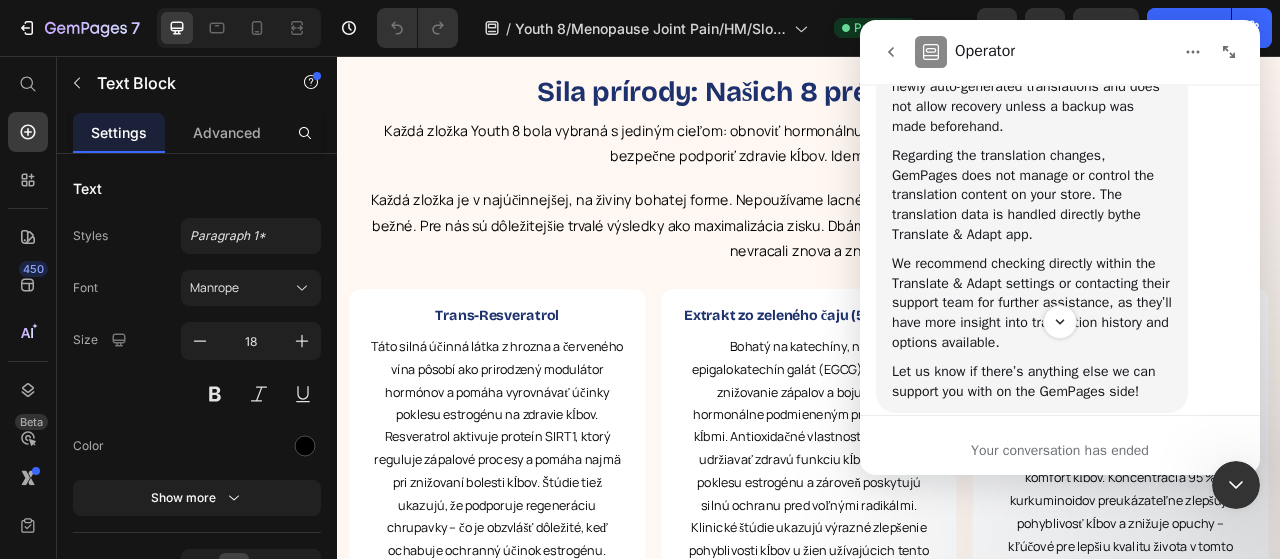 click 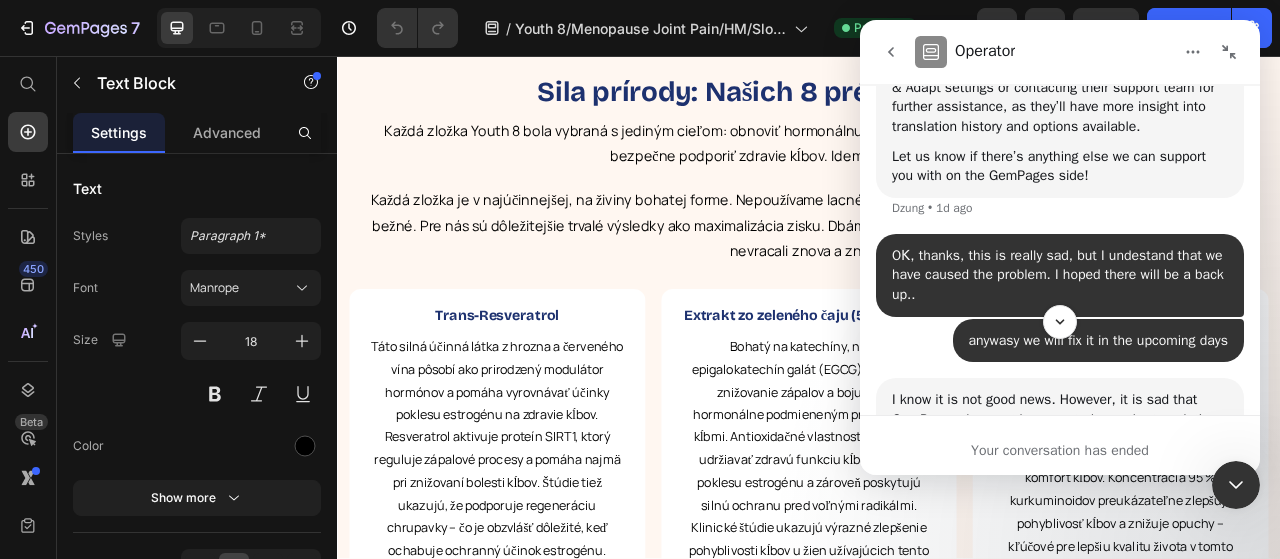 scroll, scrollTop: 2660, scrollLeft: 0, axis: vertical 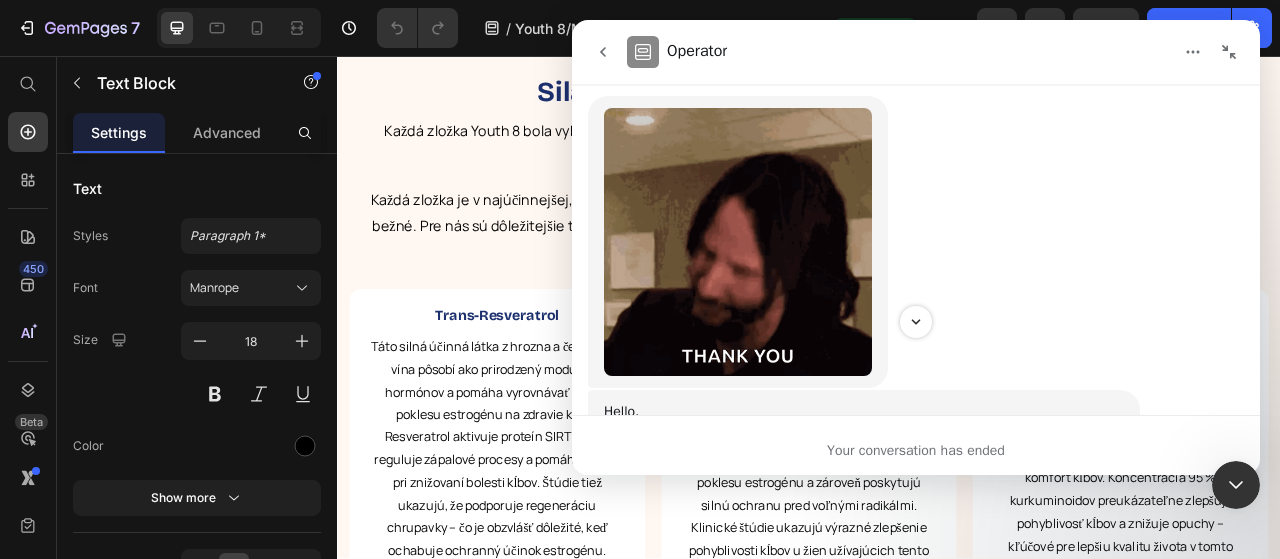 click 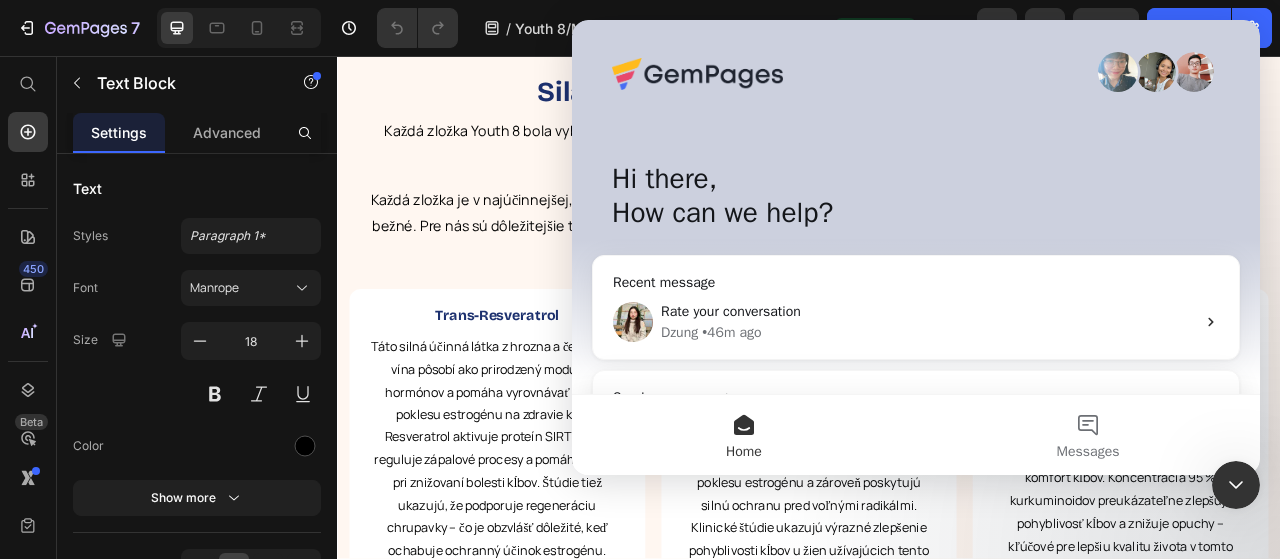 scroll, scrollTop: 0, scrollLeft: 0, axis: both 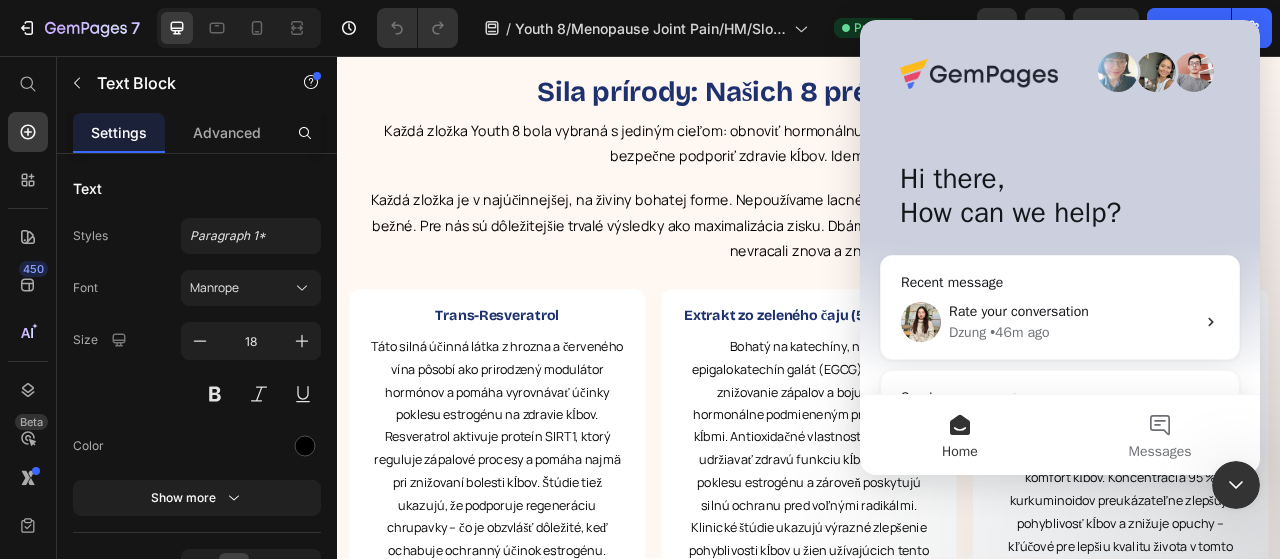 click 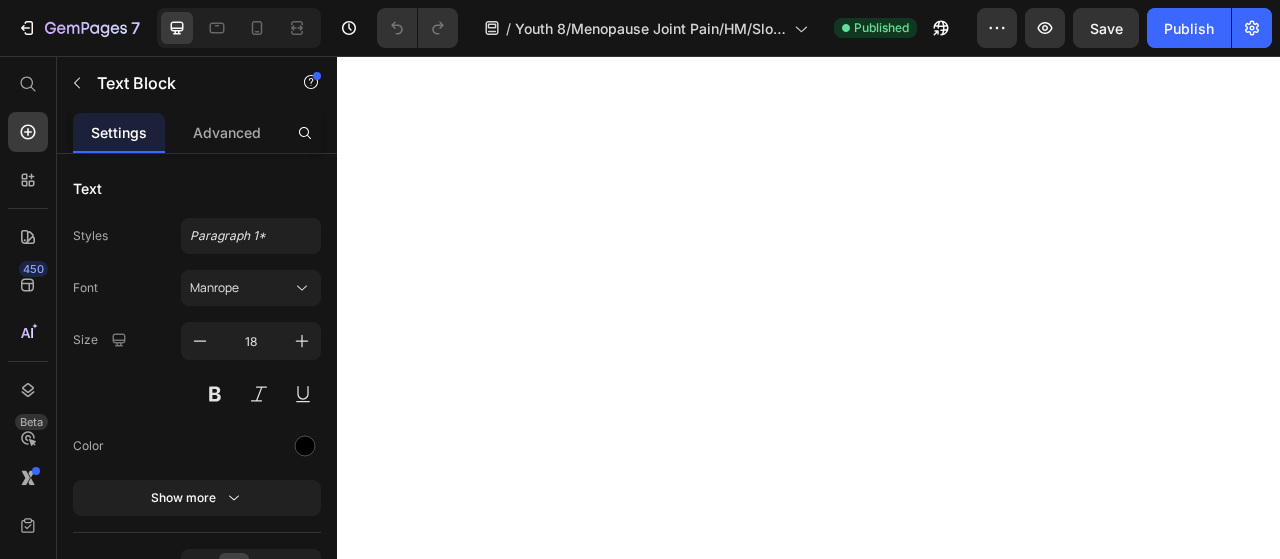 scroll, scrollTop: 0, scrollLeft: 0, axis: both 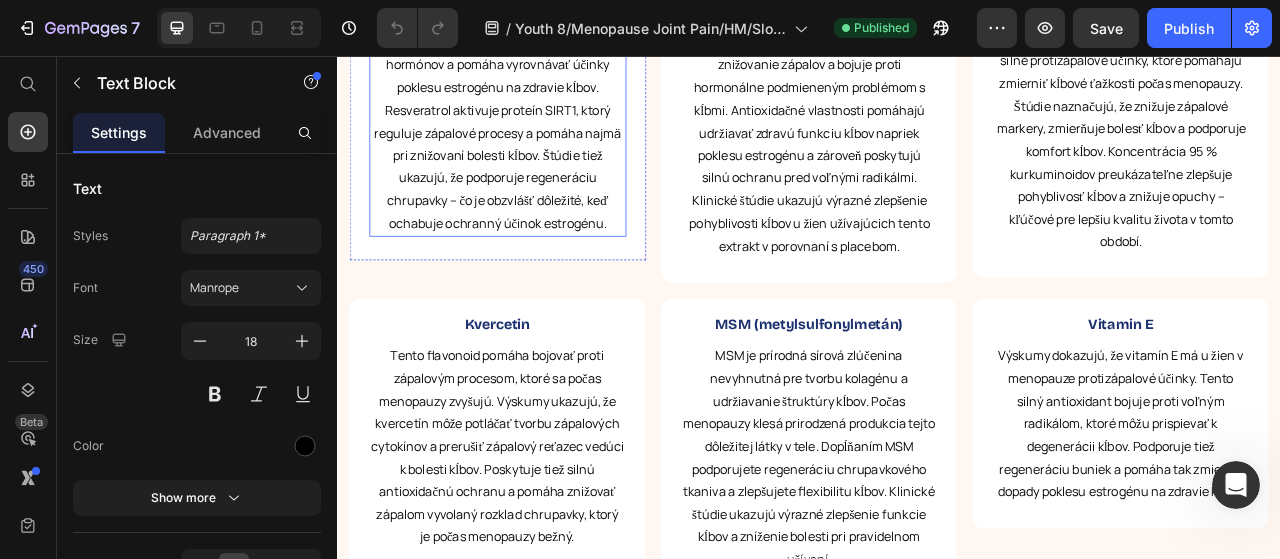 click on "Táto silná účinná látka z hrozna a červeného vína pôsobí ako prirodzený modulátor hormónov a pomáha vyrovnávať účinky poklesu estrogénu na zdravie kĺbov. Resveratrol aktivuje proteín SIRT1, ktorý reguluje zápalové procesy a pomáha najmä pri znižovaní bolesti kĺbov. Štúdie tiež ukazujú, že podporuje regeneráciu chrupavky – čo je obzvlášť dôležité, keď ochabuje ochranný účinok estrogénu." at bounding box center [540, 140] 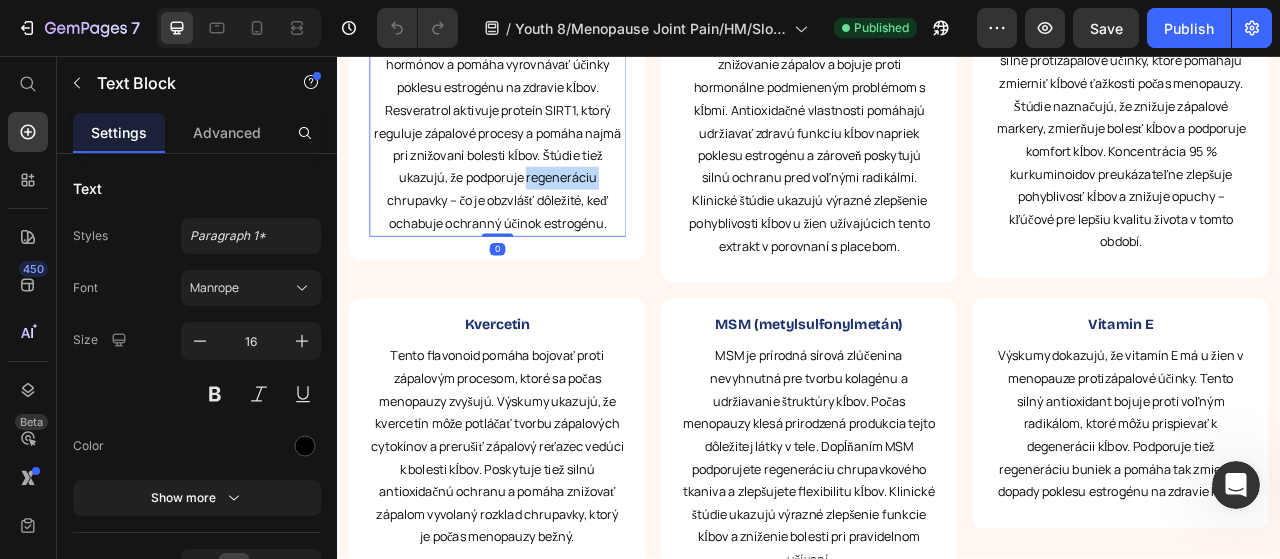 click on "Táto silná účinná látka z hrozna a červeného vína pôsobí ako prirodzený modulátor hormónov a pomáha vyrovnávať účinky poklesu estrogénu na zdravie kĺbov. Resveratrol aktivuje proteín SIRT1, ktorý reguluje zápalové procesy a pomáha najmä pri znižovaní bolesti kĺbov. Štúdie tiež ukazujú, že podporuje regeneráciu chrupavky – čo je obzvlášť dôležité, keď ochabuje ochranný účinok estrogénu." at bounding box center [540, 140] 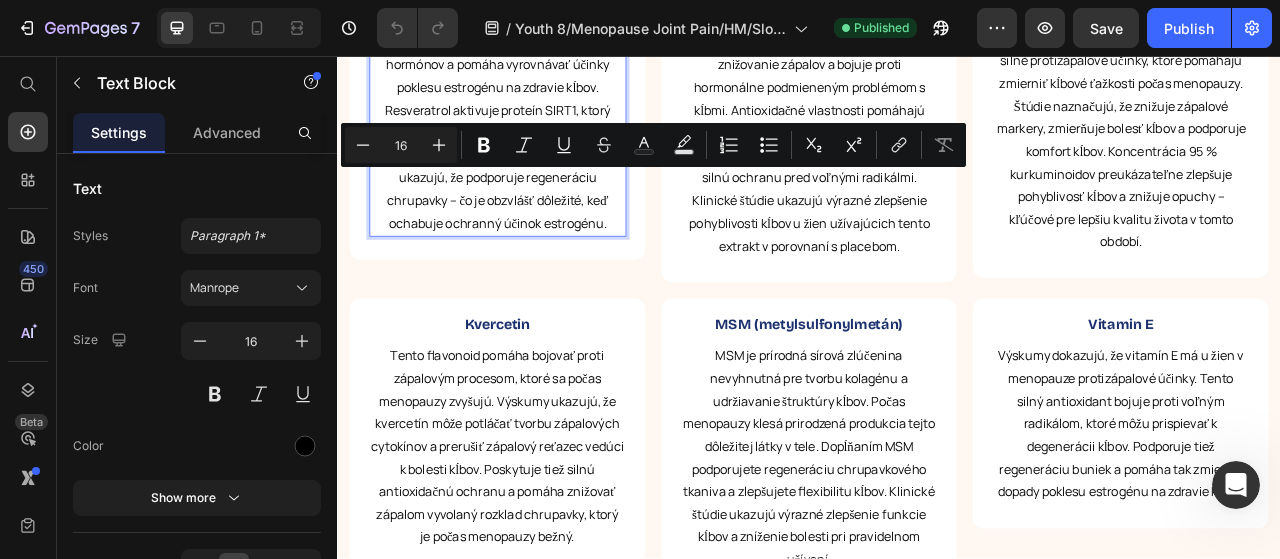 click on "Táto silná účinná látka z hrozna a červeného vína pôsobí ako prirodzený modulátor hormónov a pomáha vyrovnávať účinky poklesu estrogénu na zdravie kĺbov. Resveratrol aktivuje proteín SIRT1, ktorý reguluje zápalové procesy a pomáha najmä pri znižovaní bolesti kĺbov. Štúdie tiež ukazujú, že podporuje regeneráciu chrupavky – čo je obzvlášť dôležité, keď ochabuje ochranný účinok estrogénu." at bounding box center [540, 140] 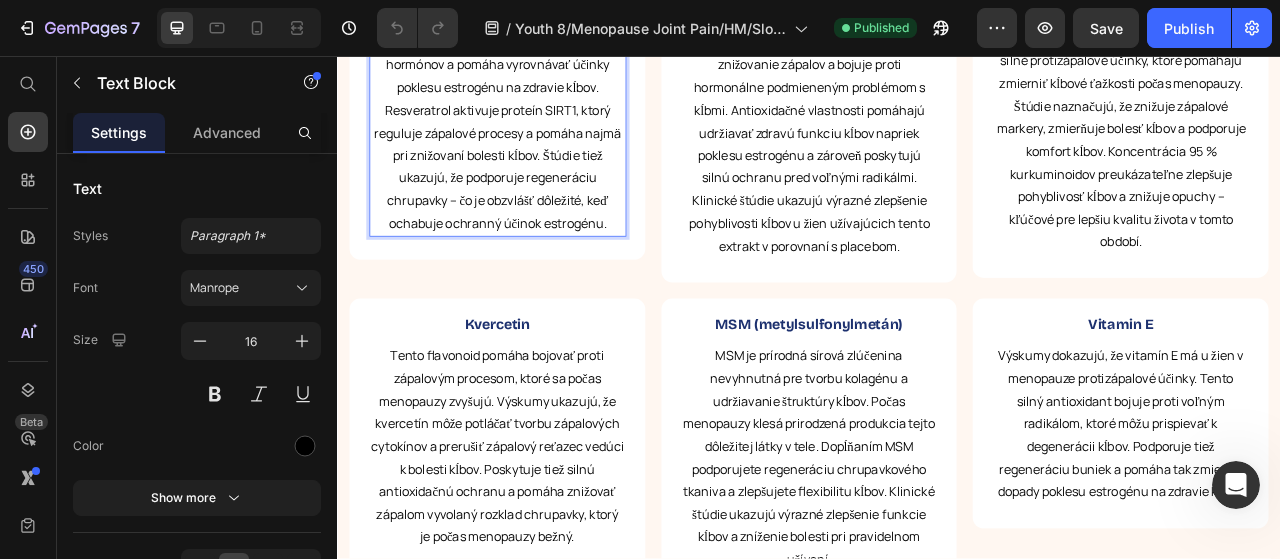 click on "Táto silná účinná látka z hrozna a červeného vína pôsobí ako prirodzený modulátor hormónov a pomáha vyrovnávať účinky poklesu estrogénu na zdravie kĺbov. Resveratrol aktivuje proteín SIRT1, ktorý reguluje zápalové procesy a pomáha najmä pri znižovaní bolesti kĺbov. Štúdie tiež ukazujú, že podporuje regeneráciu chrupavky – čo je obzvlášť dôležité, keď ochabuje ochranný účinok estrogénu." at bounding box center (540, 140) 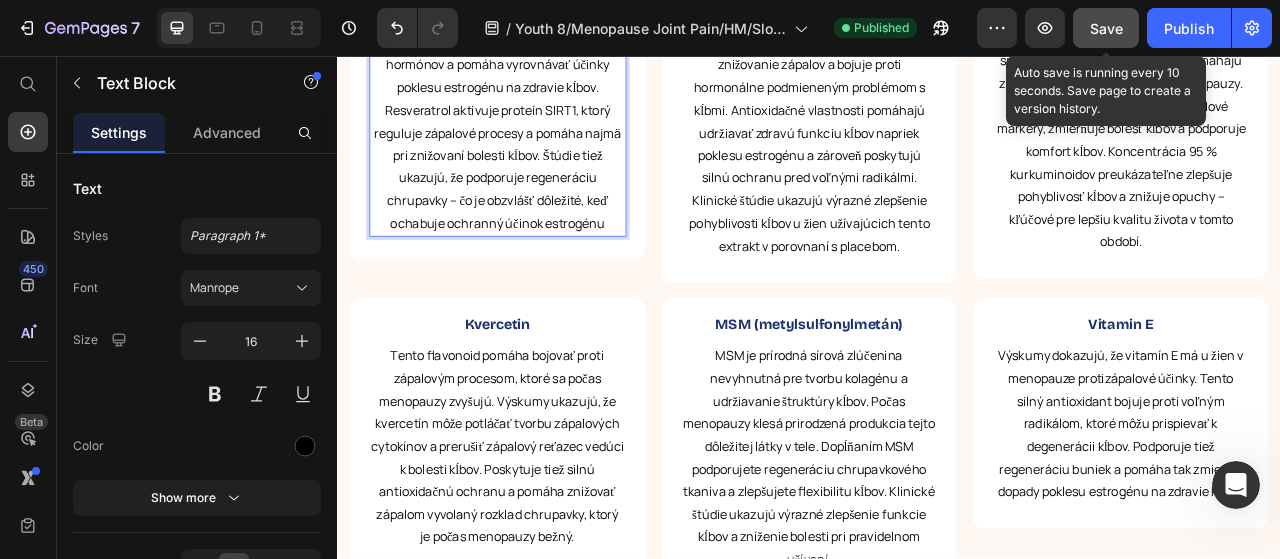 click on "Save" at bounding box center [1106, 28] 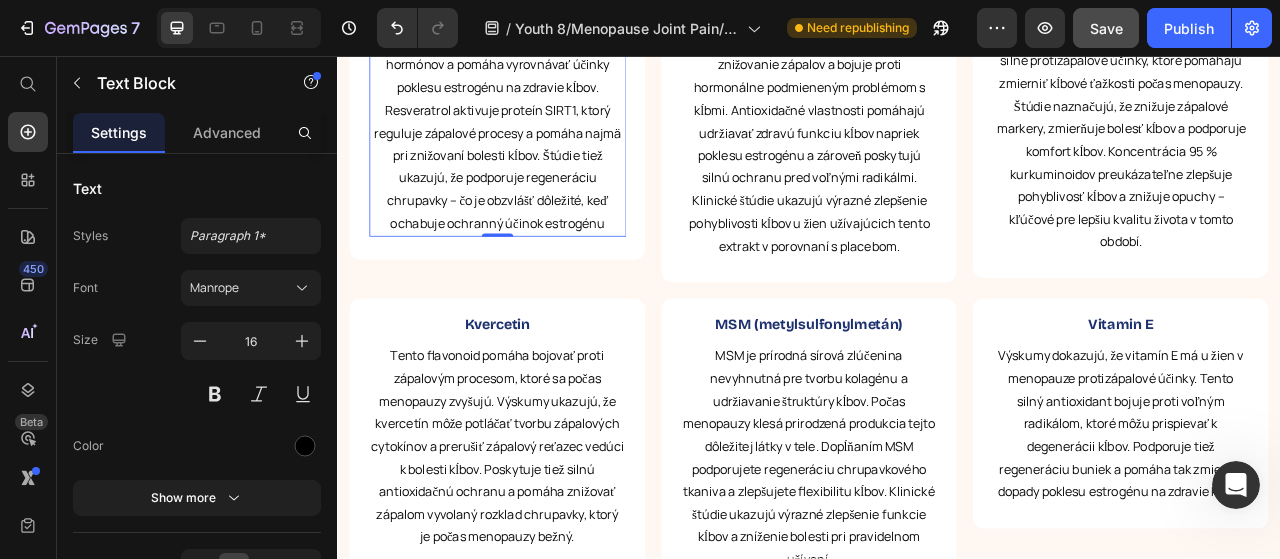 click on "Táto silná účinná látka z hrozna a červeného vína pôsobí ako prirodzený modulátor hormónov a pomáha vyrovnávať účinky poklesu estrogénu na zdravie kĺbov. Resveratrol aktivuje proteín SIRT1, ktorý reguluje zápalové procesy a pomáha najmä pri znižovaní bolesti kĺbov. Štúdie tiež ukazujú, že podporuje regeneráciu chrupavky – čo je obzvlášť dôležité, keď ochabuje ochranný účinok estrogénu" at bounding box center (540, 140) 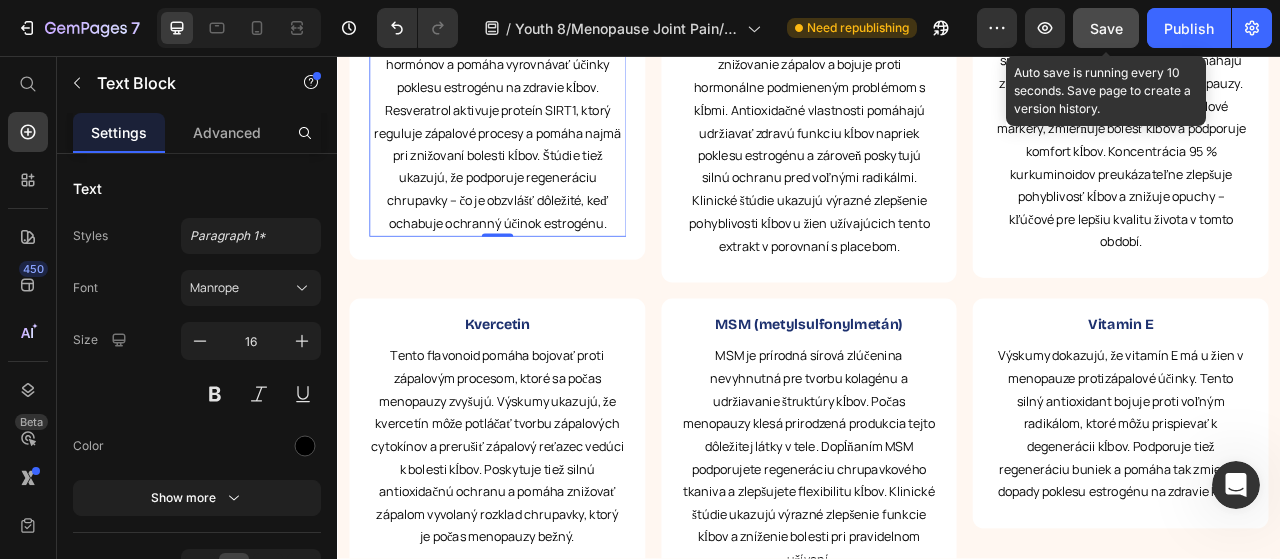 click on "Save" 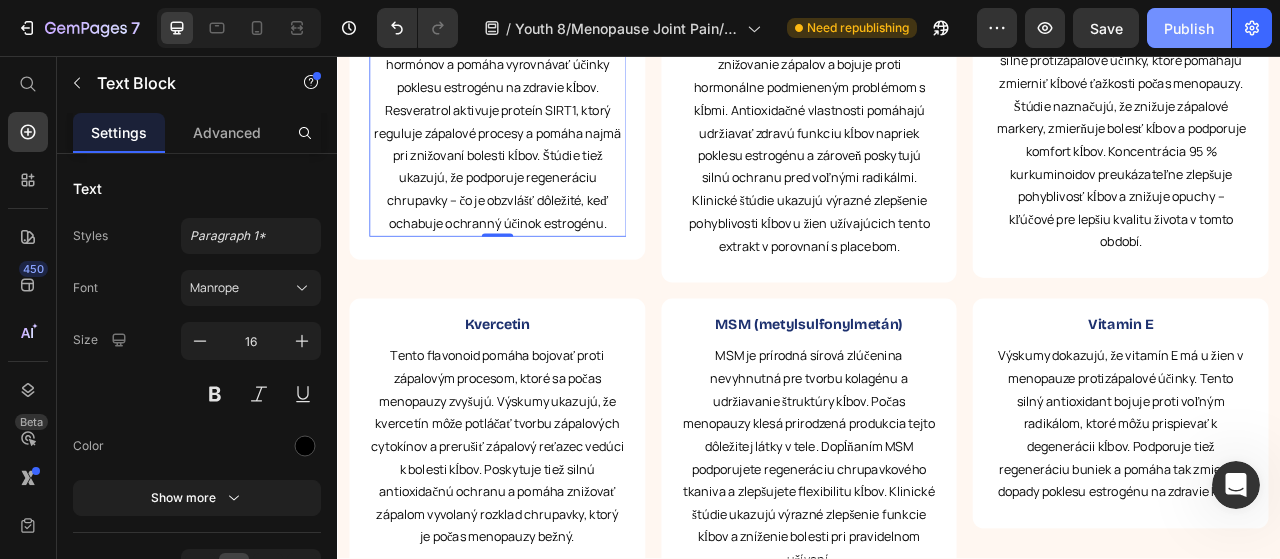 click on "Publish" 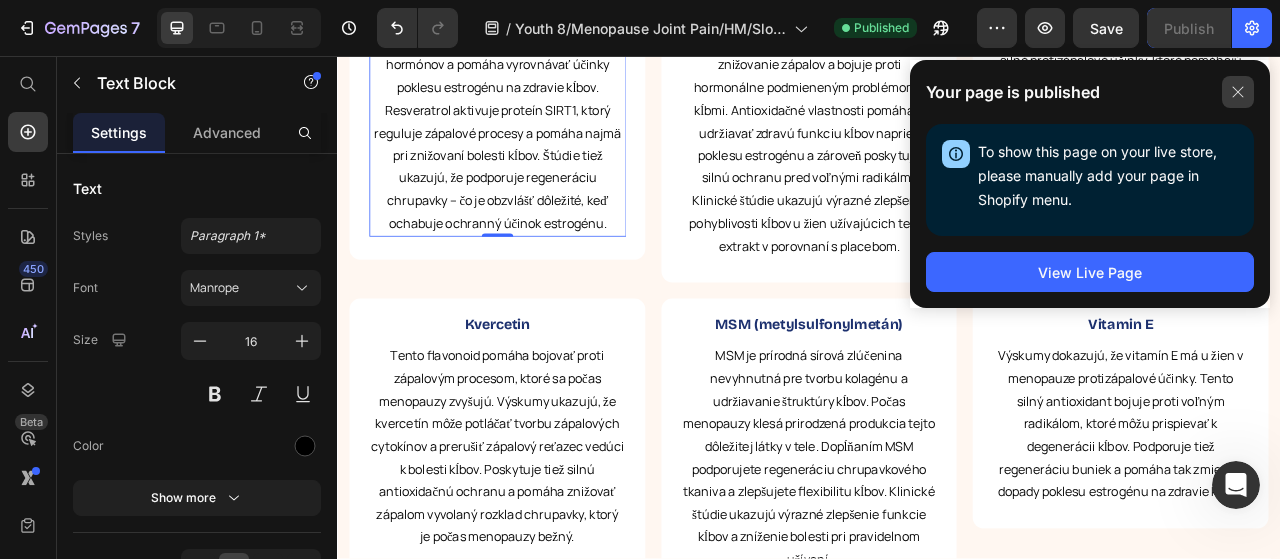 click 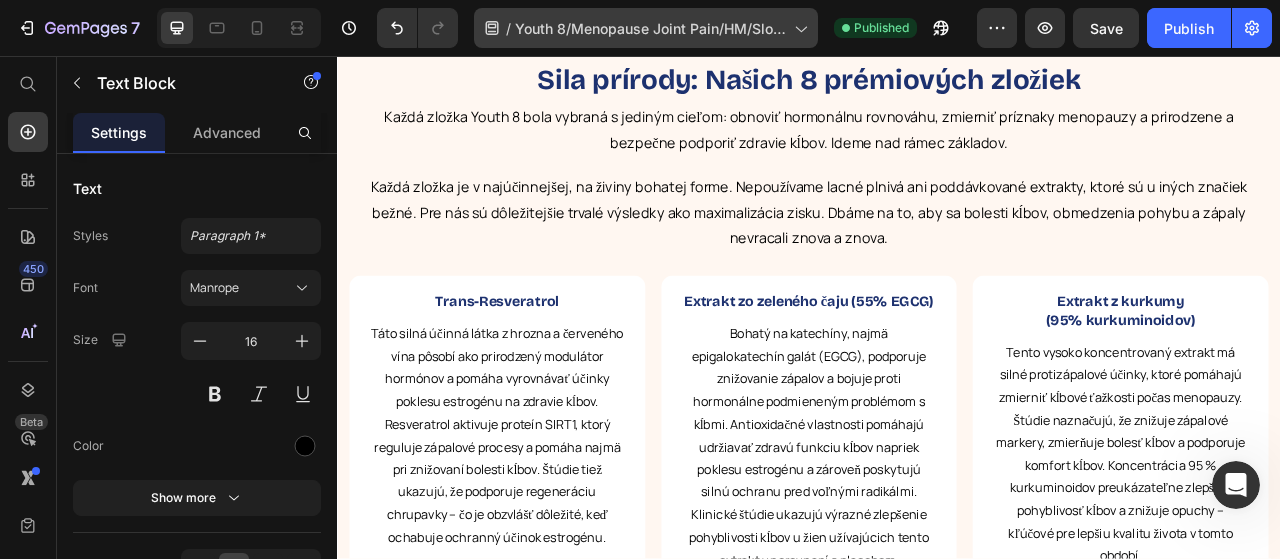 scroll, scrollTop: 10200, scrollLeft: 0, axis: vertical 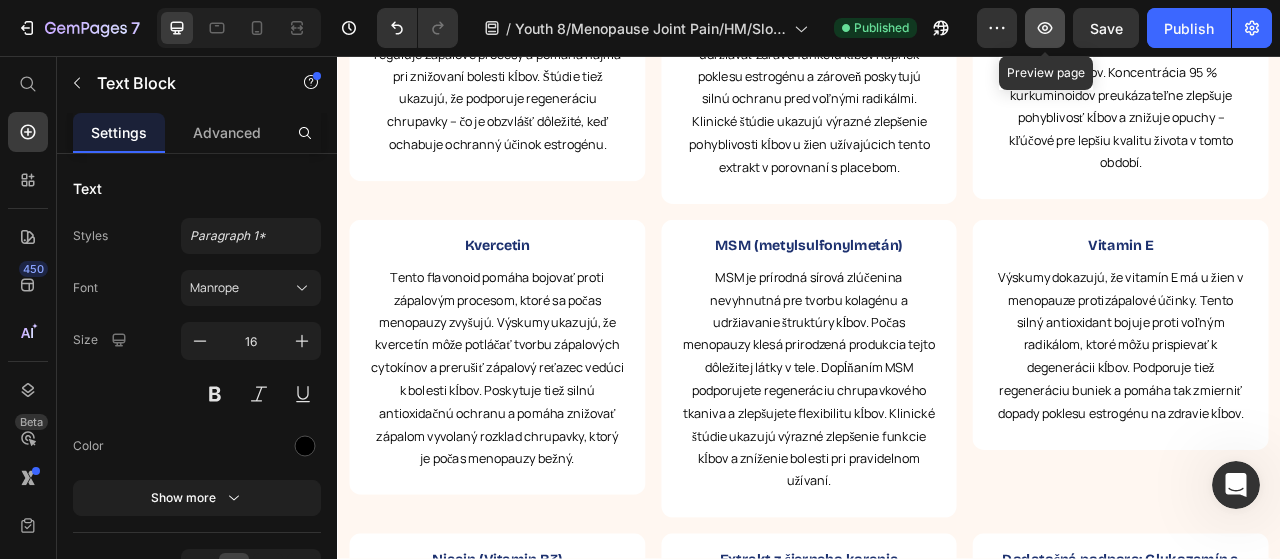 click 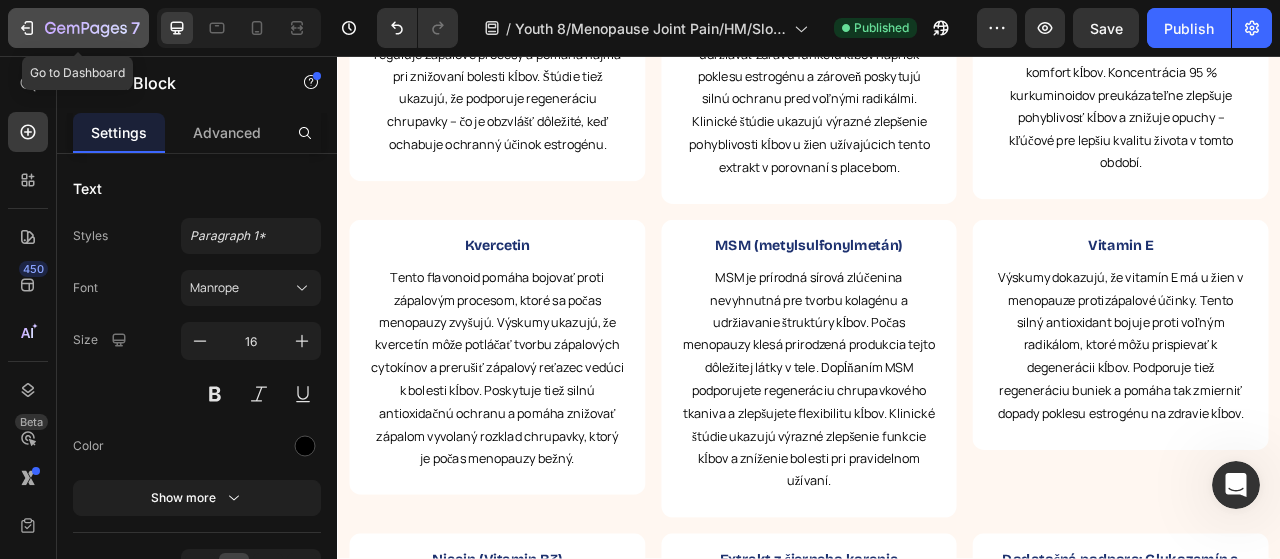 click 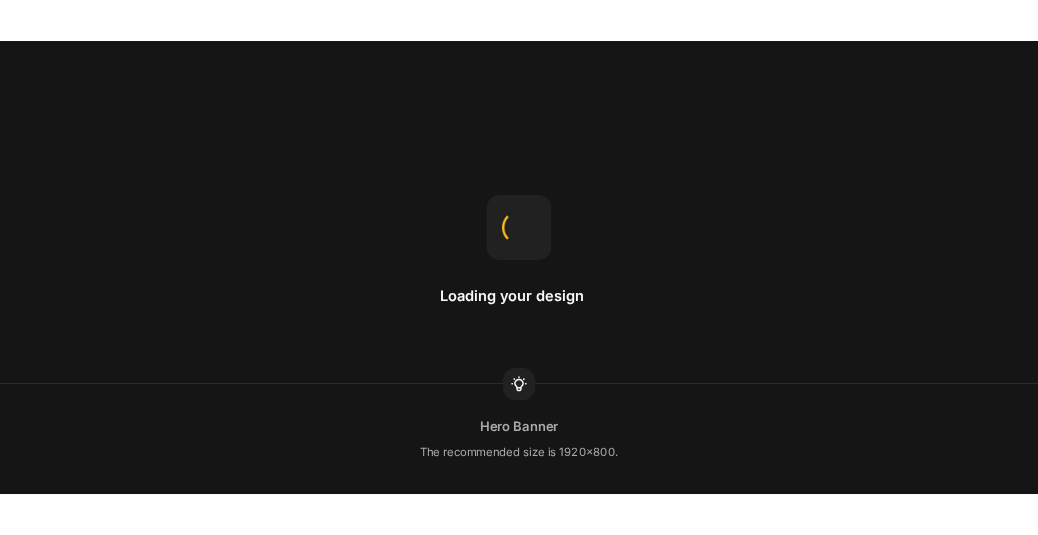 scroll, scrollTop: 0, scrollLeft: 0, axis: both 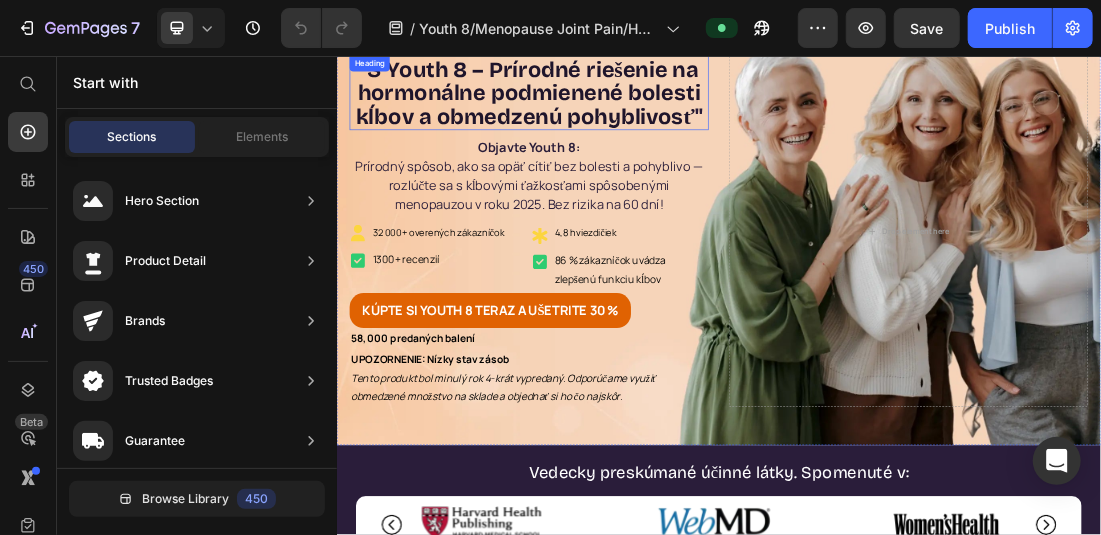 click on "S Youth 8 – Prírodné riešenie na hormonálne podmienené bolesti kĺbov a obmedzenú pohyblivosť" at bounding box center (637, 114) 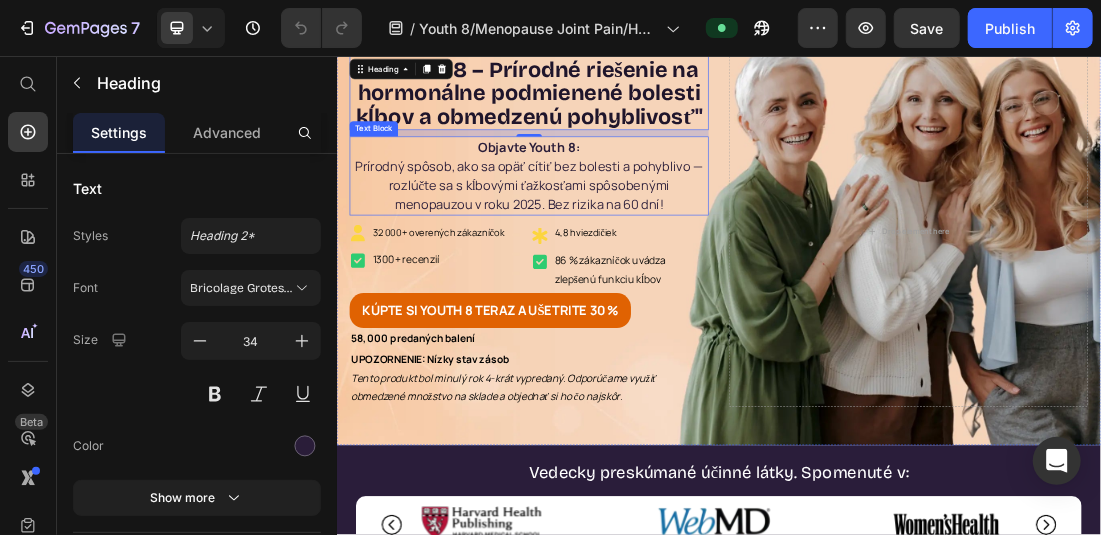 click on "Objavte Youth 8: Prírodný spôsob, ako sa opäť cítiť bez bolesti a pohyblivo — rozlúčte sa s kĺbovými ťažkosťami spôsobenými menopauzou v roku 2025. Bez rizika na 60 dní!" at bounding box center [638, 244] 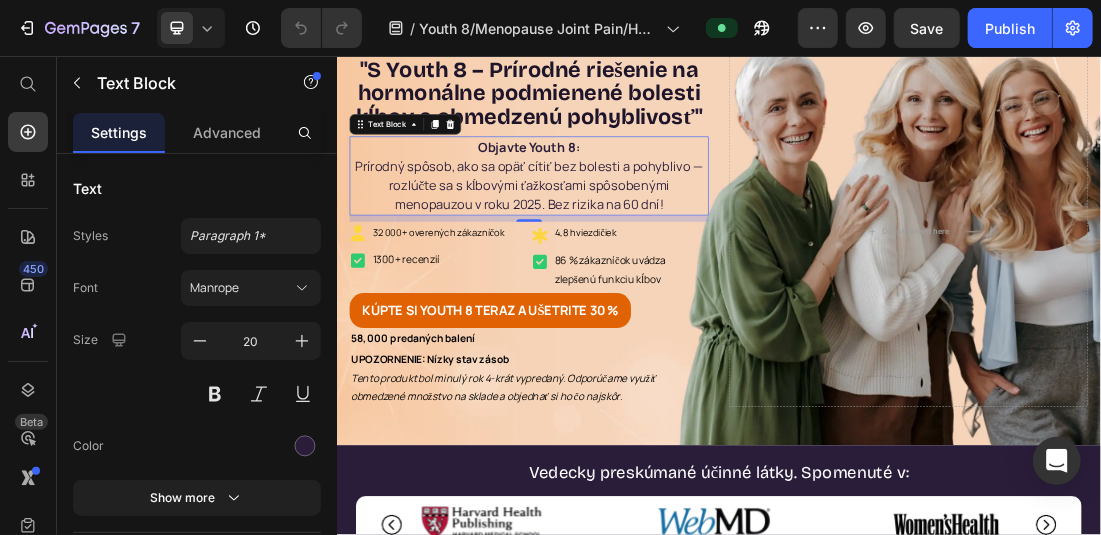 click on "Objavte Youth 8: Prírodný spôsob, ako sa opäť cítiť bez bolesti a pohyblivo — rozlúčte sa s kĺbovými ťažkosťami spôsobenými menopauzou v roku 2025. Bez rizika na 60 dní!" at bounding box center (638, 244) 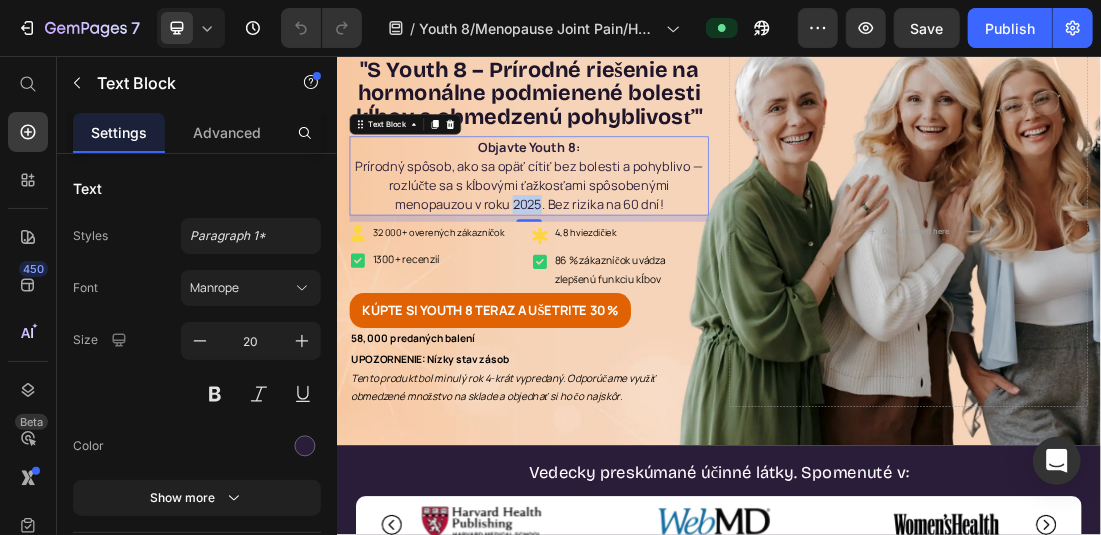 click on "Objavte Youth 8: Prírodný spôsob, ako sa opäť cítiť bez bolesti a pohyblivo — rozlúčte sa s kĺbovými ťažkosťami spôsobenými menopauzou v roku 2025. Bez rizika na 60 dní!" at bounding box center [638, 244] 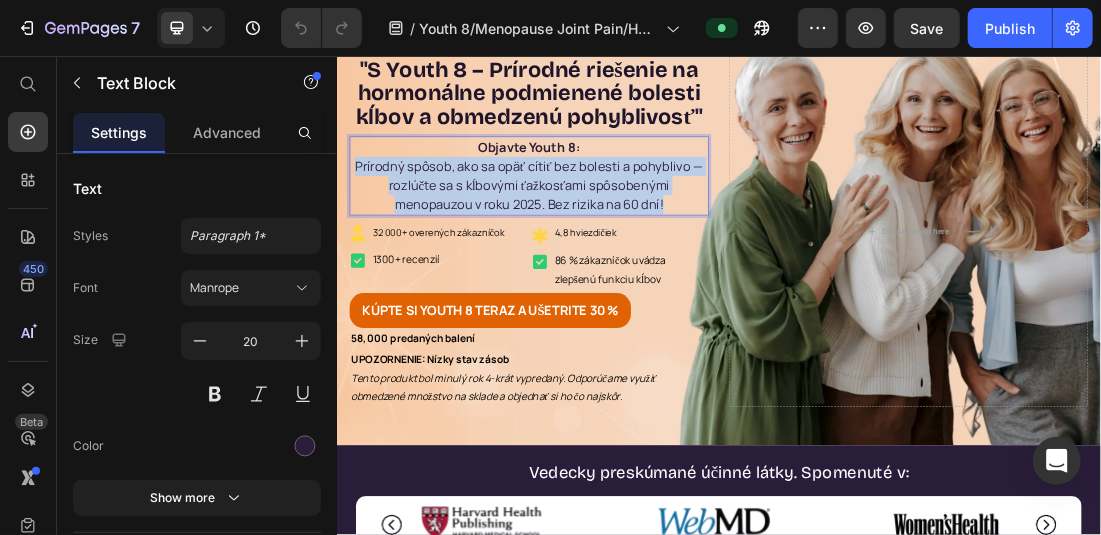 click on "Objavte Youth 8: Prírodný spôsob, ako sa opäť cítiť bez bolesti a pohyblivo — rozlúčte sa s kĺbovými ťažkosťami spôsobenými menopauzou v roku 2025. Bez rizika na 60 dní!" at bounding box center (638, 244) 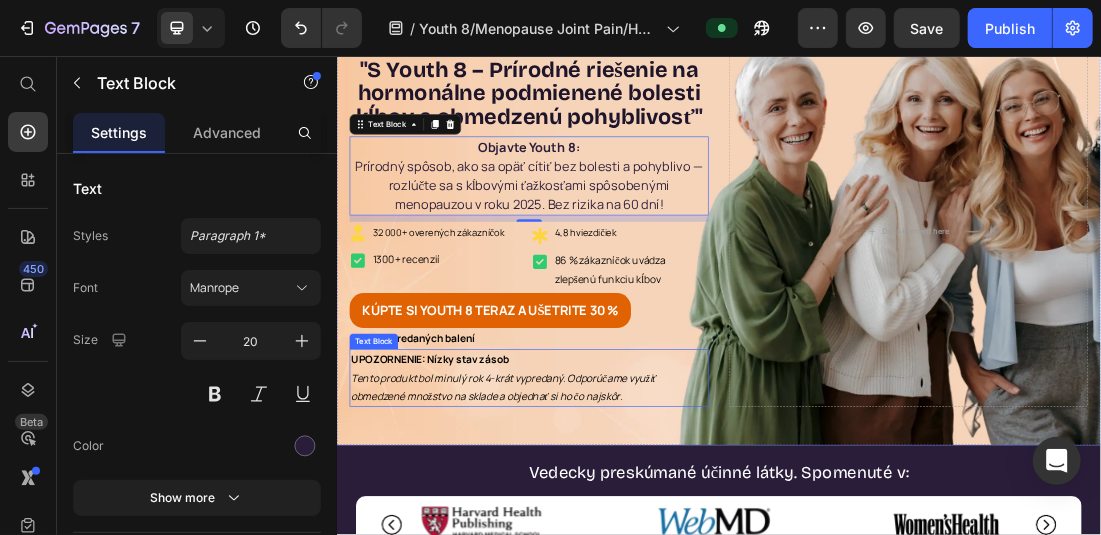 scroll, scrollTop: 200, scrollLeft: 0, axis: vertical 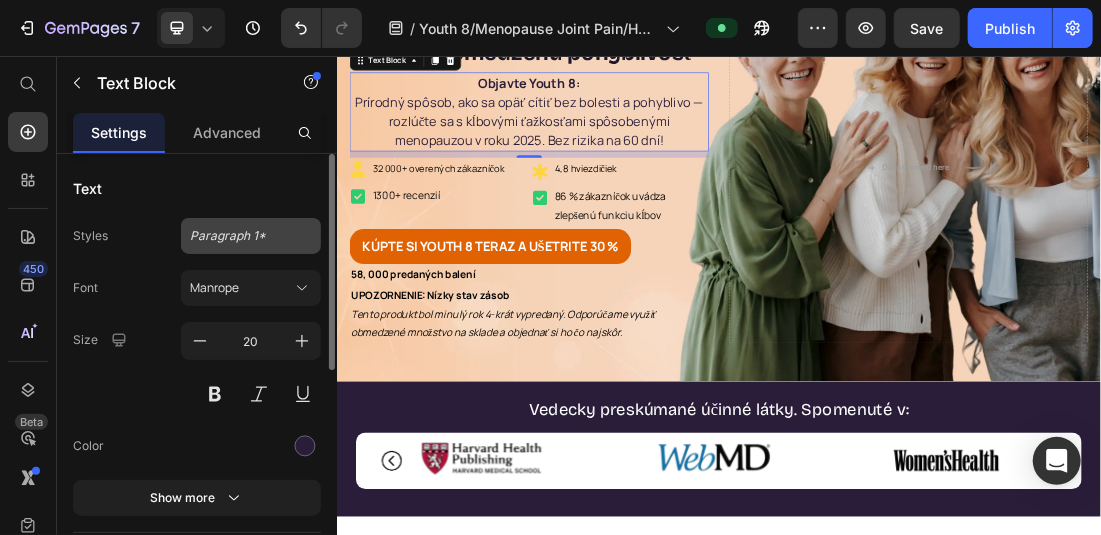 click on "Paragraph 1*" at bounding box center (251, 236) 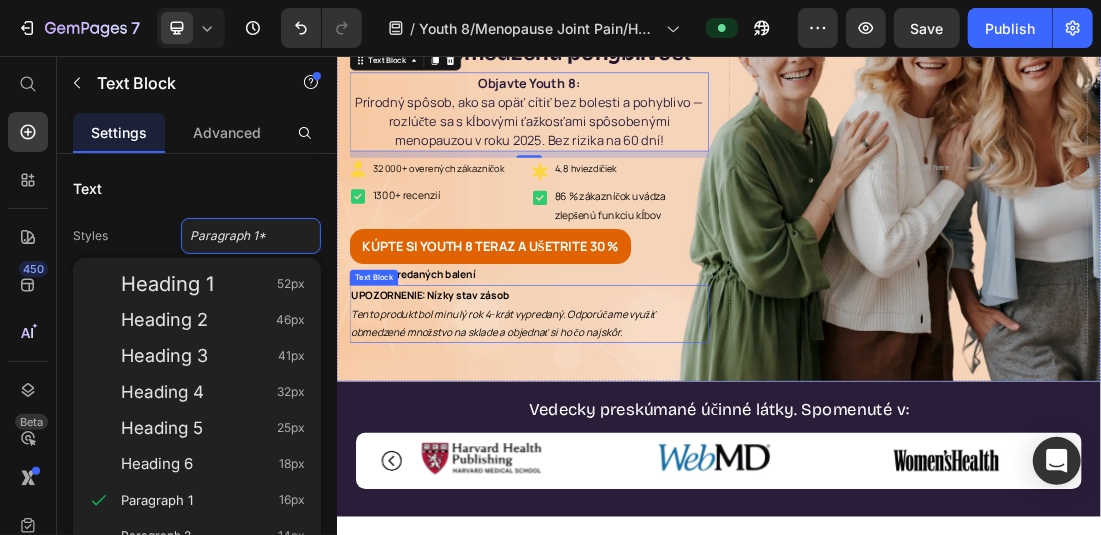 click on "Tento produkt bol minulý rok 4-krát vypredaný. Odporúčame využiť obmedzené množstvo na sklade a objednať si ho čo najskôr." at bounding box center [597, 475] 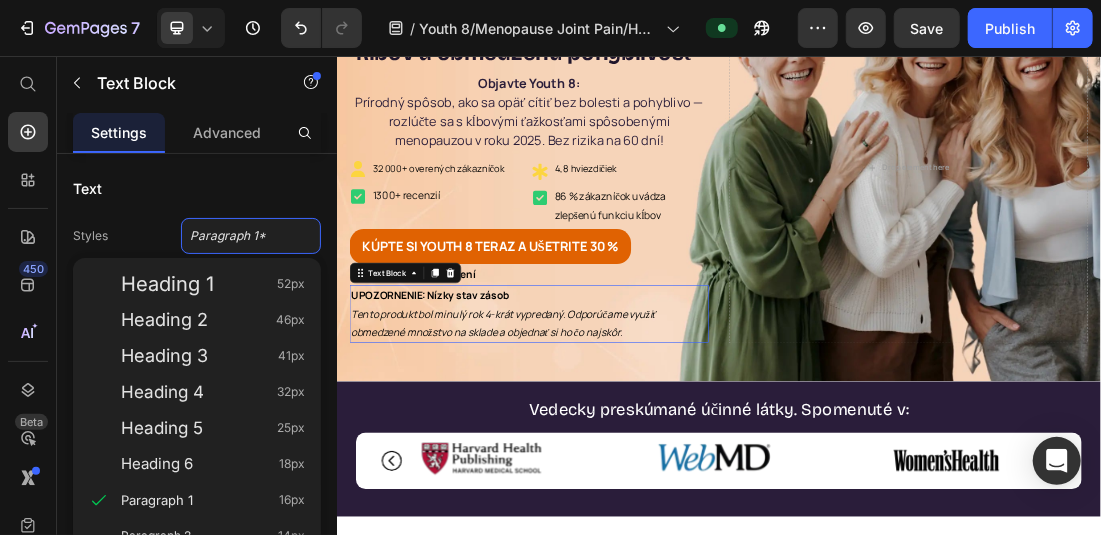 click on "Tento produkt bol minulý rok 4-krát vypredaný. Odporúčame využiť obmedzené množstvo na sklade a objednať si ho čo najskôr." at bounding box center [597, 475] 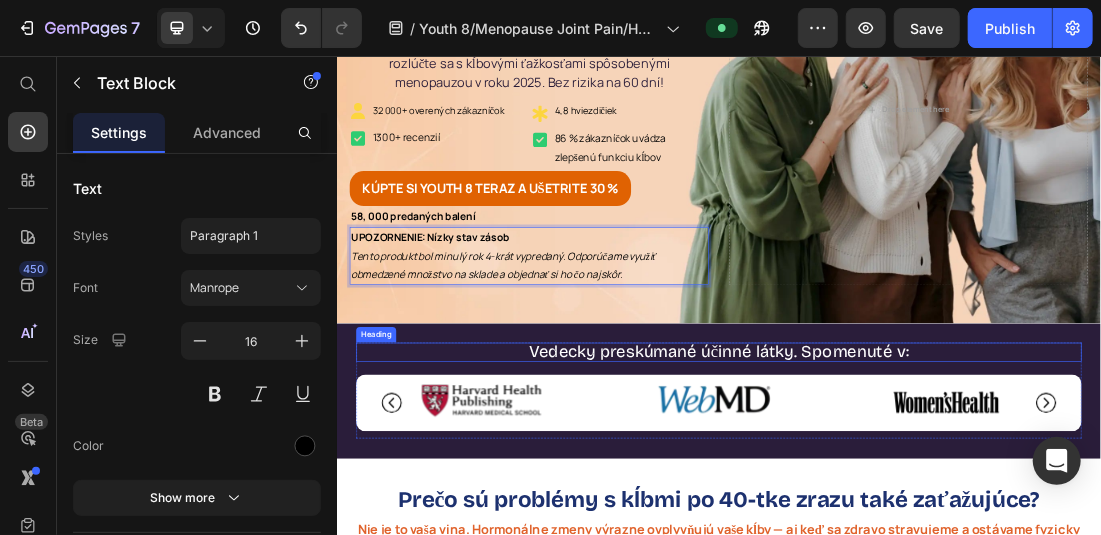 scroll, scrollTop: 500, scrollLeft: 0, axis: vertical 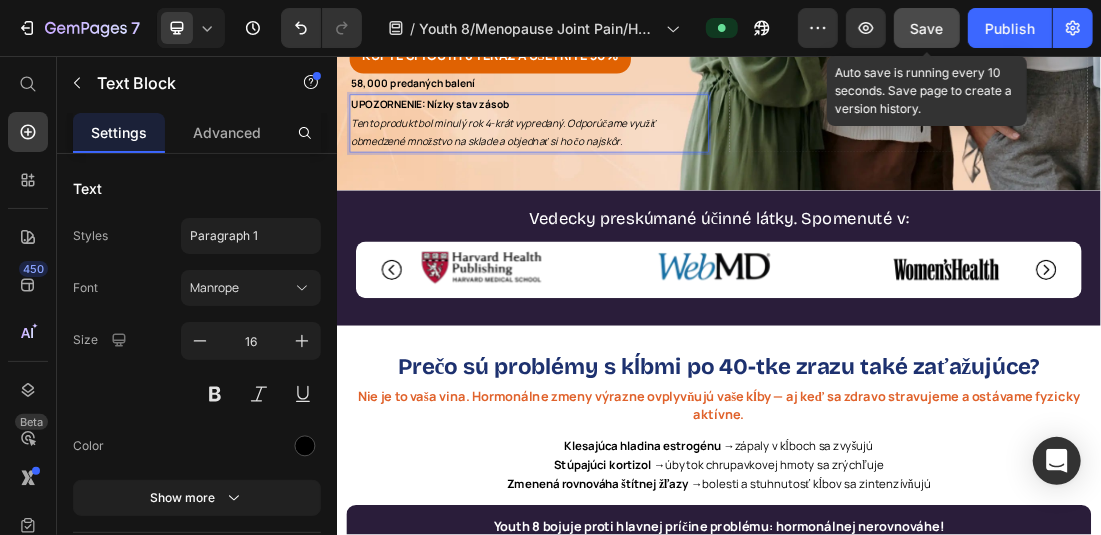 click on "Save" at bounding box center (927, 28) 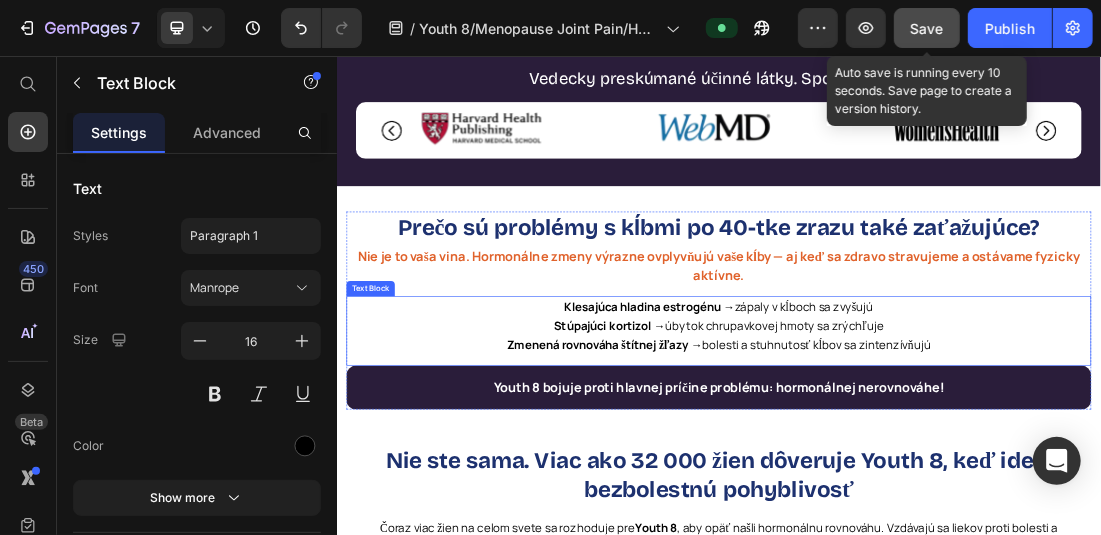 scroll, scrollTop: 700, scrollLeft: 0, axis: vertical 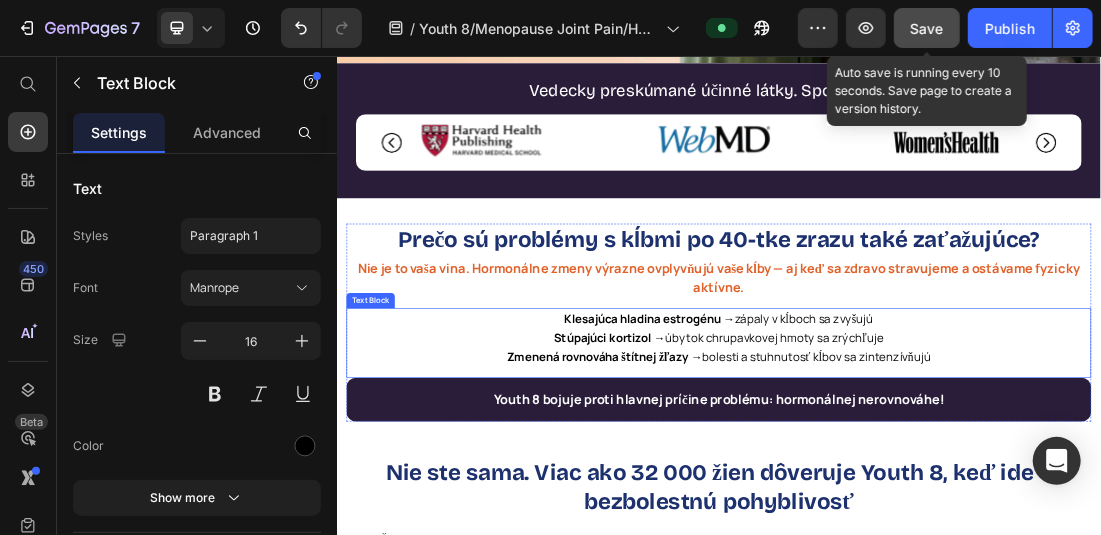 click on "Nie je to vaša vina. Hormonálne zmeny výrazne ovplyvňujú vaše kĺby — aj keď sa zdravo stravujeme a ostávame fyzicky aktívne. Text Block" at bounding box center [936, 413] 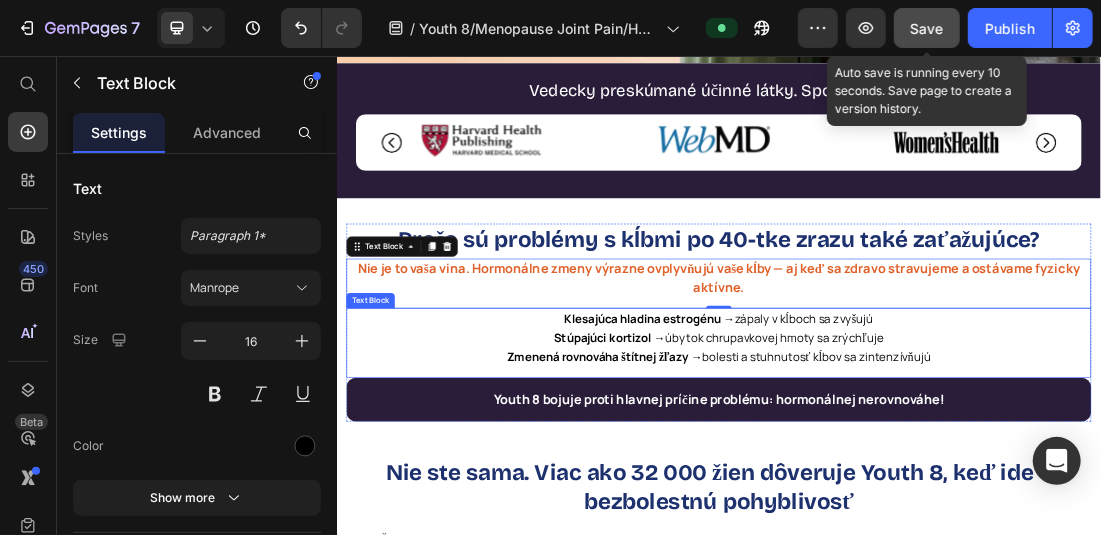 drag, startPoint x: 1354, startPoint y: 471, endPoint x: 1338, endPoint y: 403, distance: 69.856995 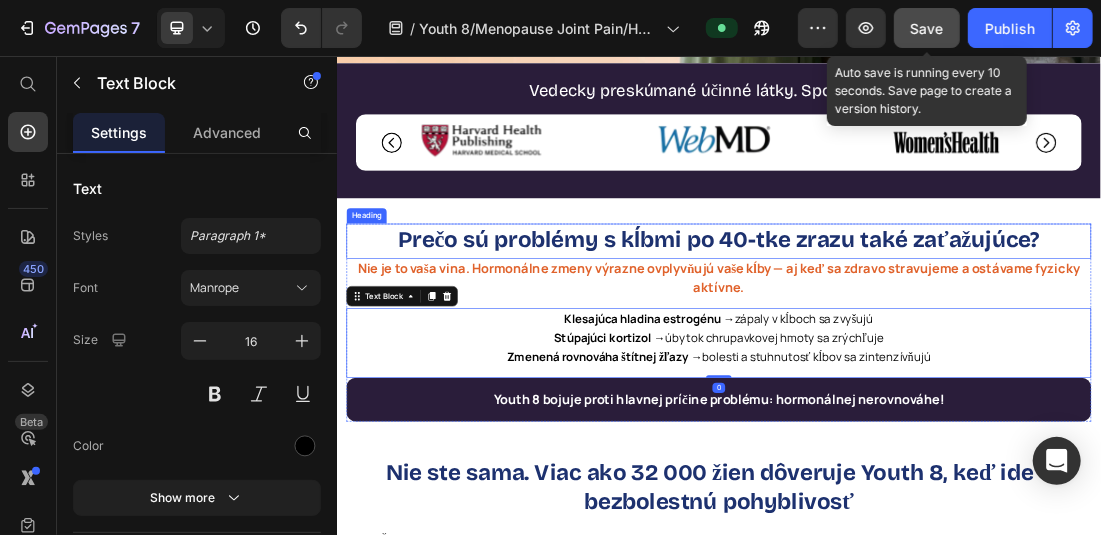 click on "Prečo sú problémy s kĺbmi po 40-tke zrazu také zaťažujúce?" at bounding box center (936, 344) 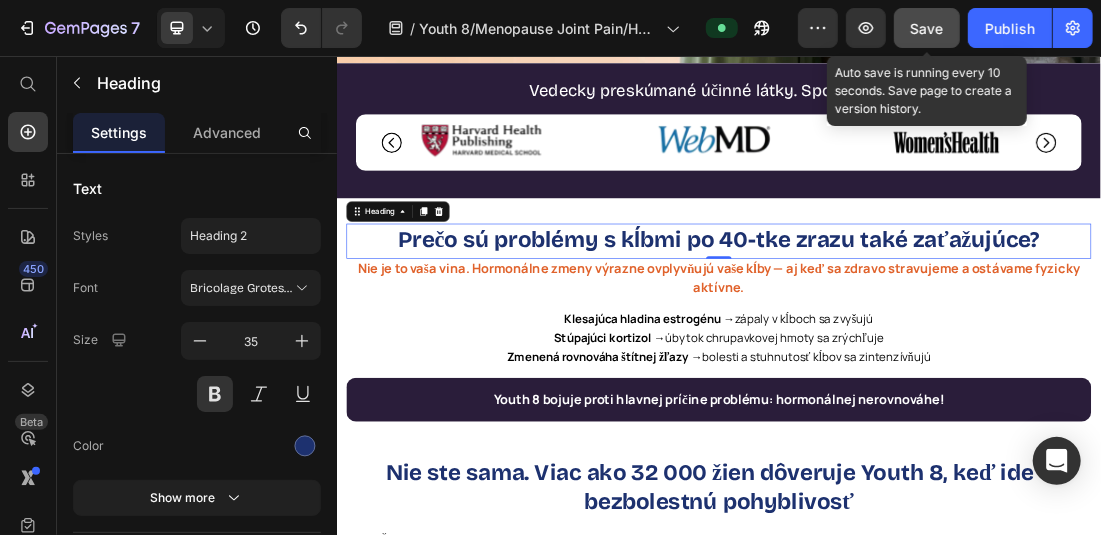 click on "Prečo sú problémy s kĺbmi po 40-tke zrazu také zaťažujúce?" at bounding box center (936, 344) 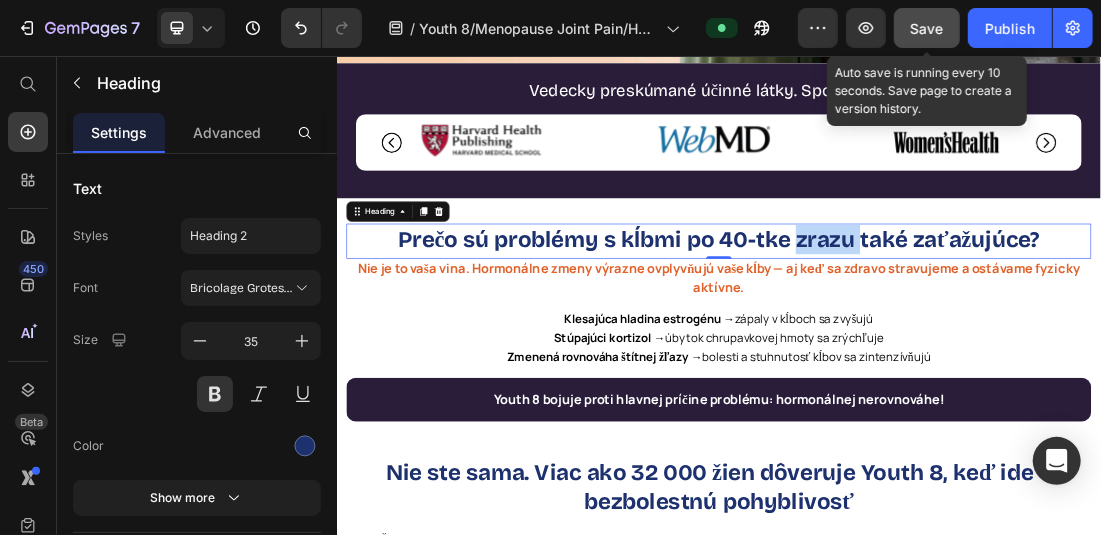 click on "Prečo sú problémy s kĺbmi po 40-tke zrazu také zaťažujúce?" at bounding box center (936, 344) 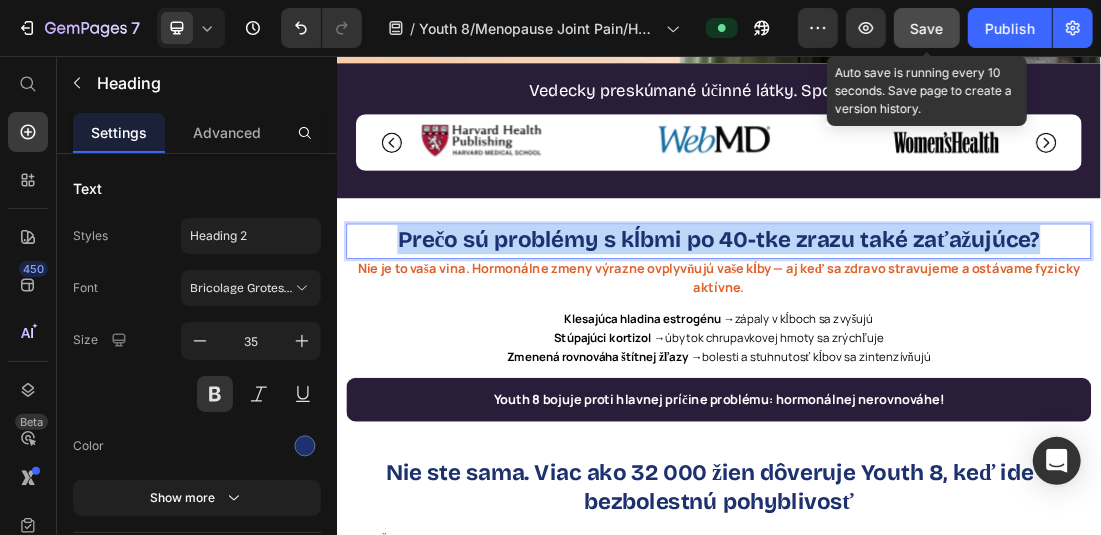 click on "Prečo sú problémy s kĺbmi po 40-tke zrazu také zaťažujúce?" at bounding box center (936, 344) 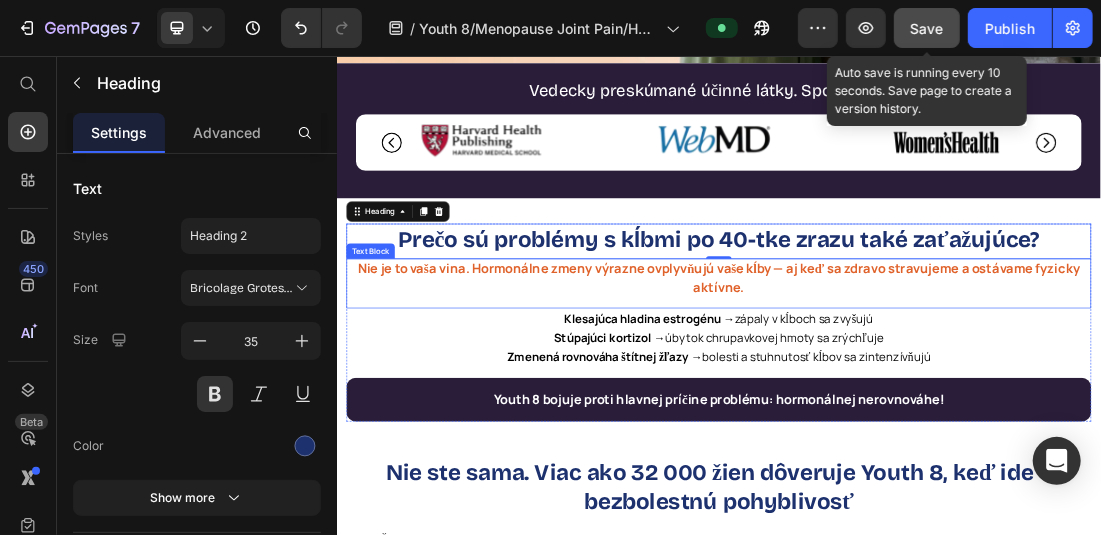 click on "Nie je to vaša vina. Hormonálne zmeny výrazne ovplyvňujú vaše kĺby — aj keď sa zdravo stravujeme a ostávame fyzicky aktívne." at bounding box center [936, 404] 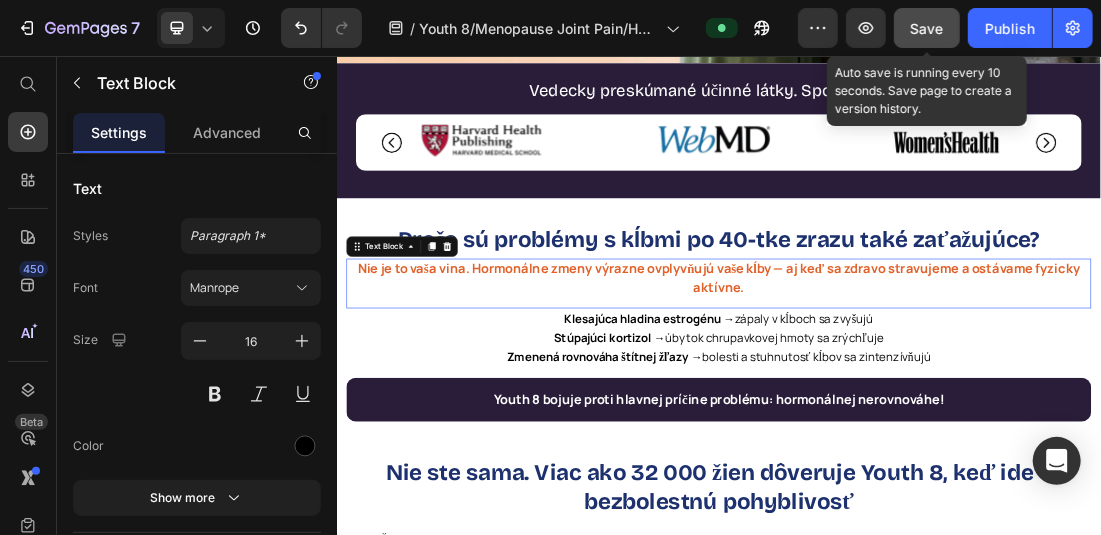 click on "Nie je to vaša vina. Hormonálne zmeny výrazne ovplyvňujú vaše kĺby — aj keď sa zdravo stravujeme a ostávame fyzicky aktívne." at bounding box center [936, 404] 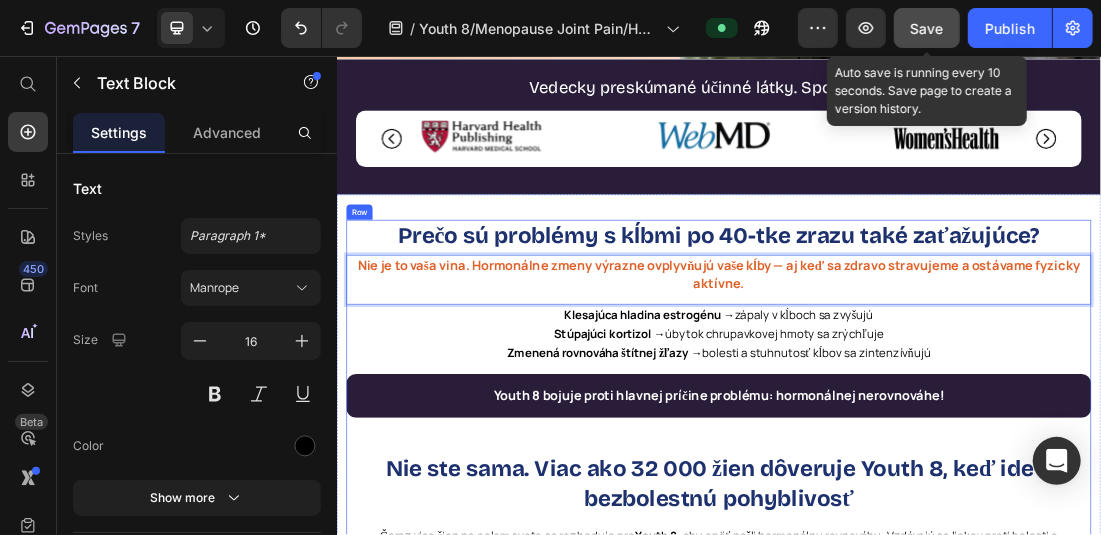 scroll, scrollTop: 900, scrollLeft: 0, axis: vertical 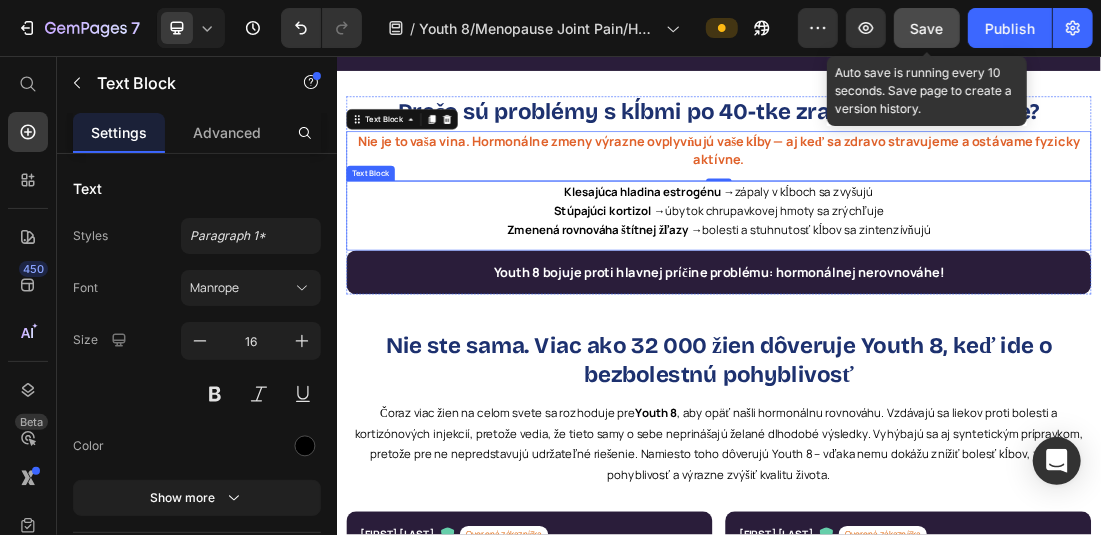 click on "Stúpajúci kortizol →  úbytok chrupavkovej hmoty sa zrýchľuje" at bounding box center [936, 298] 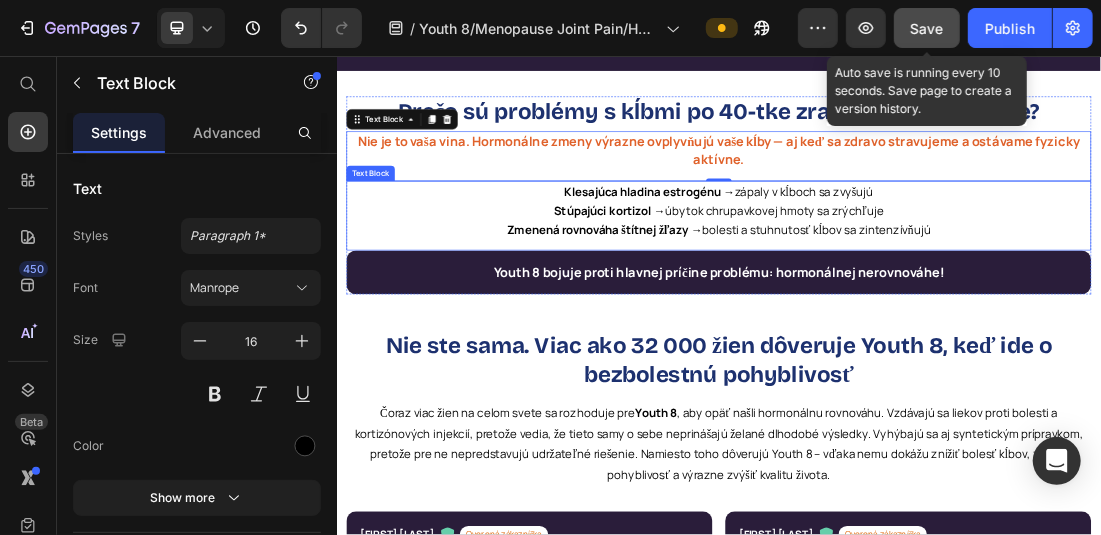 click on "Stúpajúci kortizol →  úbytok chrupavkovej hmoty sa zrýchľuje" at bounding box center (936, 298) 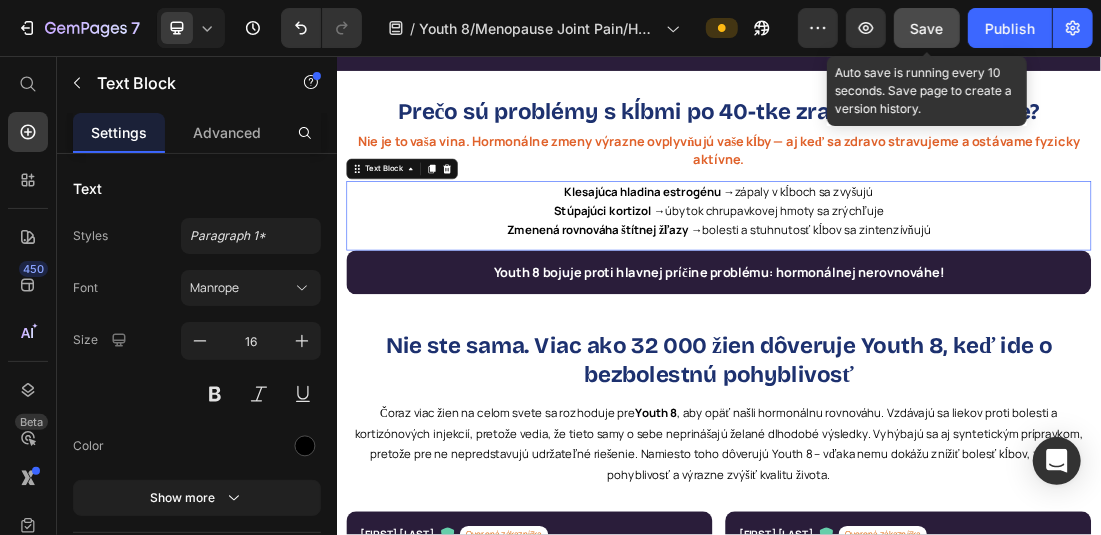 click on "Stúpajúci kortizol →  úbytok chrupavkovej hmoty sa zrýchľuje" at bounding box center [936, 298] 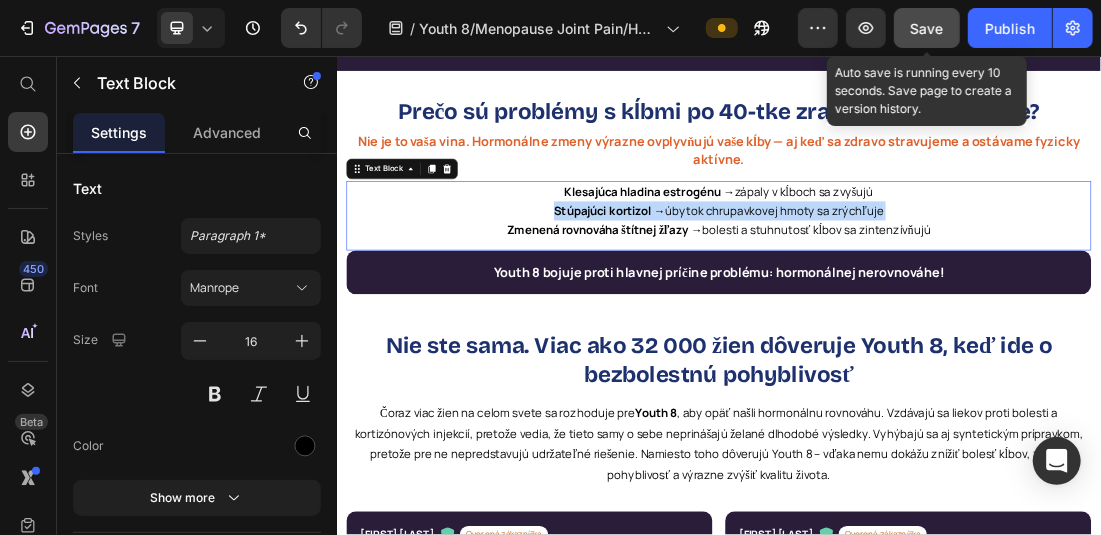 click on "Stúpajúci kortizol →  úbytok chrupavkovej hmoty sa zrýchľuje" at bounding box center (936, 298) 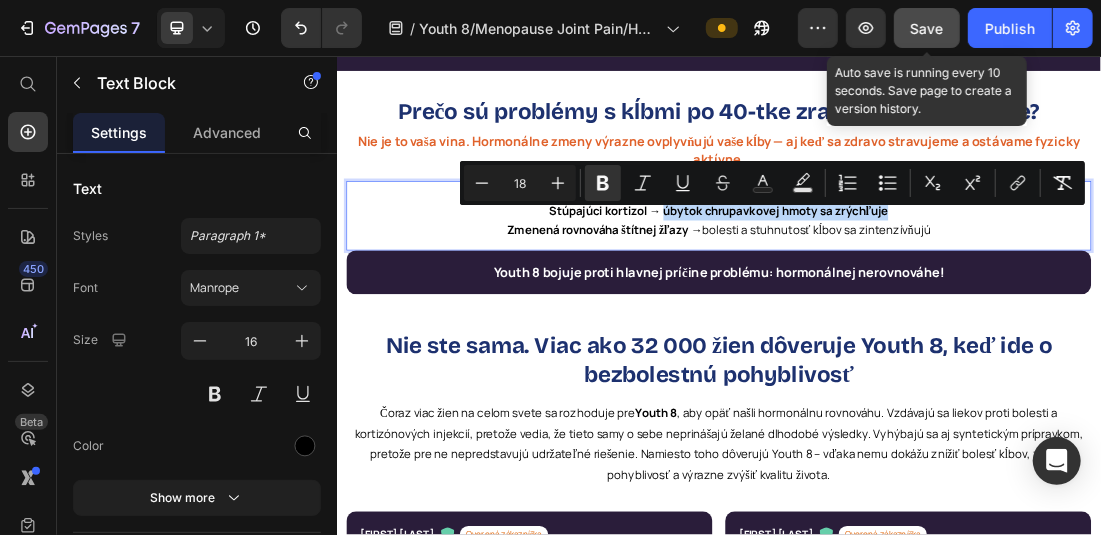 drag, startPoint x: 845, startPoint y: 306, endPoint x: 1287, endPoint y: 296, distance: 442.1131 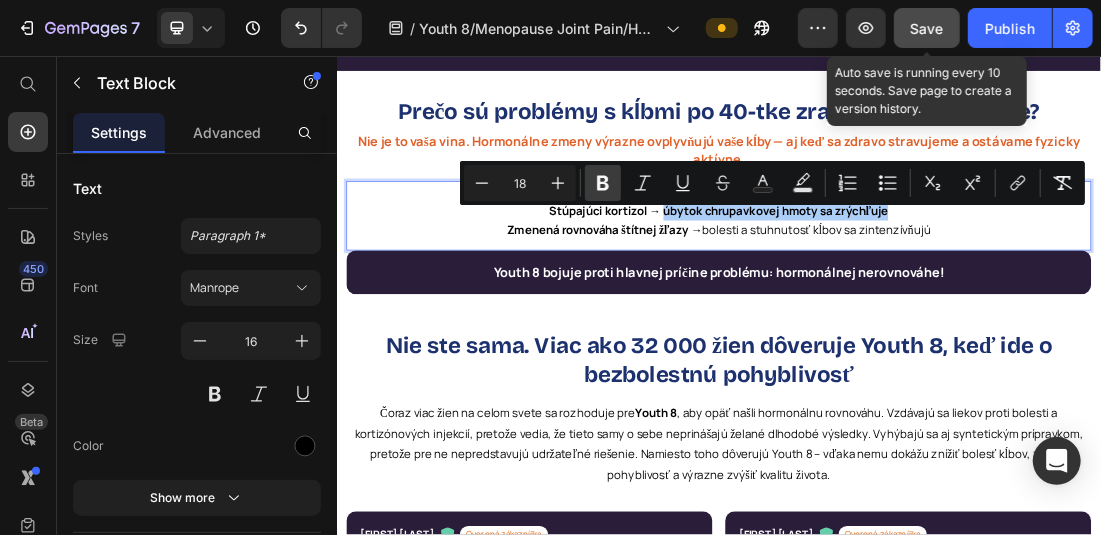 click 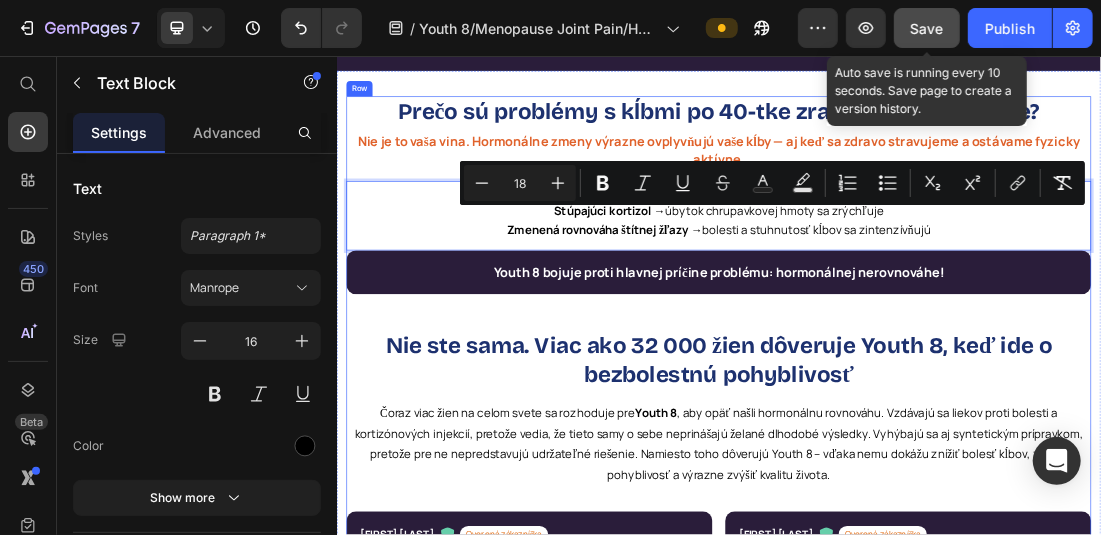 click on "⁠⁠⁠⁠⁠⁠⁠ Prečo sú problémy s kĺbmi po 40-tke zrazu také zaťažujúce? Heading Nie je to vaša vina. Hormonálne zmeny výrazne ovplyvňujú vaše kĺby — aj keď sa zdravo stravujeme a ostávame fyzicky aktívne. Text Block Klesajúca hladina estrogénu →  zápaly v kĺboch sa zvyšujú Stúpajúci kortizol →  úbytok chrupavkovej hmoty sa zrýchľuje Zmenená rovnováha štítnej žľazy →  bolesti a stuhnutosť kĺbov sa zintenzívňujú Text Block   0 Youth 8 bojuje proti hlavnej príčine problému: hormonálnej nerovnováhe! Text Block Row Nie ste sama. Viac ako 32 000 žien dôveruje Youth 8, keď ide o bezbolestnú pohyblivosť Heading Čoraz viac žien na celom svete sa rozhoduje pre  Youth 8 Text Block Lívia K.  Text Block Icon Overená zákazníčka Text Block Row Icon Icon Icon Icon Icon Icon List " Konečne sa môžem zasa hýbať! “ Text Block Text Block Row Viera H. Text Block Icon Overená zákazníčka Text Block Row Icon Icon Icon Icon Icon Icon List Text Block" at bounding box center [936, 624] 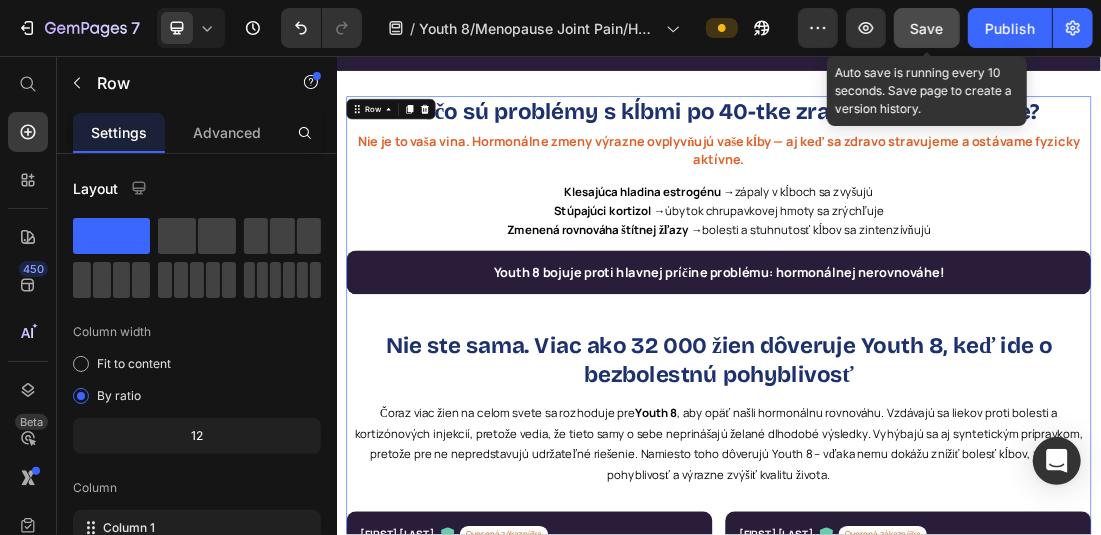 click on "Save" 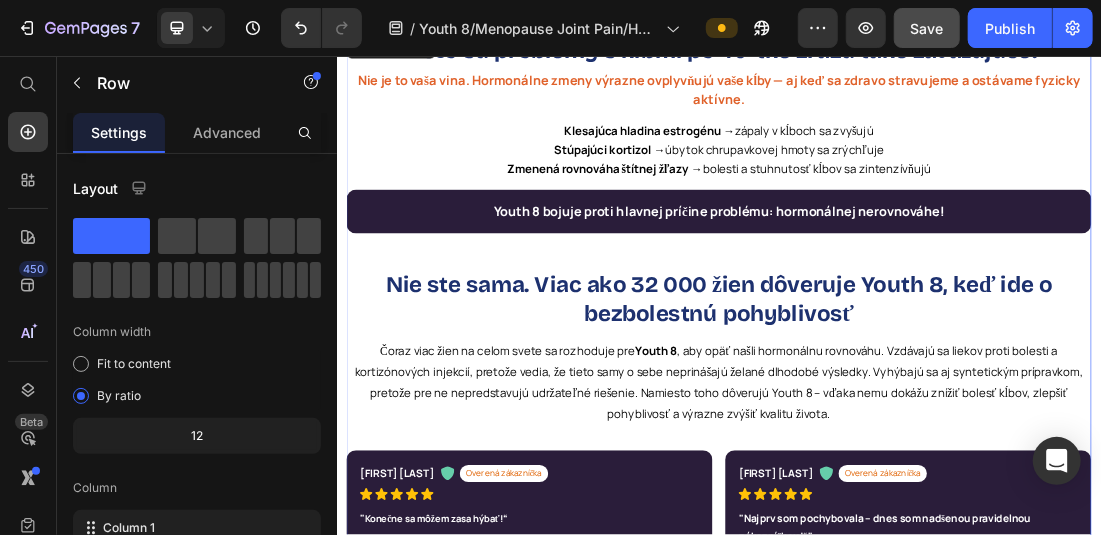 scroll, scrollTop: 1000, scrollLeft: 0, axis: vertical 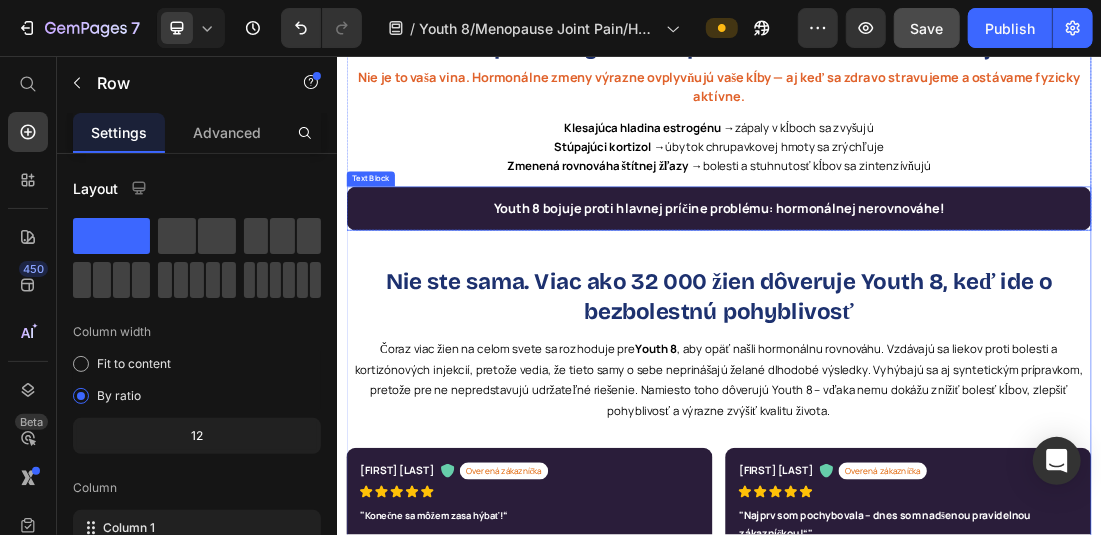 click on "Youth 8 bojuje proti hlavnej príčine problému: hormonálnej nerovnováhe!" at bounding box center (936, 294) 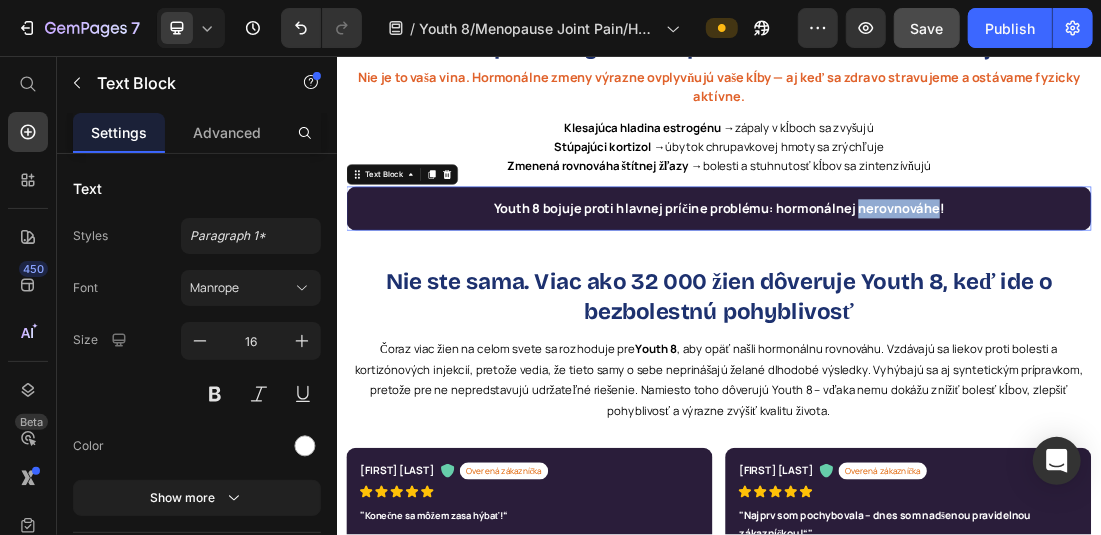 click on "Youth 8 bojuje proti hlavnej príčine problému: hormonálnej nerovnováhe!" at bounding box center [936, 294] 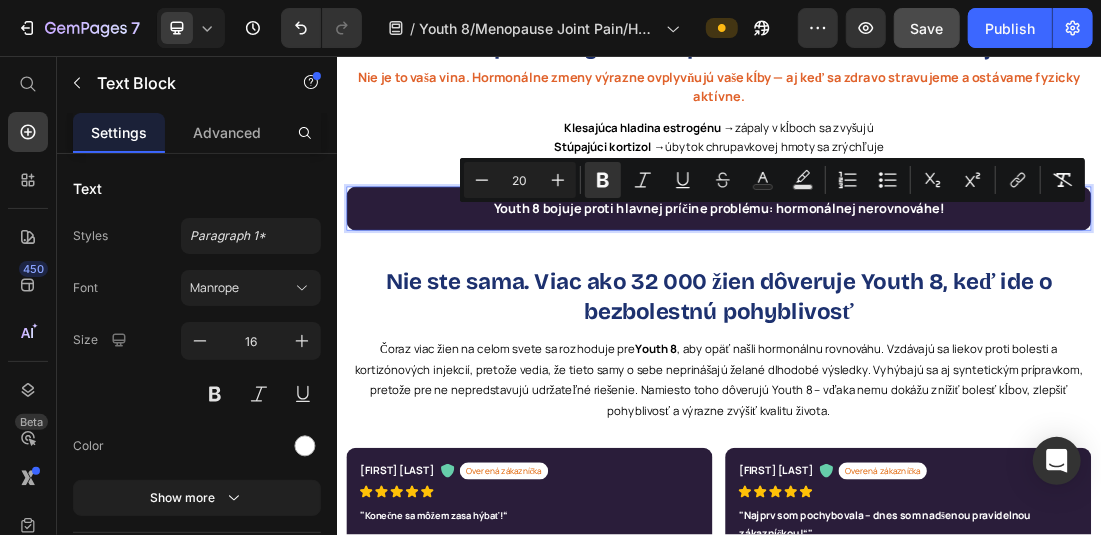 click on "Youth 8 bojuje proti hlavnej príčine problému: hormonálnej nerovnováhe!" at bounding box center [936, 294] 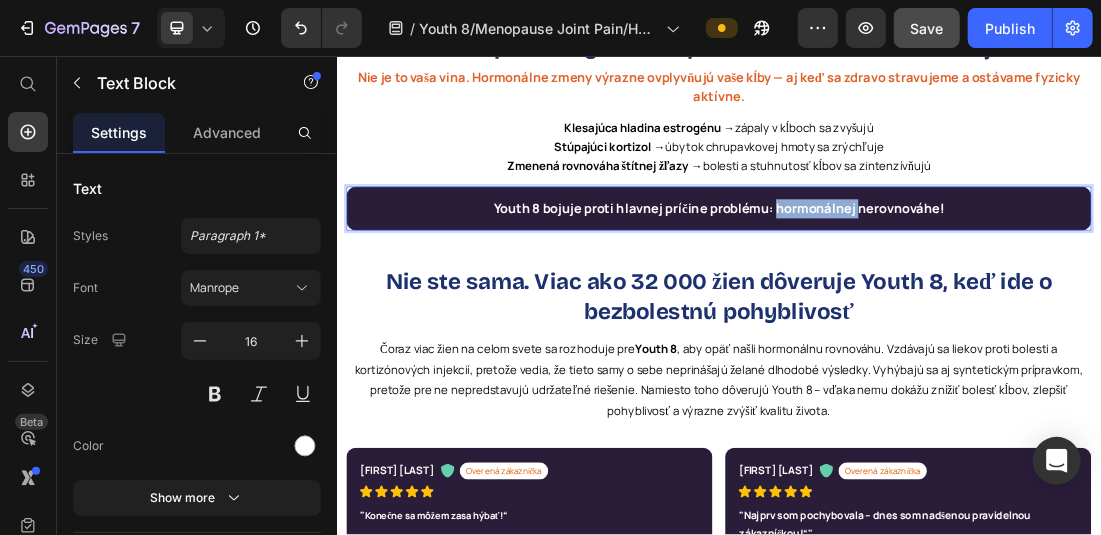 click on "Youth 8 bojuje proti hlavnej príčine problému: hormonálnej nerovnováhe!" at bounding box center (936, 294) 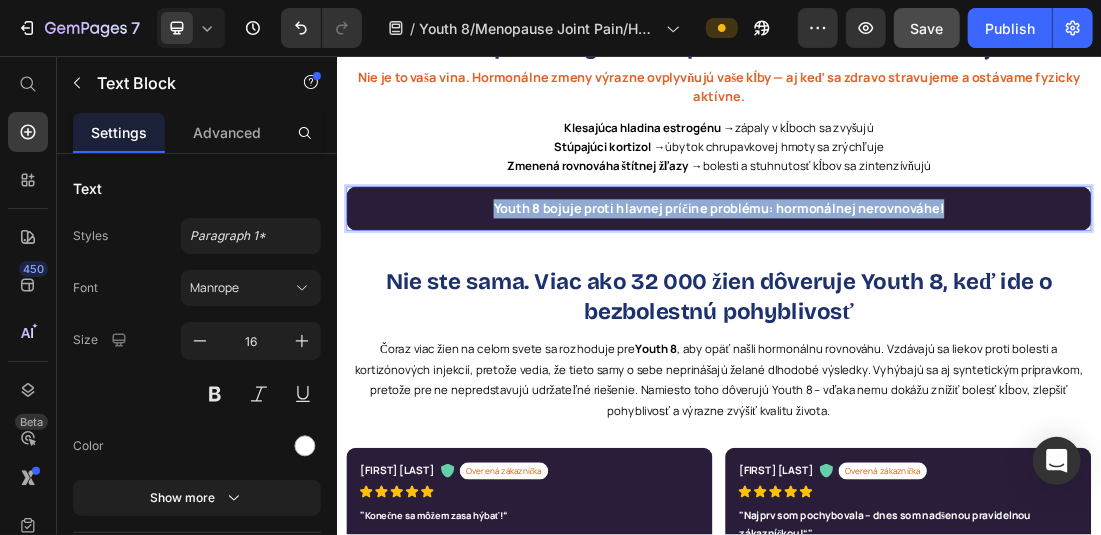 click on "Youth 8 bojuje proti hlavnej príčine problému: hormonálnej nerovnováhe!" at bounding box center (936, 294) 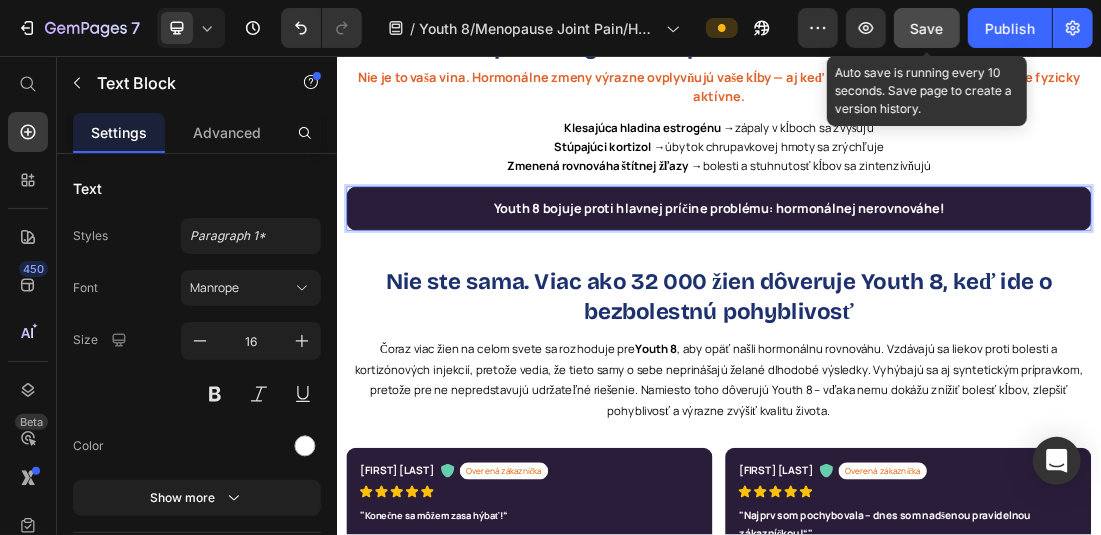 drag, startPoint x: 928, startPoint y: 37, endPoint x: 1065, endPoint y: 293, distance: 290.35324 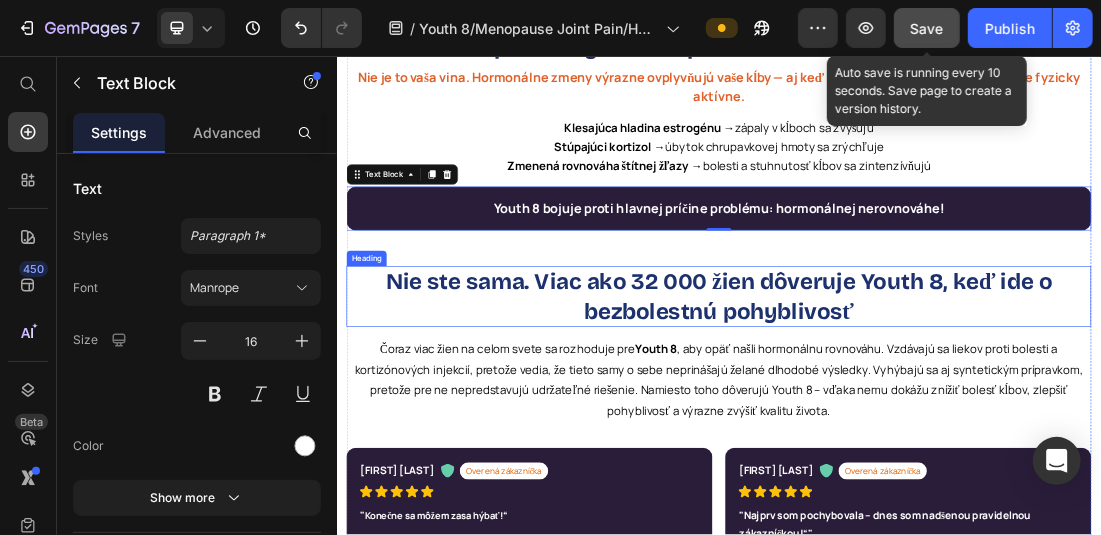 drag, startPoint x: 983, startPoint y: 471, endPoint x: 1046, endPoint y: 423, distance: 79.20227 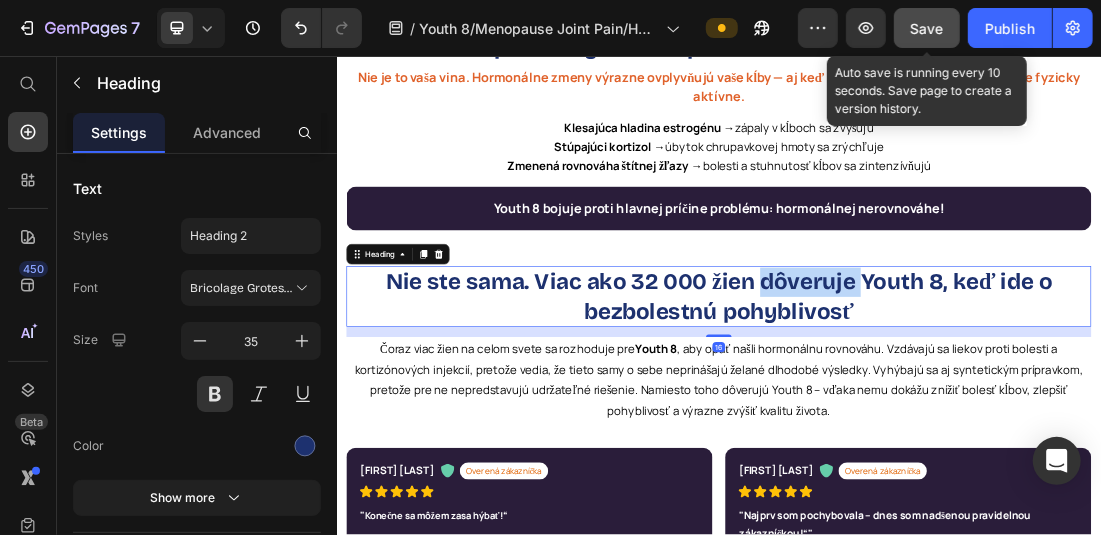 click on "Nie ste sama. Viac ako 32 000 žien dôveruje Youth 8, keď ide o bezbolestnú pohyblivosť" at bounding box center (935, 433) 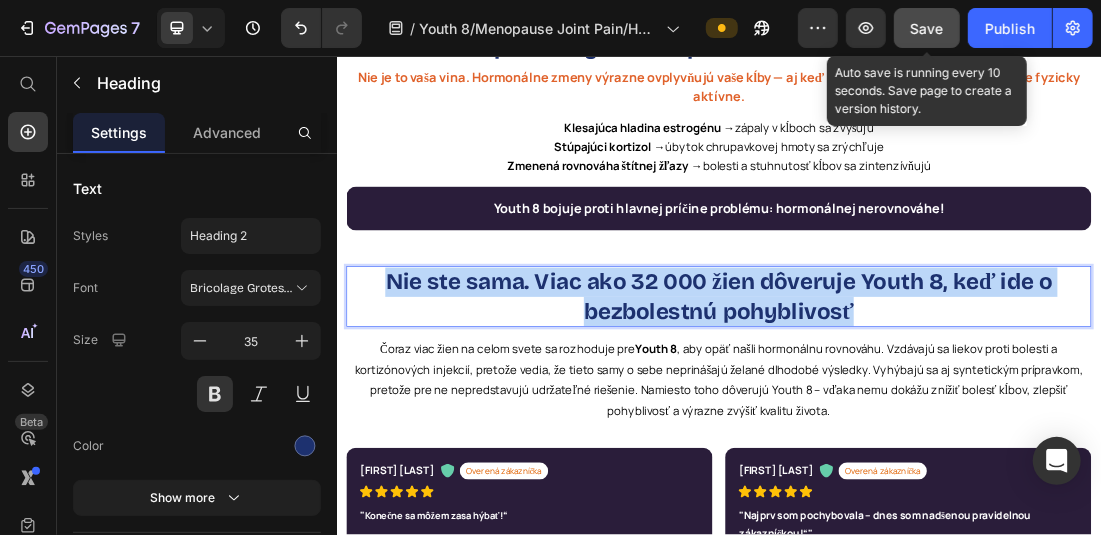 click on "Nie ste sama. Viac ako 32 000 žien dôveruje Youth 8, keď ide o bezbolestnú pohyblivosť" at bounding box center (935, 433) 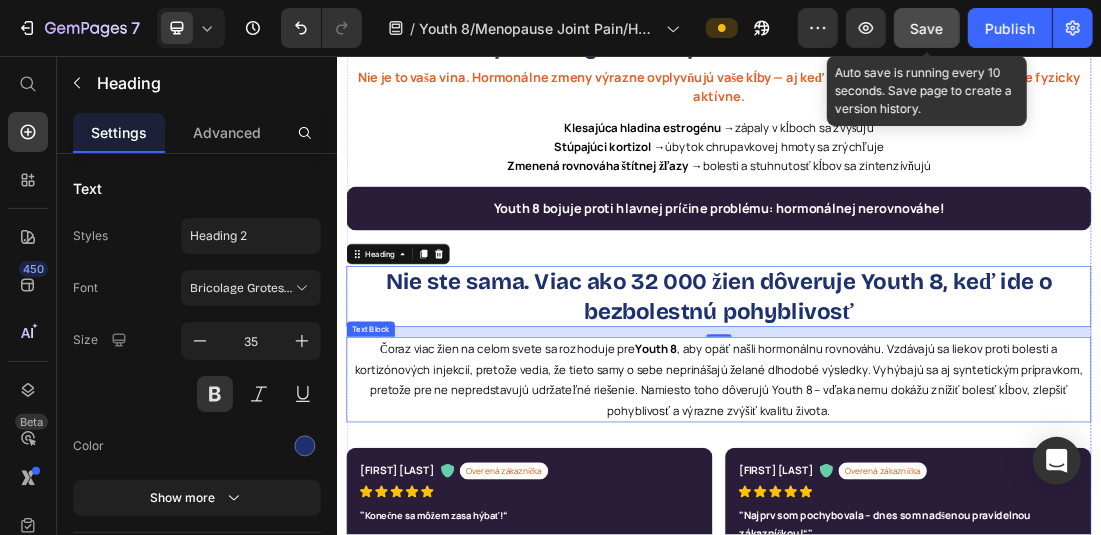click on "Čoraz viac žien na celom svete sa rozhoduje pre  Youth 8 , aby opäť našli hormonálnu rovnováhu. Vzdávajú sa liekov proti bolesti a kortizónových injekcií, pretože vedia, že tieto samy o sebe neprinášajú želané dlhodobé výsledky. Vyhýbajú sa aj syntetickým prípravkom, pretože pre ne nepredstavujú udržateľné riešenie. Namiesto toho dôverujú Youth 8 – vďaka nemu dokážu znížiť bolesť kĺbov, zlepšiť pohyblivosť a výrazne zvýšiť kvalitu života." at bounding box center [936, 564] 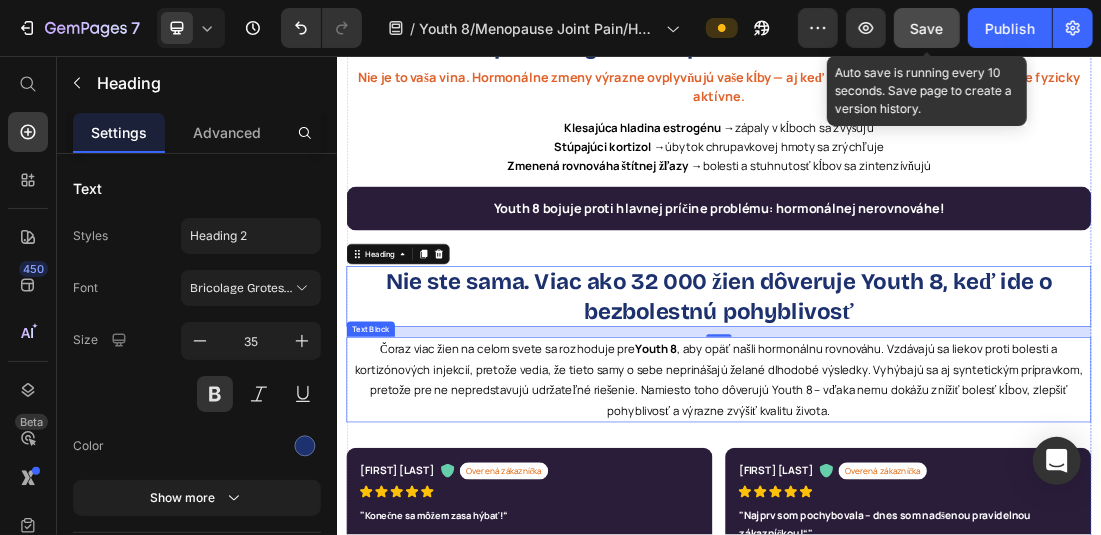 click on "Čoraz viac žien na celom svete sa rozhoduje pre  Youth 8 , aby opäť našli hormonálnu rovnováhu. Vzdávajú sa liekov proti bolesti a kortizónových injekcií, pretože vedia, že tieto samy o sebe neprinášajú želané dlhodobé výsledky. Vyhýbajú sa aj syntetickým prípravkom, pretože pre ne nepredstavujú udržateľné riešenie. Namiesto toho dôverujú Youth 8 – vďaka nemu dokážu znížiť bolesť kĺbov, zlepšiť pohyblivosť a výrazne zvýšiť kvalitu života." at bounding box center [936, 564] 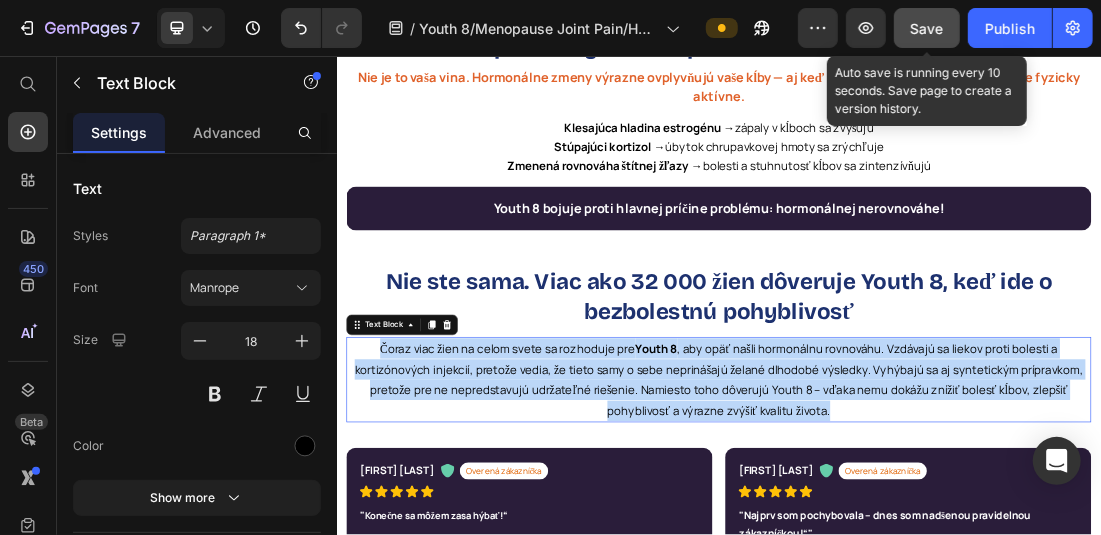 click on "Čoraz viac žien na celom svete sa rozhoduje pre  Youth 8 , aby opäť našli hormonálnu rovnováhu. Vzdávajú sa liekov proti bolesti a kortizónových injekcií, pretože vedia, že tieto samy o sebe neprinášajú želané dlhodobé výsledky. Vyhýbajú sa aj syntetickým prípravkom, pretože pre ne nepredstavujú udržateľné riešenie. Namiesto toho dôverujú Youth 8 – vďaka nemu dokážu znížiť bolesť kĺbov, zlepšiť pohyblivosť a výrazne zvýšiť kvalitu života." at bounding box center (936, 564) 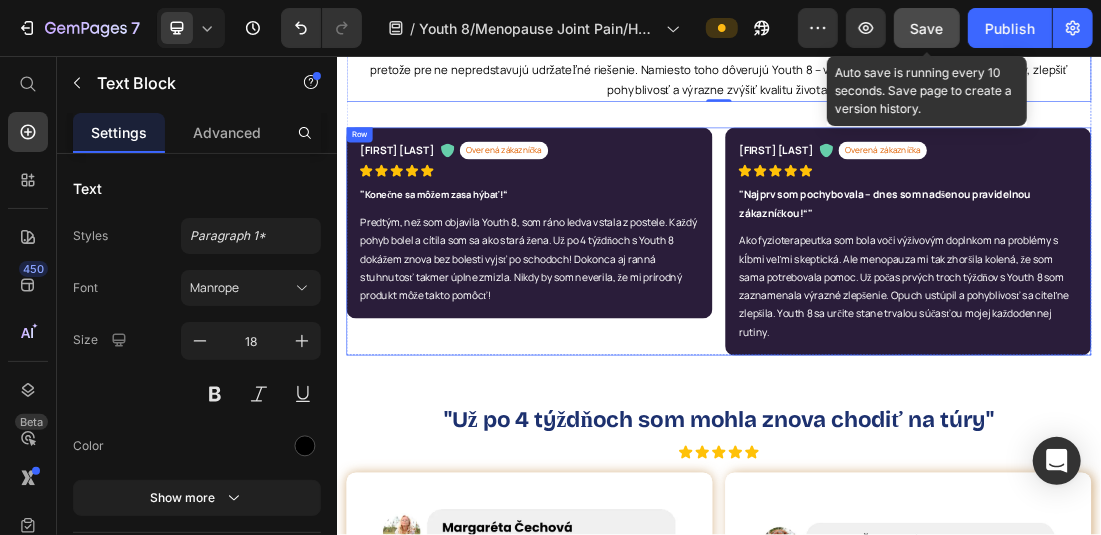 scroll, scrollTop: 1500, scrollLeft: 0, axis: vertical 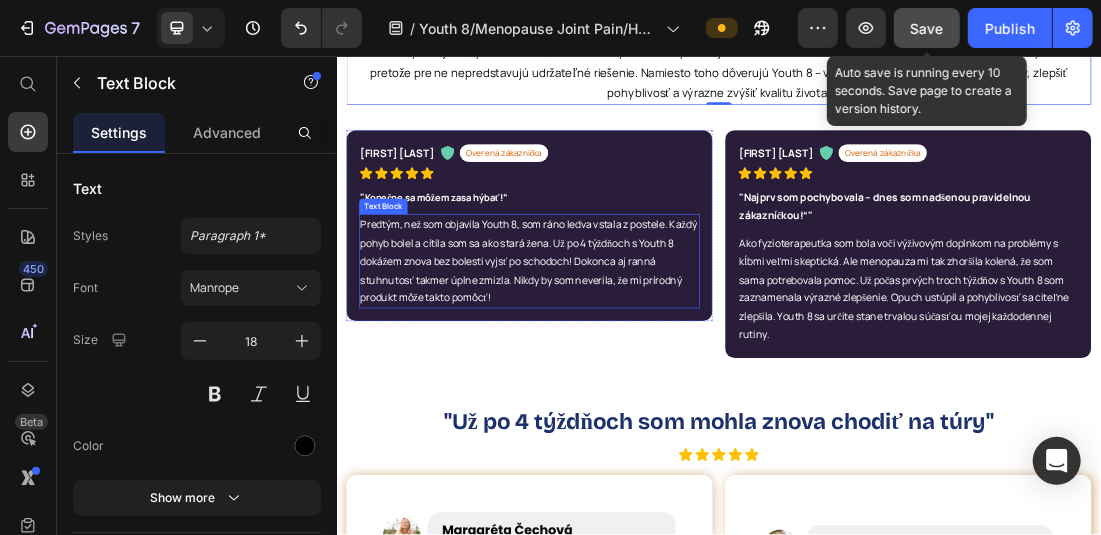 click on "Predtým, než som objavila Youth 8, som ráno ledva vstala z postele. Každý pohyb bolel a cítila som sa ako stará žena. Už po 4 týždňoch s Youth 8 dokážem znova bez bolesti vyjsť po schodoch! Dokonca aj ranná stuhnutosť takmer úplne zmizla. Nikdy by som neverila, že mi prírodný produkt môže takto pomôcť!" at bounding box center (638, 378) 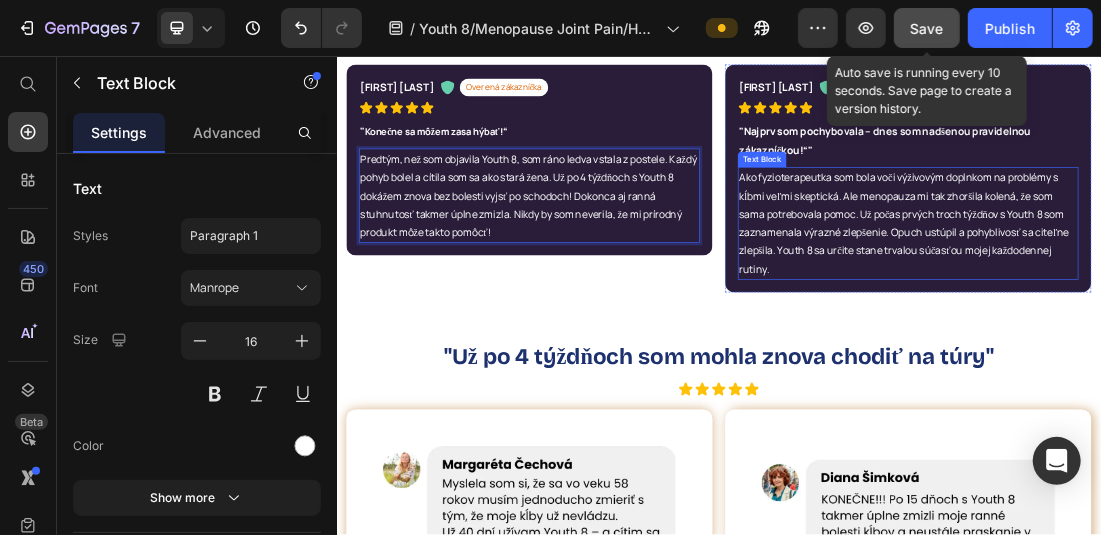 scroll, scrollTop: 1600, scrollLeft: 0, axis: vertical 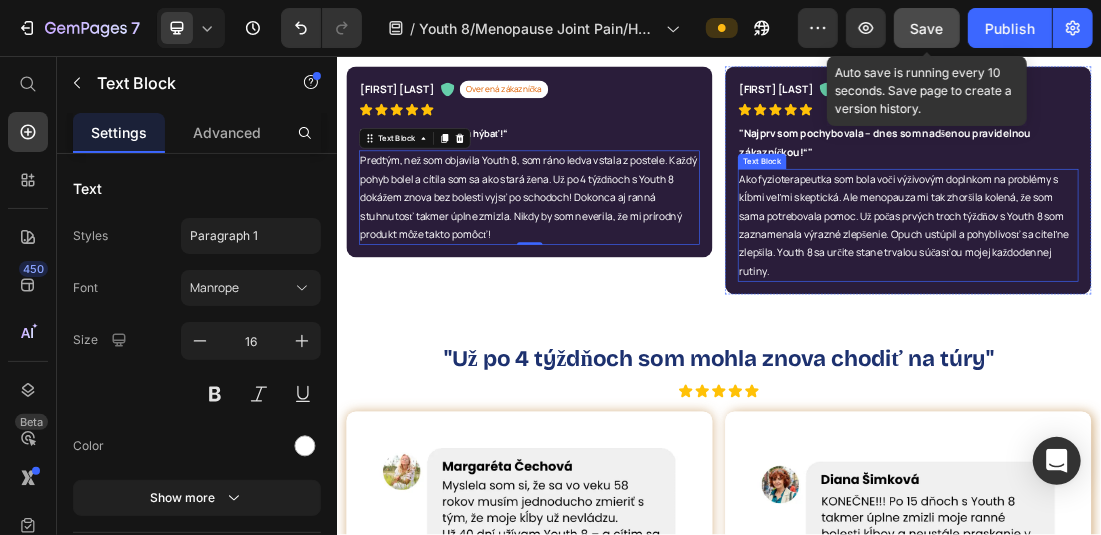 click on "Ako fyzioterapeutka som bola voči výživovým doplnkom na problémy s kĺbmi veľmi skeptická. Ale menopauza mi tak zhoršila kolená, že som sama potrebovala pomoc. Už počas prvých troch týždňov s Youth 8 som zaznamenala výrazné zlepšenie. Opuch ustúpil a pohyblivosť sa citeľne zlepšila. Youth 8 sa určite stane trvalou súčasťou mojej každodennej rutiny." at bounding box center (1233, 321) 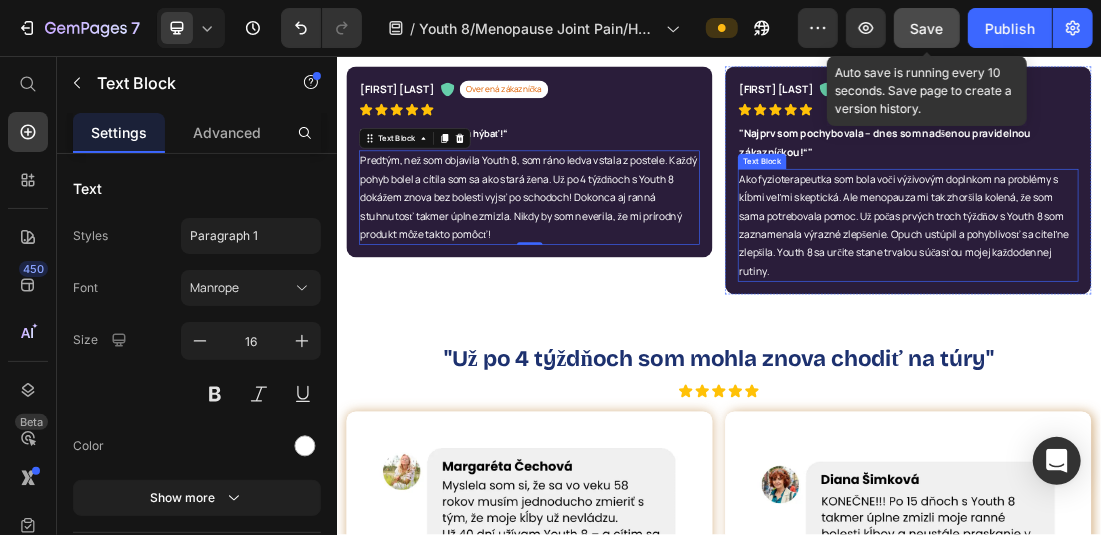 click on "Ako fyzioterapeutka som bola voči výživovým doplnkom na problémy s kĺbmi veľmi skeptická. Ale menopauza mi tak zhoršila kolená, že som sama potrebovala pomoc. Už počas prvých troch týždňov s Youth 8 som zaznamenala výrazné zlepšenie. Opuch ustúpil a pohyblivosť sa citeľne zlepšila. Youth 8 sa určite stane trvalou súčasťou mojej každodennej rutiny." at bounding box center [1233, 321] 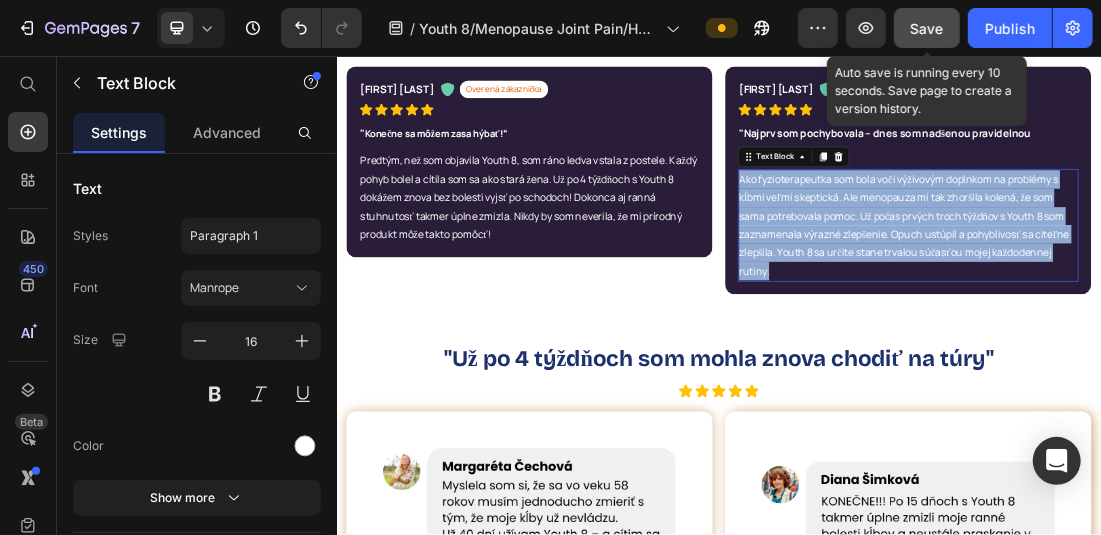 click on "Ako fyzioterapeutka som bola voči výživovým doplnkom na problémy s kĺbmi veľmi skeptická. Ale menopauza mi tak zhoršila kolená, že som sama potrebovala pomoc. Už počas prvých troch týždňov s Youth 8 som zaznamenala výrazné zlepšenie. Opuch ustúpil a pohyblivosť sa citeľne zlepšila. Youth 8 sa určite stane trvalou súčasťou mojej každodennej rutiny." at bounding box center (1233, 321) 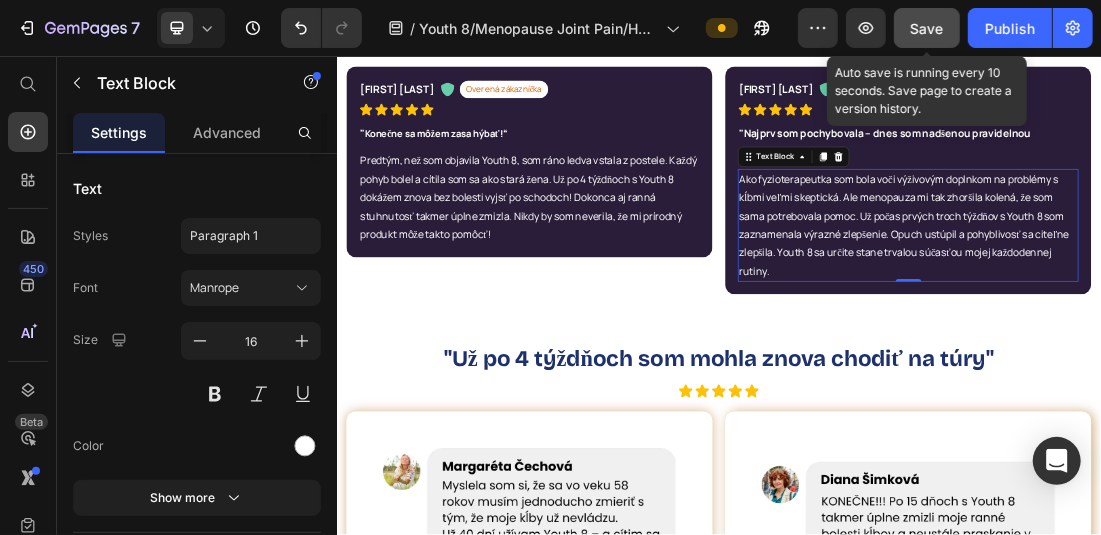 click on "Save" 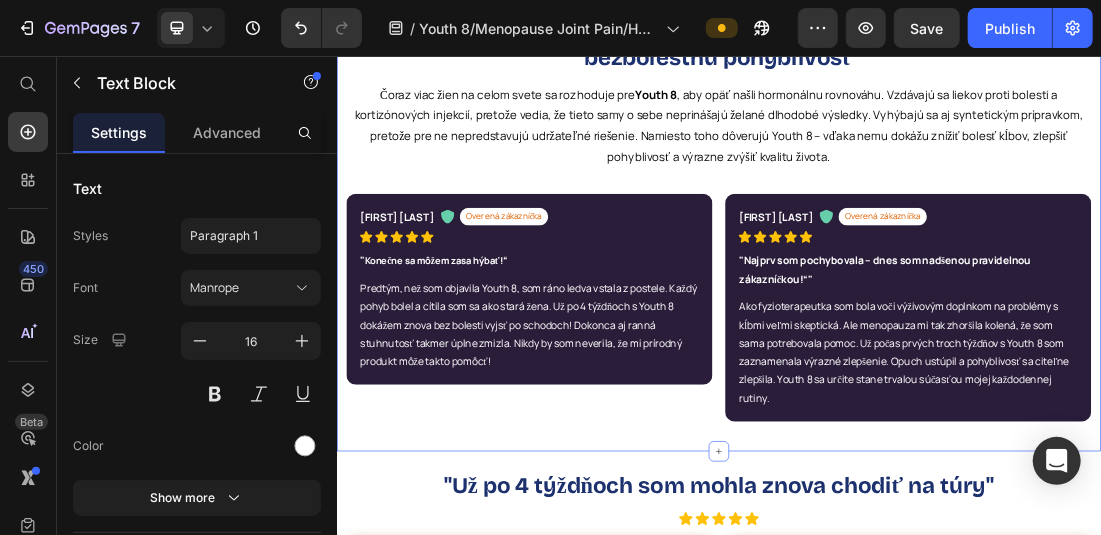 scroll, scrollTop: 1600, scrollLeft: 0, axis: vertical 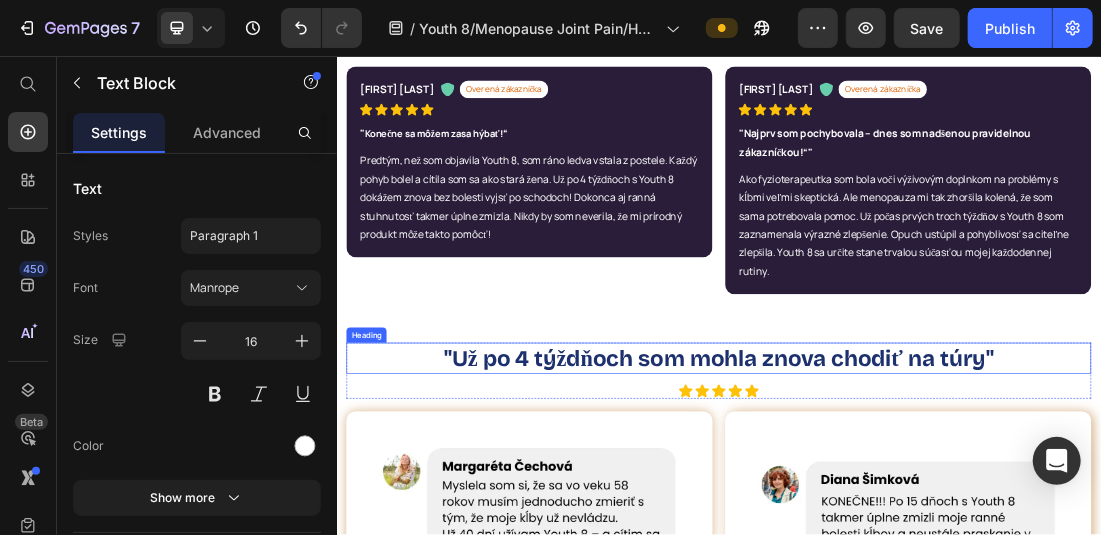 click on ""Už po 4 týždňoch som mohla znova chodiť na túry"" at bounding box center [936, 531] 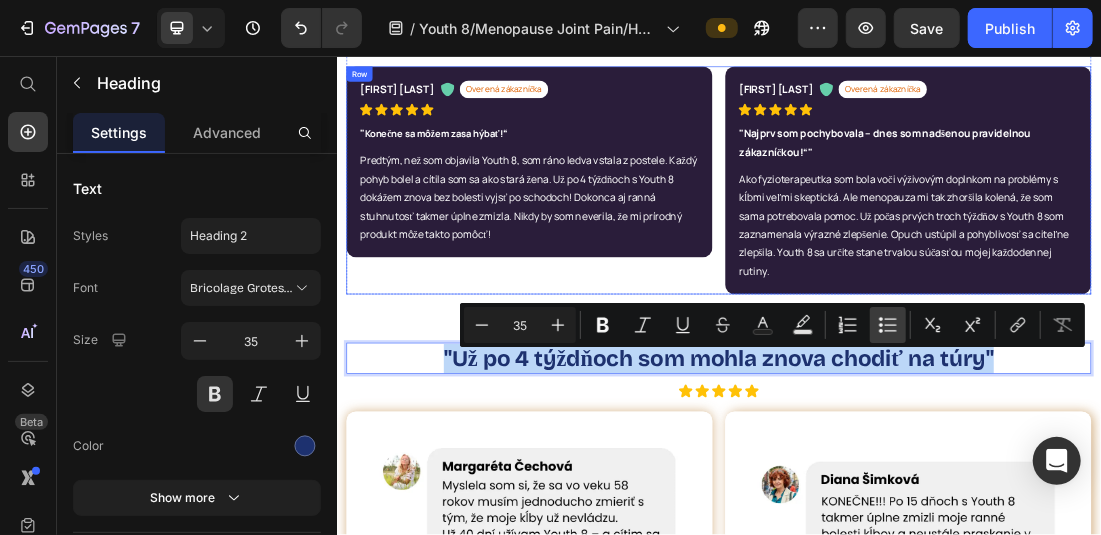 type on "11" 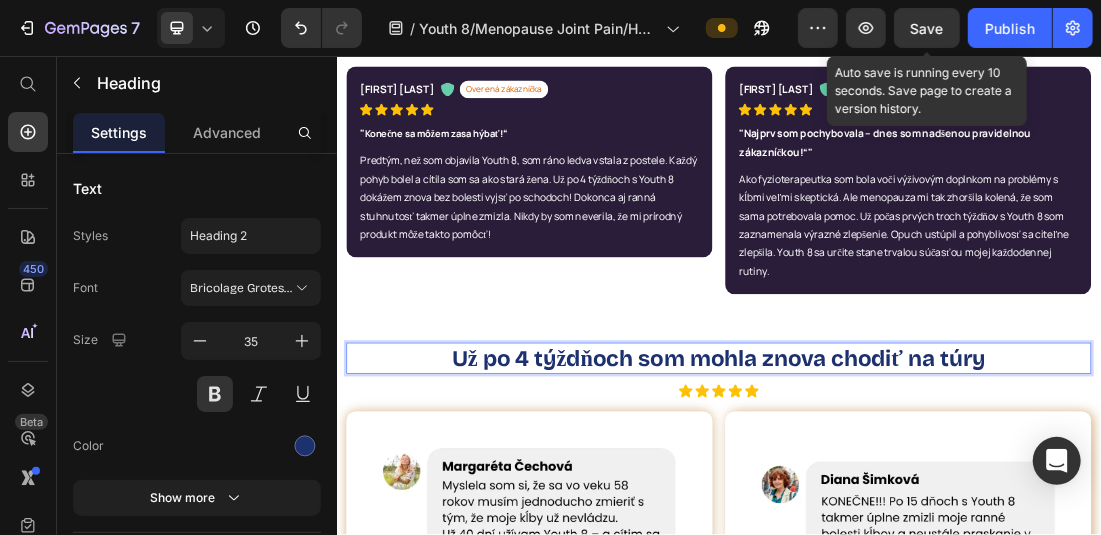 click on "Save" at bounding box center [927, 28] 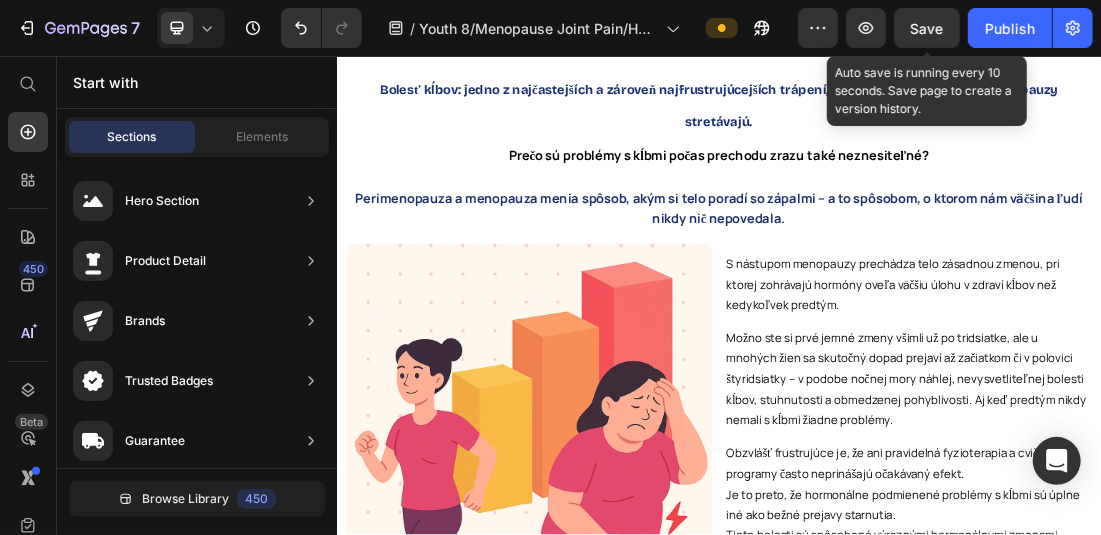 scroll, scrollTop: 3400, scrollLeft: 0, axis: vertical 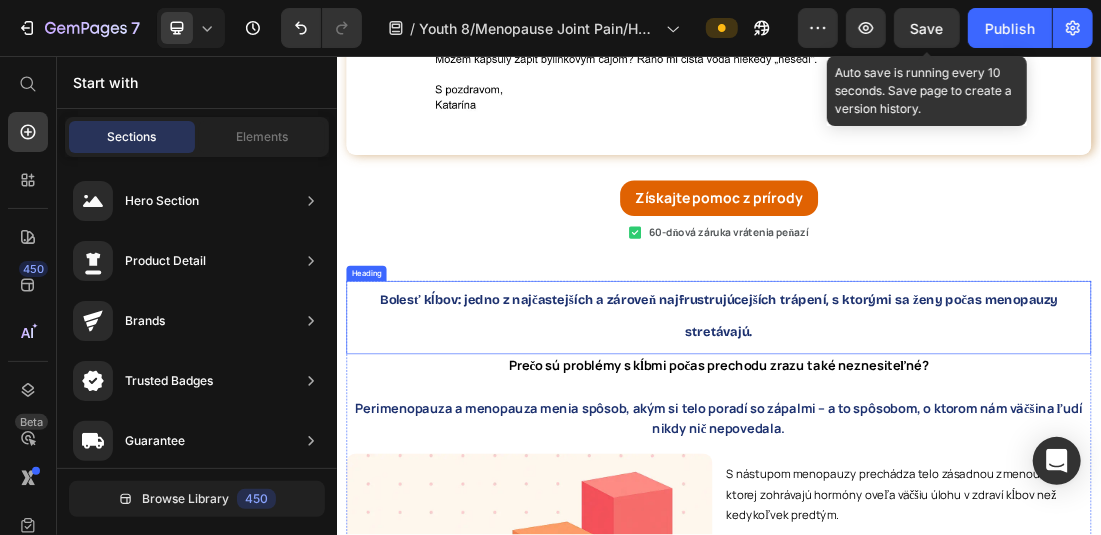 click on "Bolesť kĺbov: jedno z najčastejších a zároveň najfrustrujúcejších trápení, s ktorými sa ženy počas menopauzy stretávajú." at bounding box center (936, 461) 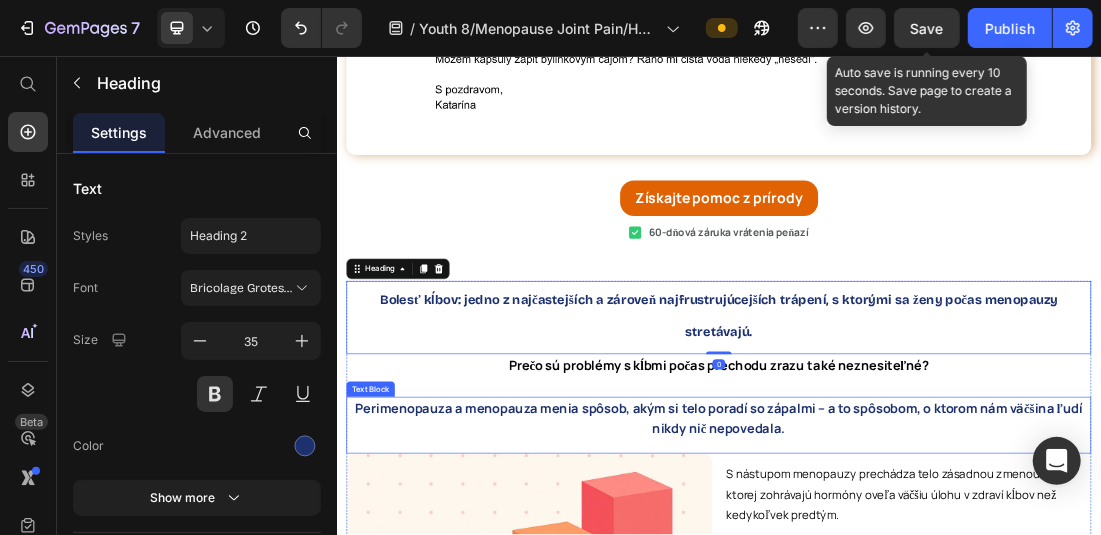 click on "Perimenopauza a menopauza menia spôsob, akým si telo poradí so zápalmi – a to spôsobom, o ktorom nám väčšina ľudí nikdy nič nepovedala." at bounding box center (935, 624) 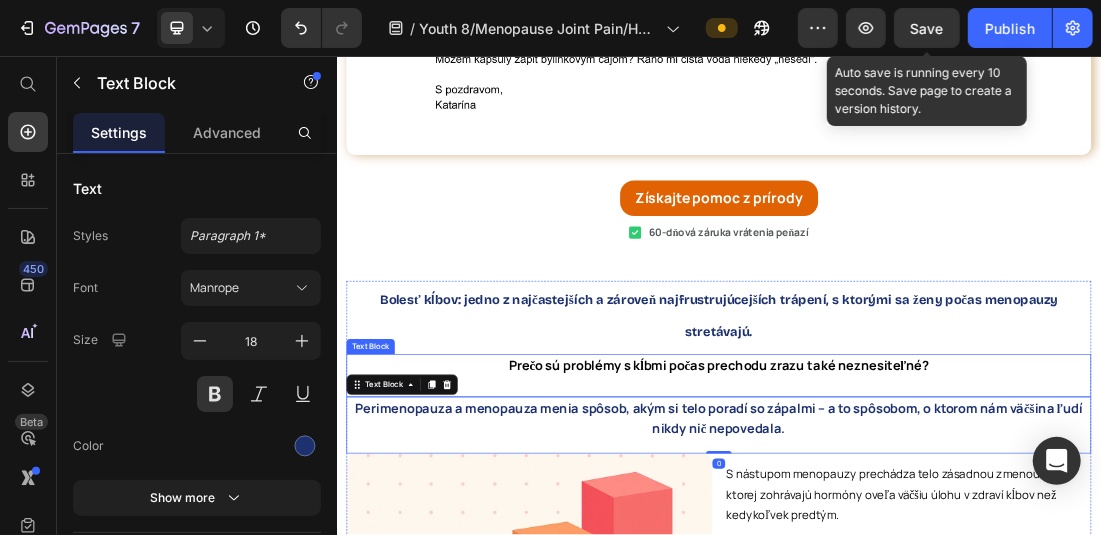 click on "Bolesť kĺbov: jedno z najčastejších a zároveň najfrustrujúcejších trápení, s ktorými sa ženy počas menopauzy stretávajú." at bounding box center (936, 461) 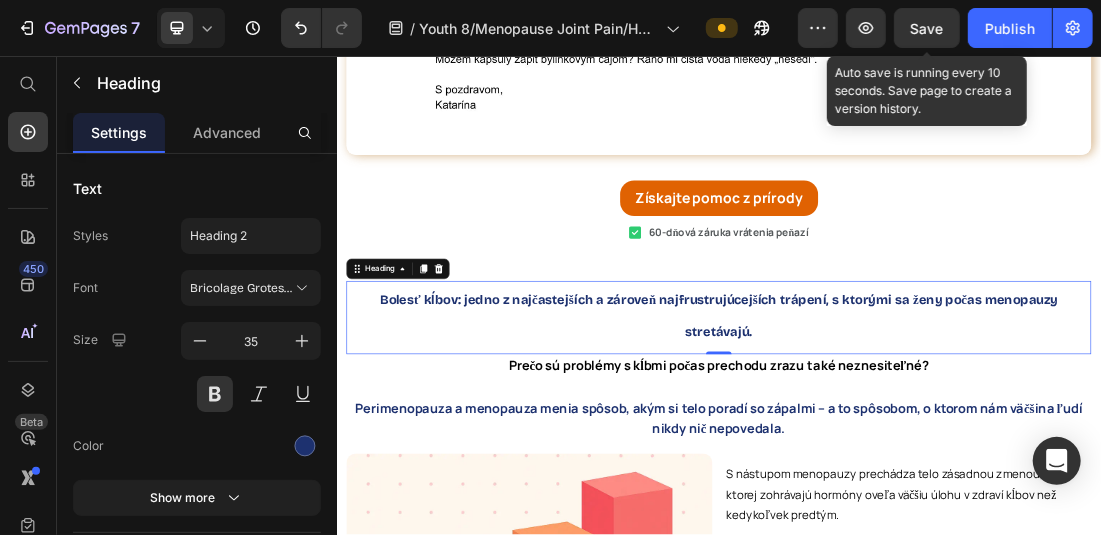click on "Save" 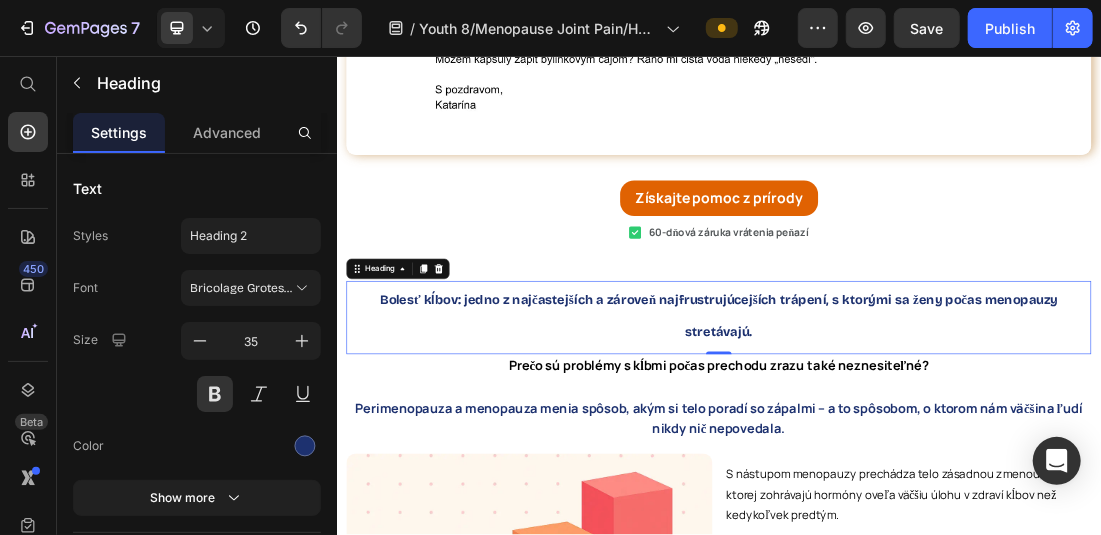 click on "Bolesť kĺbov: jedno z najčastejších a zároveň najfrustrujúcejších trápení, s ktorými sa ženy počas menopauzy stretávajú." at bounding box center [936, 461] 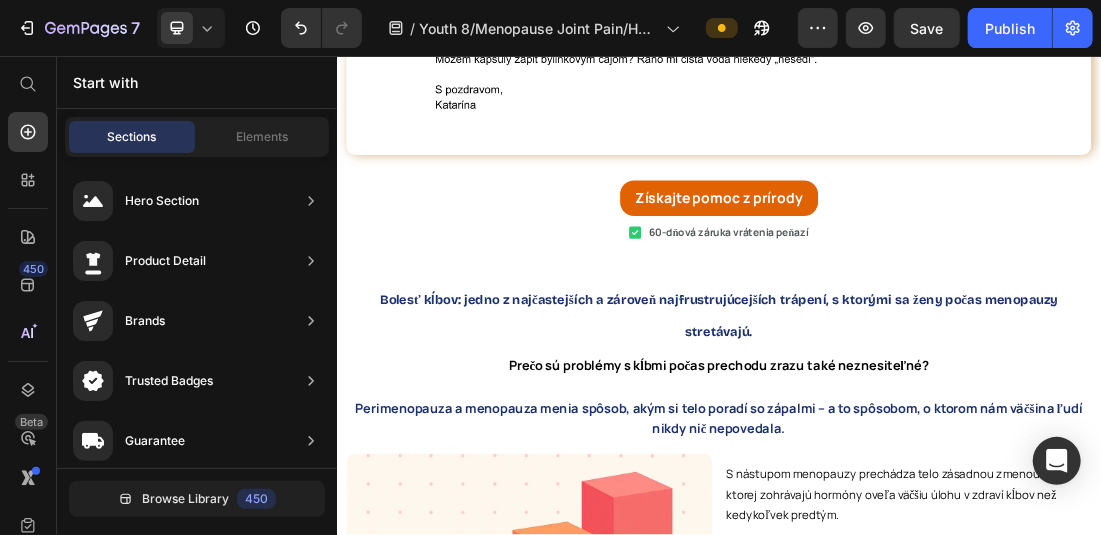 scroll, scrollTop: 3220, scrollLeft: 0, axis: vertical 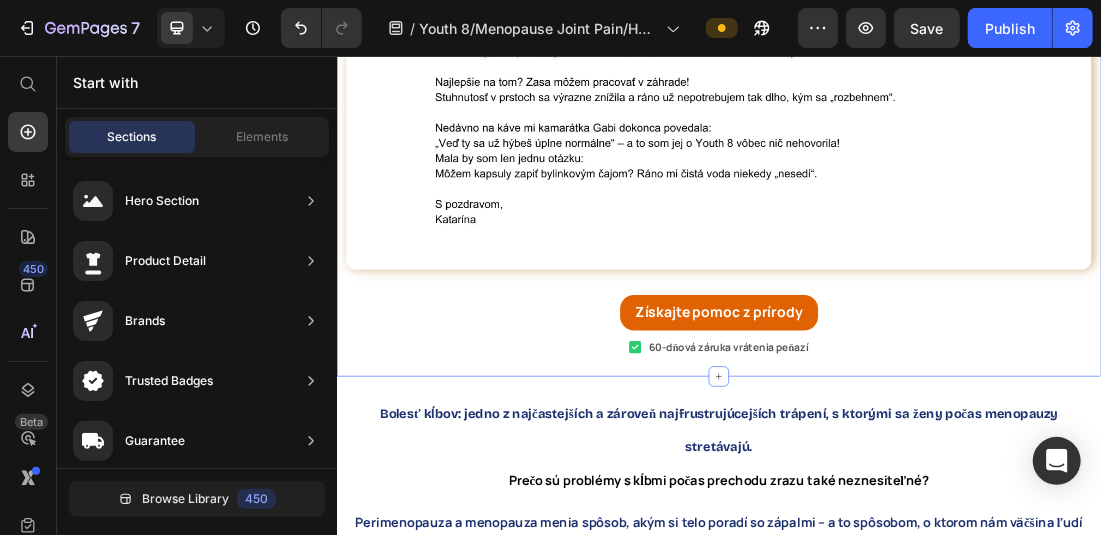 click on "Už po 4 týždňoch som mohla znova chodiť na túry Heading Icon Icon Icon Icon Icon Icon List Row Image Image Row Image Získajte pomoc z prírody Button Image 60-dňová záruka vrátenia peňazí Text Block Row Row Row Section 4/25   You can create reusable sections Create Theme Section AI Content Write with GemAI What would you like to describe here? Tone and Voice Persuasive Product Getting products... Show more Generate" at bounding box center [936, -293] 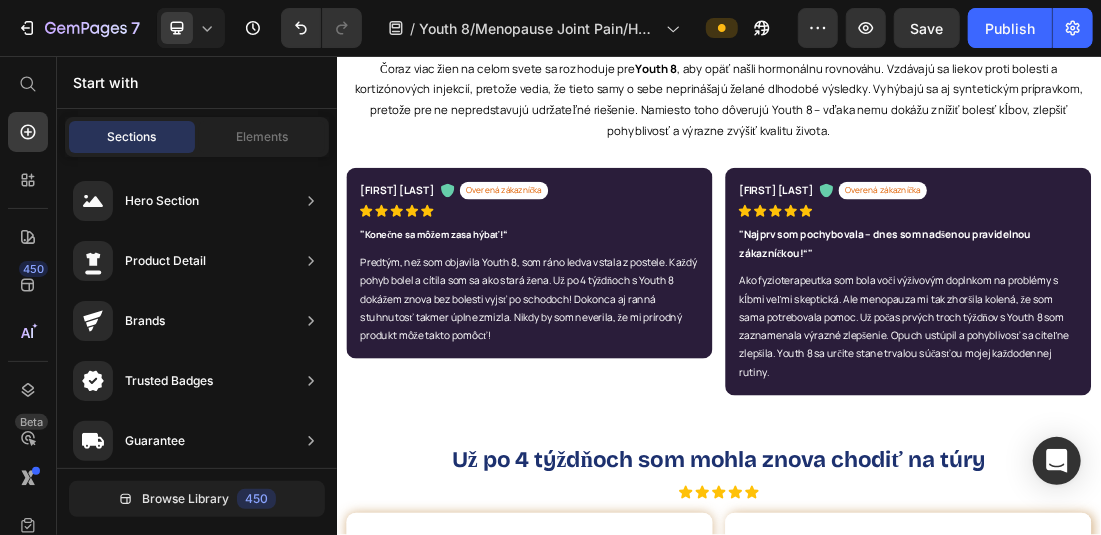 scroll, scrollTop: 1414, scrollLeft: 0, axis: vertical 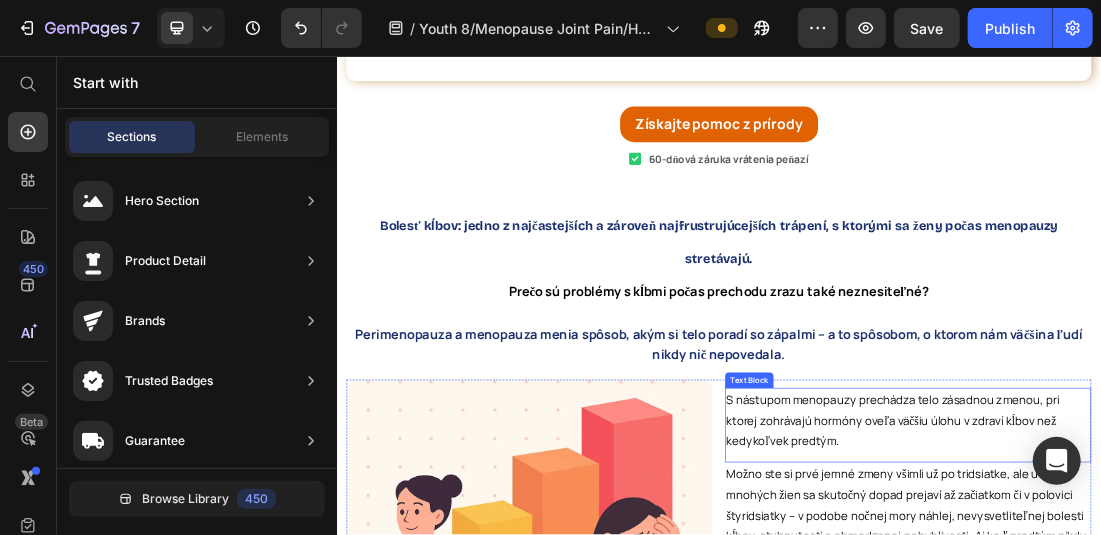 drag, startPoint x: 977, startPoint y: 575, endPoint x: 1004, endPoint y: 497, distance: 82.5409 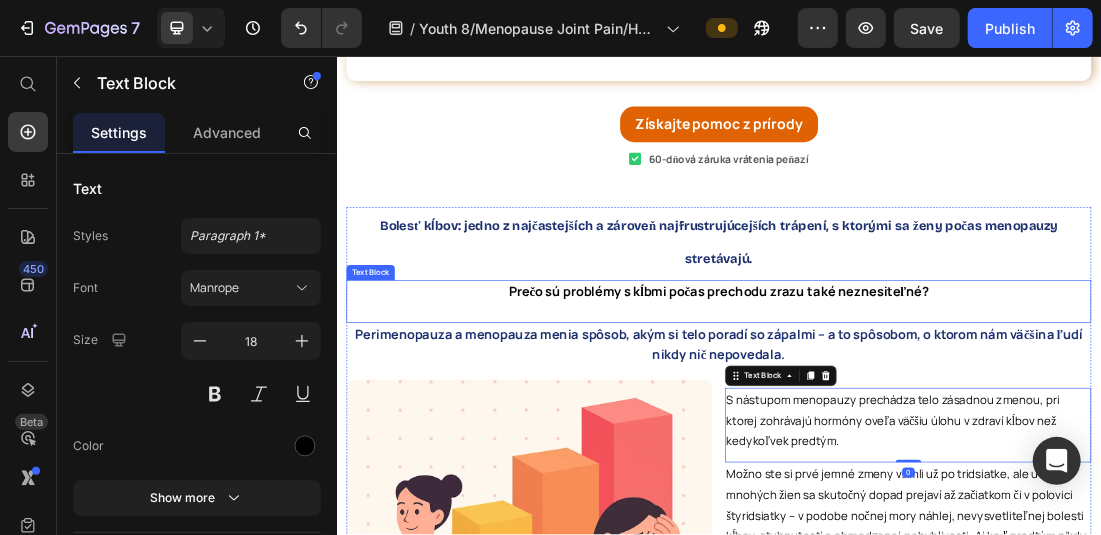 click on "Prečo sú problémy s kĺbmi počas prechodu zrazu také neznesiteľné? Text Block" at bounding box center (936, 441) 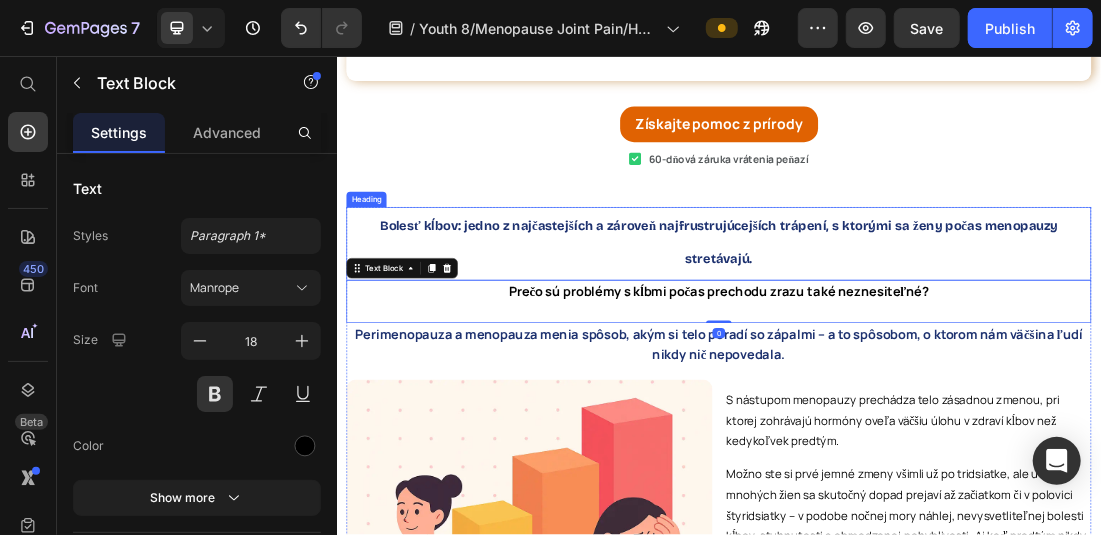 click on "Bolesť kĺbov: jedno z najčastejších a zároveň najfrustrujúcejších trápení, s ktorými sa ženy počas menopauzy stretávajú." at bounding box center (936, 345) 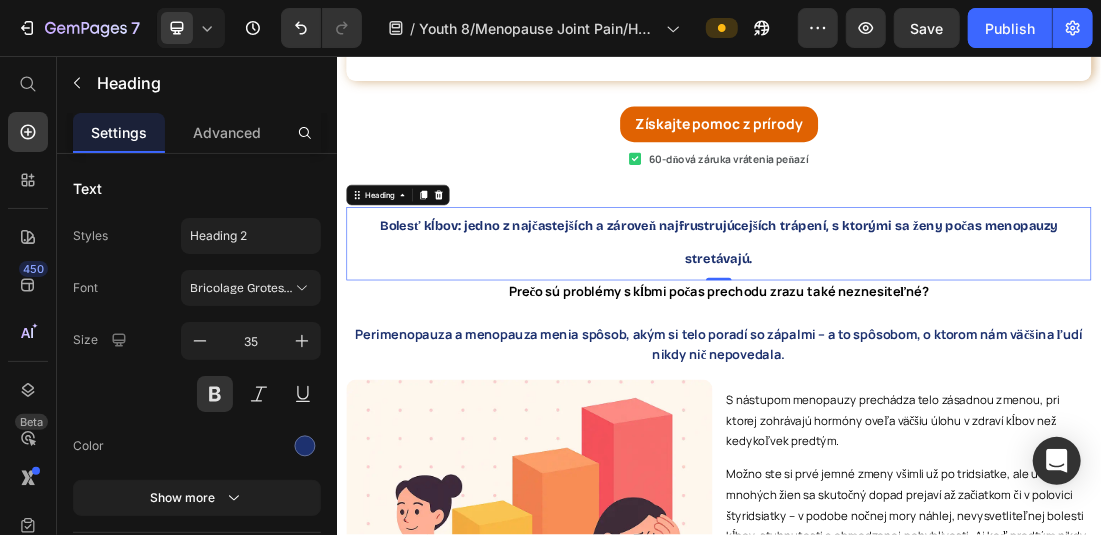 click on "Bolesť kĺbov: jedno z najčastejších a zároveň najfrustrujúcejších trápení, s ktorými sa ženy počas menopauzy stretávajú." at bounding box center (936, 345) 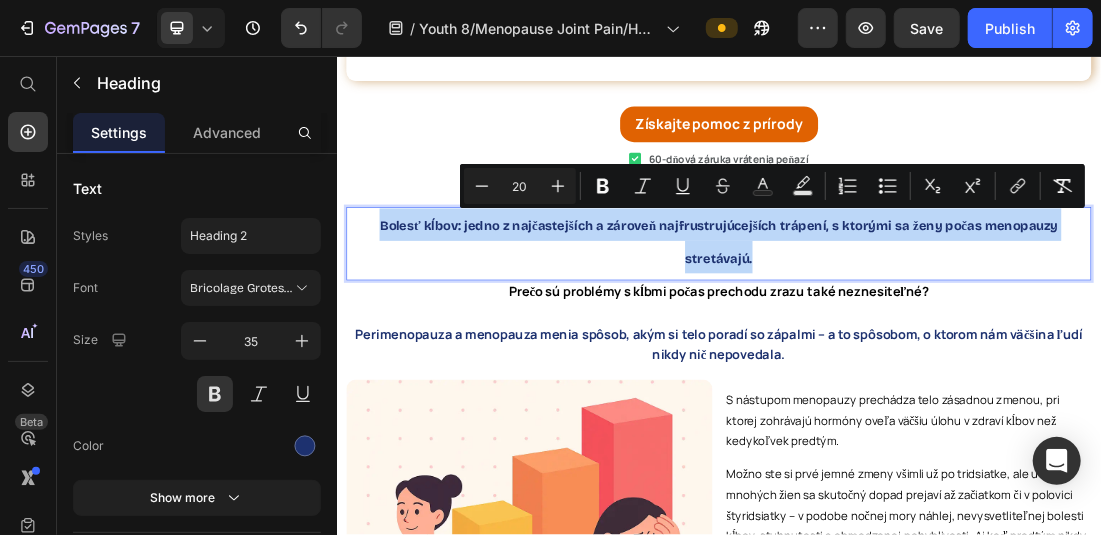 click on "Prečo sú problémy s kĺbmi počas prechodu zrazu také neznesiteľné? Text Block" at bounding box center [936, 441] 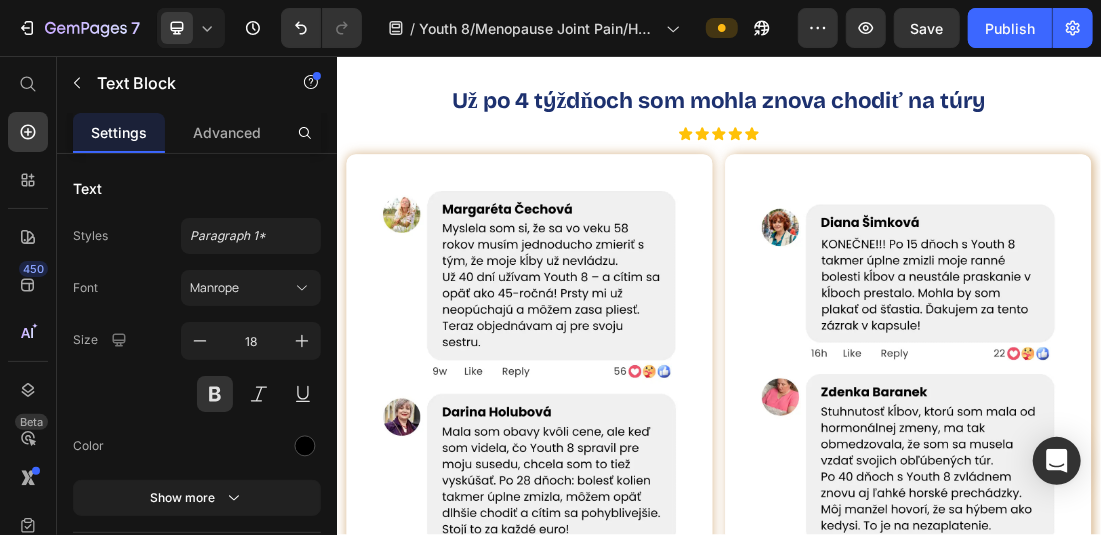 scroll, scrollTop: 2016, scrollLeft: 0, axis: vertical 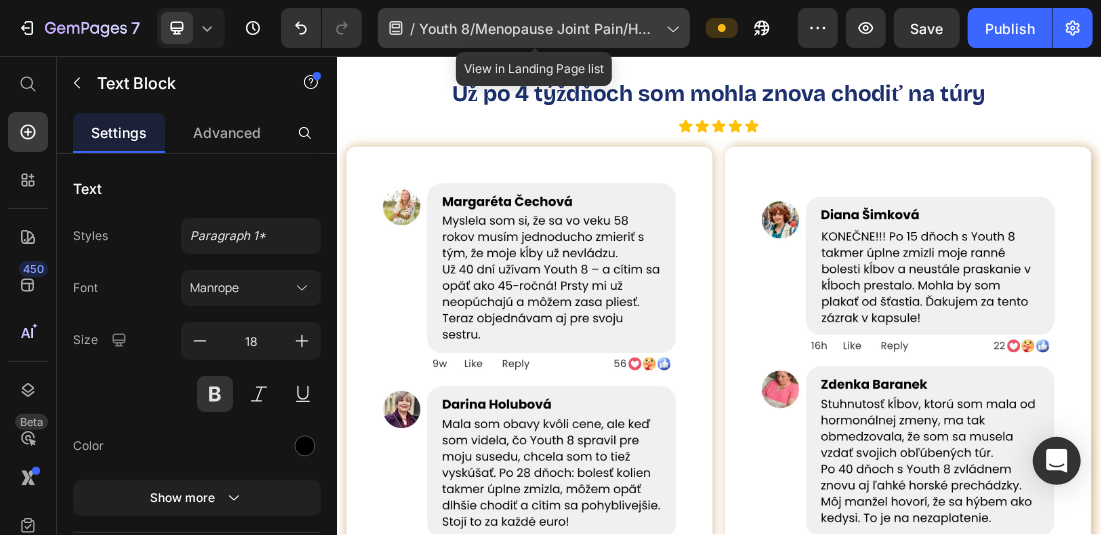 click on "Youth 8/Menopause Joint Pain/HM/Slovakia" at bounding box center (538, 28) 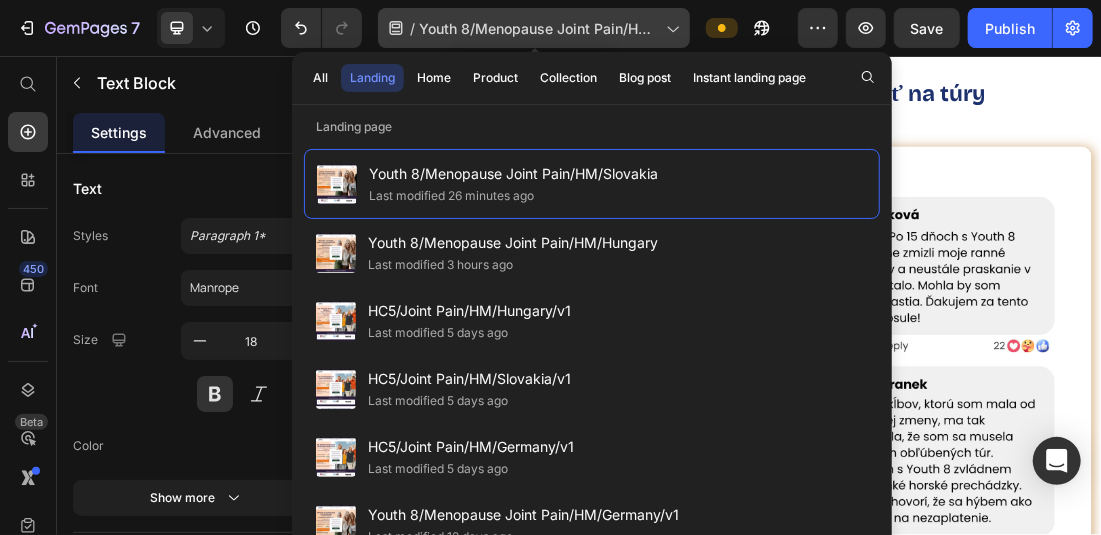 click on "Youth 8/Menopause Joint Pain/HM/Slovakia" at bounding box center (538, 28) 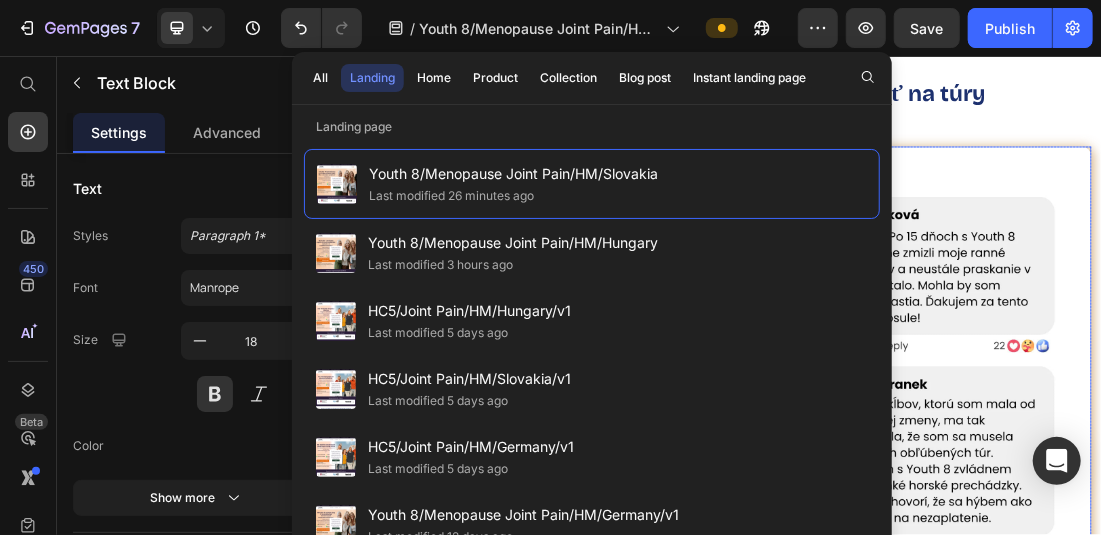 click at bounding box center (1233, 557) 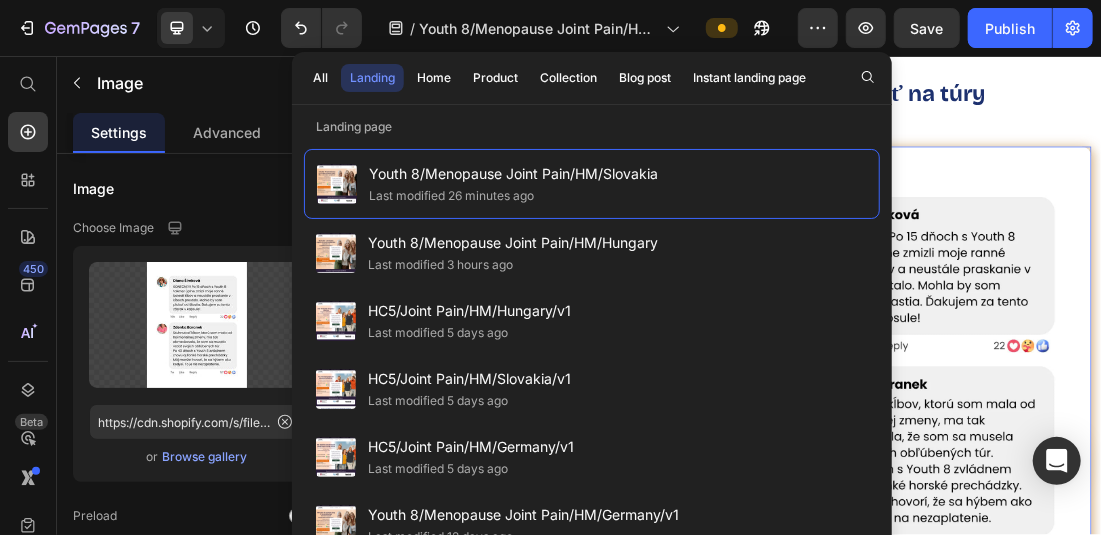 click at bounding box center [1233, 557] 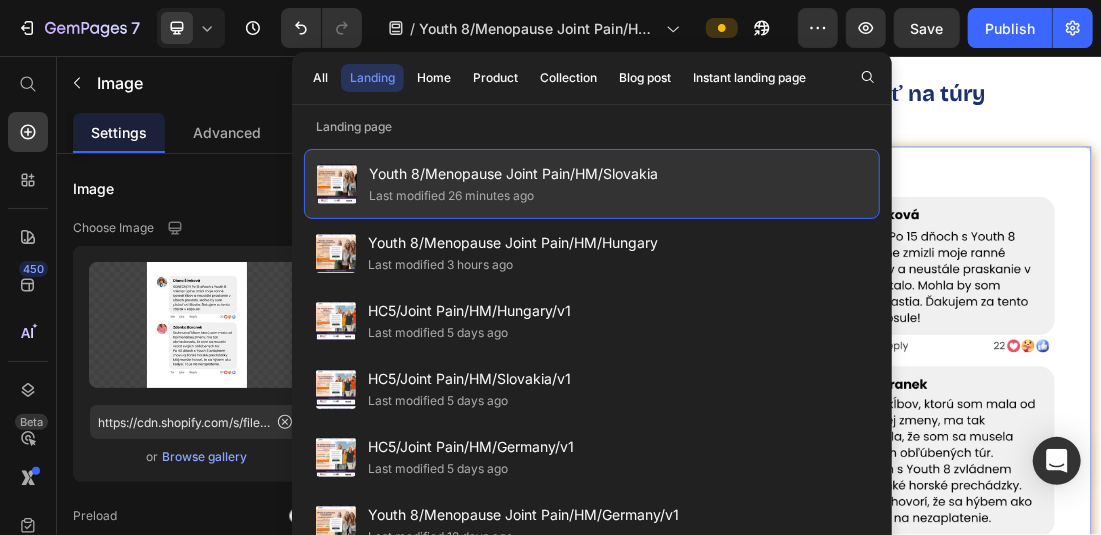 click on "Youth 8/Menopause Joint Pain/HM/Slovakia Last modified 26 minutes ago" 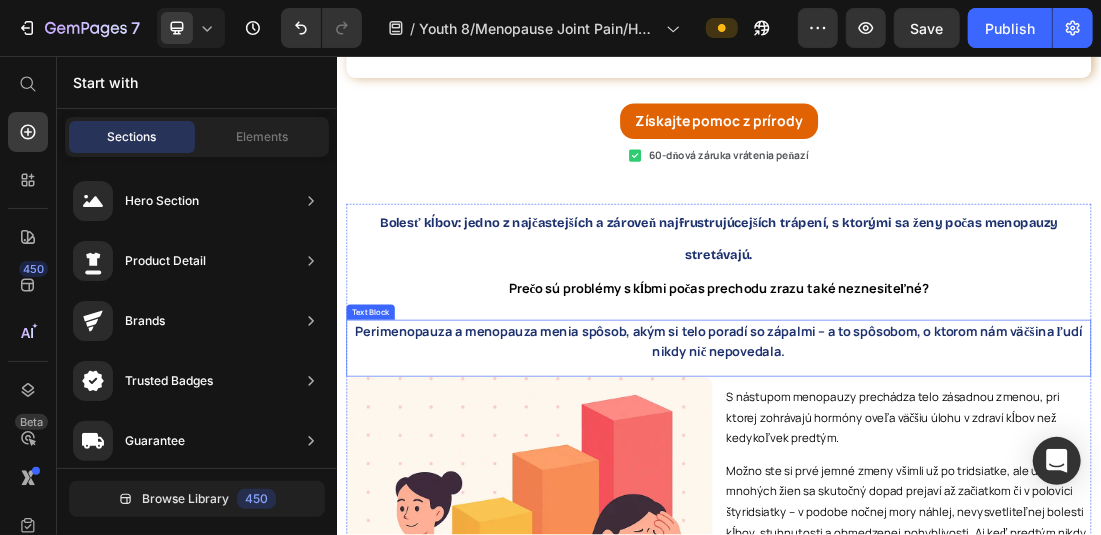 scroll, scrollTop: 3516, scrollLeft: 0, axis: vertical 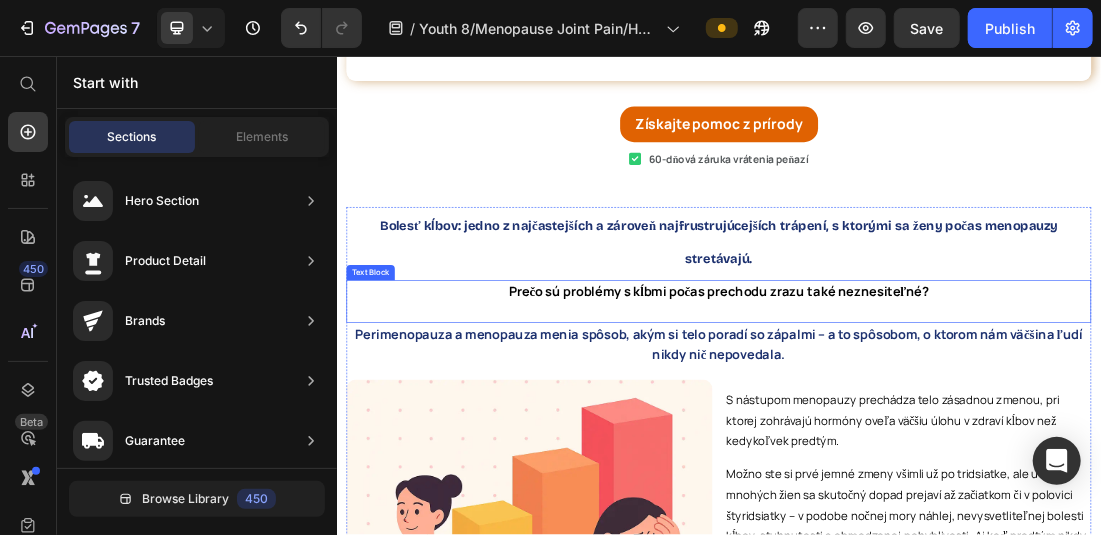 click on "Prečo sú problémy s kĺbmi počas prechodu zrazu také neznesiteľné?" at bounding box center [936, 426] 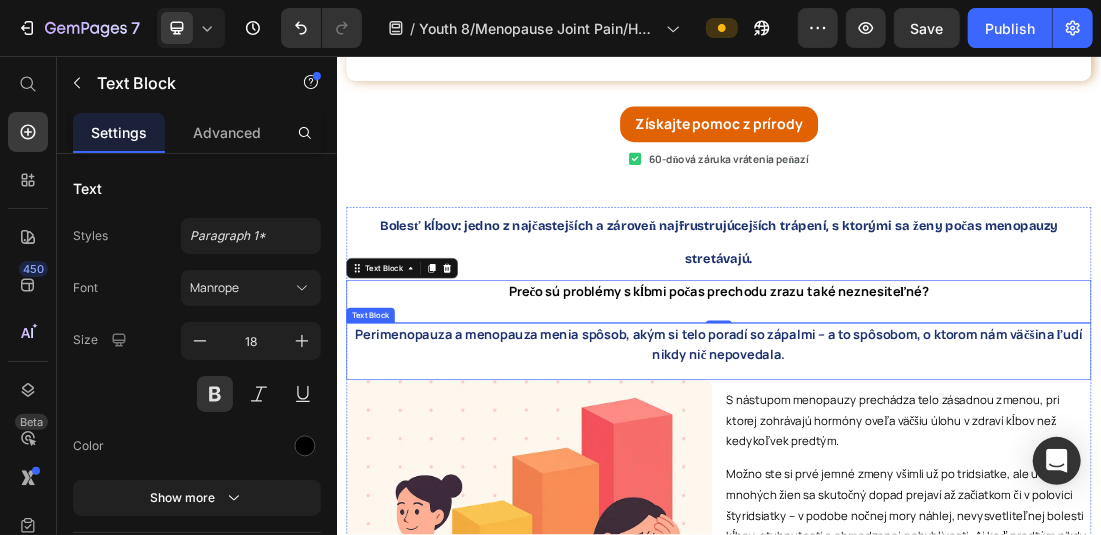 click on "Perimenopauza a menopauza menia spôsob, akým si telo poradí so zápalmi – a to spôsobom, o ktorom nám väčšina ľudí nikdy nič nepovedala." at bounding box center (935, 508) 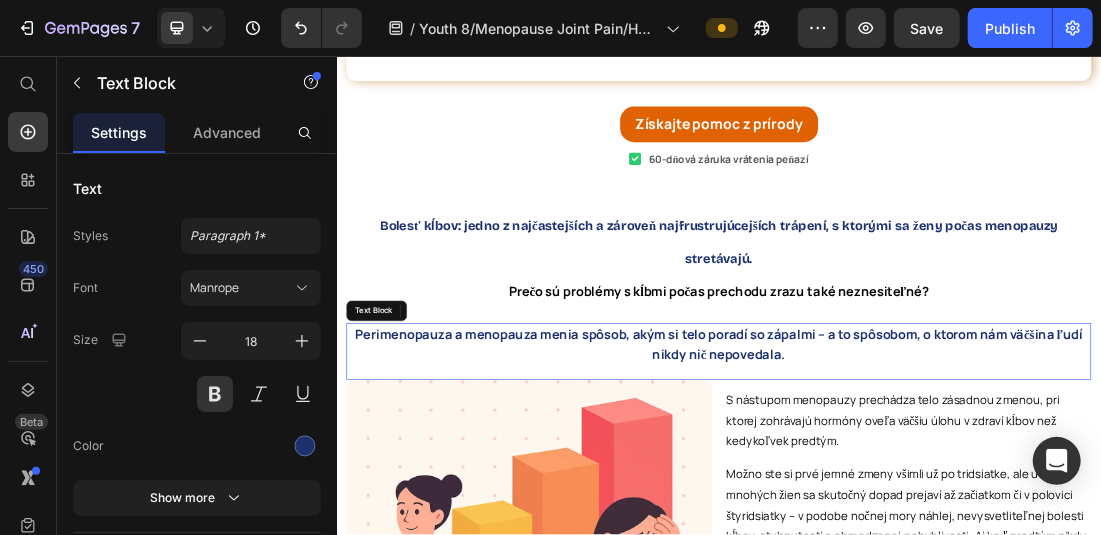 click on "Perimenopauza a menopauza menia spôsob, akým si telo poradí so zápalmi – a to spôsobom, o ktorom nám väčšina ľudí nikdy nič nepovedala." at bounding box center (935, 508) 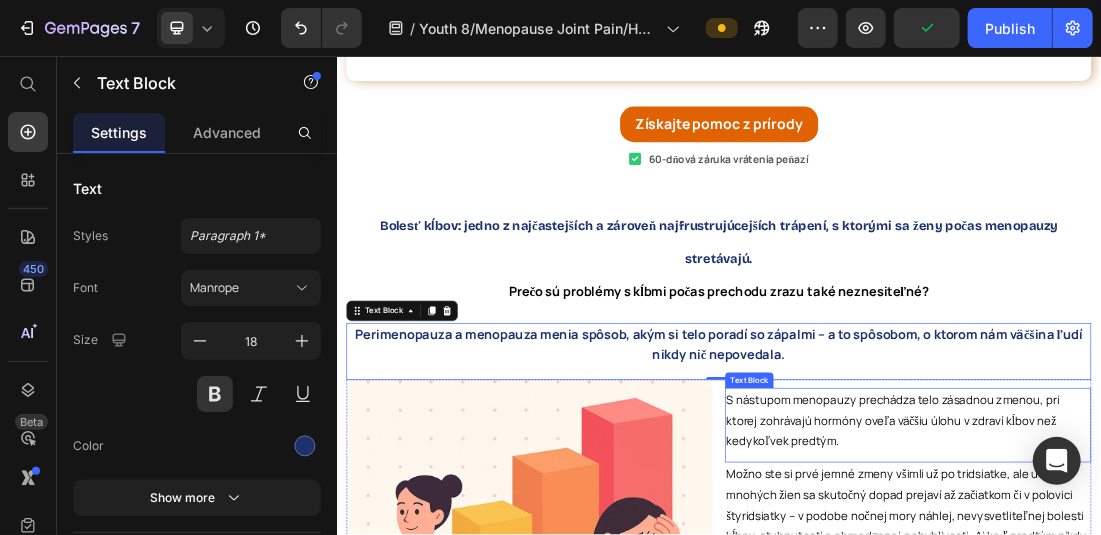 click on "S nástupom menopauzy prechádza telo zásadnou zmenou, pri ktorej zohrávajú hormóny oveľa väčšiu úlohu v zdraví kĺbov než kedykoľvek predtým." at bounding box center [1209, 627] 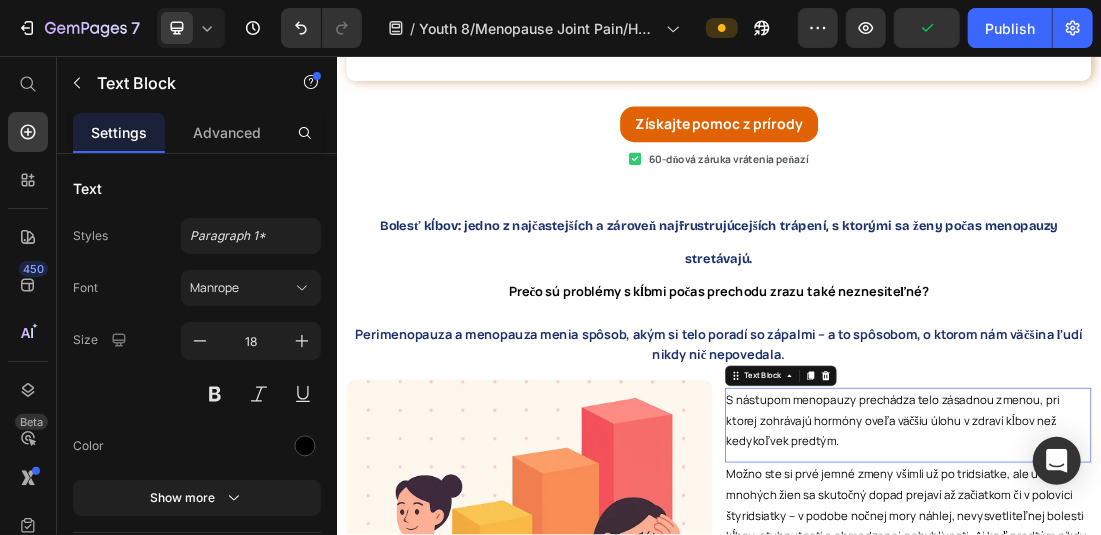 click on "S nástupom menopauzy prechádza telo zásadnou zmenou, pri ktorej zohrávajú hormóny oveľa väčšiu úlohu v zdraví kĺbov než kedykoľvek predtým." at bounding box center [1209, 627] 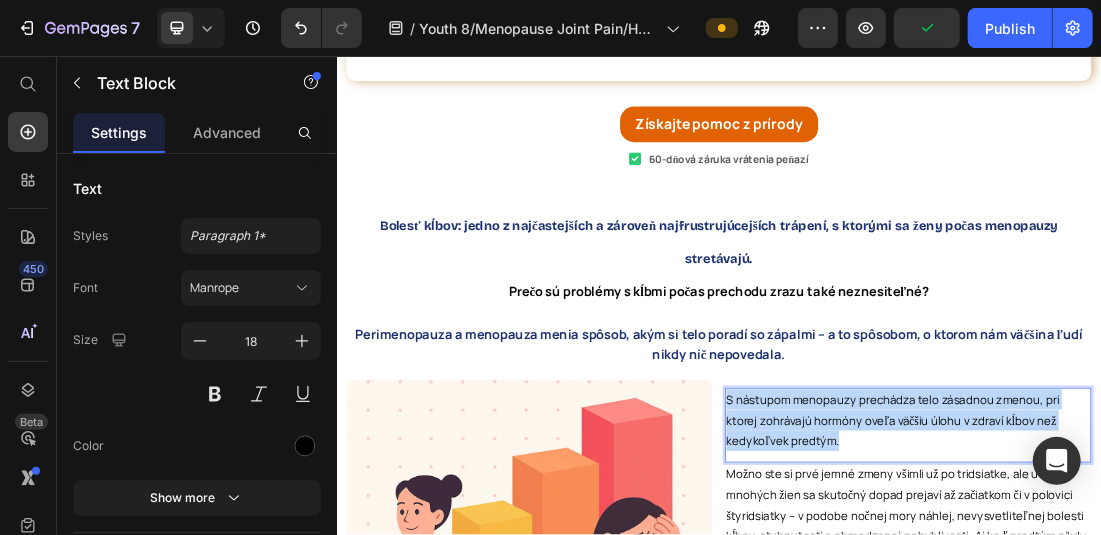 click on "S nástupom menopauzy prechádza telo zásadnou zmenou, pri ktorej zohrávajú hormóny oveľa väčšiu úlohu v zdraví kĺbov než kedykoľvek predtým." at bounding box center [1209, 627] 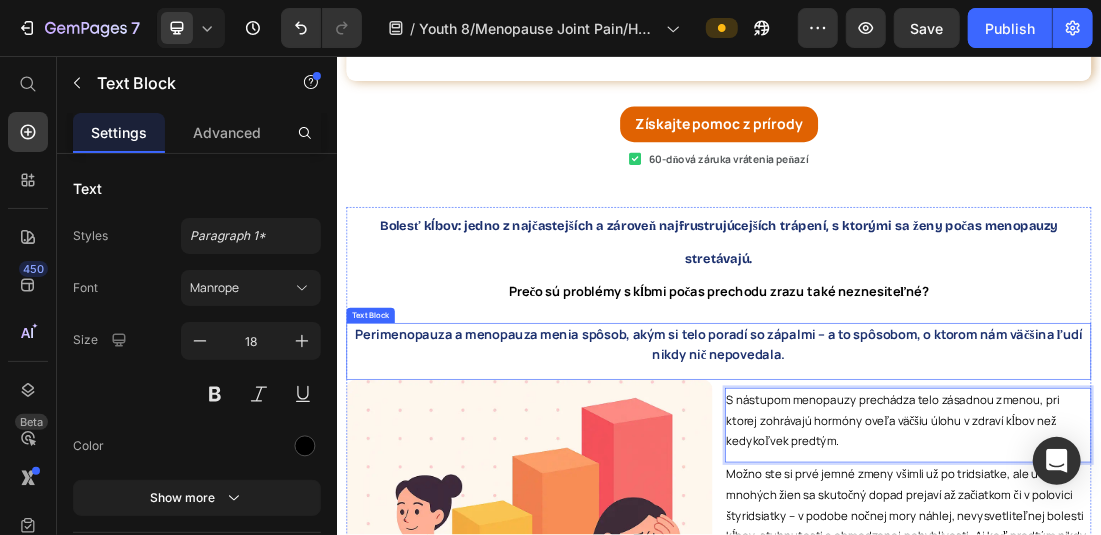 scroll, scrollTop: 3816, scrollLeft: 0, axis: vertical 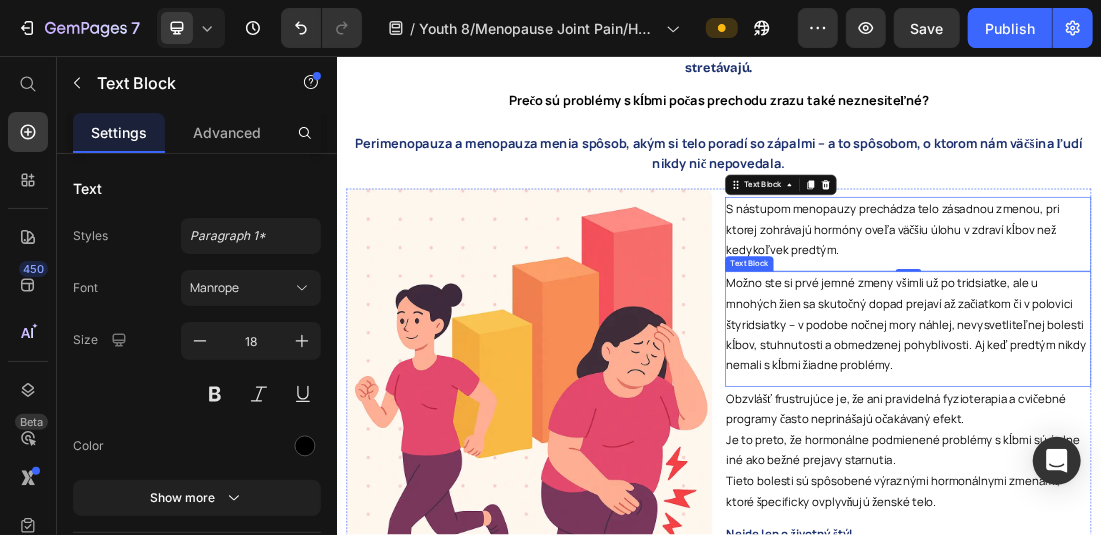 click on "Možno ste si prvé jemné zmeny všimli už po tridsiatke, ale u mnohých žien sa skutočný dopad prejaví až začiatkom či v polovici štyridsiatky – v podobe nočnej mory náhlej, nevysvetliteľnej bolesti kĺbov, stuhnutosti a obmedzenej pohyblivosti. Aj keď predtým nikdy nemali s kĺbmi žiadne problémy." at bounding box center (1233, 477) 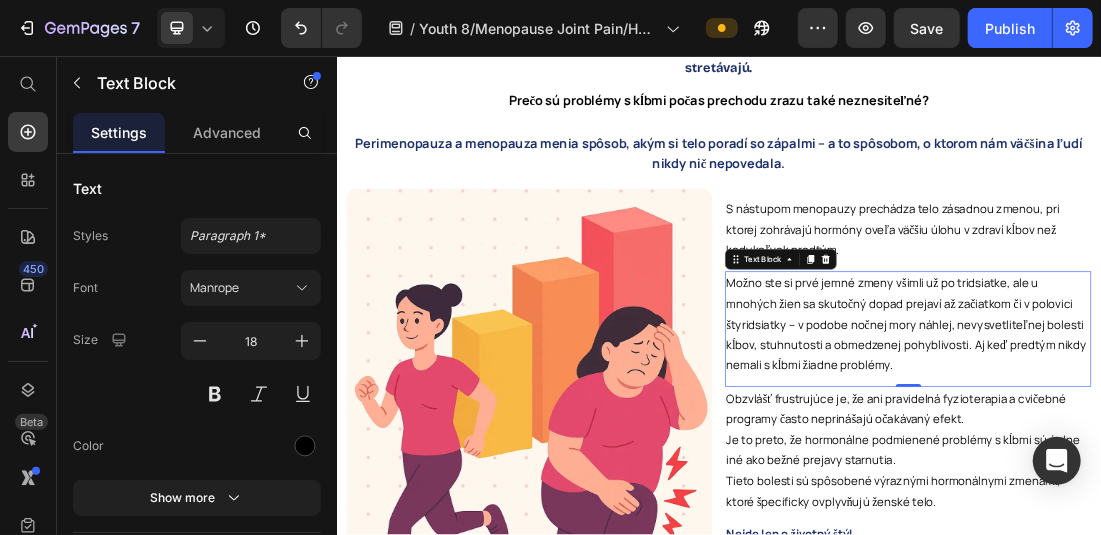 click on "Možno ste si prvé jemné zmeny všimli už po tridsiatke, ale u mnohých žien sa skutočný dopad prejaví až začiatkom či v polovici štyridsiatky – v podobe nočnej mory náhlej, nevysvetliteľnej bolesti kĺbov, stuhnutosti a obmedzenej pohyblivosti. Aj keď predtým nikdy nemali s kĺbmi žiadne problémy." at bounding box center [1233, 477] 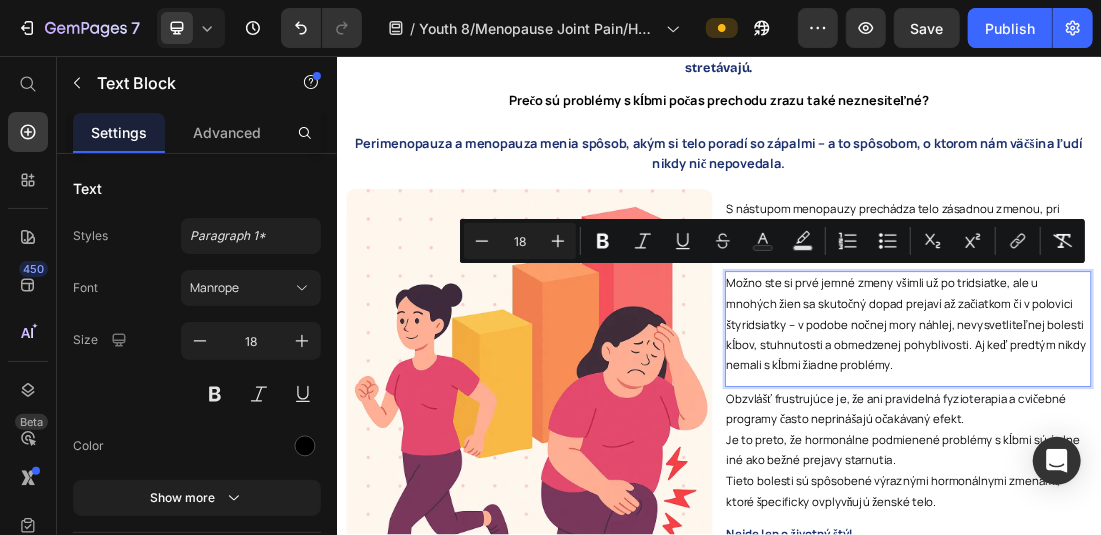 scroll, scrollTop: 3832, scrollLeft: 0, axis: vertical 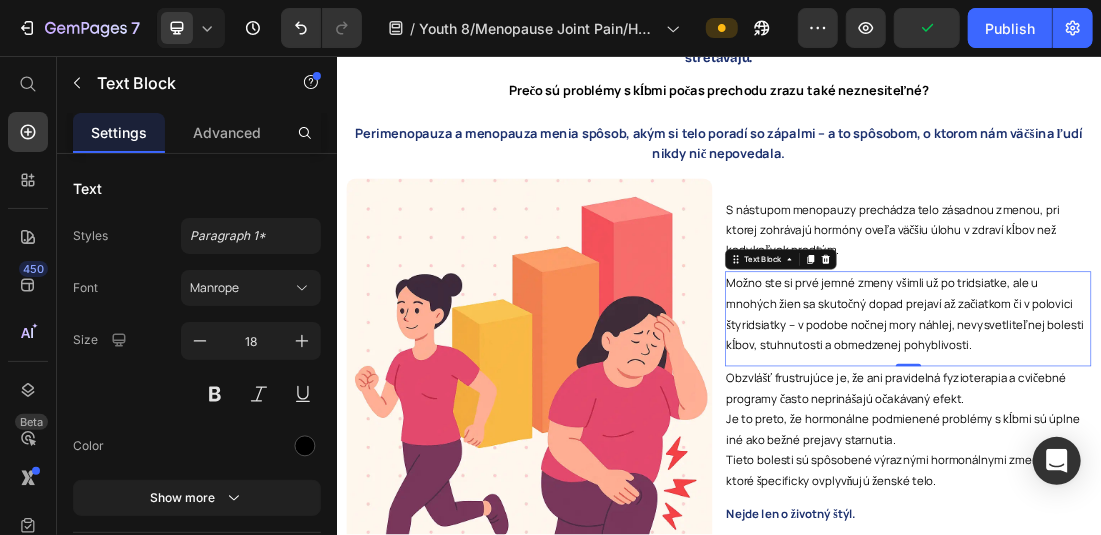 click on "Možno ste si prvé jemné zmeny všimli už po tridsiatke, ale u mnohých žien sa skutočný dopad prejaví až začiatkom či v polovici štyridsiatky – v podobe nočnej mory náhlej, nevysvetliteľnej bolesti kĺbov, stuhnutosti a obmedzenej pohyblivosti." at bounding box center (1233, 461) 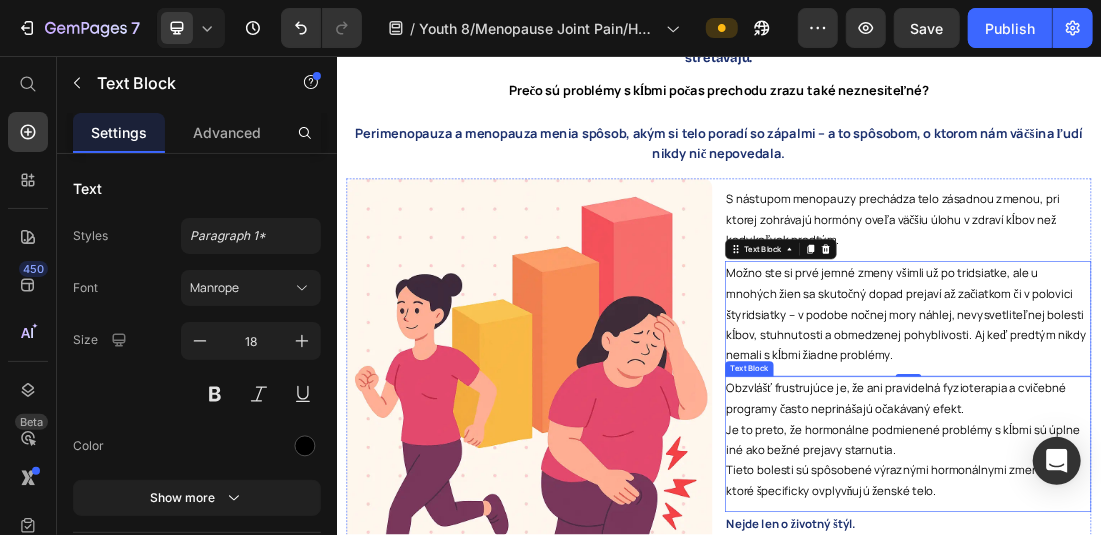 click on "Obzvlášť frustrujúce je, že ani pravidelná fyzioterapia a cvičebné programy často neprinášajú očakávaný efekt." at bounding box center (1215, 593) 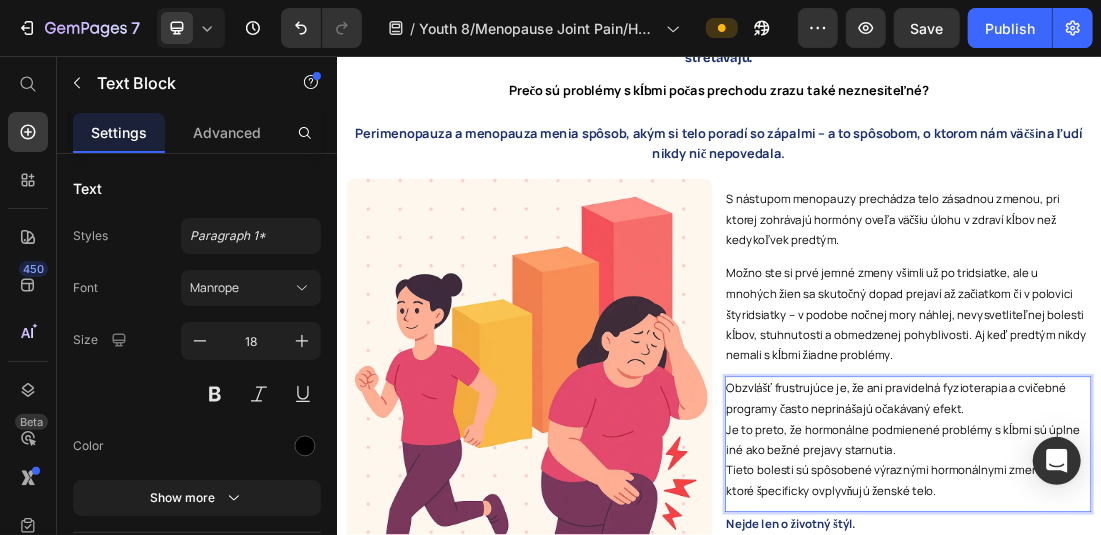 scroll, scrollTop: 3822, scrollLeft: 0, axis: vertical 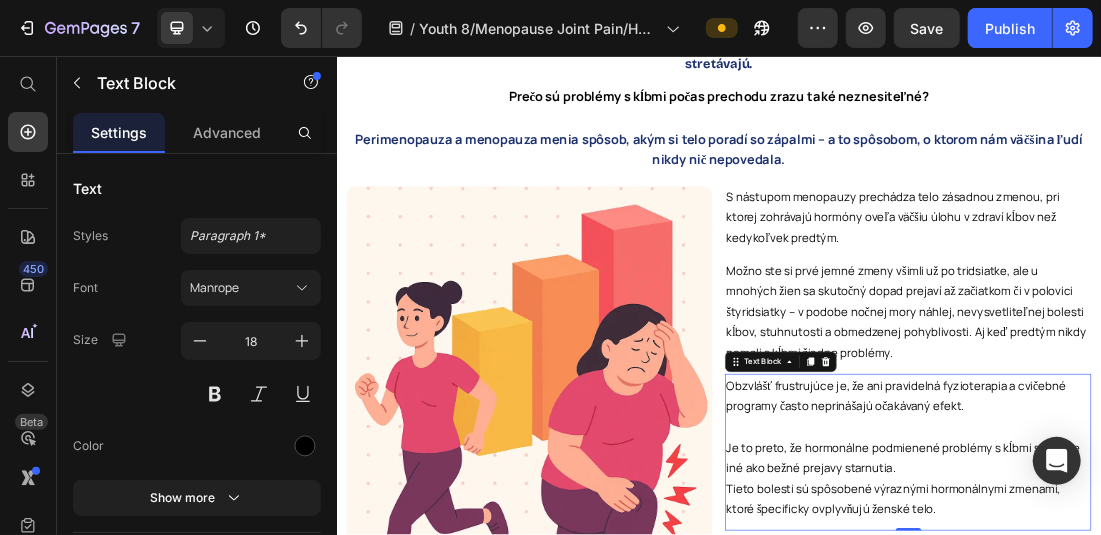 click on "Tieto bolesti sú spôsobené výraznými hormonálnymi zmenami, ktoré špecificky ovplyvňujú ženské telo." at bounding box center [1210, 751] 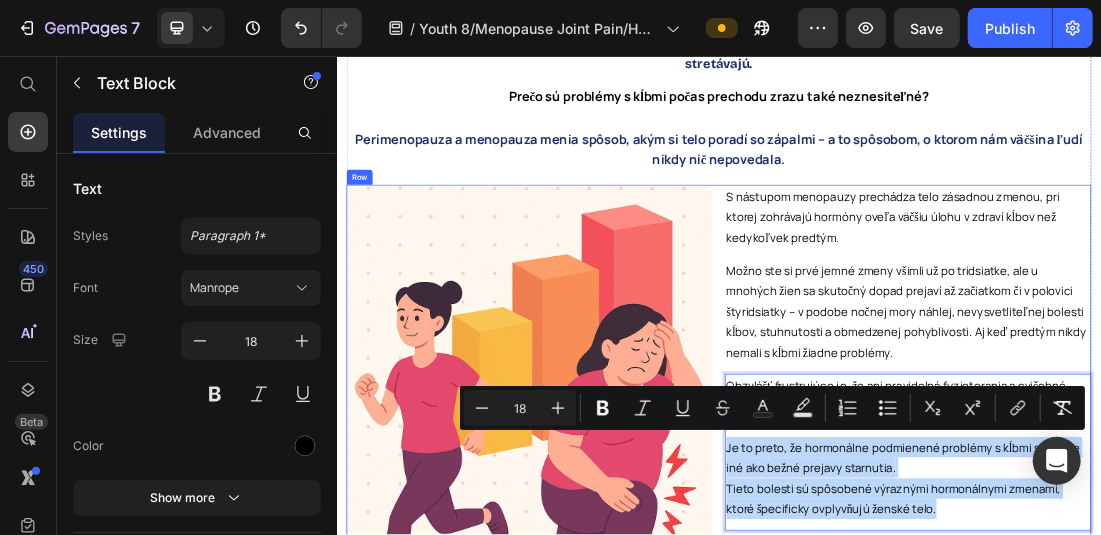 drag, startPoint x: 1254, startPoint y: 753, endPoint x: 942, endPoint y: 645, distance: 330.1636 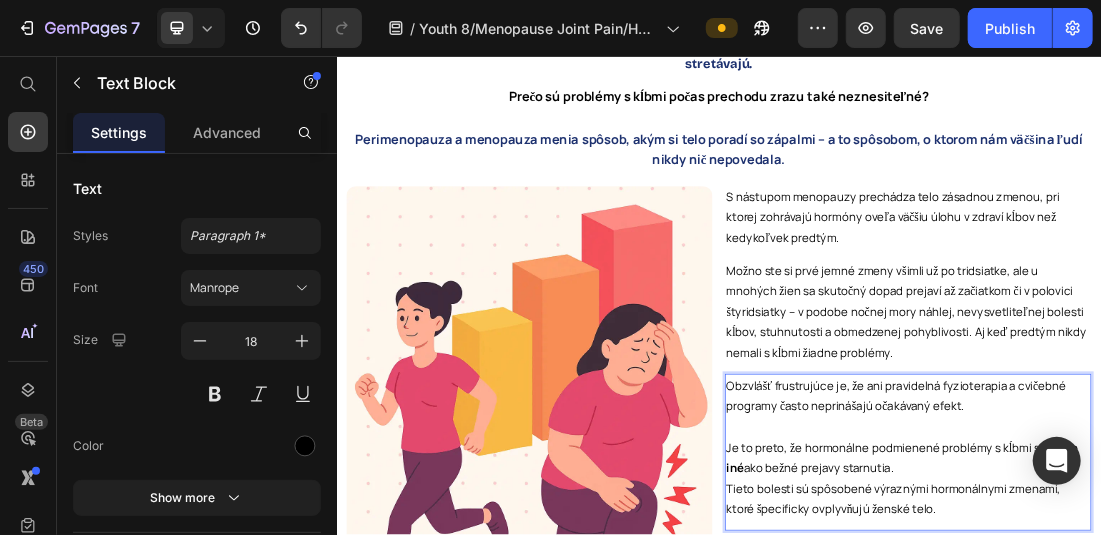 click on "Je to preto, že hormonálne podmienené problémy s kĺbmi sú  úplne iné  ako bežné prejavy starnutia." at bounding box center [1233, 686] 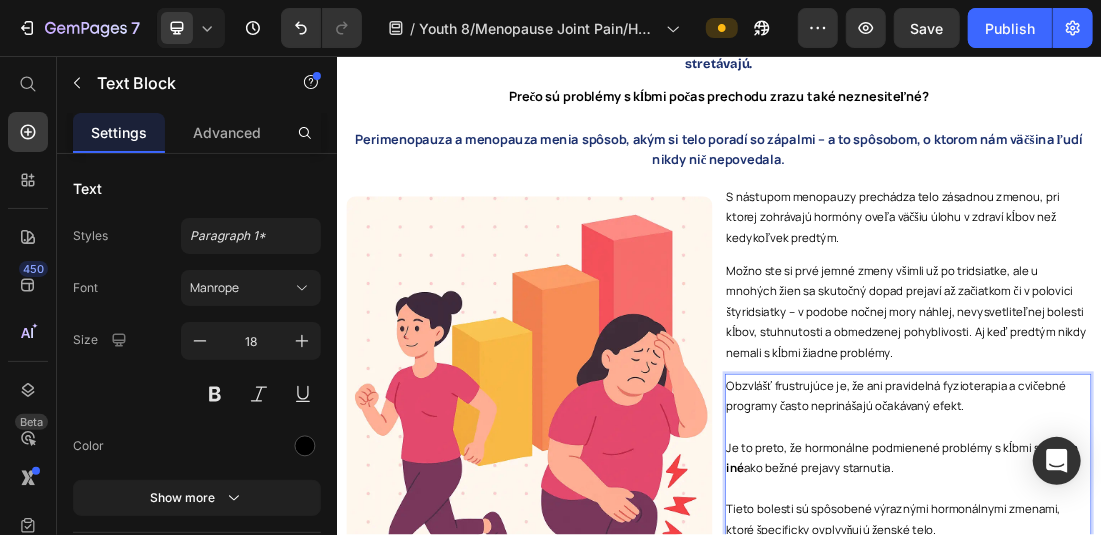 click at bounding box center [1233, 638] 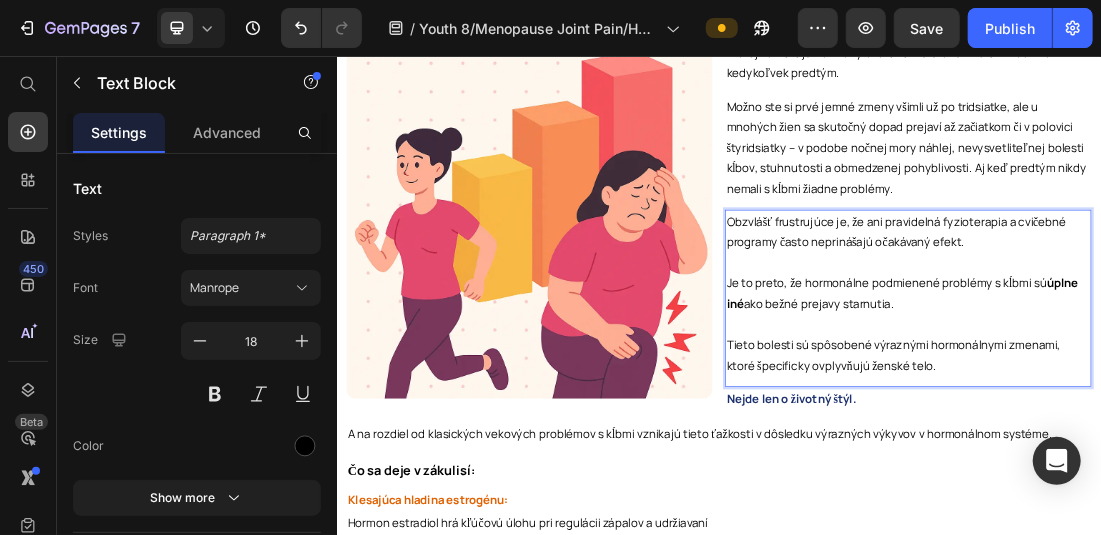scroll, scrollTop: 4122, scrollLeft: 0, axis: vertical 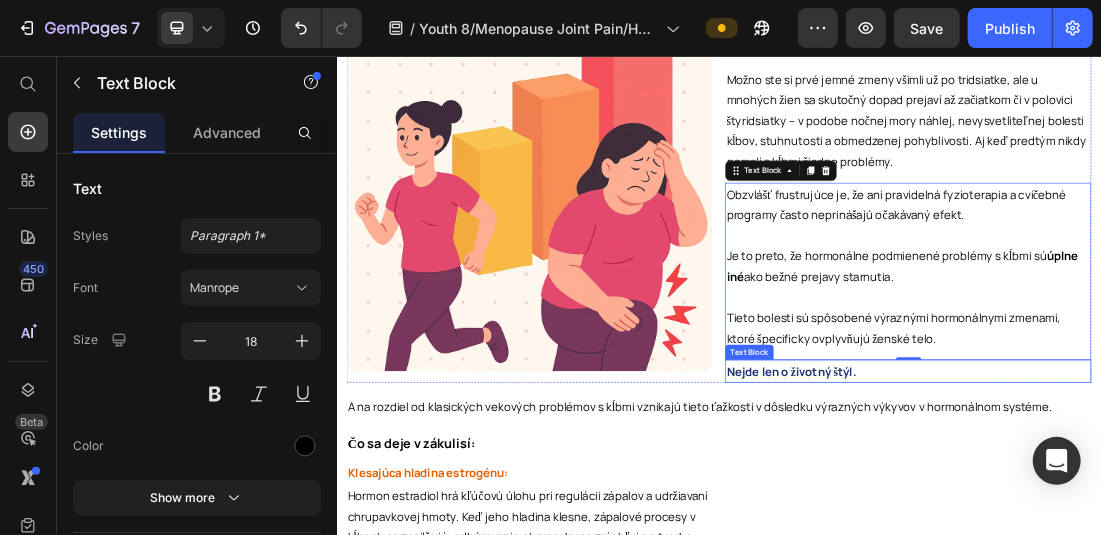 click on "Nejde len o životný štýl." at bounding box center [1049, 551] 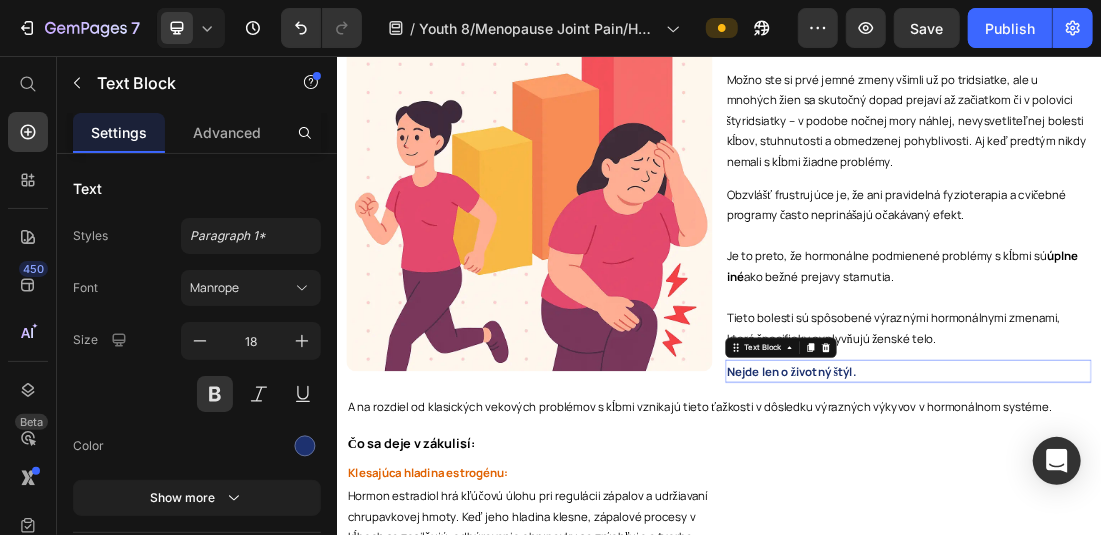 click on "Nejde len o životný štýl." at bounding box center (1049, 551) 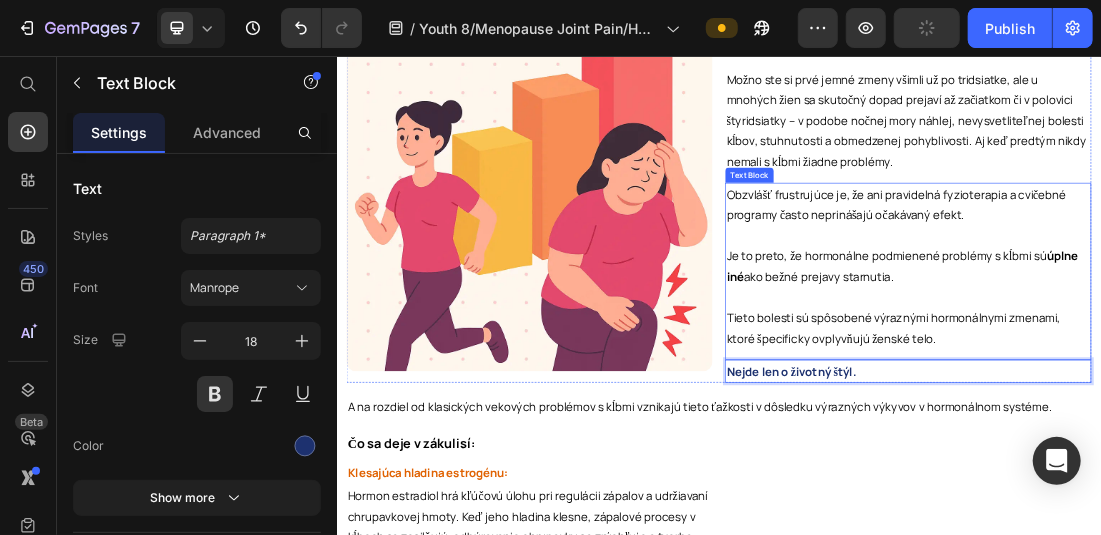 click on "Je to preto, že hormonálne podmienené problémy s kĺbmi sú  úplne iné  ako bežné prejavy starnutia." at bounding box center (1233, 386) 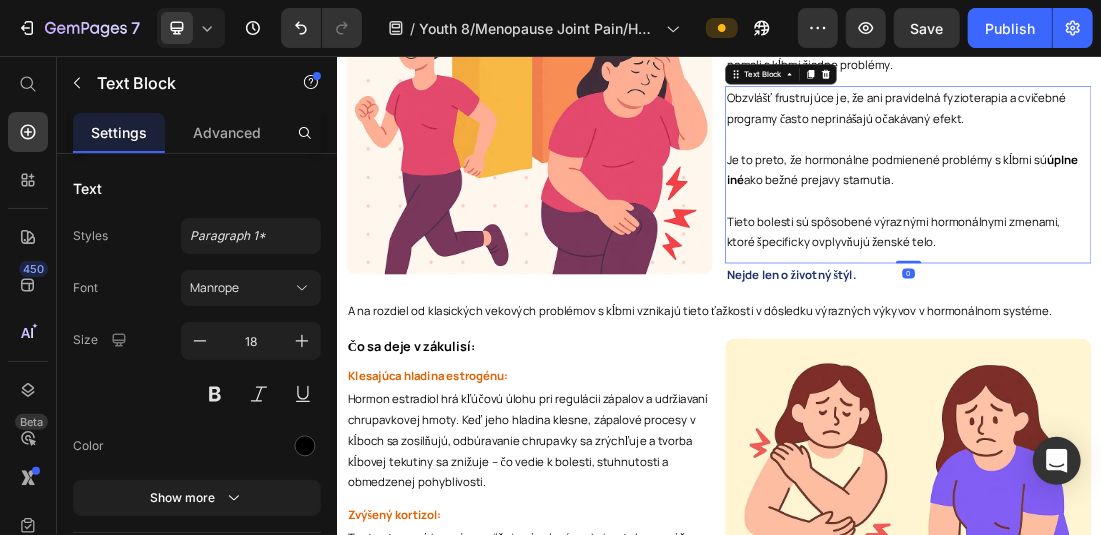 scroll, scrollTop: 4322, scrollLeft: 0, axis: vertical 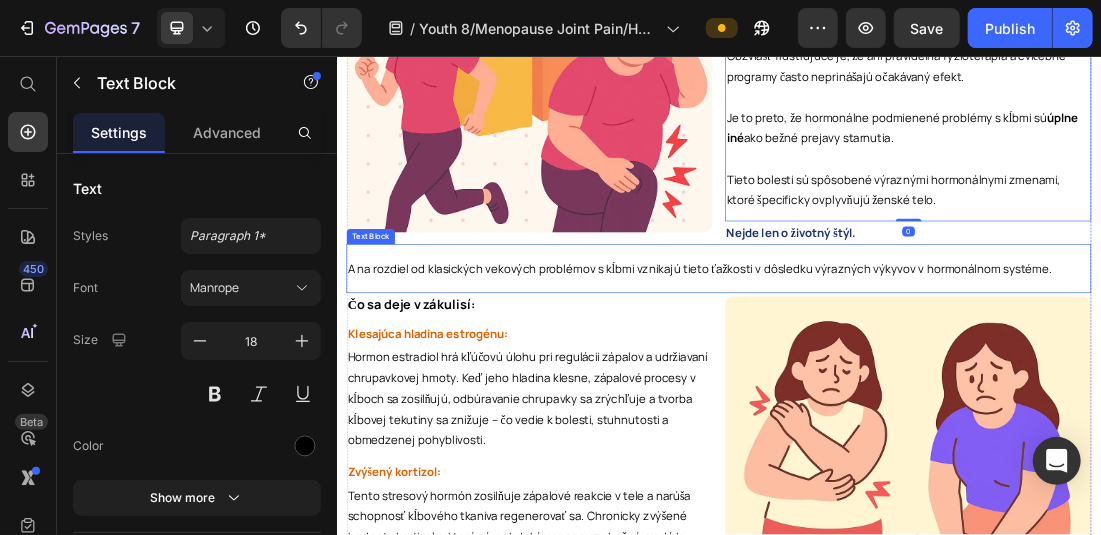click on "A na rozdiel od klasických vekových problémov s kĺbmi vznikajú tieto ťažkosti v dôsledku výrazných výkyvov v hormonálnom systéme." at bounding box center [906, 389] 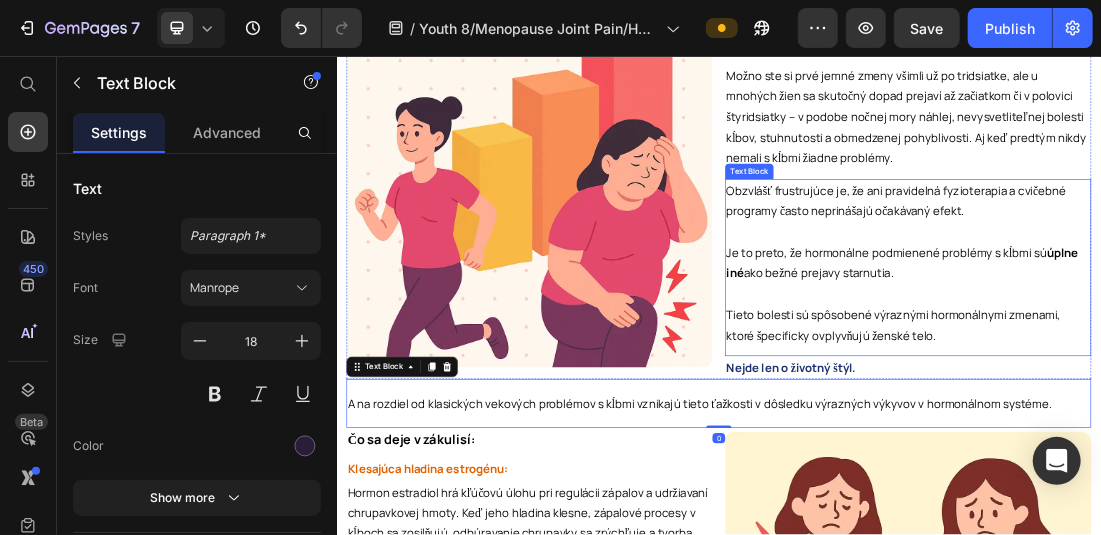 scroll, scrollTop: 4122, scrollLeft: 0, axis: vertical 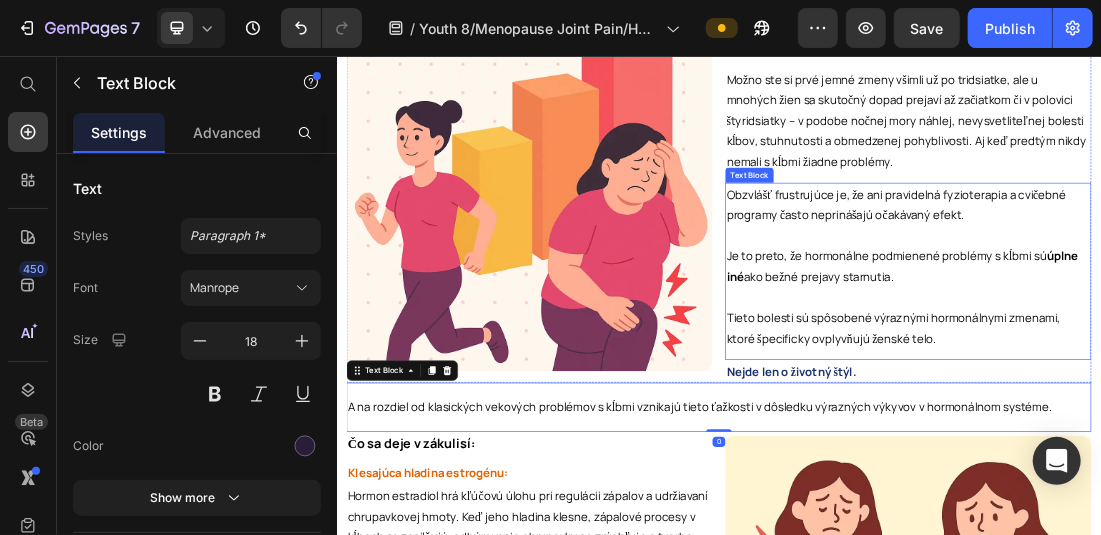click on "Tieto bolesti sú spôsobené výraznými hormonálnymi zmenami, ktoré špecificky ovplyvňujú ženské telo." at bounding box center [1233, 483] 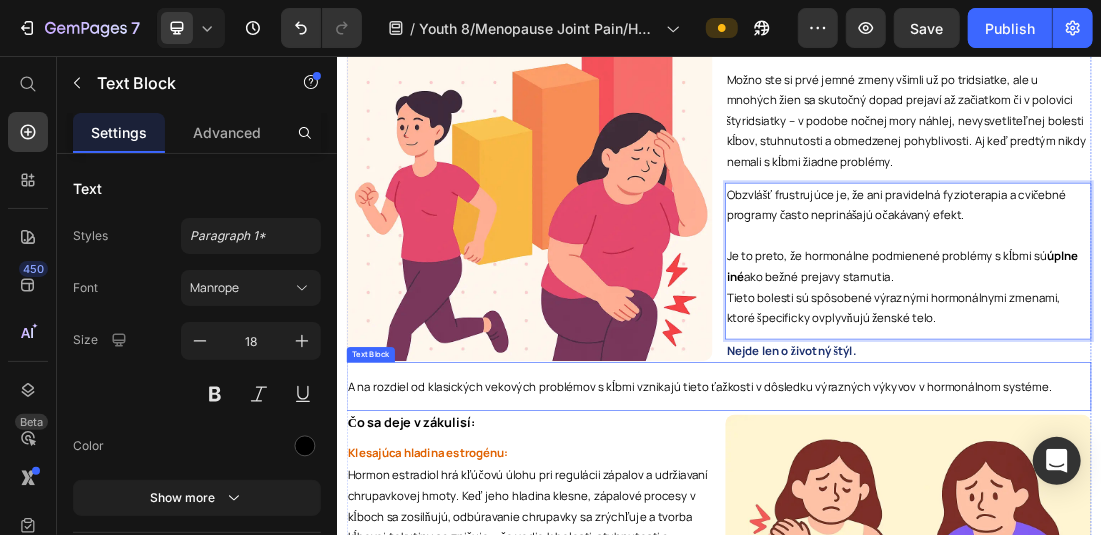 scroll, scrollTop: 4222, scrollLeft: 0, axis: vertical 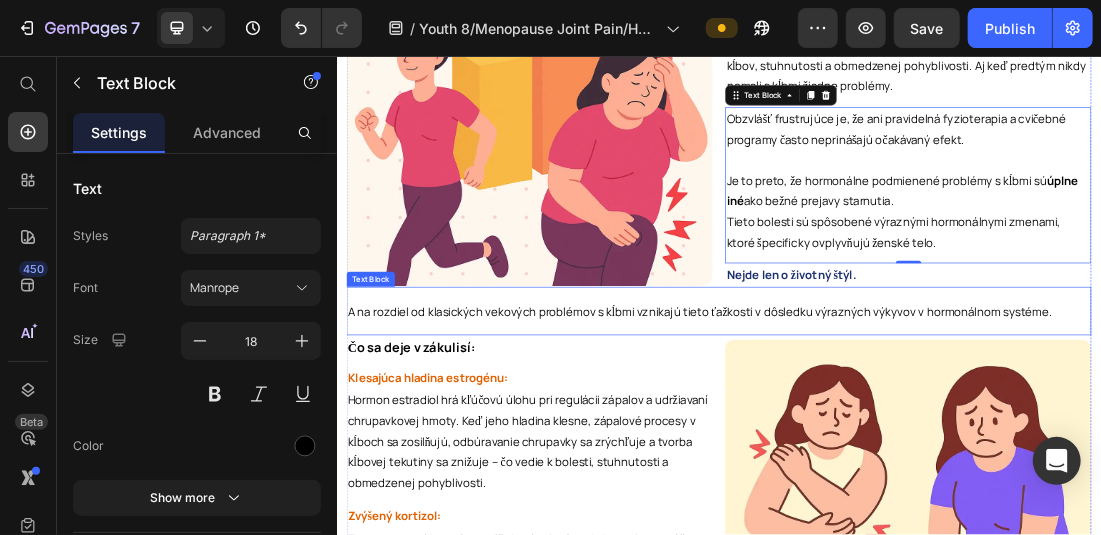 click on "A na rozdiel od klasických vekových problémov s kĺbmi vznikajú tieto ťažkosti v dôsledku výrazných výkyvov v hormonálnom systéme." at bounding box center [906, 457] 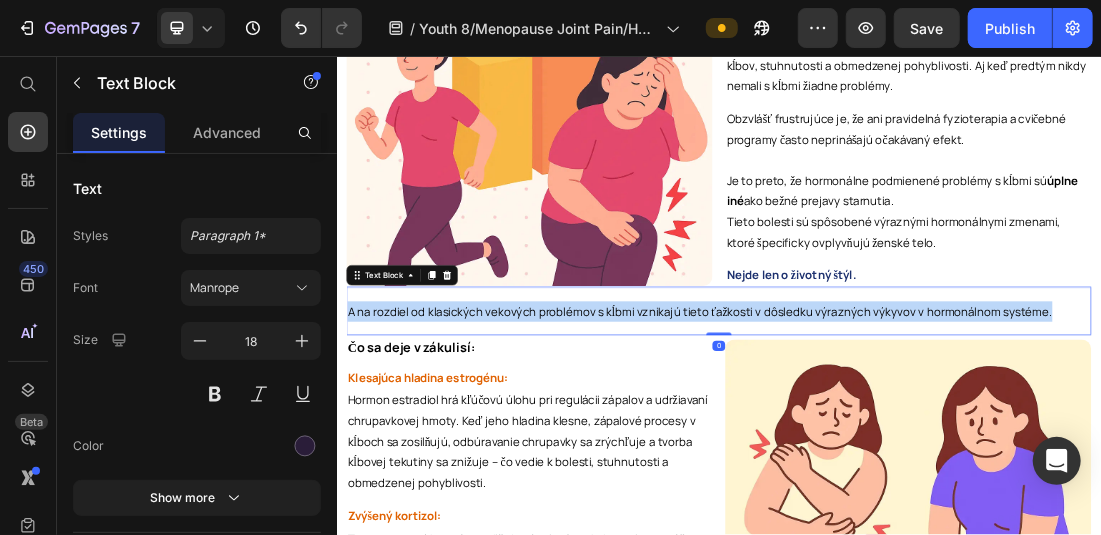 click on "A na rozdiel od klasických vekových problémov s kĺbmi vznikajú tieto ťažkosti v dôsledku výrazných výkyvov v hormonálnom systéme." at bounding box center (906, 457) 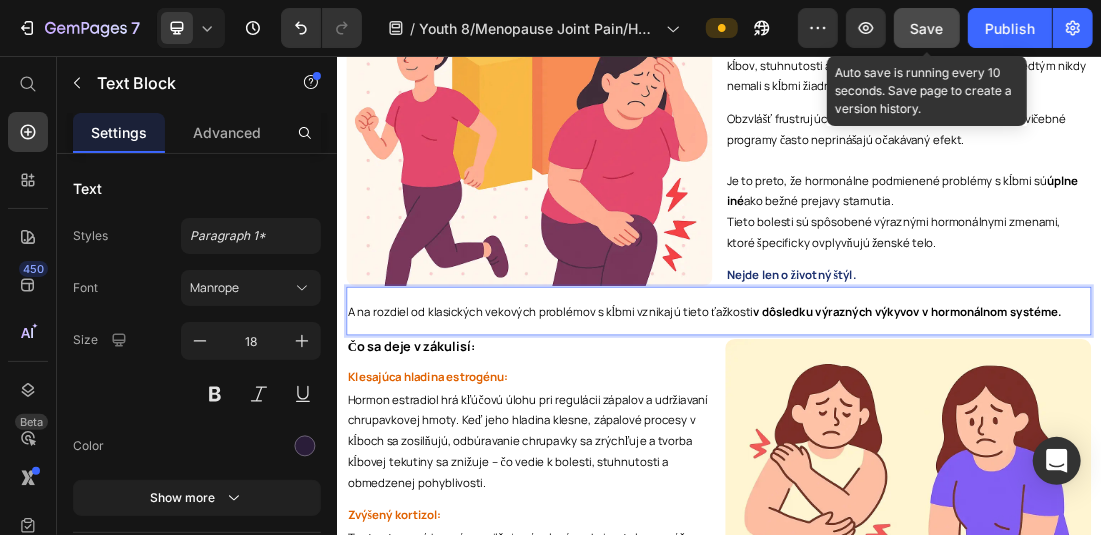 click on "Save" 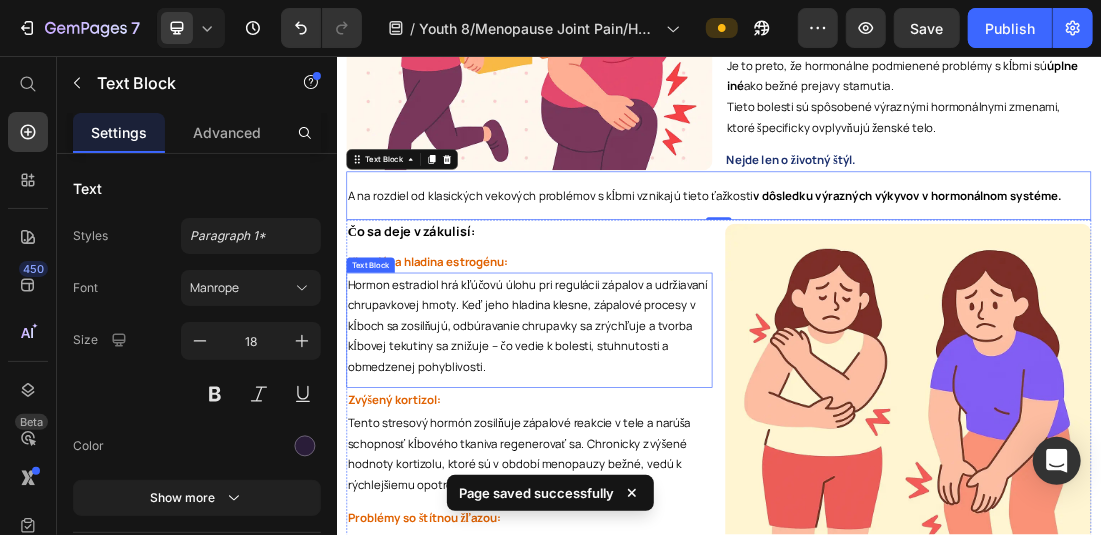 scroll, scrollTop: 4422, scrollLeft: 0, axis: vertical 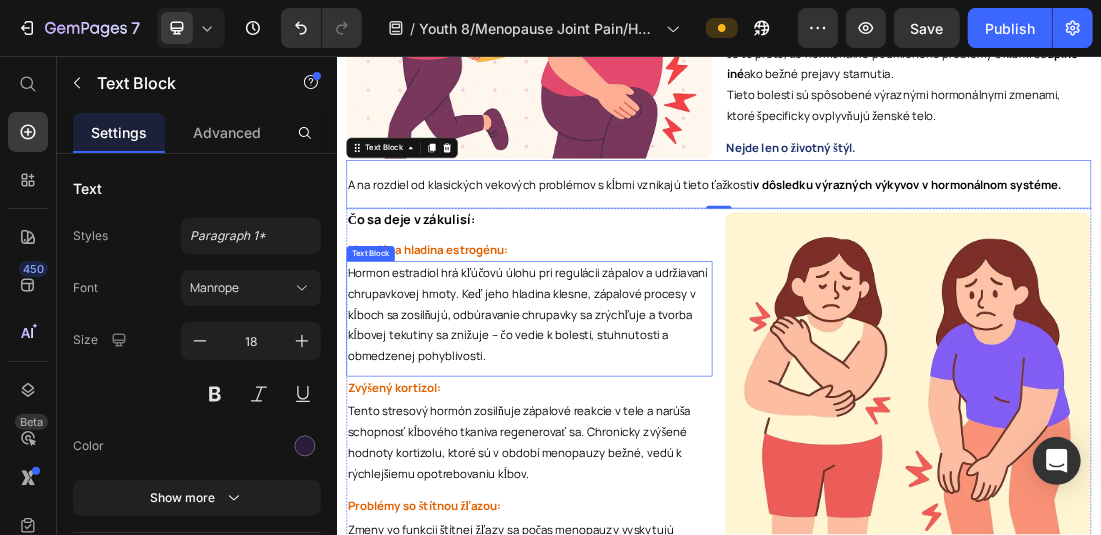 click on "Hormon estradiol hrá kľúčovú úlohu pri regulácii zápalov a udržiavaní chrupavkovej hmoty. Keď jeho hladina klesne, zápalové procesy v kĺboch sa zosilňujú, odbúravanie chrupavky sa zrýchľuje a tvorba kĺbovej tekutiny sa znižuje – čo vedie k bolesti, stuhnutosti a obmedzenej pohyblivosti." at bounding box center (638, 461) 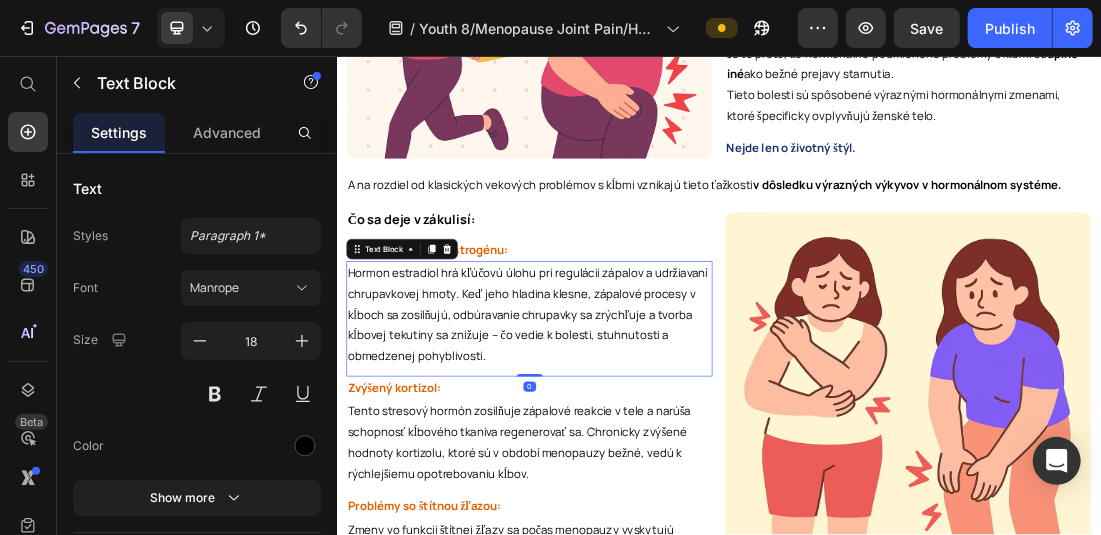 click on "Hormon estradiol hrá kľúčovú úlohu pri regulácii zápalov a udržiavaní chrupavkovej hmoty. Keď jeho hladina klesne, zápalové procesy v kĺboch sa zosilňujú, odbúravanie chrupavky sa zrýchľuje a tvorba kĺbovej tekutiny sa znižuje – čo vedie k bolesti, stuhnutosti a obmedzenej pohyblivosti." at bounding box center (638, 461) 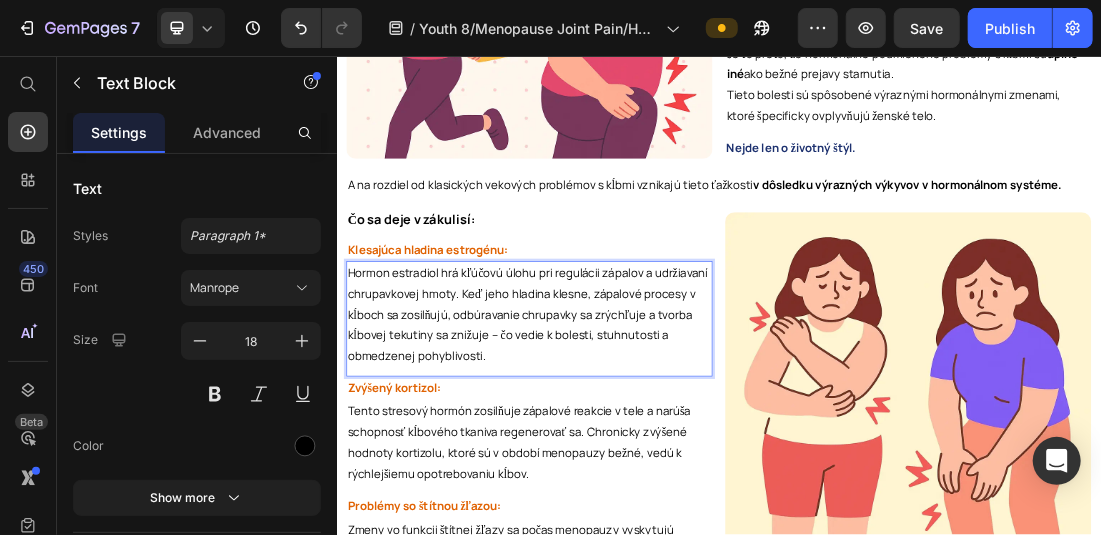 click on "Hormon estradiol hrá kľúčovú úlohu pri regulácii zápalov a udržiavaní chrupavkovej hmoty. Keď jeho hladina klesne, zápalové procesy v kĺboch sa zosilňujú, odbúravanie chrupavky sa zrýchľuje a tvorba kĺbovej tekutiny sa znižuje – čo vedie k bolesti, stuhnutosti a obmedzenej pohyblivosti." at bounding box center (638, 461) 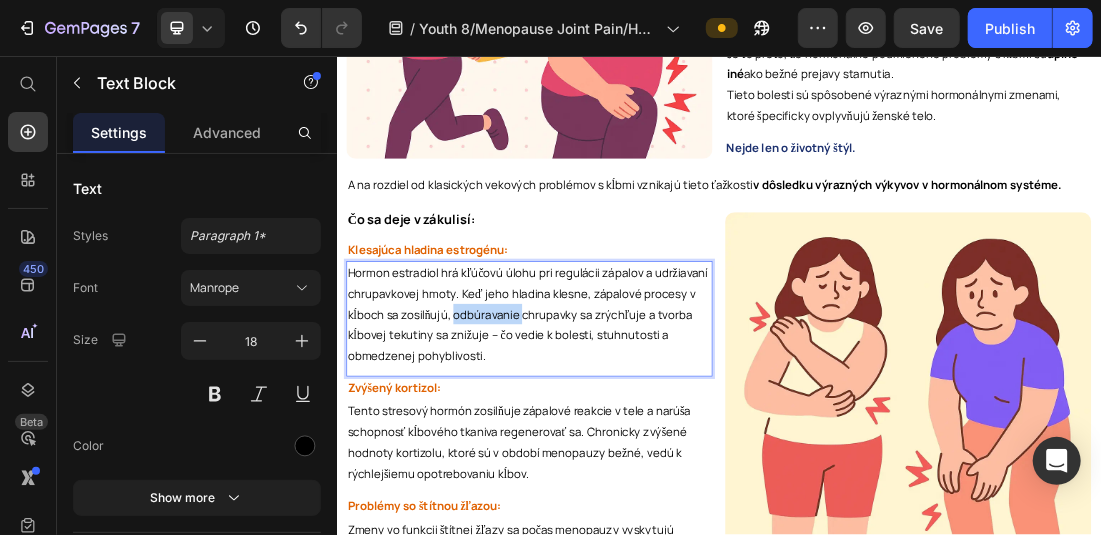 click on "Hormon estradiol hrá kľúčovú úlohu pri regulácii zápalov a udržiavaní chrupavkovej hmoty. Keď jeho hladina klesne, zápalové procesy v kĺboch sa zosilňujú, odbúravanie chrupavky sa zrýchľuje a tvorba kĺbovej tekutiny sa znižuje – čo vedie k bolesti, stuhnutosti a obmedzenej pohyblivosti." at bounding box center [638, 461] 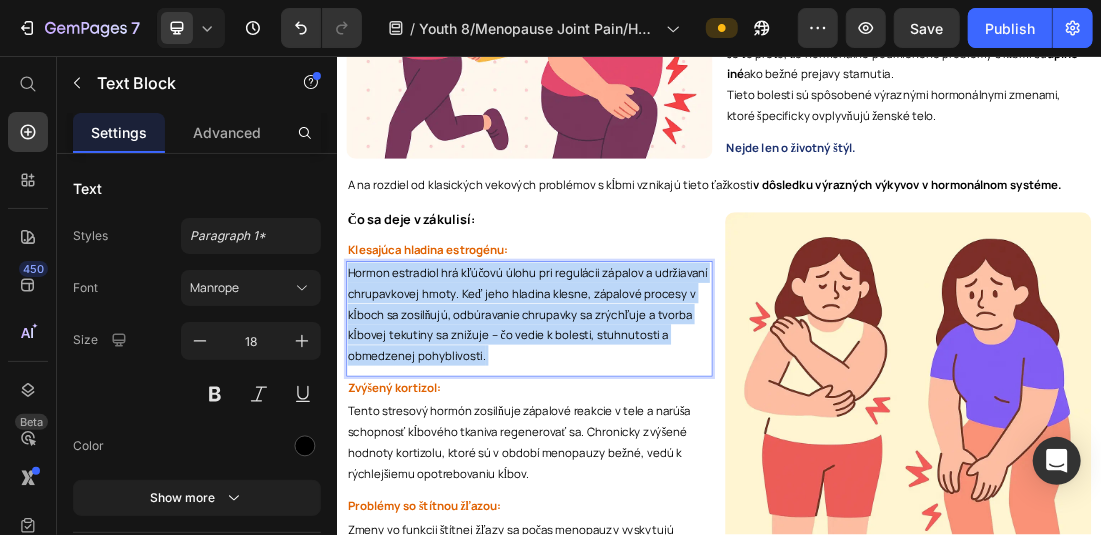 click on "Hormon estradiol hrá kľúčovú úlohu pri regulácii zápalov a udržiavaní chrupavkovej hmoty. Keď jeho hladina klesne, zápalové procesy v kĺboch sa zosilňujú, odbúravanie chrupavky sa zrýchľuje a tvorba kĺbovej tekutiny sa znižuje – čo vedie k bolesti, stuhnutosti a obmedzenej pohyblivosti." at bounding box center [638, 461] 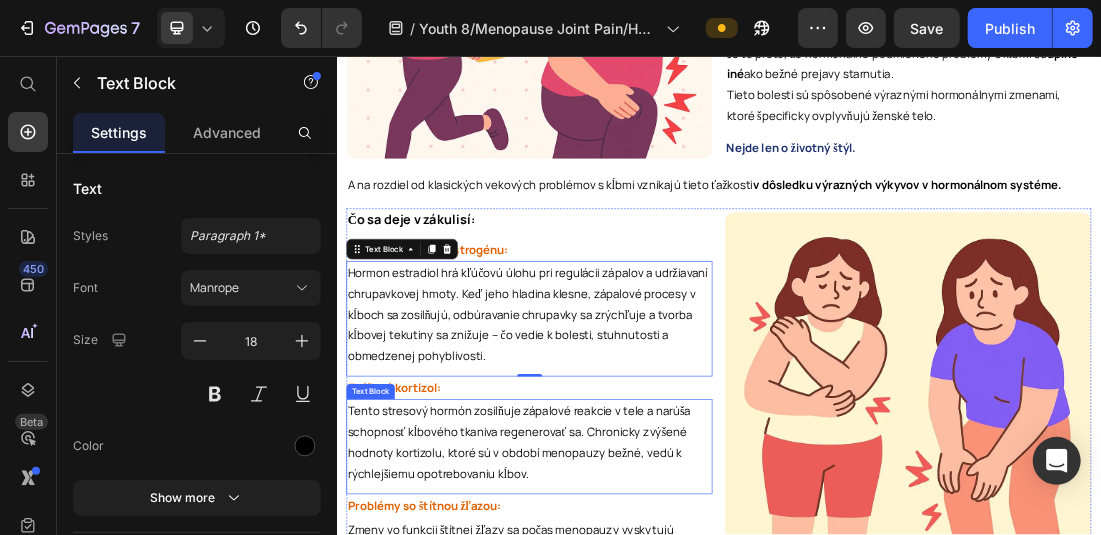 click on "Tento stresový hormón zosilňuje zápalové reakcie v tele a narúša schopnosť kĺbového tkaniva regenerovať sa. Chronicky zvýšené hodnoty kortizolu, ktoré sú v období menopauzy bežné, vedú k rýchlejšiemu opotrebovaniu kĺbov." at bounding box center [622, 661] 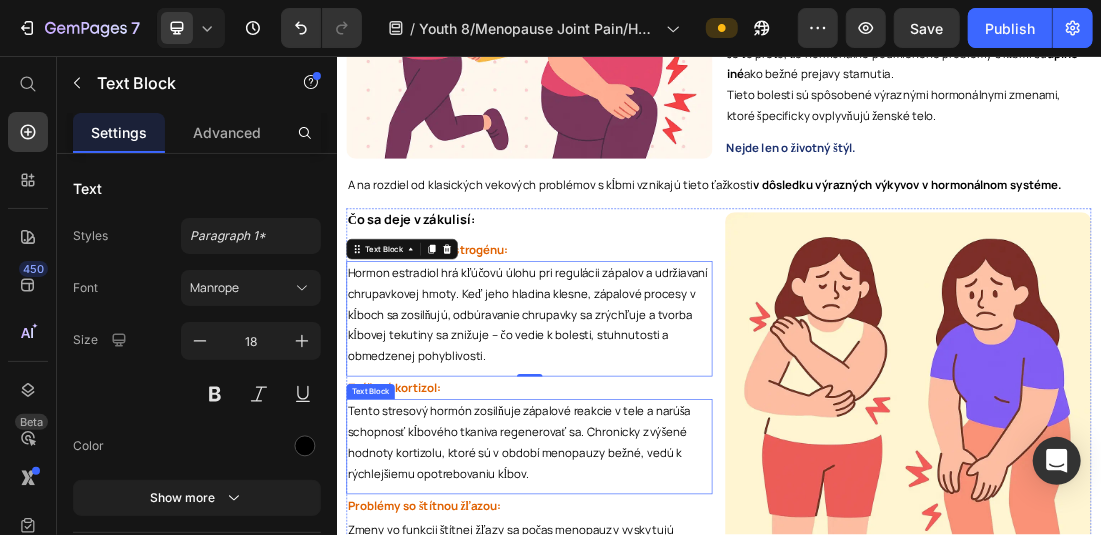 click on "Tento stresový hormón zosilňuje zápalové reakcie v tele a narúša schopnosť kĺbového tkaniva regenerovať sa. Chronicky zvýšené hodnoty kortizolu, ktoré sú v období menopauzy bežné, vedú k rýchlejšiemu opotrebovaniu kĺbov." at bounding box center [622, 661] 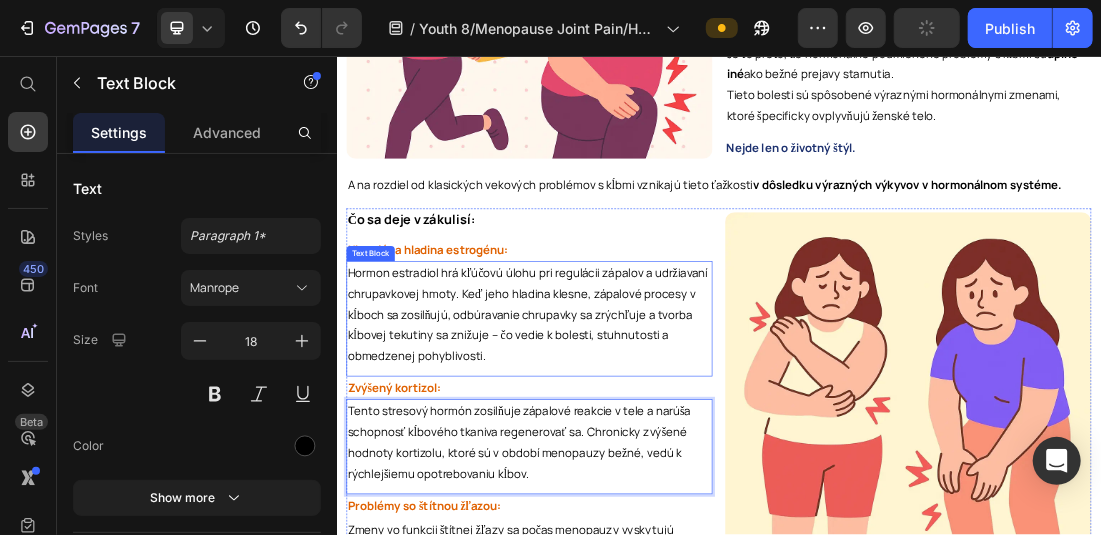 scroll, scrollTop: 4822, scrollLeft: 0, axis: vertical 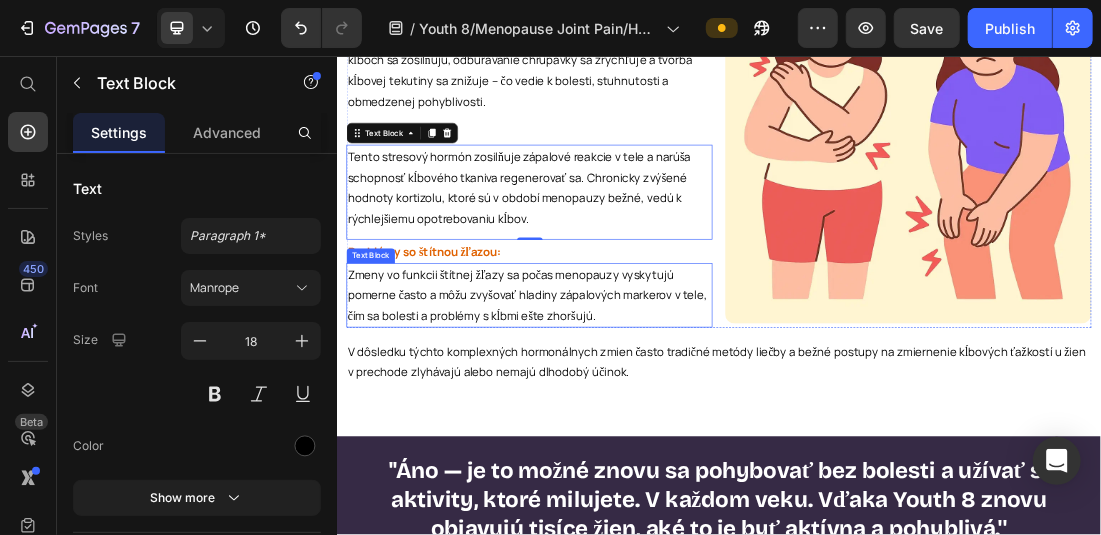 click on "Zmeny vo funkcii štítnej žľazy sa počas menopauzy vyskytujú pomerne často a môžu zvyšovať hladiny zápalových markerov v tele, čím sa bolesti a problémy s kĺbmi ešte zhoršujú." at bounding box center (635, 431) 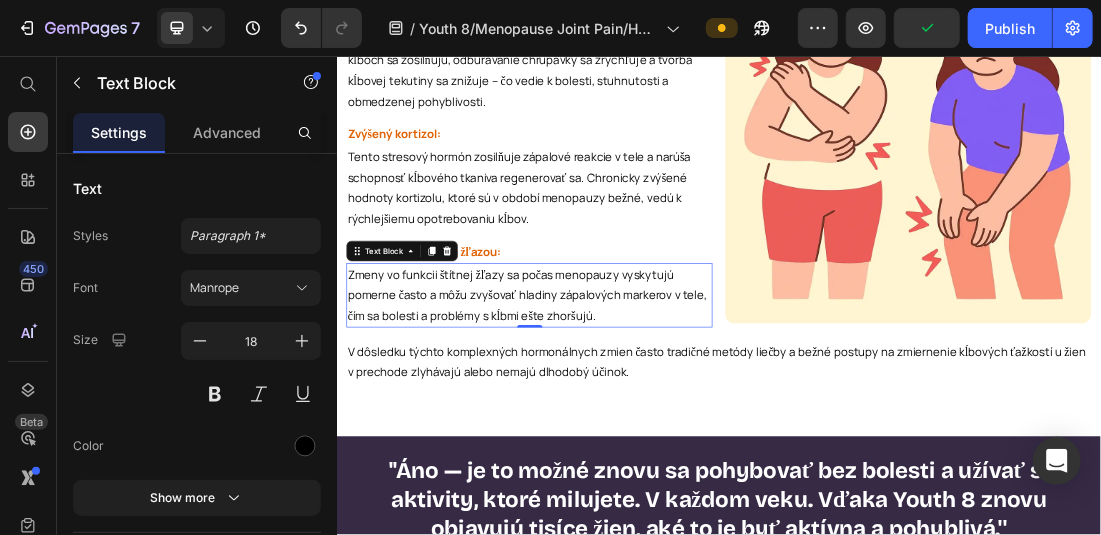 click on "Zmeny vo funkcii štítnej žľazy sa počas menopauzy vyskytujú pomerne často a môžu zvyšovať hladiny zápalových markerov v tele, čím sa bolesti a problémy s kĺbmi ešte zhoršujú." at bounding box center (635, 431) 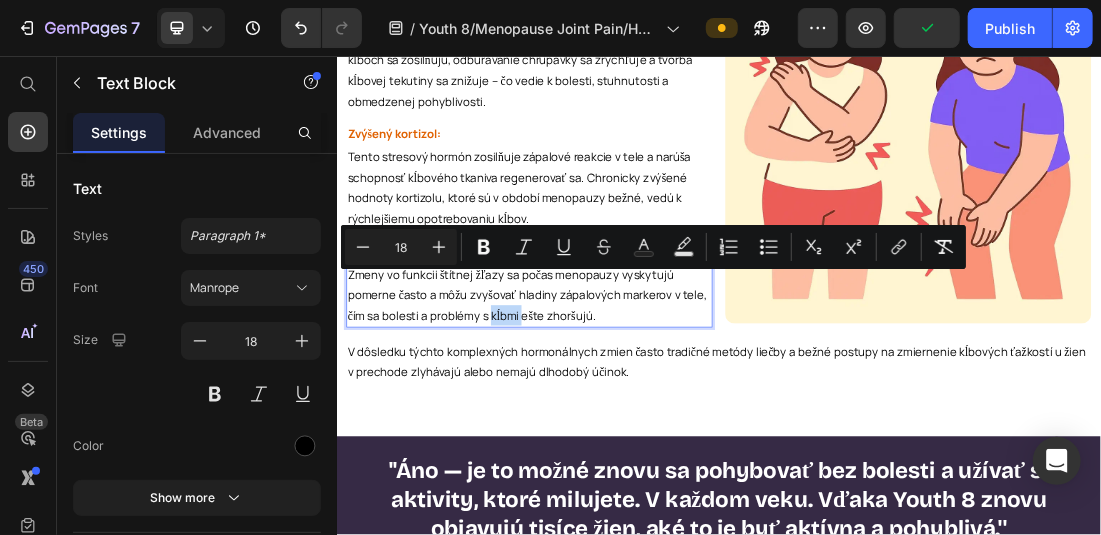 click on "Zmeny vo funkcii štítnej žľazy sa počas menopauzy vyskytujú pomerne často a môžu zvyšovať hladiny zápalových markerov v tele, čím sa bolesti a problémy s kĺbmi ešte zhoršujú." at bounding box center (635, 431) 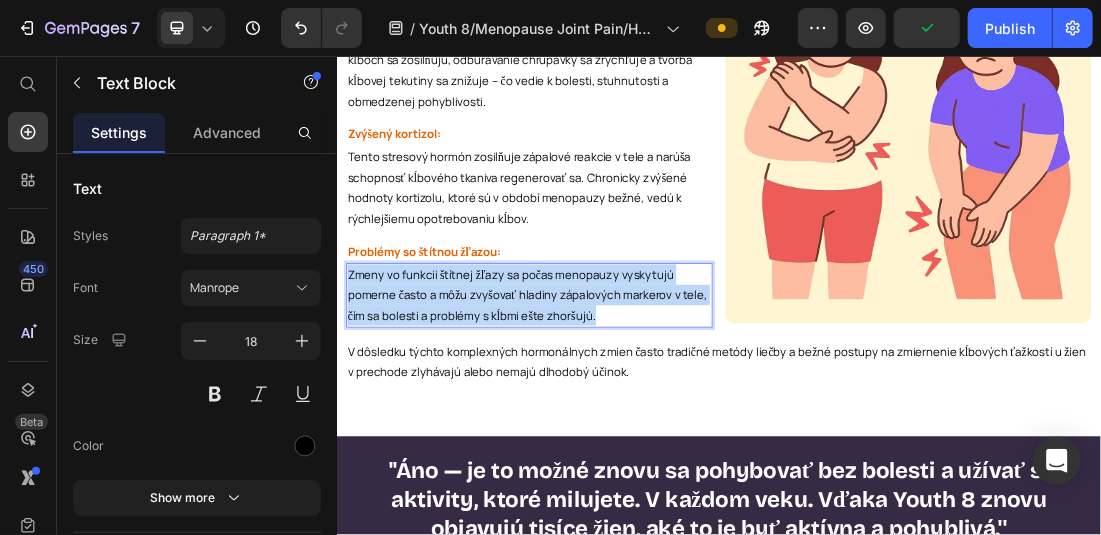 click on "Zmeny vo funkcii štítnej žľazy sa počas menopauzy vyskytujú pomerne často a môžu zvyšovať hladiny zápalových markerov v tele, čím sa bolesti a problémy s kĺbmi ešte zhoršujú." at bounding box center [635, 431] 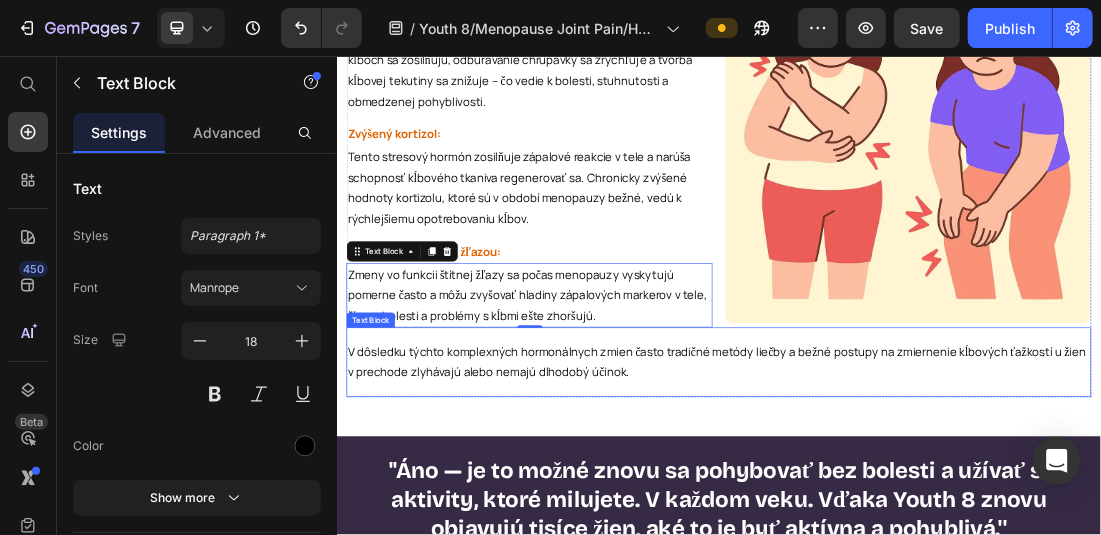 click on "V dôsledku týchto komplexných hormonálnych zmien často tradičné metódy liečby a bežné postupy na zmiernenie kĺbových ťažkostí u žien v prechode zlyhávajú alebo nemajú dlhodobý účinok." at bounding box center [933, 536] 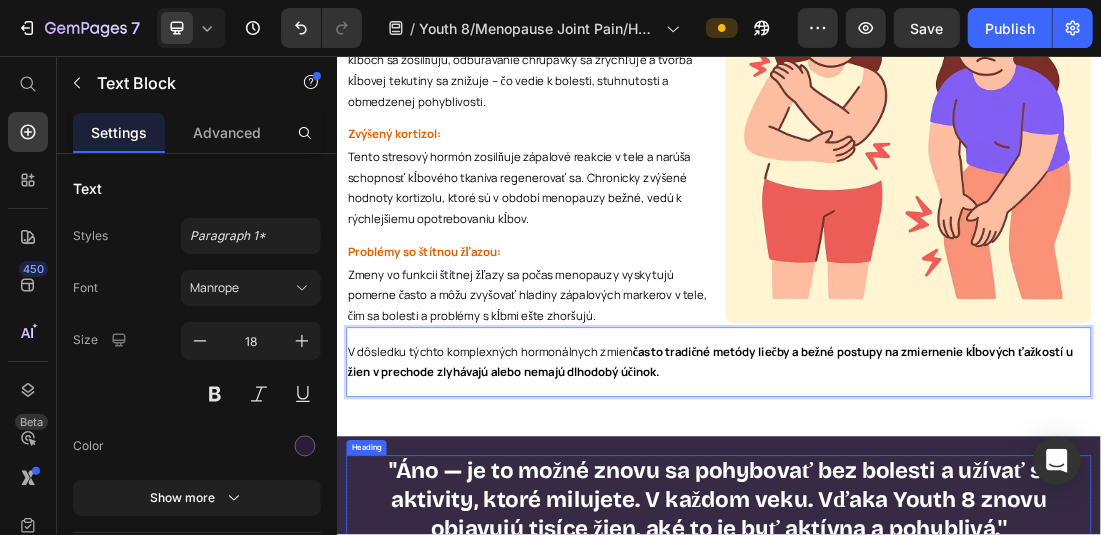 scroll, scrollTop: 5122, scrollLeft: 0, axis: vertical 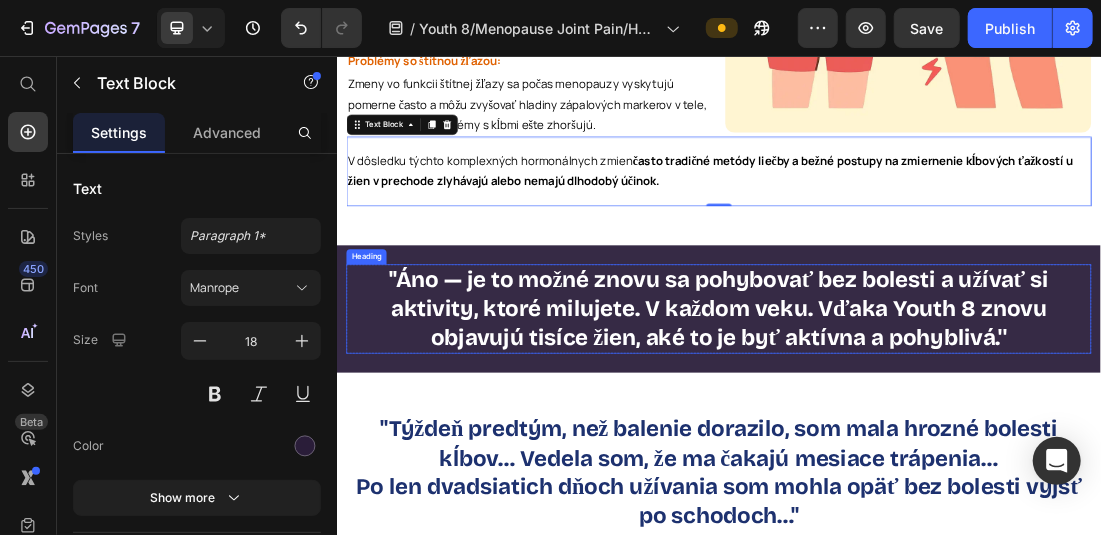 drag, startPoint x: 672, startPoint y: 497, endPoint x: 810, endPoint y: 428, distance: 154.2887 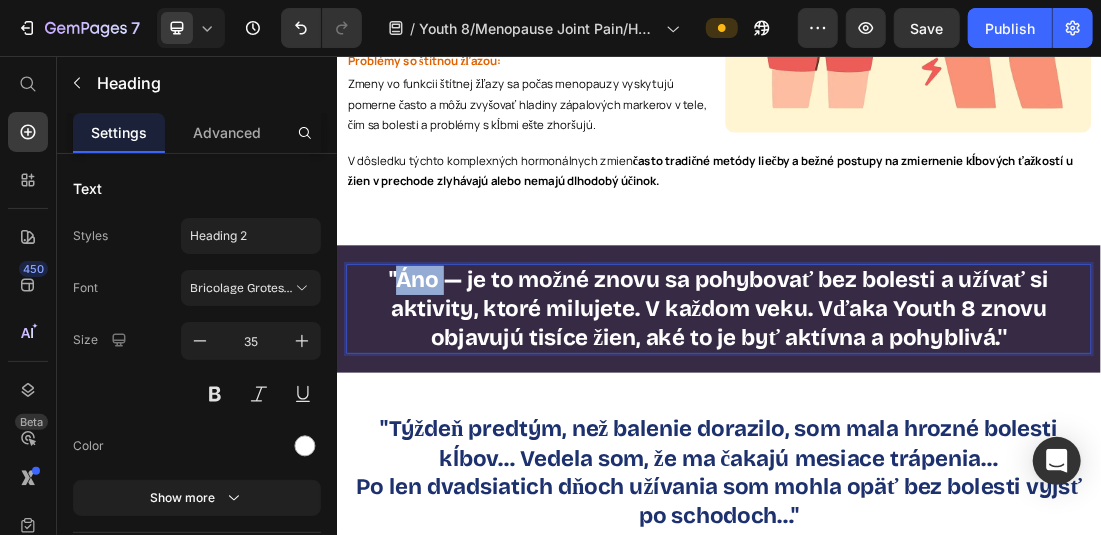 click on "''Áno — je to možné znovu sa pohybovať bez bolesti a užívať si aktivity, ktoré milujete. V každom veku. Vďaka Youth 8 znovu objavujú tisíce žien, aké to je byť aktívna a pohyblivá.''" at bounding box center (936, 452) 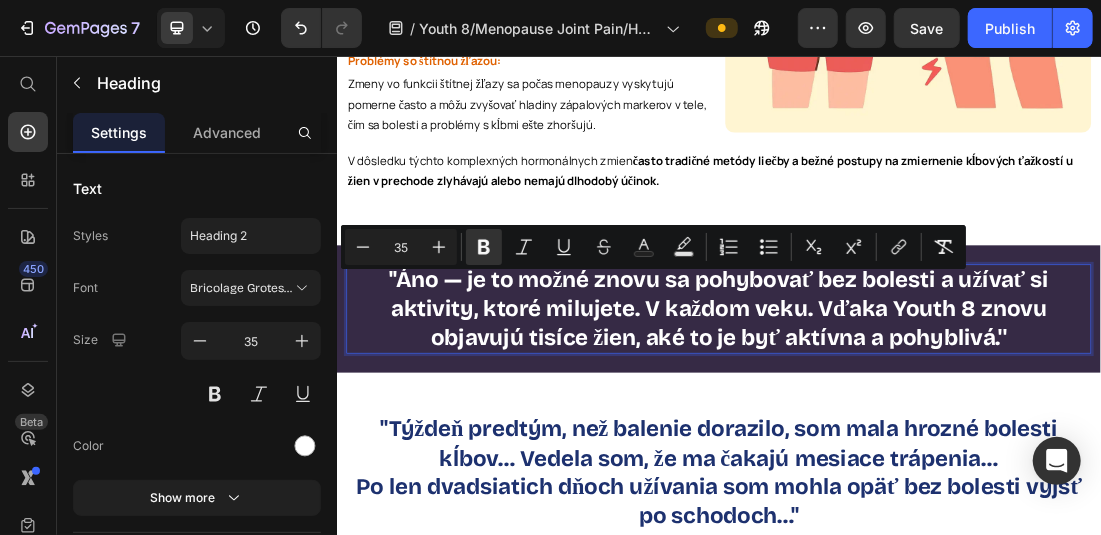 click on "''Áno — je to možné znovu sa pohybovať bez bolesti a užívať si aktivity, ktoré milujete. V každom veku. Vďaka Youth 8 znovu objavujú tisíce žien, aké to je byť aktívna a pohyblivá.''" at bounding box center [936, 452] 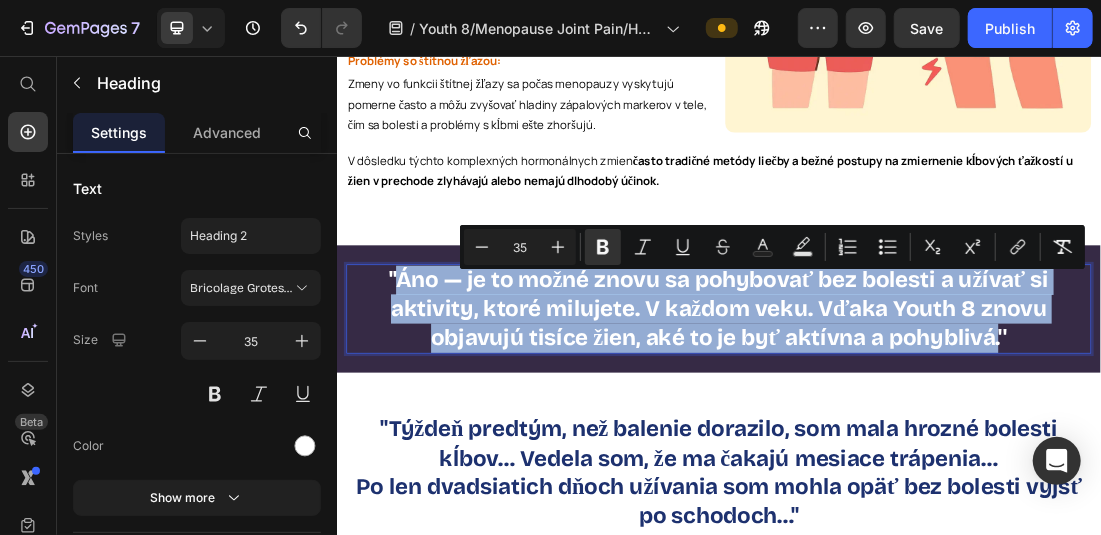 drag, startPoint x: 427, startPoint y: 405, endPoint x: 1369, endPoint y: 497, distance: 946.48193 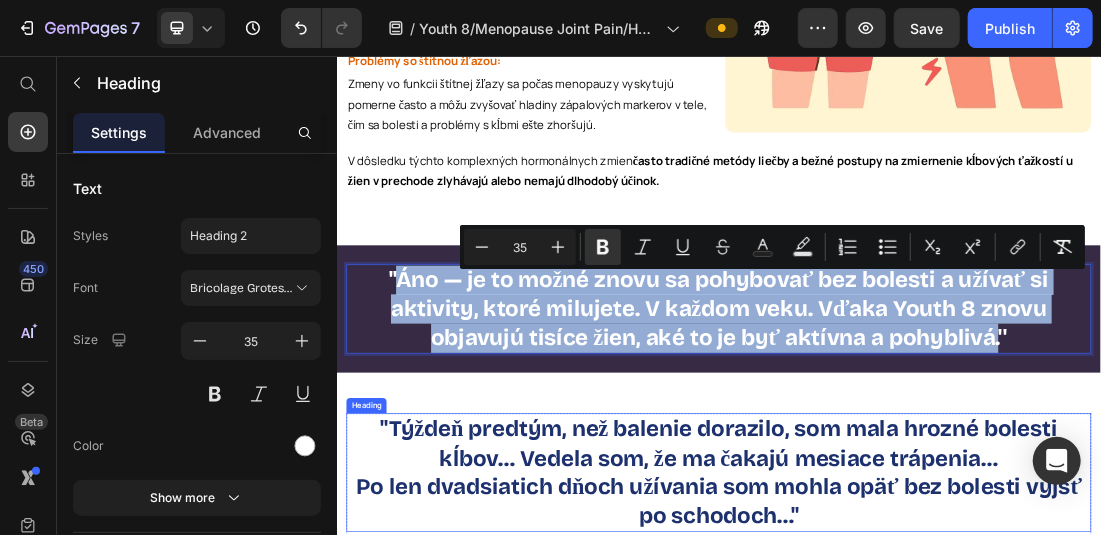 type on "11" 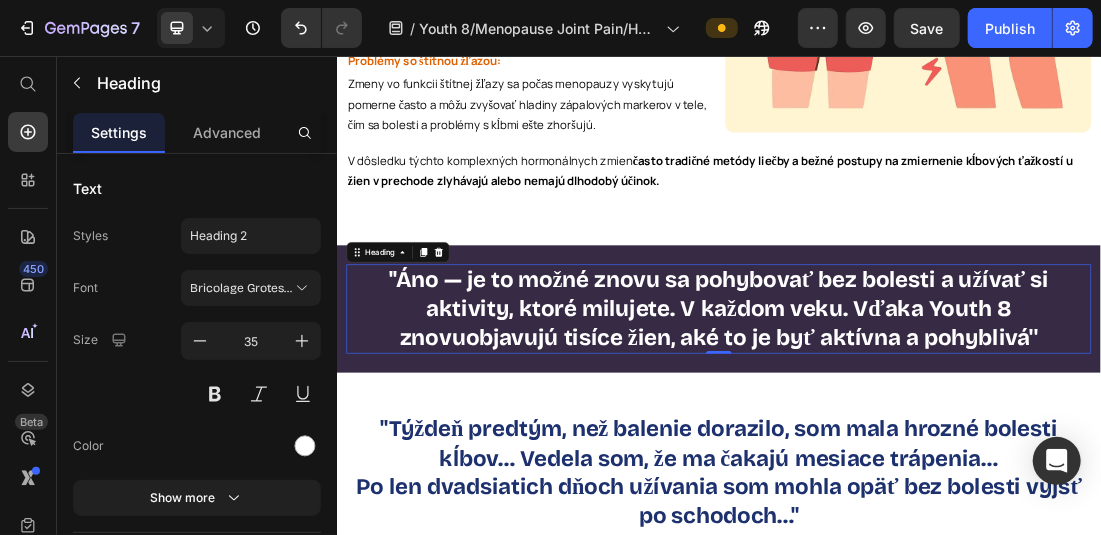 click on "''Áno — je to možné znovu sa pohybovať bez bolesti a užívať si aktivity, ktoré milujete. V každom veku. Vďaka Youth 8 znovuobjavujú tisíce žien, aké to je byť aktívna a pohyblivá''" at bounding box center (936, 452) 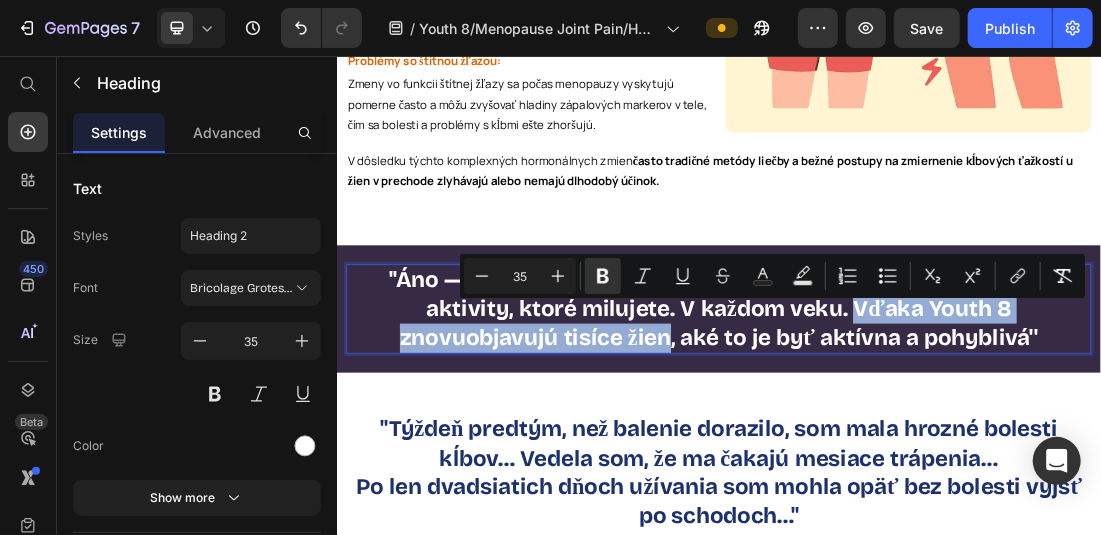 drag, startPoint x: 1147, startPoint y: 451, endPoint x: 854, endPoint y: 512, distance: 299.28247 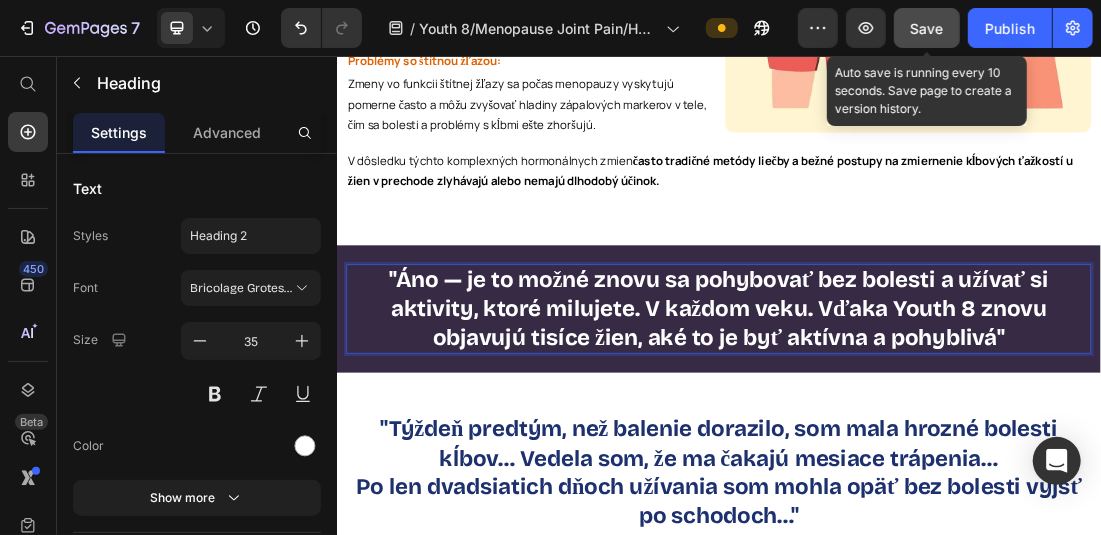 click on "Save" at bounding box center [927, 28] 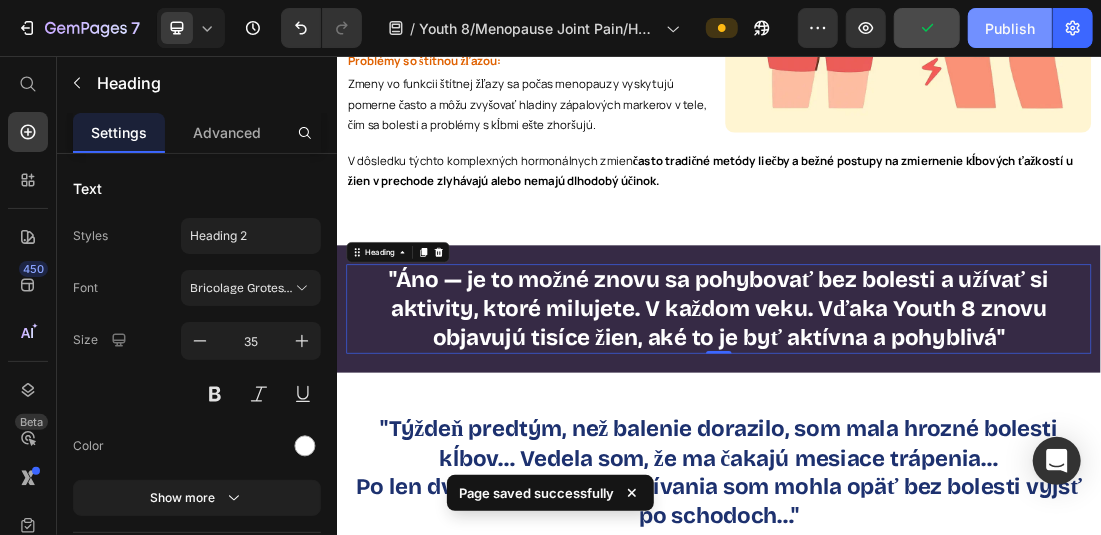 click on "Publish" 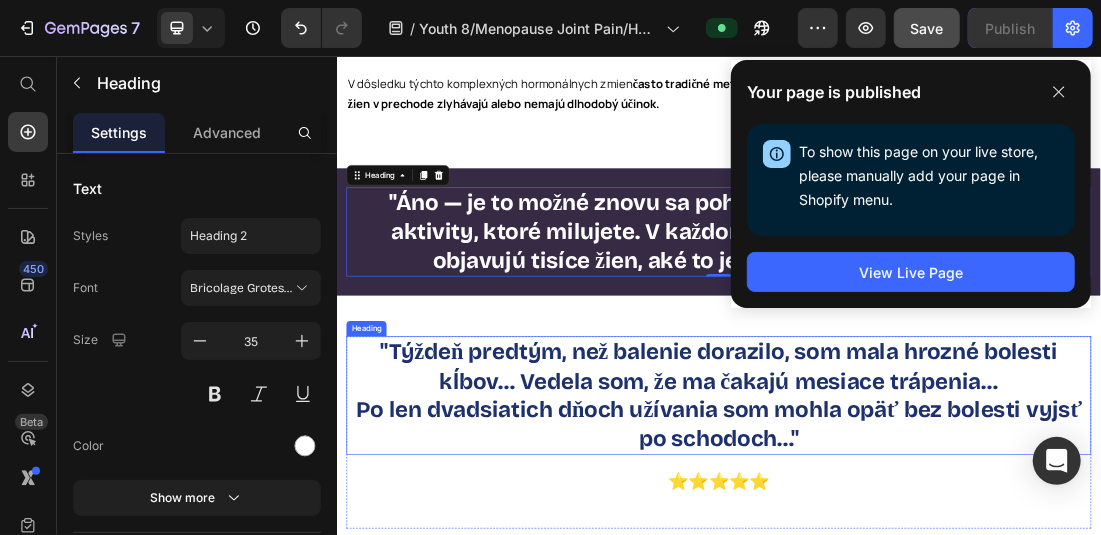 scroll, scrollTop: 5322, scrollLeft: 0, axis: vertical 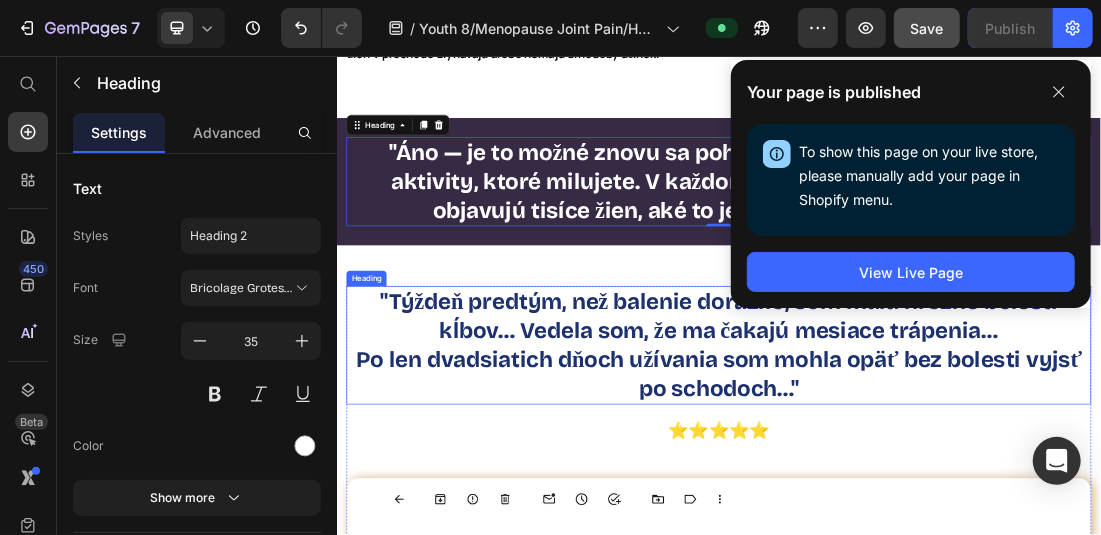 click on ""Týždeň predtým, než balenie dorazilo, som mala hrozné bolesti kĺbov… Vedela som, že ma čakajú mesiace trápenia… Po len dvadsiatich dňoch užívania som mohla opäť bez bolesti vyjsť po schodoch…"" at bounding box center [936, 510] 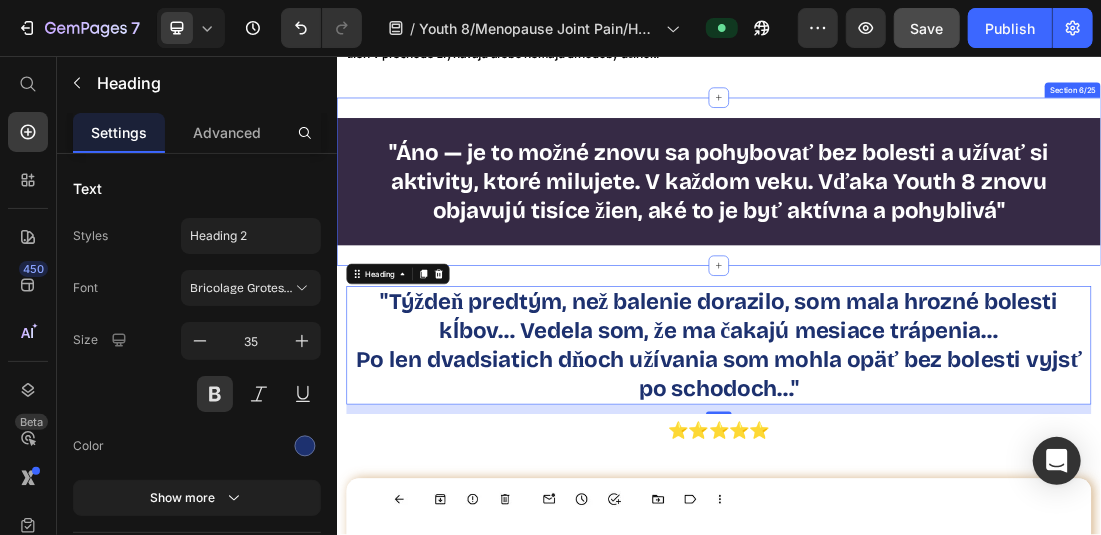 click on ""Týždeň predtým, než balenie dorazilo, som mala hrozné bolesti kĺbov… Vedela som, že ma čakajú mesiace trápenia… Po len dvadsiatich dňoch užívania som mohla opäť bez bolesti vyjsť po schodoch…"" at bounding box center [936, 510] 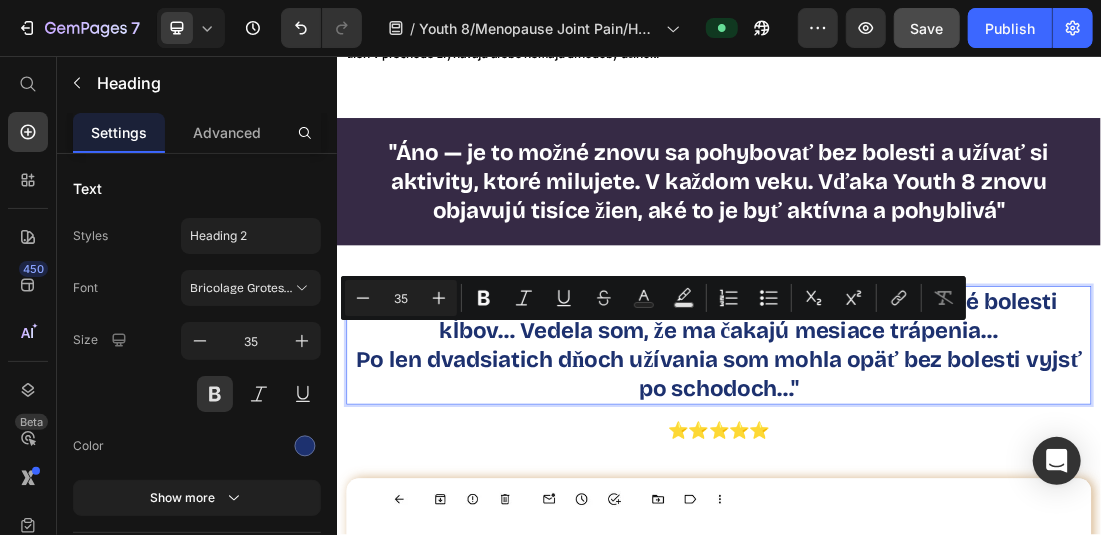 drag, startPoint x: 475, startPoint y: 535, endPoint x: 465, endPoint y: 511, distance: 26 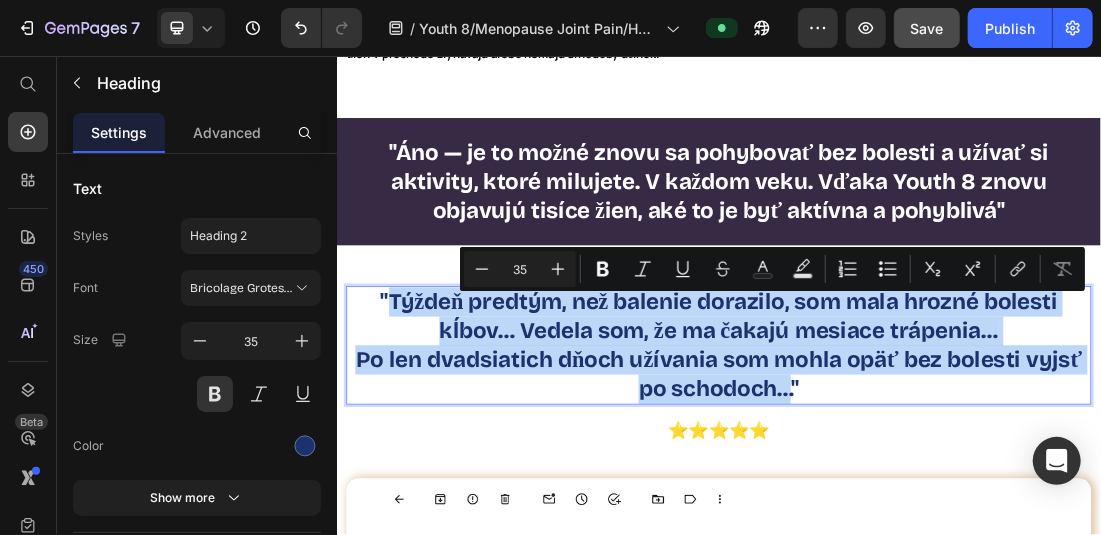 drag, startPoint x: 403, startPoint y: 441, endPoint x: 1047, endPoint y: 593, distance: 661.69476 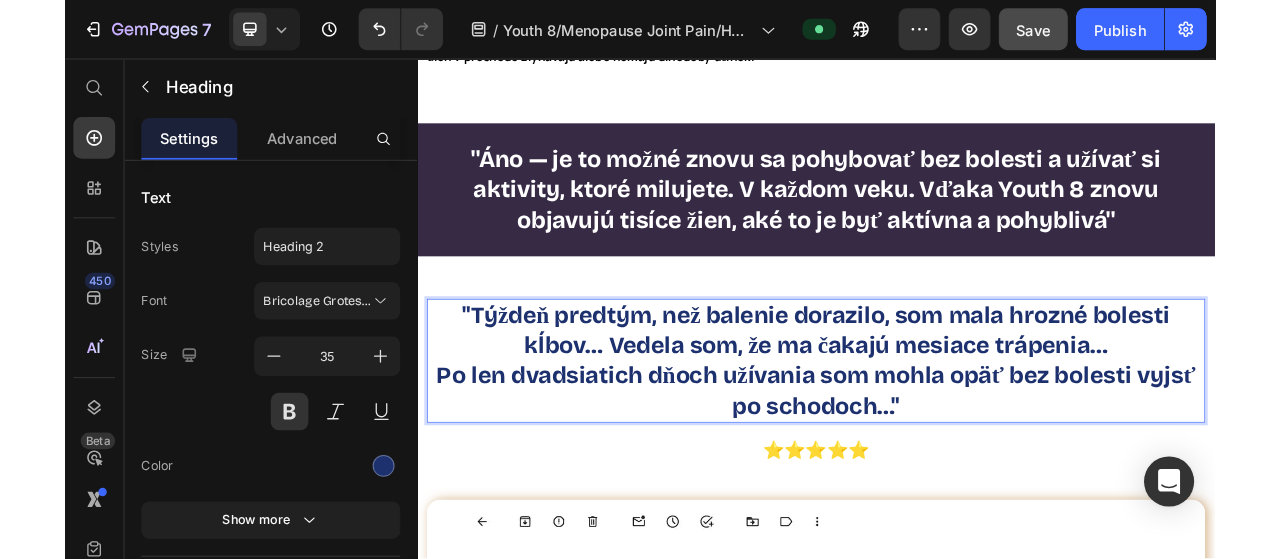 scroll, scrollTop: 5622, scrollLeft: 0, axis: vertical 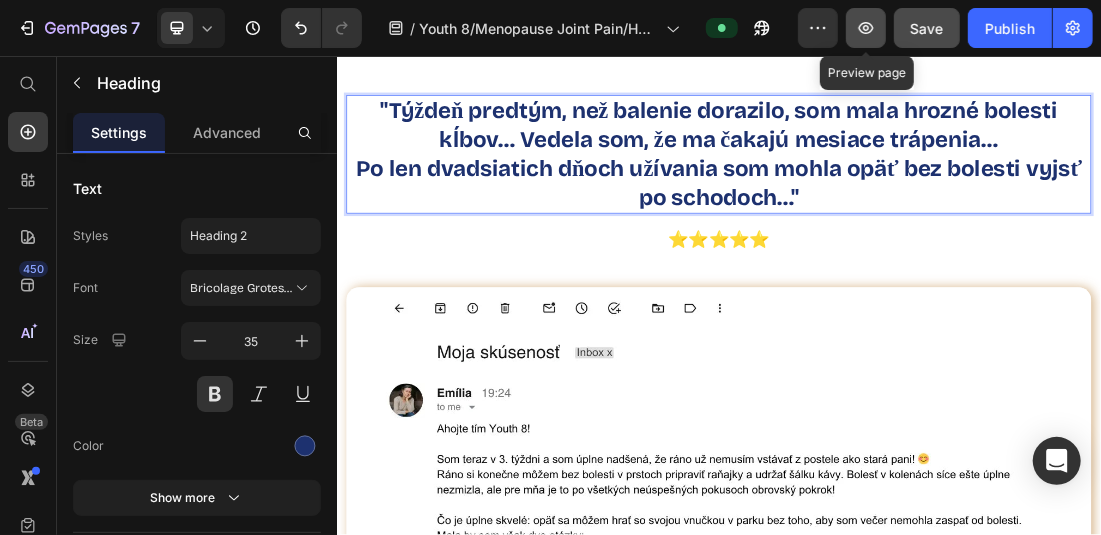click 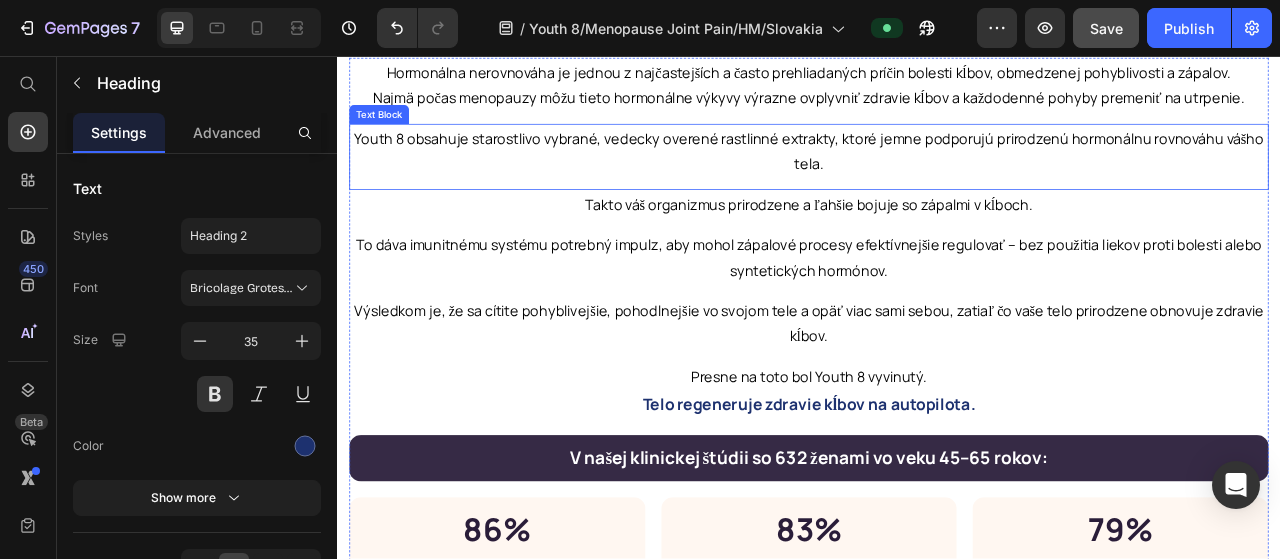 scroll, scrollTop: 6222, scrollLeft: 0, axis: vertical 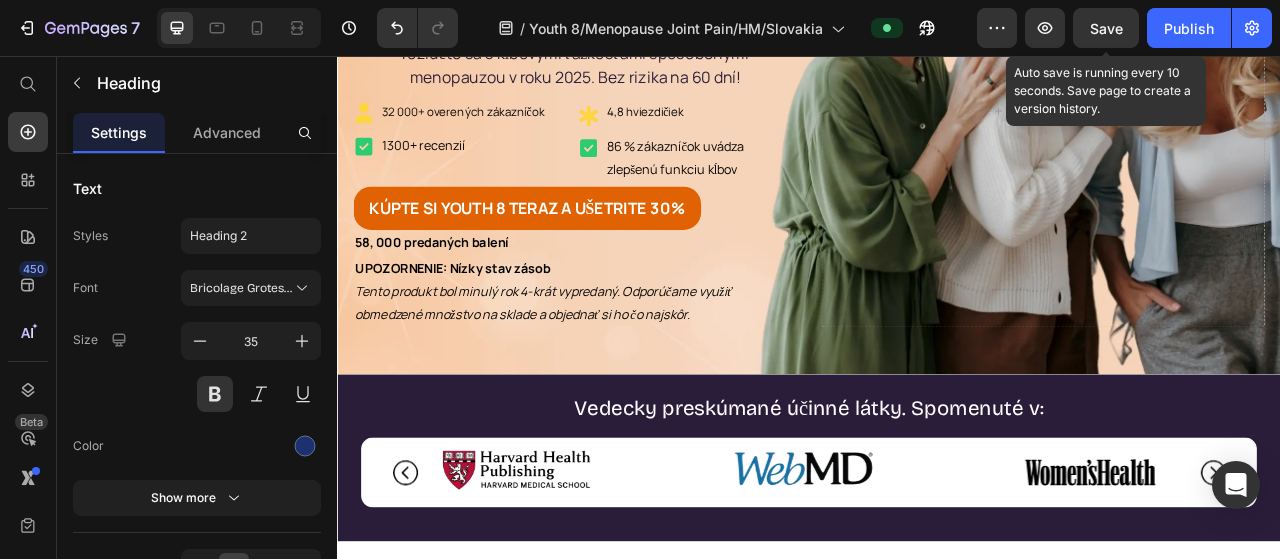 click on "Save" at bounding box center [1106, 28] 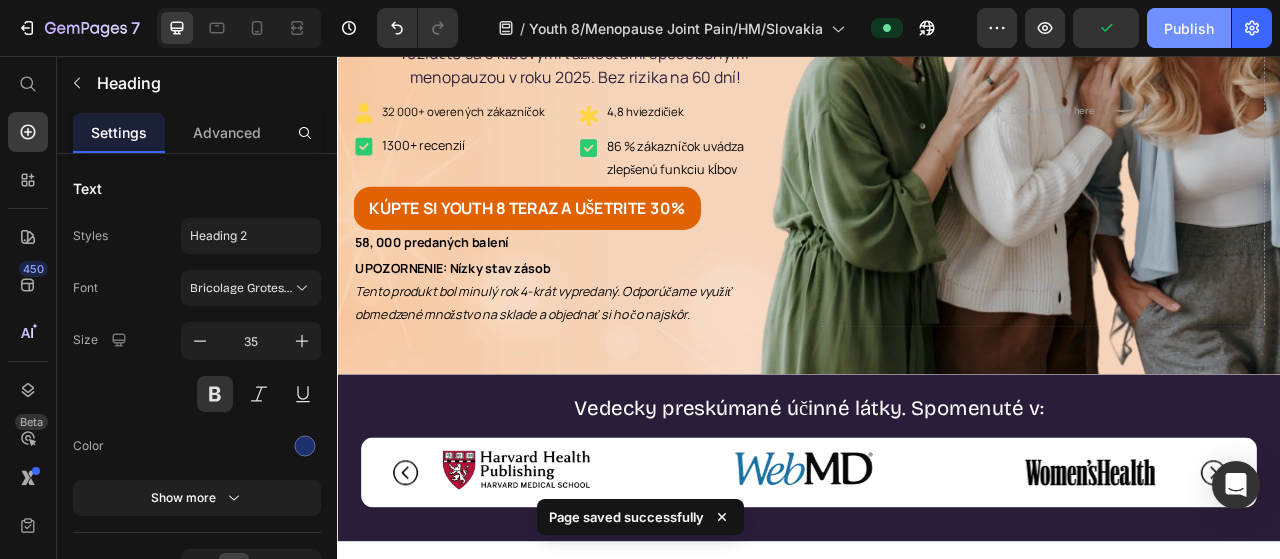 click on "Publish" at bounding box center (1189, 28) 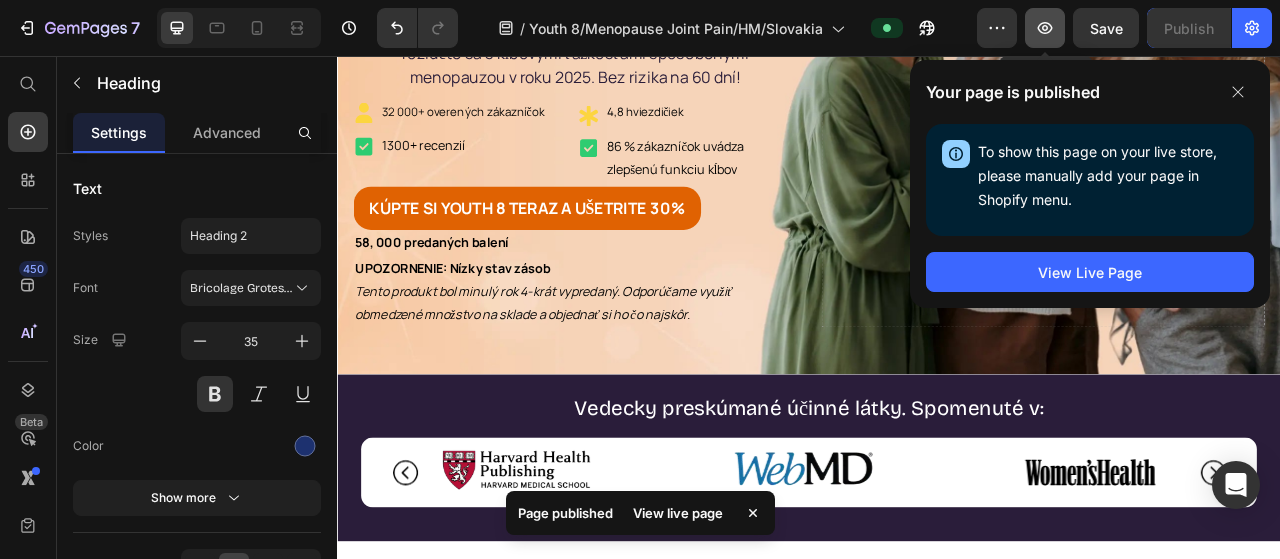 click 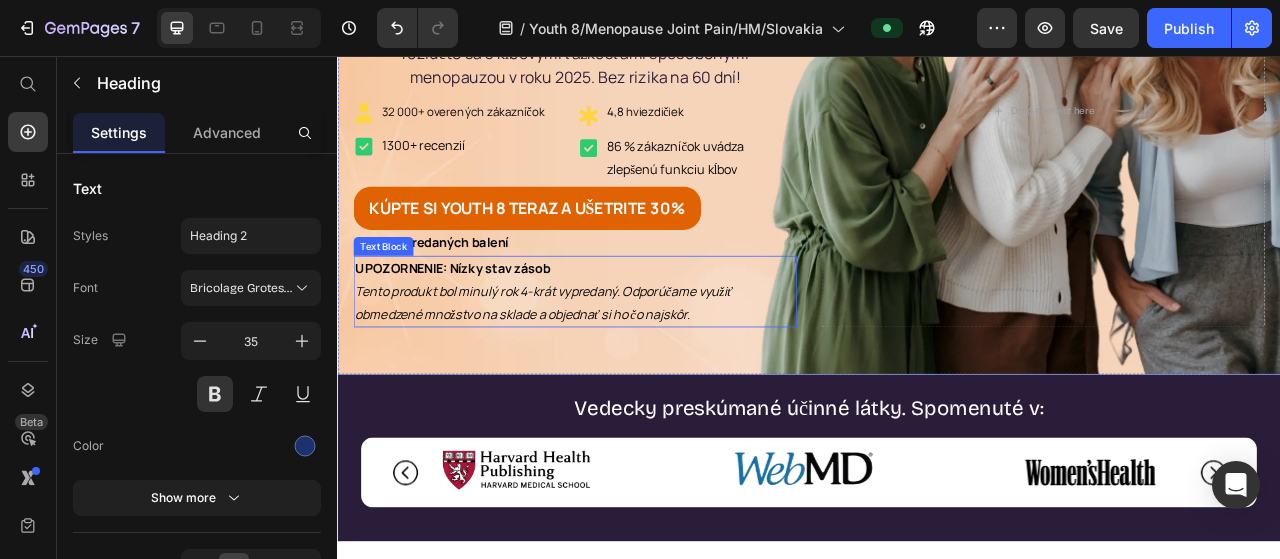 scroll, scrollTop: 0, scrollLeft: 0, axis: both 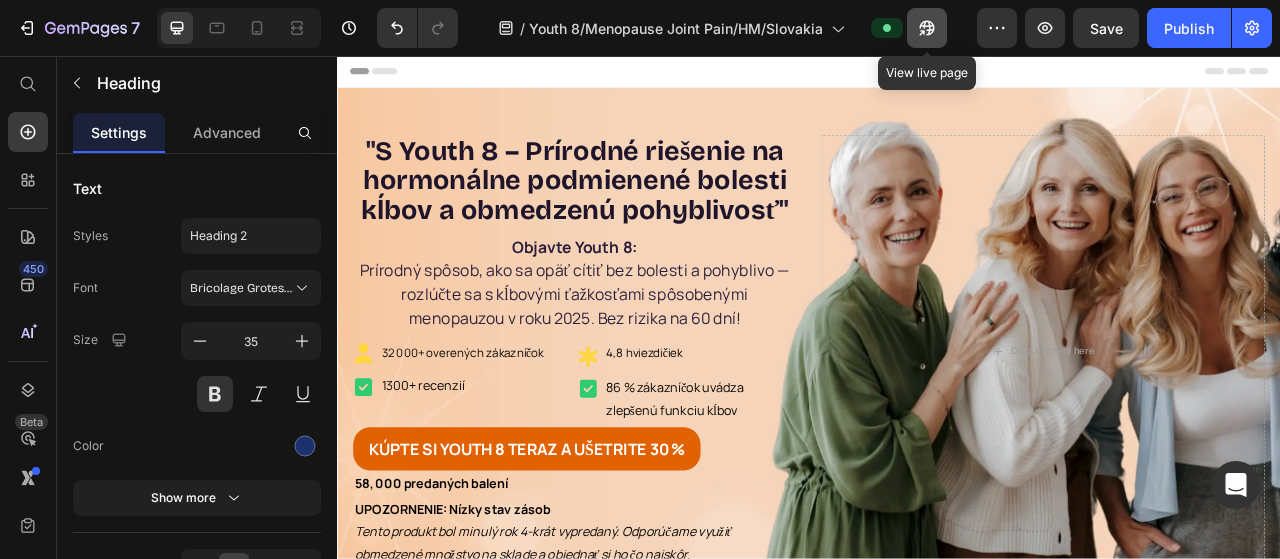 click 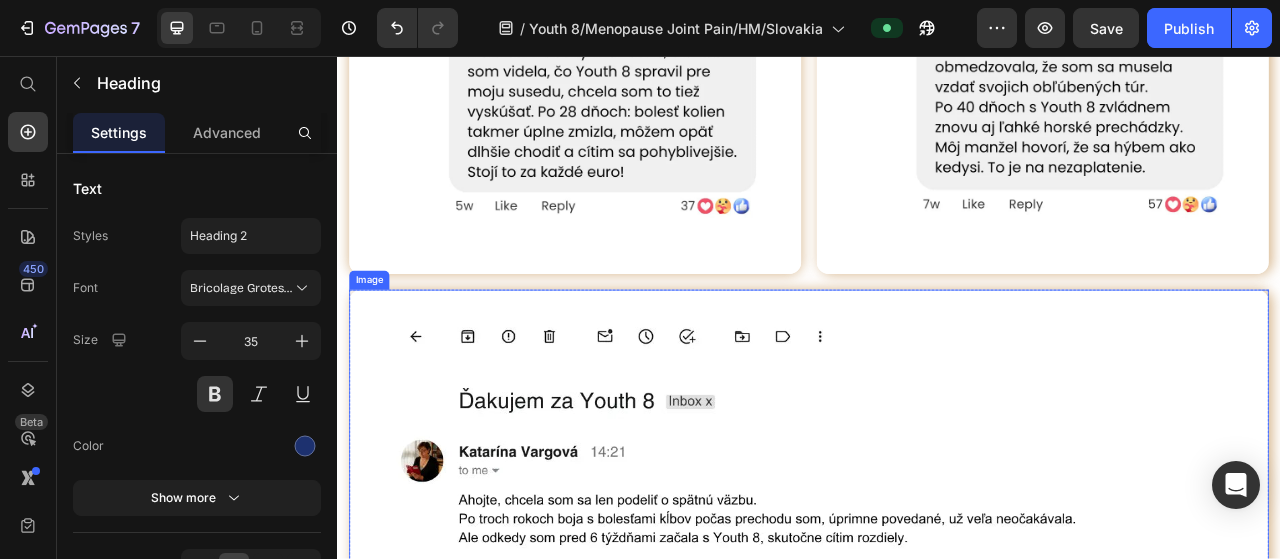 scroll, scrollTop: 2500, scrollLeft: 0, axis: vertical 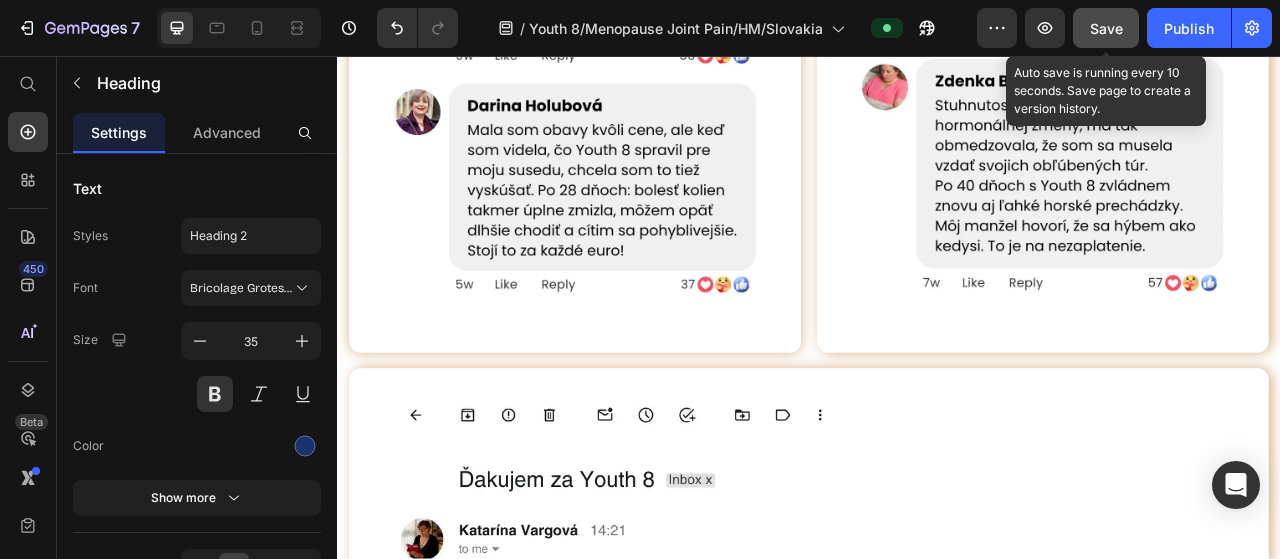 click on "Save" 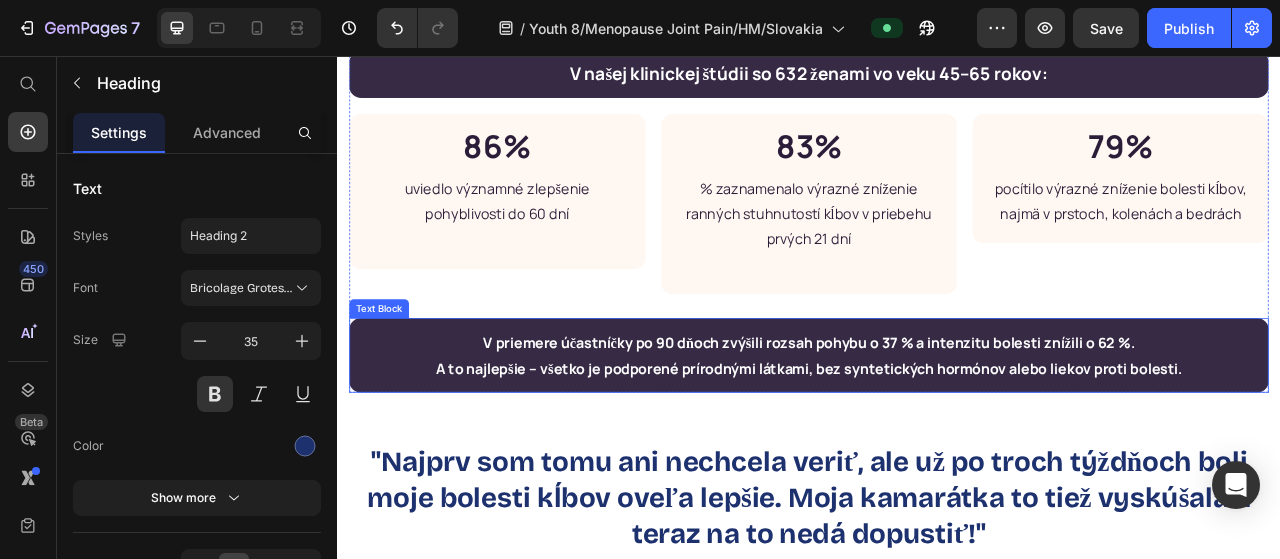 scroll, scrollTop: 7200, scrollLeft: 0, axis: vertical 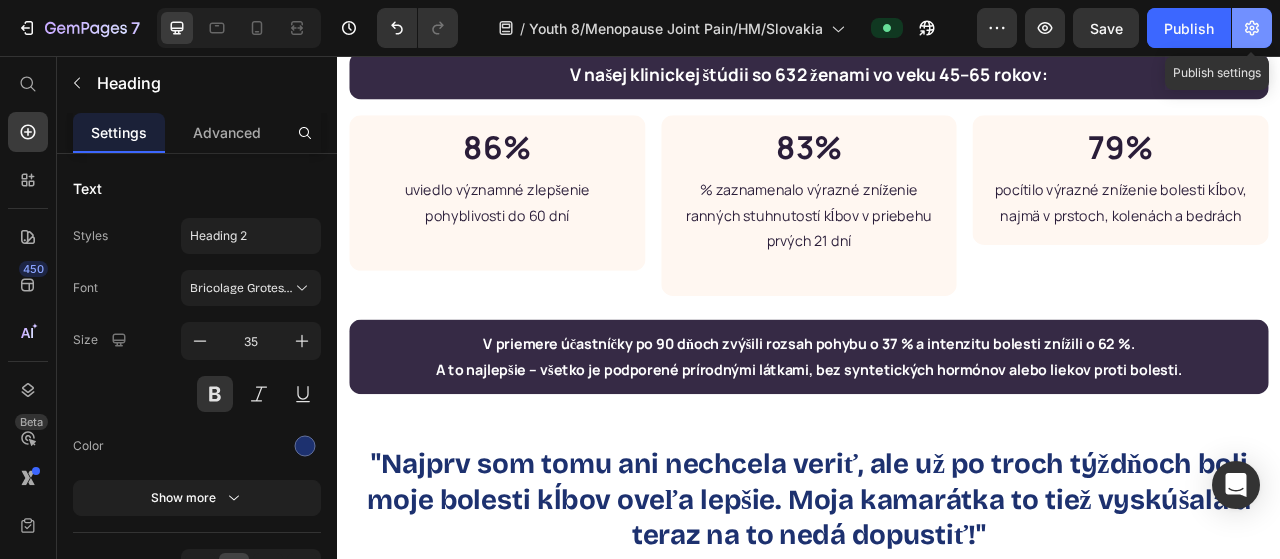 click 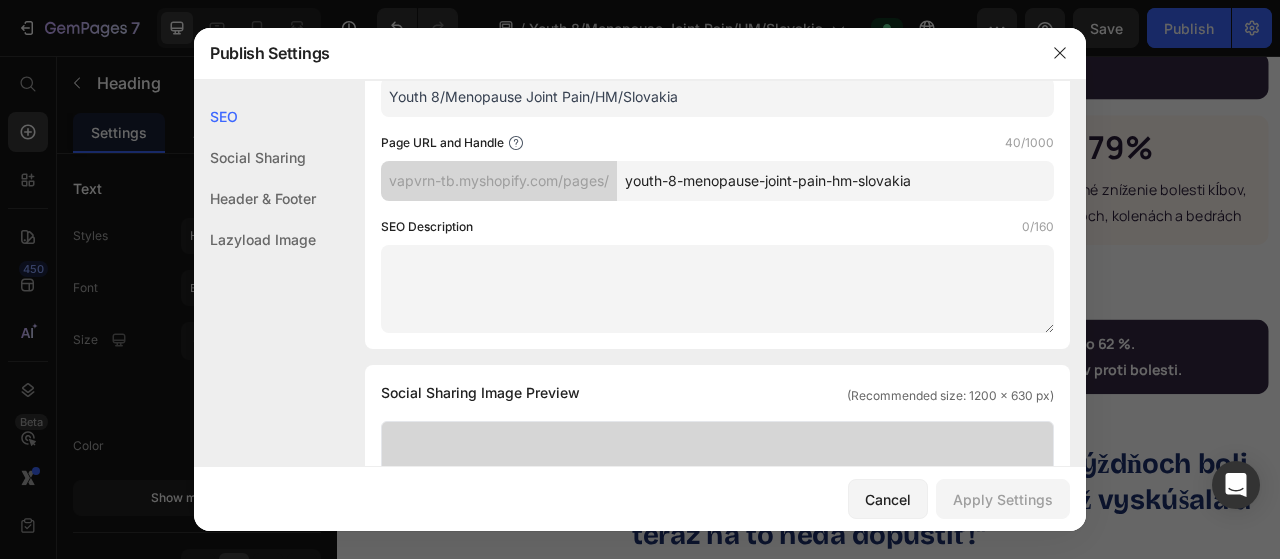 scroll, scrollTop: 200, scrollLeft: 0, axis: vertical 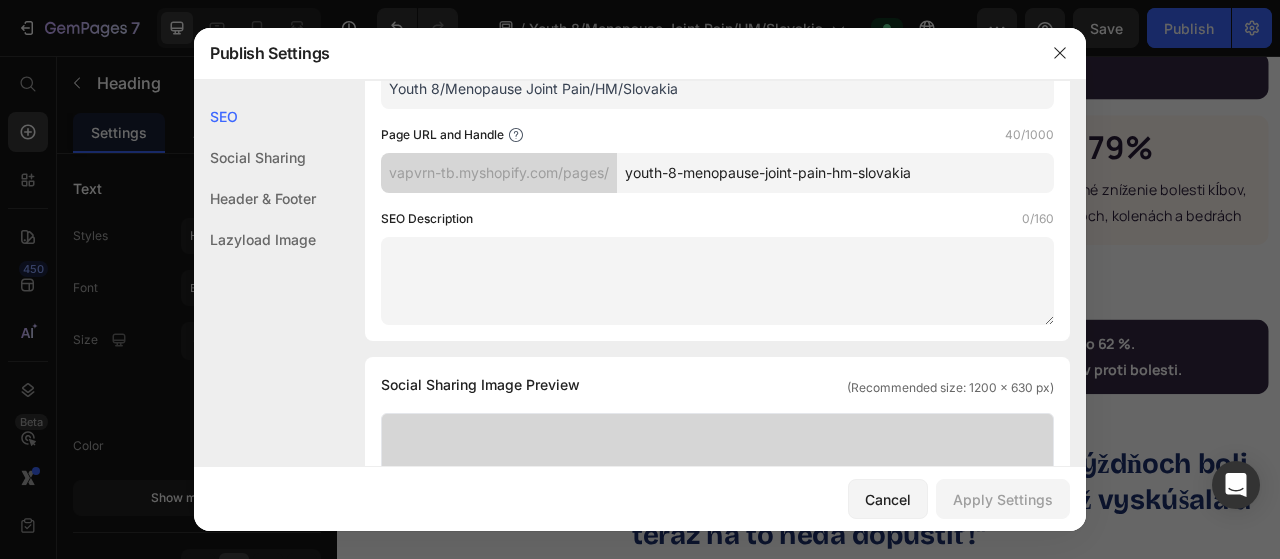 click on "youth-8-menopause-joint-pain-hm-slovakia" at bounding box center (835, 173) 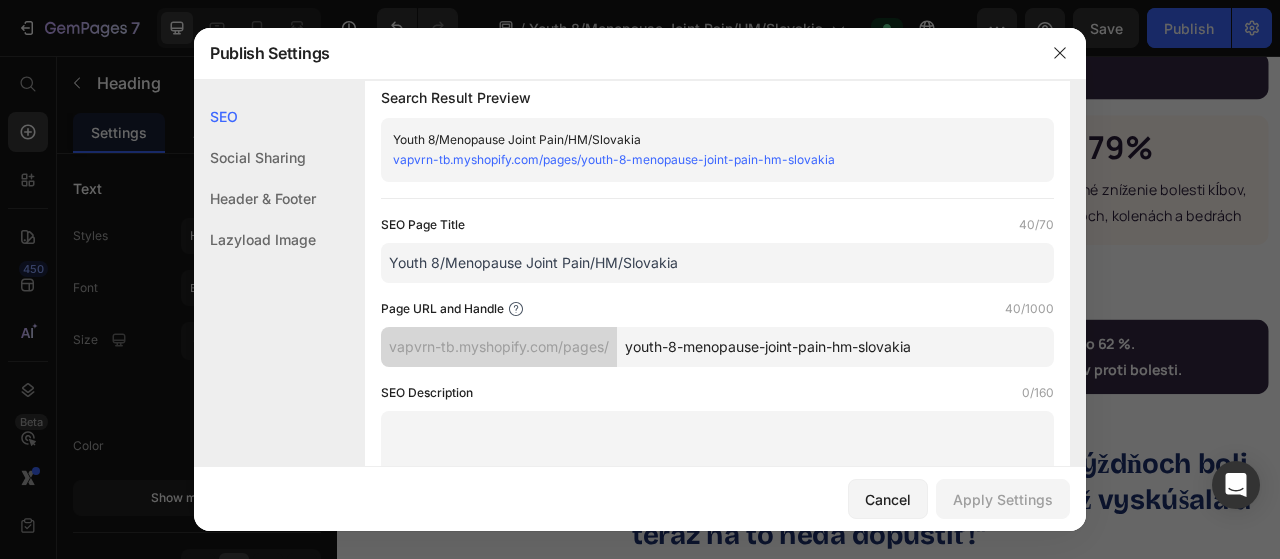 scroll, scrollTop: 0, scrollLeft: 0, axis: both 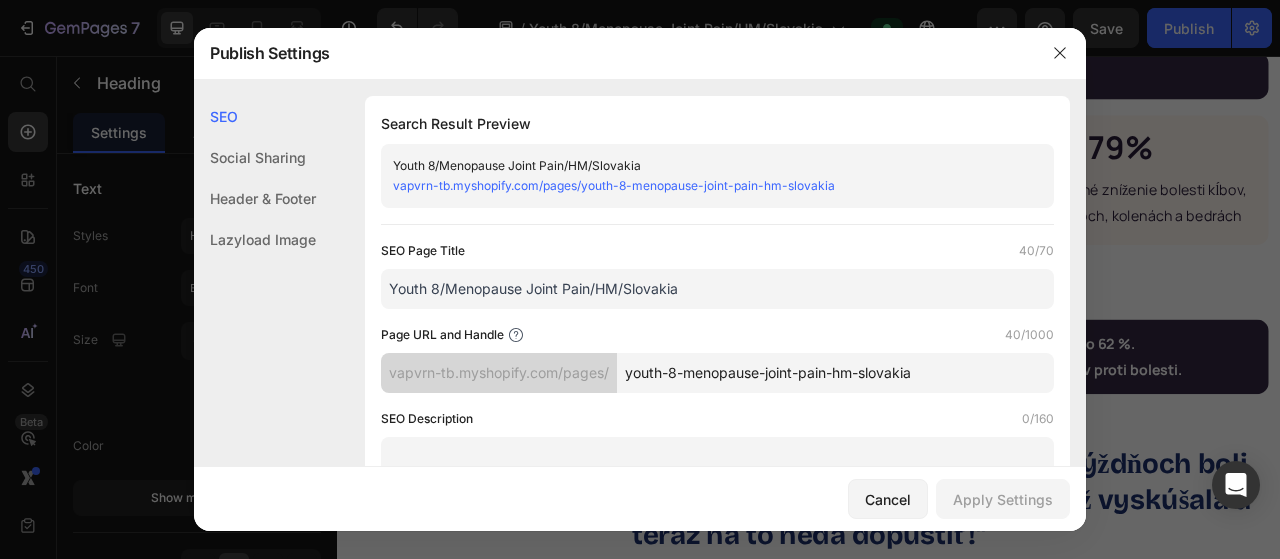 click on "Youth 8/Menopause Joint Pain/HM/Slovakia" at bounding box center [717, 289] 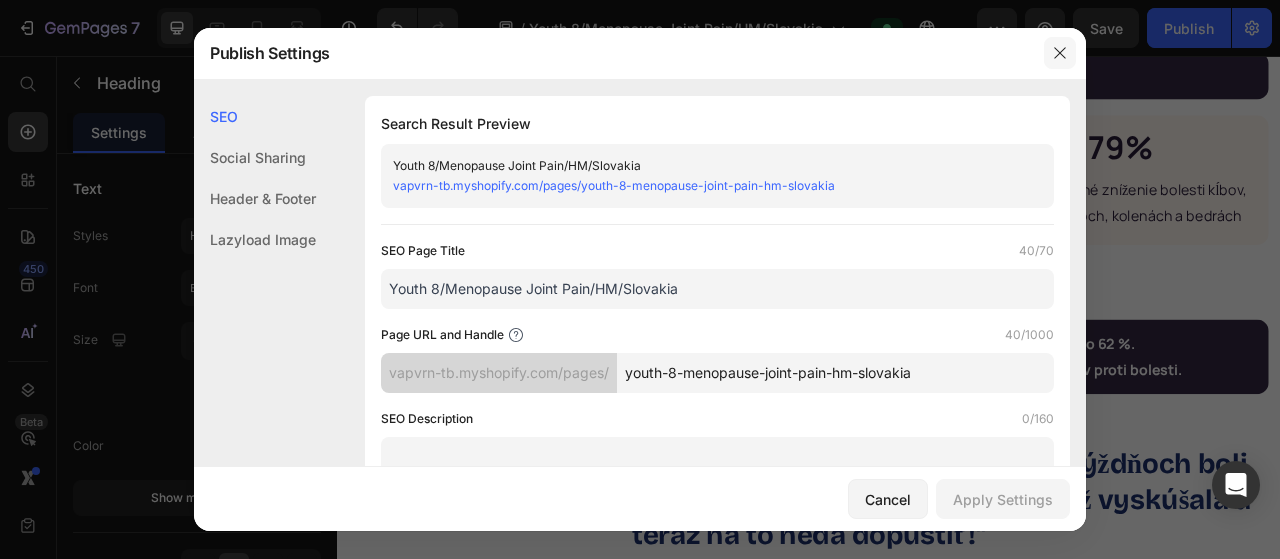 click 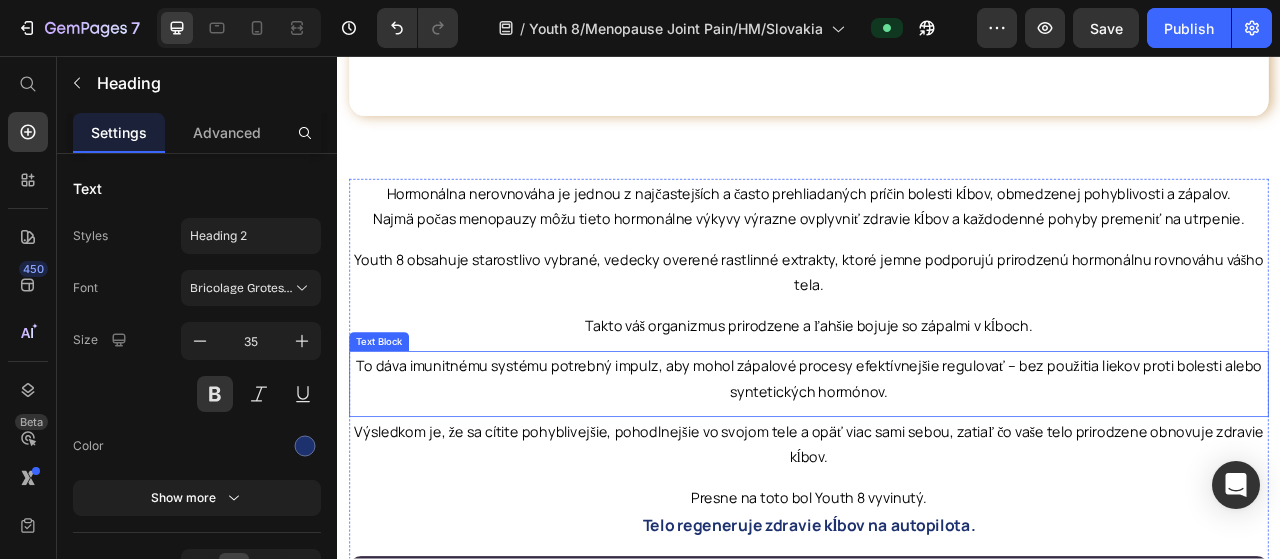 scroll, scrollTop: 6550, scrollLeft: 0, axis: vertical 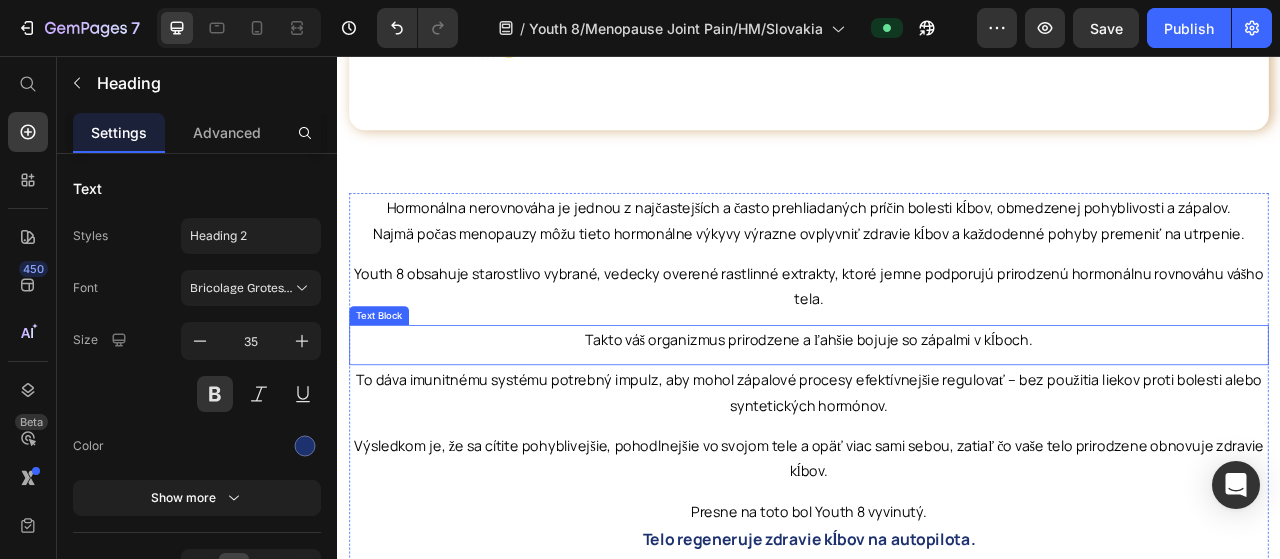 click on "Takto váš organizmus prirodzene a ľahšie bojuje so zápalmi v kĺboch." at bounding box center [936, 417] 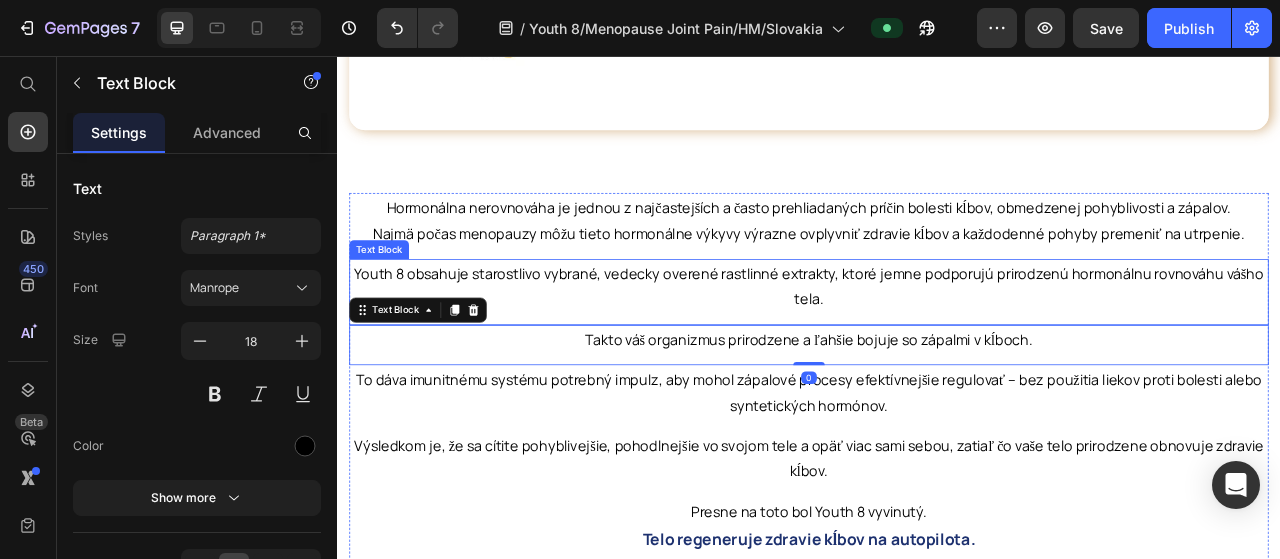 click on "Youth 8 obsahuje starostlivo vybrané, vedecky overené rastlinné extrakty, ktoré jemne podporujú prirodzenú hormonálnu rovnováhu vášho tela." at bounding box center [937, 349] 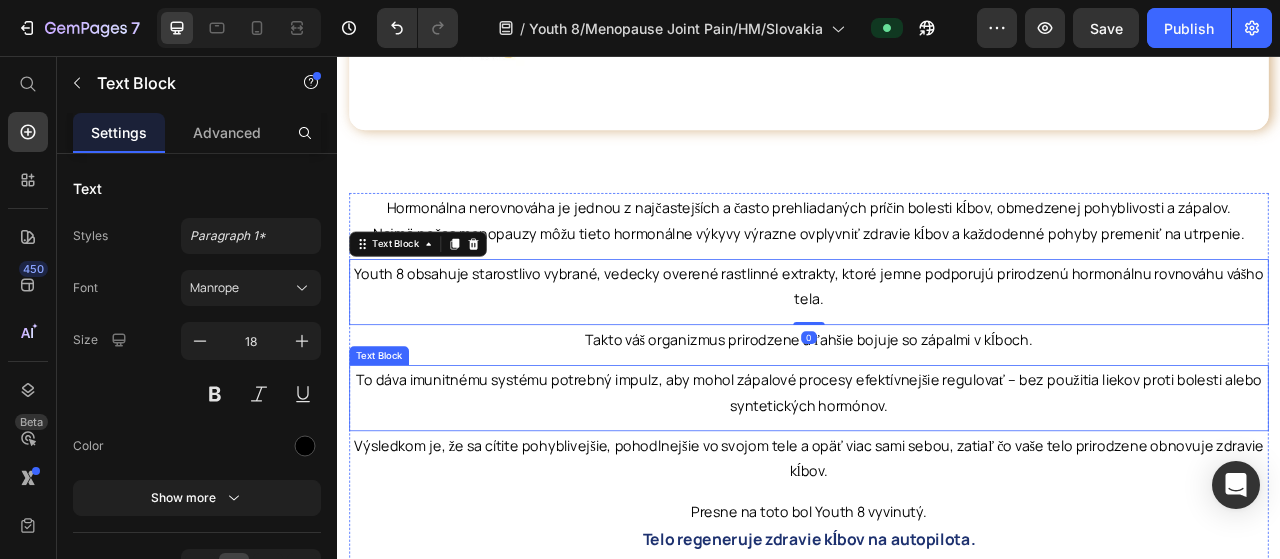click on "To dáva imunitnému systému potrebný impulz, aby mohol zápalové procesy efektívnejšie regulovať – bez použitia liekov proti bolesti alebo syntetických hormónov." at bounding box center (937, 484) 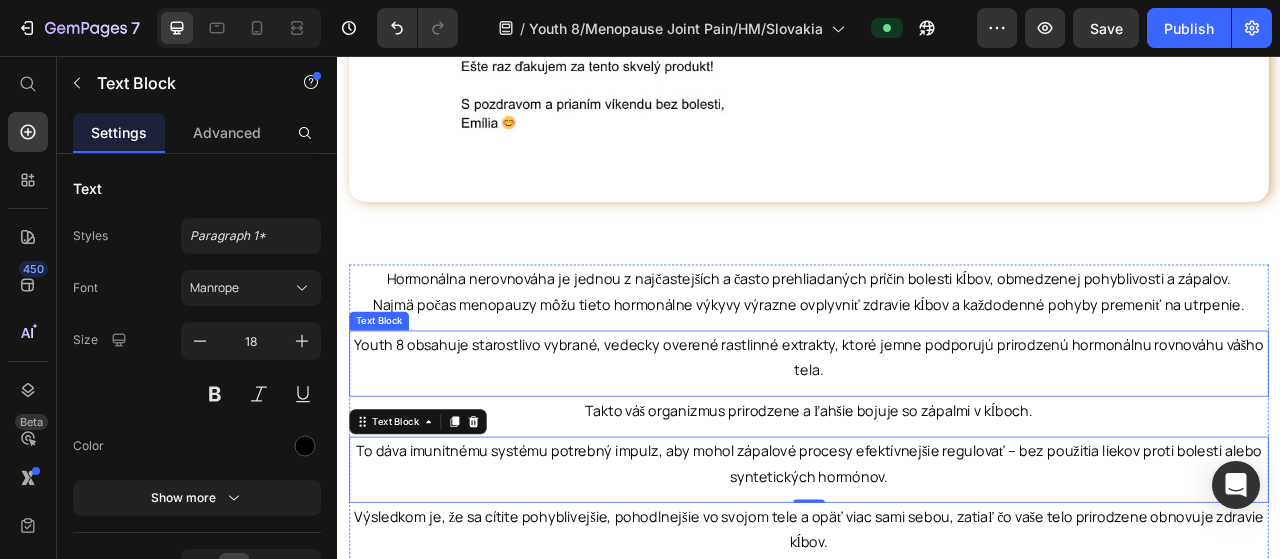 scroll, scrollTop: 6450, scrollLeft: 0, axis: vertical 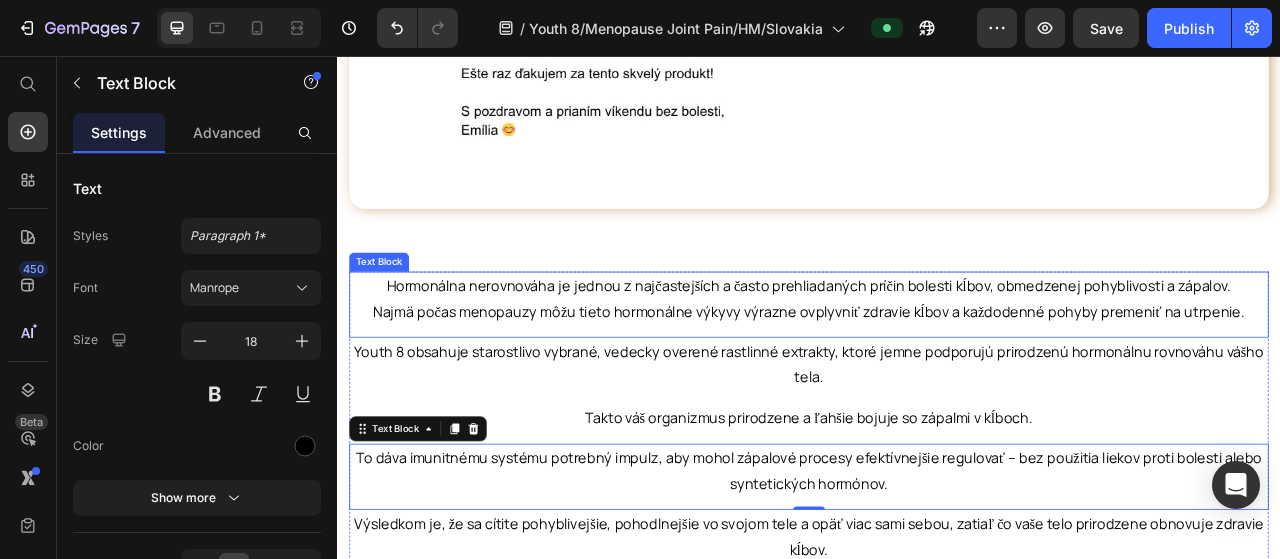 click on "Najmä počas menopauzy môžu tieto hormonálne výkyvy výrazne ovplyvniť zdravie kĺbov a každodenné pohyby premeniť na utrpenie." at bounding box center (936, 382) 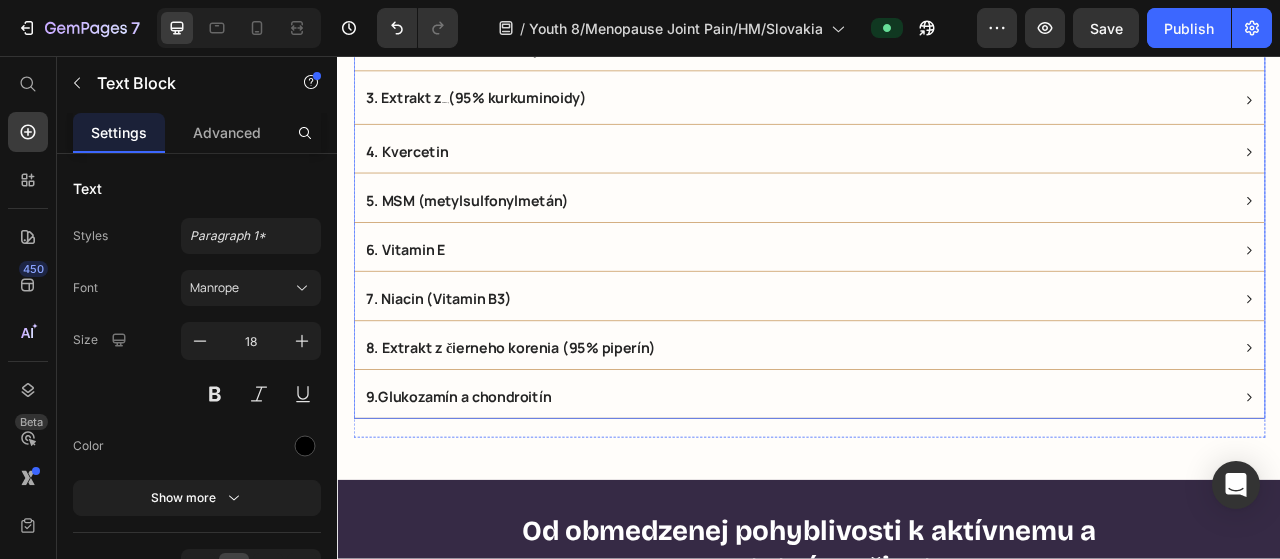 scroll, scrollTop: 11550, scrollLeft: 0, axis: vertical 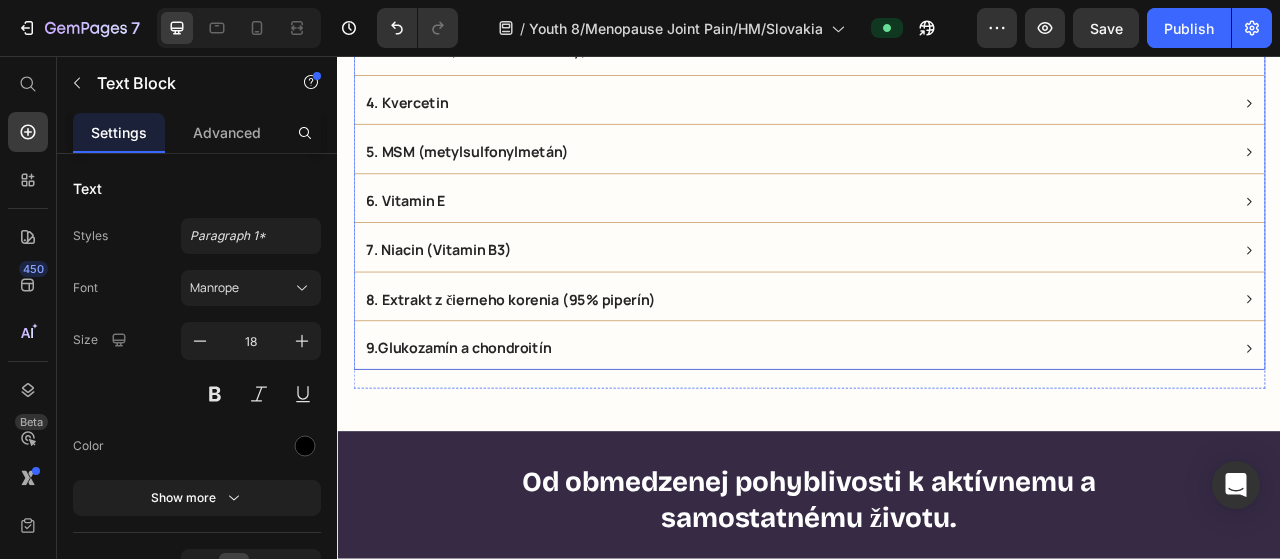 click on "7. Niacin (Vitamin B3)" at bounding box center [922, 303] 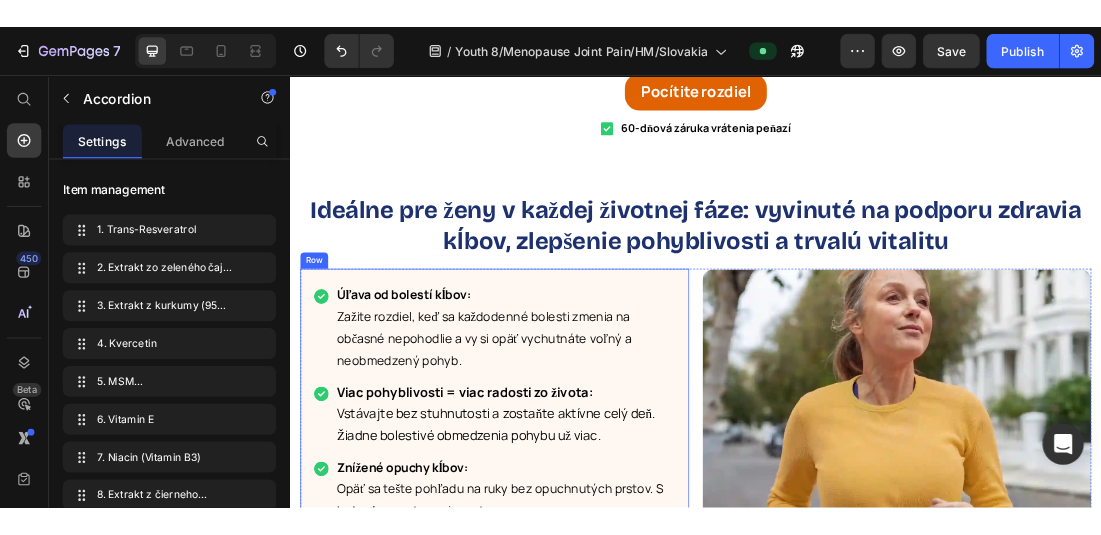 scroll, scrollTop: 12950, scrollLeft: 0, axis: vertical 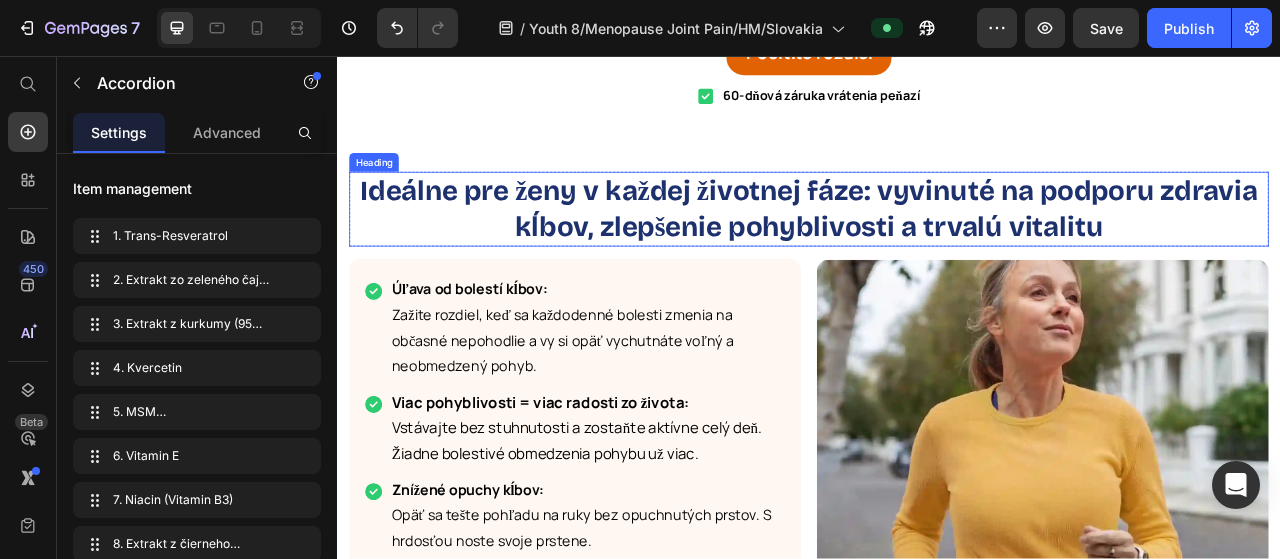 click on "Ideálne pre ženy v každej životnej fáze: vyvinuté na podporu zdravia kĺbov, zlepšenie pohyblivosti a trvalú vitalitu" at bounding box center (937, 251) 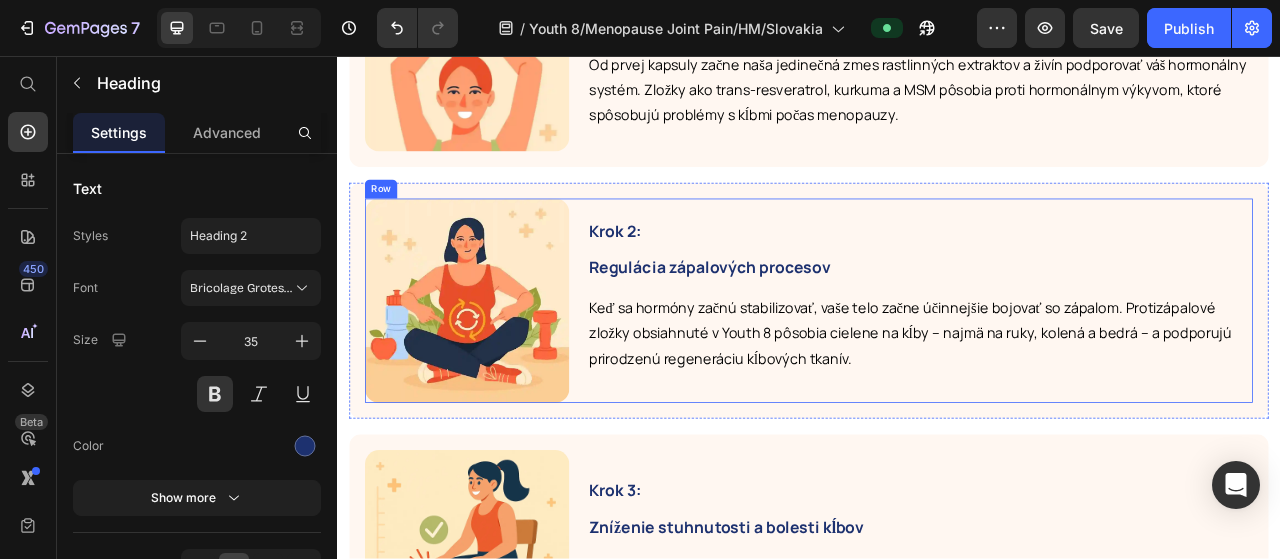 scroll, scrollTop: 19200, scrollLeft: 0, axis: vertical 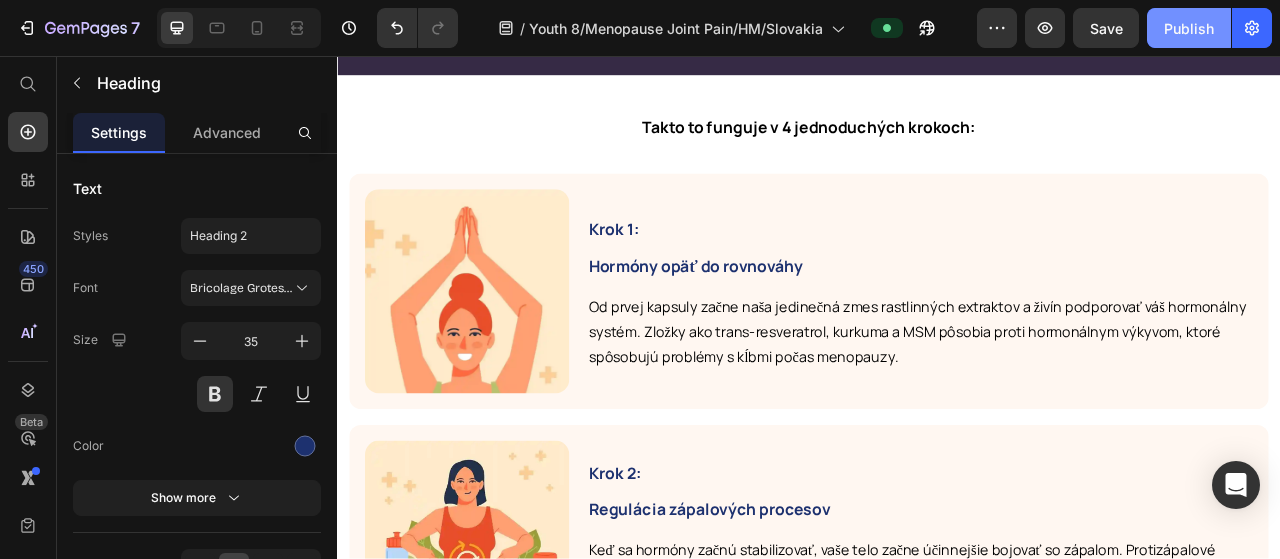 click on "Publish" at bounding box center [1189, 28] 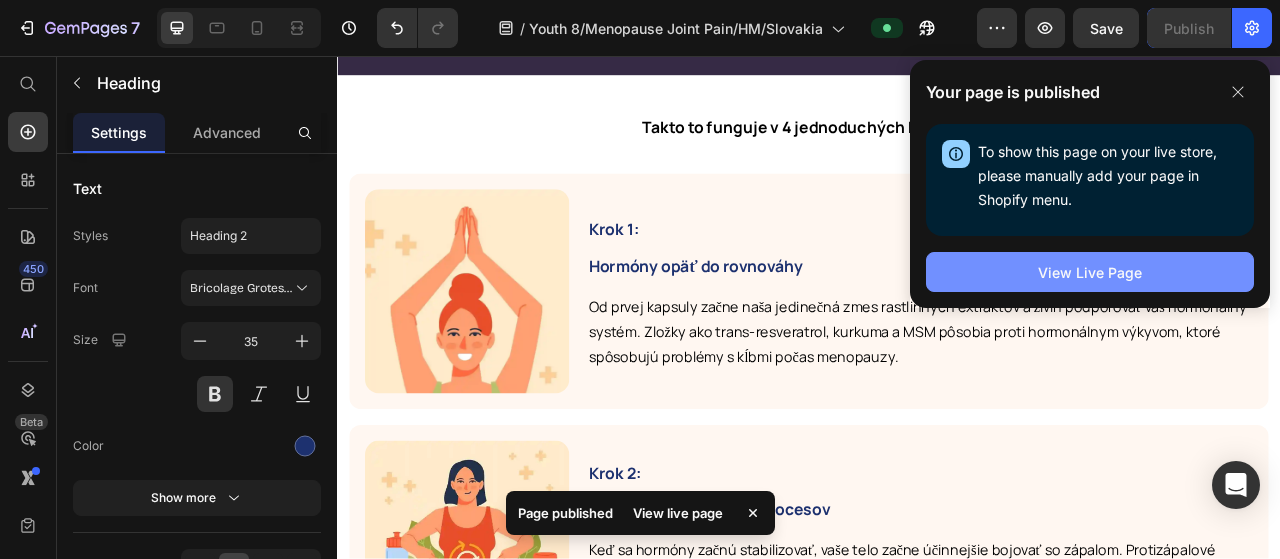 click on "View Live Page" at bounding box center [1090, 272] 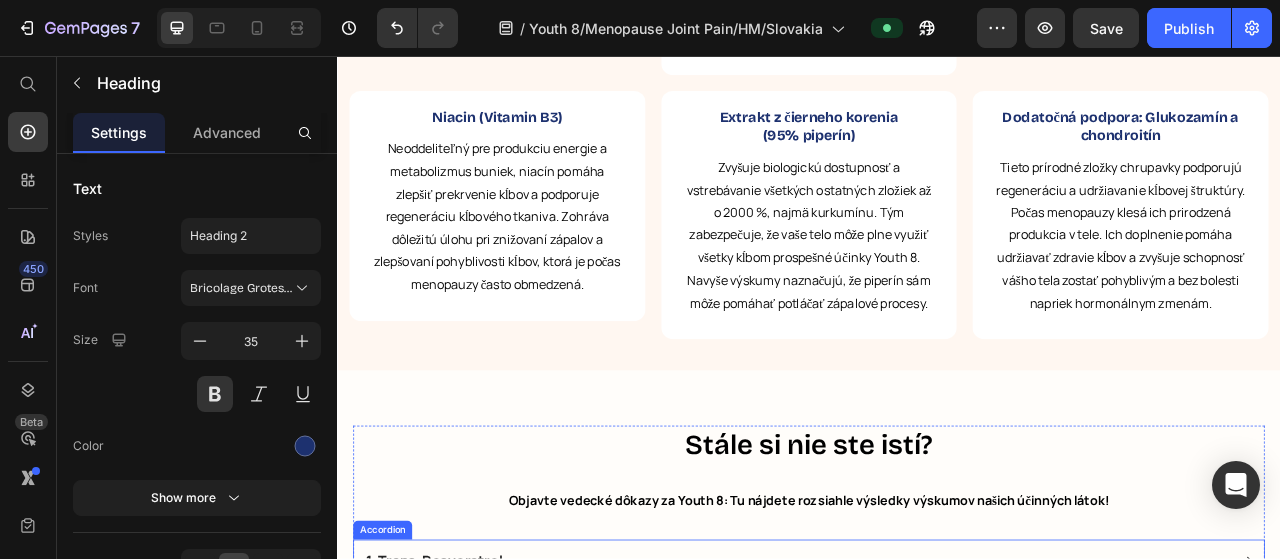 scroll, scrollTop: 11275, scrollLeft: 0, axis: vertical 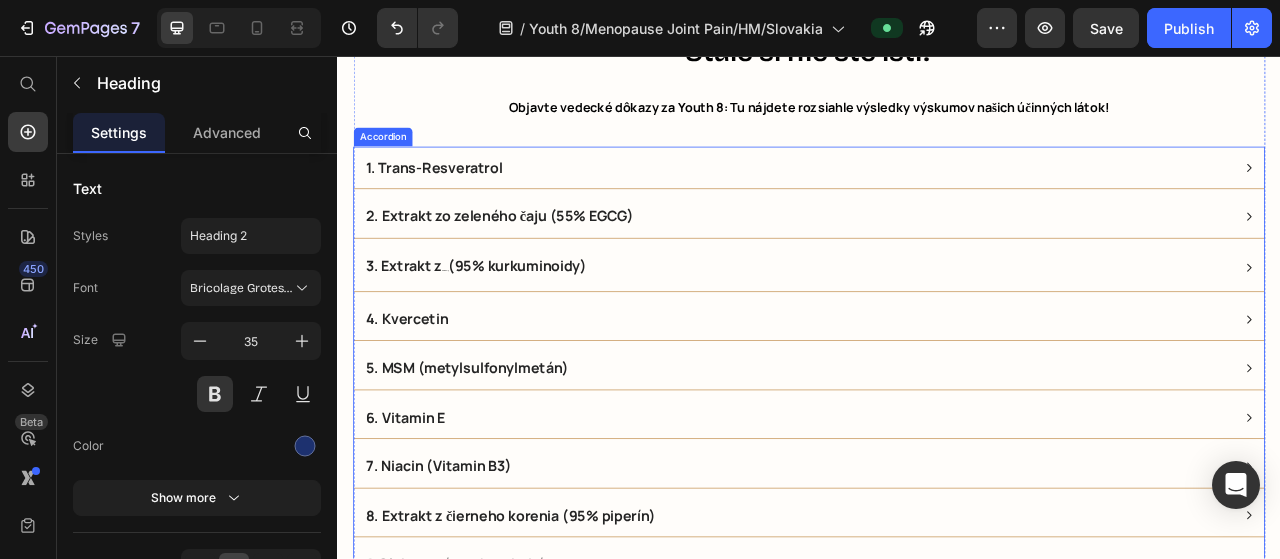 click on "3. Extrakt z  kurkumy  (95% kurkuminoidy)" at bounding box center (513, 326) 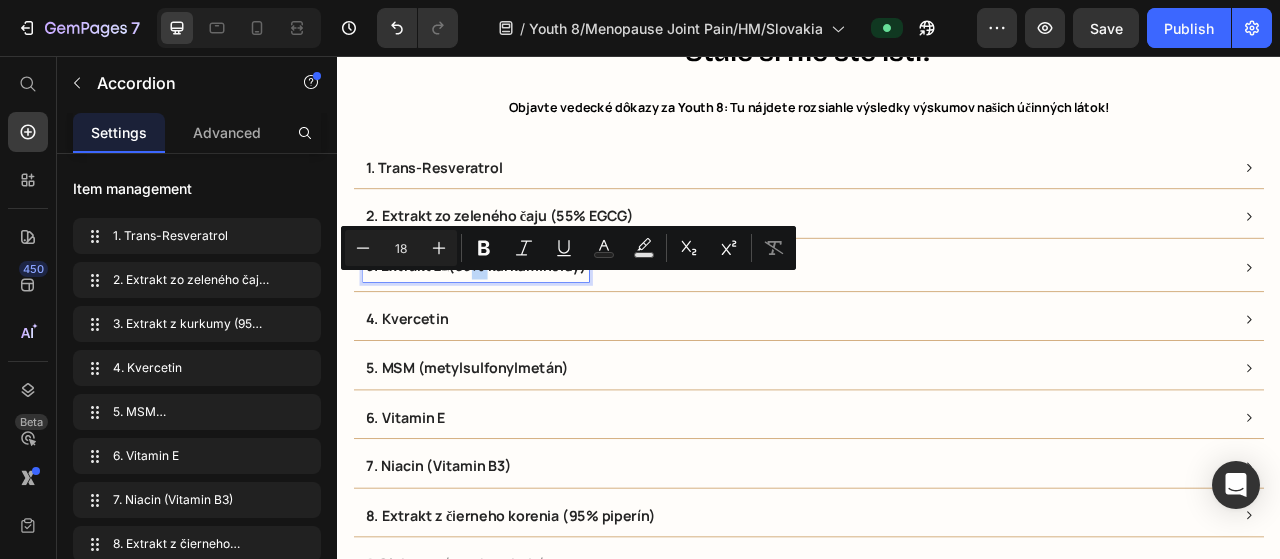 type on "2" 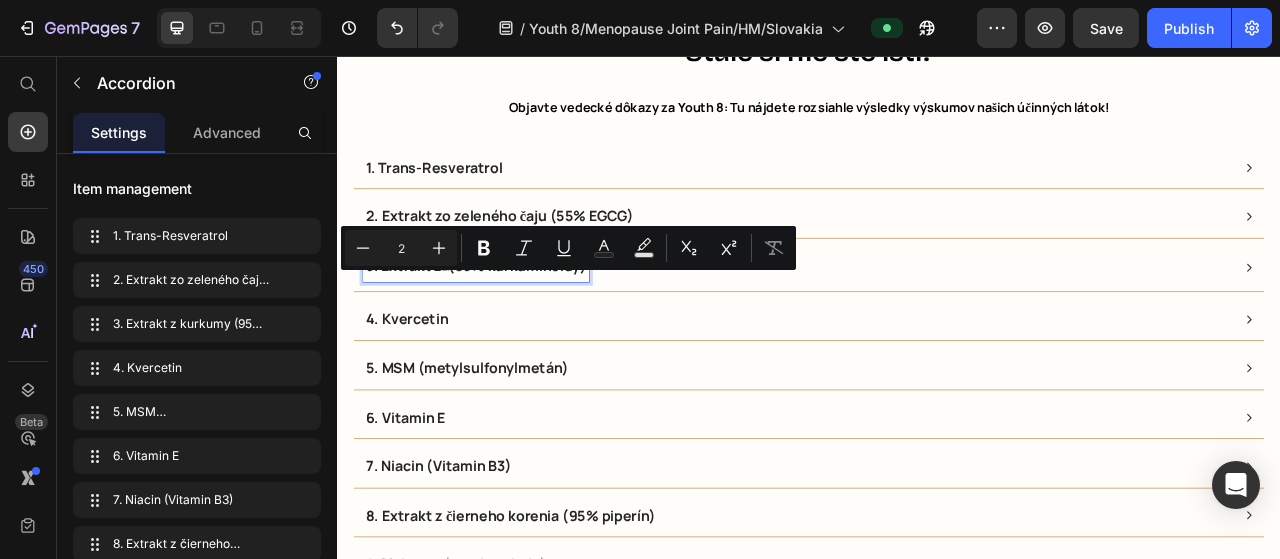 click on "3. Extrakt z  kurkumy  (95% kurkuminoidy)" at bounding box center (513, 326) 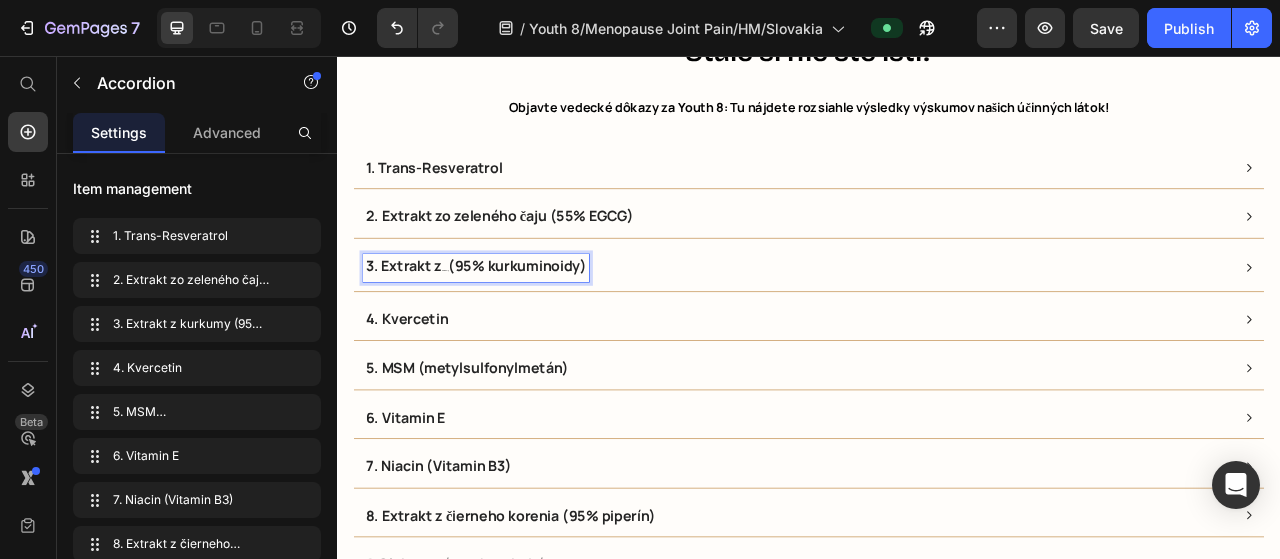 click on "3. Extrakt z  kurkumy  (95% kurkuminoidy)" at bounding box center (513, 326) 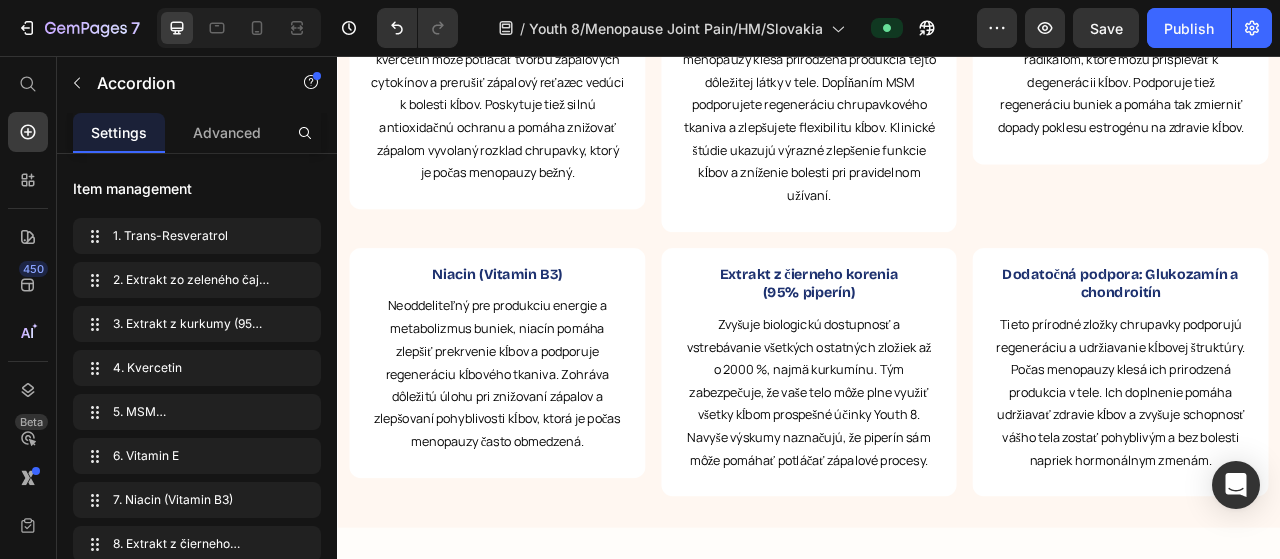 scroll, scrollTop: 10775, scrollLeft: 0, axis: vertical 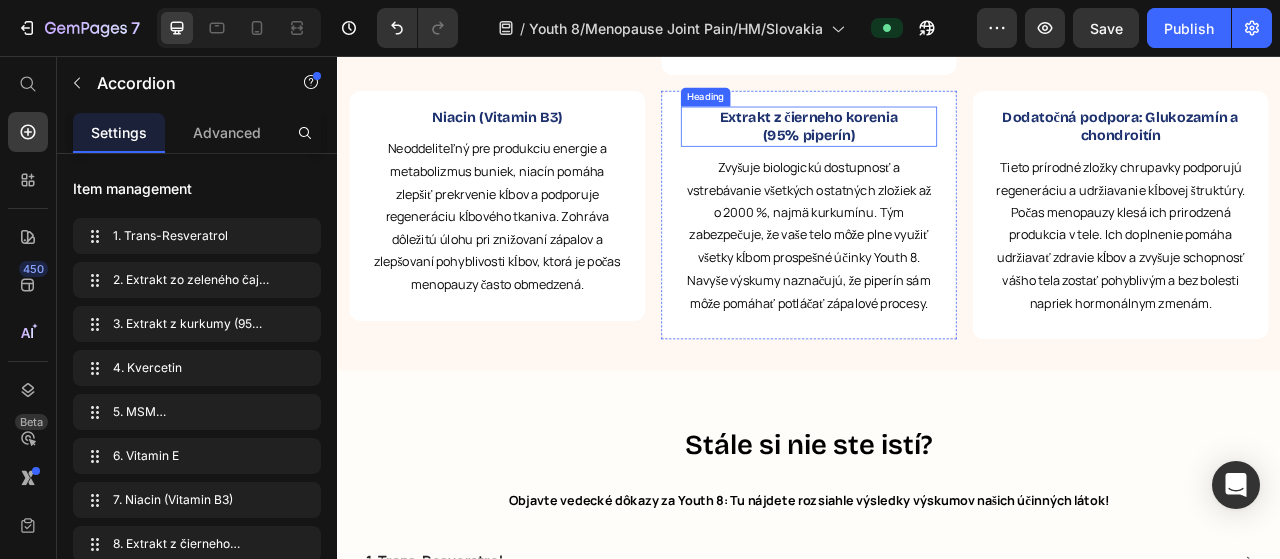 click on "Extrakt z čierneho korenia (95% piperín)" at bounding box center (937, 146) 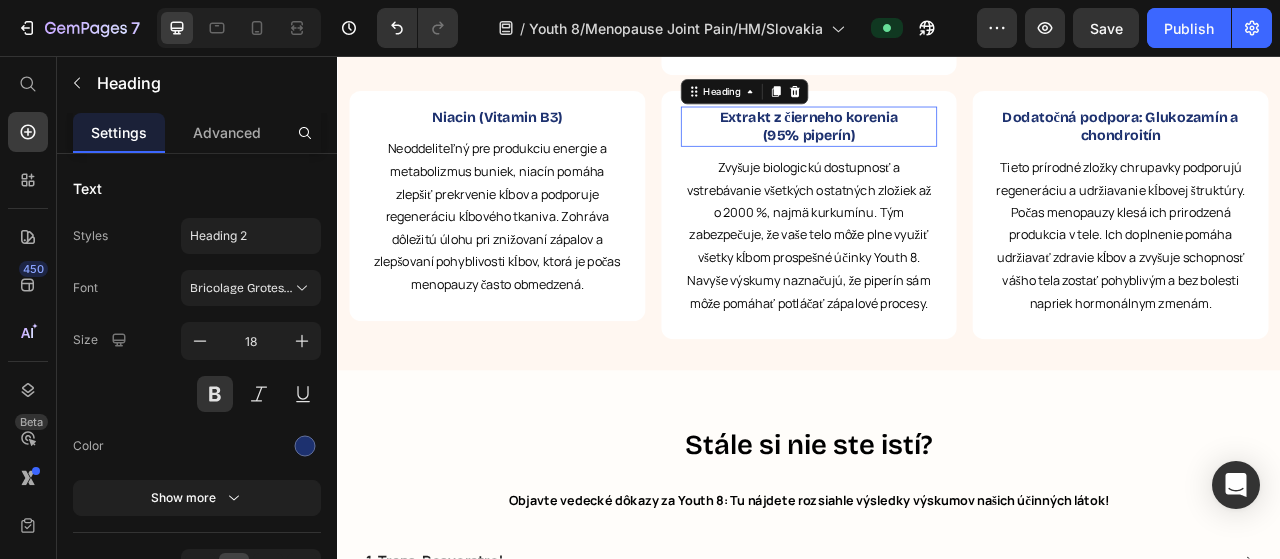 click on "Extrakt z čierneho korenia (95% piperín)" at bounding box center [937, 146] 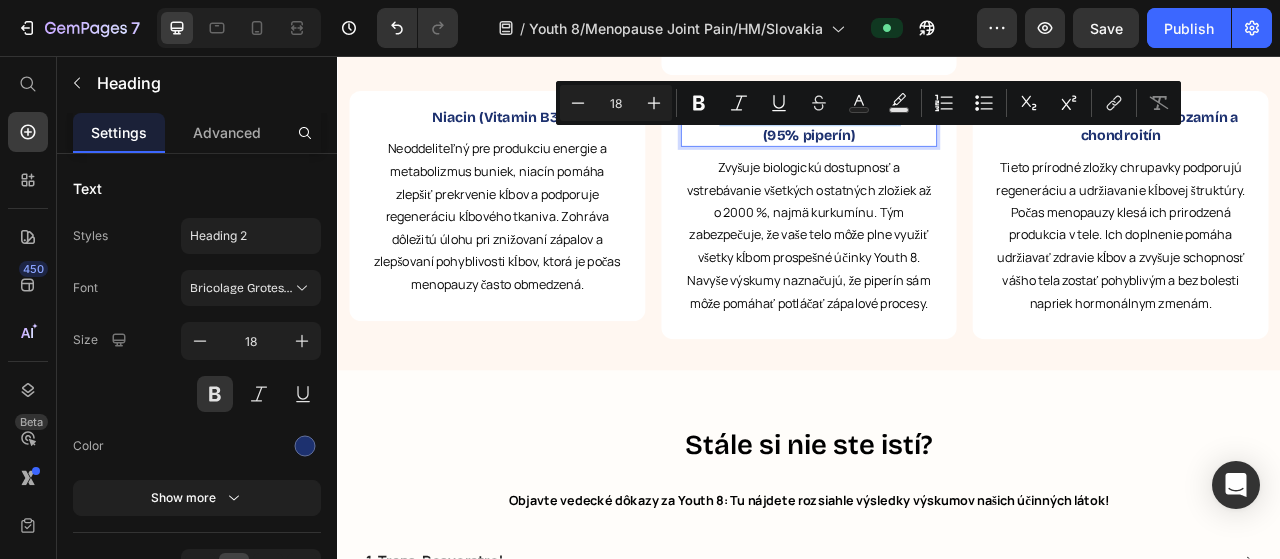 copy on "Extrakt z čierneho korenia" 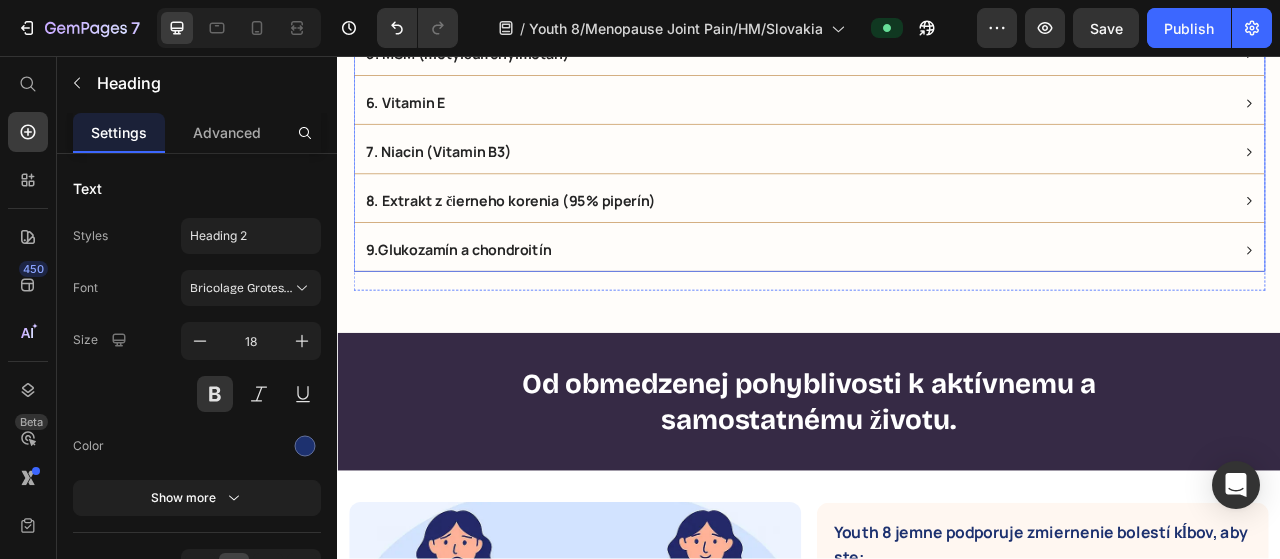 scroll, scrollTop: 11375, scrollLeft: 0, axis: vertical 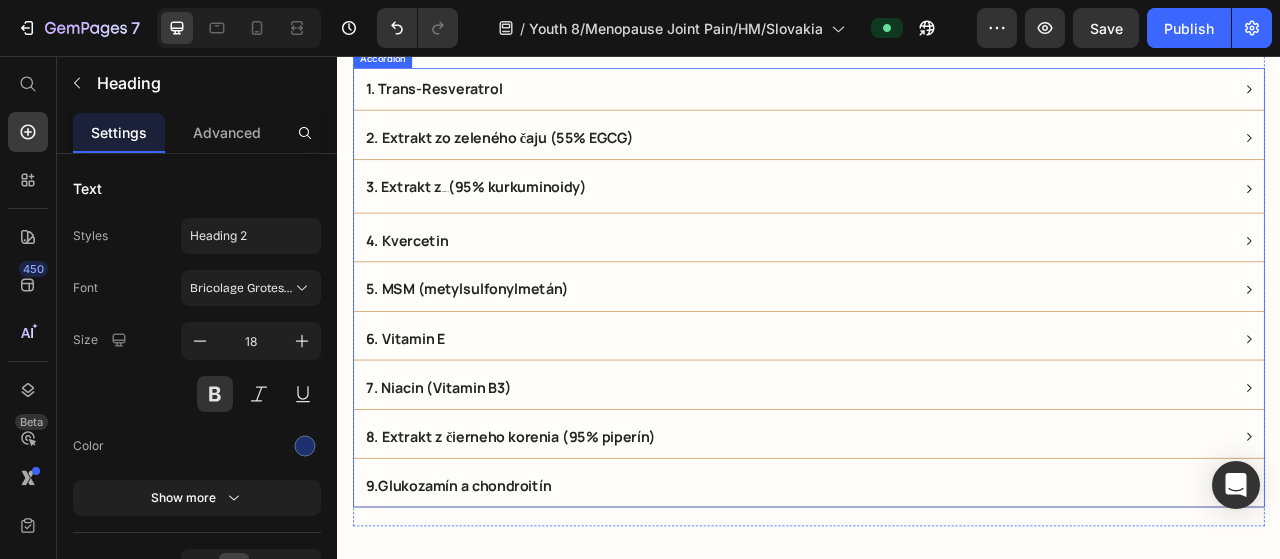 click on "3. Extrakt z  kurkumy  (95% kurkuminoidy)" at bounding box center (513, 226) 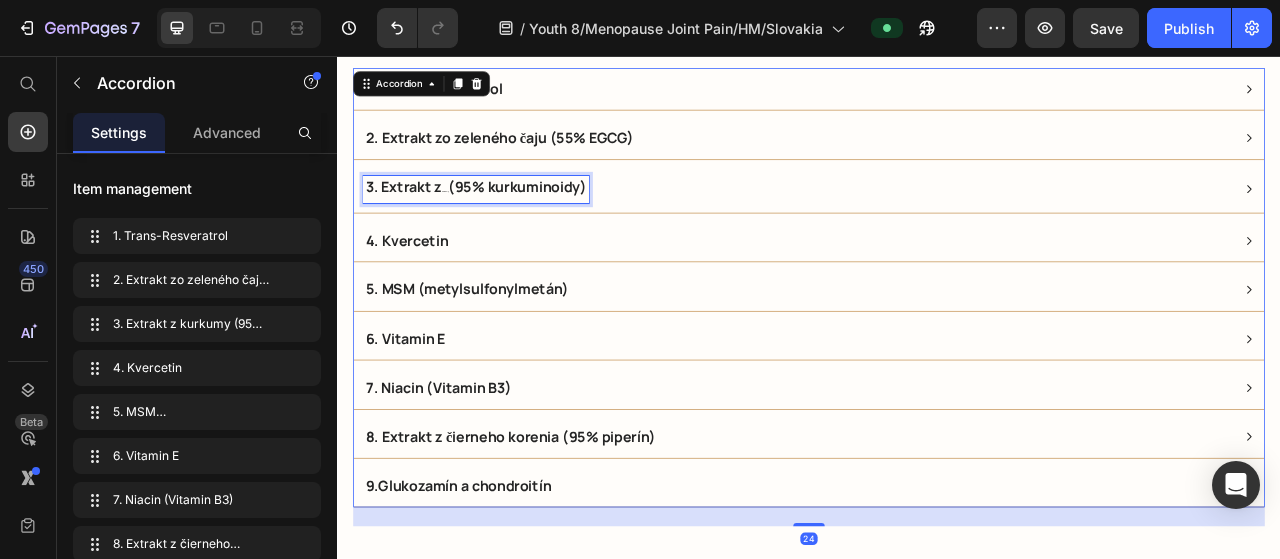click on "3. Extrakt z  kurkumy  (95% kurkuminoidy)" at bounding box center [513, 226] 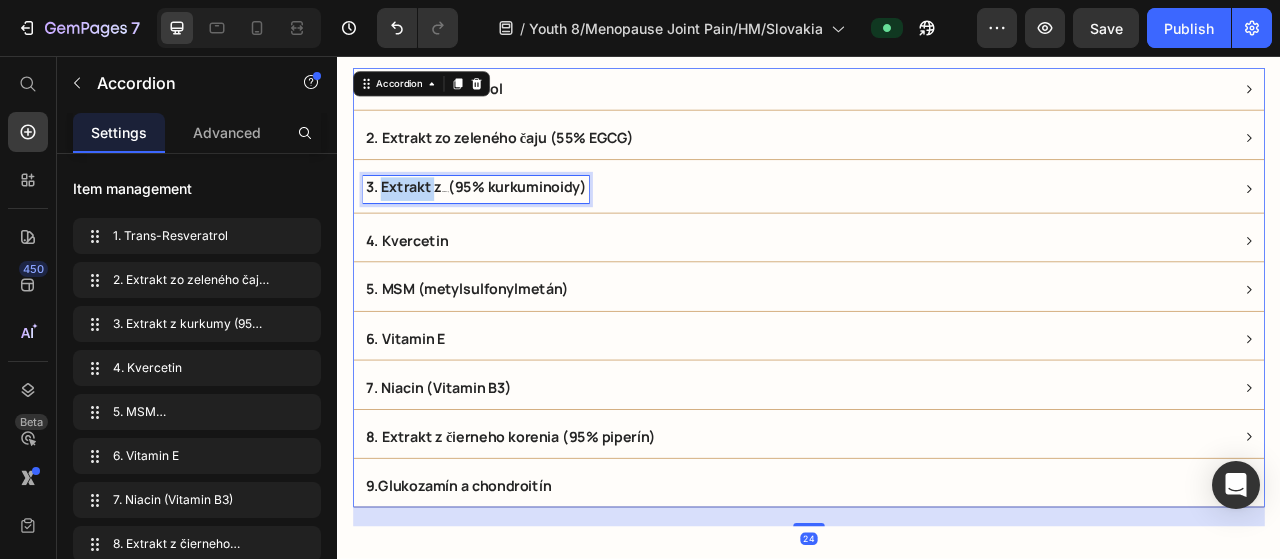 click on "3. Extrakt z  kurkumy  (95% kurkuminoidy)" at bounding box center (513, 226) 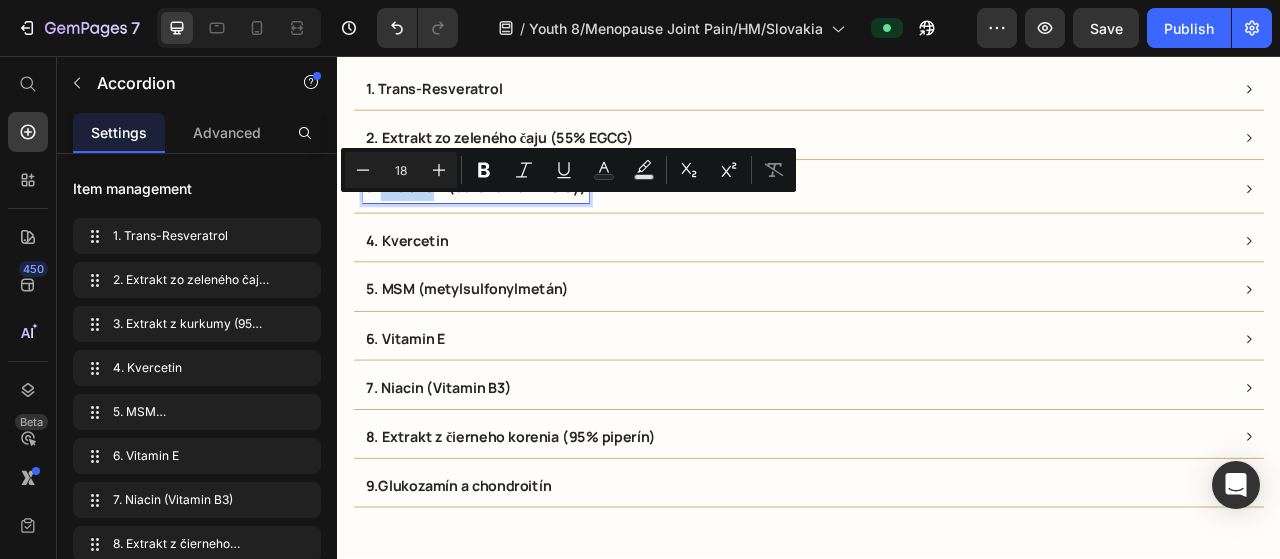 click on "3. Extrakt z  kurkumy  (95% kurkuminoidy)" at bounding box center (513, 226) 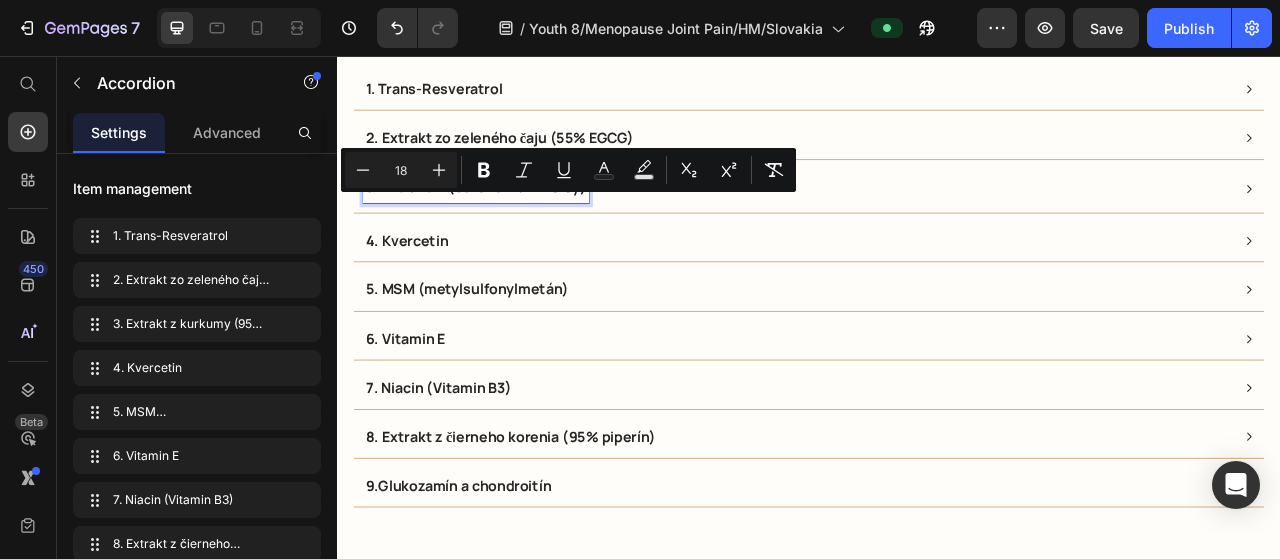 drag, startPoint x: 442, startPoint y: 258, endPoint x: 483, endPoint y: 251, distance: 41.59327 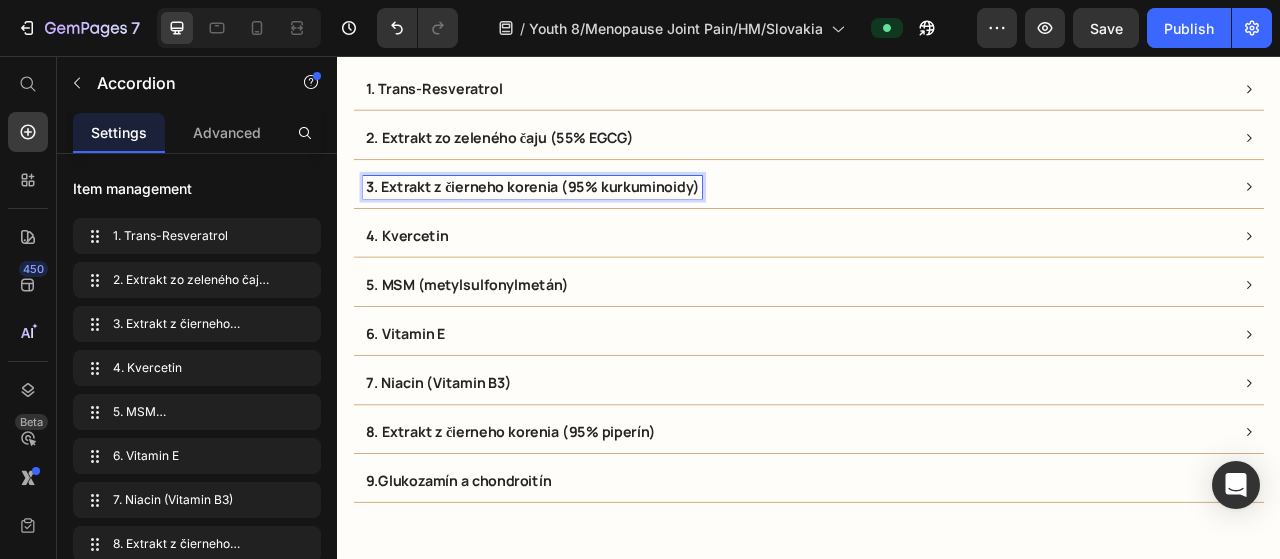 click on "Save" at bounding box center (1106, 28) 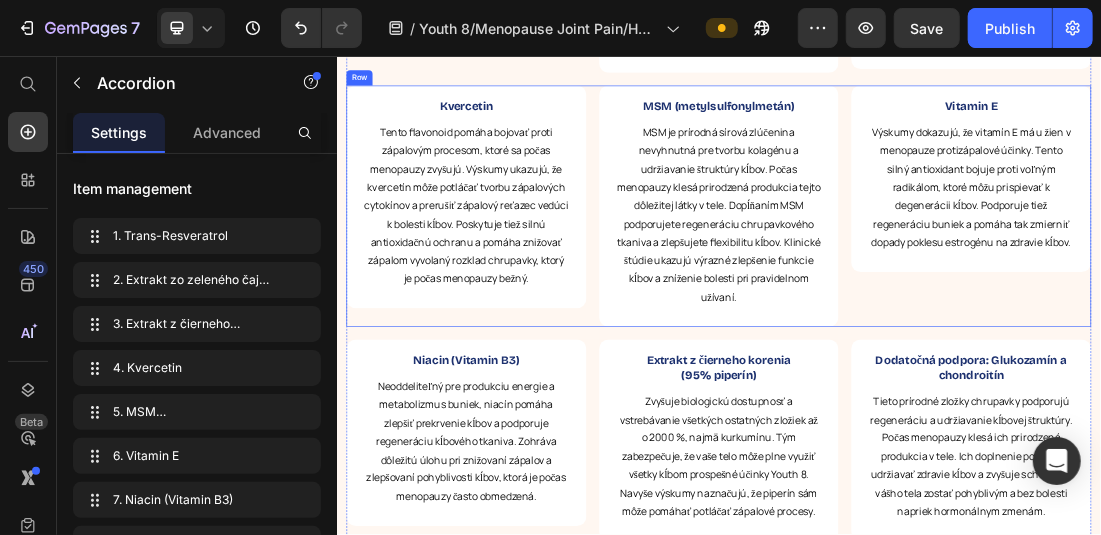 scroll, scrollTop: 10574, scrollLeft: 0, axis: vertical 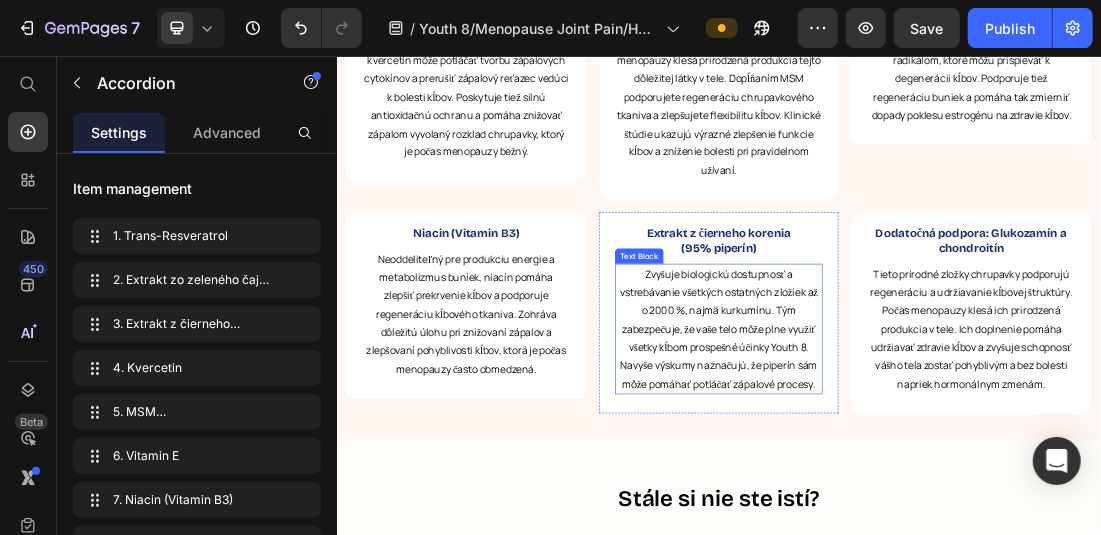 click on "Zvyšuje biologickú dostupnosť a vstrebávanie všetkých ostatných zložiek až o 2000 %, najmä kurkumínu. Tým zabezpečuje, že vaše telo môže plne využiť všetky kĺbom prospešné účinky Youth 8. Navyše výskumy naznačujú, že piperín sám môže pomáhať potláčať zápalové procesy." at bounding box center [935, 484] 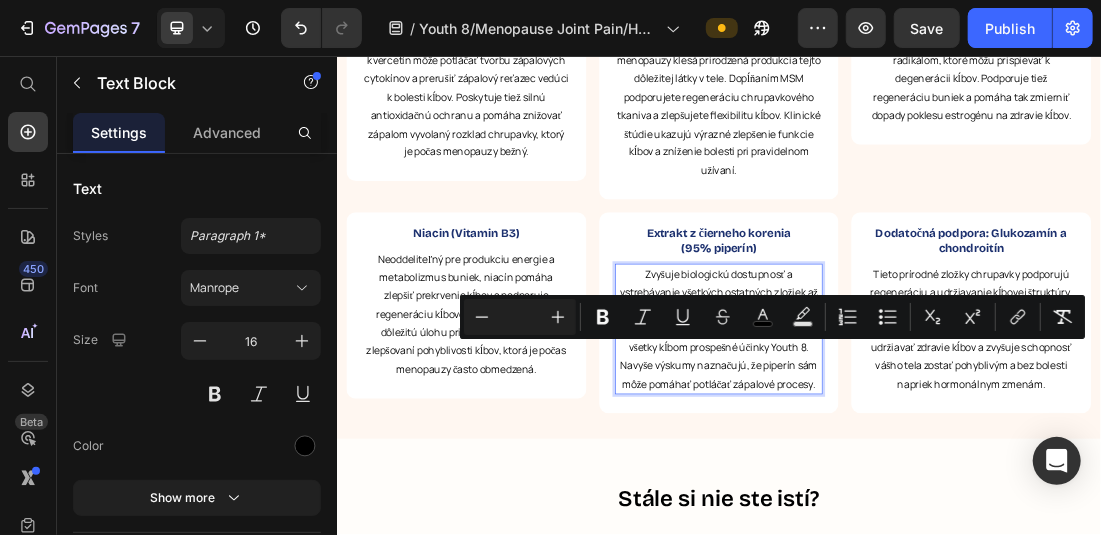 click on "Zvyšuje biologickú dostupnosť a vstrebávanie všetkých ostatných zložiek až o 2000 %, najmä kurkumínu. Tým zabezpečuje, že vaše telo môže plne využiť všetky kĺbom prospešné účinky Youth 8. Navyše výskumy naznačujú, že piperín sám môže pomáhať potláčať zápalové procesy." at bounding box center (935, 484) 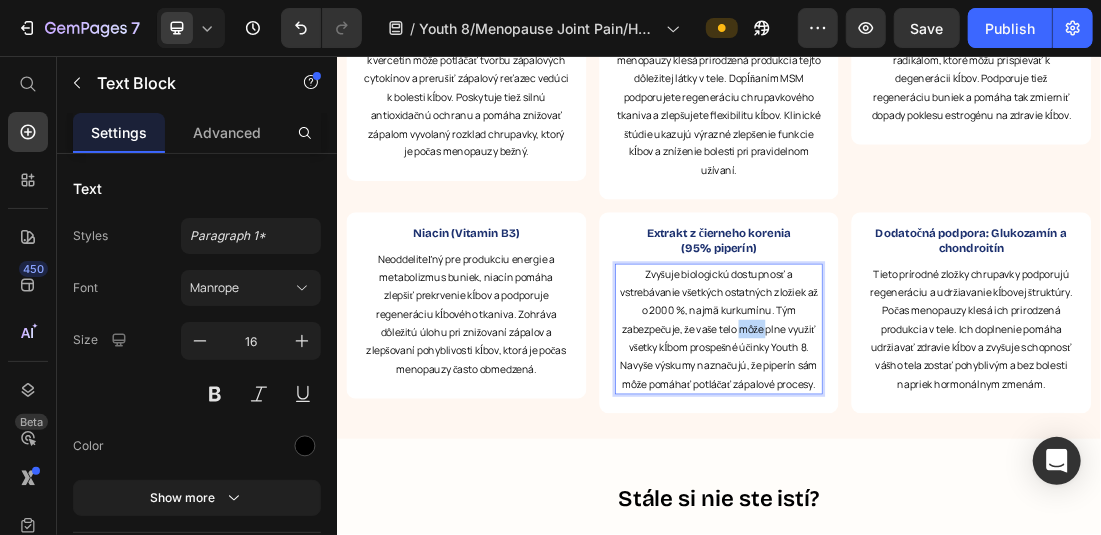 click on "Zvyšuje biologickú dostupnosť a vstrebávanie všetkých ostatných zložiek až o 2000 %, najmä kurkumínu. Tým zabezpečuje, že vaše telo môže plne využiť všetky kĺbom prospešné účinky Youth 8. Navyše výskumy naznačujú, že piperín sám môže pomáhať potláčať zápalové procesy." at bounding box center [935, 484] 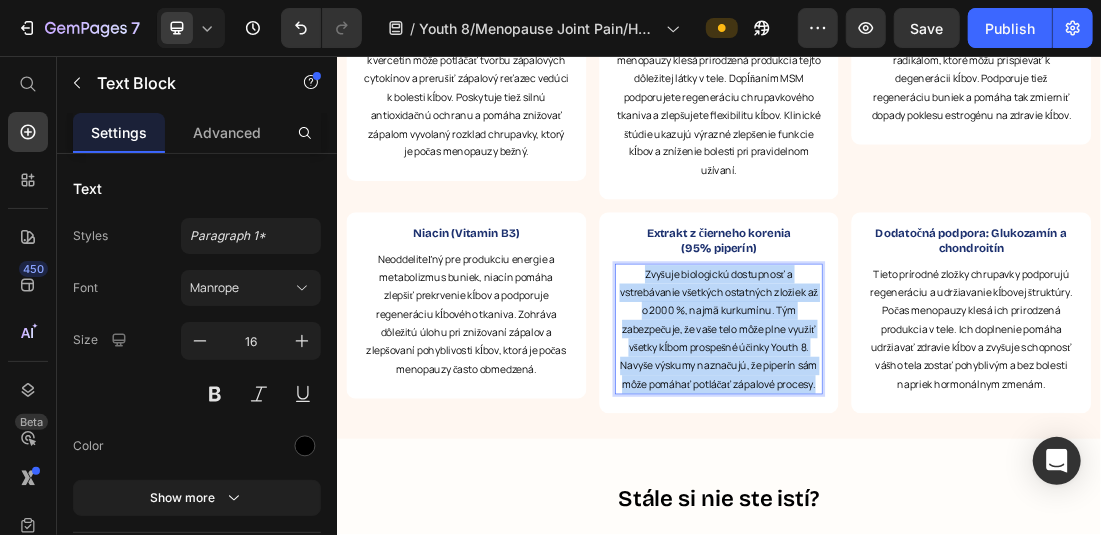 click on "Zvyšuje biologickú dostupnosť a vstrebávanie všetkých ostatných zložiek až o 2000 %, najmä kurkumínu. Tým zabezpečuje, že vaše telo môže plne využiť všetky kĺbom prospešné účinky Youth 8. Navyše výskumy naznačujú, že piperín sám môže pomáhať potláčať zápalové procesy." at bounding box center (935, 484) 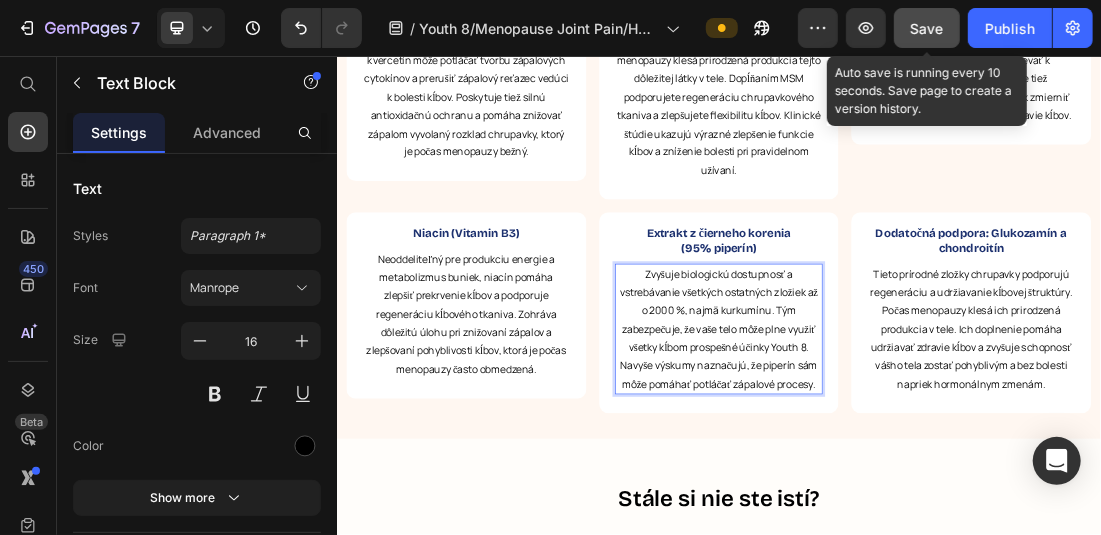 drag, startPoint x: 915, startPoint y: 15, endPoint x: 989, endPoint y: 504, distance: 494.56747 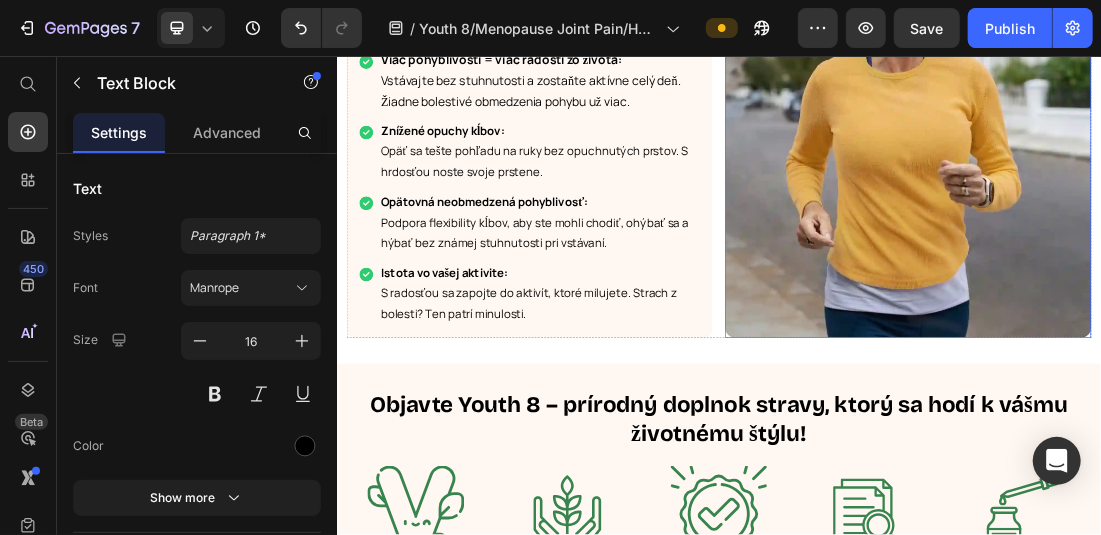 scroll, scrollTop: 12974, scrollLeft: 0, axis: vertical 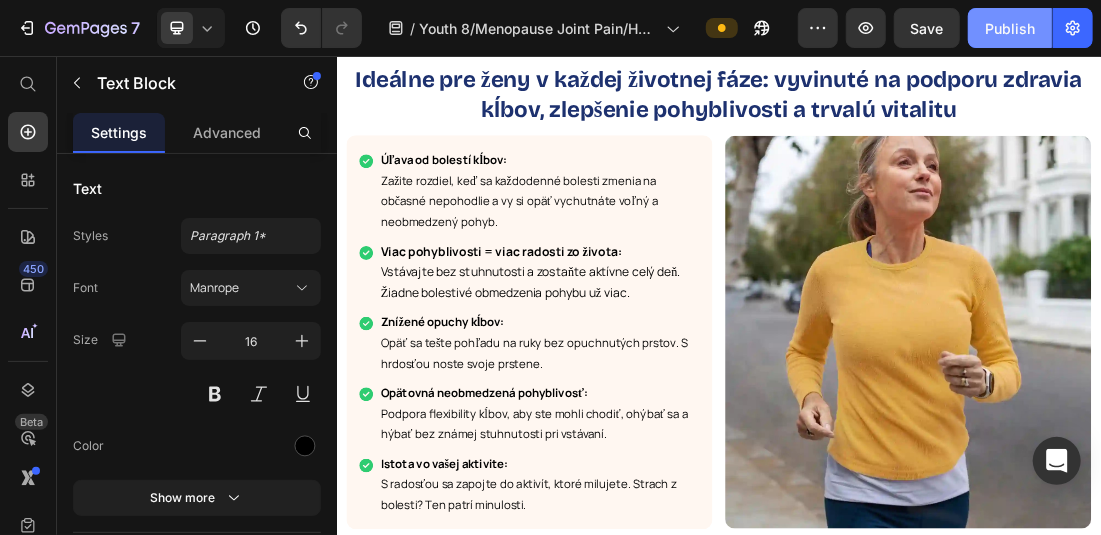 click on "Publish" at bounding box center (1010, 28) 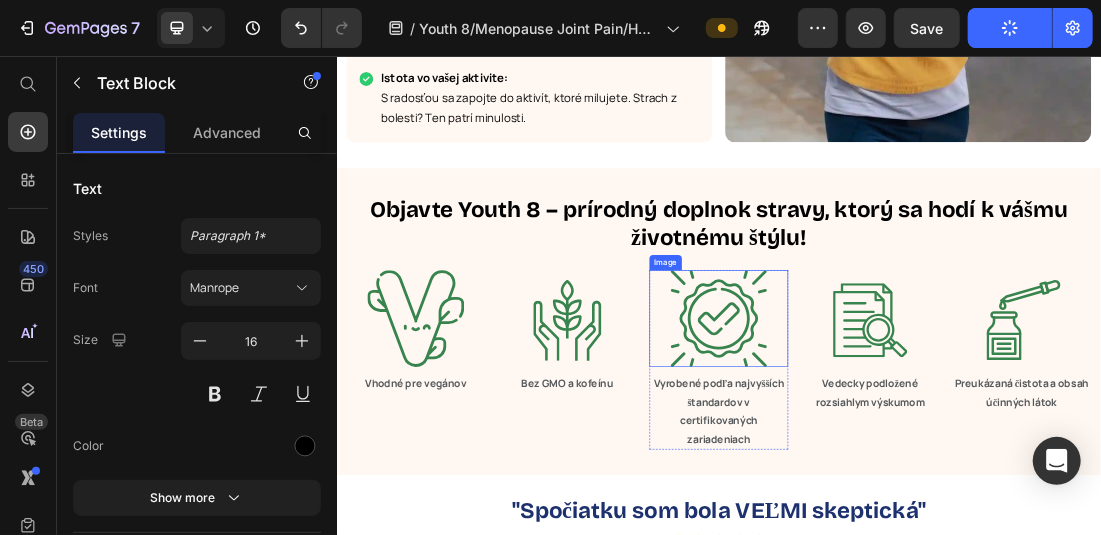 scroll, scrollTop: 14074, scrollLeft: 0, axis: vertical 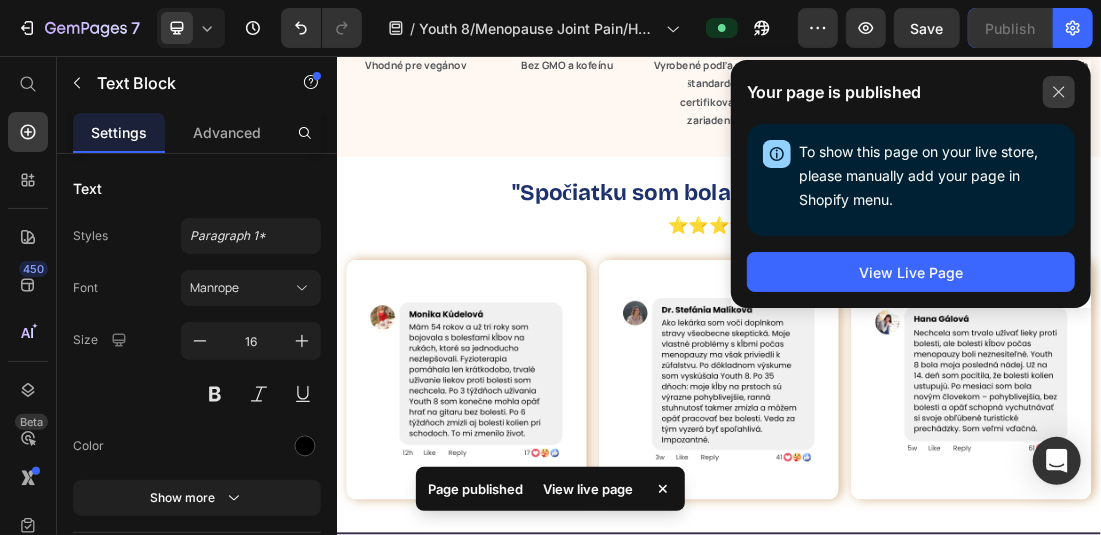 click 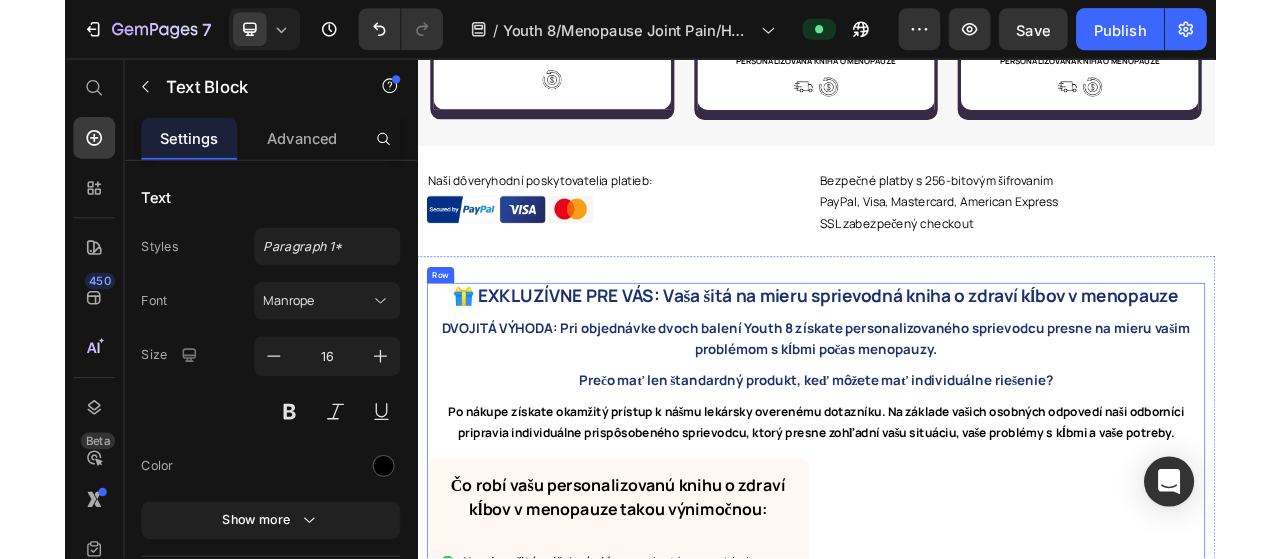 scroll, scrollTop: 16274, scrollLeft: 0, axis: vertical 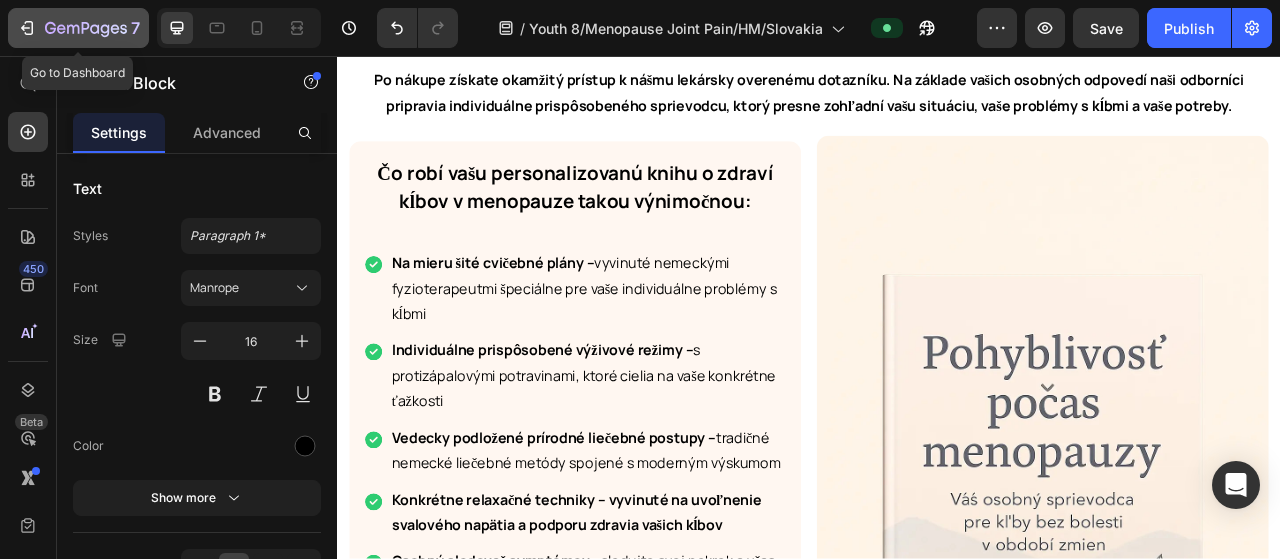 click 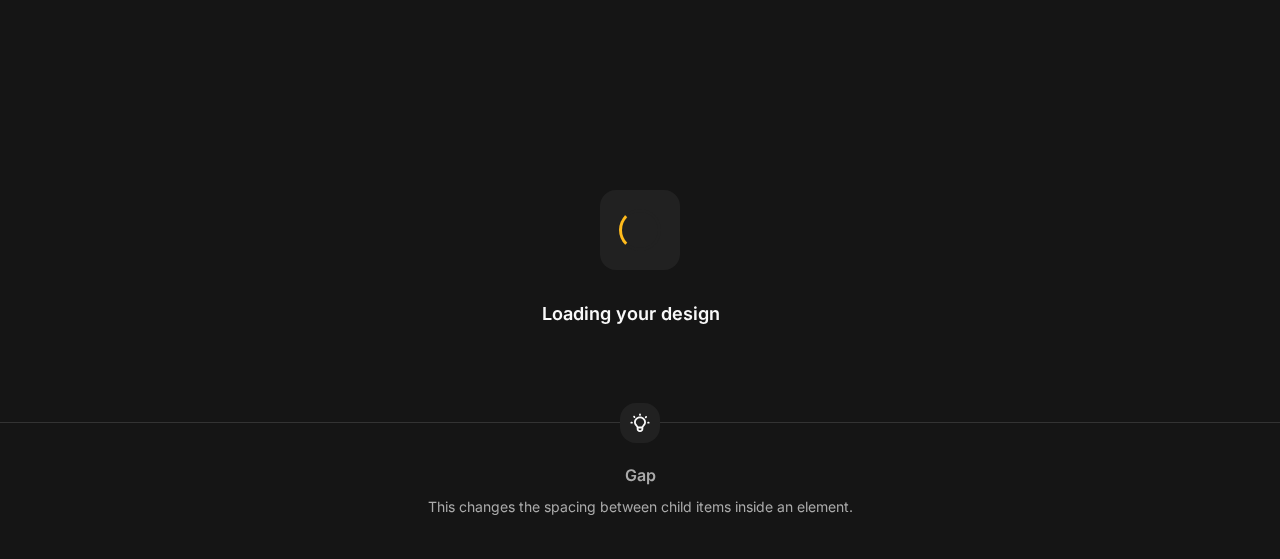 scroll, scrollTop: 0, scrollLeft: 0, axis: both 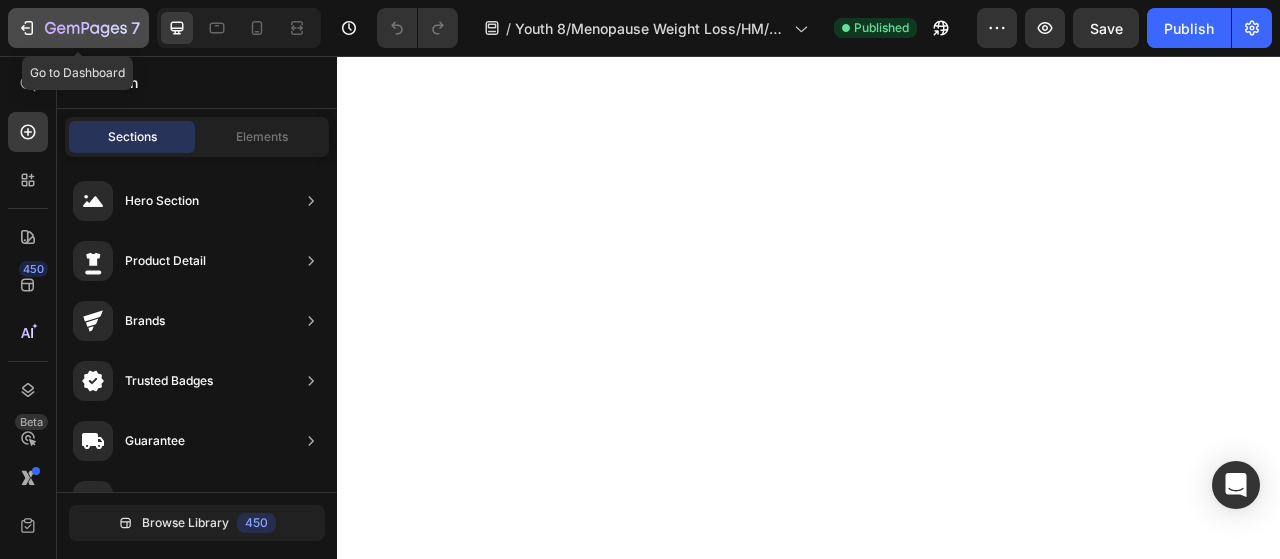 click on "7" 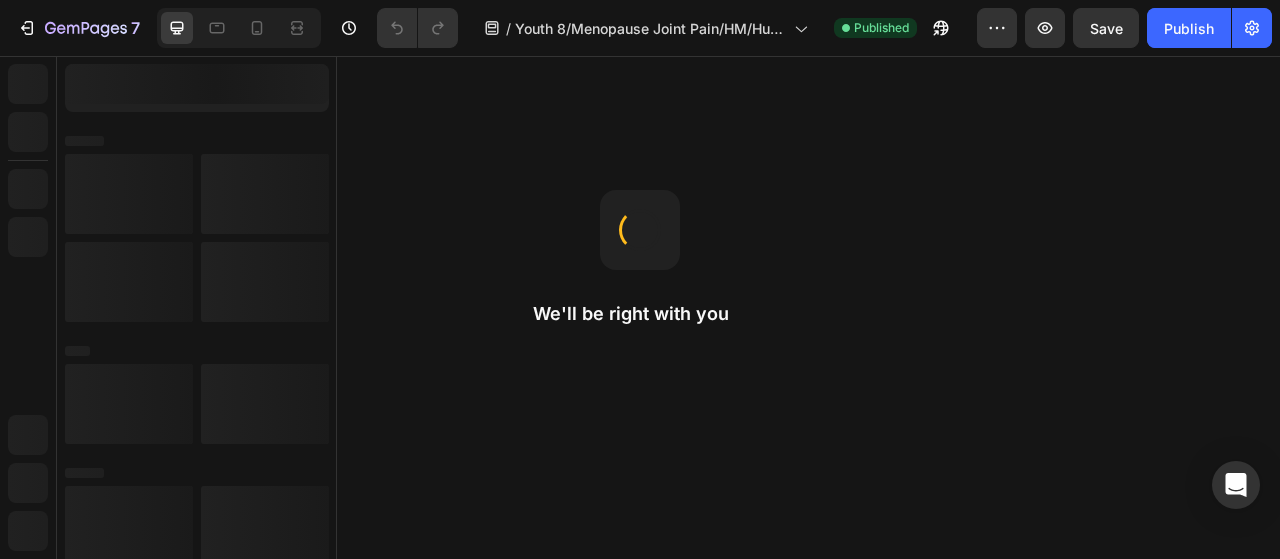 scroll, scrollTop: 0, scrollLeft: 0, axis: both 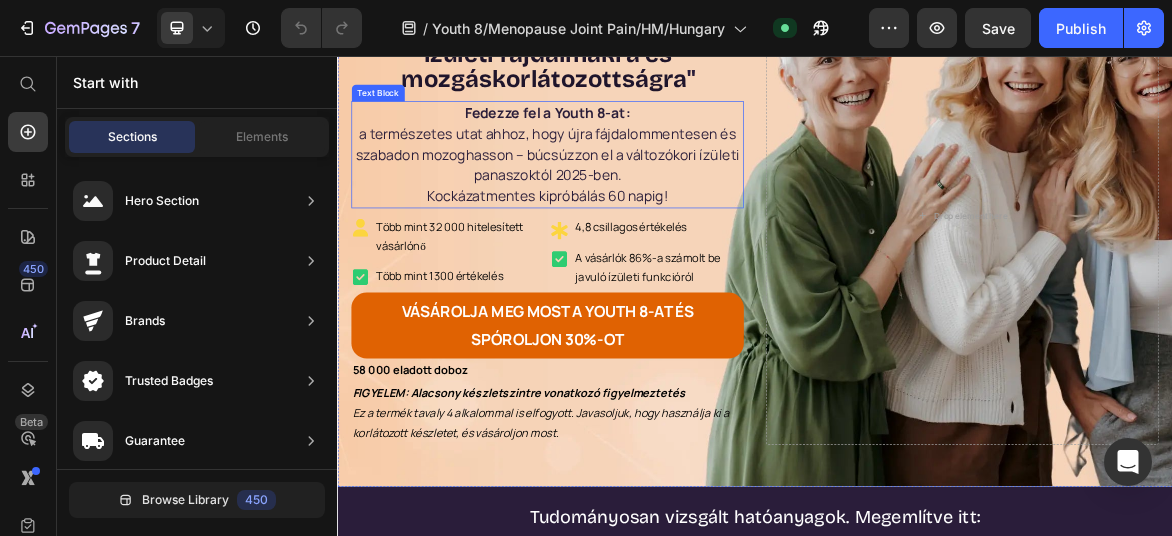 click on "Kockázatmentes kipróbálás 60 napig!" at bounding box center (639, 258) 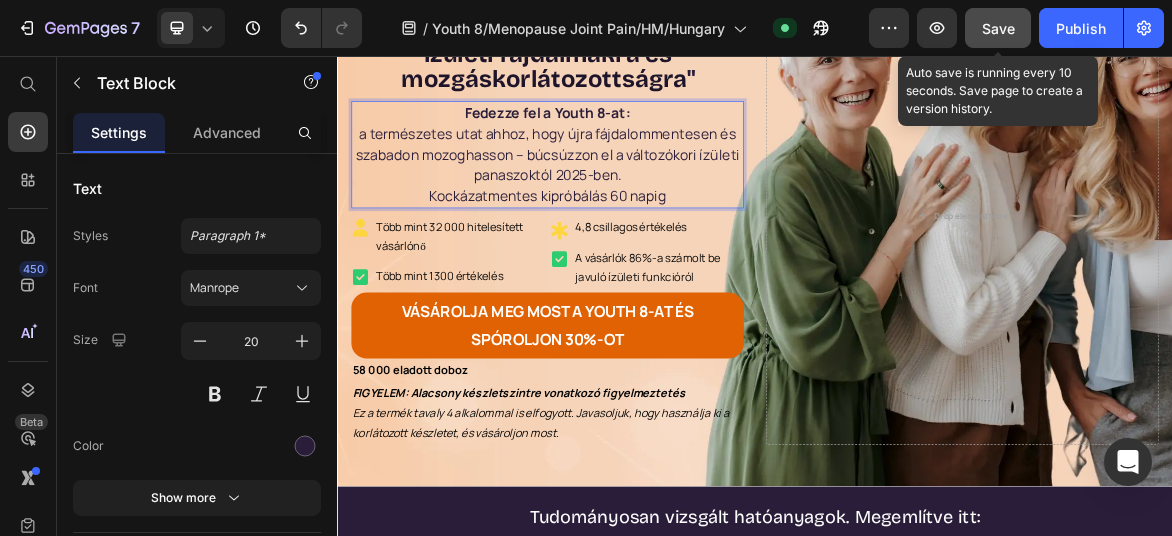 click on "Save" 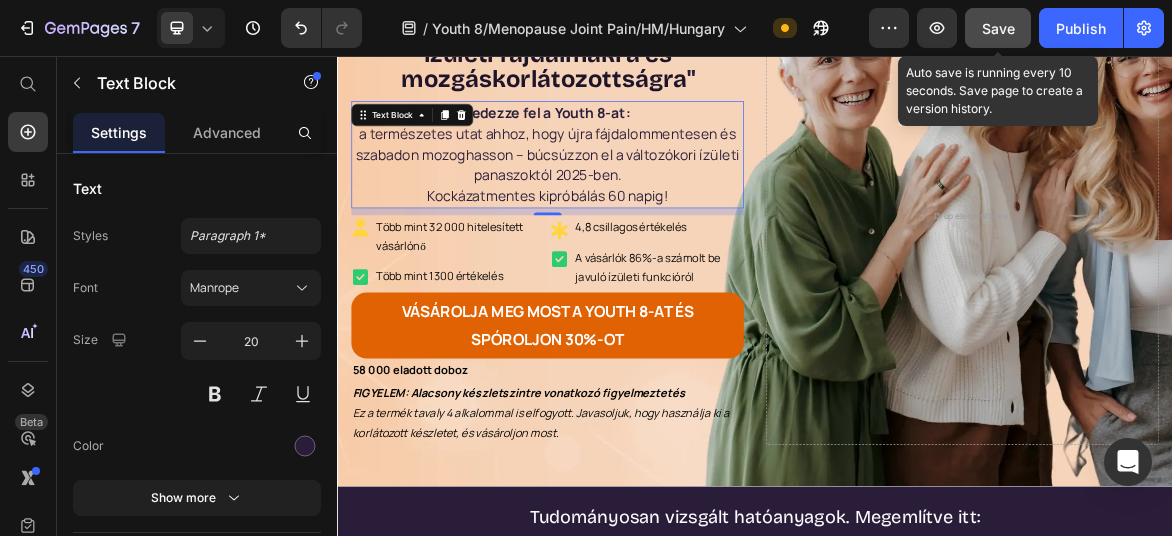 click on "Save" 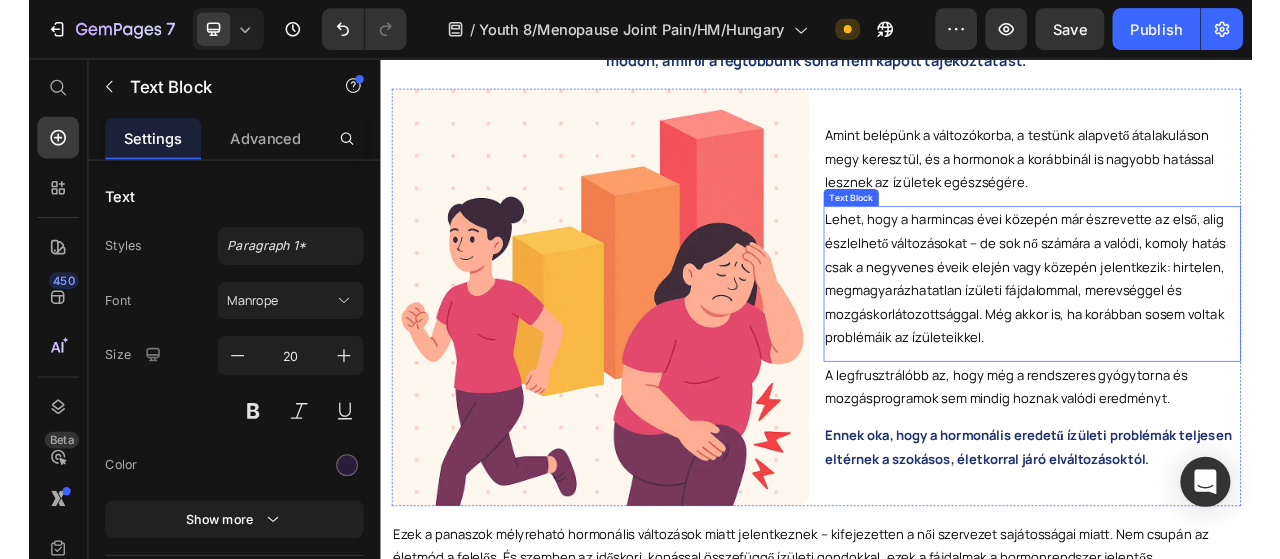 scroll, scrollTop: 5100, scrollLeft: 0, axis: vertical 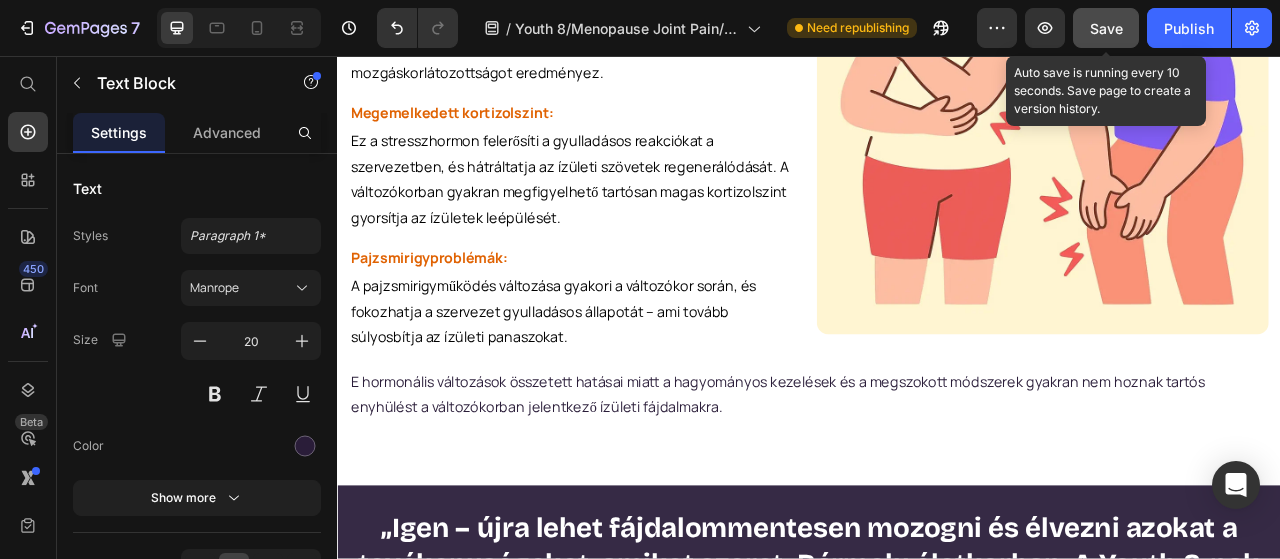 click on "Save" 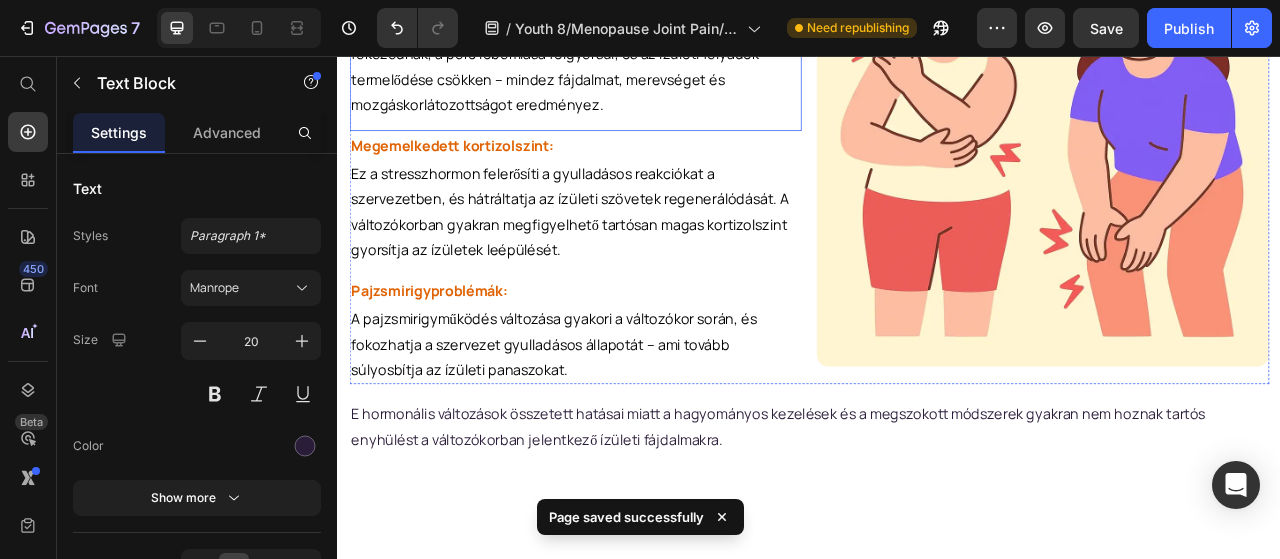 scroll, scrollTop: 3100, scrollLeft: 0, axis: vertical 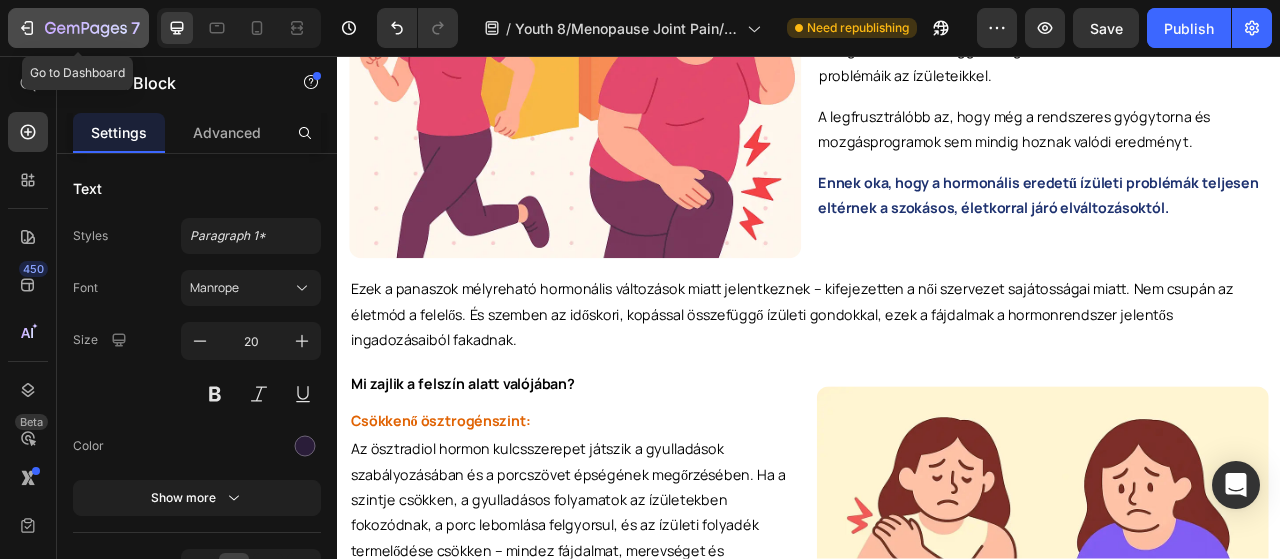 click 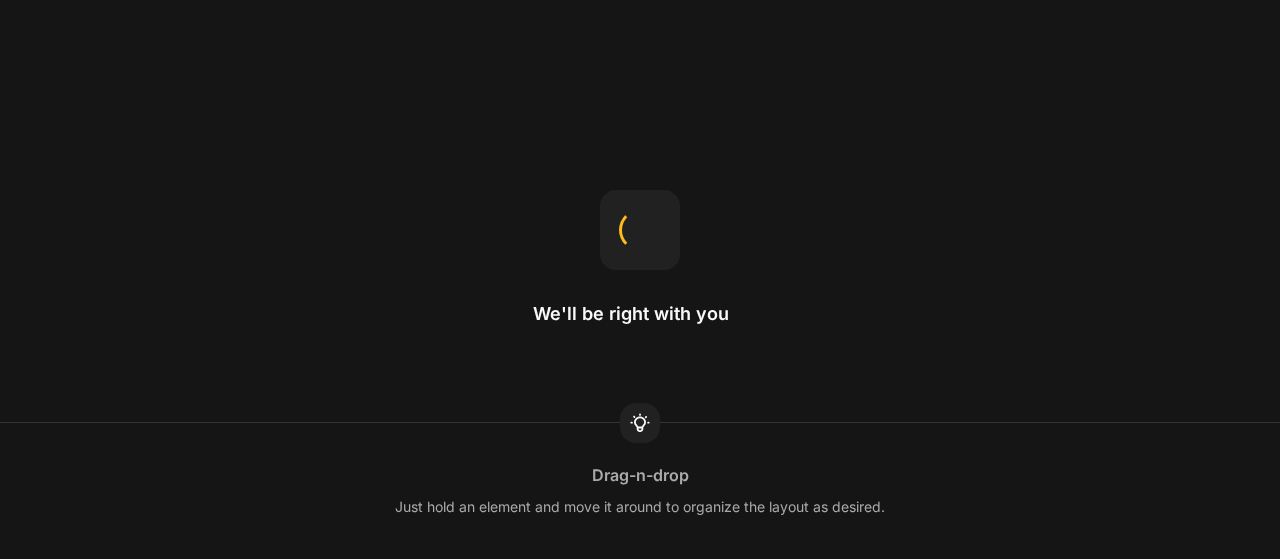 scroll, scrollTop: 0, scrollLeft: 0, axis: both 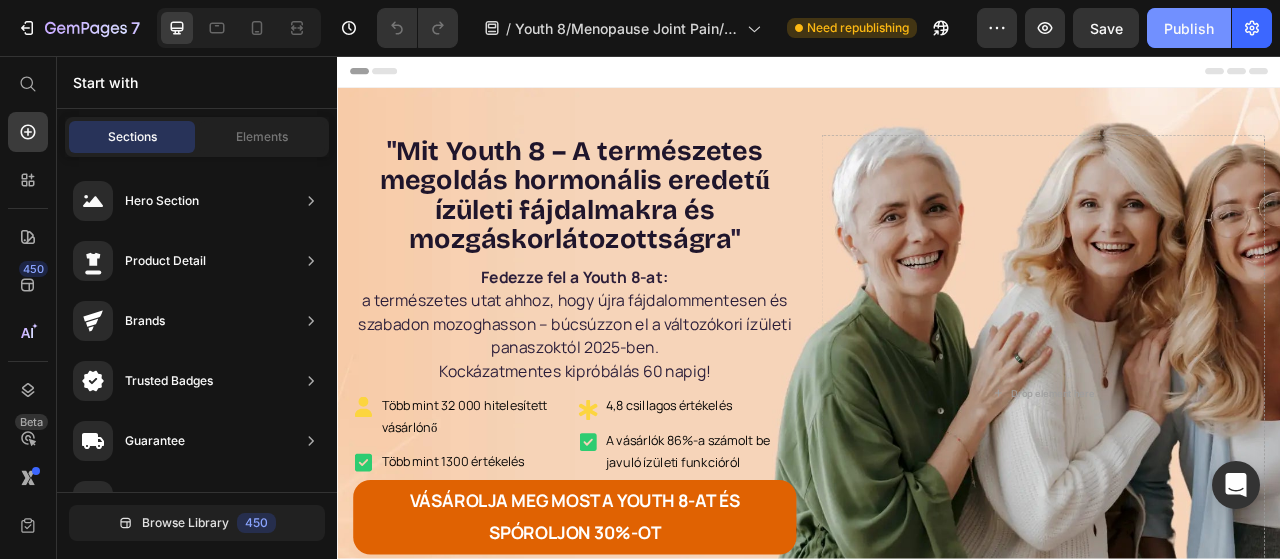 click on "Publish" at bounding box center [1189, 28] 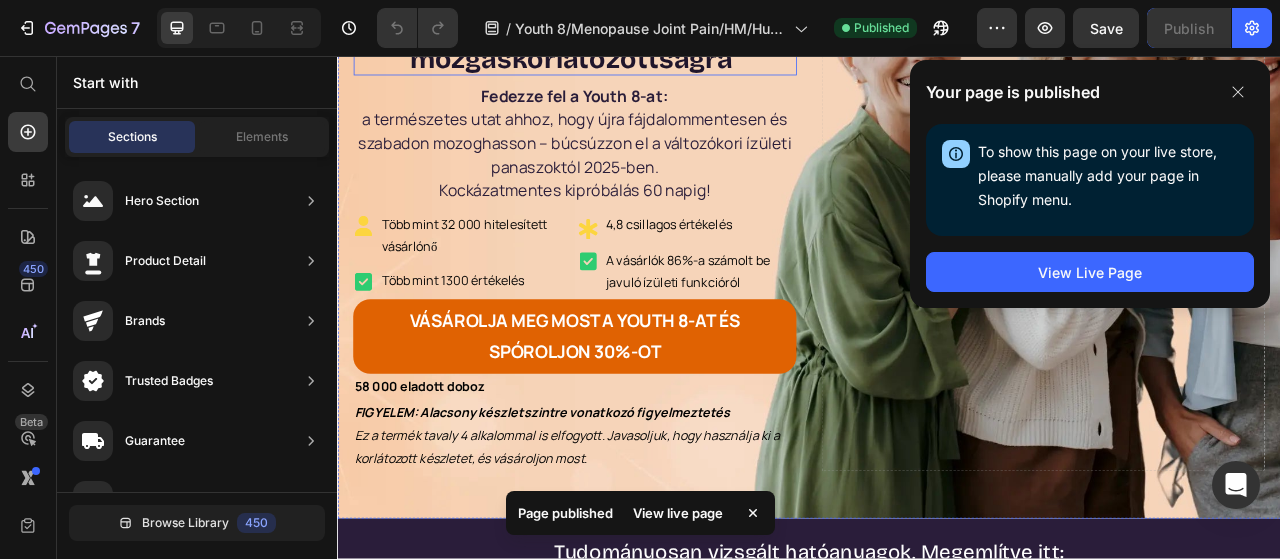 scroll, scrollTop: 0, scrollLeft: 0, axis: both 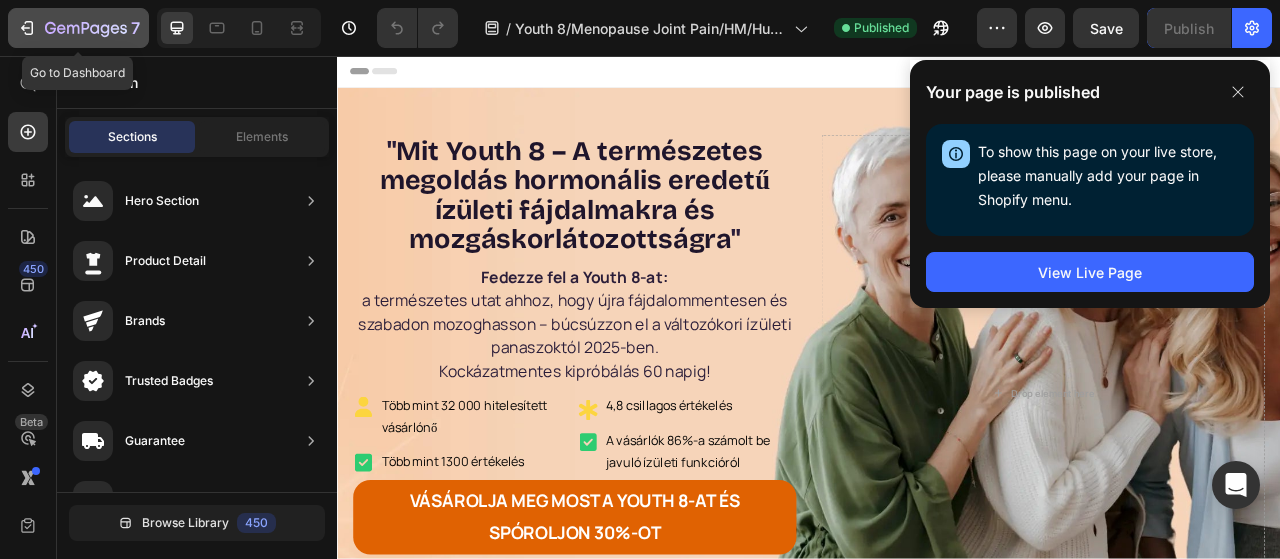 click 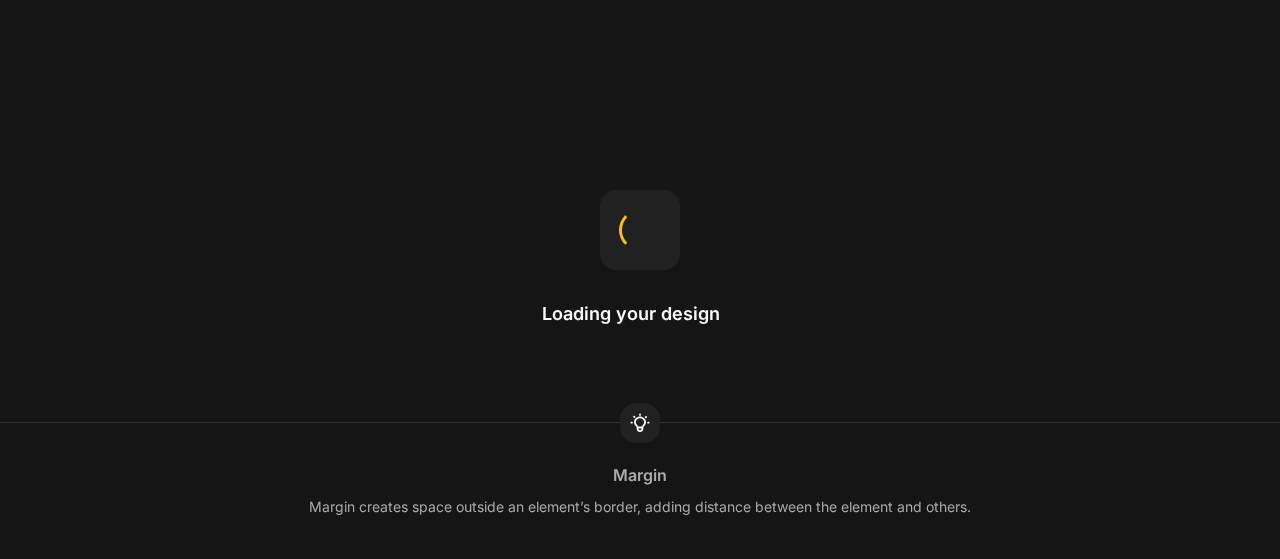 scroll, scrollTop: 0, scrollLeft: 0, axis: both 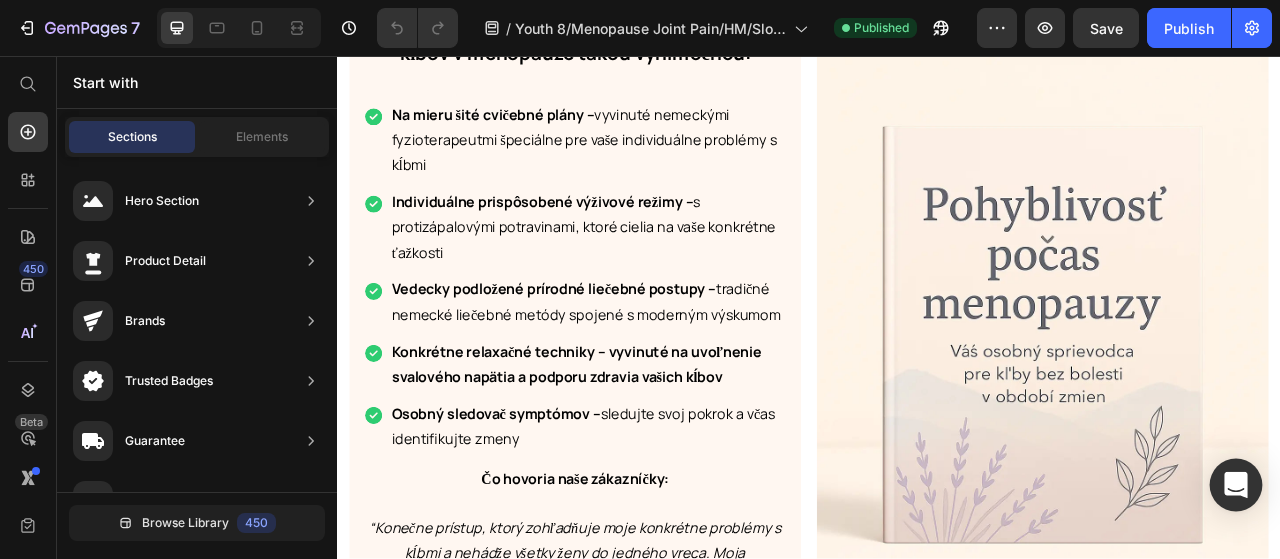 click at bounding box center [1236, 485] 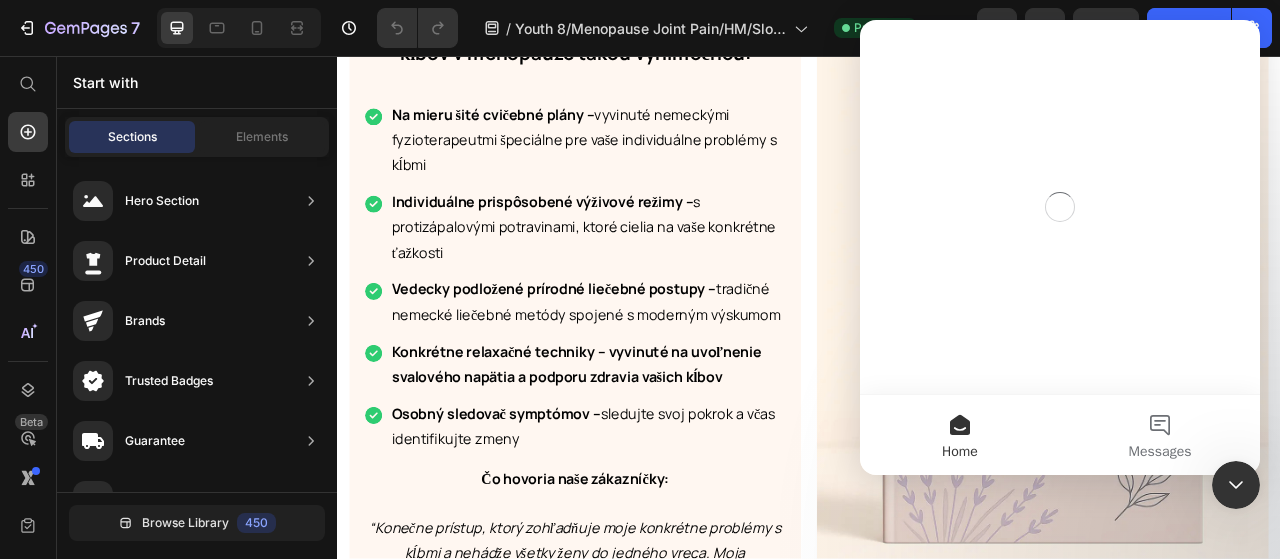 scroll, scrollTop: 0, scrollLeft: 0, axis: both 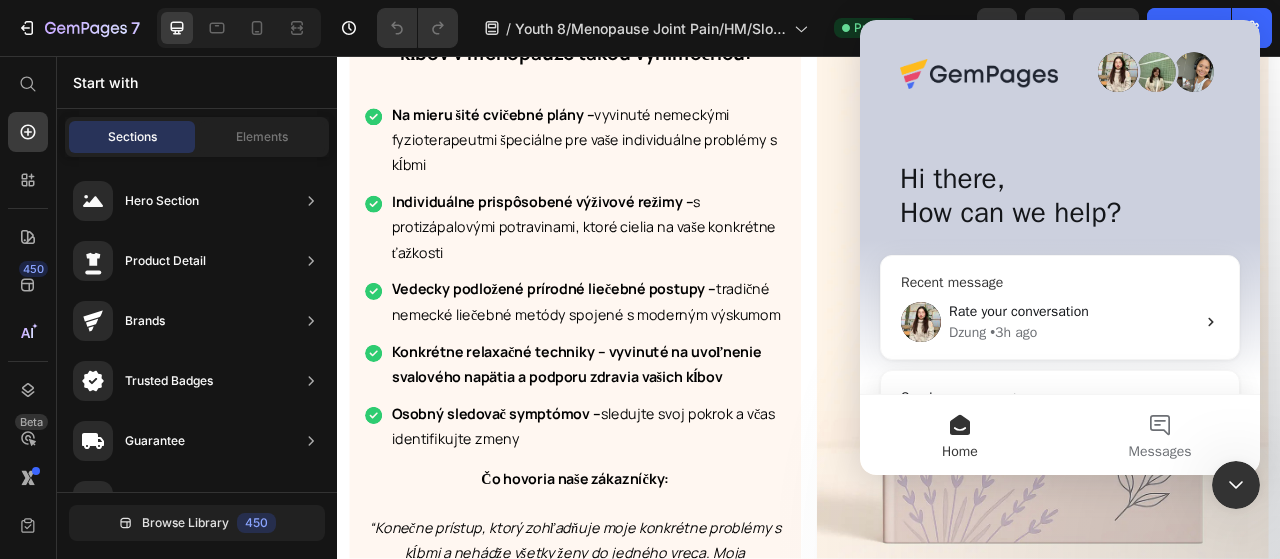 click on "[NAME] •  3h ago" at bounding box center (1072, 332) 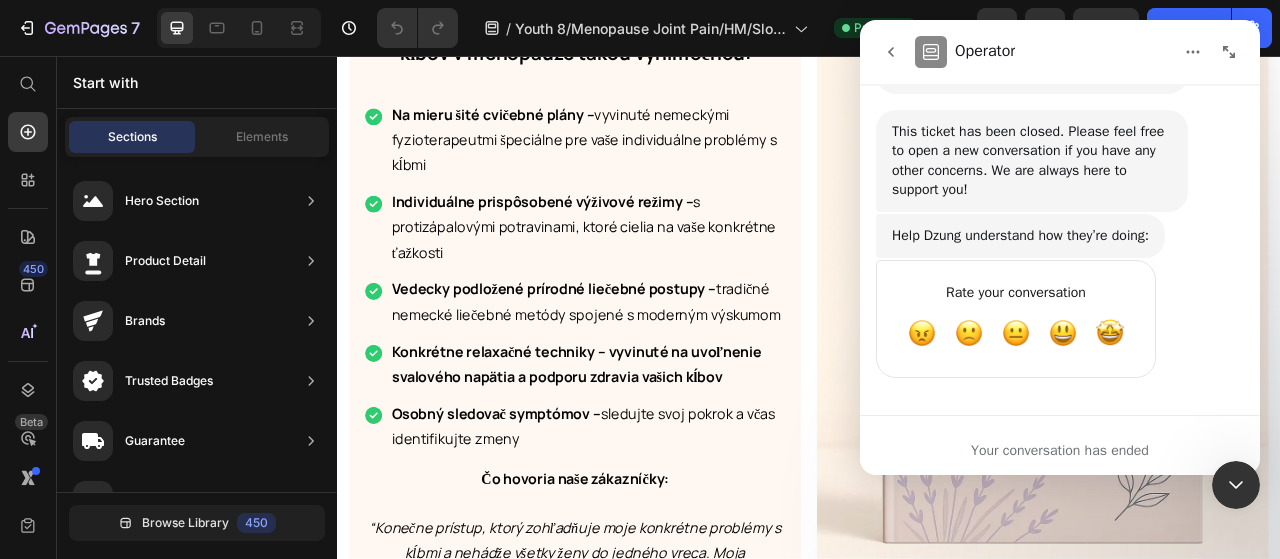 scroll, scrollTop: 4410, scrollLeft: 0, axis: vertical 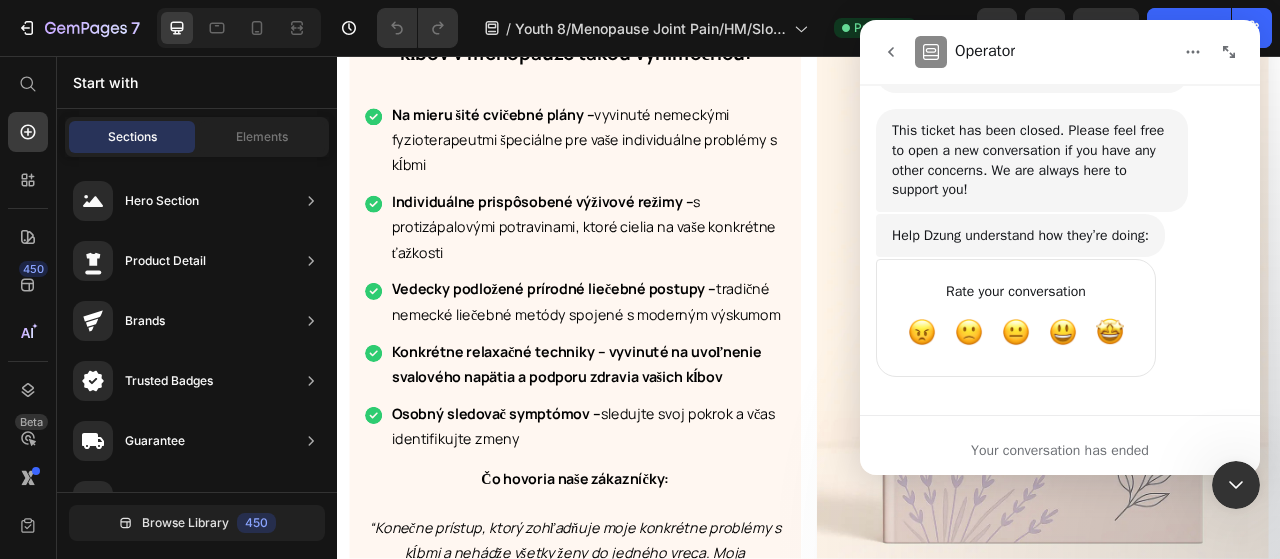 click 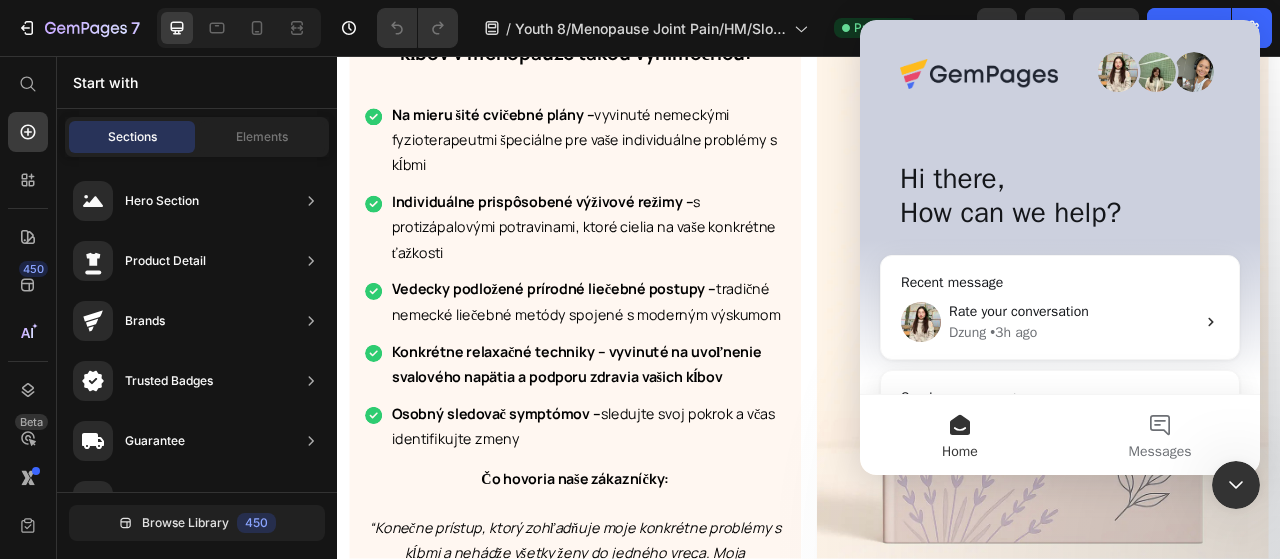 scroll, scrollTop: 0, scrollLeft: 0, axis: both 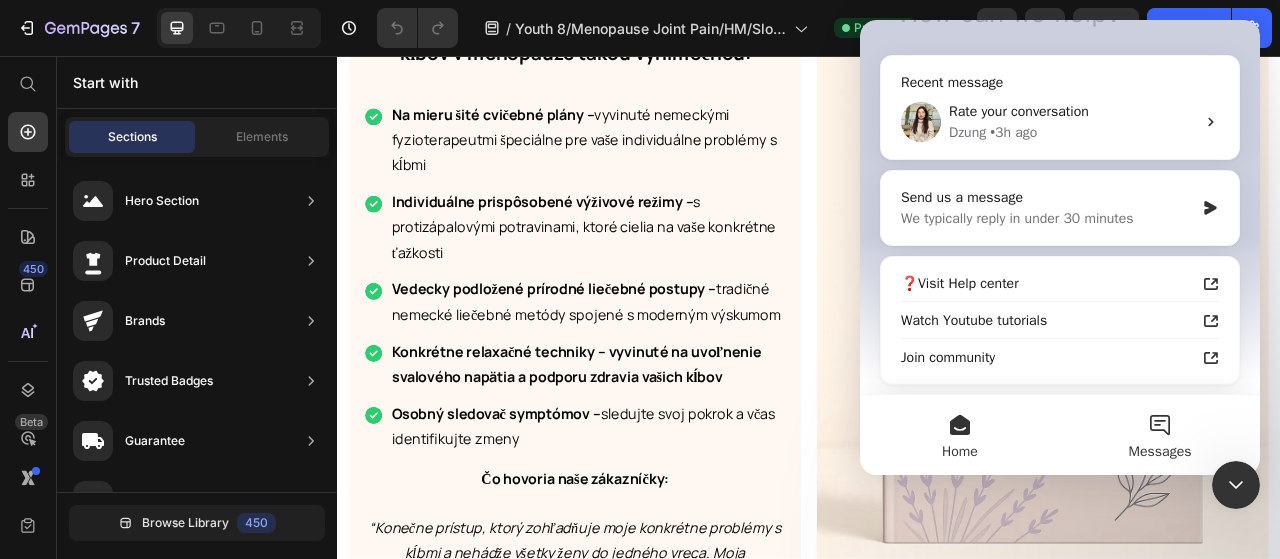 click on "Messages" at bounding box center (1160, 452) 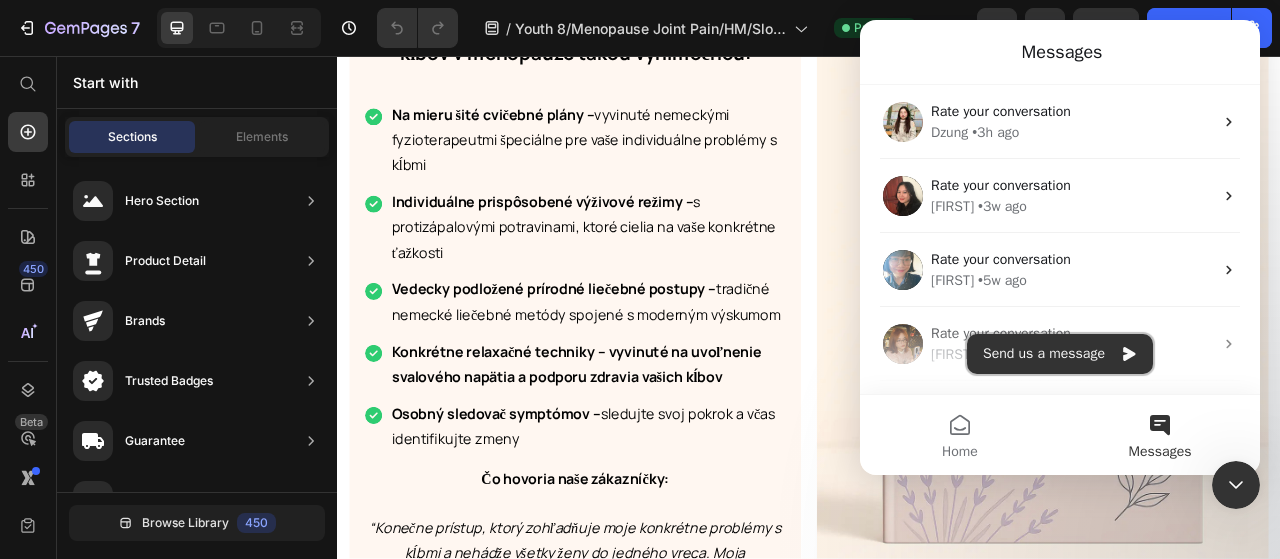 click on "Send us a message" at bounding box center [1060, 354] 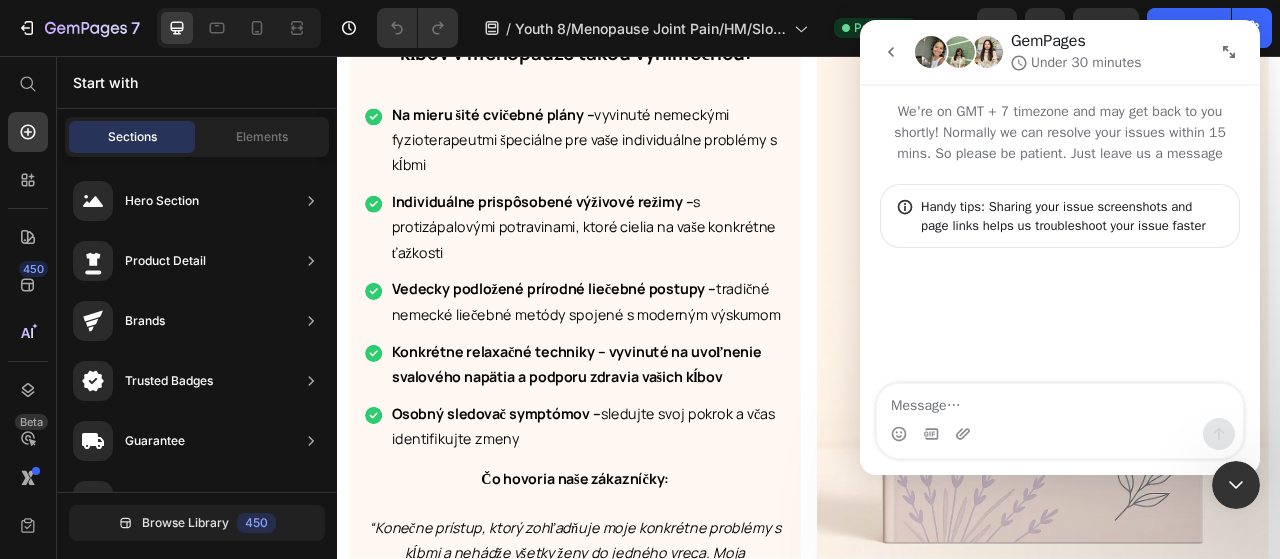 click at bounding box center [1060, 401] 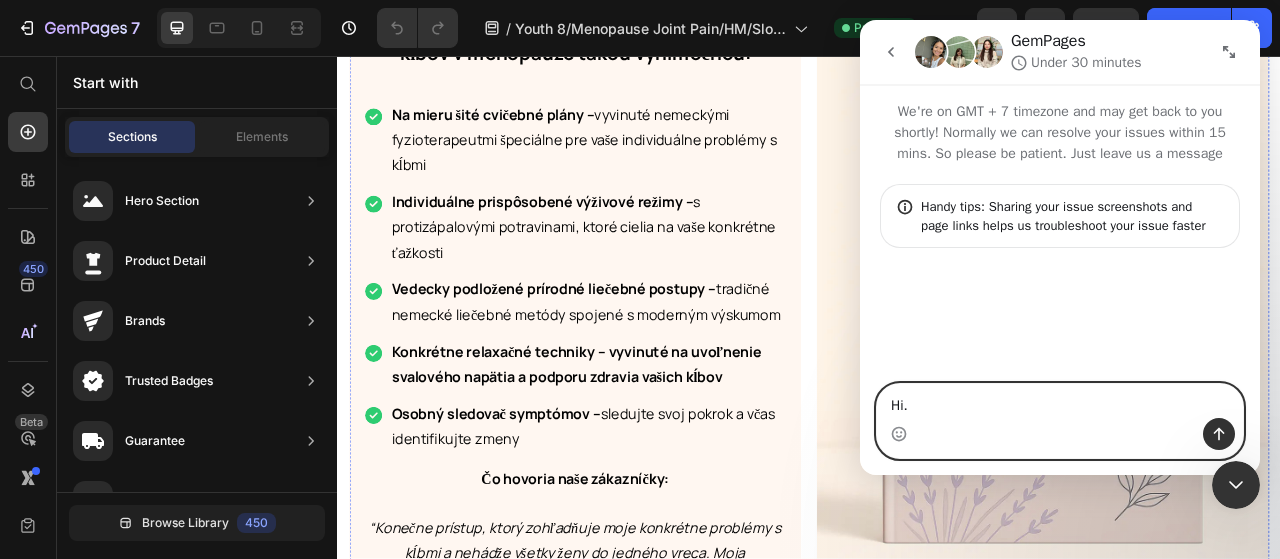 paste on "We’re experiencing an issue with GemPages where the changes we make to our content aren’t being reflected on the live site. We've already tried refreshing, clearing cache, and republishing the pages, but nothing seems to work.
Could you please help us resolve this? Let us know if you need any further information from our side.
Thanks for your support," 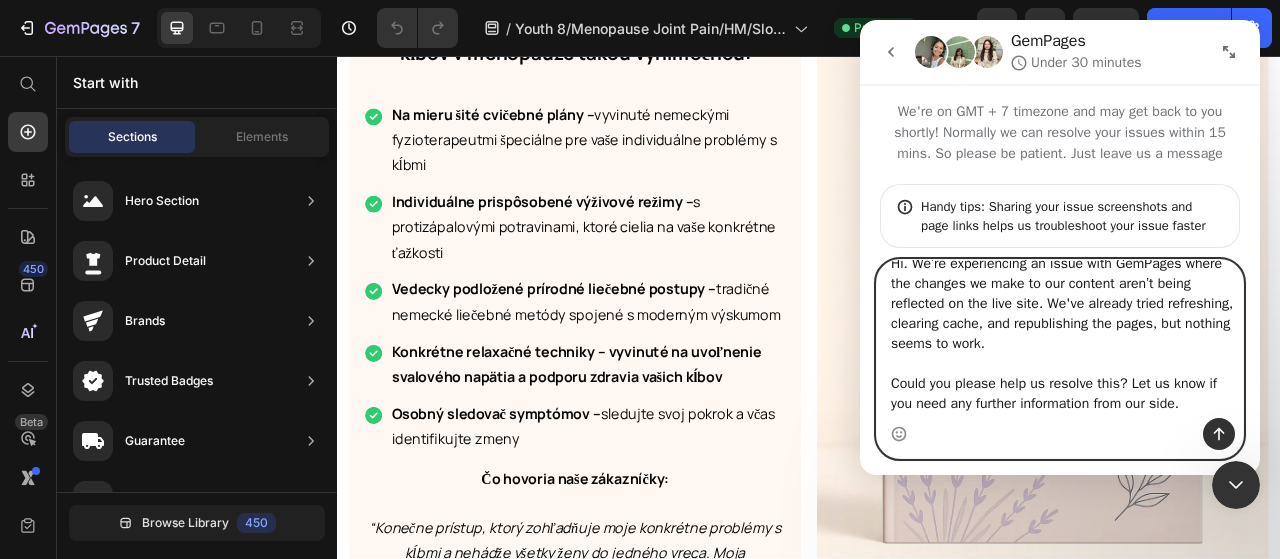 scroll, scrollTop: 0, scrollLeft: 0, axis: both 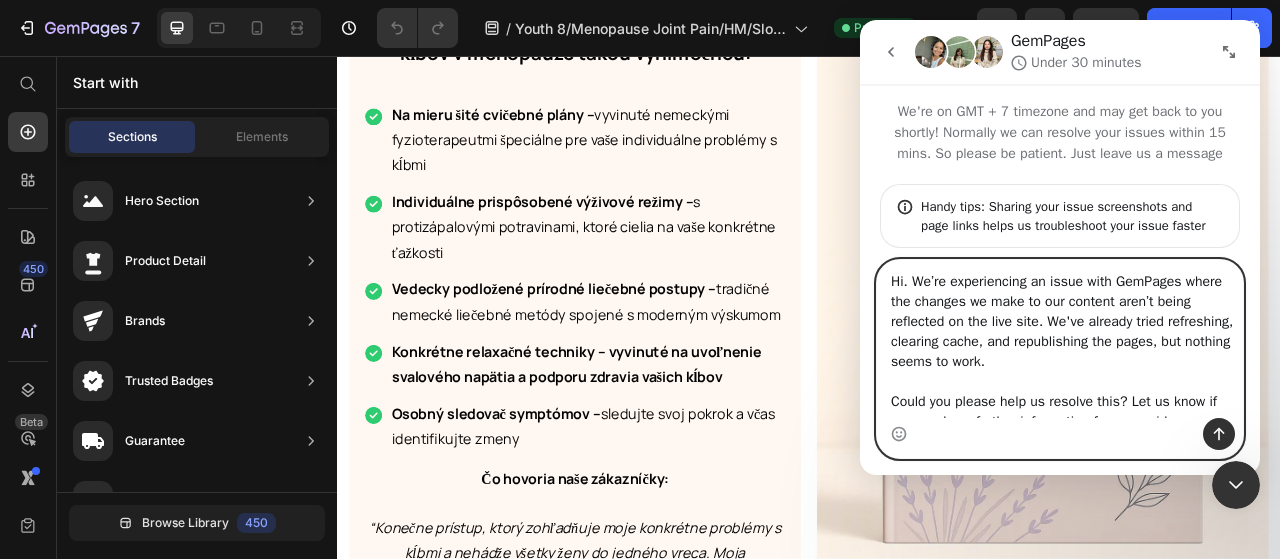 click on "Hi. We’re experiencing an issue with GemPages where the changes we make to our content aren’t being reflected on the live site. We've already tried refreshing, clearing cache, and republishing the pages, but nothing seems to work.
Could you please help us resolve this? Let us know if you need any further information from our side.
Thanks for your support," at bounding box center [1060, 339] 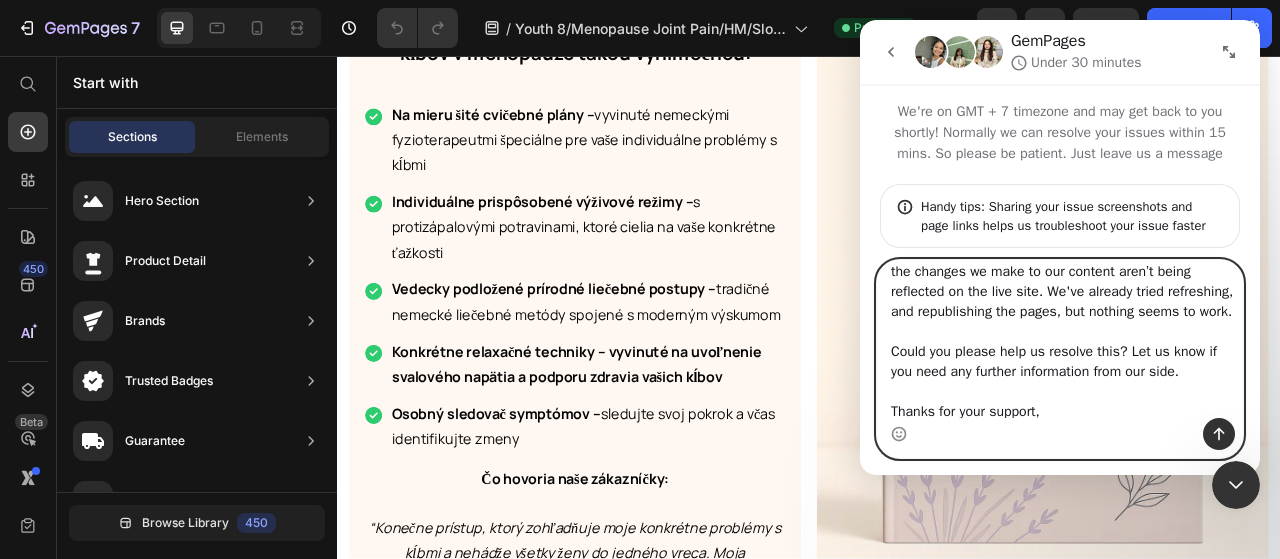 scroll, scrollTop: 56, scrollLeft: 0, axis: vertical 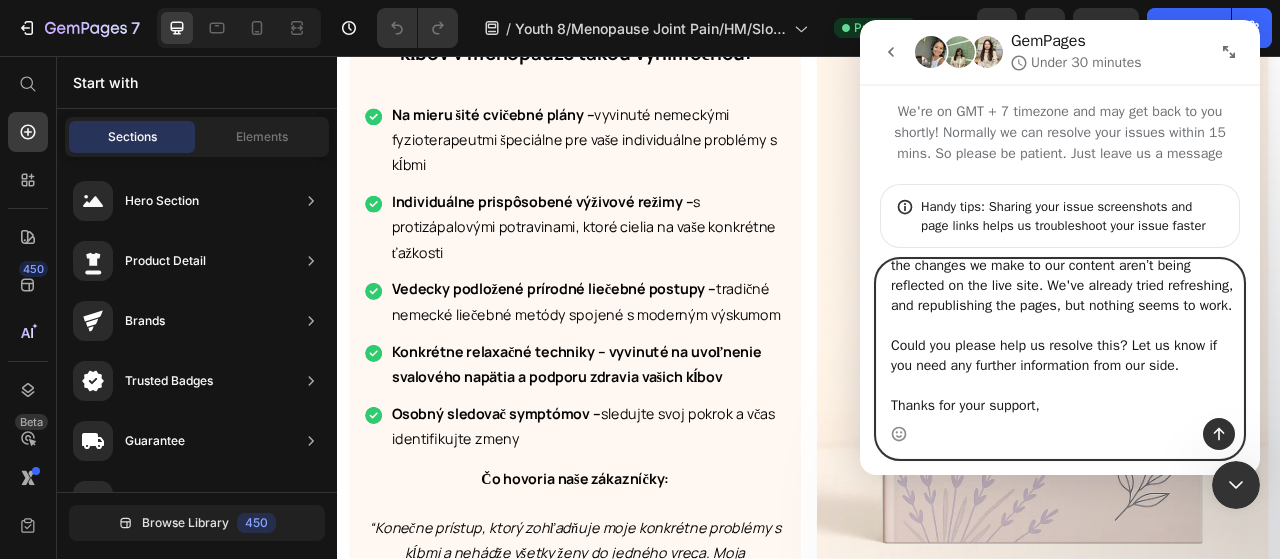 click on "Hi. We’re experiencing an issue with GemPages where the changes we make to our content aren’t being reflected on the live site. We've already tried refreshing, and republishing the pages, but nothing seems to work.
Could you please help us resolve this? Let us know if you need any further information from our side.
Thanks for your support," at bounding box center (1060, 339) 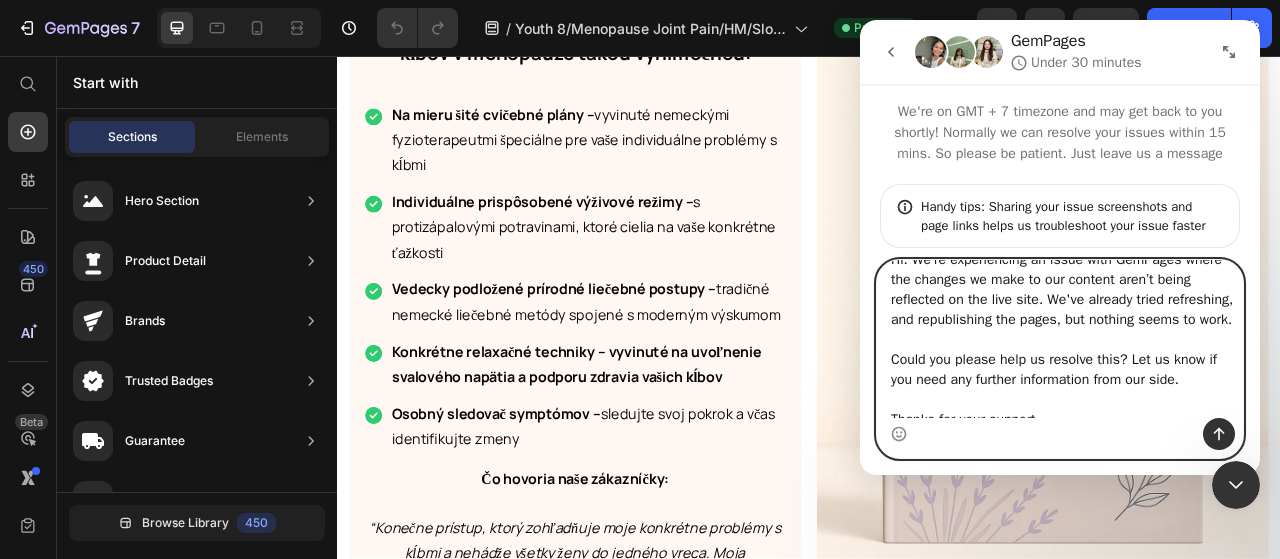 scroll, scrollTop: 56, scrollLeft: 0, axis: vertical 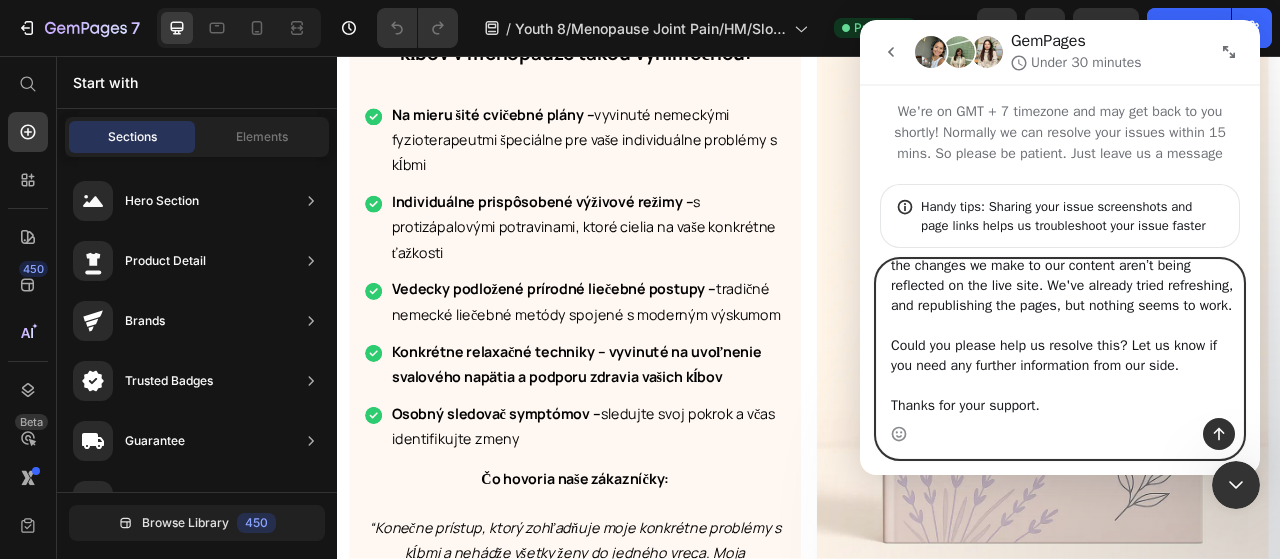 type on "Hi. We’re experiencing an issue with GemPages where the changes we make to our content aren’t being reflected on the live site. We've already tried refreshing, and republishing the pages, but nothing seems to work.
Could you please help us resolve this? Let us know if you need any further information from our side.
Thanks for your support." 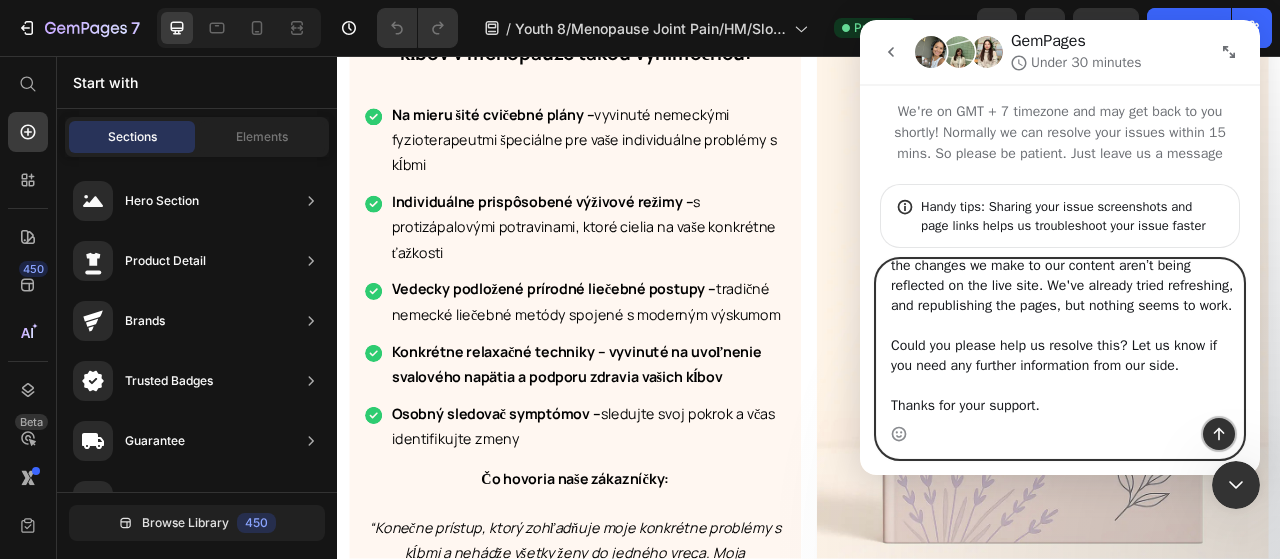 click at bounding box center (1219, 434) 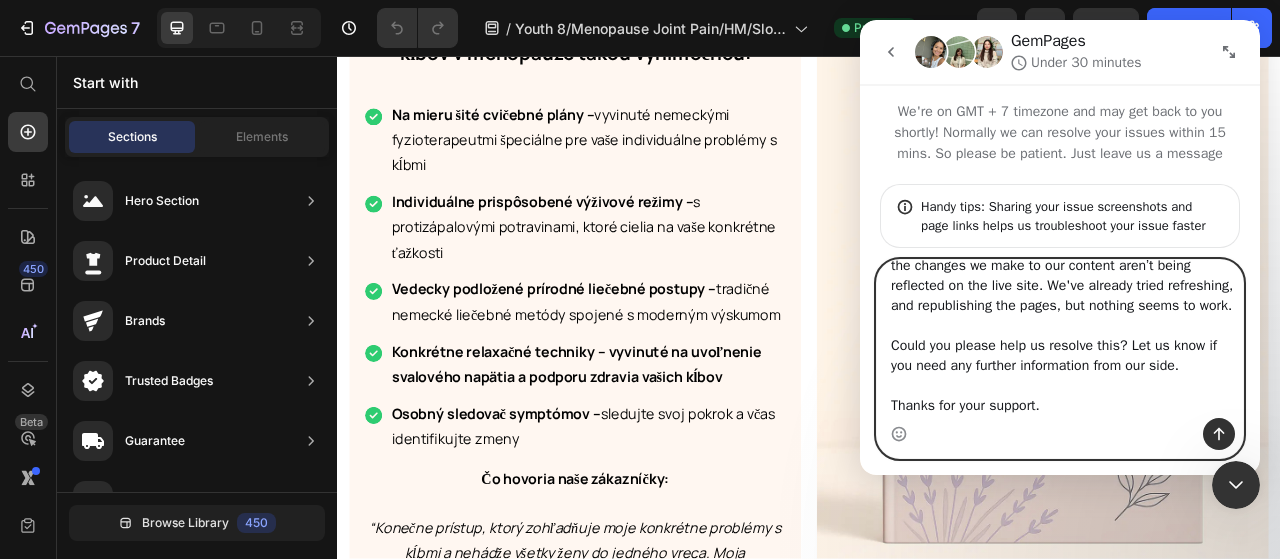 type 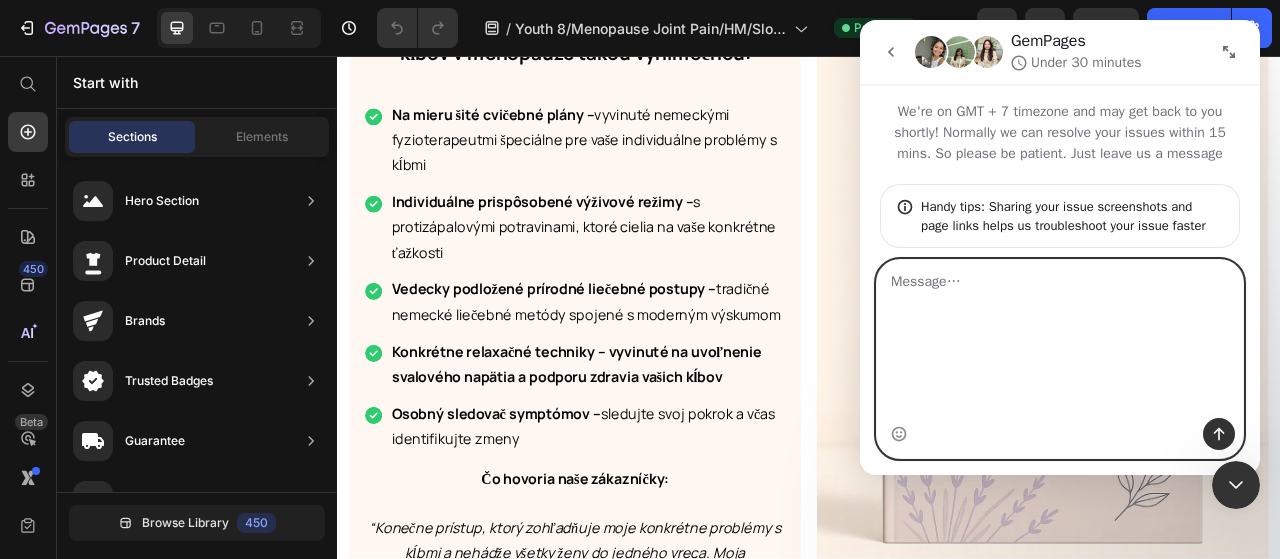 scroll, scrollTop: 0, scrollLeft: 0, axis: both 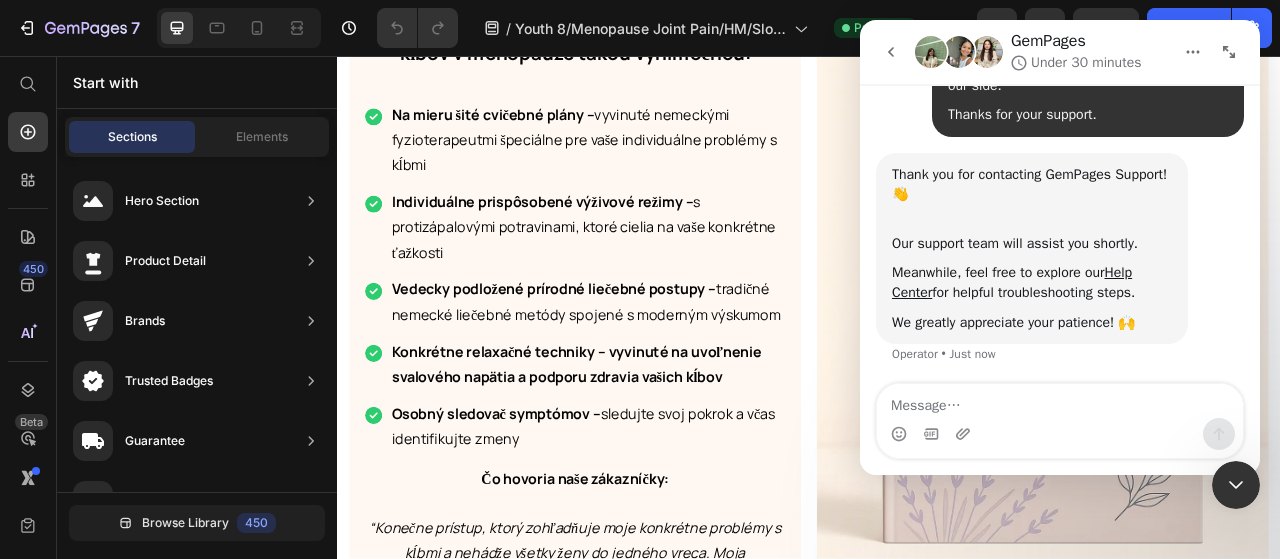 drag, startPoint x: 902, startPoint y: 301, endPoint x: 887, endPoint y: 299, distance: 15.132746 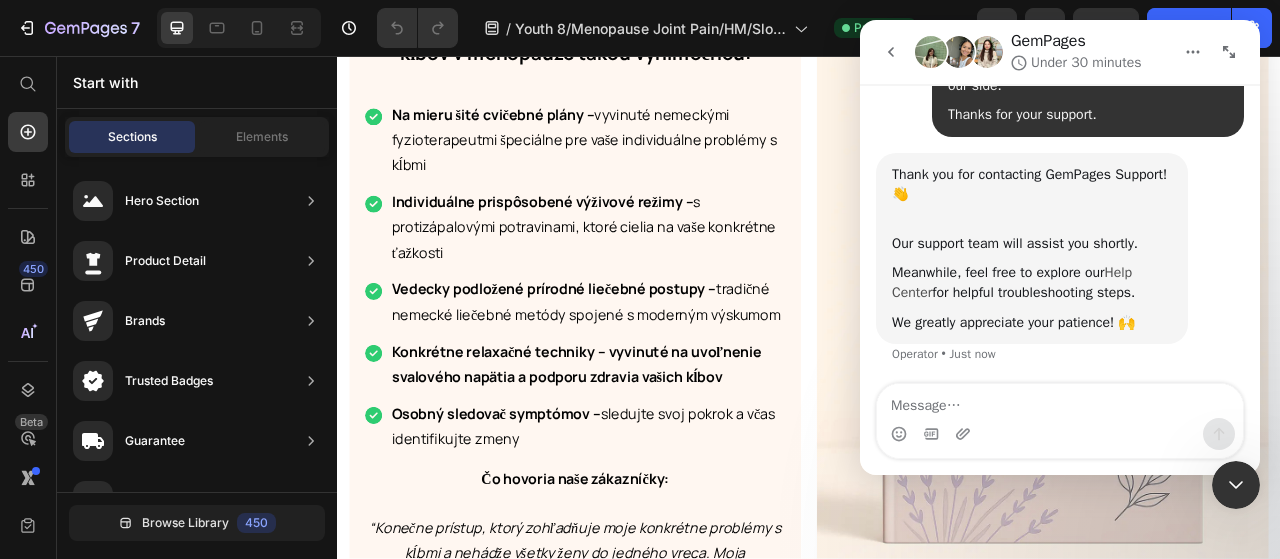 click on "Help Center" at bounding box center [1012, 282] 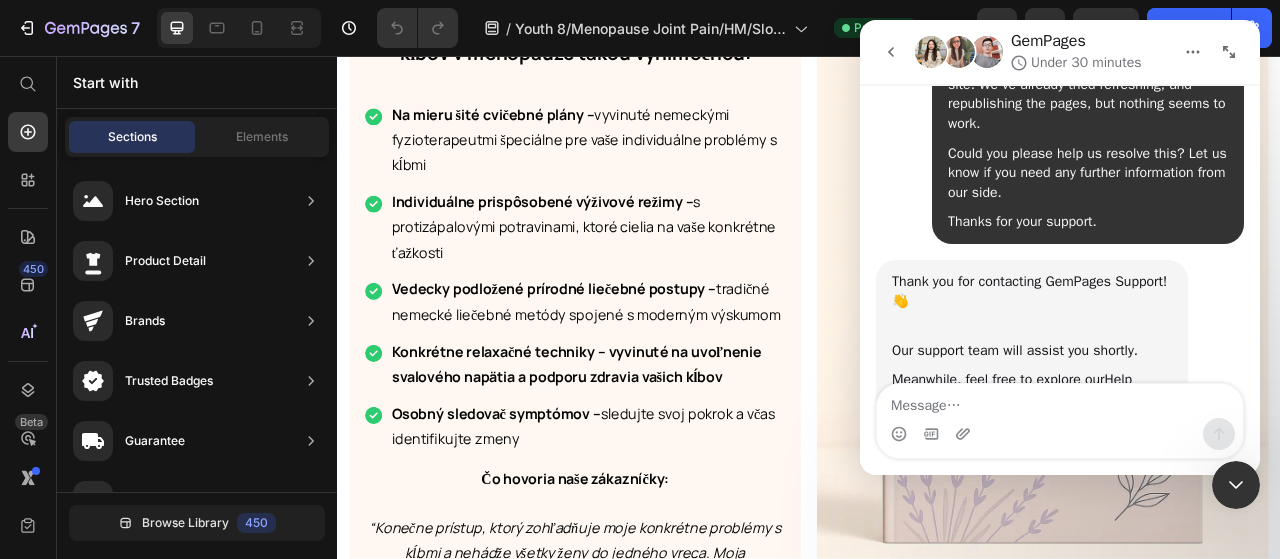 scroll, scrollTop: 175, scrollLeft: 0, axis: vertical 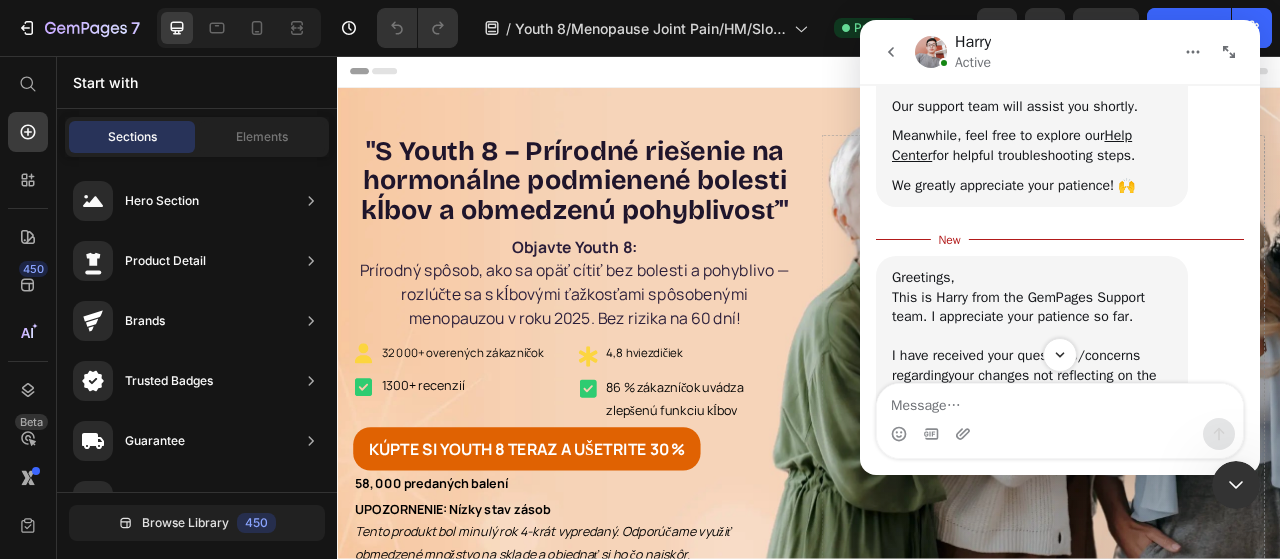 click at bounding box center [1229, 52] 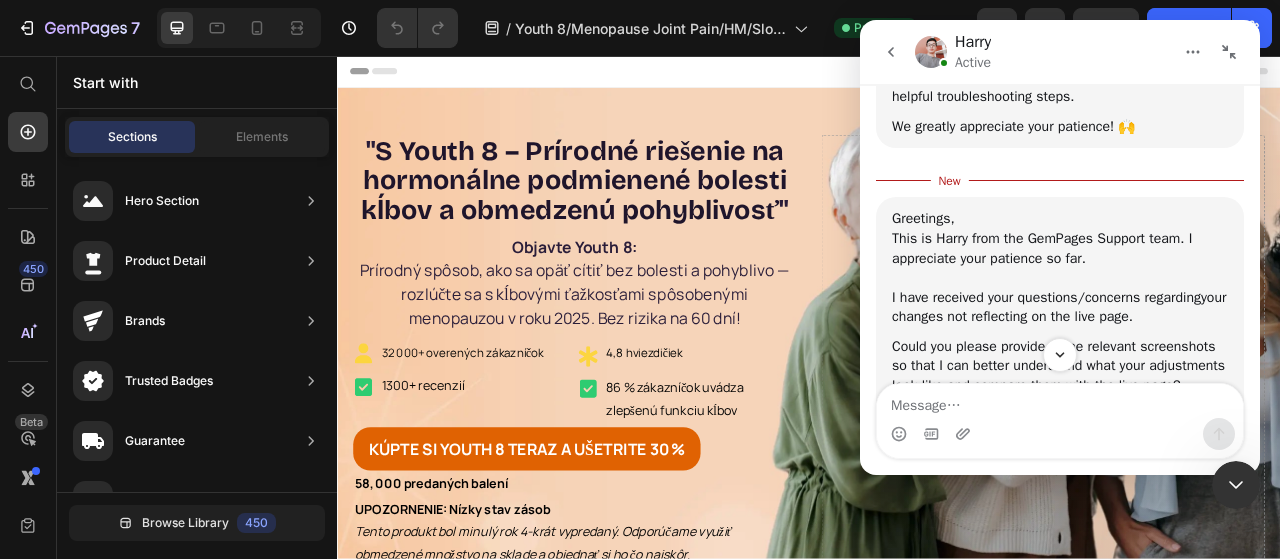 scroll, scrollTop: 472, scrollLeft: 0, axis: vertical 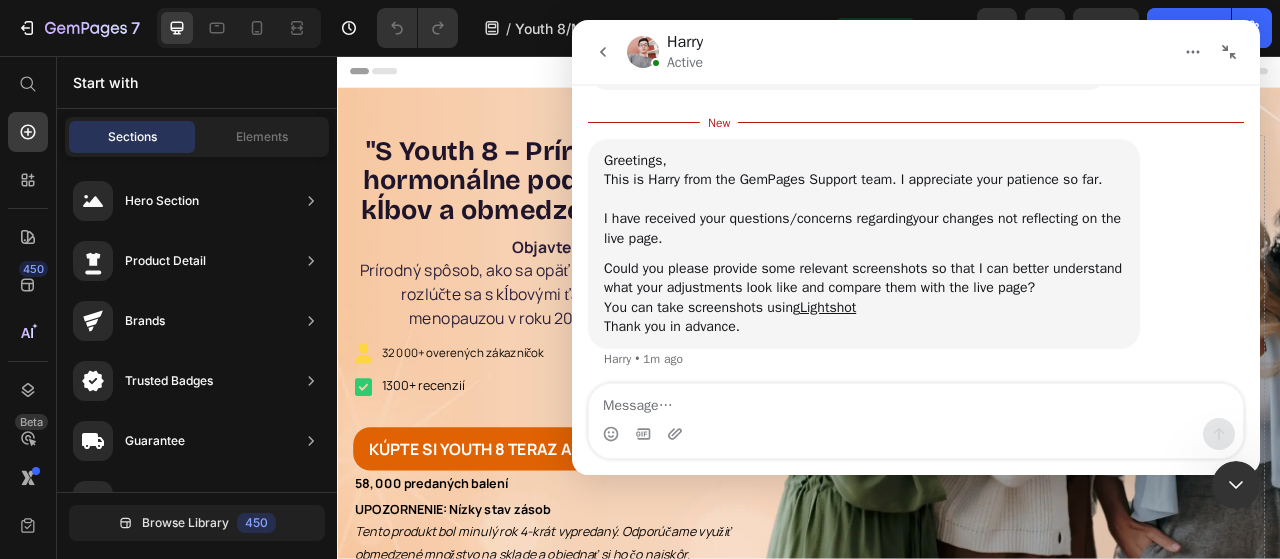 click at bounding box center [1229, 52] 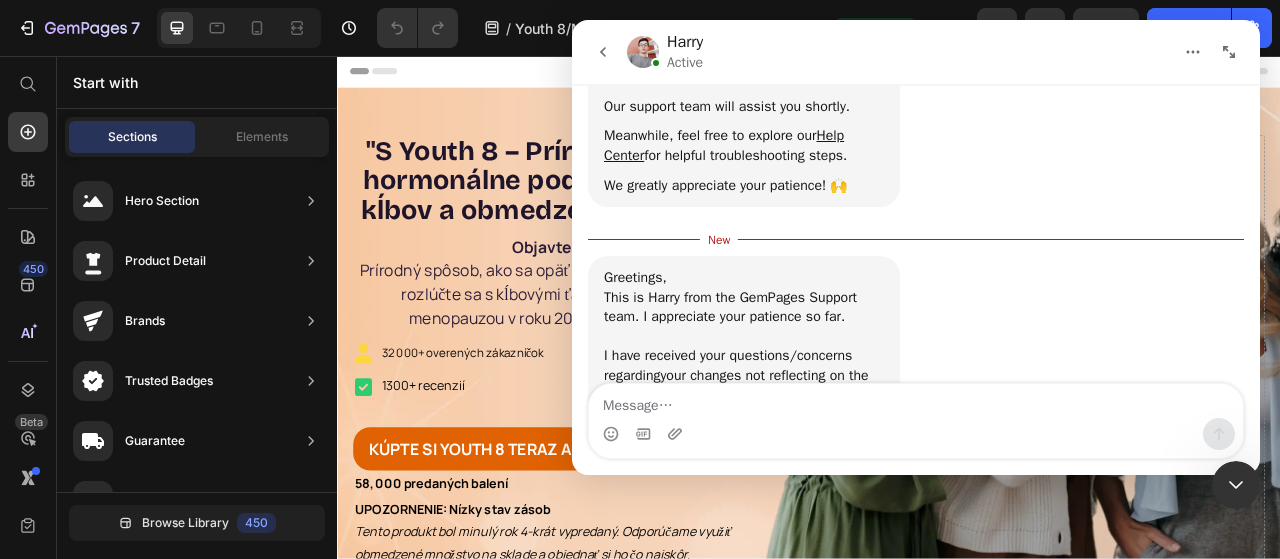 scroll, scrollTop: 512, scrollLeft: 0, axis: vertical 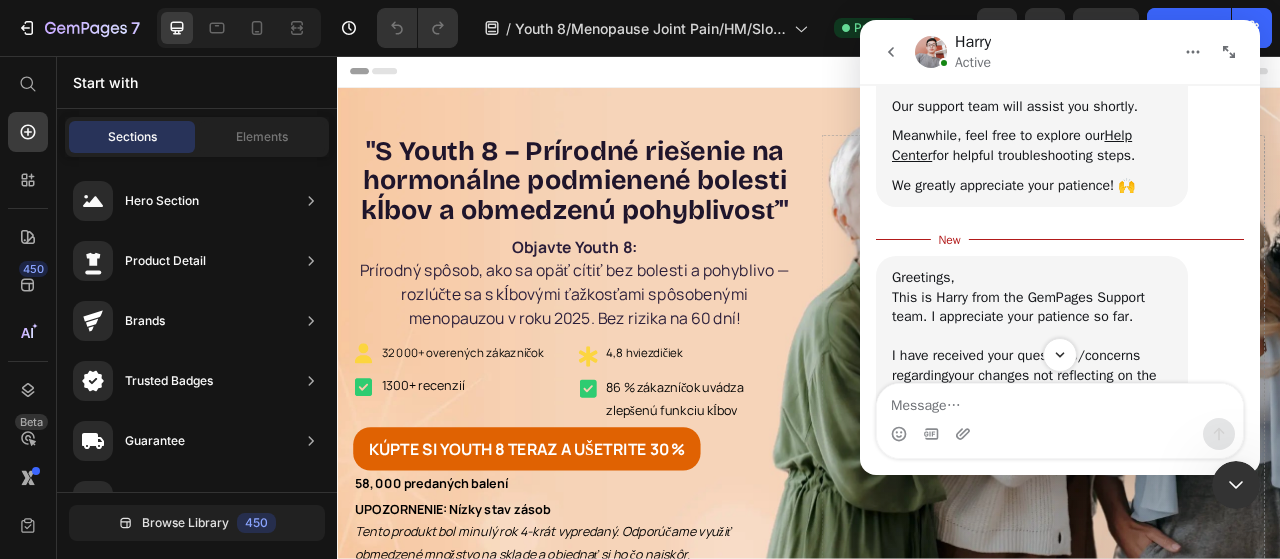 click at bounding box center (891, 52) 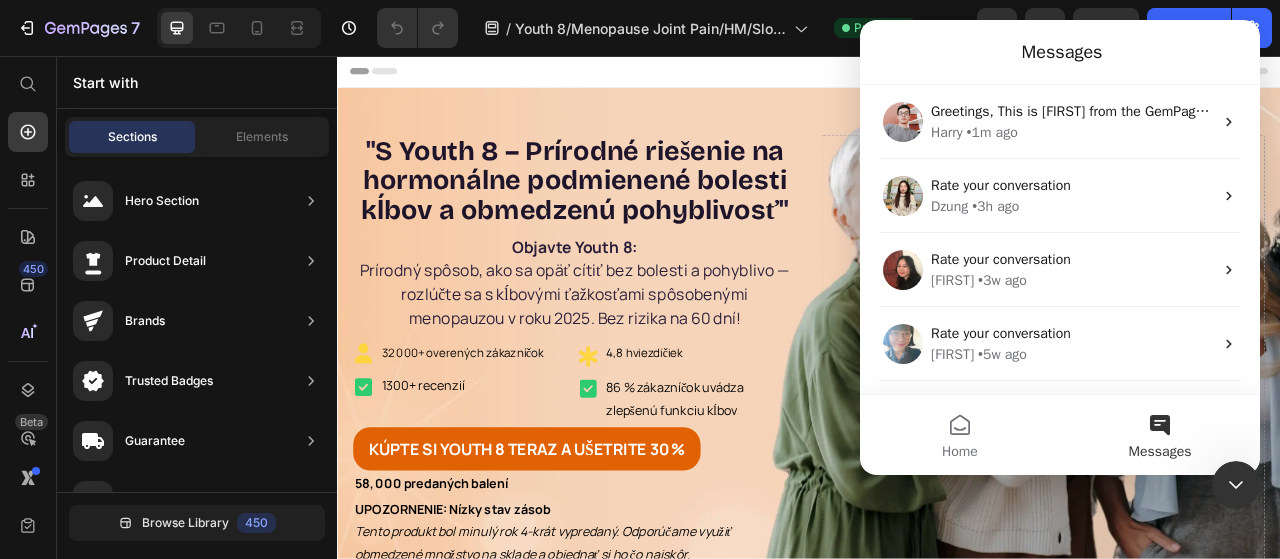 scroll, scrollTop: 0, scrollLeft: 0, axis: both 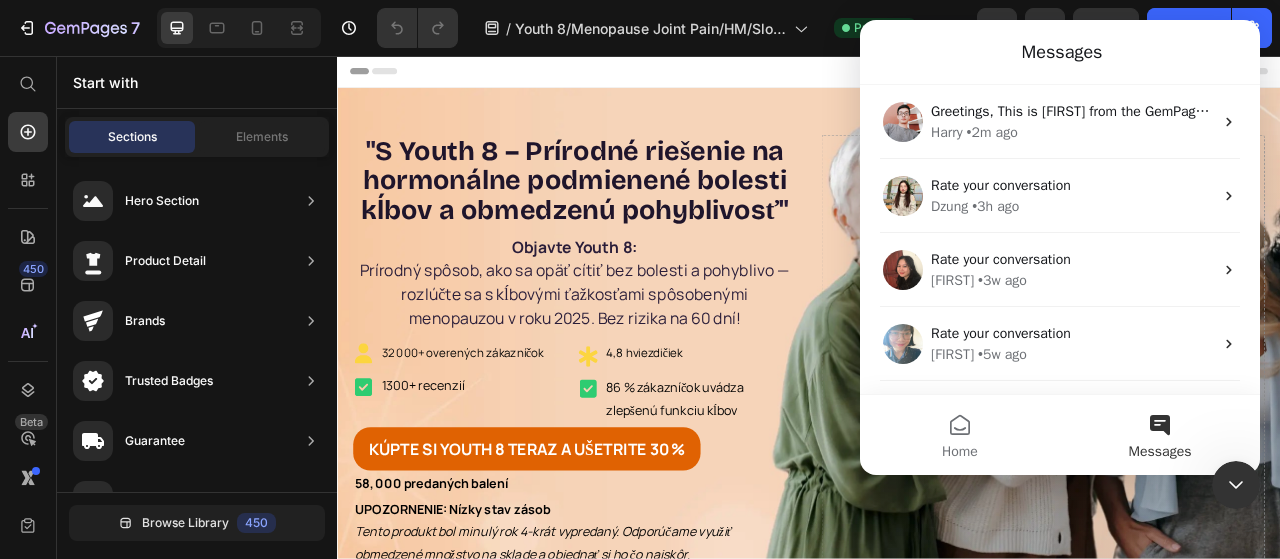 click 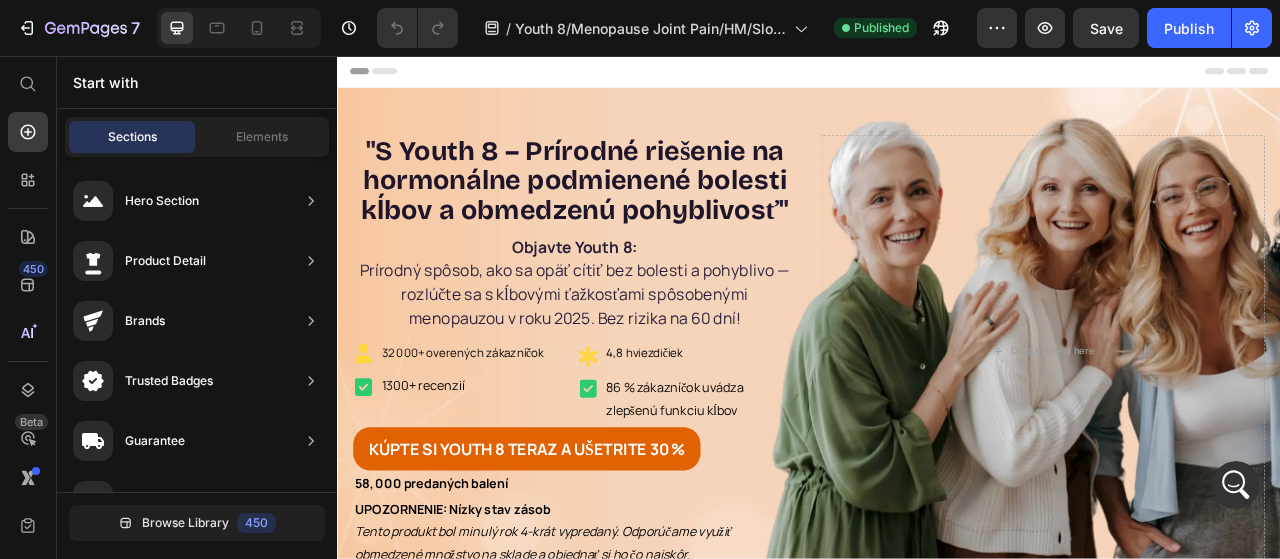 scroll, scrollTop: 0, scrollLeft: 0, axis: both 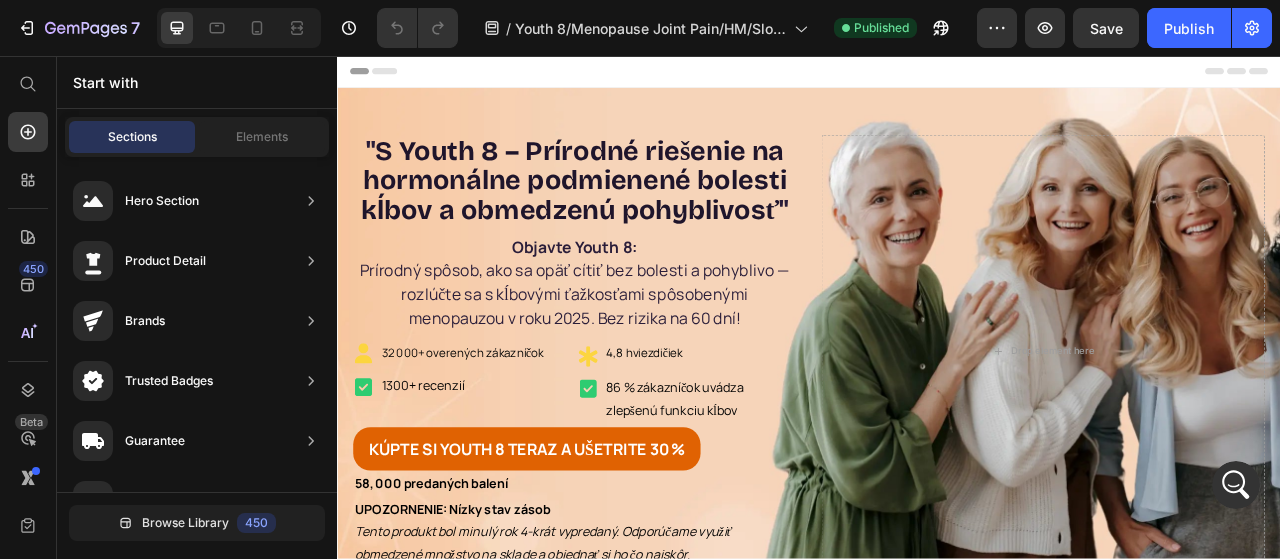 drag, startPoint x: 1532, startPoint y: 91, endPoint x: 1605, endPoint y: 108, distance: 74.953316 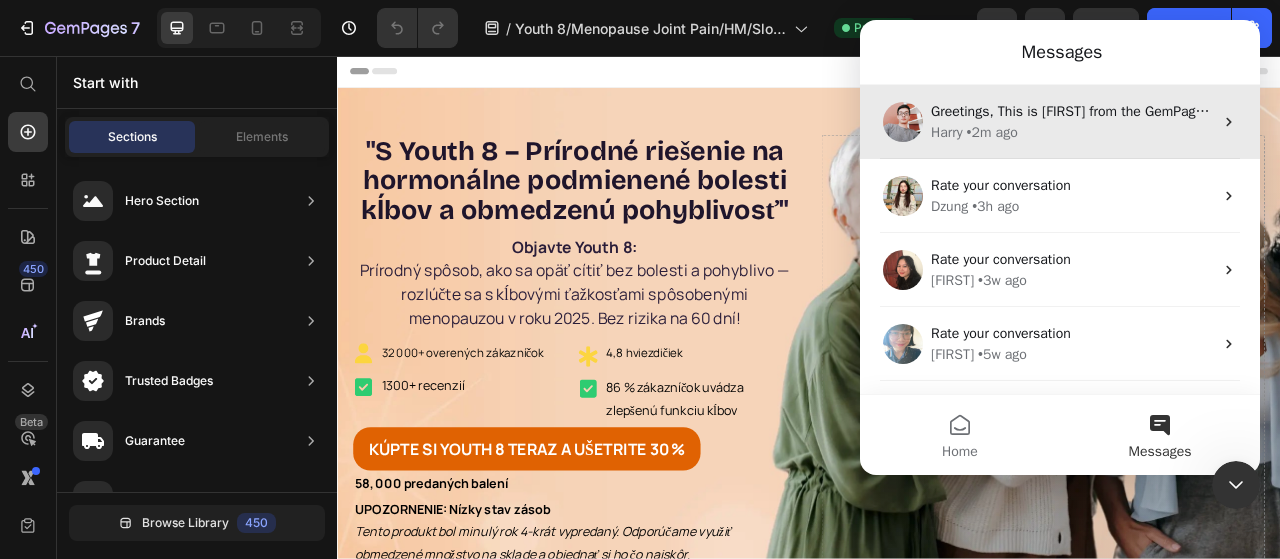click on "Harry •  2m ago" at bounding box center (1072, 132) 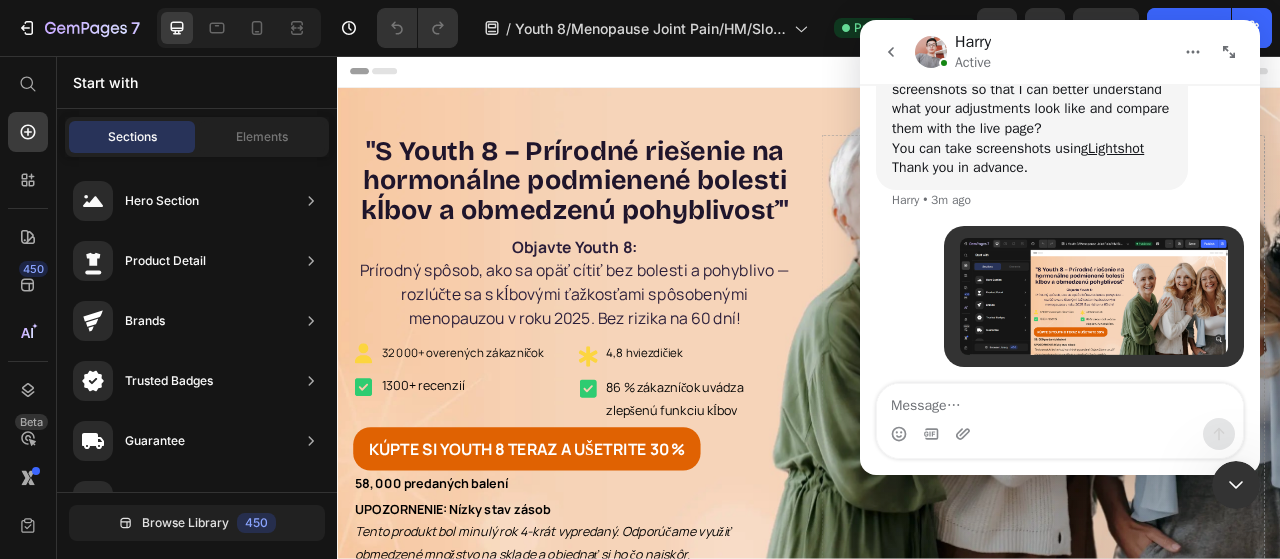 scroll, scrollTop: 836, scrollLeft: 0, axis: vertical 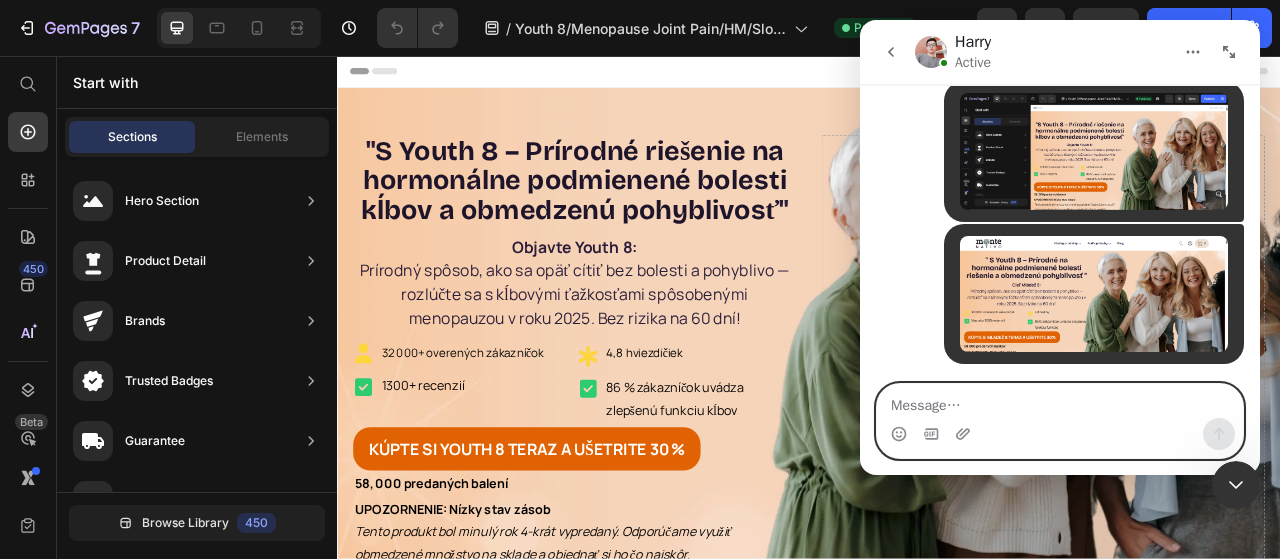 type on "H" 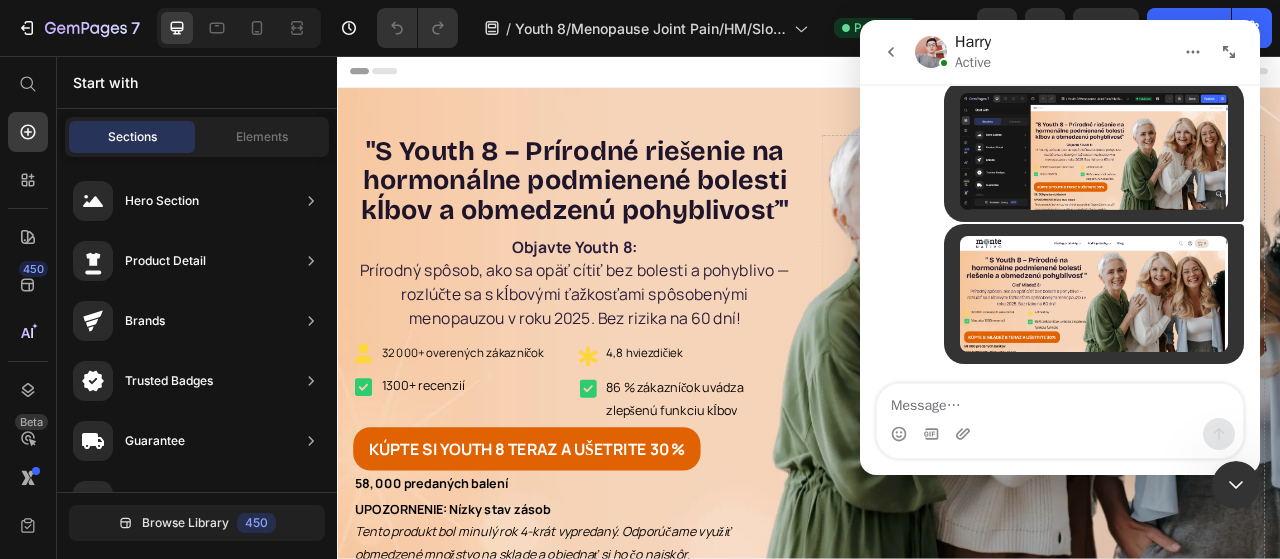 click at bounding box center (1094, 151) 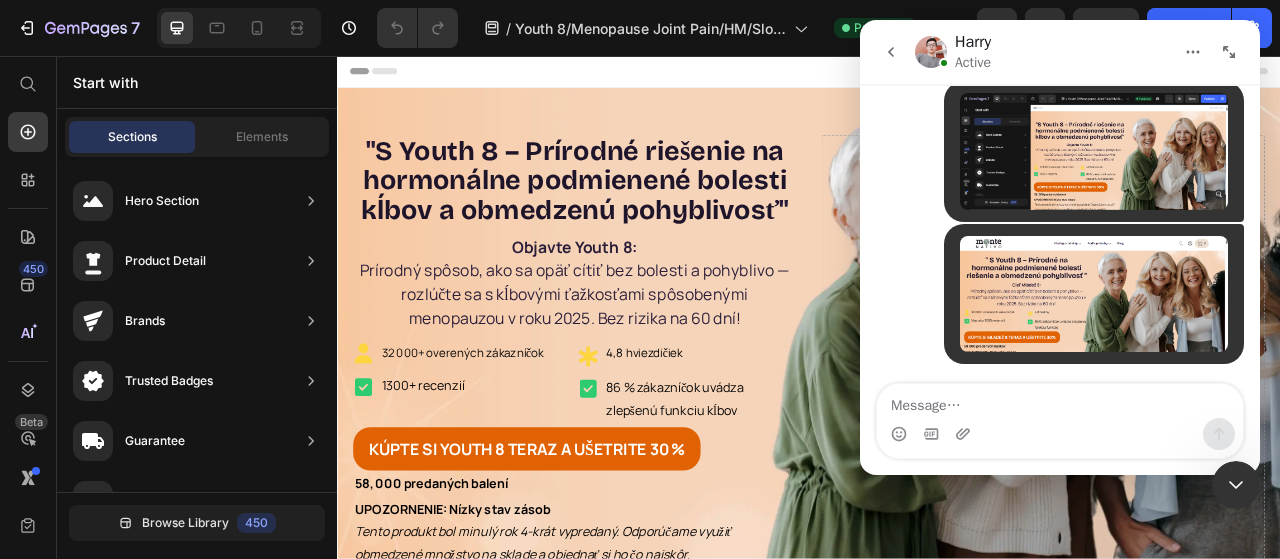 scroll, scrollTop: 0, scrollLeft: 0, axis: both 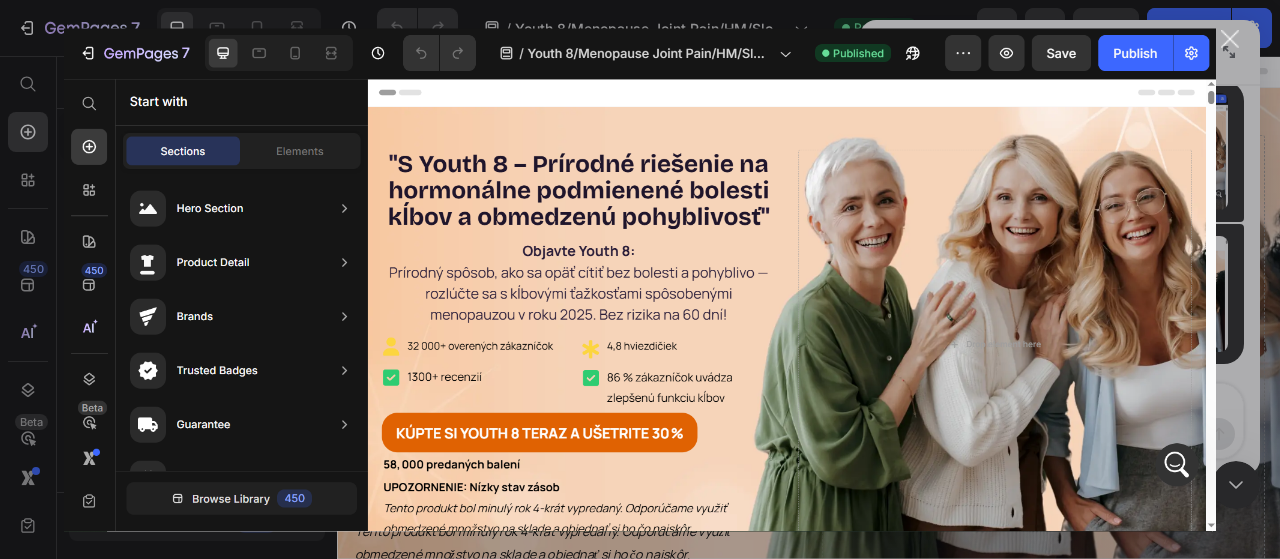click at bounding box center [1230, 39] 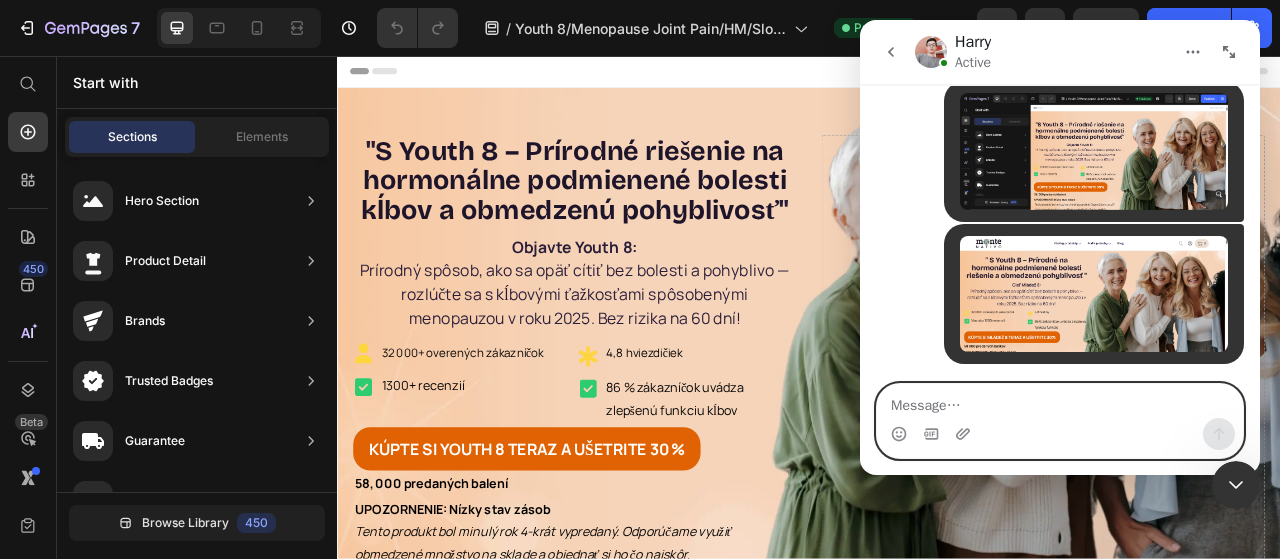 click at bounding box center [1060, 401] 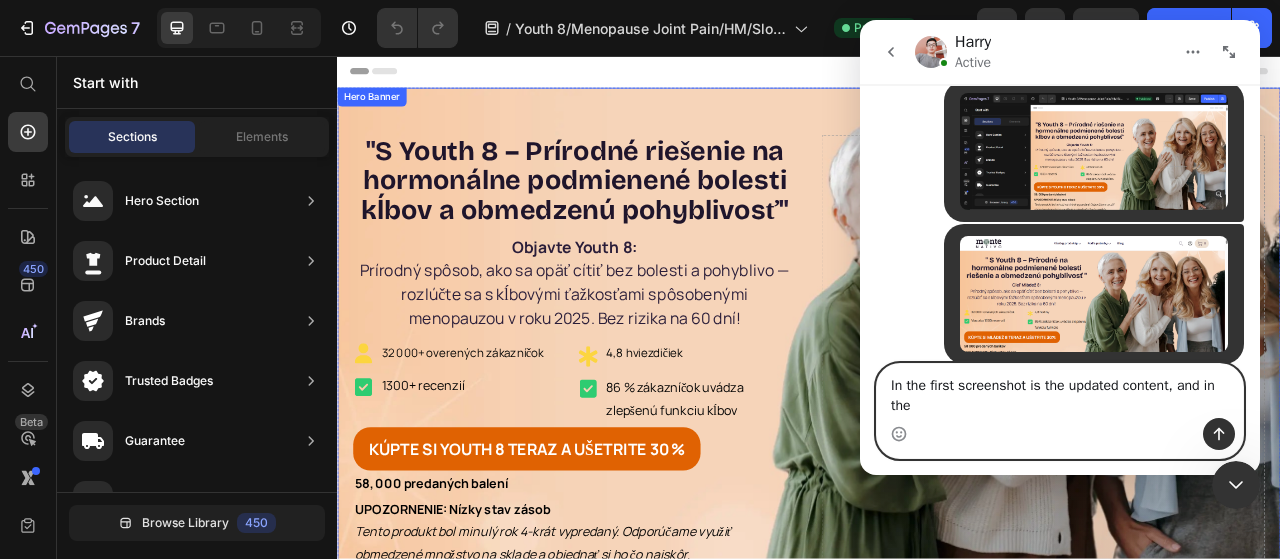 scroll, scrollTop: 999, scrollLeft: 0, axis: vertical 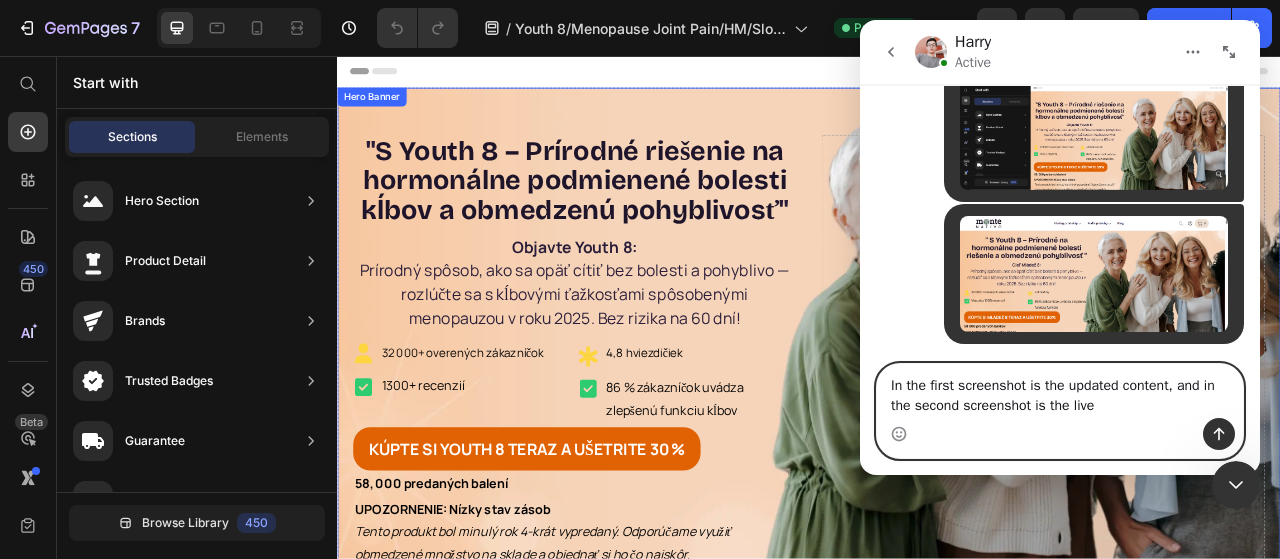 type on "In the first screenshot is the updated content, and in the second screenshot is the live" 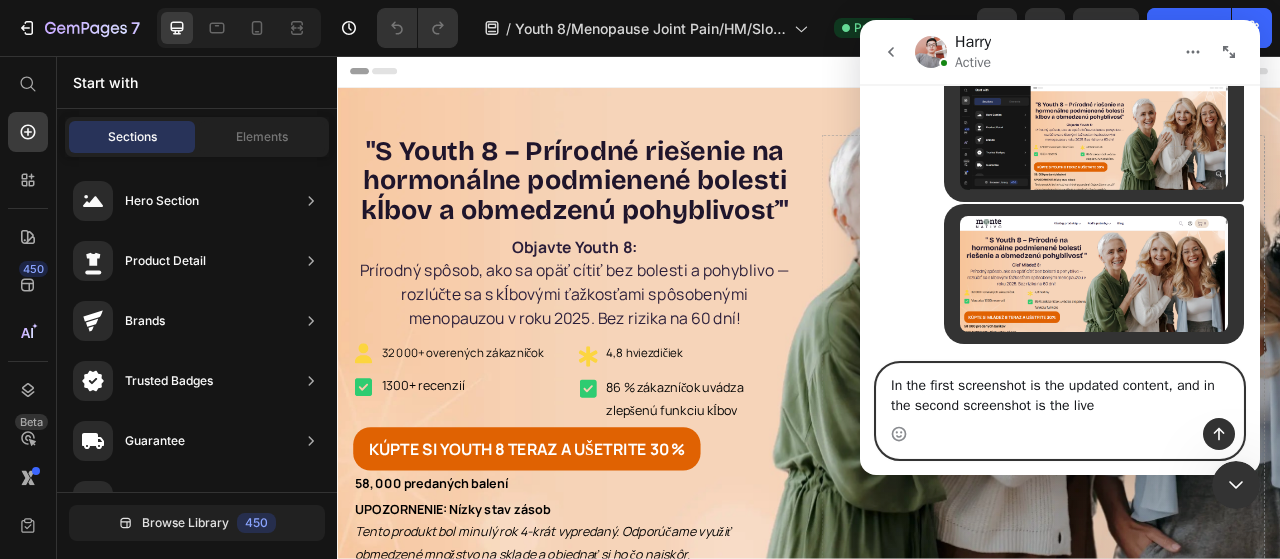 drag, startPoint x: 1112, startPoint y: 413, endPoint x: 849, endPoint y: 383, distance: 264.7055 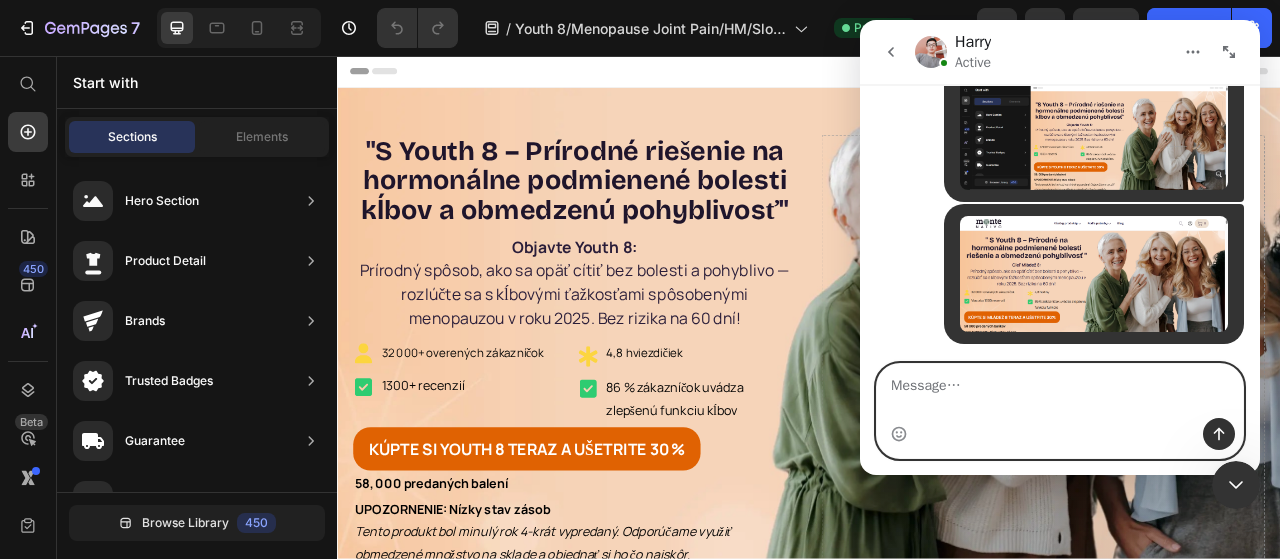 scroll, scrollTop: 979, scrollLeft: 0, axis: vertical 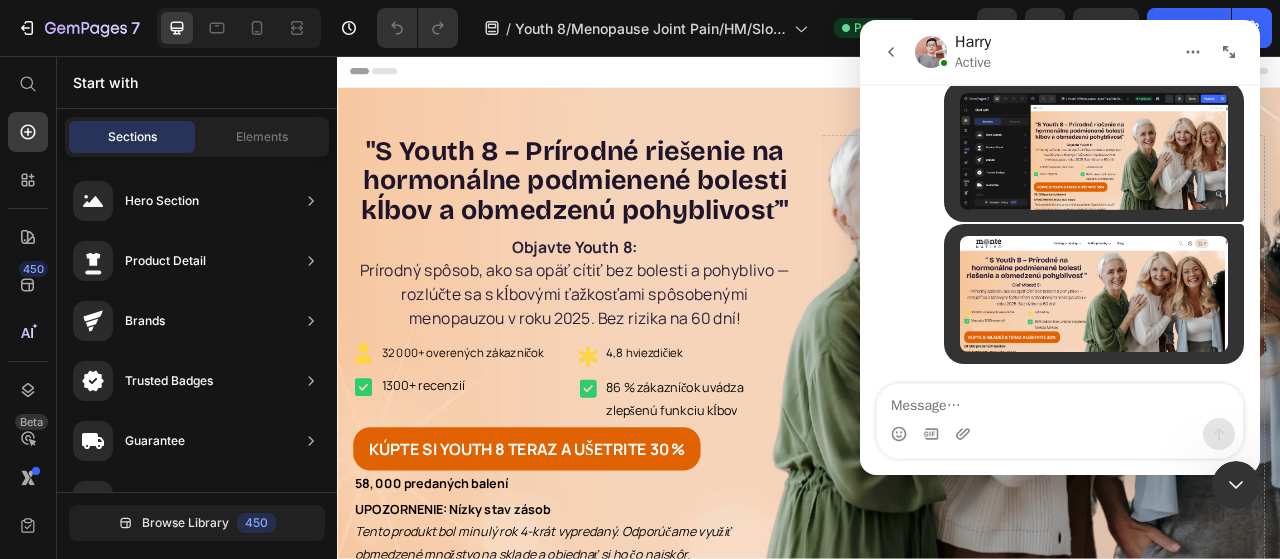 drag, startPoint x: 1076, startPoint y: 287, endPoint x: 1062, endPoint y: 305, distance: 22.803509 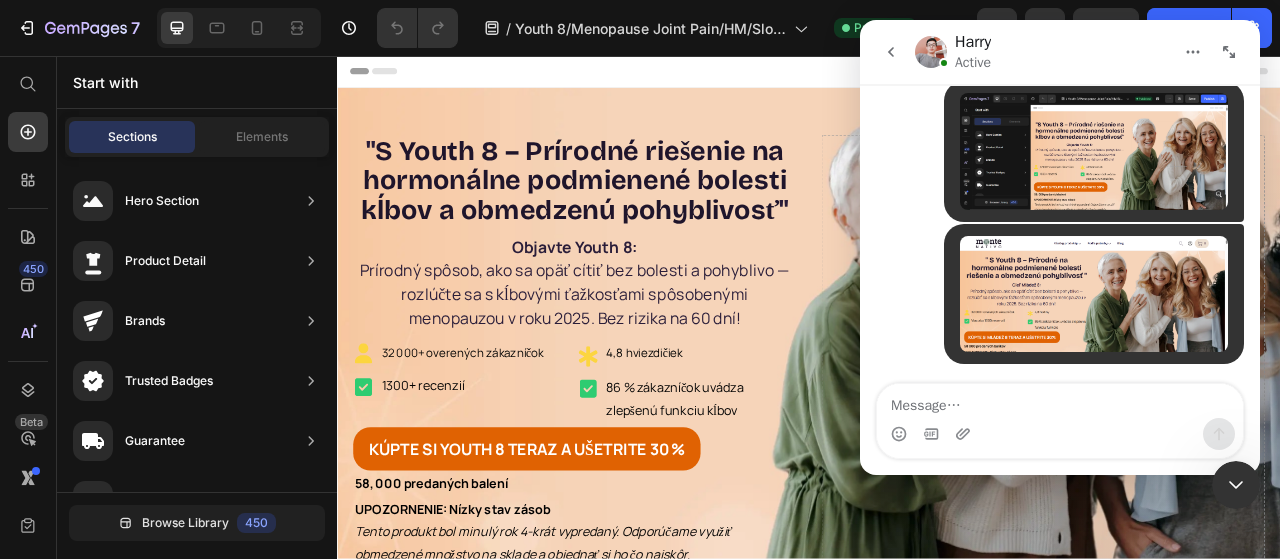 scroll, scrollTop: 0, scrollLeft: 0, axis: both 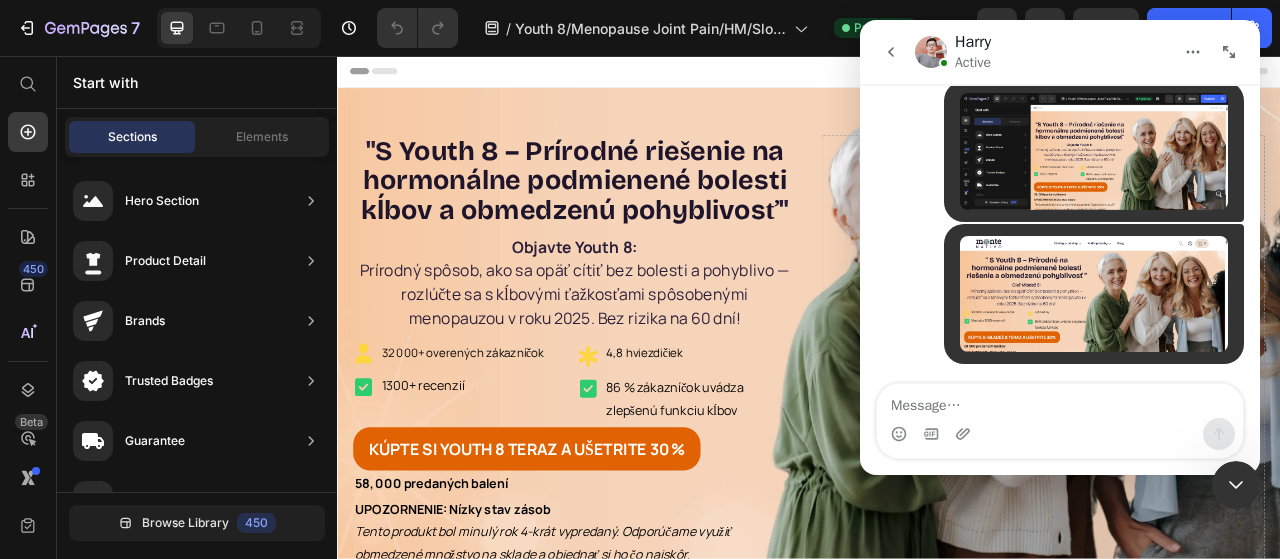 click at bounding box center (1094, 294) 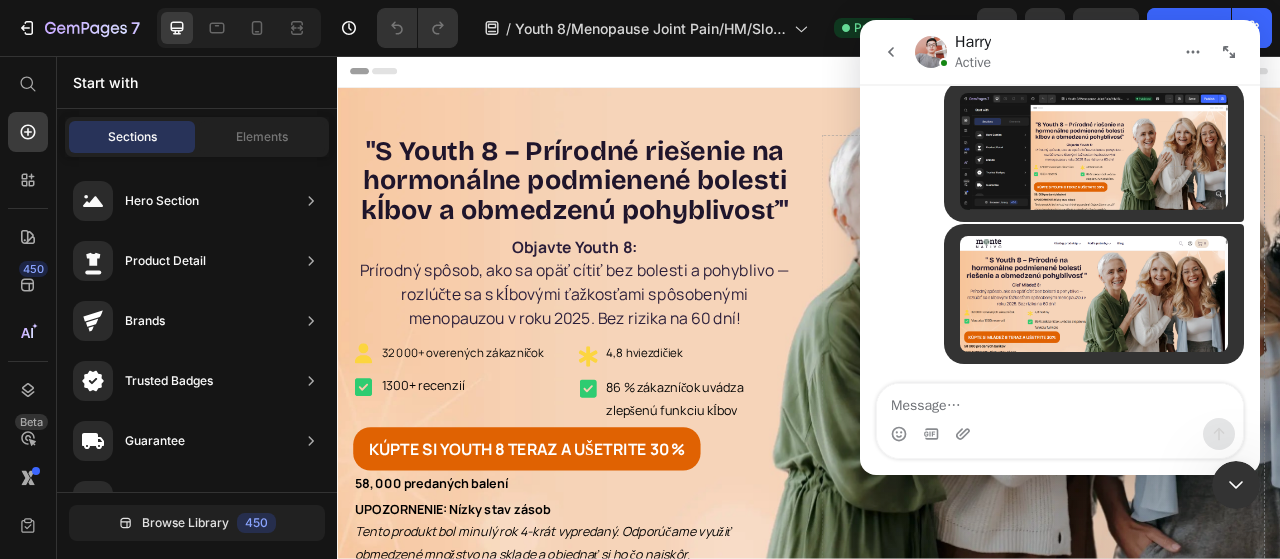 scroll, scrollTop: 0, scrollLeft: 0, axis: both 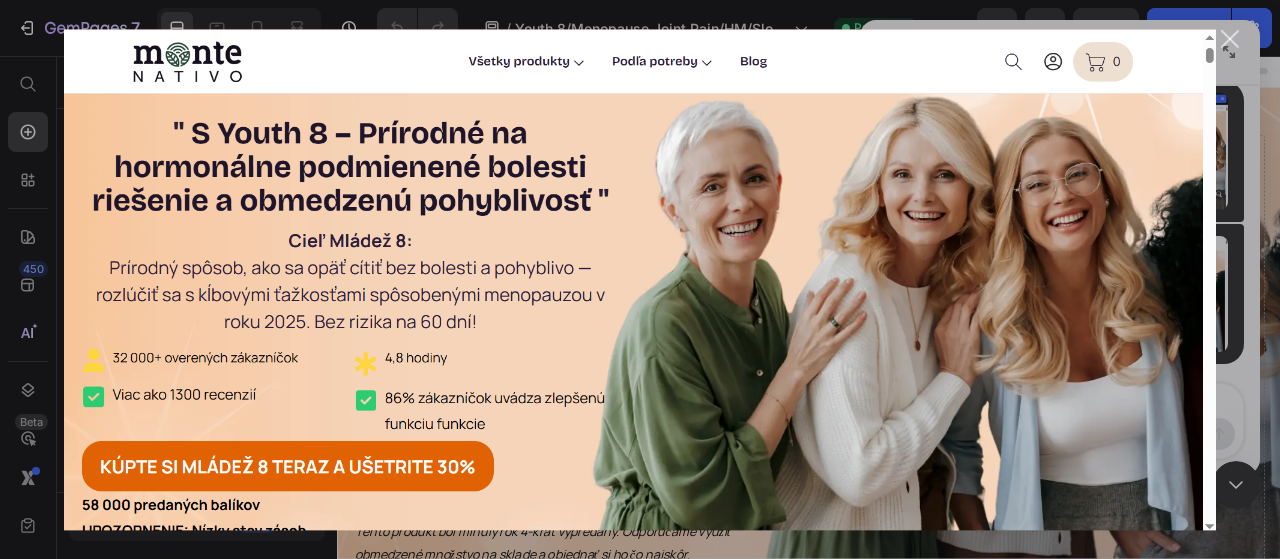 drag, startPoint x: 212, startPoint y: 287, endPoint x: 1228, endPoint y: 43, distance: 1044.8885 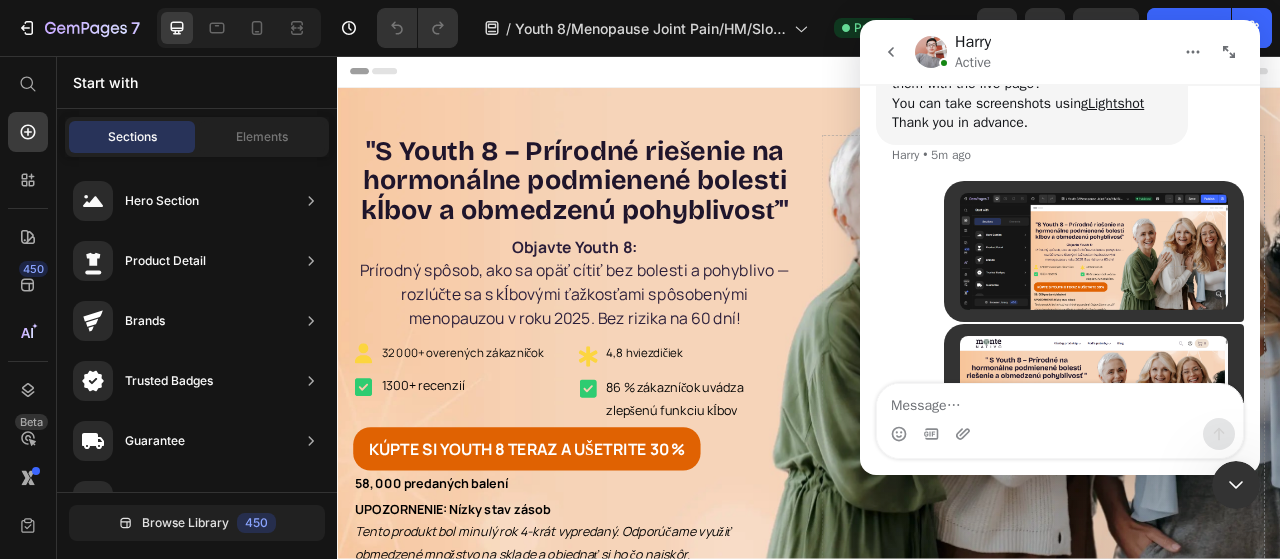 click at bounding box center (1229, 52) 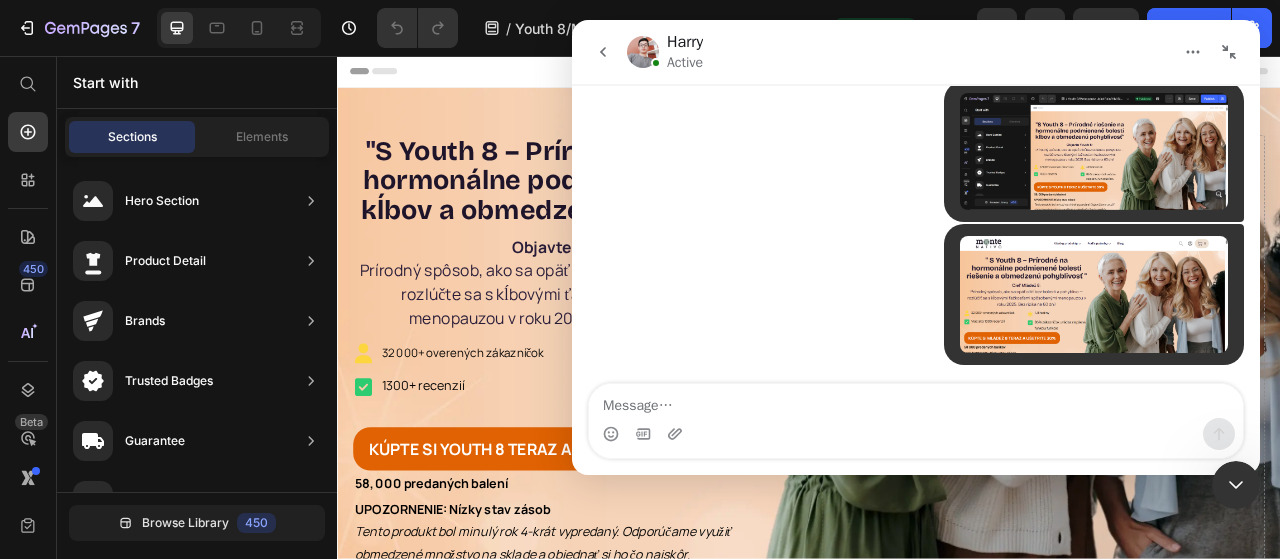 scroll, scrollTop: 743, scrollLeft: 0, axis: vertical 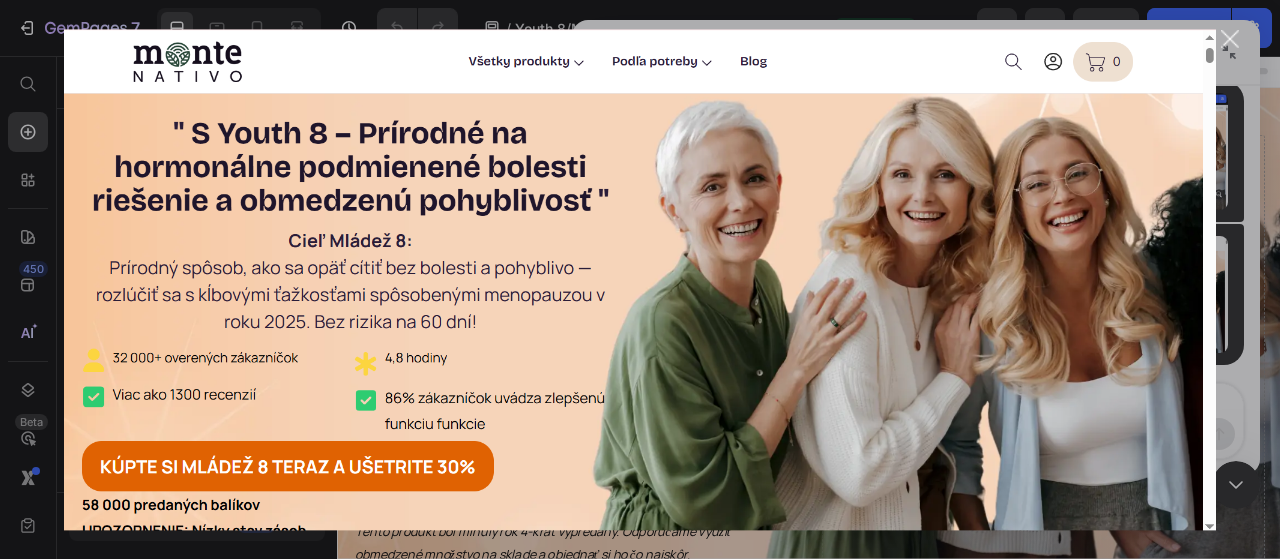 click at bounding box center [640, 279] 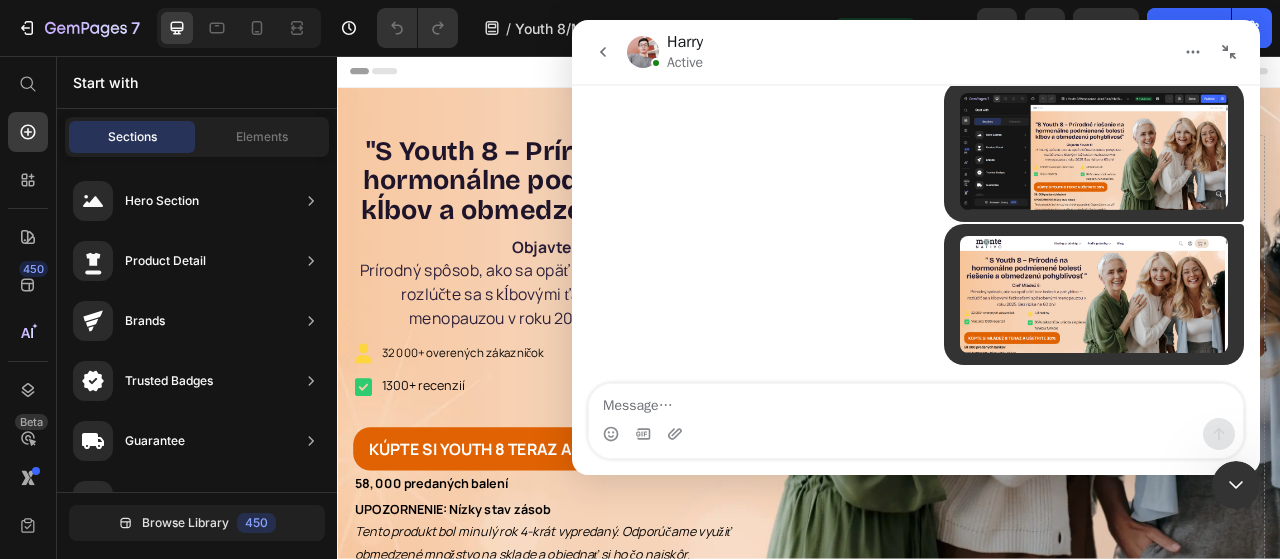 click at bounding box center (1094, 294) 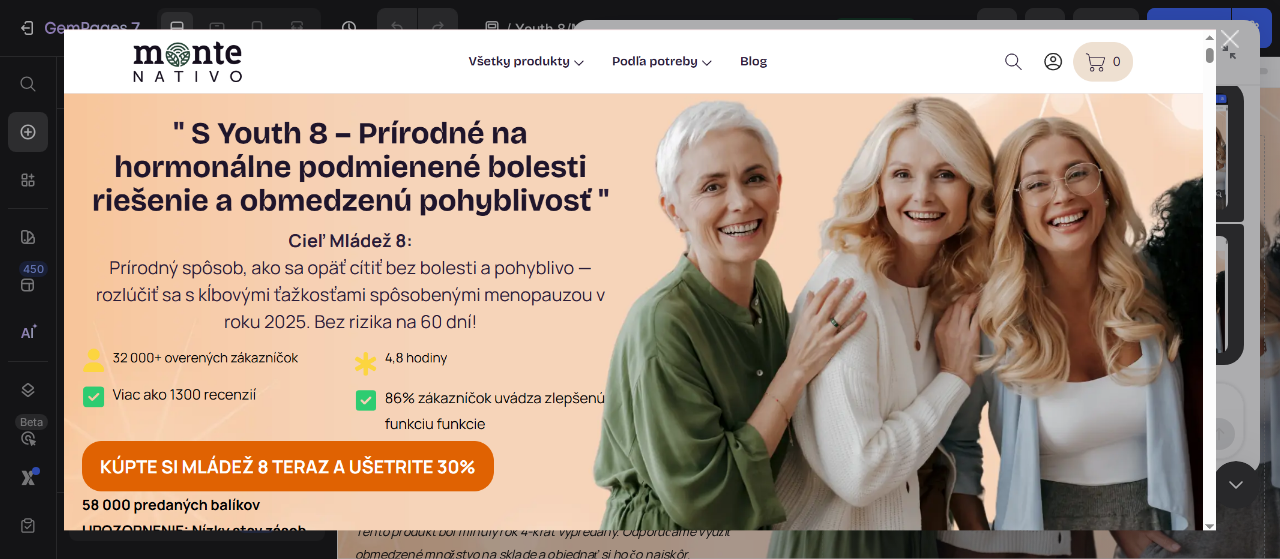scroll, scrollTop: 0, scrollLeft: 0, axis: both 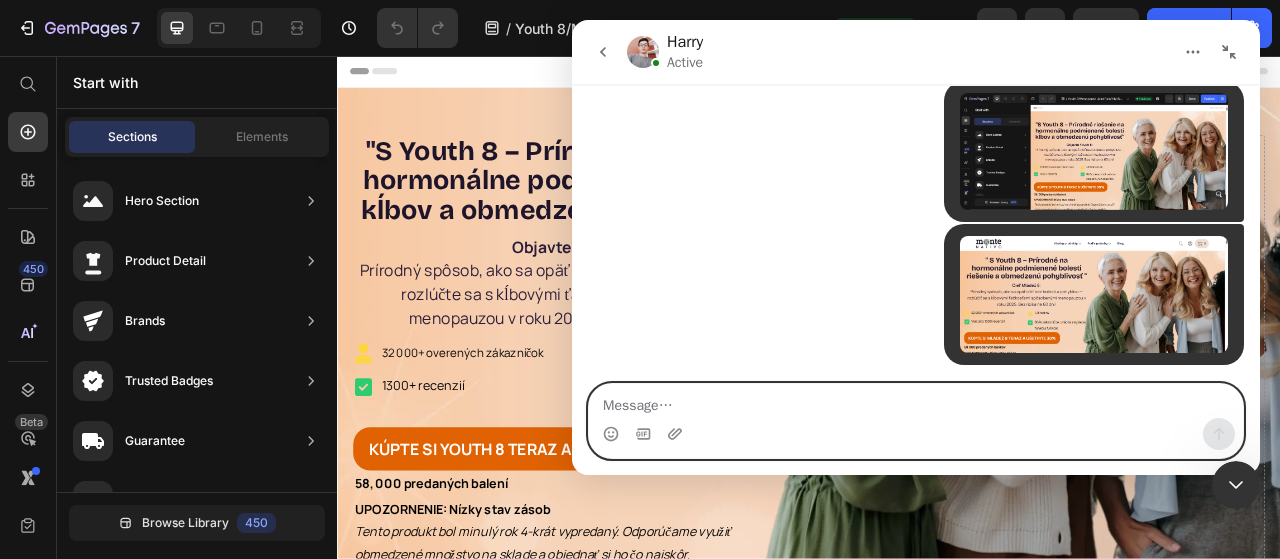 click at bounding box center [916, 401] 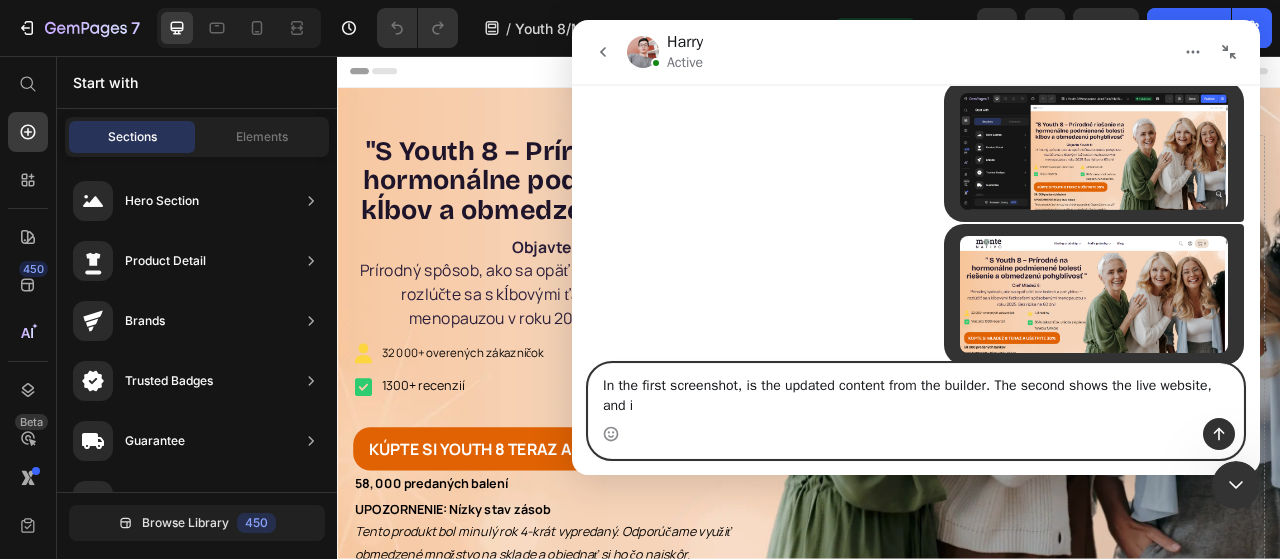 scroll, scrollTop: 763, scrollLeft: 0, axis: vertical 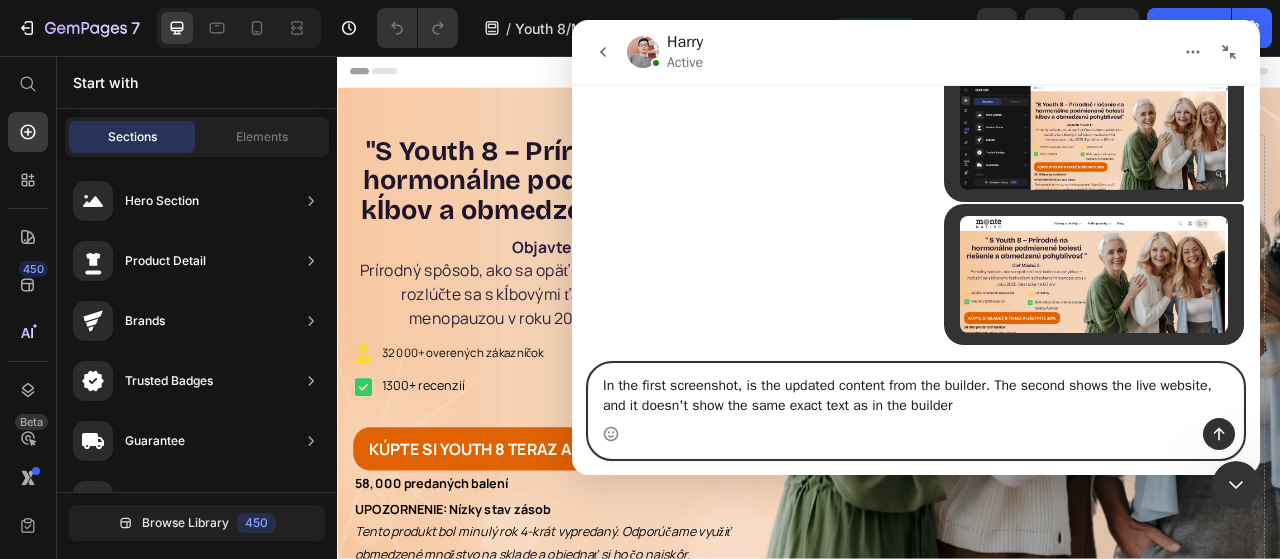 type on "In the first screenshot, is the updated content from the builder. The second shows the live website, and it doesn't show the same exact text as in the builder." 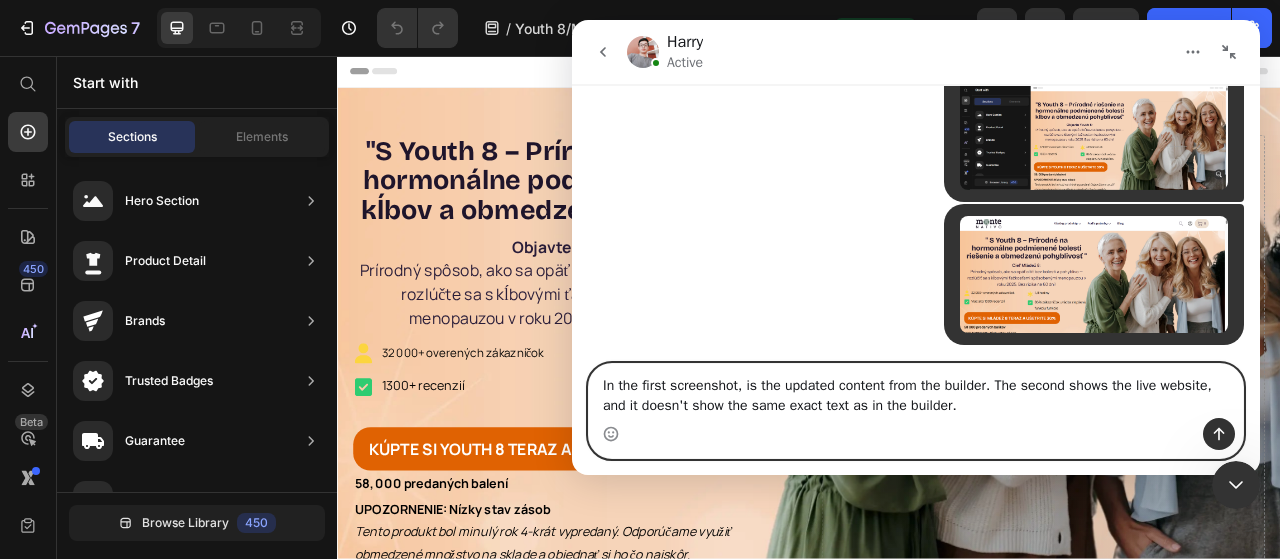 type 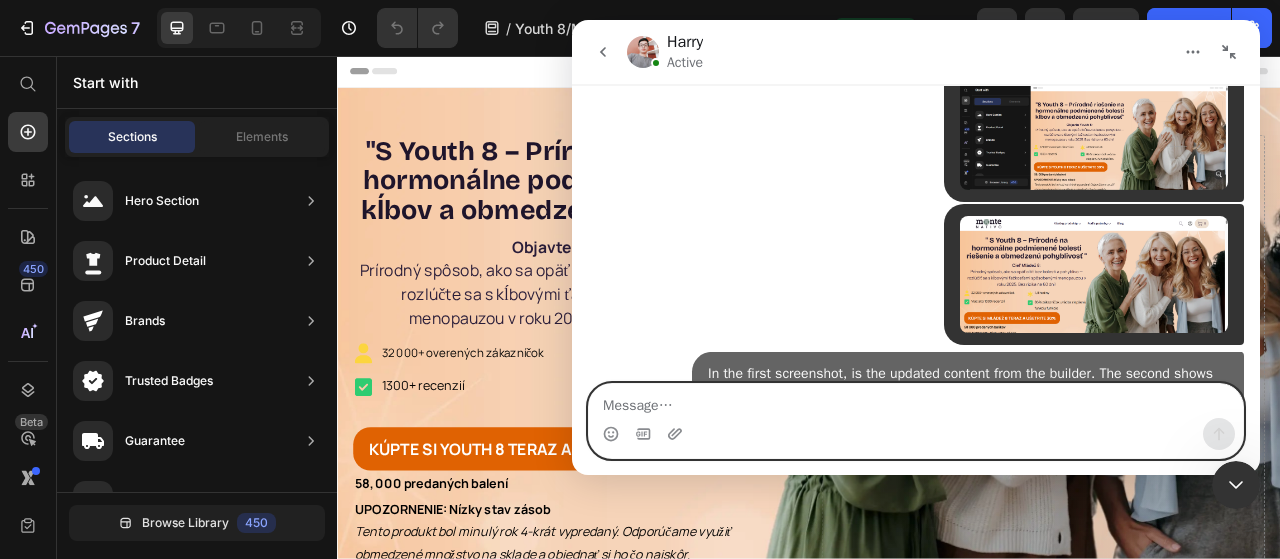 scroll, scrollTop: 808, scrollLeft: 0, axis: vertical 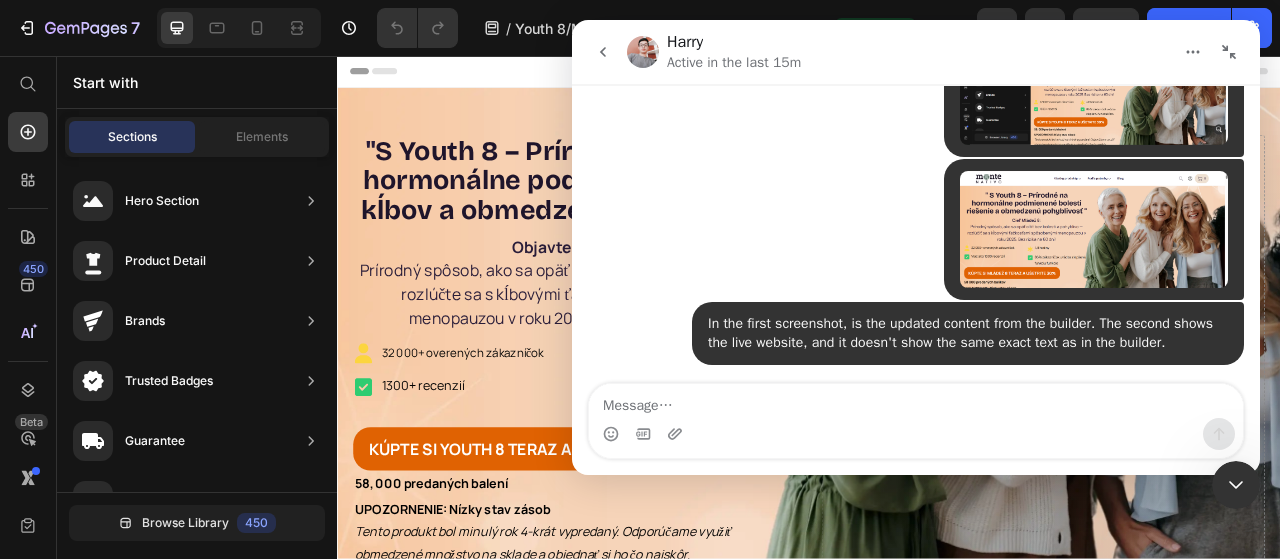 click 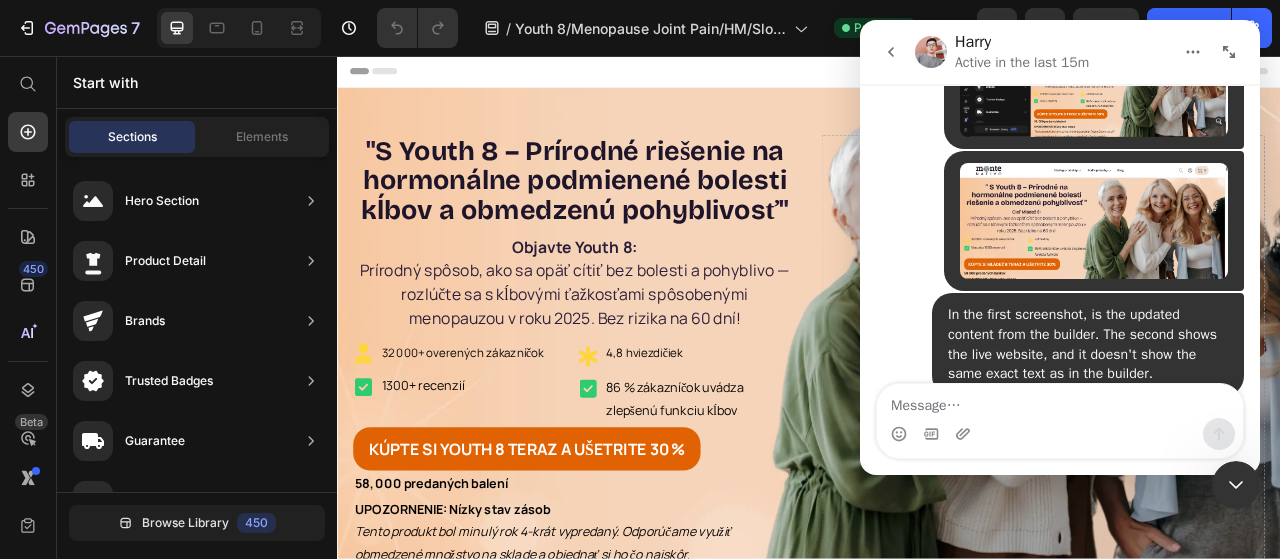scroll, scrollTop: 1084, scrollLeft: 0, axis: vertical 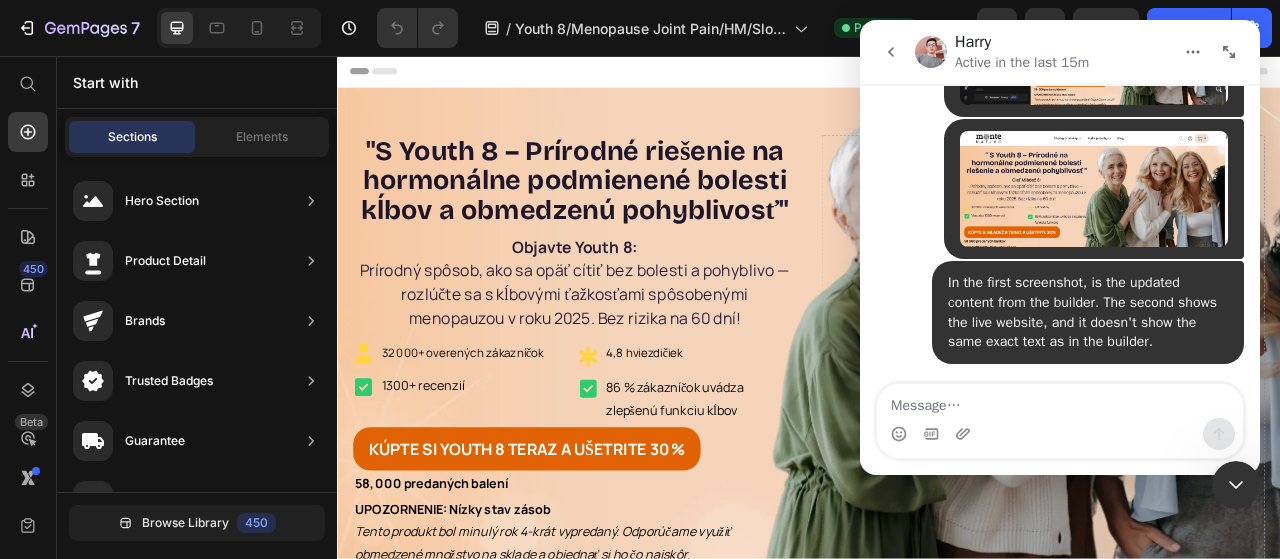 click 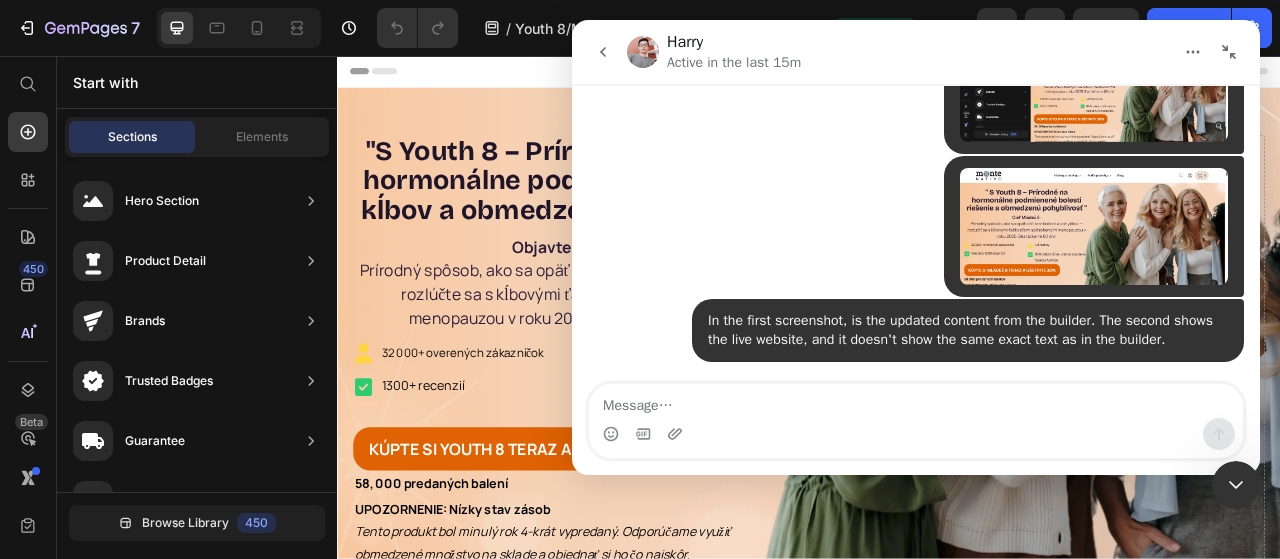 scroll, scrollTop: 808, scrollLeft: 0, axis: vertical 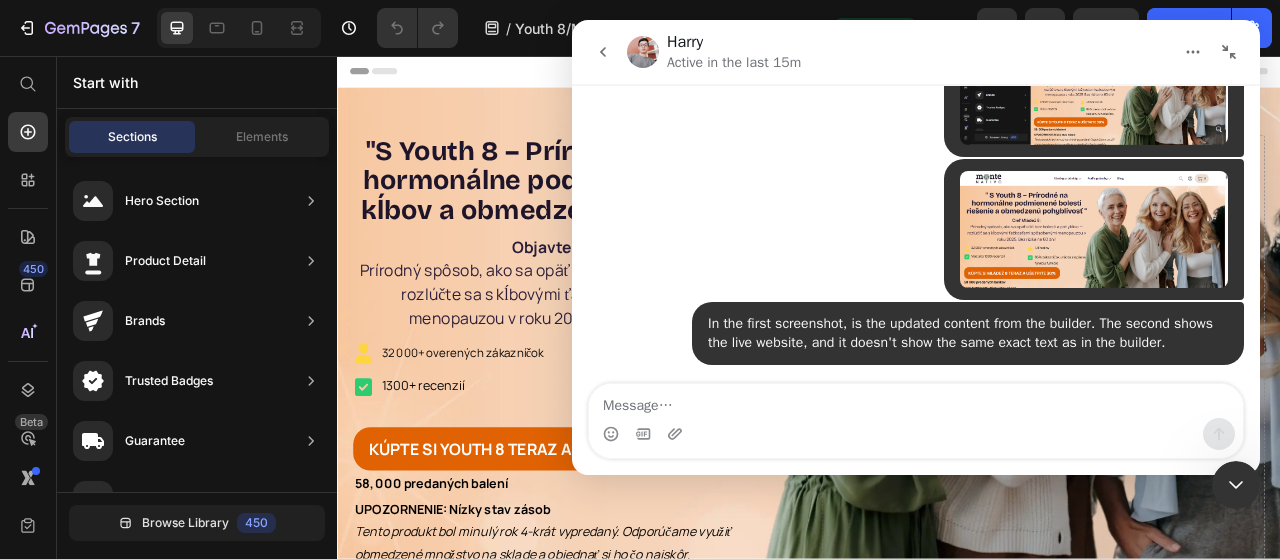 click at bounding box center [1229, 52] 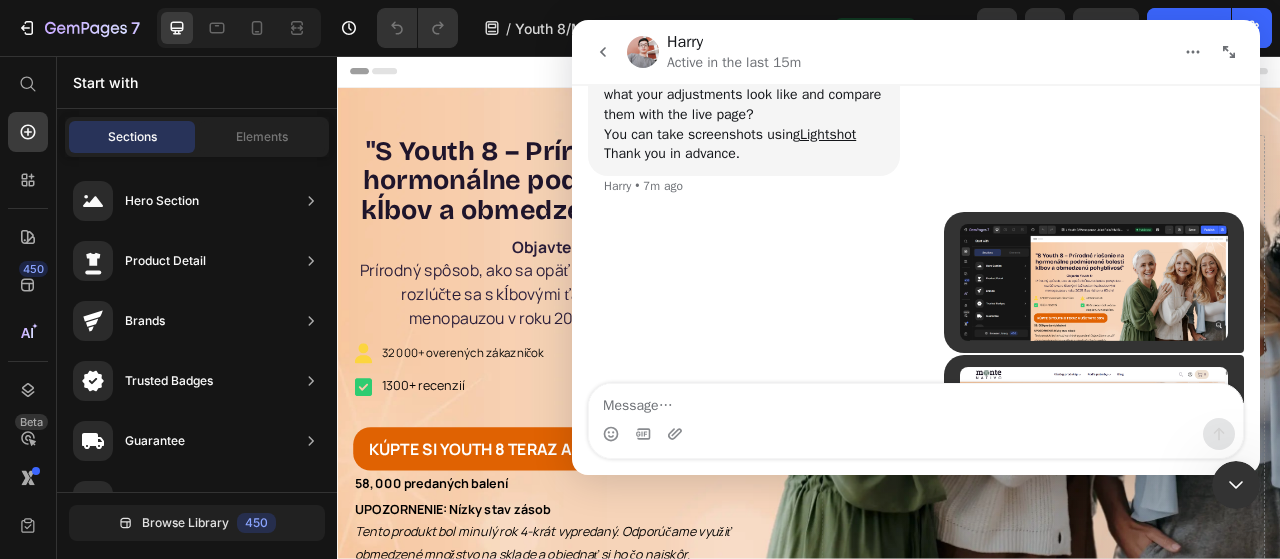 scroll, scrollTop: 1084, scrollLeft: 0, axis: vertical 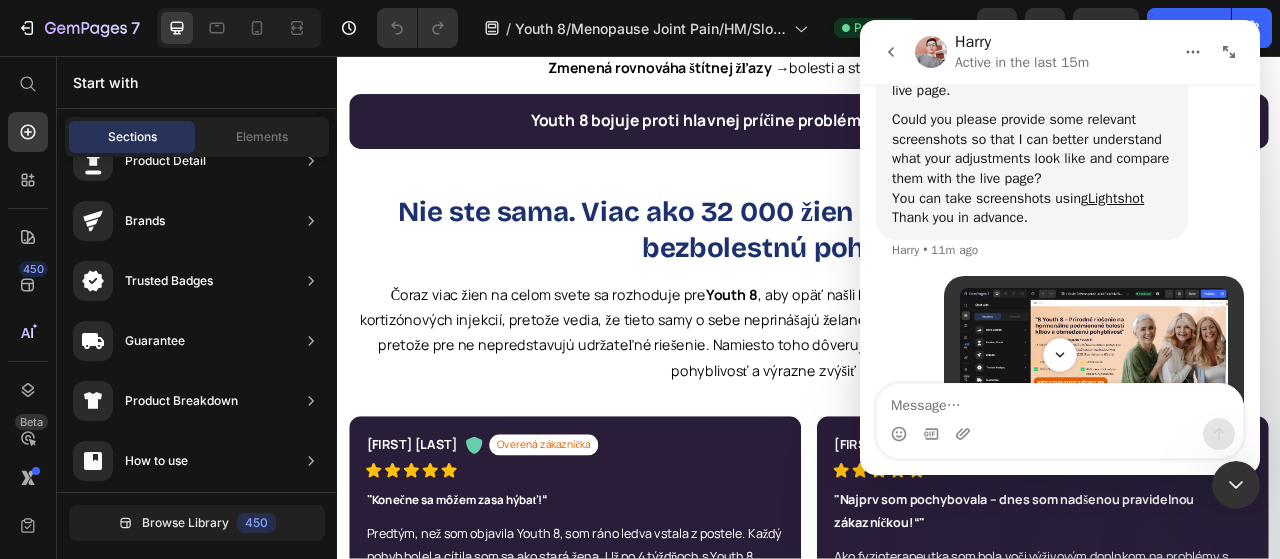 click at bounding box center [1229, 52] 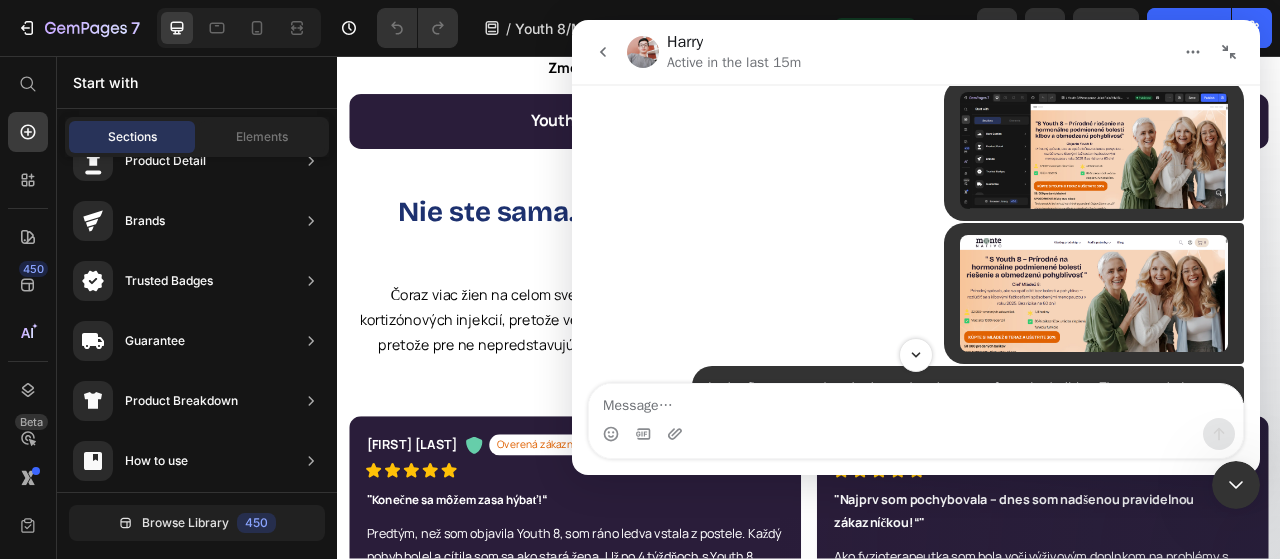 click at bounding box center (1229, 52) 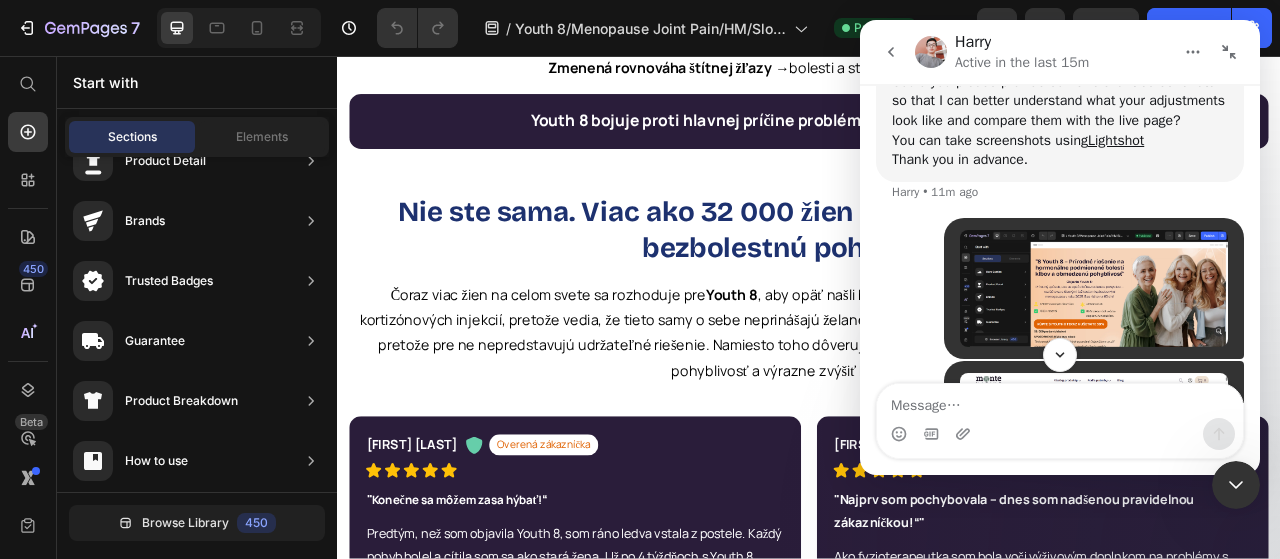 scroll, scrollTop: 784, scrollLeft: 0, axis: vertical 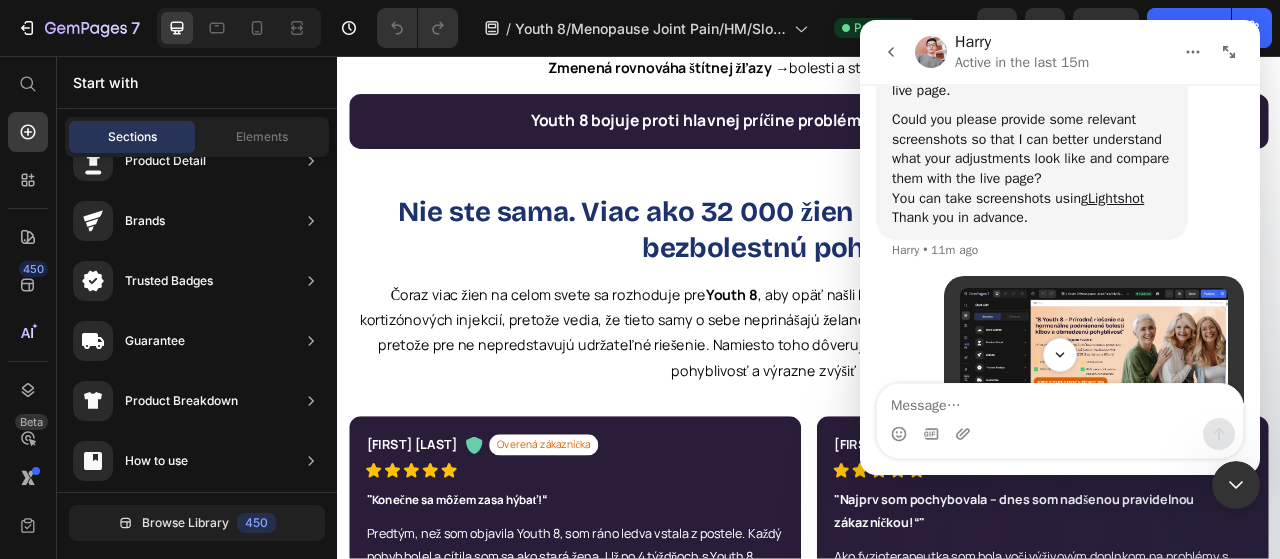 click 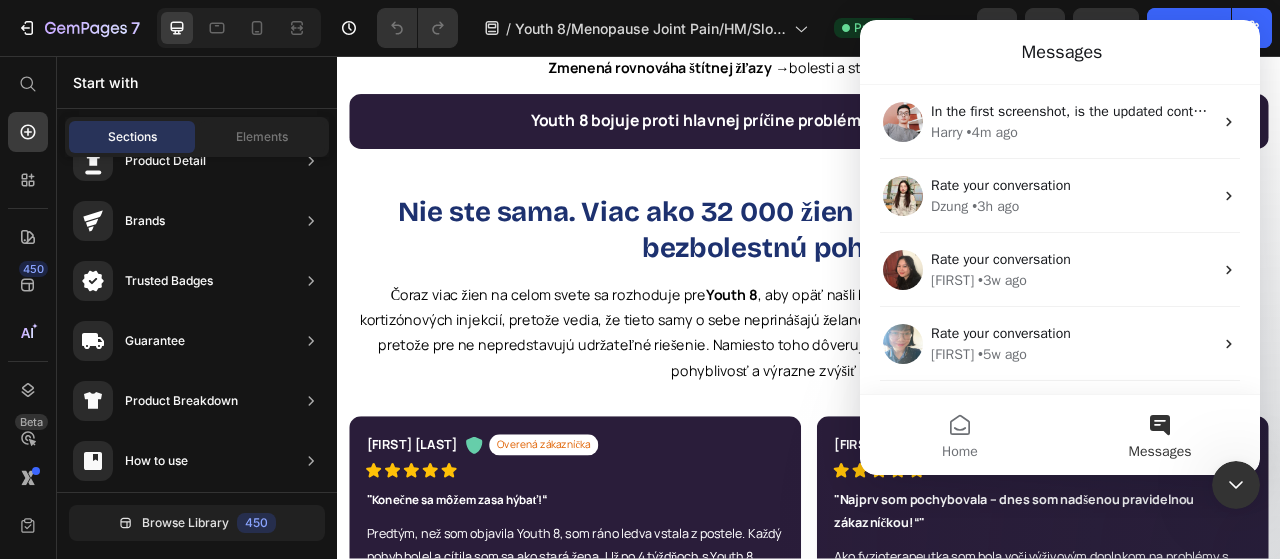 scroll, scrollTop: 0, scrollLeft: 0, axis: both 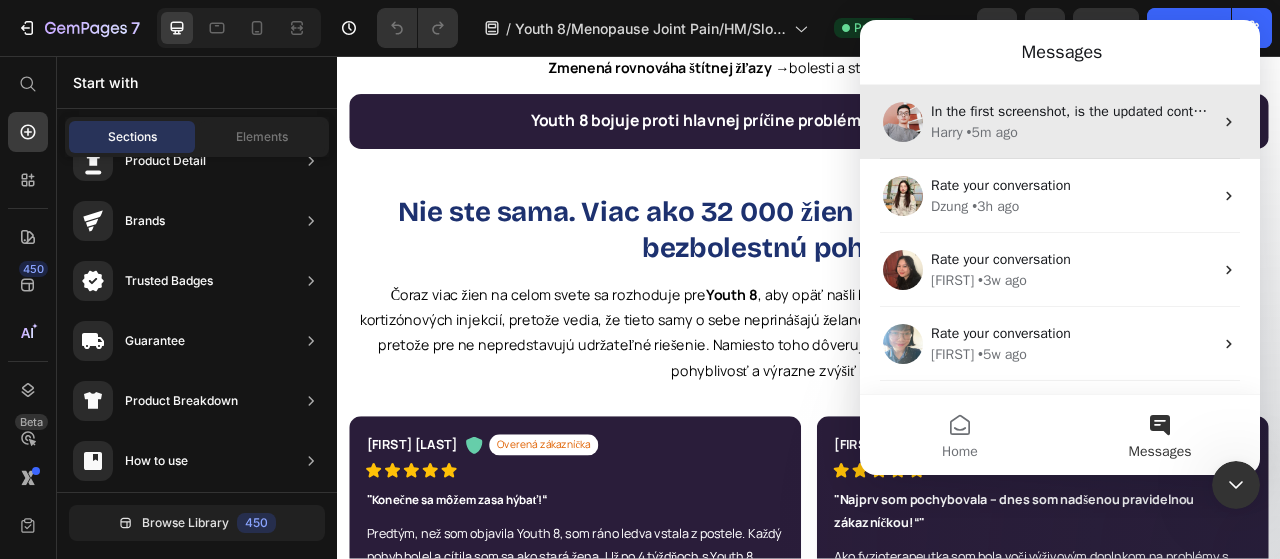 click on "Harry •  5m ago" at bounding box center [1072, 132] 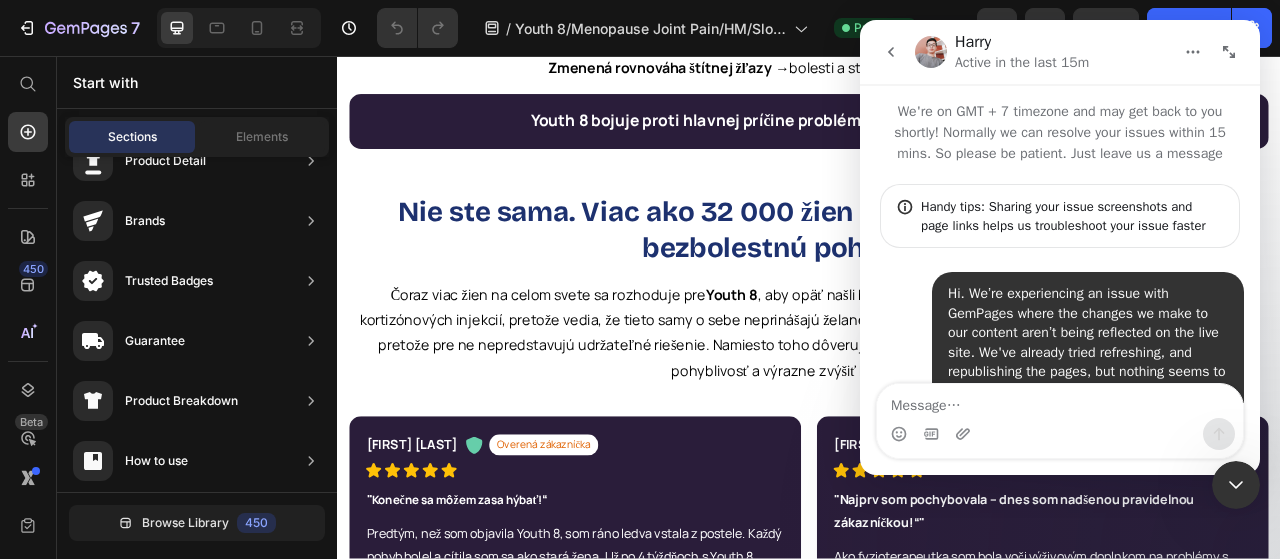 scroll, scrollTop: 1084, scrollLeft: 0, axis: vertical 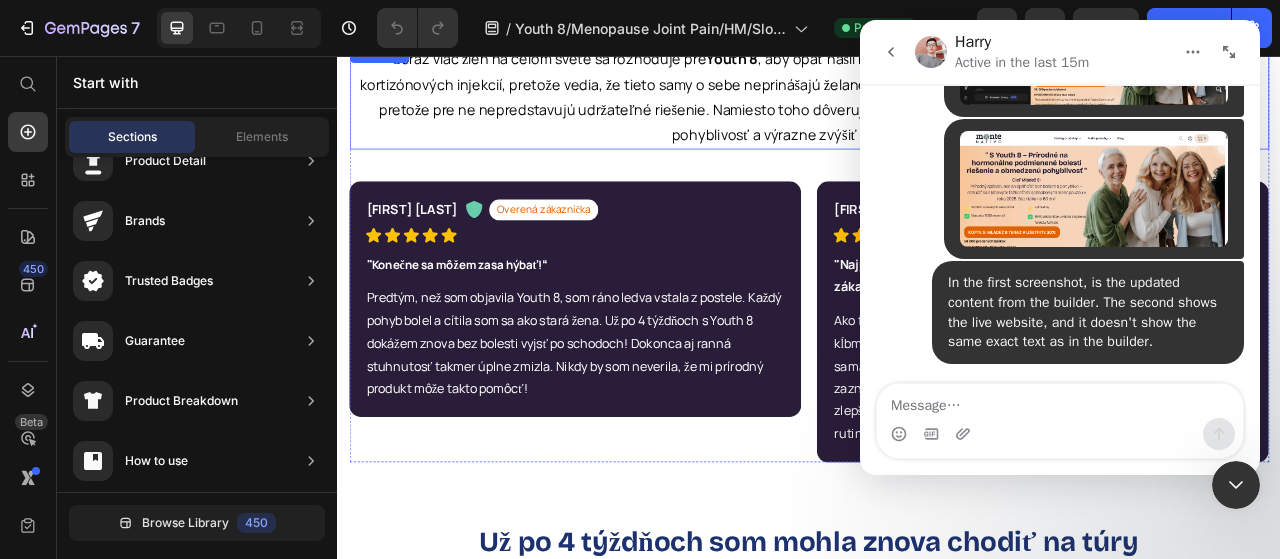 click on "Čoraz viac žien na celom svete sa rozhoduje pre  Youth 8 , aby opäť našli hormonálnu rovnováhu. Vzdávajú sa liekov proti bolesti a kortizónových injekcií, pretože vedia, že tieto samy o sebe neprinášajú želané dlhodobé výsledky. Vyhýbajú sa aj syntetickým prípravkom, pretože pre ne nepredstavujú udržateľné riešenie. Namiesto toho dôverujú Youth 8 – vďaka nemu dokážu znížiť bolesť kĺbov, zlepšiť pohyblivosť a výrazne zvýšiť kvalitu života." at bounding box center (937, 109) 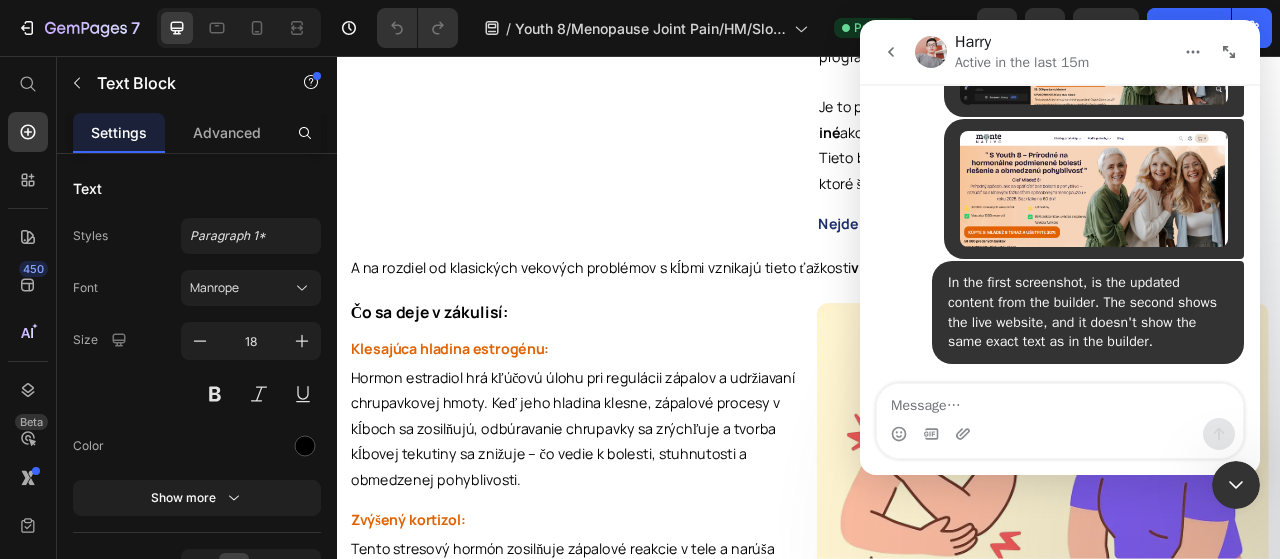 scroll, scrollTop: 3100, scrollLeft: 0, axis: vertical 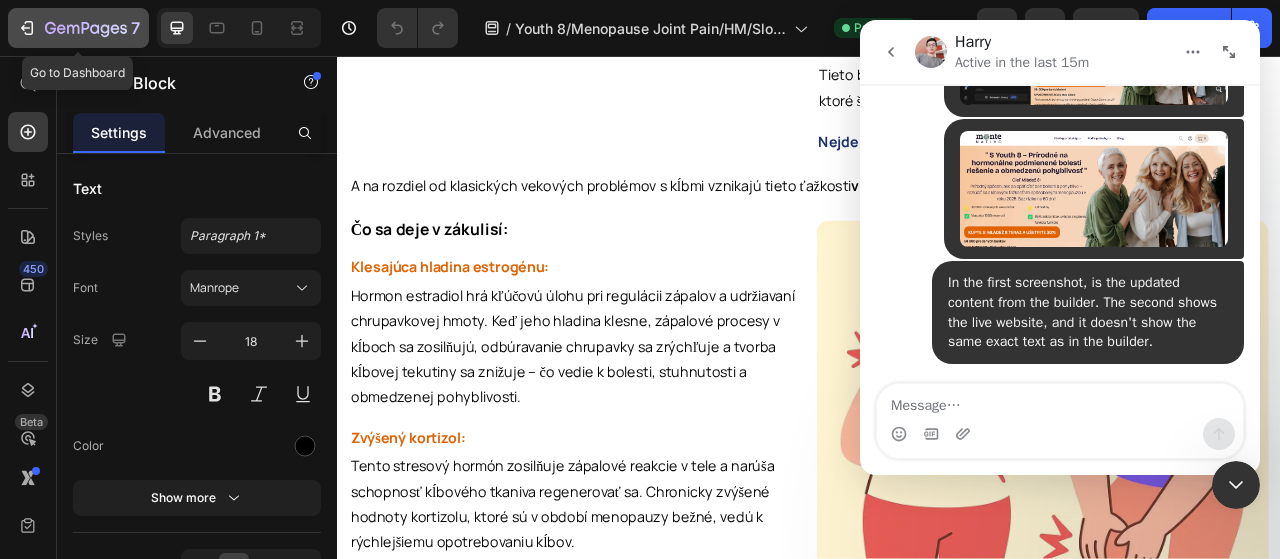 click 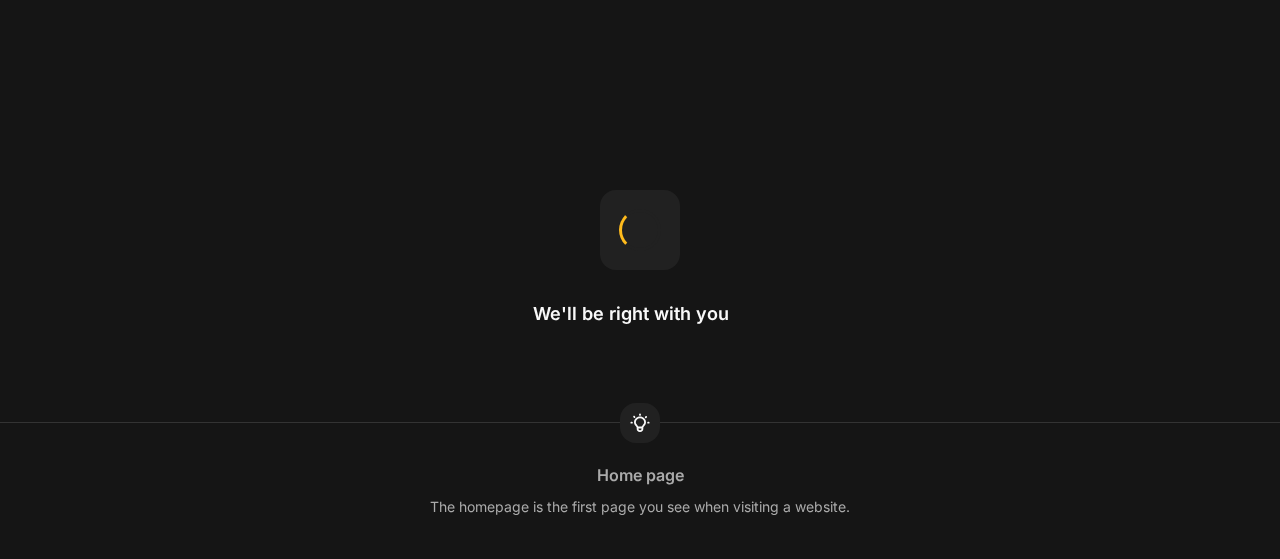 scroll, scrollTop: 0, scrollLeft: 0, axis: both 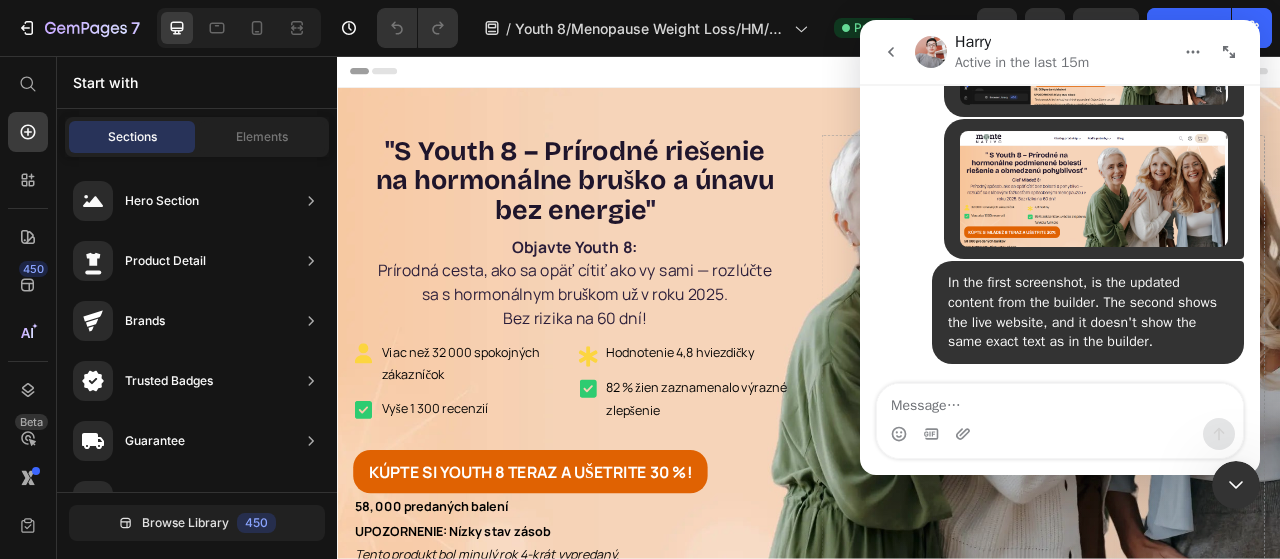 click at bounding box center [1229, 52] 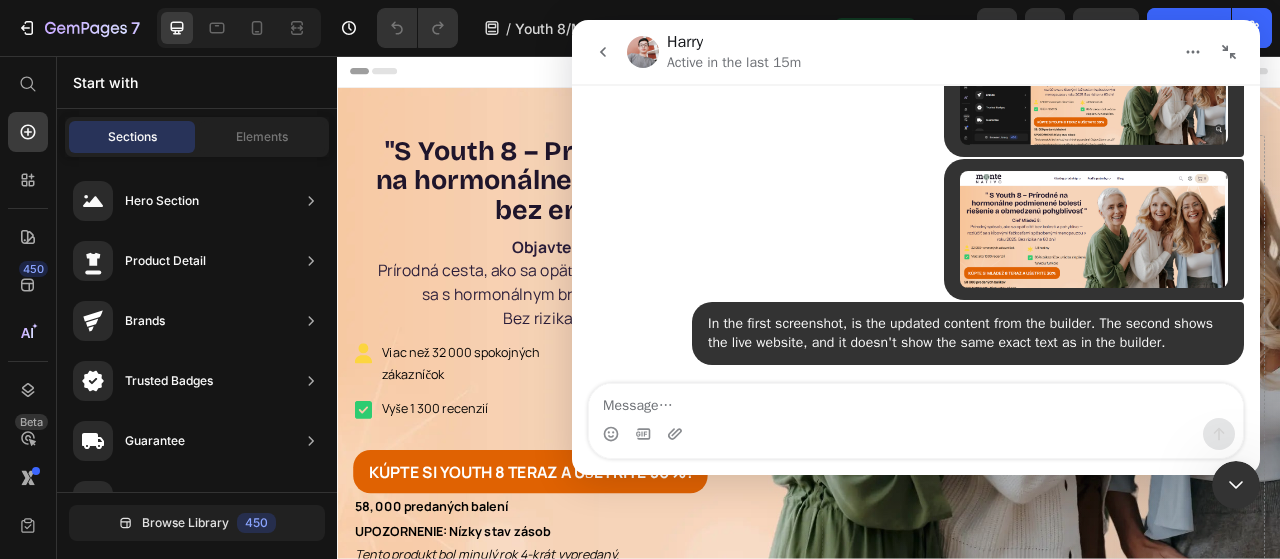 click at bounding box center (1229, 52) 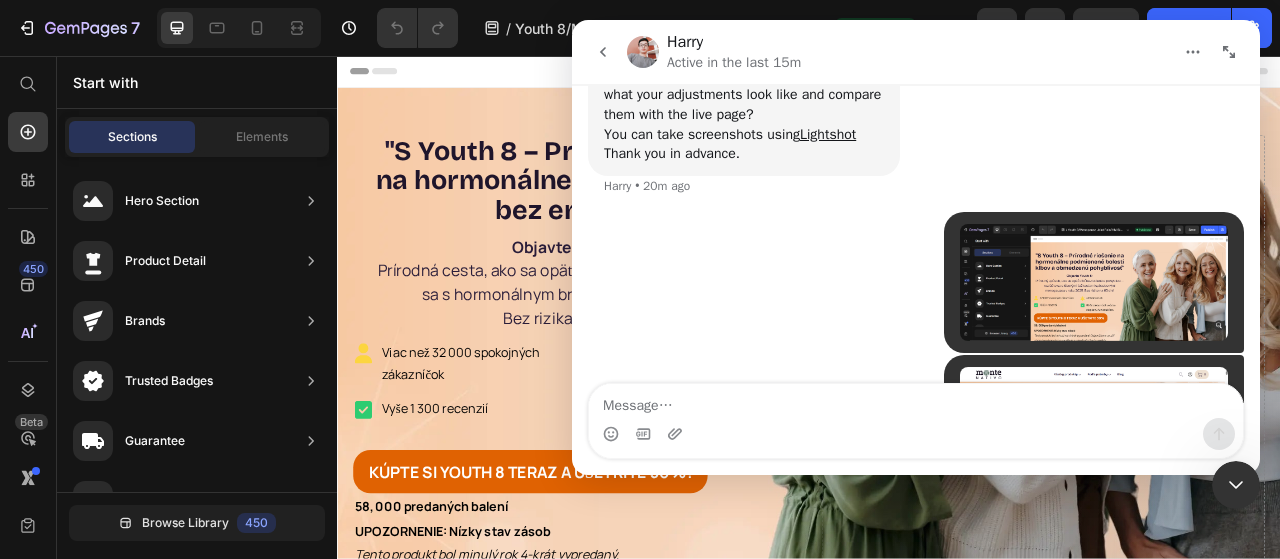 scroll, scrollTop: 1084, scrollLeft: 0, axis: vertical 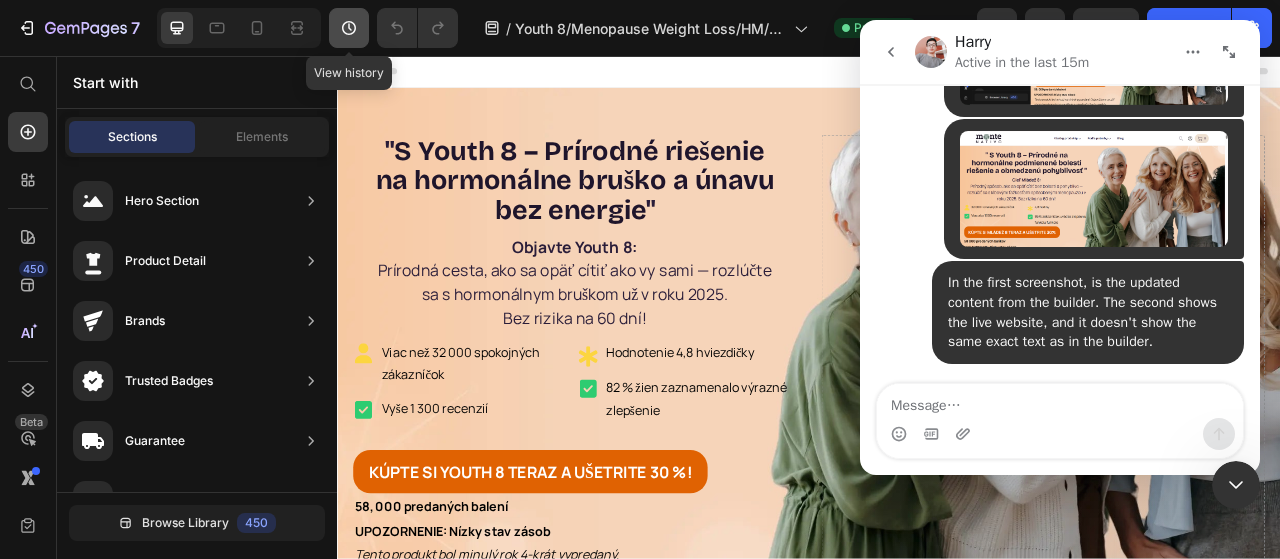 click 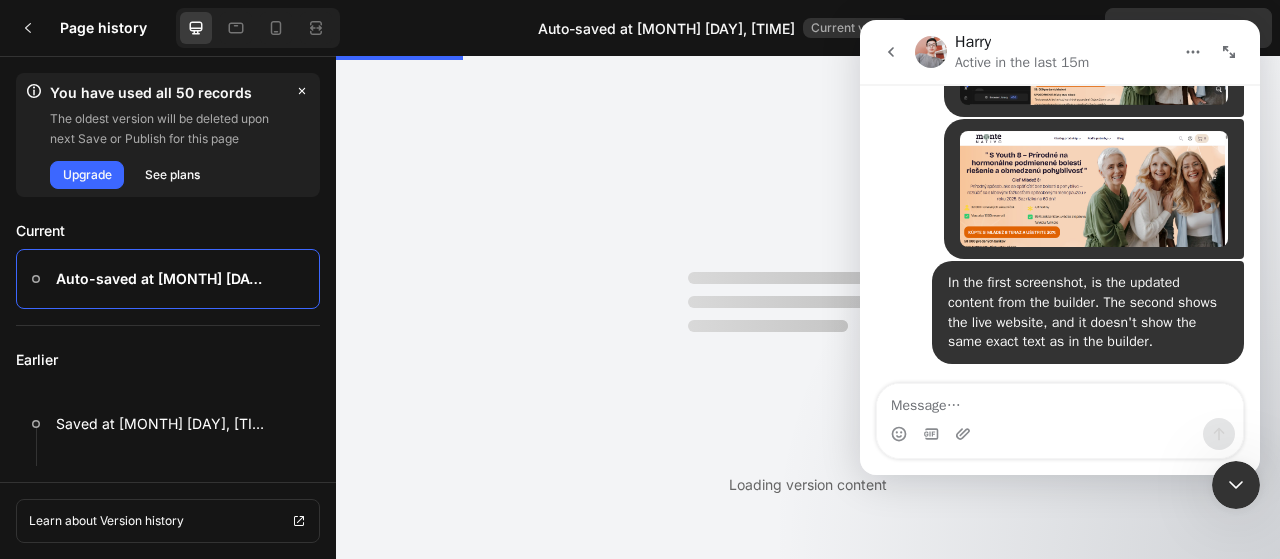 scroll, scrollTop: 0, scrollLeft: 0, axis: both 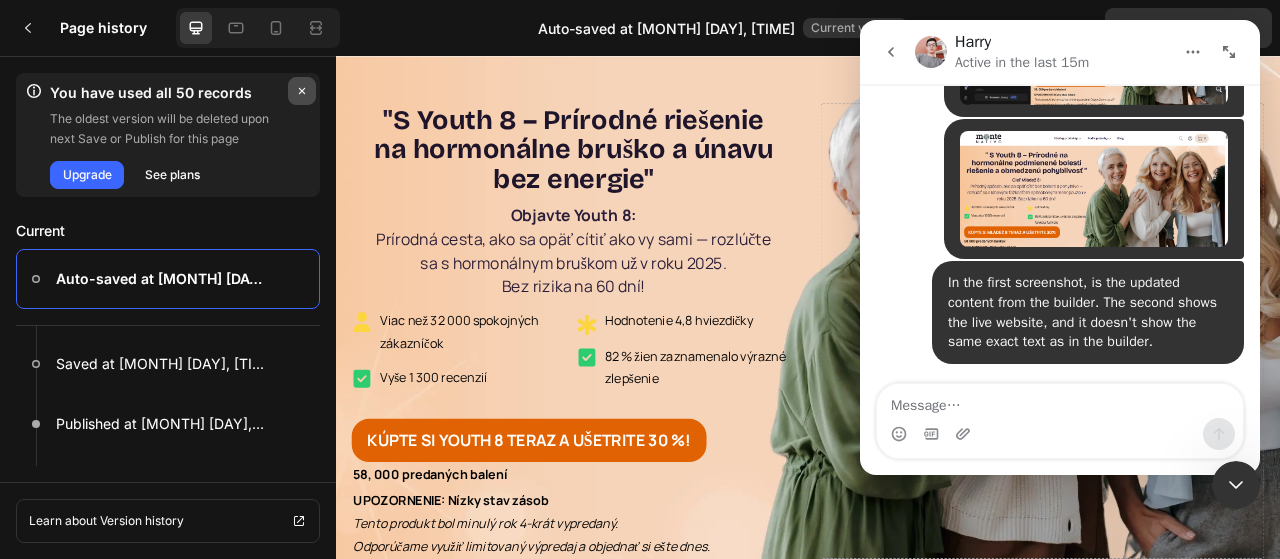 click 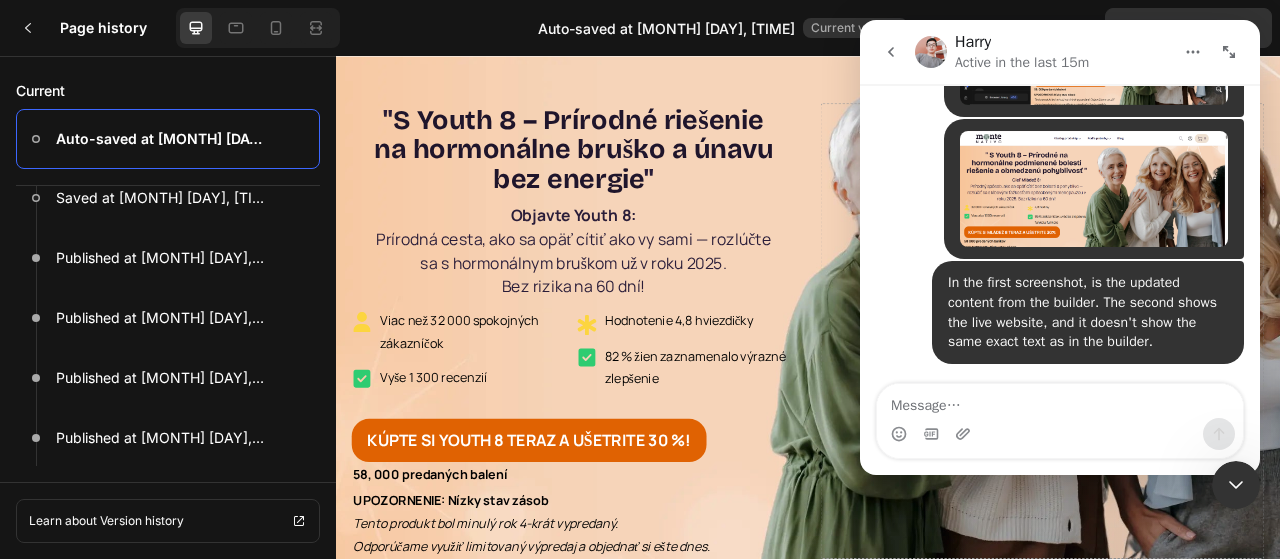 scroll, scrollTop: 246, scrollLeft: 0, axis: vertical 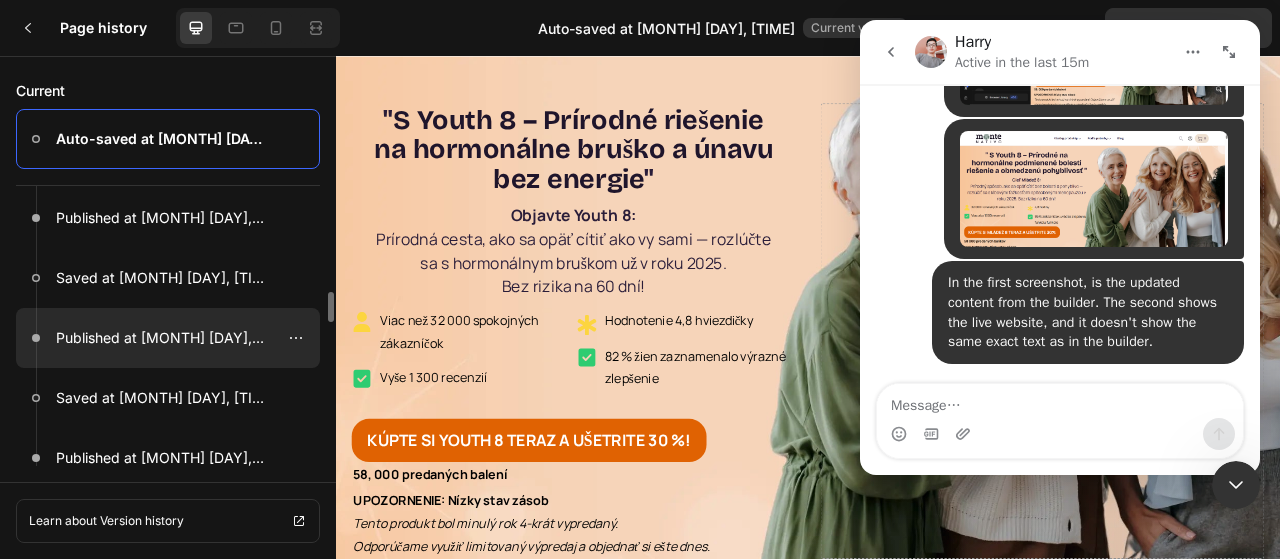 click on "Published at Jun 23, 17:20:55" at bounding box center (162, 338) 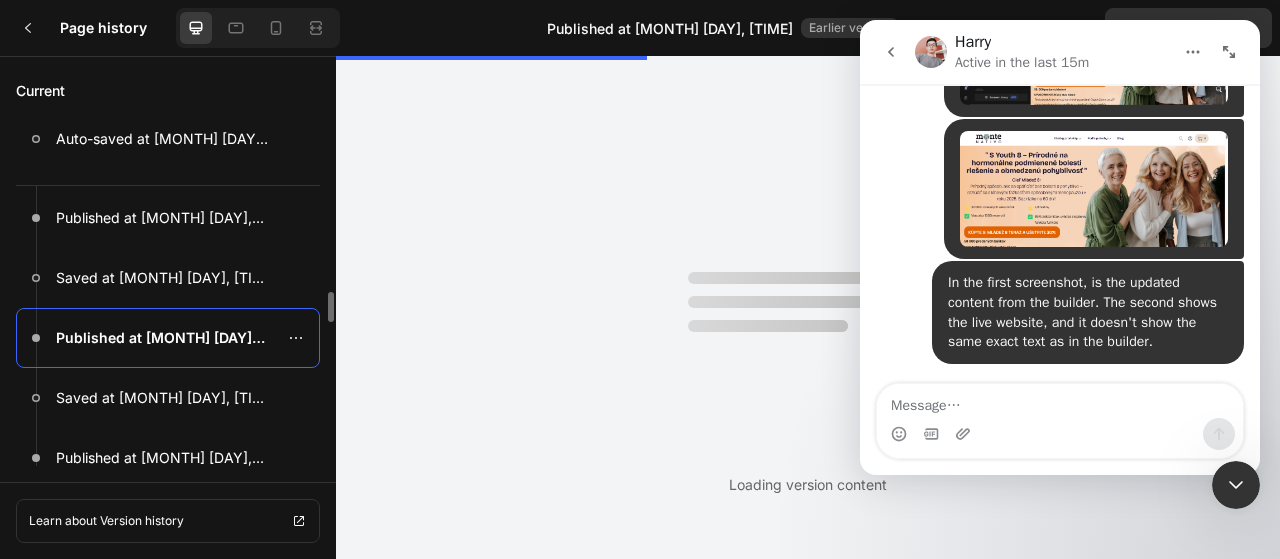 scroll, scrollTop: 0, scrollLeft: 0, axis: both 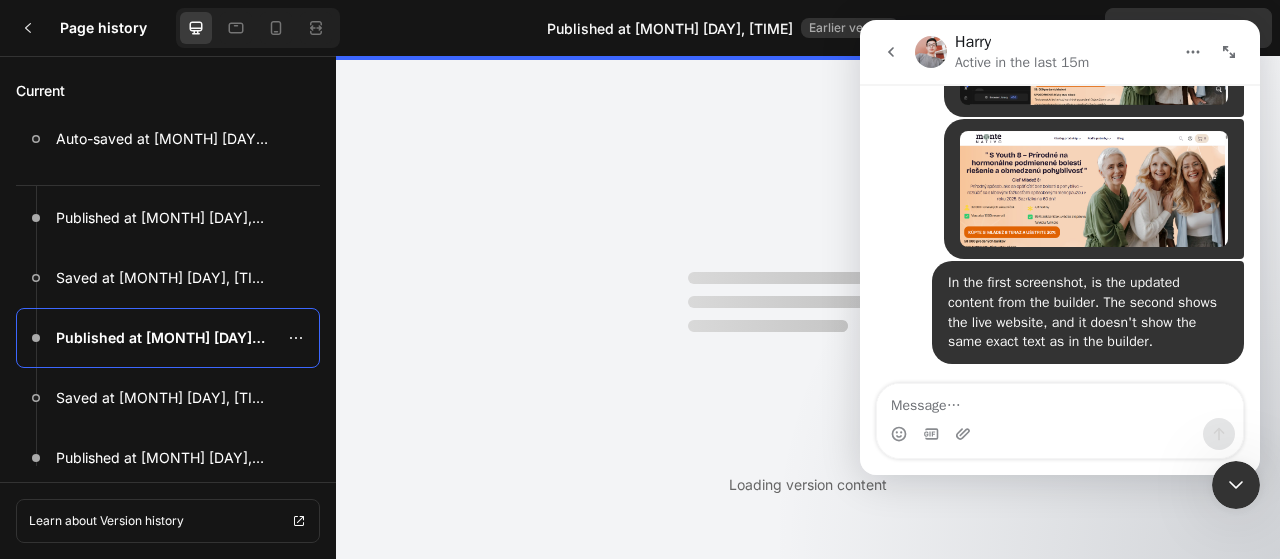 click 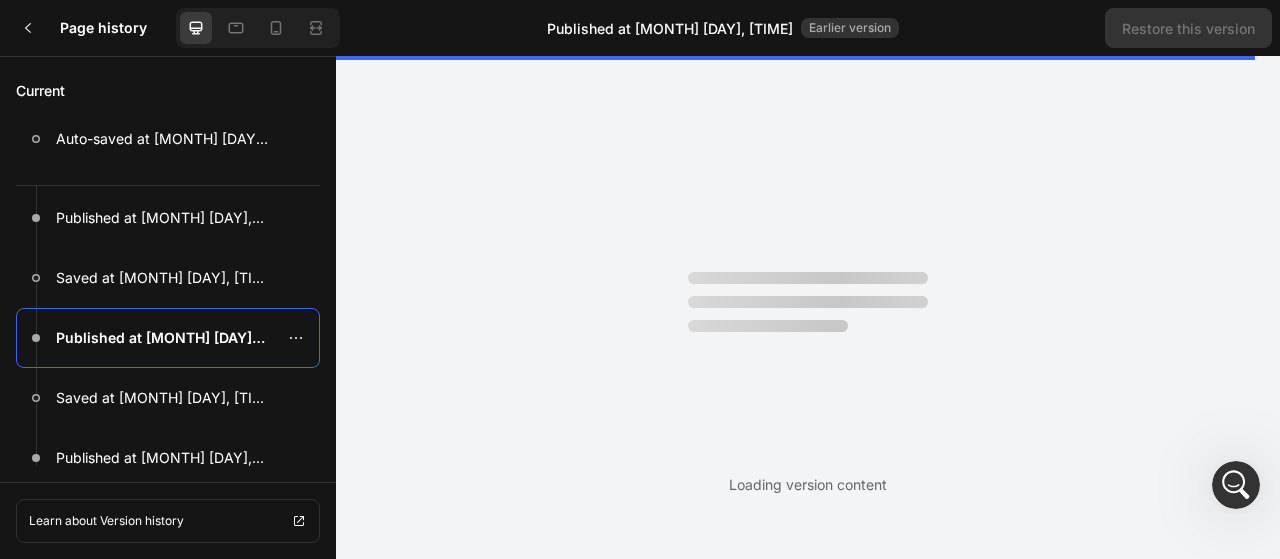 scroll, scrollTop: 0, scrollLeft: 0, axis: both 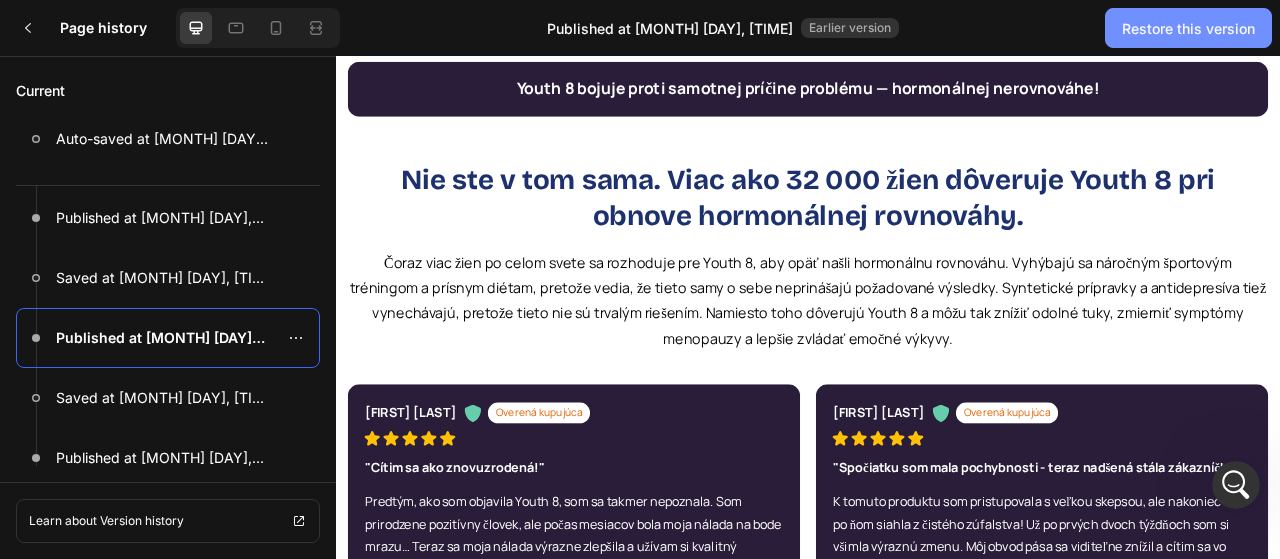 click on "Restore this version" at bounding box center [1188, 28] 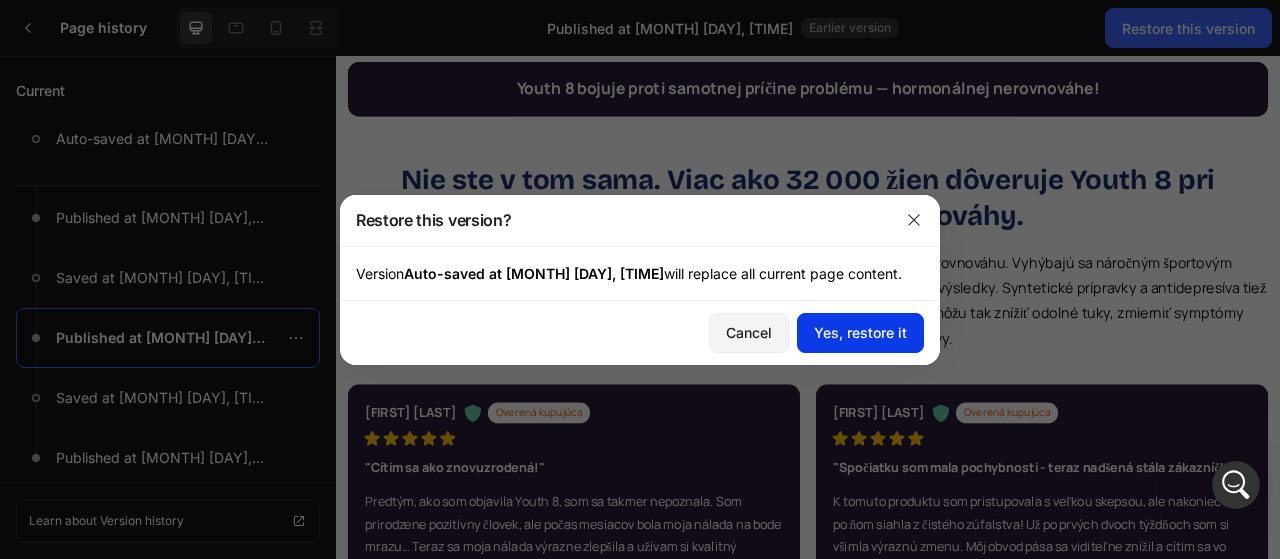 click on "Yes, restore it" at bounding box center (860, 332) 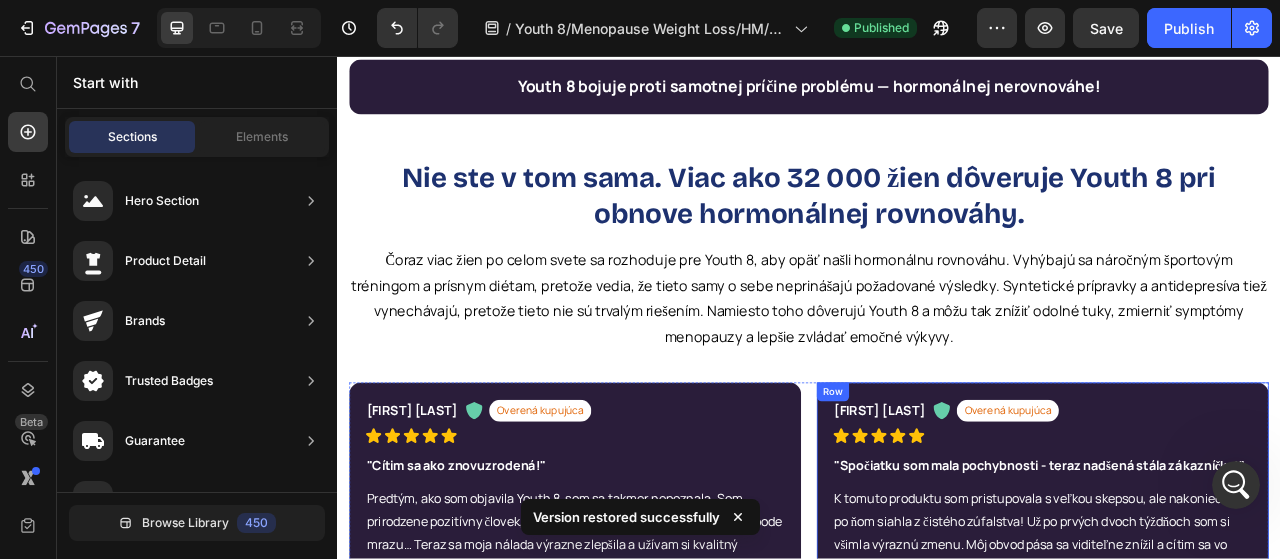 scroll, scrollTop: 1700, scrollLeft: 0, axis: vertical 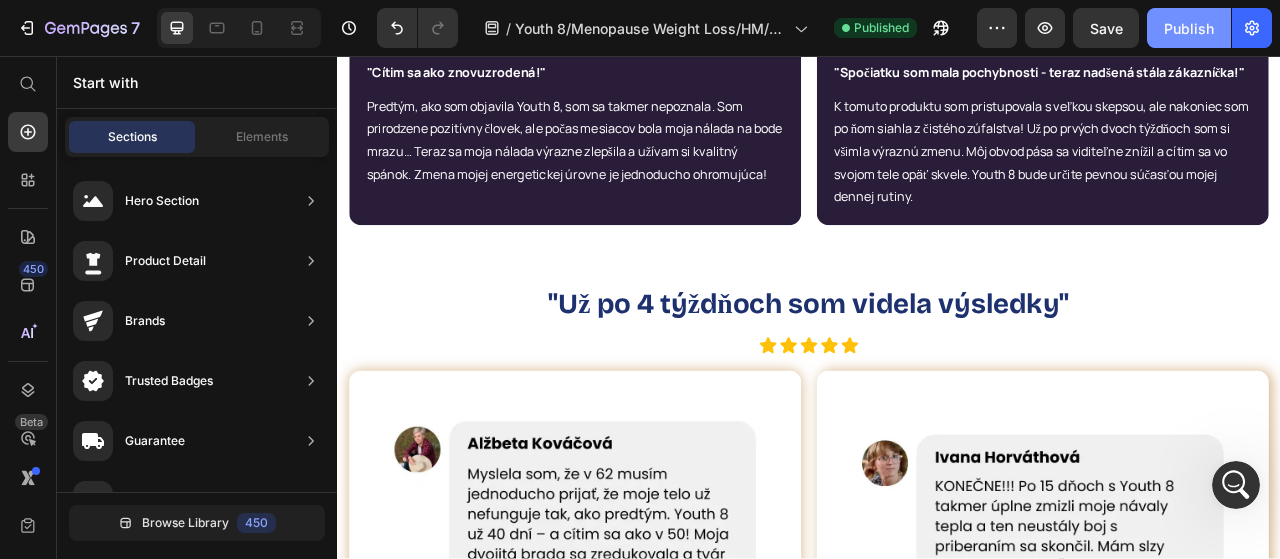click on "Publish" 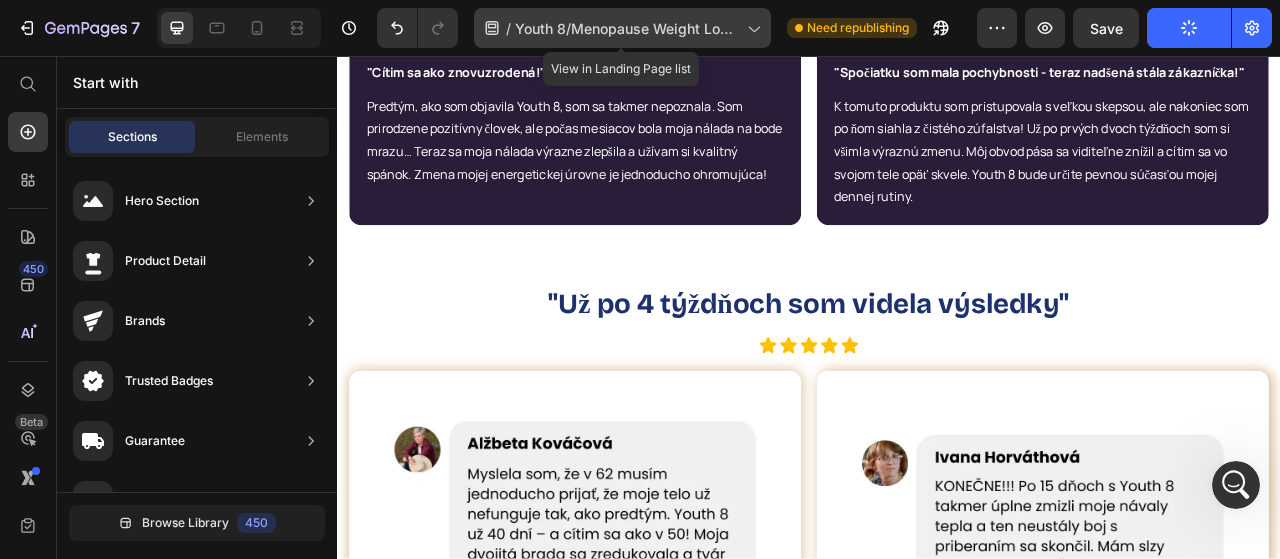 click on "Youth 8/Menopause Weight Loss/HM/Slovakia" at bounding box center [627, 28] 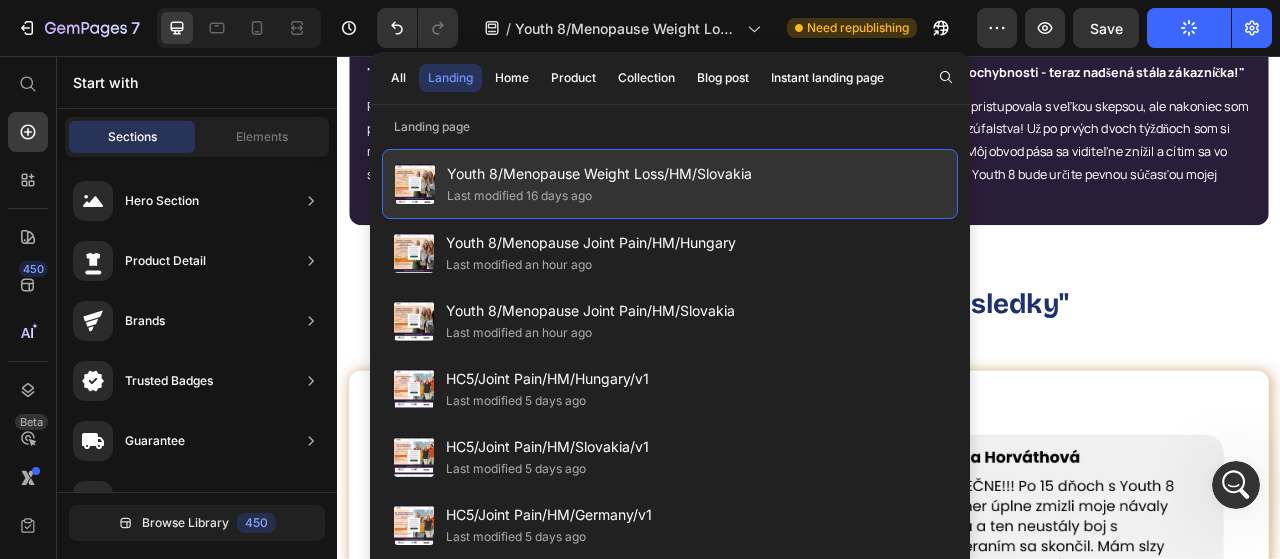 click on "Youth 8/Menopause Weight Loss/HM/Slovakia" at bounding box center [599, 174] 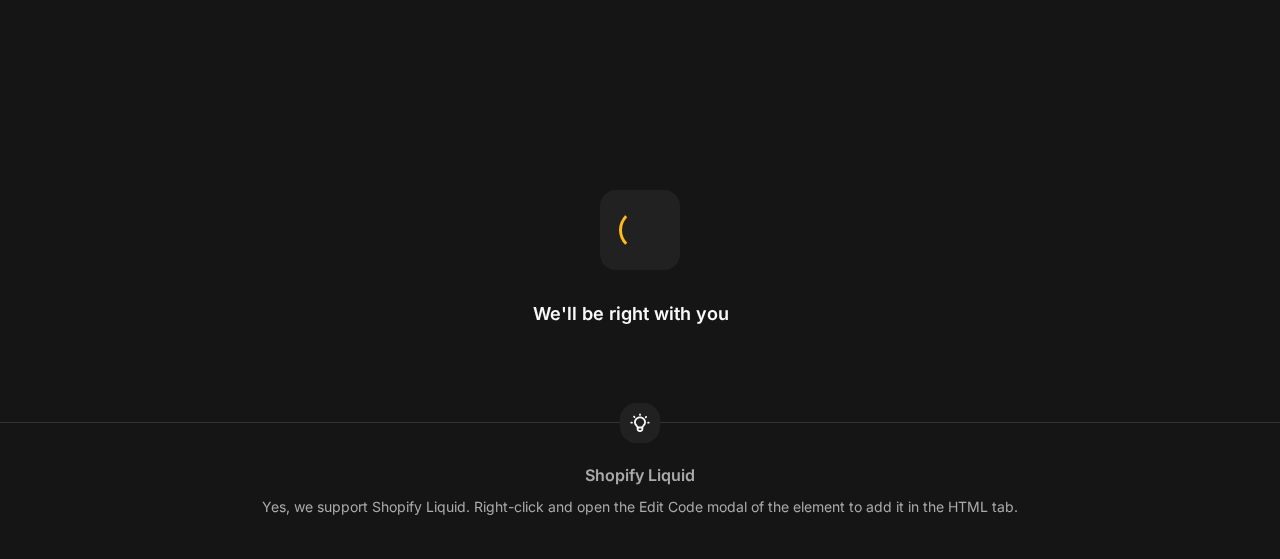 scroll, scrollTop: 0, scrollLeft: 0, axis: both 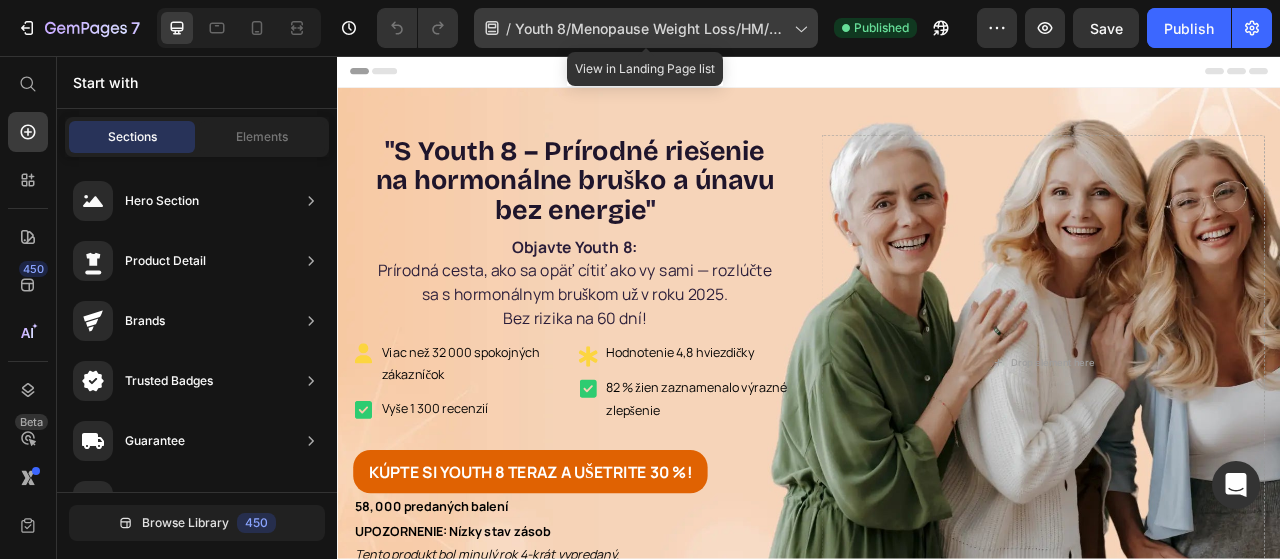 click on "Youth 8/Menopause Weight Loss/HM/Slovakia" at bounding box center (650, 28) 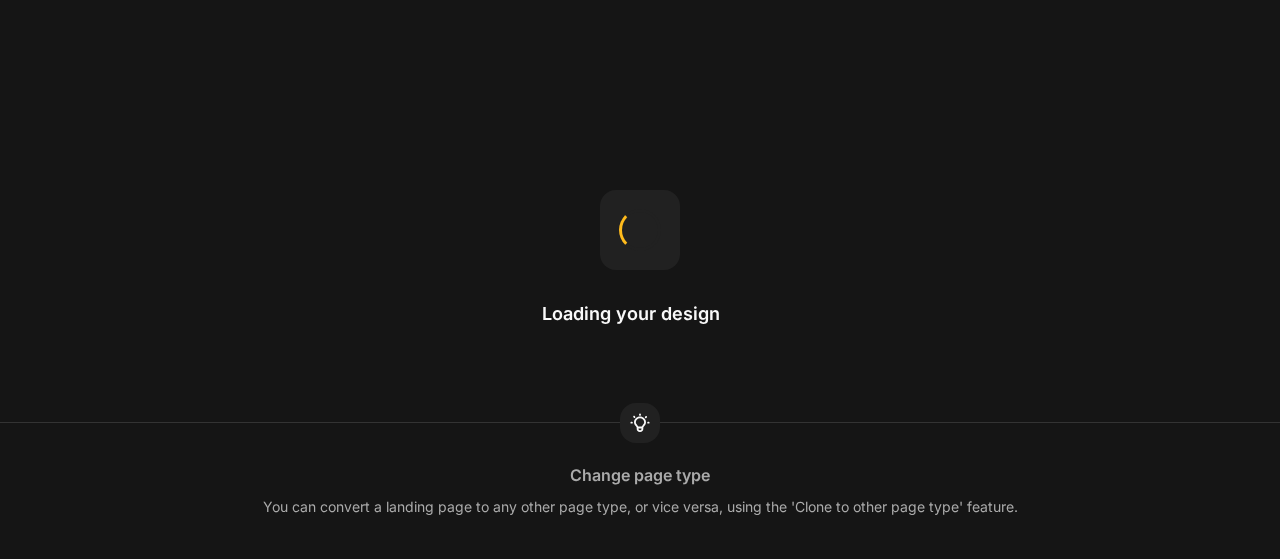 scroll, scrollTop: 0, scrollLeft: 0, axis: both 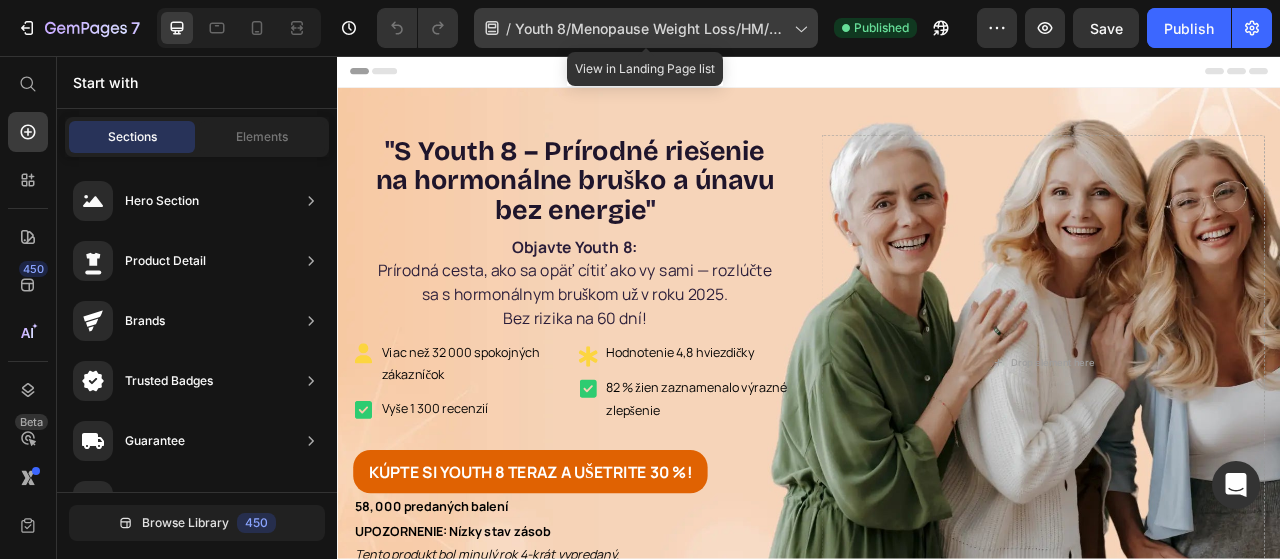 click on "Youth 8/Menopause Weight Loss/HM/Slovakia" at bounding box center (650, 28) 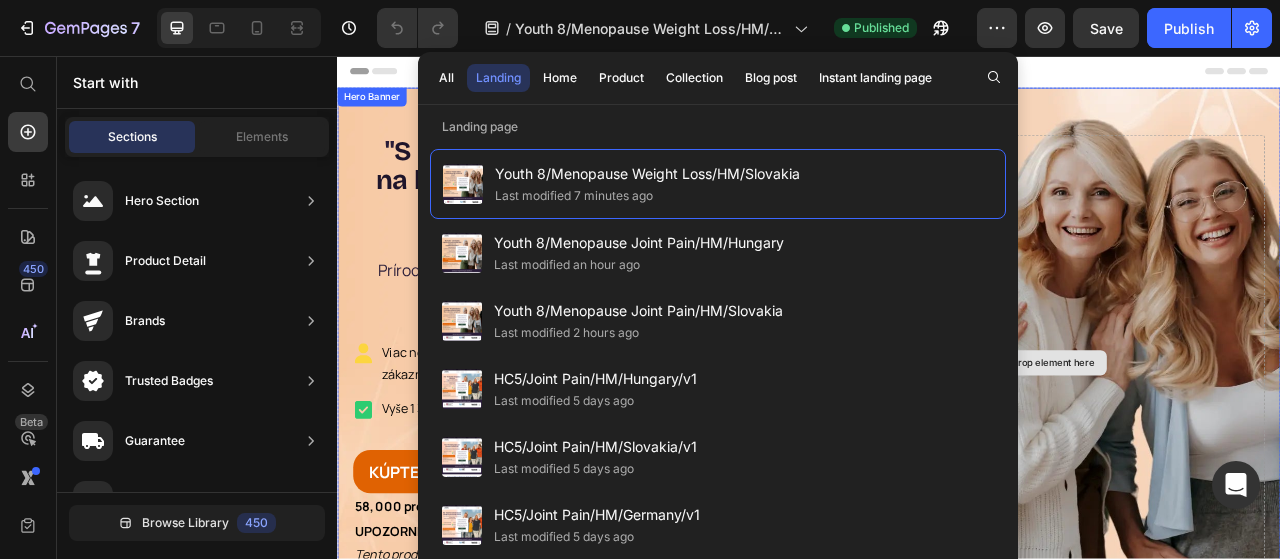 click on "Drop element here" at bounding box center [1235, 446] 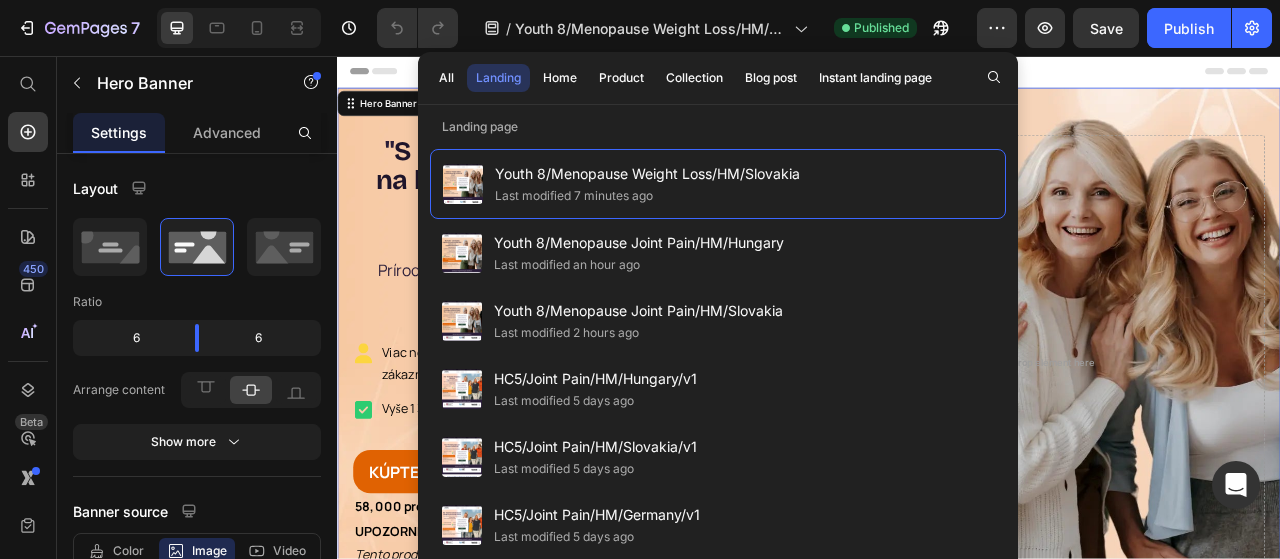 click on "" S Youth 8 – Prírodné riešenie na hormonálne bruško a únavu bez energie " Heading Objavte Youth 8: Prírodná cesta, ako sa opäť cítiť ako vy sami — rozlúčte  sa s hormonálnym bruškom už v roku 2025. Bez rizika na 60 dní! Text Block Image Viac než 32 000 spokojných zákazníčok Text Block Row Image Vyše 1 300 recenzií Text Block Row Image Hodnotenie 4,8 hviezdičky Text Block Row Image 82 % žien zaznamenalo výrazné zlepšenie   Text Block Row Row KÚPTE SI YOUTH 8 TERAZ A UŠETRITE 30 %! Button 58, 000 predaných balení Text Block UPOZORNENIE: Nízky stav zásob Tento produkt bol minulý rok 4-krát vypredaný. Odporúčame využiť limitovaný výpredaj a objednať si ešte dnes. Text Block
Drop element here" at bounding box center (937, 446) 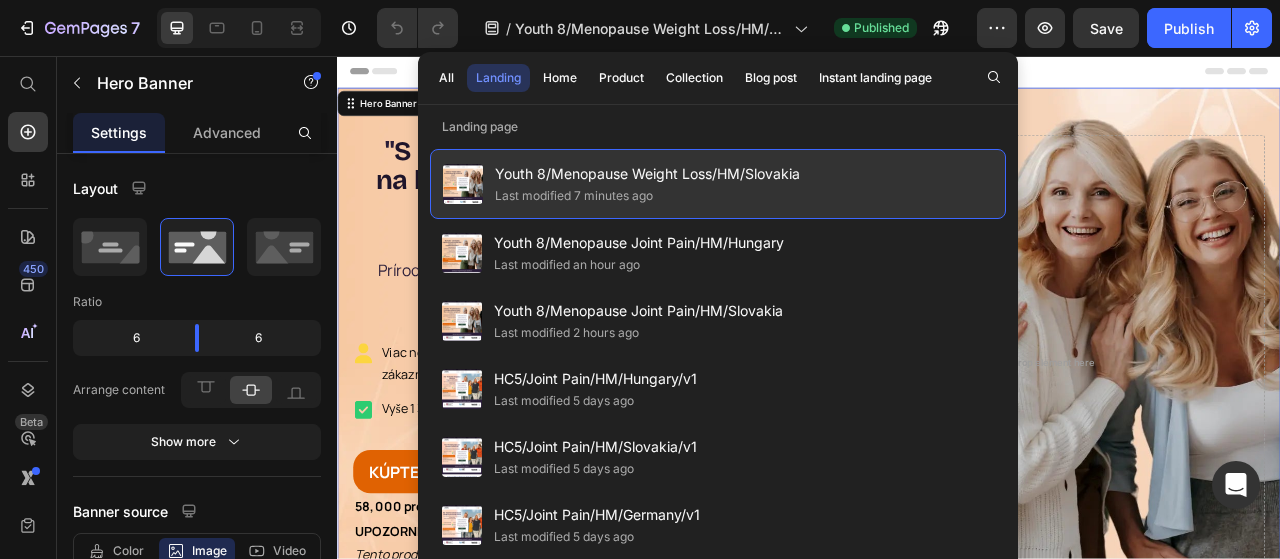 click on "Last modified 7 minutes ago" 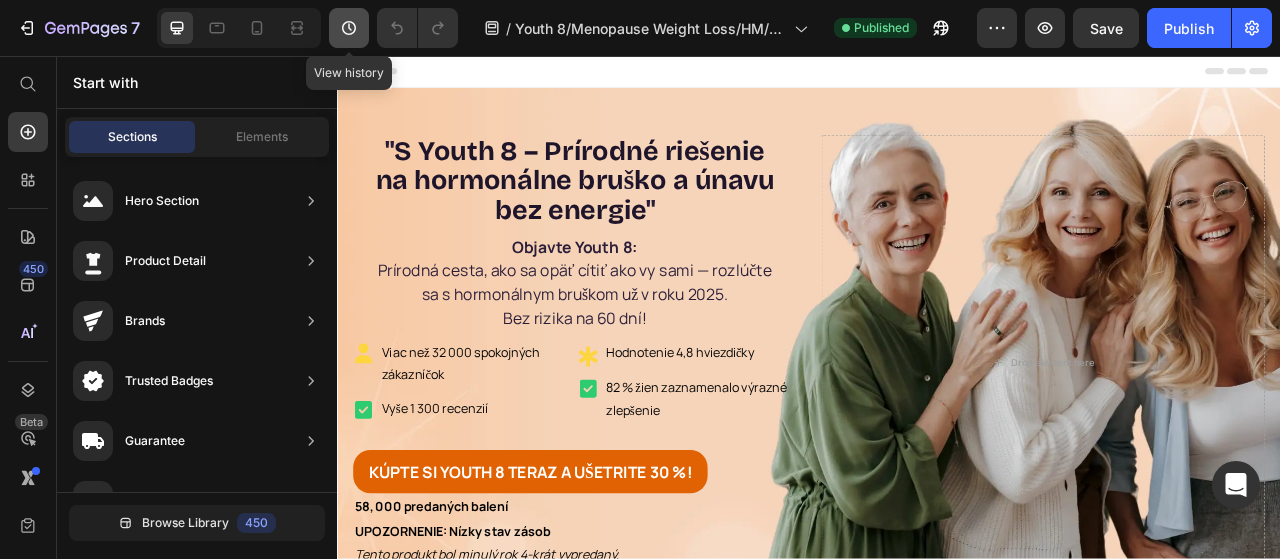 click 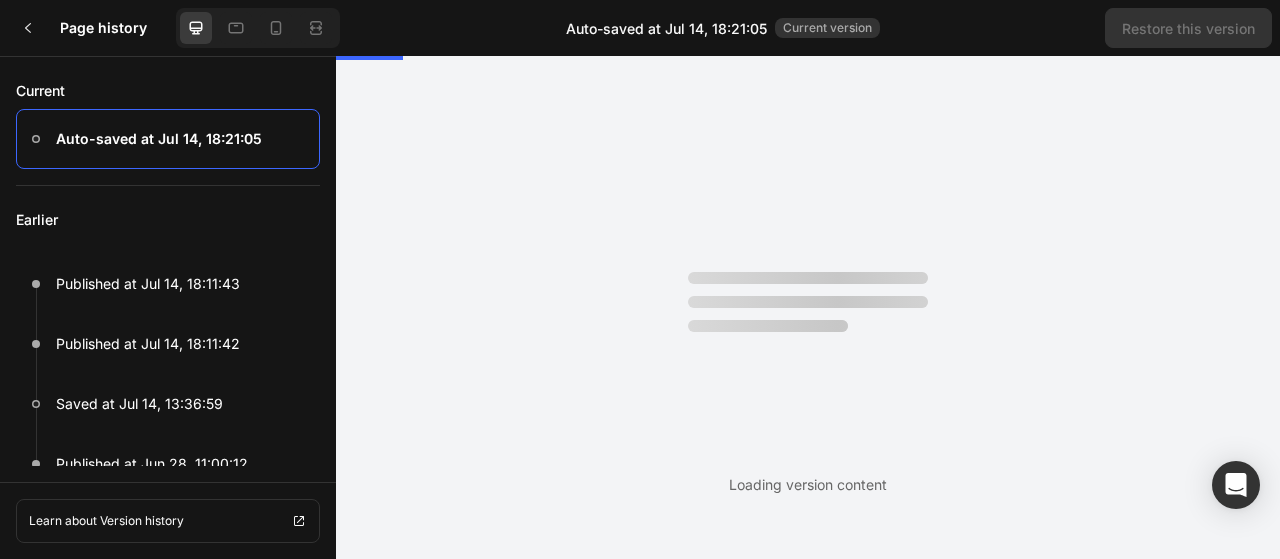 scroll, scrollTop: 0, scrollLeft: 0, axis: both 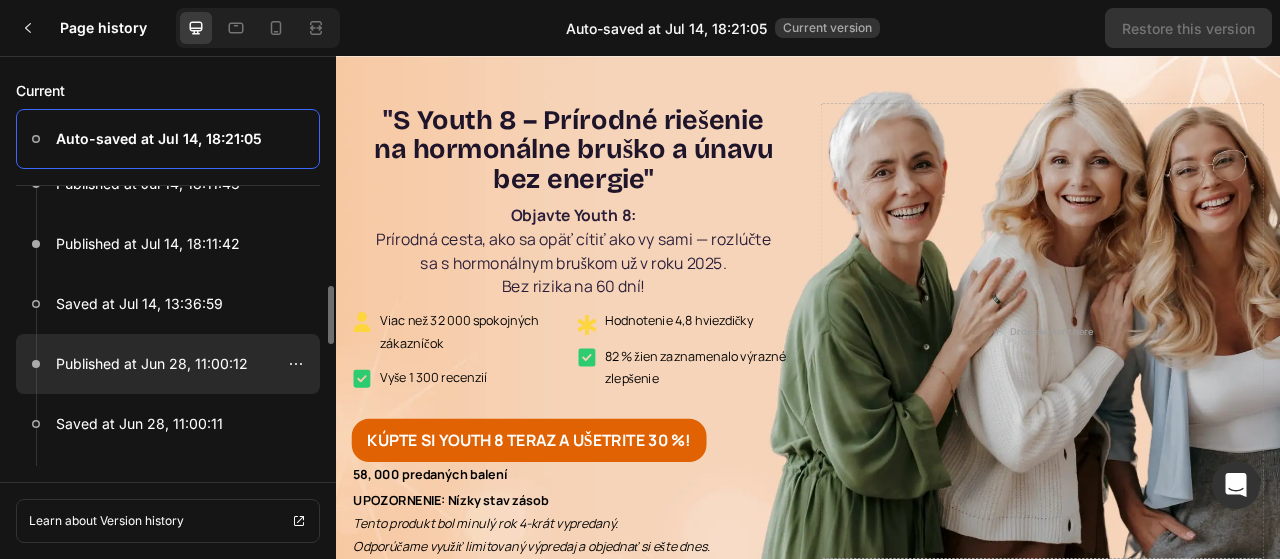 click at bounding box center [168, 364] 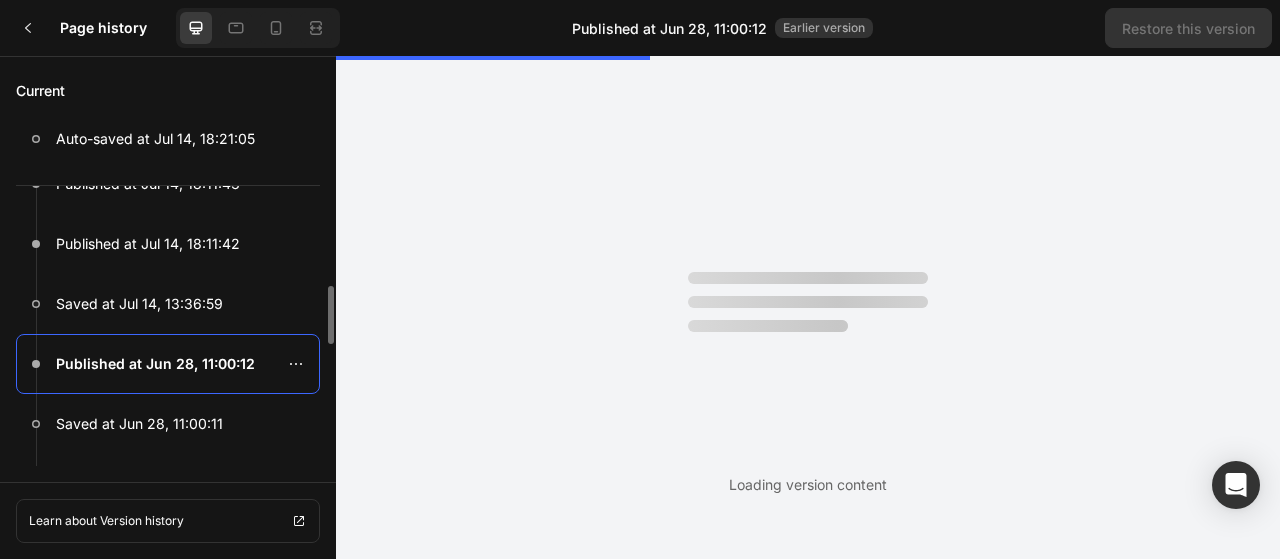 scroll, scrollTop: 0, scrollLeft: 0, axis: both 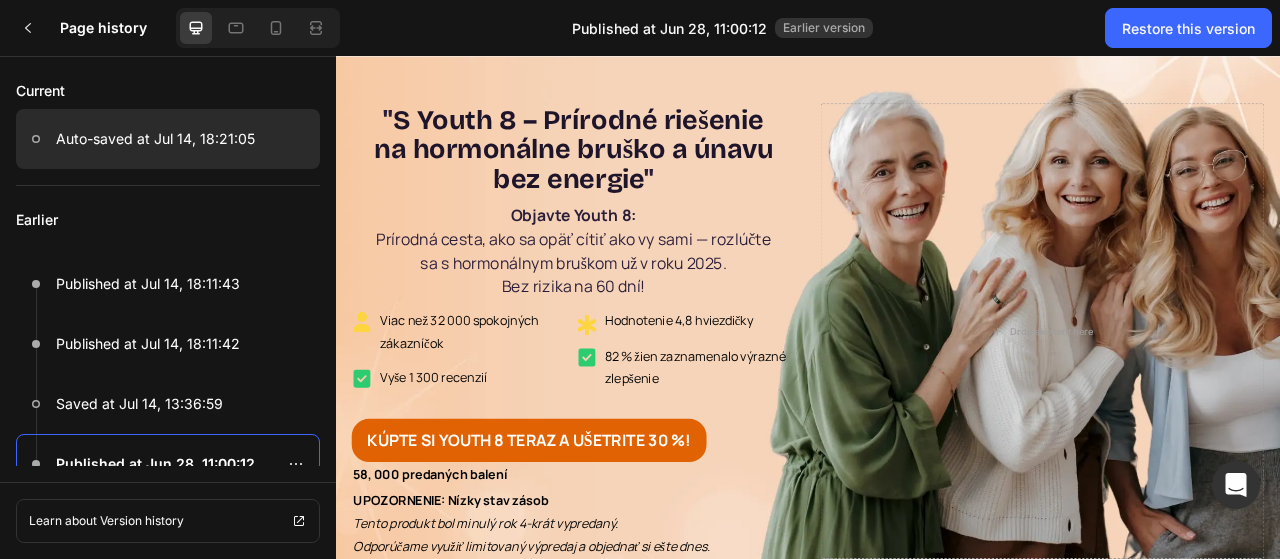 click on "Auto-saved at Jul 14, 18:21:05" at bounding box center [155, 139] 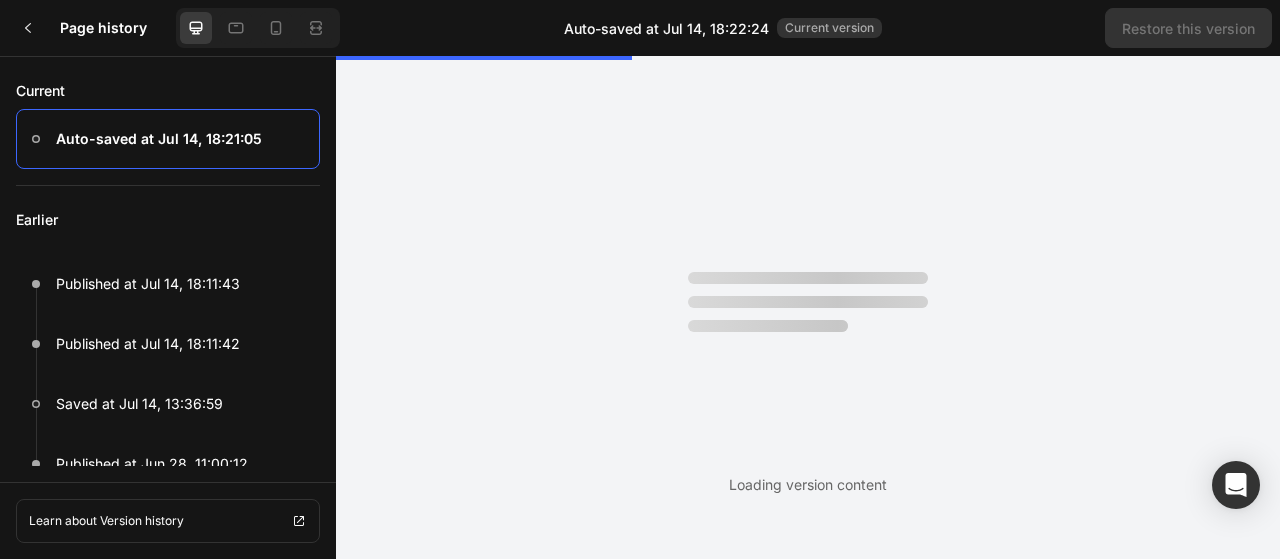 scroll, scrollTop: 0, scrollLeft: 0, axis: both 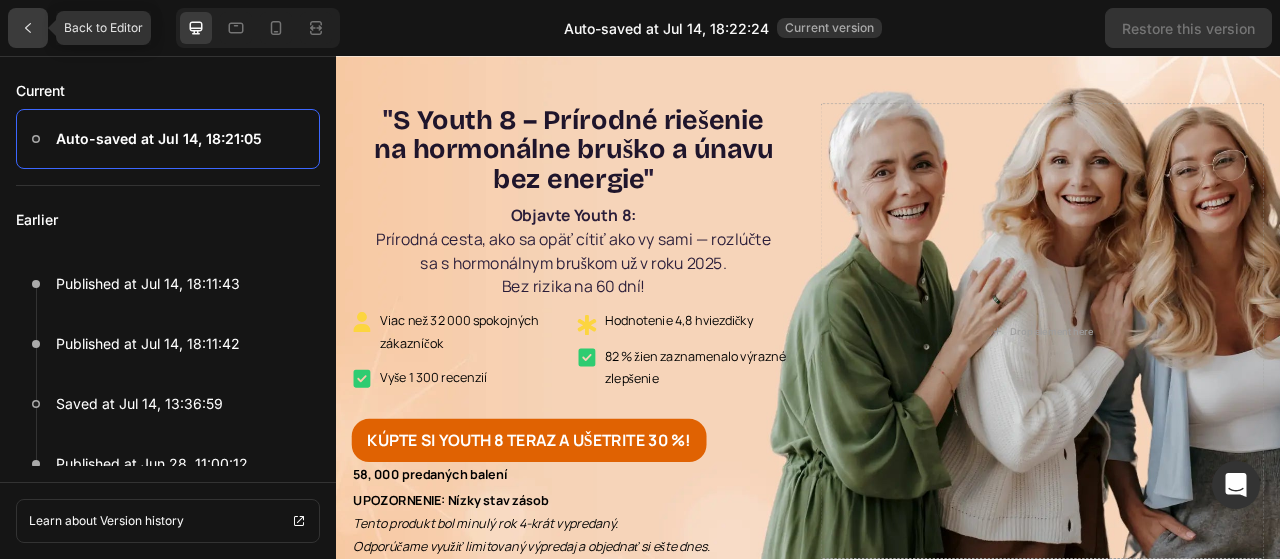 click at bounding box center (28, 28) 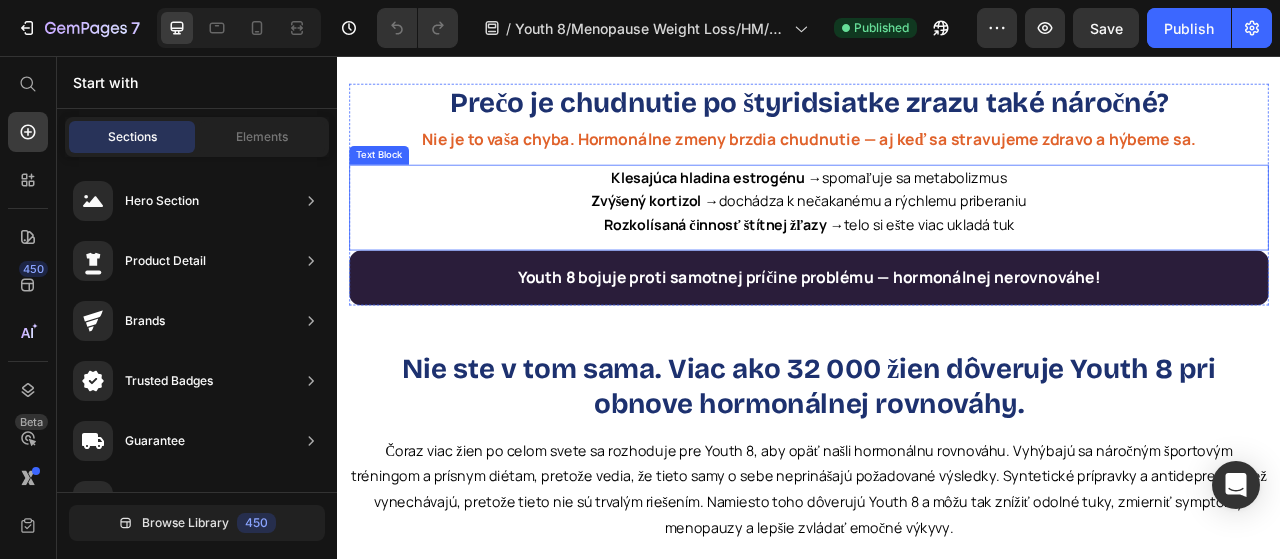 scroll, scrollTop: 1600, scrollLeft: 0, axis: vertical 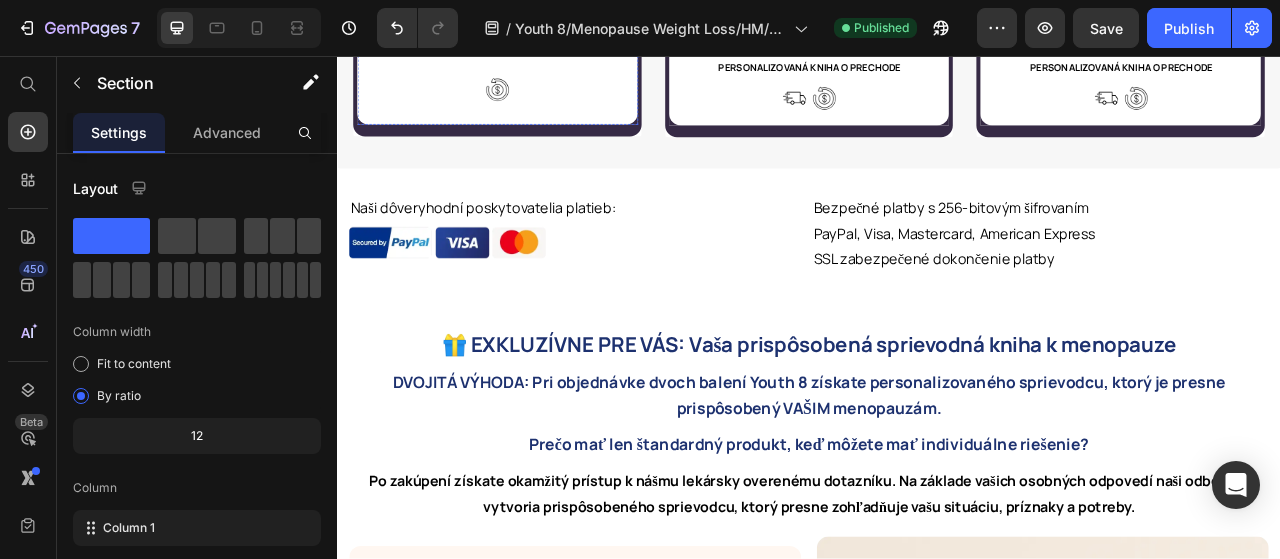 click at bounding box center (540, -159) 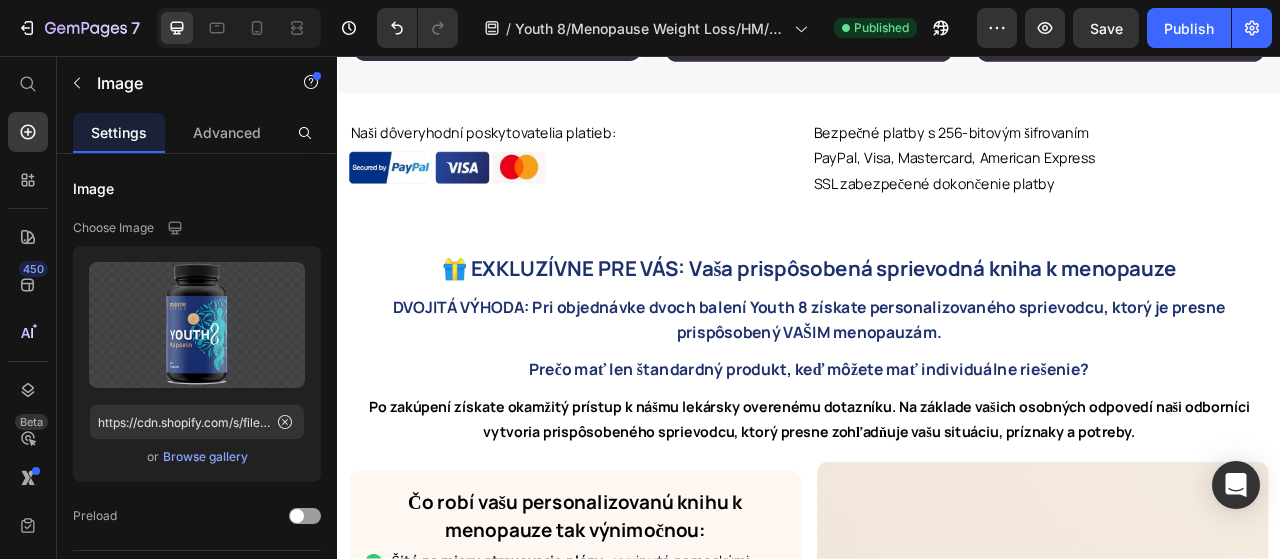 scroll, scrollTop: 14900, scrollLeft: 0, axis: vertical 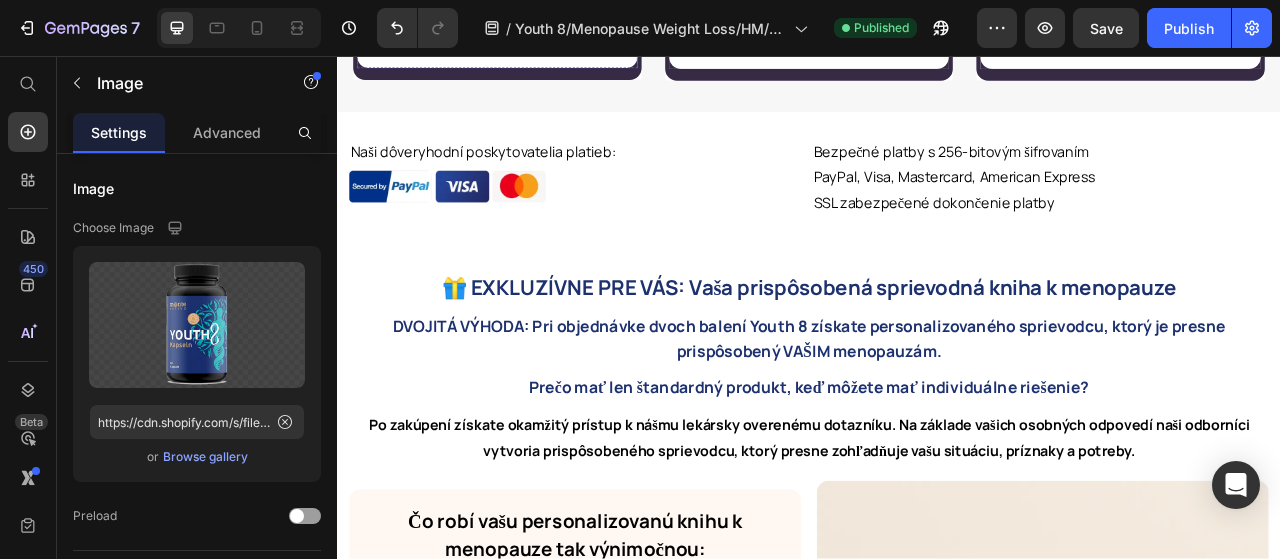 click on "39,95 € / kus" at bounding box center (540, -204) 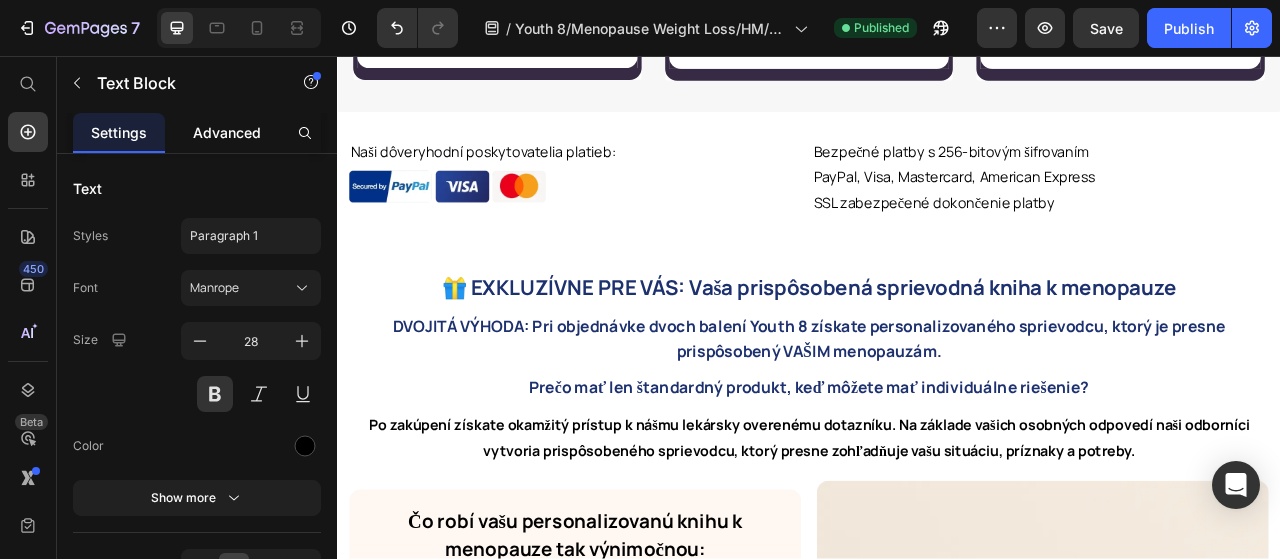 click on "Advanced" at bounding box center [227, 132] 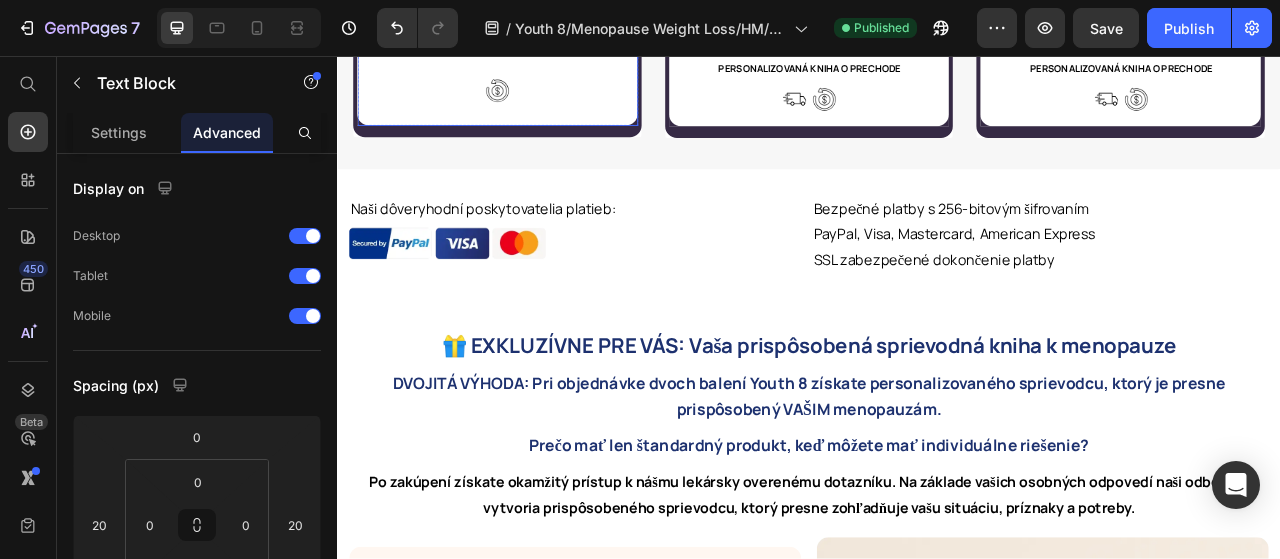 scroll, scrollTop: 15200, scrollLeft: 0, axis: vertical 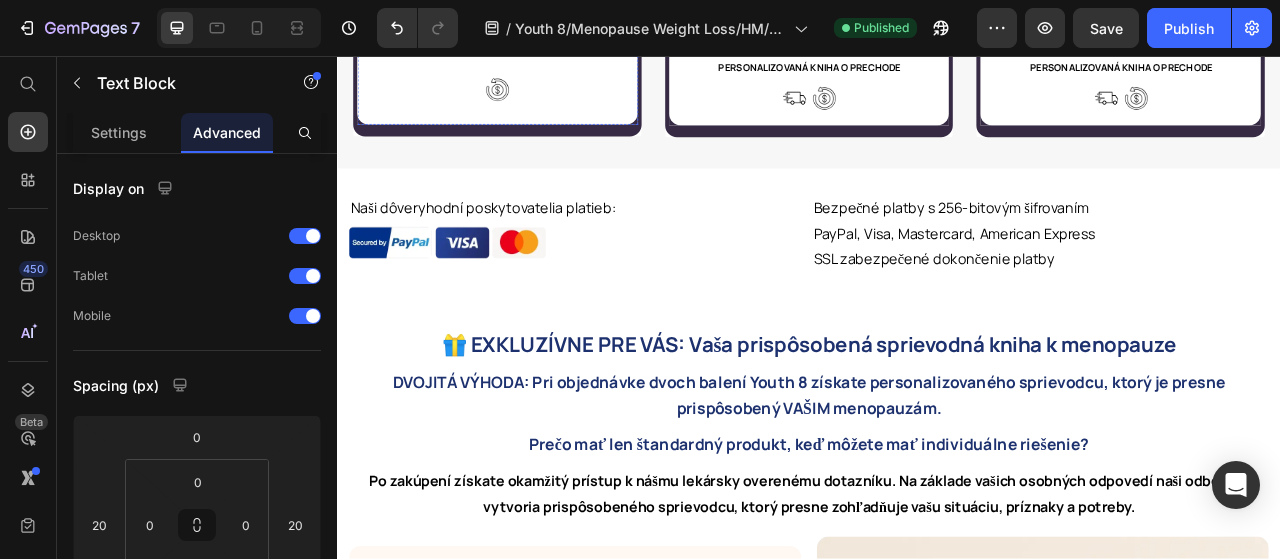 click on "začať svoju zmenu" at bounding box center [540, -19] 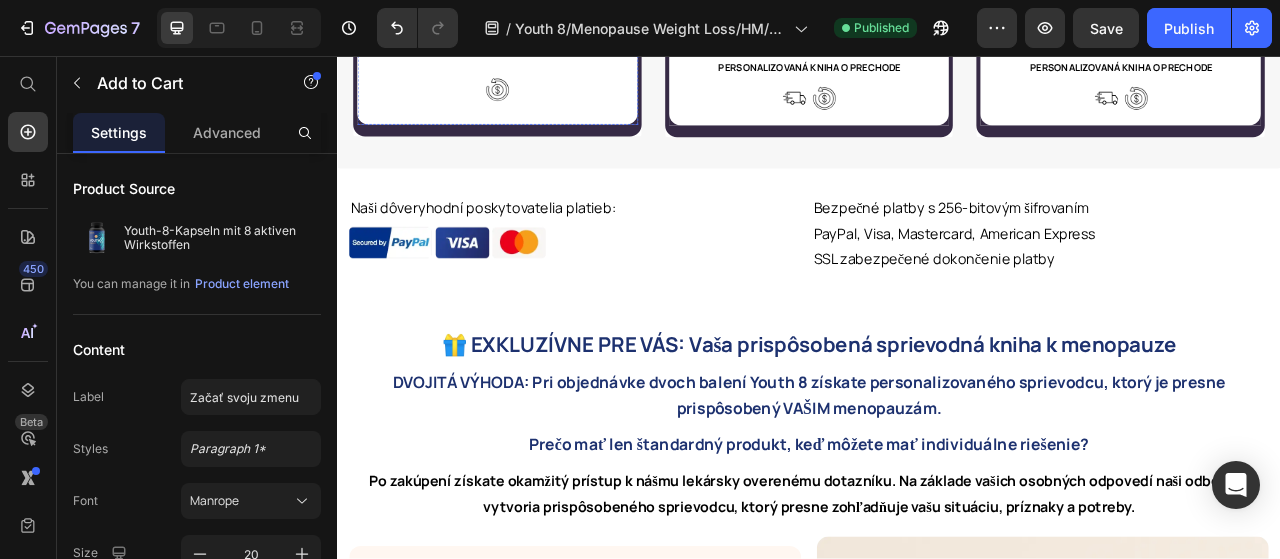 click at bounding box center (540, -159) 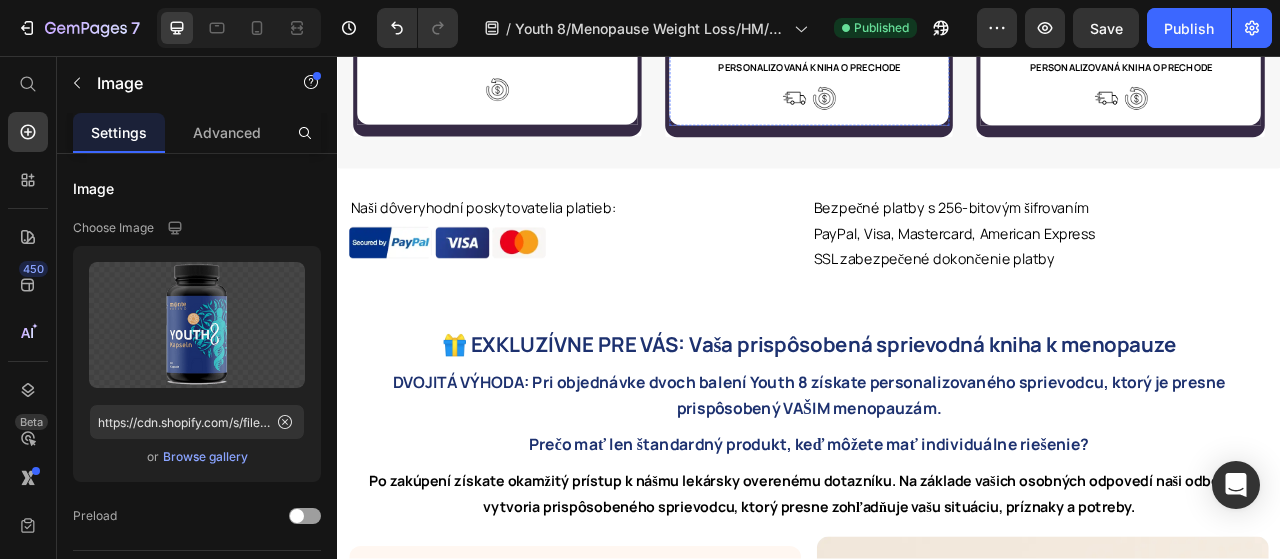 click at bounding box center (937, -159) 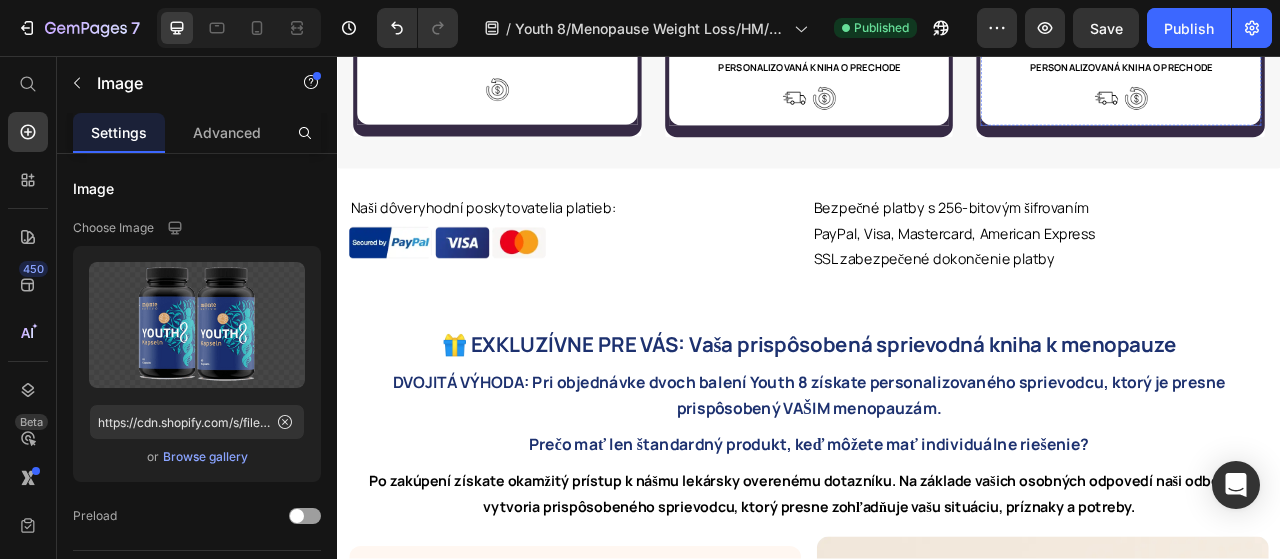 click at bounding box center [1333, -159] 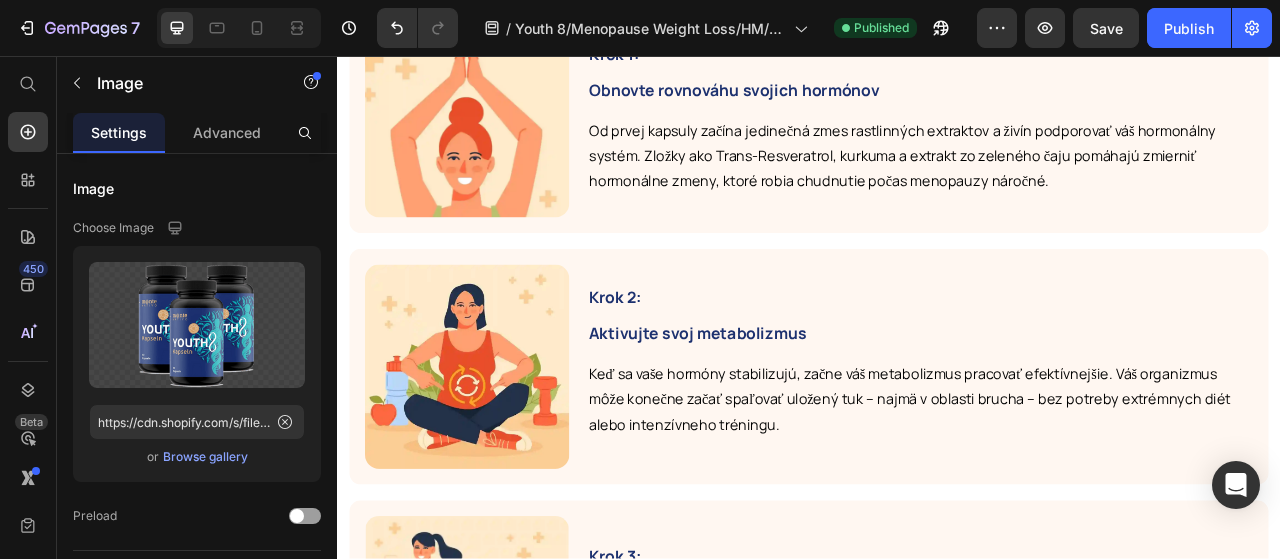 scroll, scrollTop: 18648, scrollLeft: 0, axis: vertical 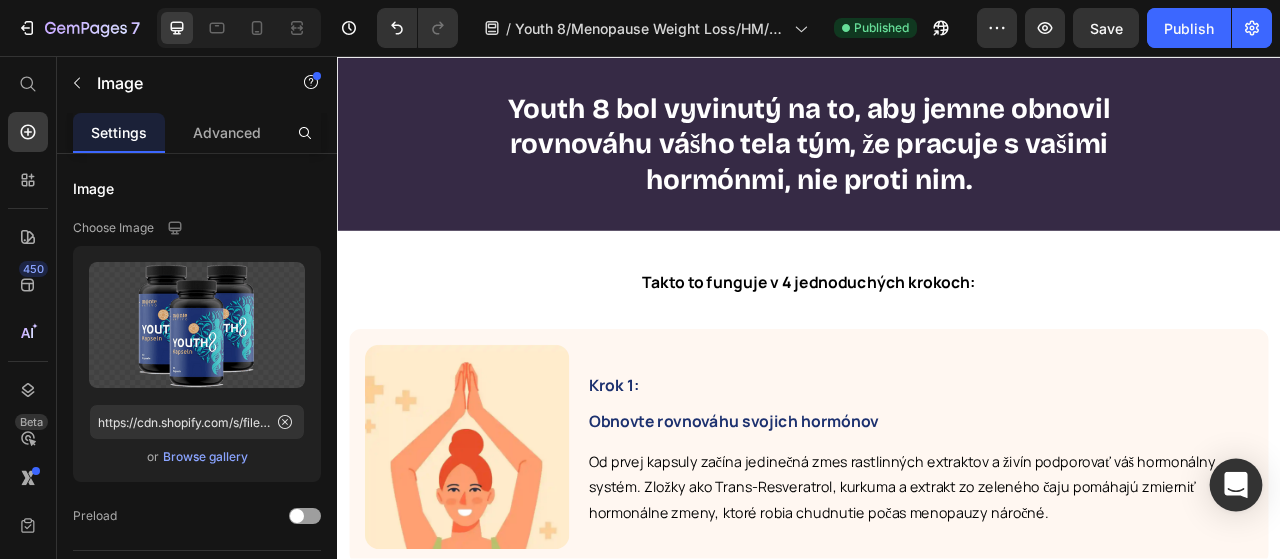 click 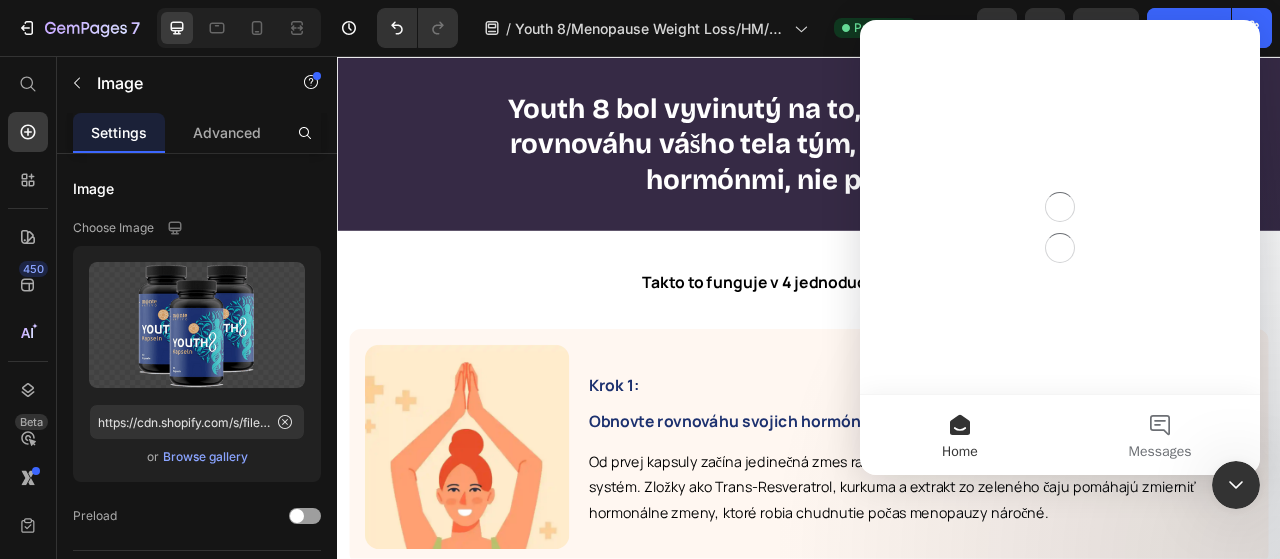 scroll, scrollTop: 0, scrollLeft: 0, axis: both 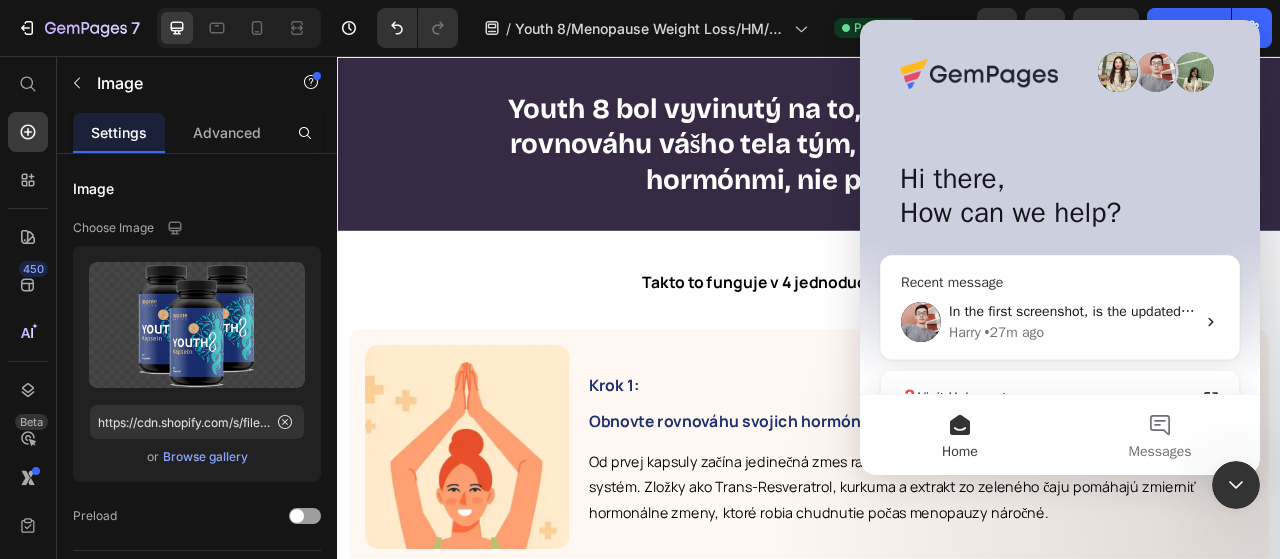 click on "In the first screenshot, is the updated content from the builder. The second shows the live website, and it doesn't show the same exact text as in the builder." at bounding box center (1432, 311) 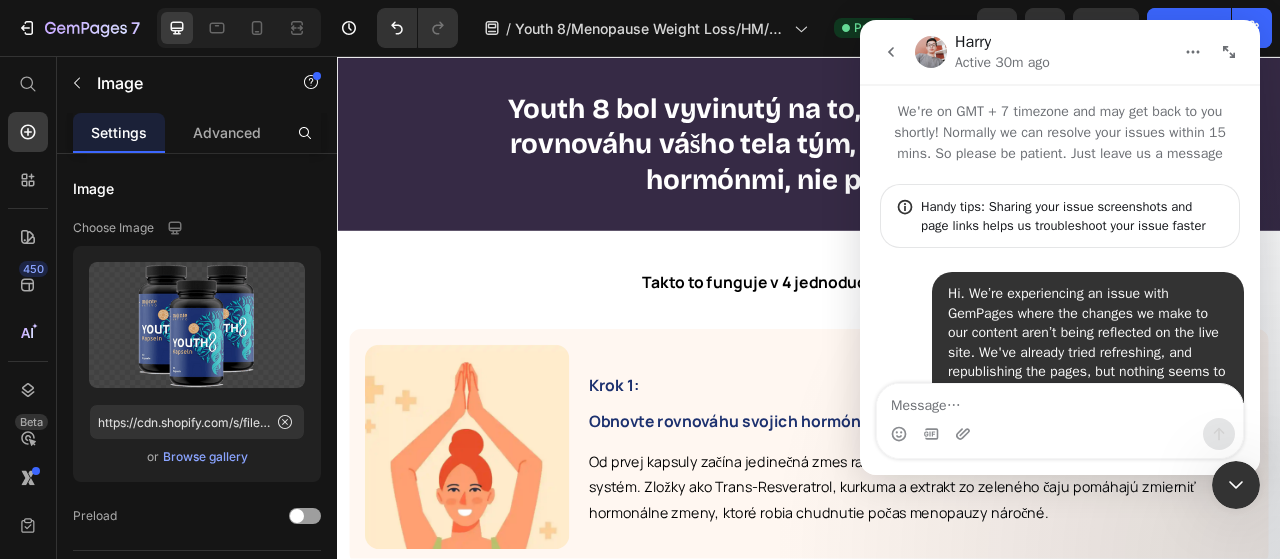 scroll, scrollTop: 1084, scrollLeft: 0, axis: vertical 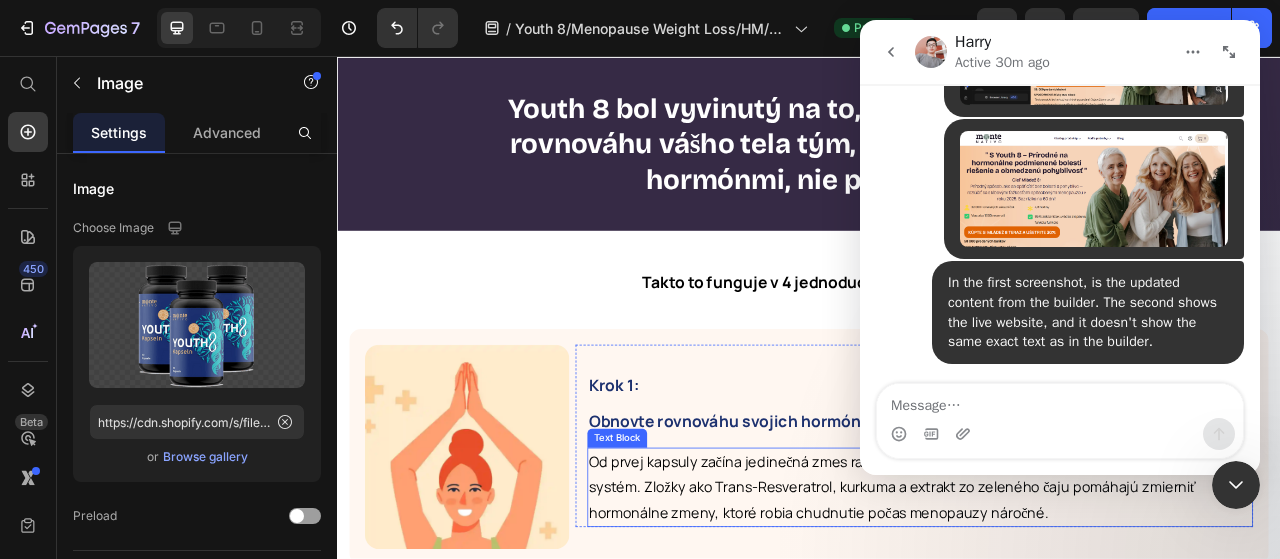 click on "Od prvej kapsuly začína jedinečná zmes rastlinných extraktov a živín podporovať váš hormonálny systém. Zložky ako Trans-Resveratrol, kurkuma a extrakt zo zeleného čaju pomáhajú zmierniť hormonálne zmeny, ktoré robia chudnutie počas menopauzy náročné." at bounding box center (1056, 605) 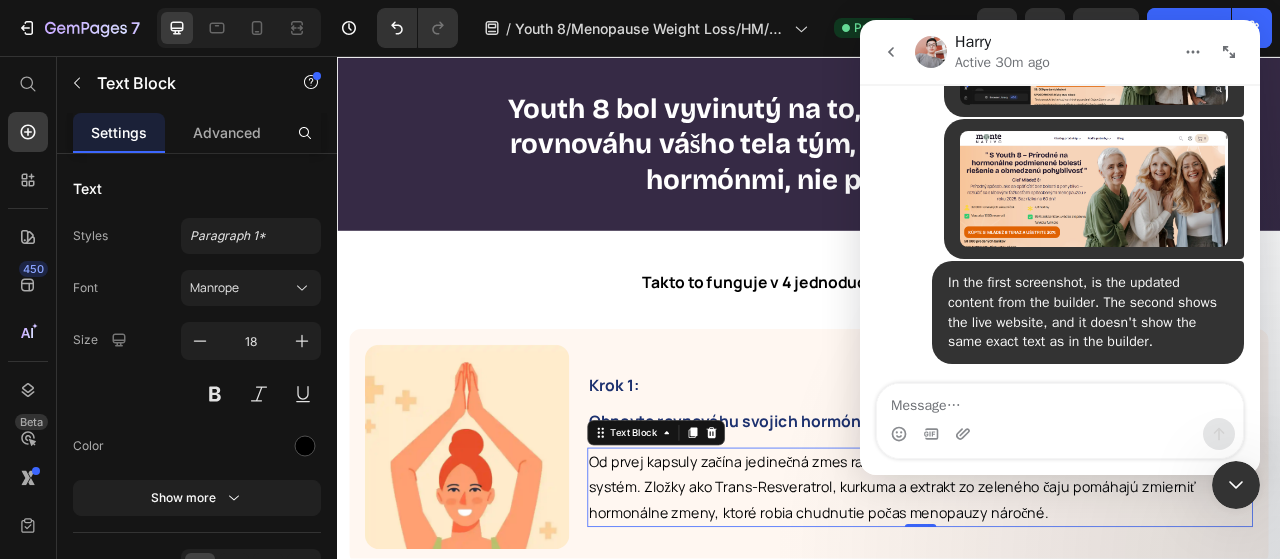 click 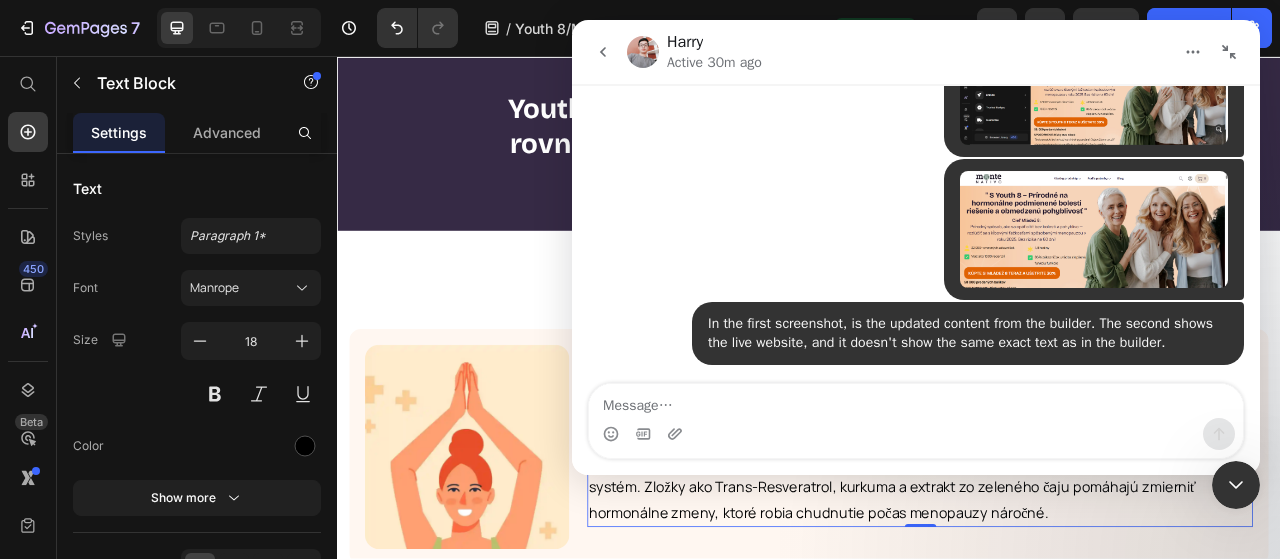 click 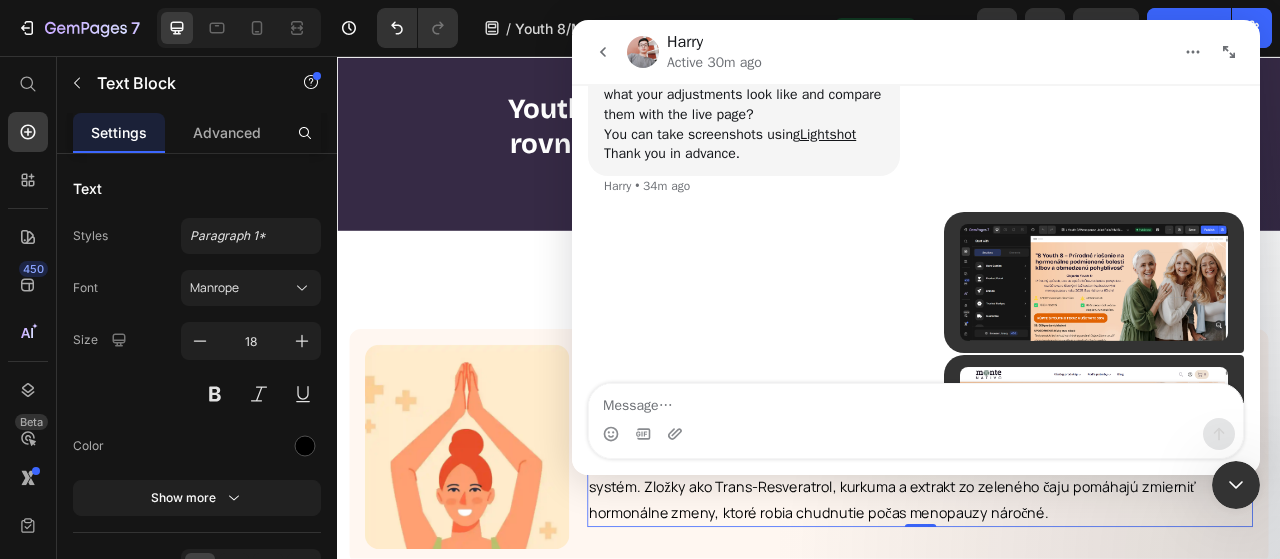 scroll, scrollTop: 1084, scrollLeft: 0, axis: vertical 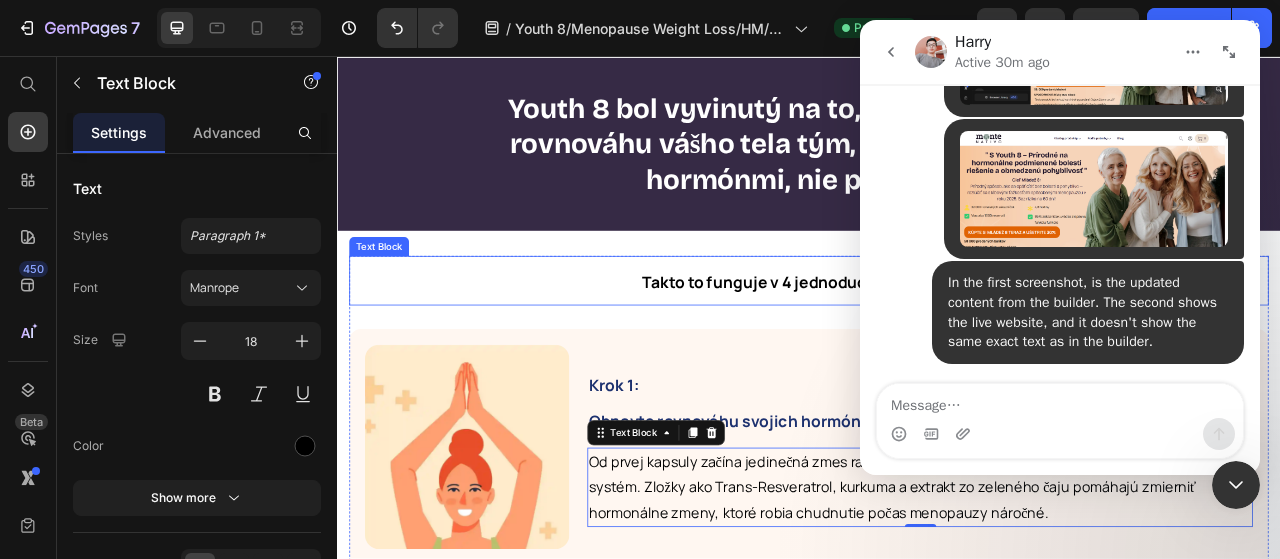 click on "Takto to funguje v 4 jednoduchých krokoch:" at bounding box center [937, 342] 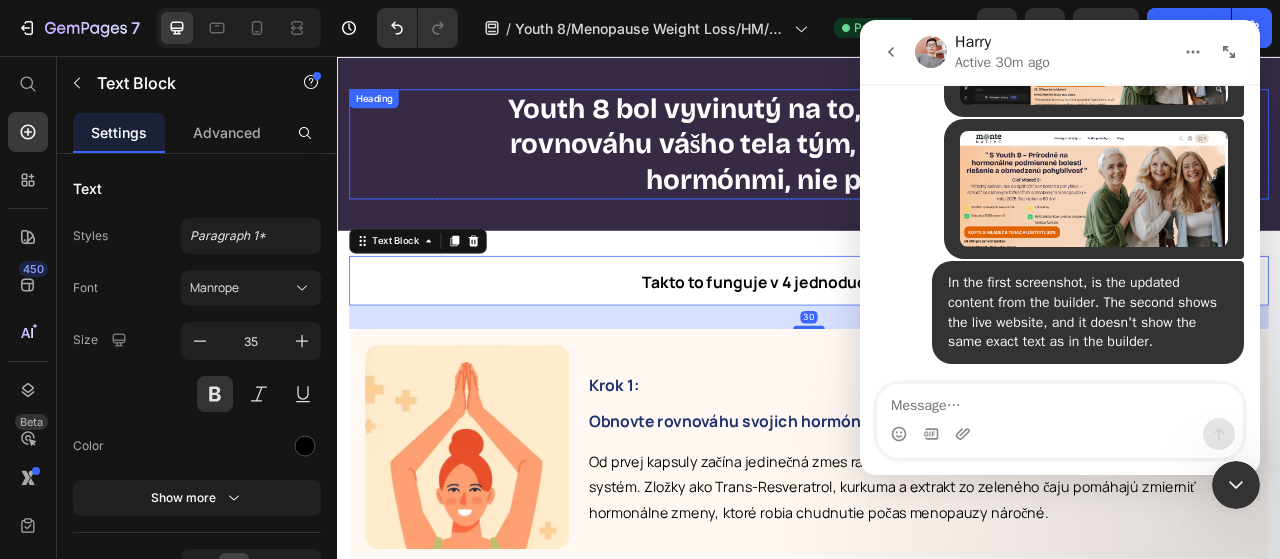 click on "Youth 8 bol vyvinutý na to, aby jemne obnovil rovnováhu vášho tela tým, že pracuje s vašimi hormónmi, nie proti nim." at bounding box center (937, 169) 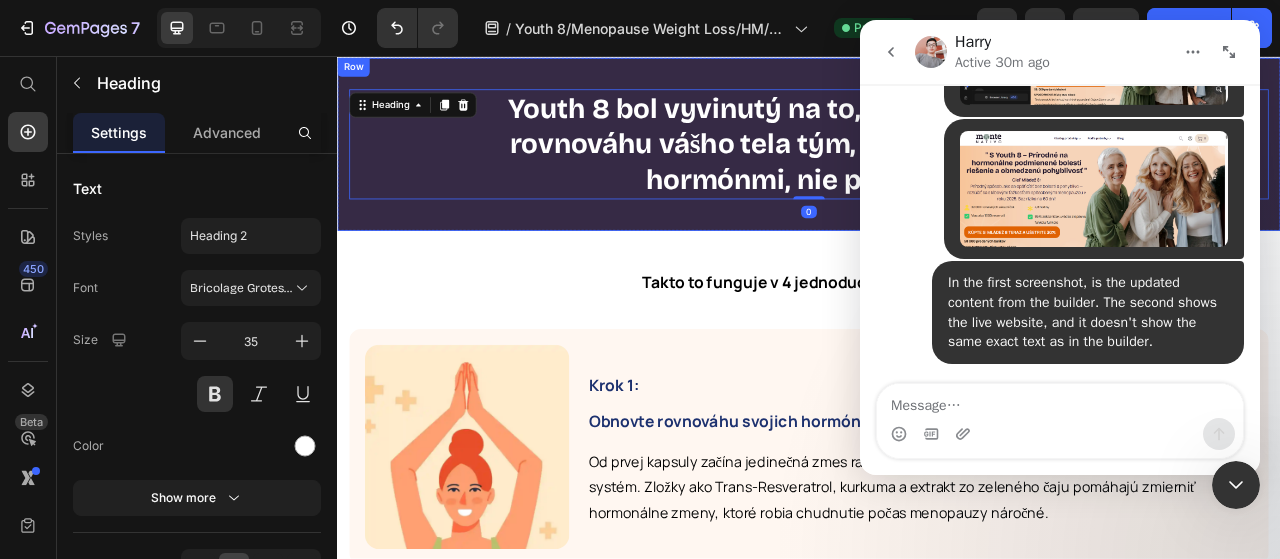 click on "Youth 8 bol vyvinutý na to, aby jemne obnovil rovnováhu vášho tela tým, že pracuje s vašimi hormónmi, nie proti nim. Heading   0 Row Row" at bounding box center (937, 169) 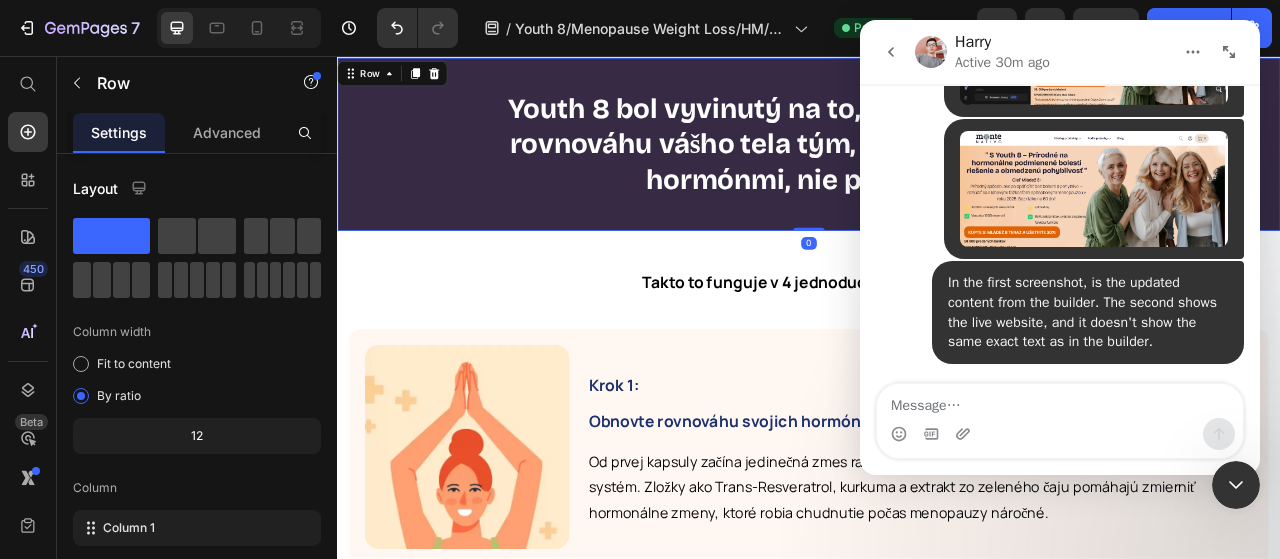 click 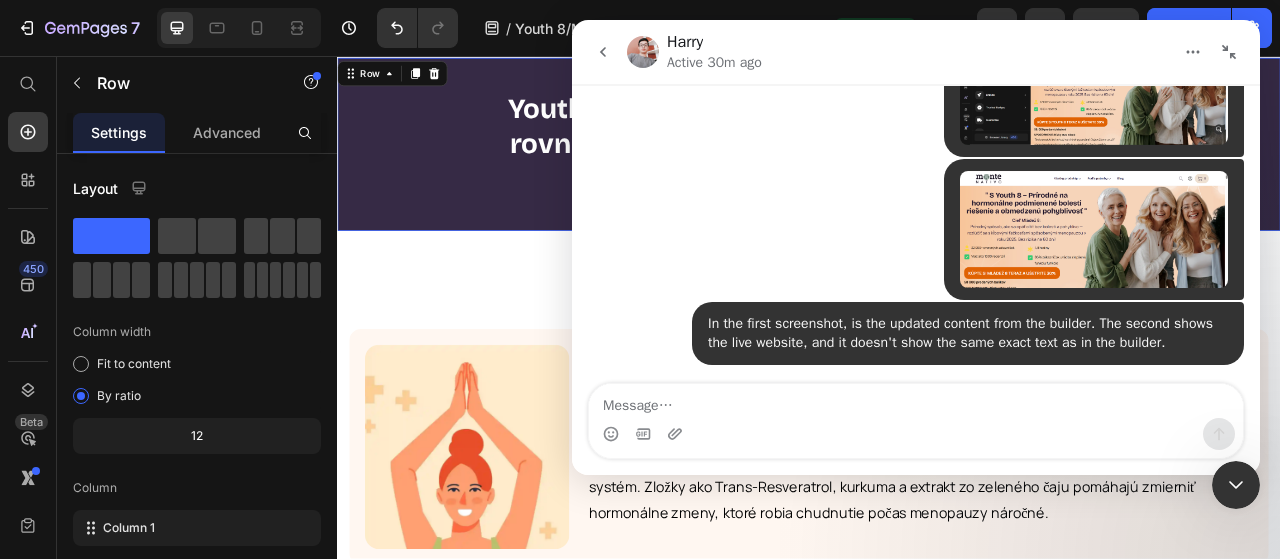 click 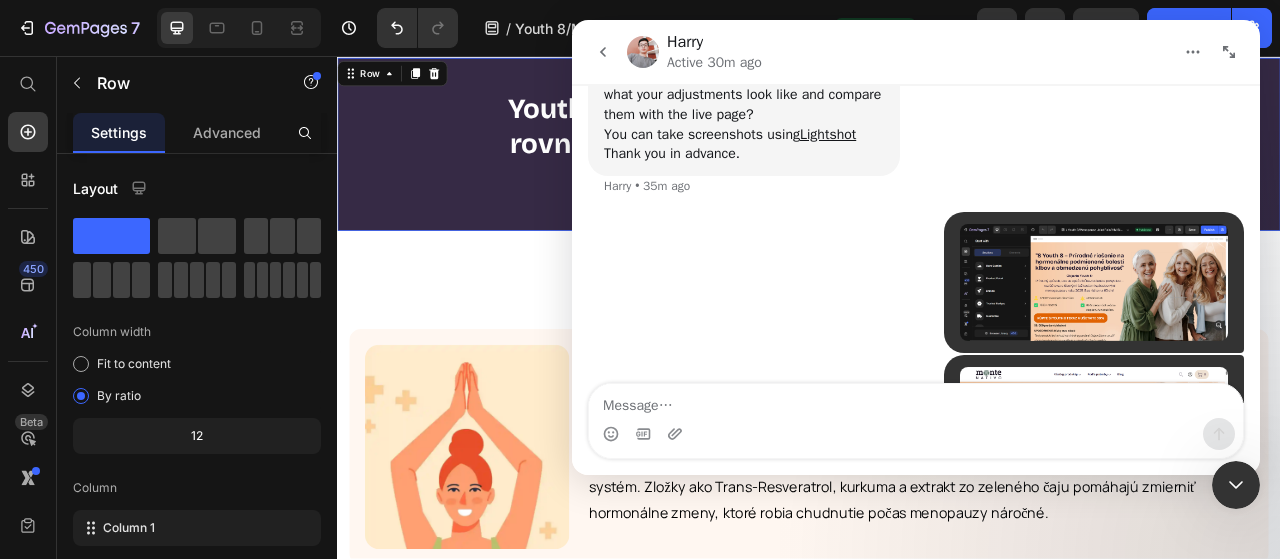 scroll, scrollTop: 1084, scrollLeft: 0, axis: vertical 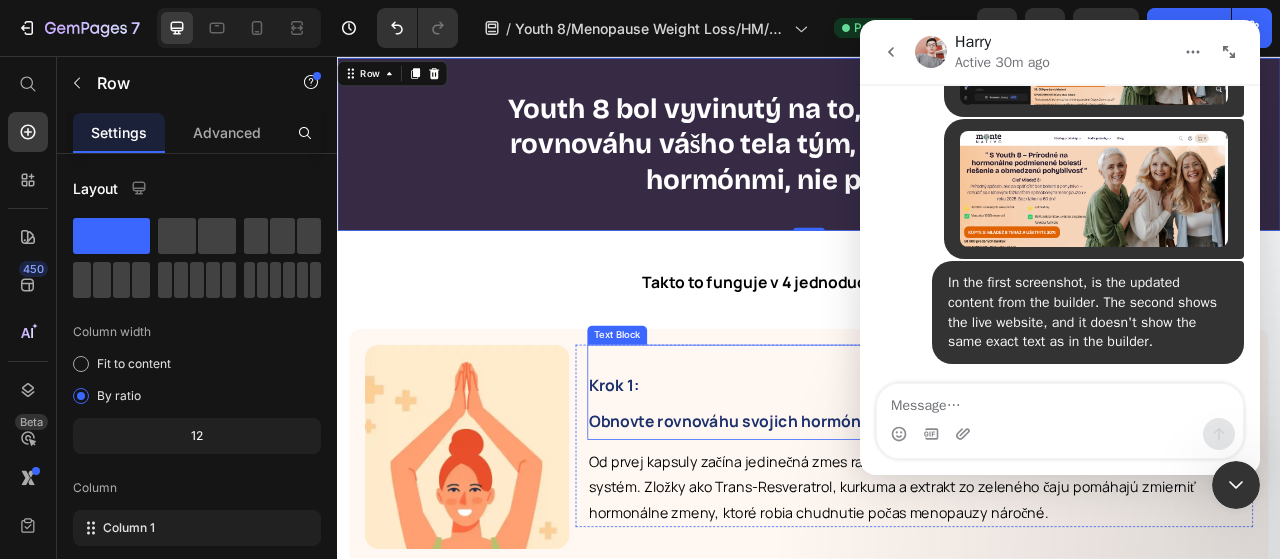 click on "Krok 1: Obnovte rovnováhu svojich hormónov Text Block" at bounding box center [1078, 484] 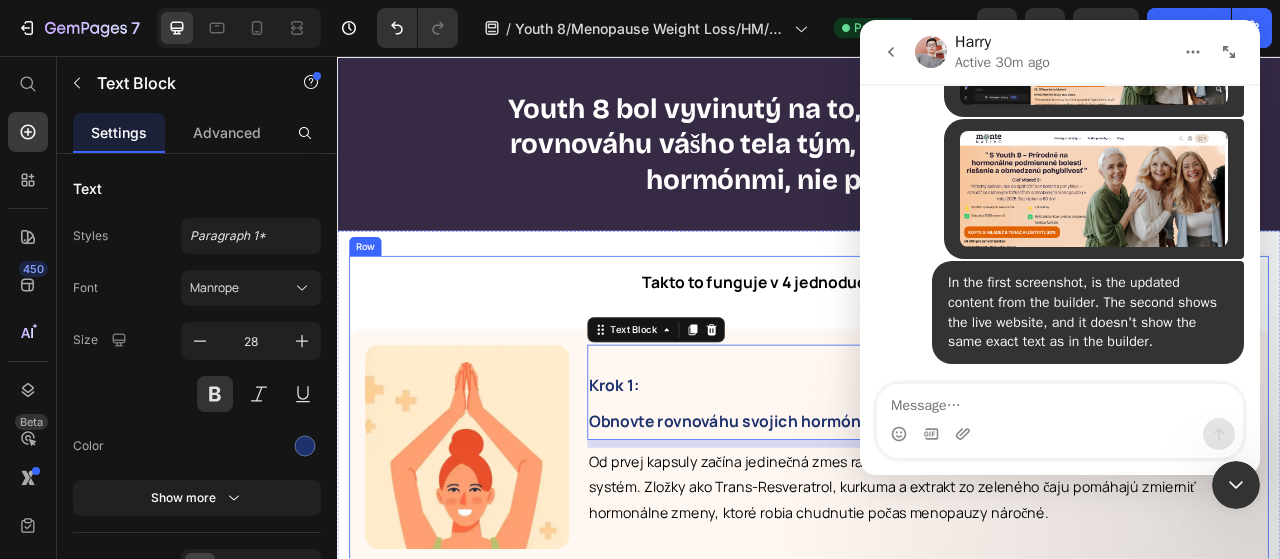 click on "Takto to funguje v 4 jednoduchých krokoch: Text Block Image Krok 1: Obnovte rovnováhu svojich hormónov Text Block   10 Od prvej kapsuly začína jedinečná zmes rastlinných extraktov a živín podporovať váš hormonálny systém. Zložky ako Trans-Resveratrol, kurkuma a extrakt zo zeleného čaju pomáhajú zmierniť hormonálne zmeny, ktoré robia chudnutie počas menopauzy náročné. Text Block Row Row Row Image Krok 2: Aktivujte svoj metabolizmus Text Block Keď sa vaše hormóny stabilizujú, začne váš metabolizmus pracovať efektívnejšie. Váš organizmus môže konečne začať spaľovať uložený tuk – najmä v oblasti brucha – bez potreby extrémnych diét alebo intenzívneho tréningu. Text Block Row Row Row Image Krok 3: Redukujte nadúvanie a chute Text Block   Text Block Row Row Row Image Krok 4: Cítite zmenu Text Block Text Block Row Row Row Text Block Row" at bounding box center [937, 1057] 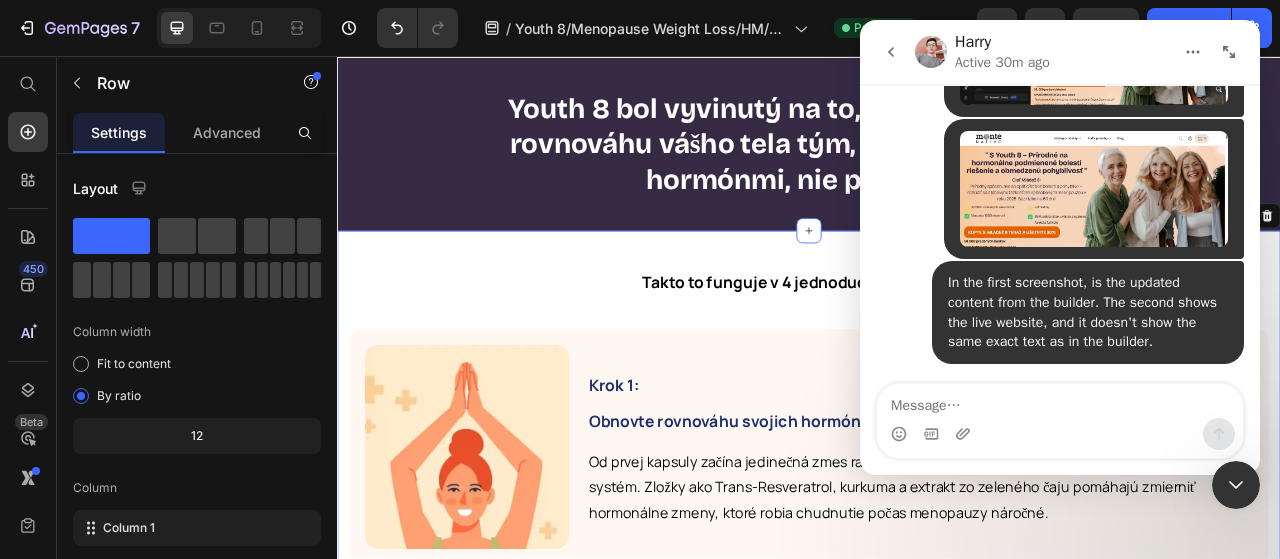 click on "Takto to funguje v 4 jednoduchých krokoch: Text Block Image Krok 1: Obnovte rovnováhu svojich hormónov Text Block Od prvej kapsuly začína jedinečná zmes rastlinných extraktov a živín podporovať váš hormonálny systém. Zložky ako Trans-Resveratrol, kurkuma a extrakt zo zeleného čaju pomáhajú zmierniť hormonálne zmeny, ktoré robia chudnutie počas menopauzy náročné. Text Block Row Row Row Image Krok 2: Aktivujte svoj metabolizmus Text Block Keď sa vaše hormóny stabilizujú, začne váš metabolizmus pracovať efektívnejšie. Váš organizmus môže konečne začať spaľovať uložený tuk – najmä v oblasti brucha – bez potreby extrémnych diét alebo intenzívneho tréningu. Text Block Row Row Row Image Krok 3: Redukujte nadúvanie a chute Text Block   Text Block Row Row Row Image Krok 4: Cítite zmenu Text Block Text Block Row Row Row Text Block Row Row Section 22/25   You can create reusable sections Create Theme Section AI Content Write with GemAI Tone and Voice Persuasive" at bounding box center [937, 1057] 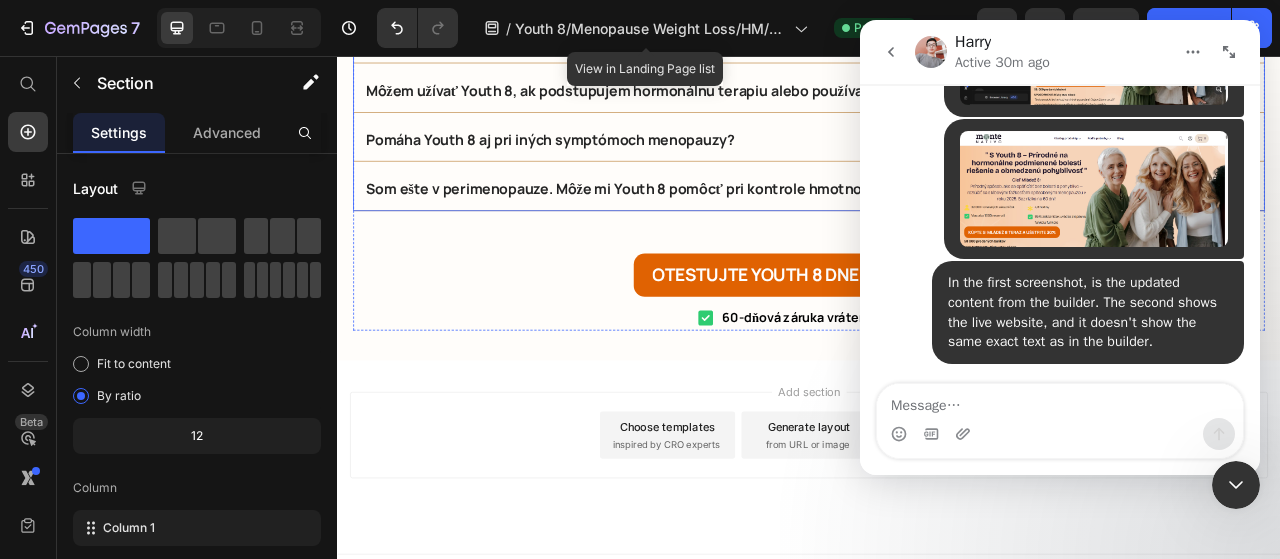scroll, scrollTop: 20948, scrollLeft: 0, axis: vertical 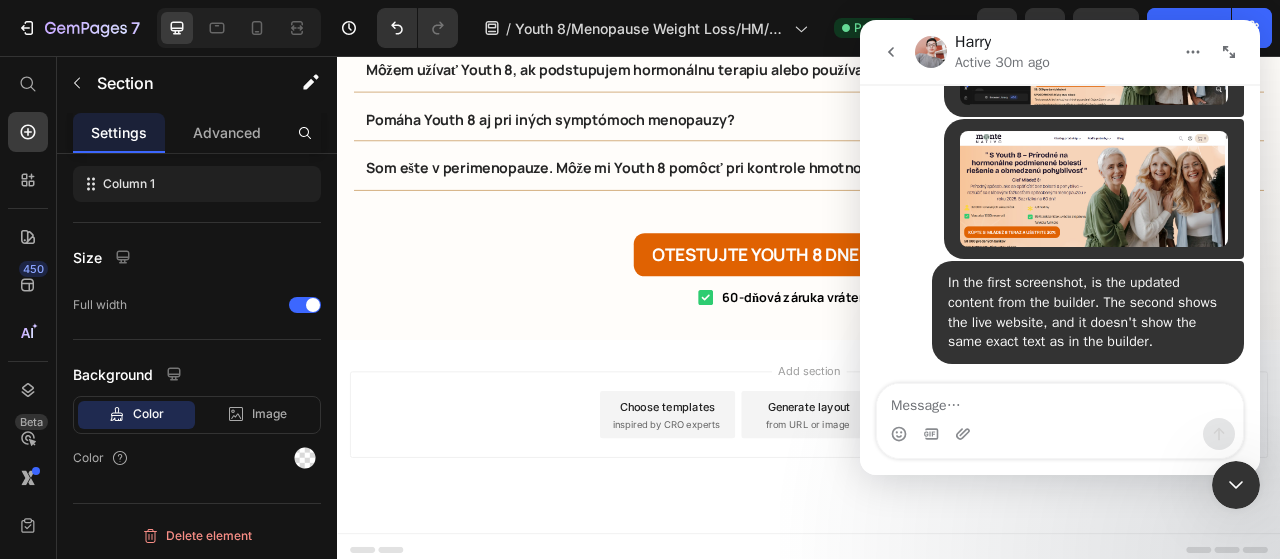 click 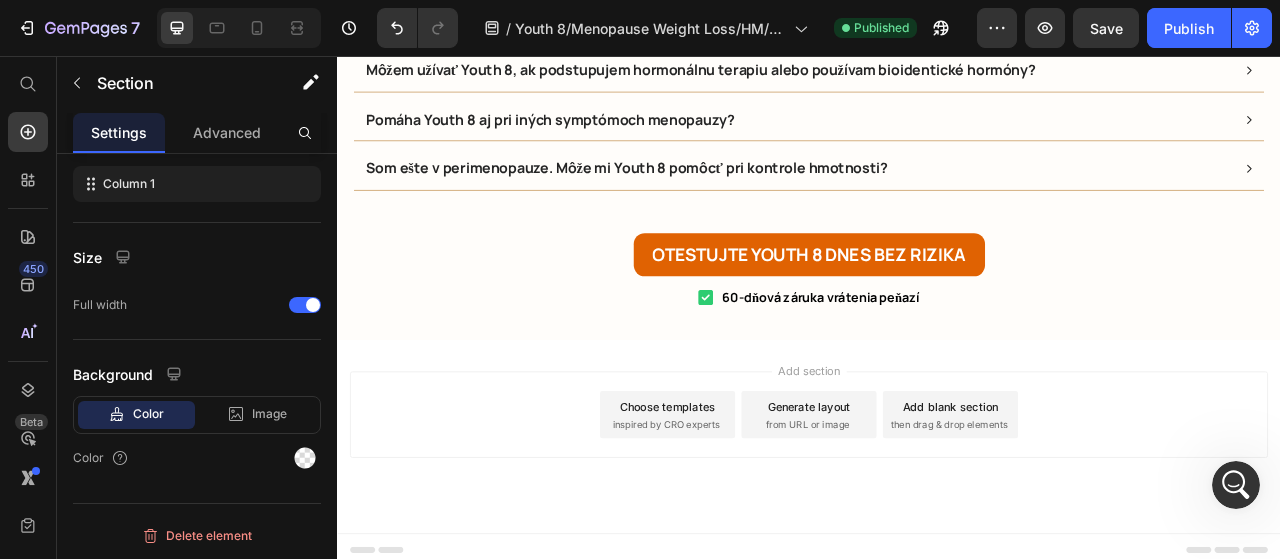 scroll, scrollTop: 0, scrollLeft: 0, axis: both 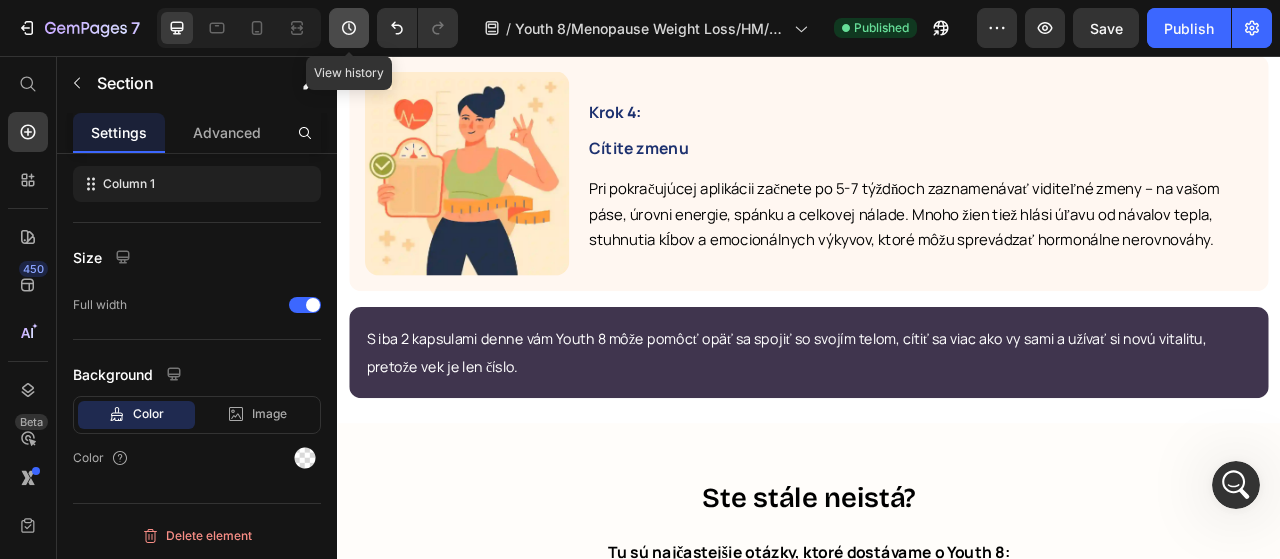 click 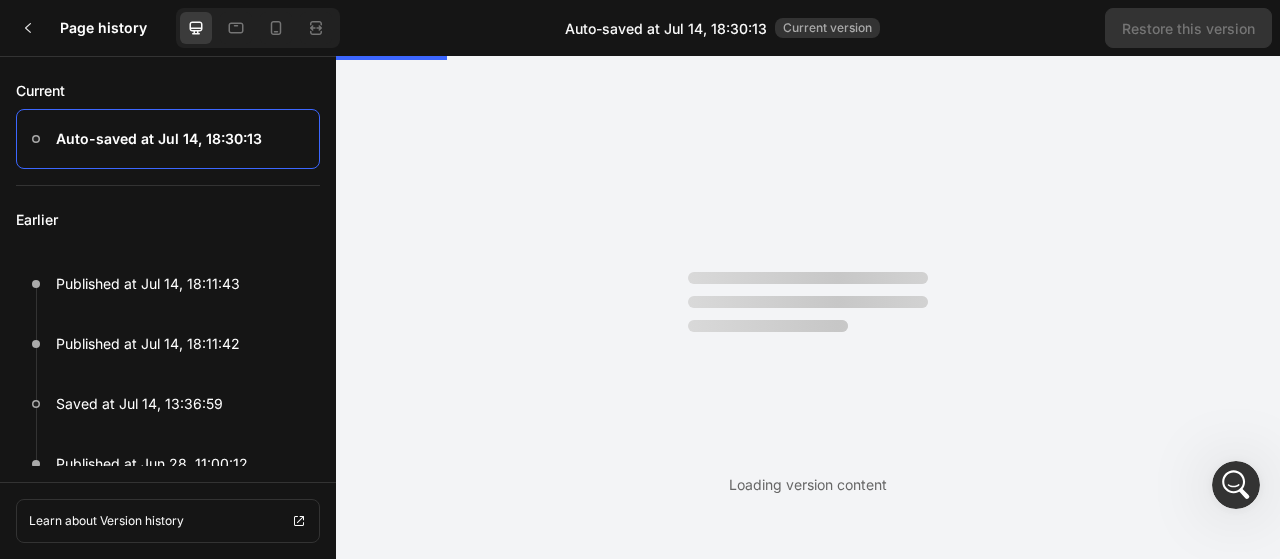 scroll, scrollTop: 0, scrollLeft: 0, axis: both 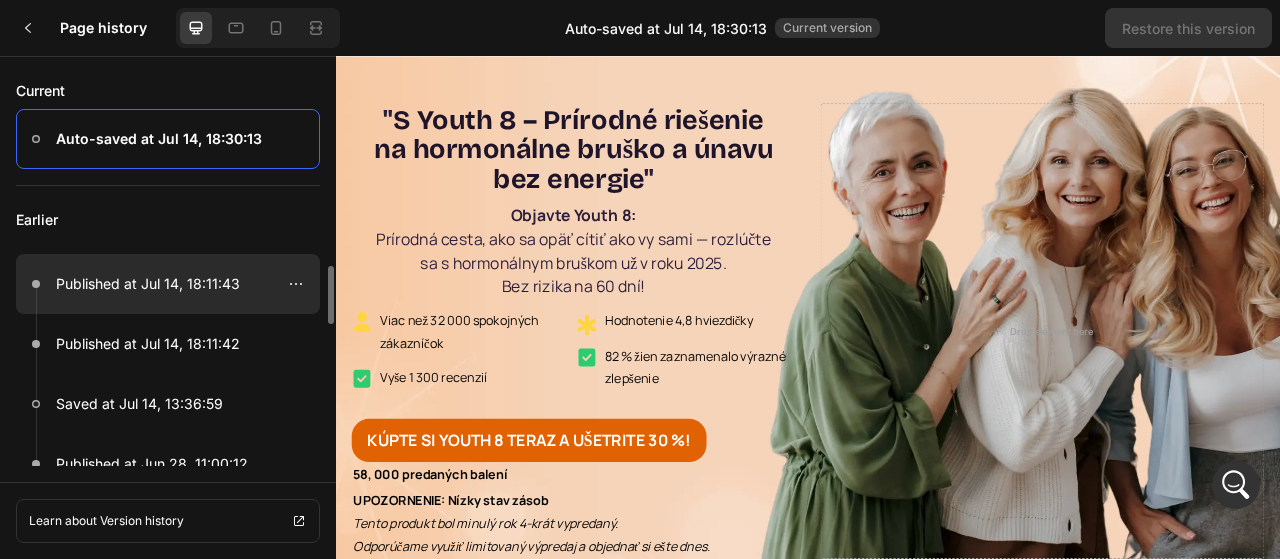 click on "Published at Jul 14, 18:11:43" at bounding box center [148, 284] 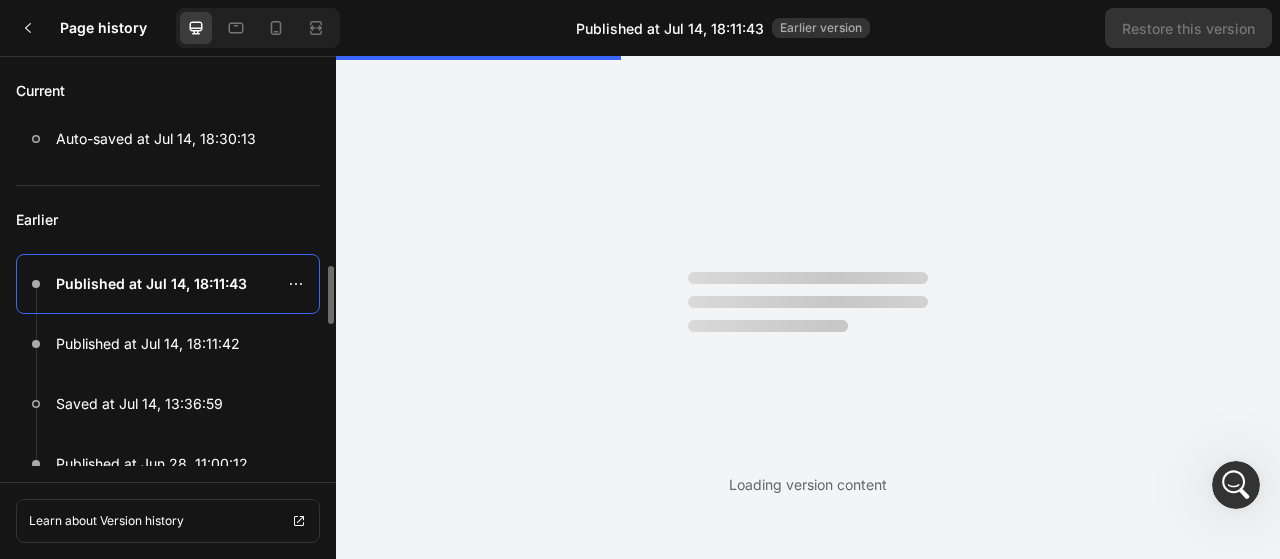 scroll, scrollTop: 0, scrollLeft: 0, axis: both 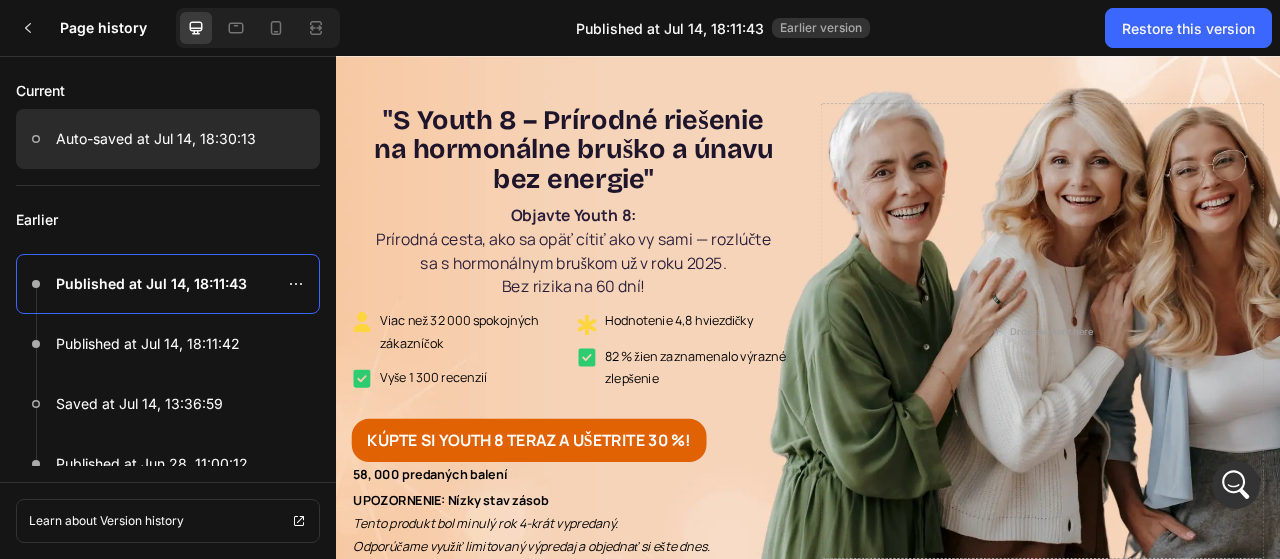 click at bounding box center (168, 139) 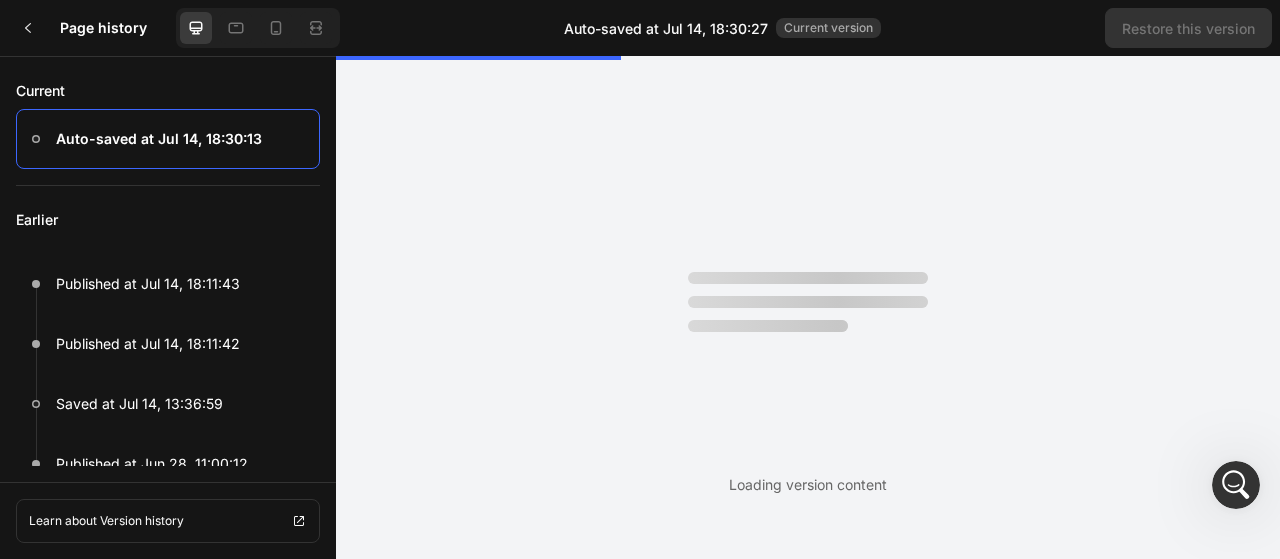 scroll, scrollTop: 0, scrollLeft: 0, axis: both 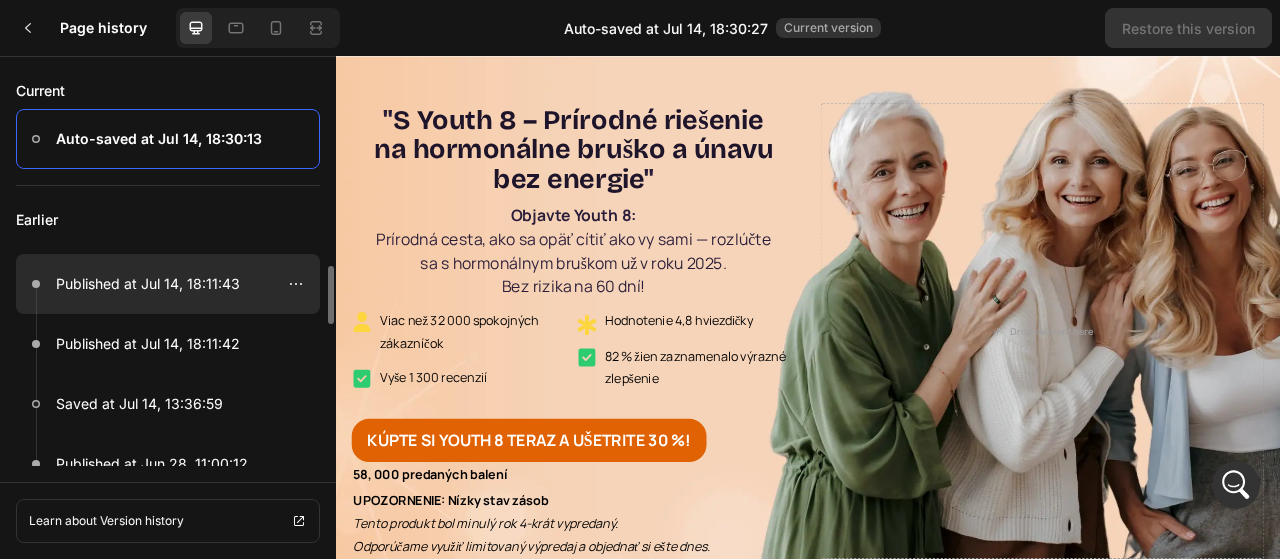 click on "Published at Jul 14, 18:11:43" at bounding box center (148, 284) 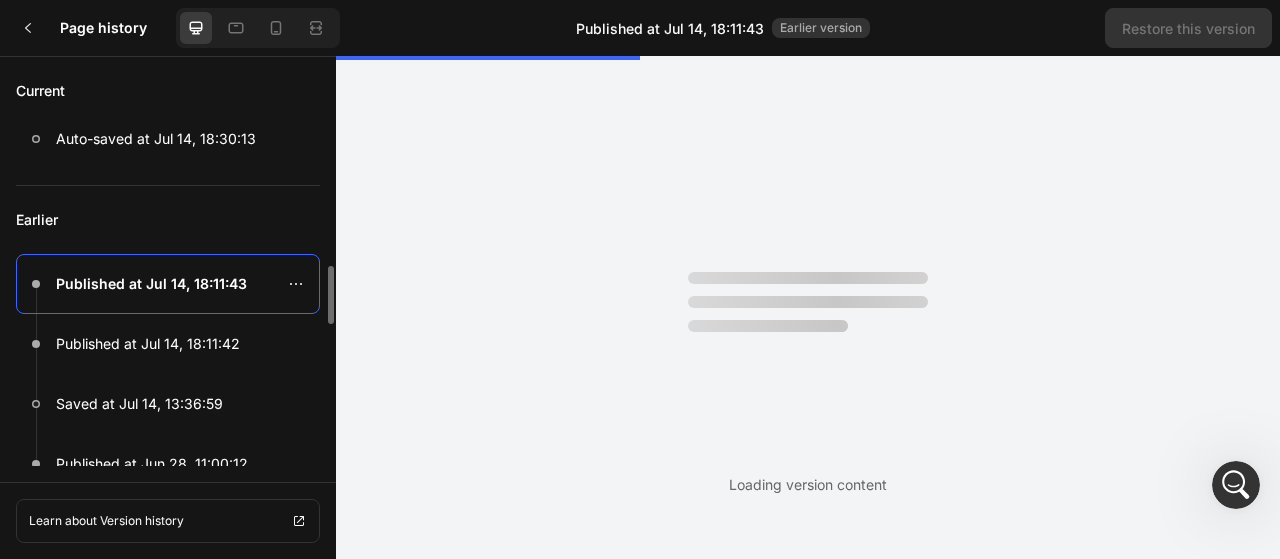 scroll, scrollTop: 0, scrollLeft: 0, axis: both 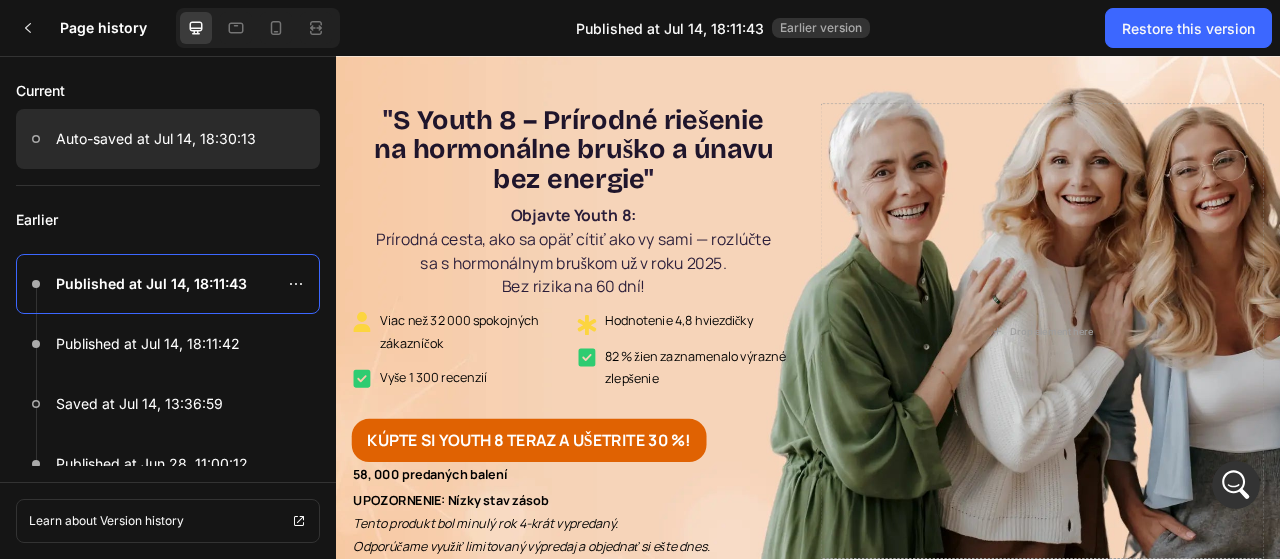 click at bounding box center [168, 139] 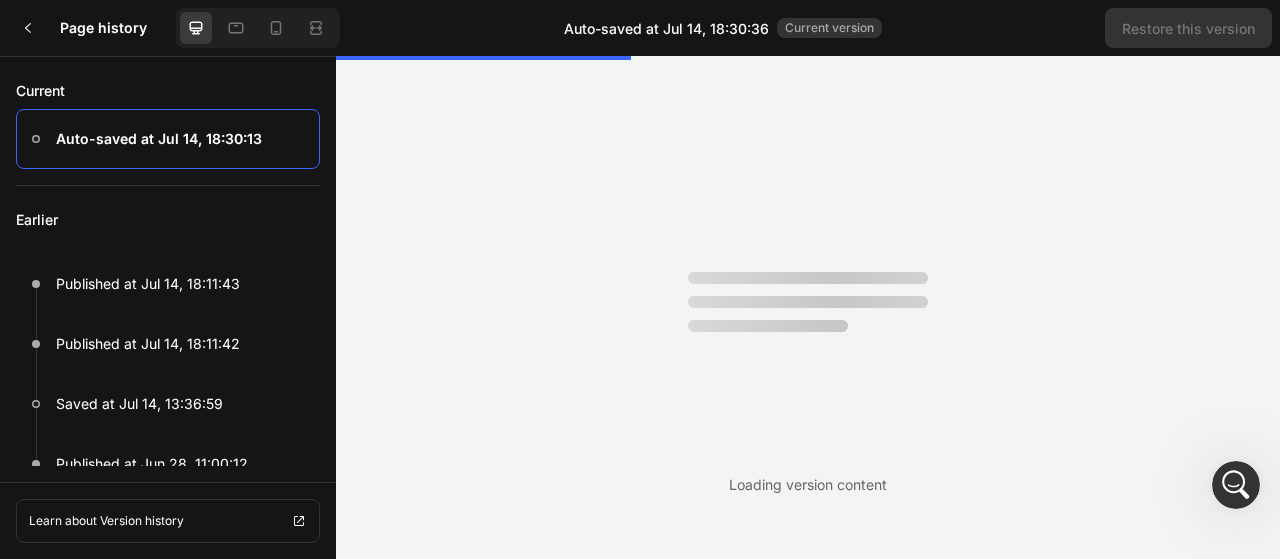 scroll, scrollTop: 0, scrollLeft: 0, axis: both 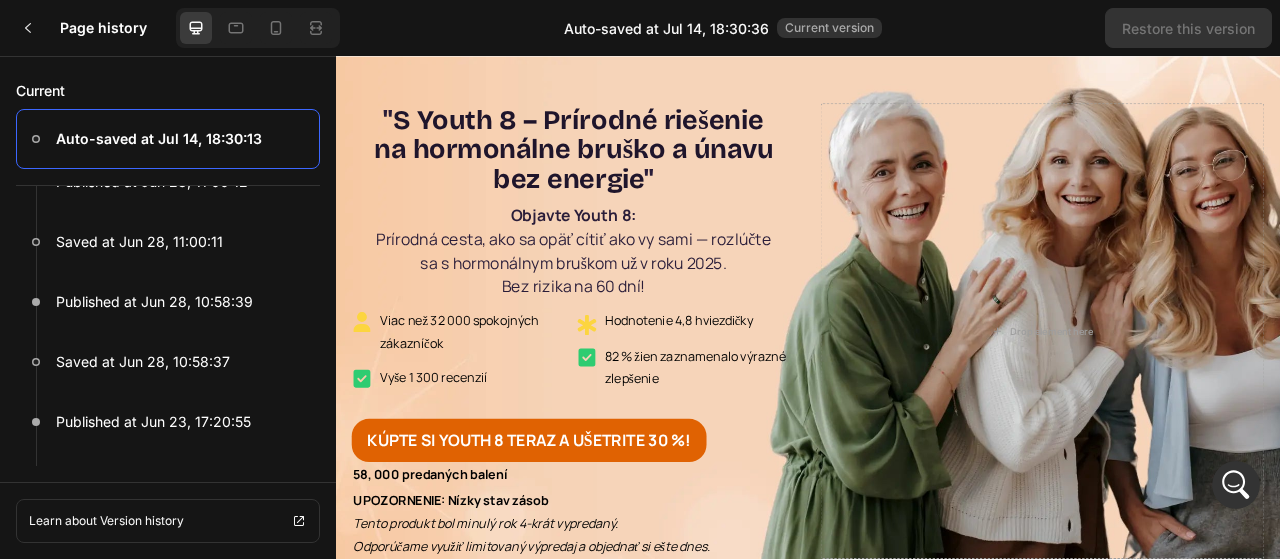 click on "S Youth 8 – Prírodné riešenie" at bounding box center [643, 136] 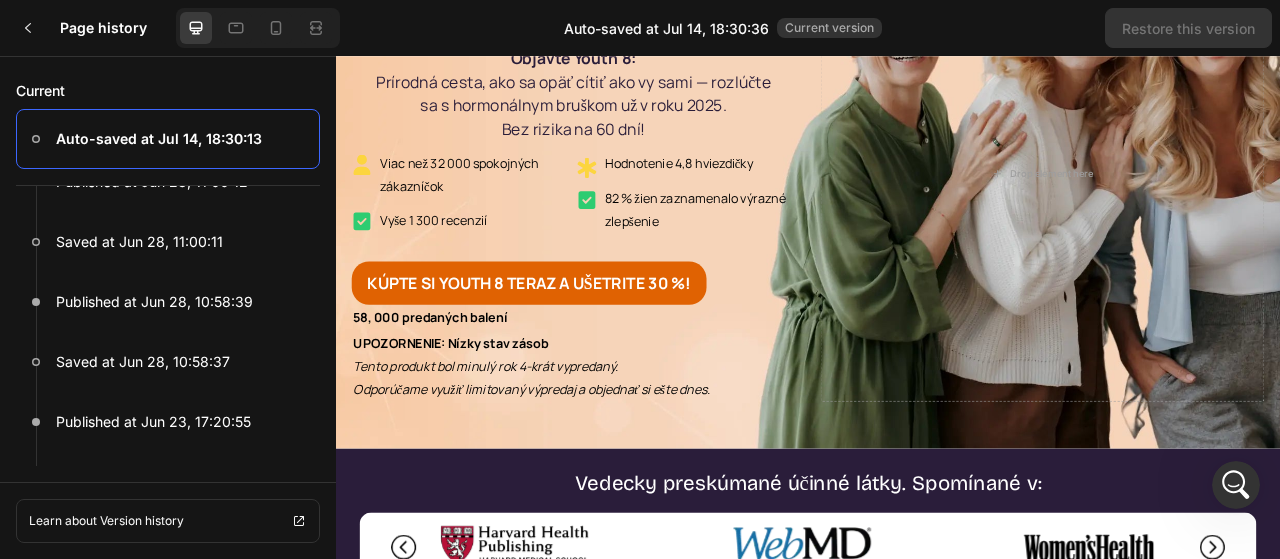scroll, scrollTop: 0, scrollLeft: 0, axis: both 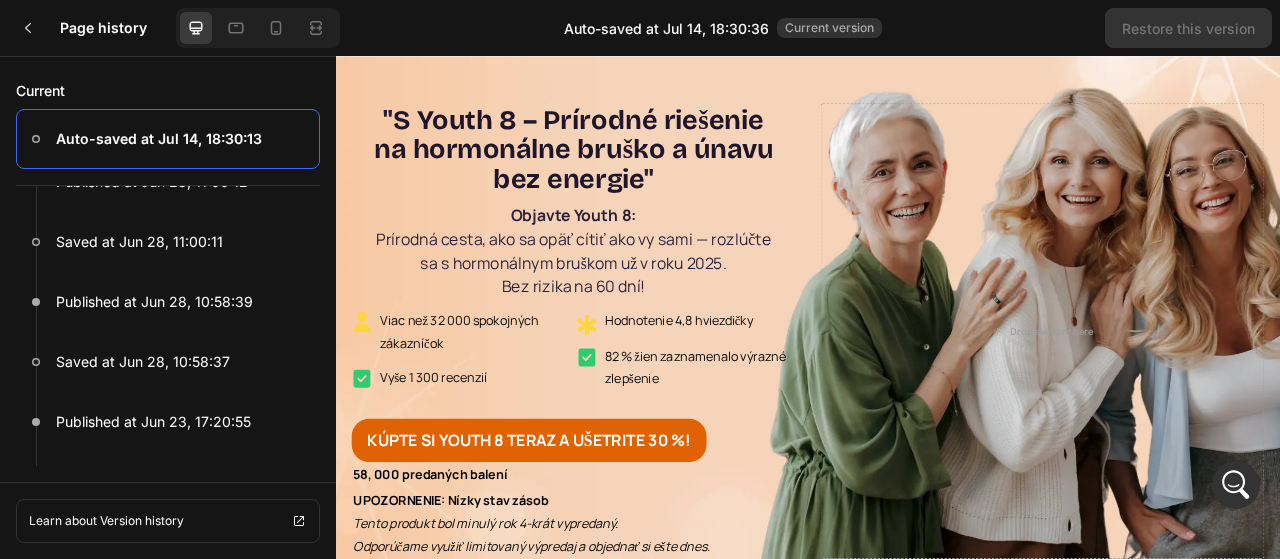 click on "Objavte Youth 8:" at bounding box center [638, 258] 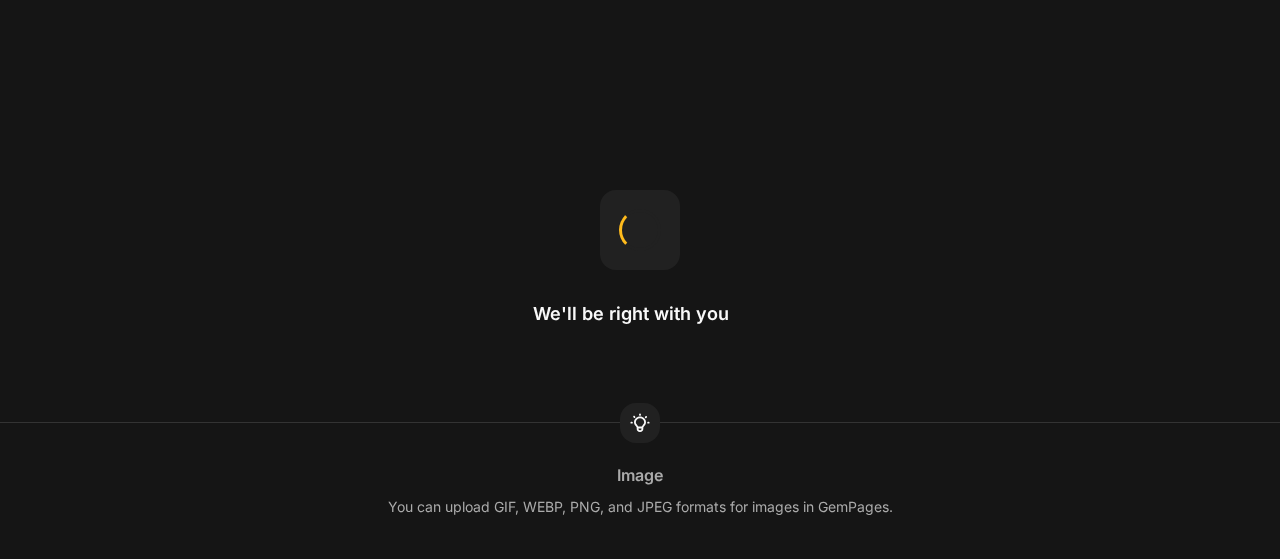 scroll, scrollTop: 0, scrollLeft: 0, axis: both 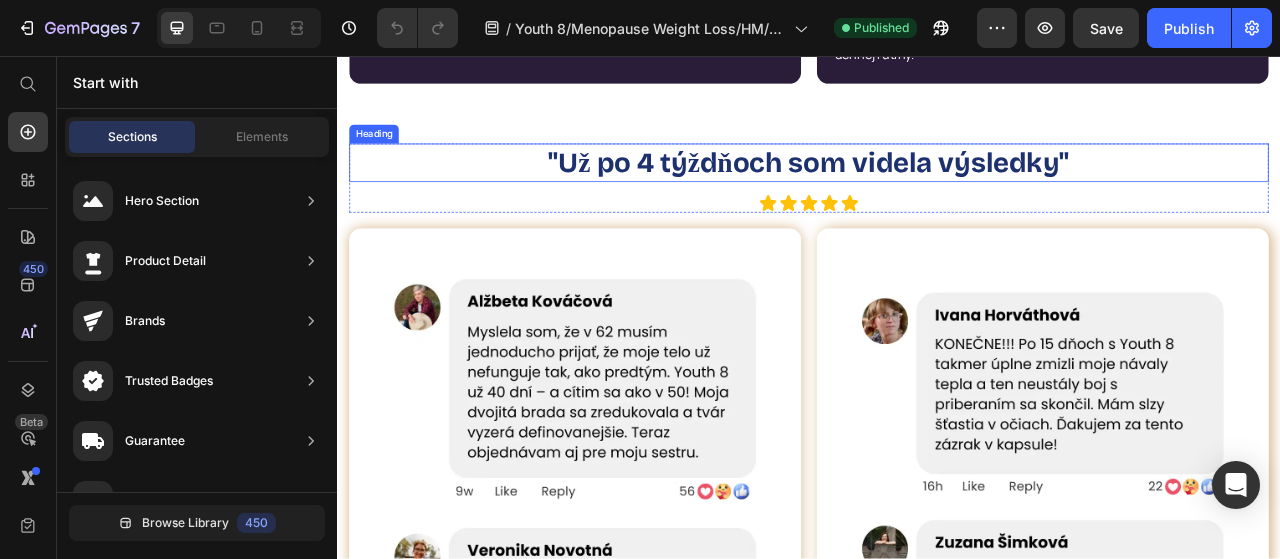 click on ""Už po 4 týždňoch som videla výsledky"" at bounding box center (937, 193) 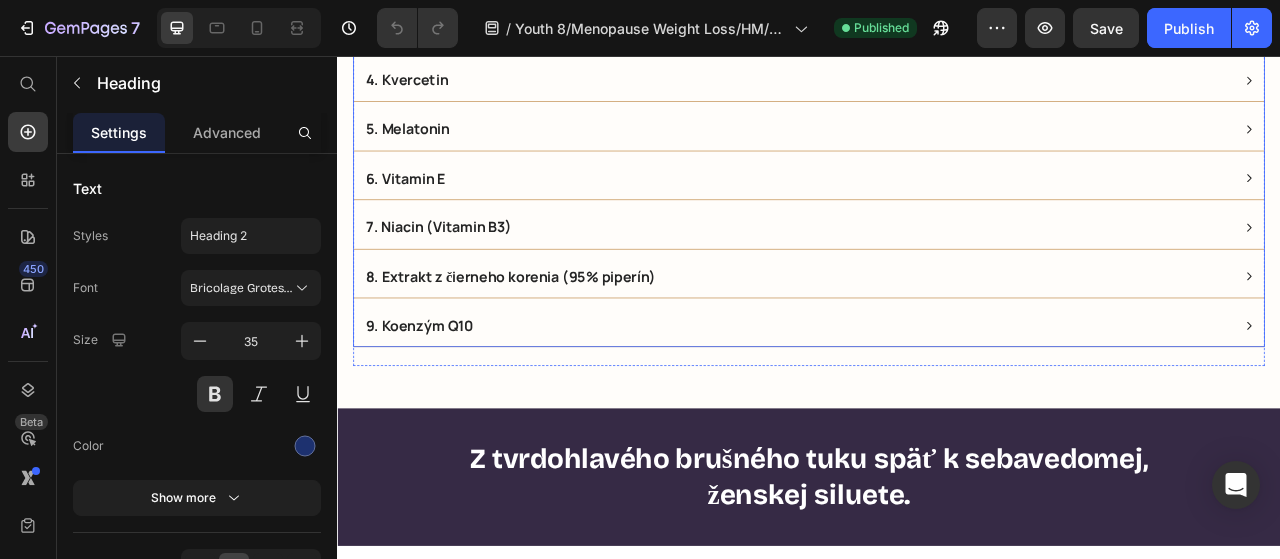 scroll, scrollTop: 11200, scrollLeft: 0, axis: vertical 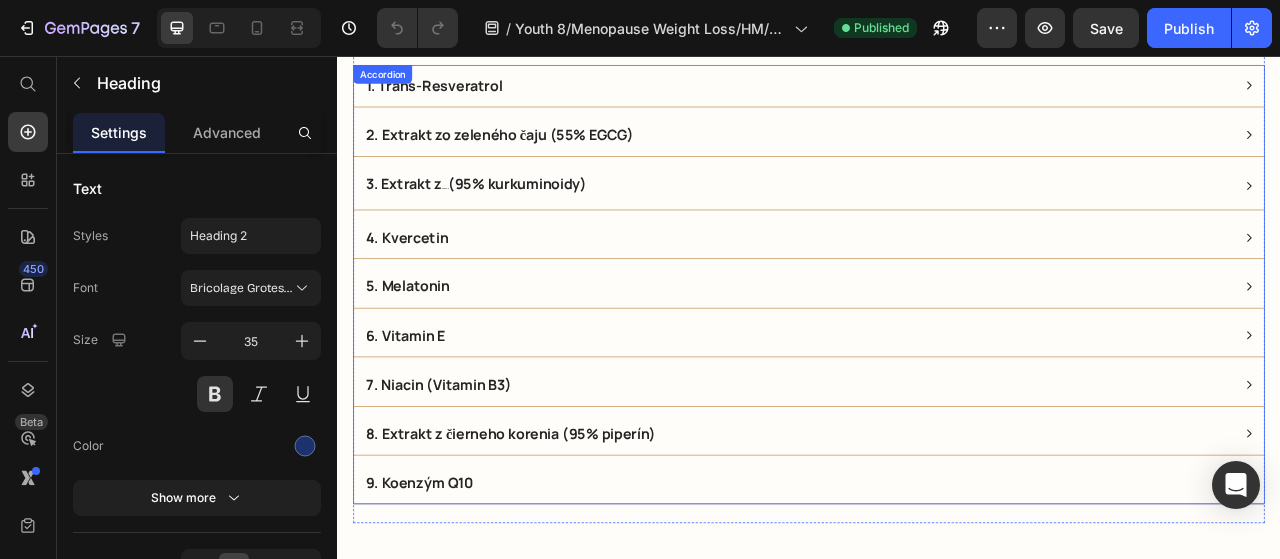 click on "1. Trans-Resveratrol" at bounding box center [922, 94] 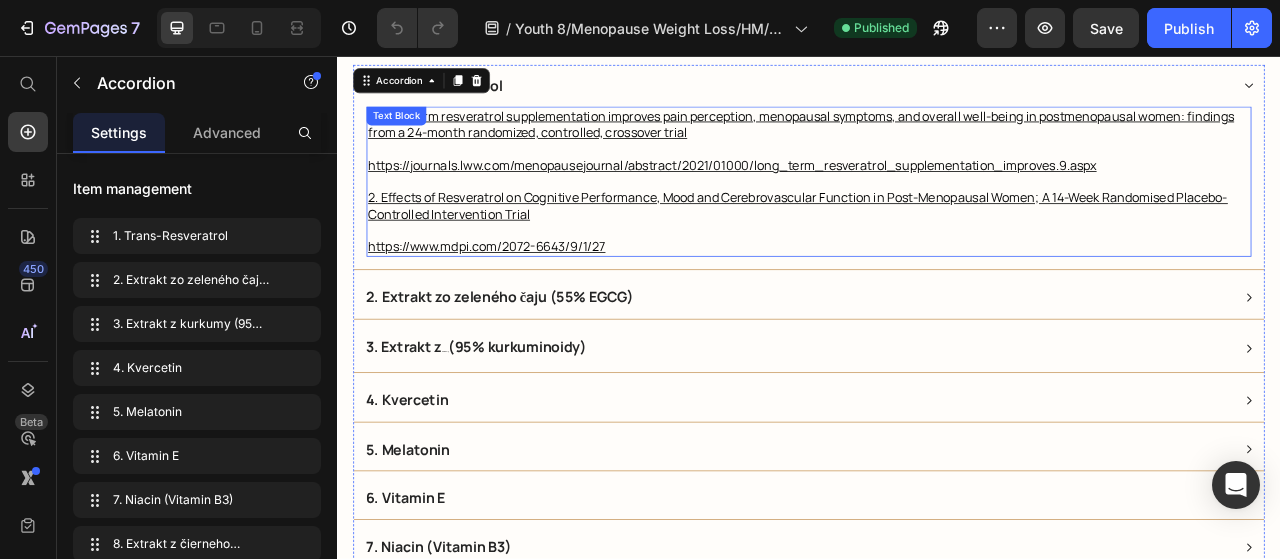 click on "https://www.mdpi.com/2072-6643/9/1/27" at bounding box center [937, 290] 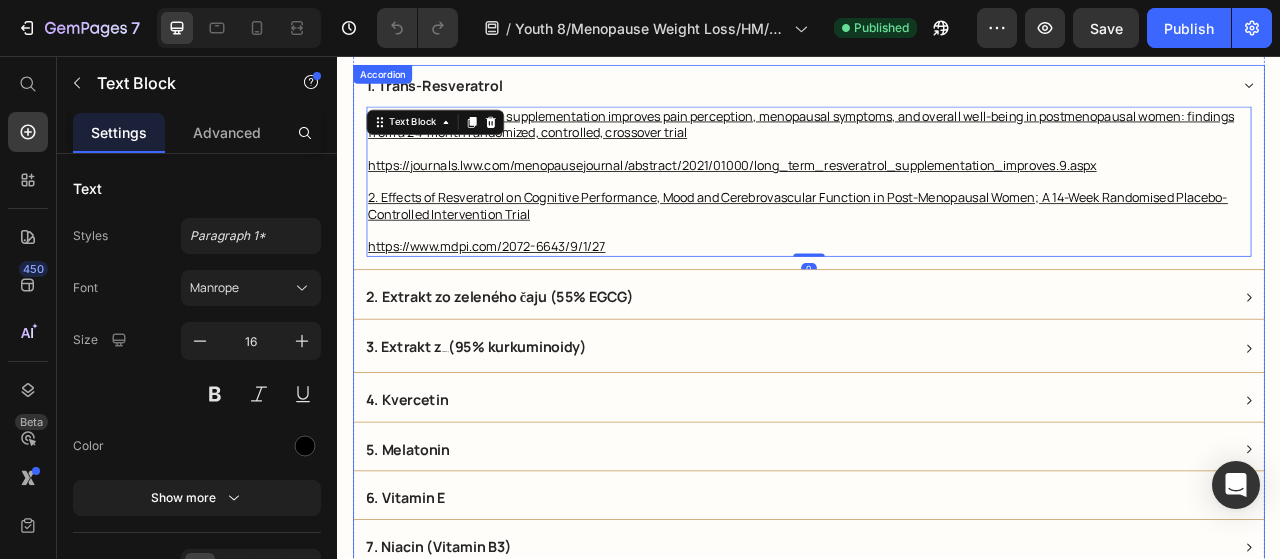 click on "2. Extrakt zo zeleného čaju (55% EGCG)" at bounding box center [922, 363] 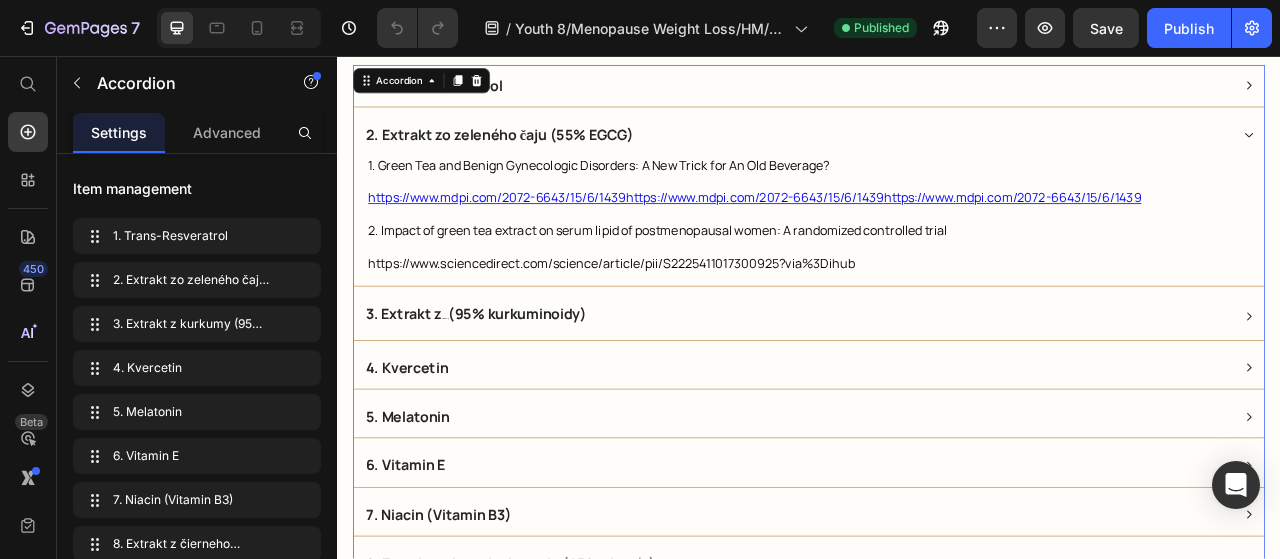 click on "3. Extrakt z  kurkumy  (95% kurkuminoidy)" at bounding box center [922, 387] 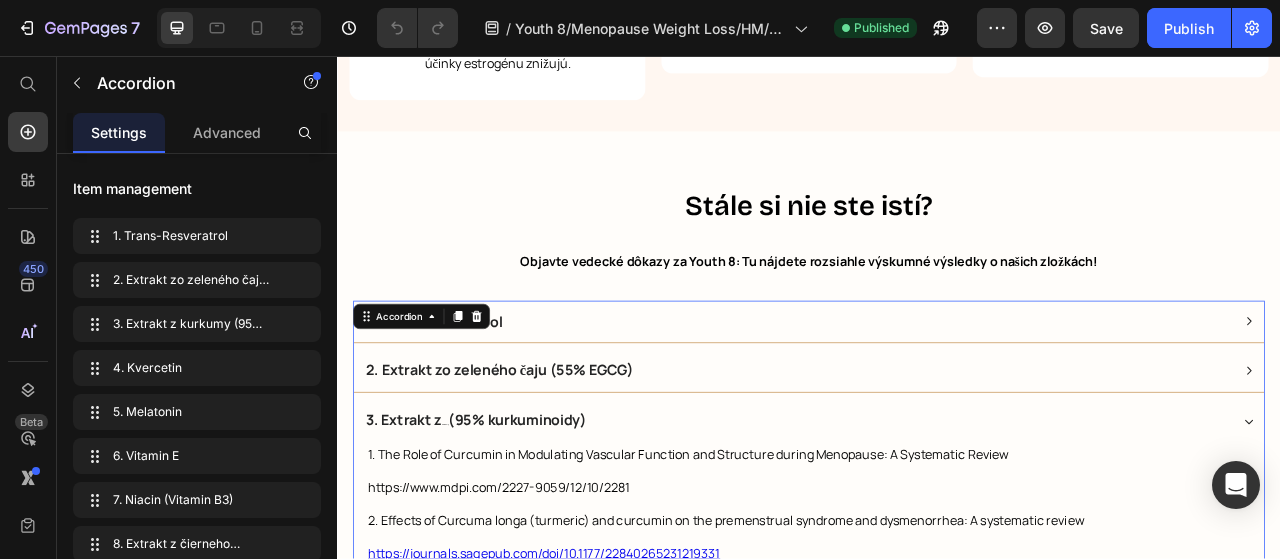 scroll, scrollTop: 11100, scrollLeft: 0, axis: vertical 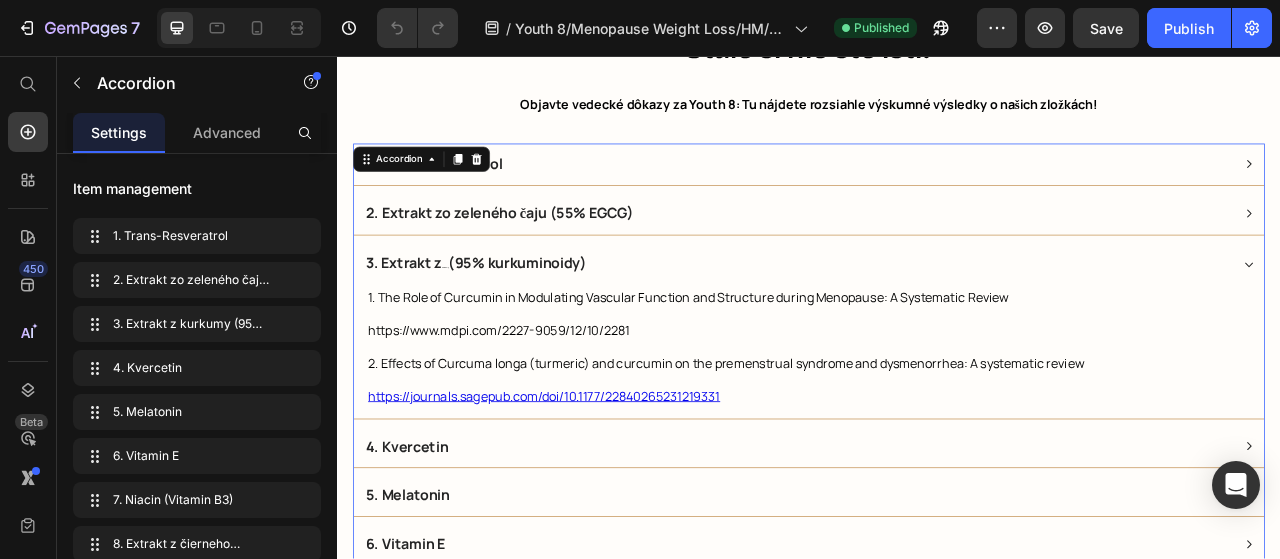 click on "3. Extrakt z  kurkumy  (95% kurkuminoidy)" at bounding box center [922, 322] 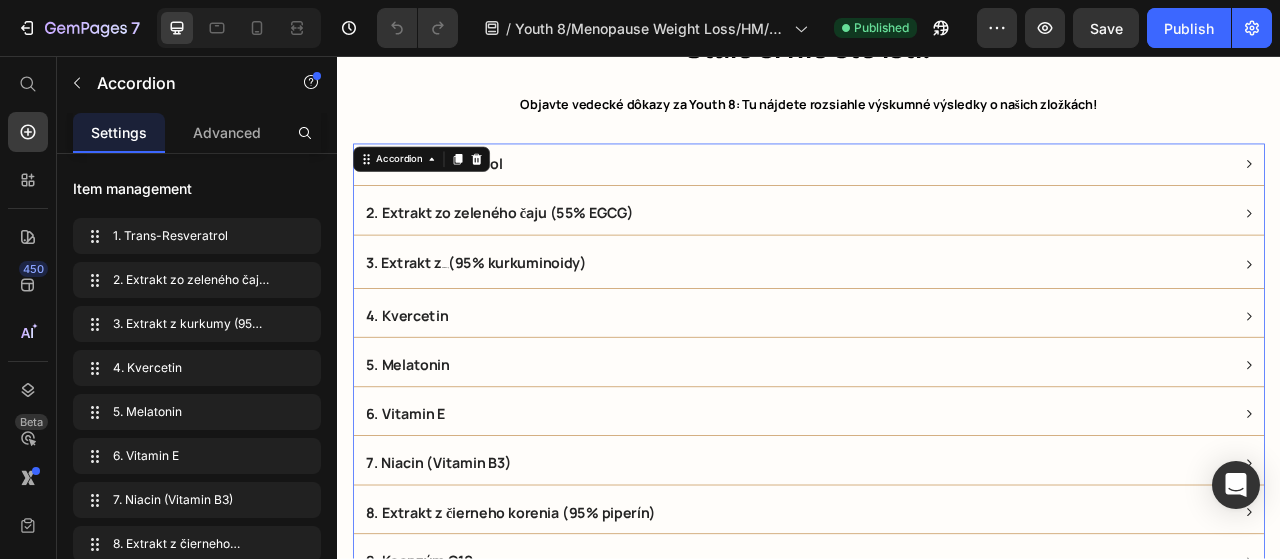 click on "3. Extrakt z  kurkumy  (95% kurkuminoidy)" at bounding box center [513, 322] 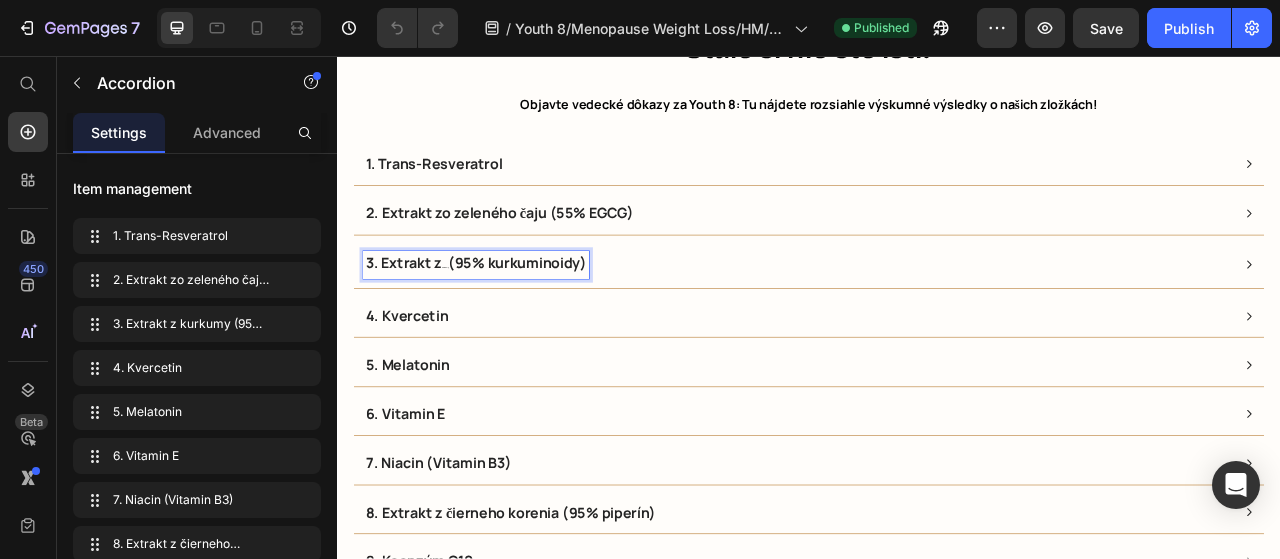 click on "3. Extrakt z  kurkumy  (95% kurkuminoidy)" at bounding box center [513, 322] 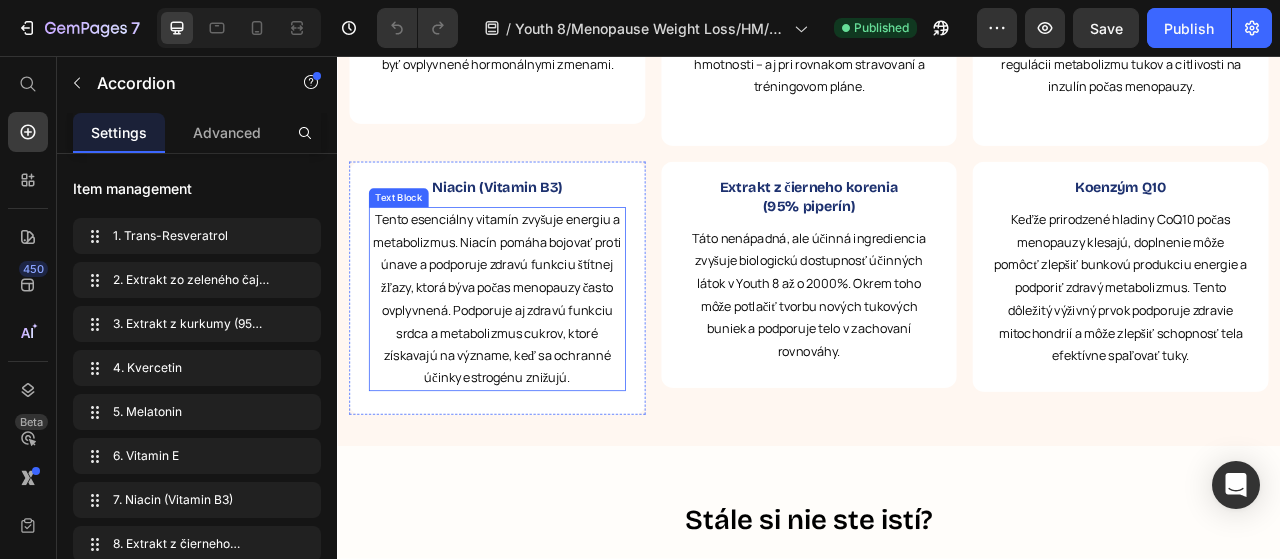 scroll, scrollTop: 10000, scrollLeft: 0, axis: vertical 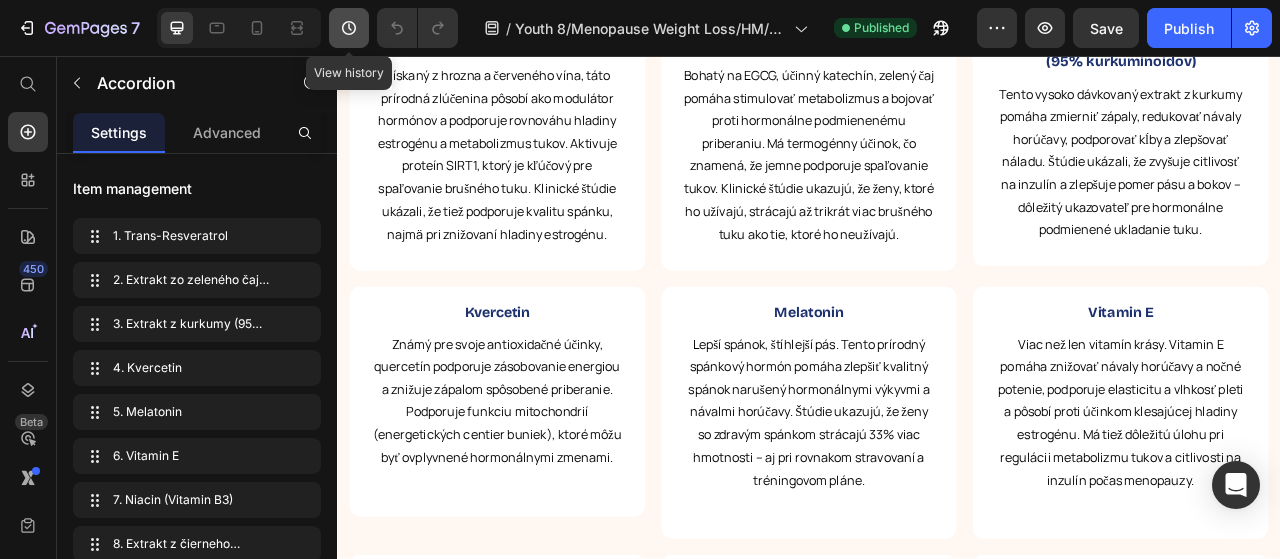 click 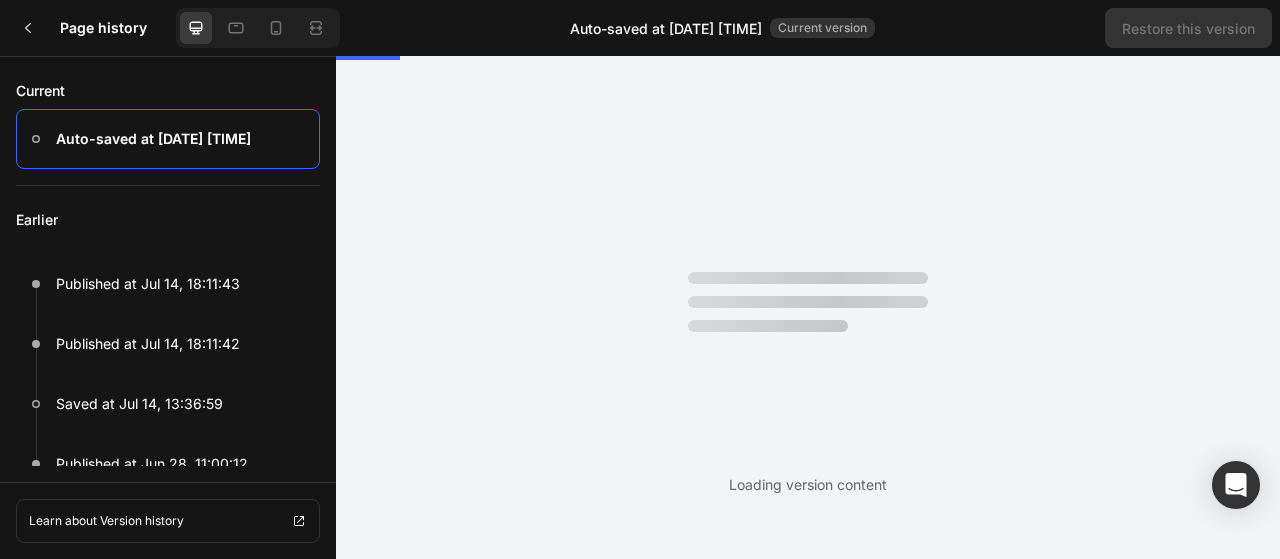 scroll, scrollTop: 0, scrollLeft: 0, axis: both 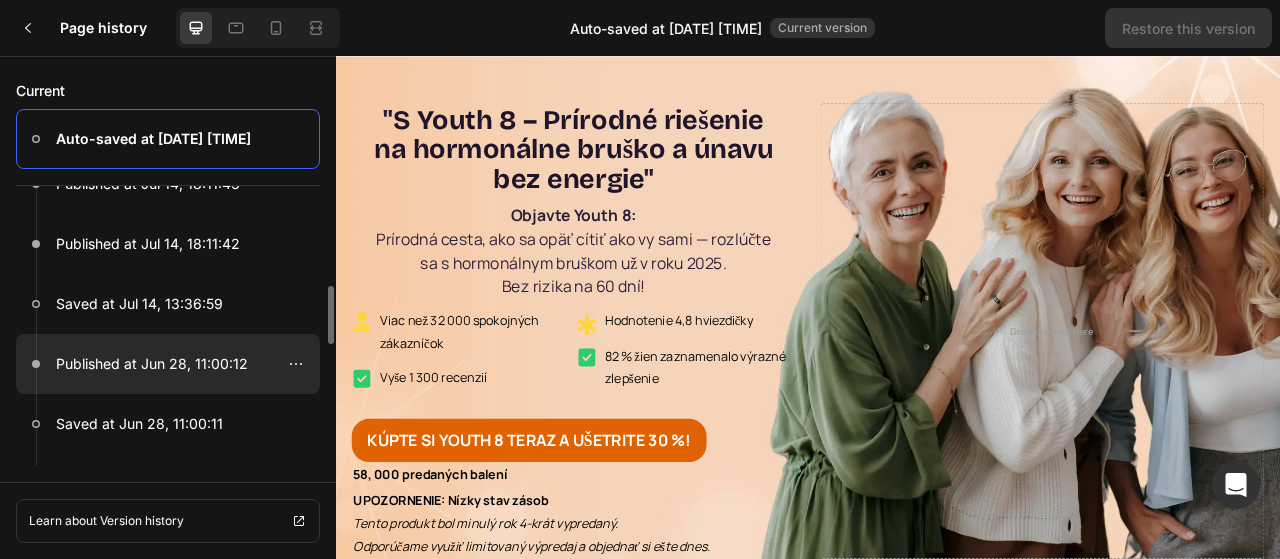 click on "Published at Jun 28, 11:00:12" at bounding box center (152, 364) 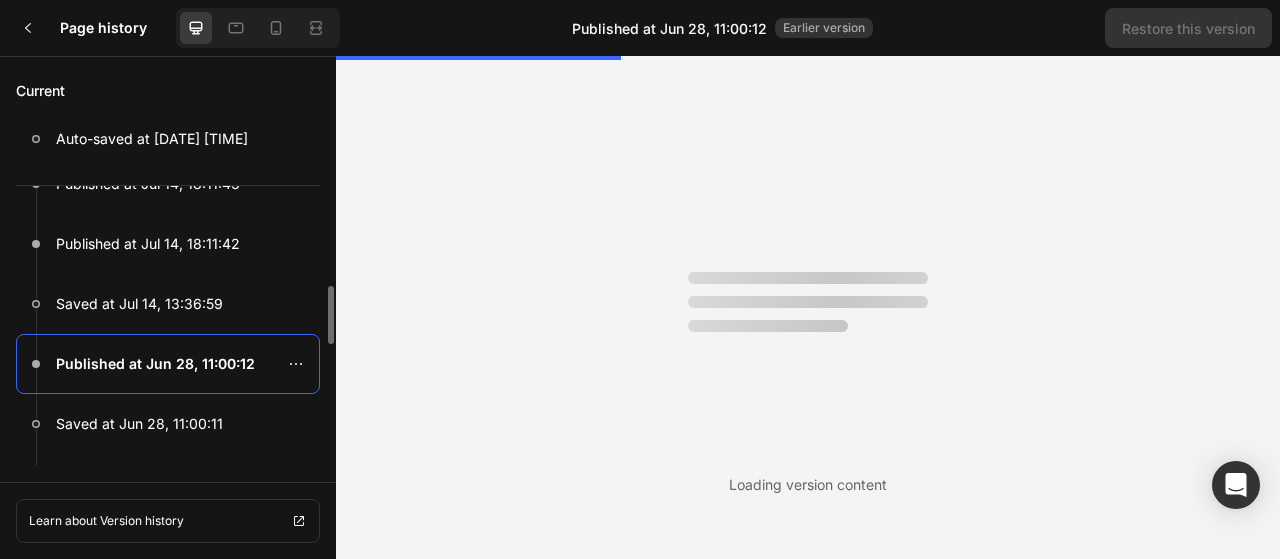 scroll, scrollTop: 0, scrollLeft: 0, axis: both 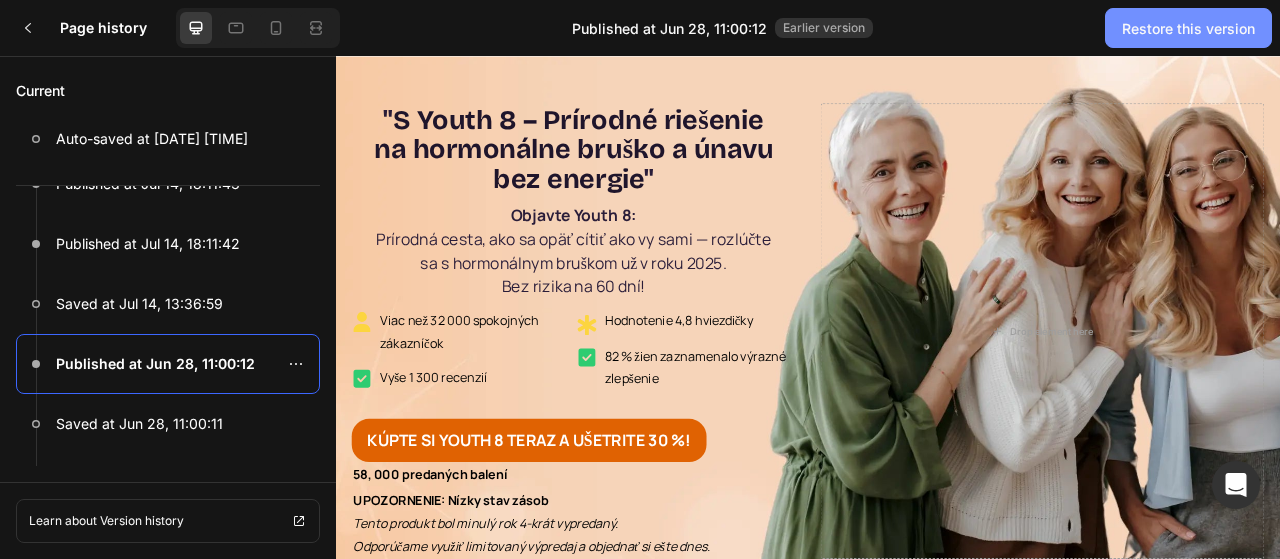 click on "Restore this version" at bounding box center (1188, 28) 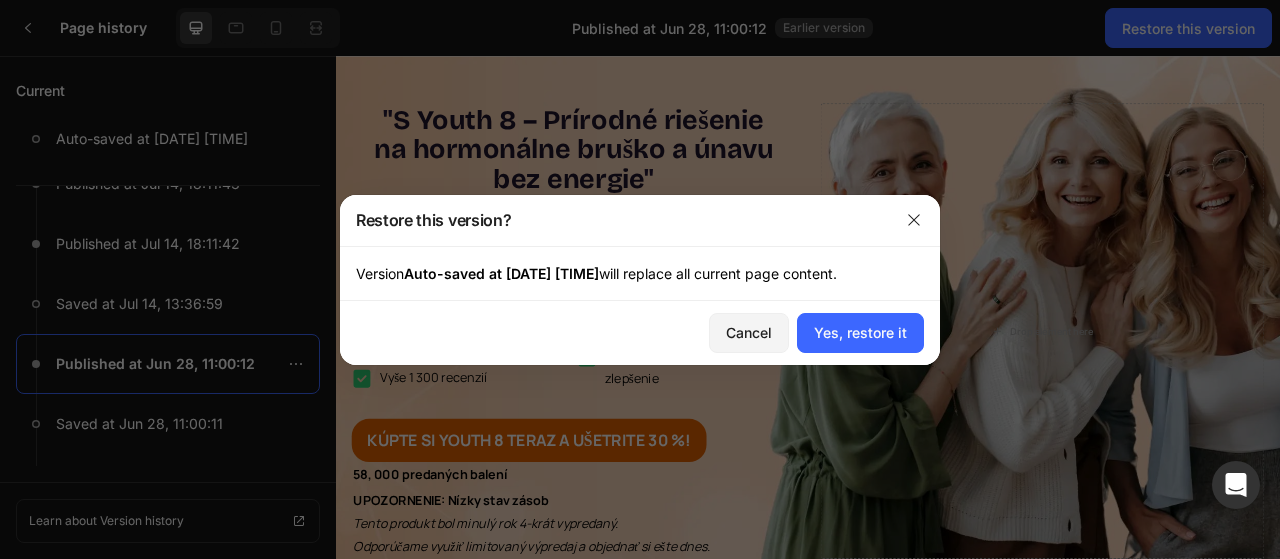 drag, startPoint x: 848, startPoint y: 329, endPoint x: 902, endPoint y: 427, distance: 111.89281 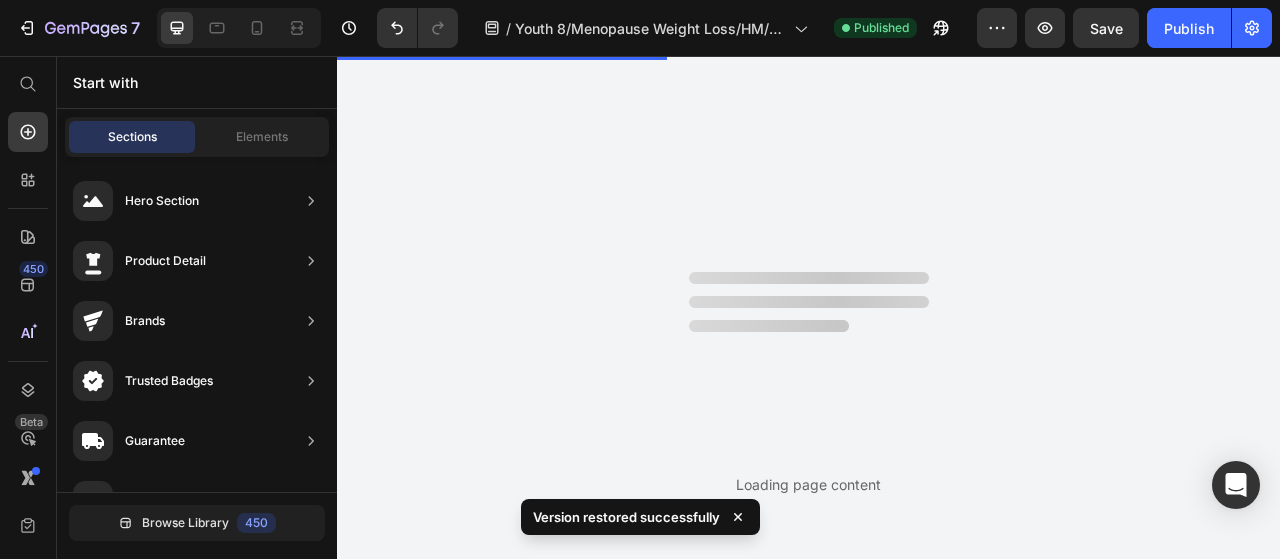 scroll, scrollTop: 0, scrollLeft: 0, axis: both 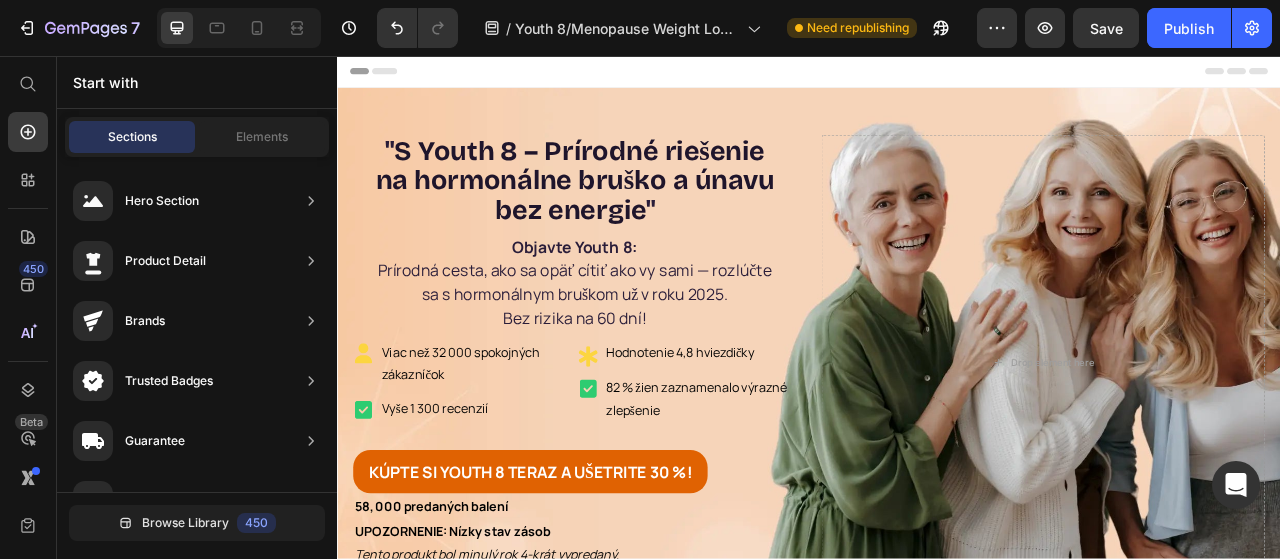 click on "7  Version history  /  Youth 8/Menopause Weight Loss/HM/Slovakia Need republishing Preview  Save   Publish" 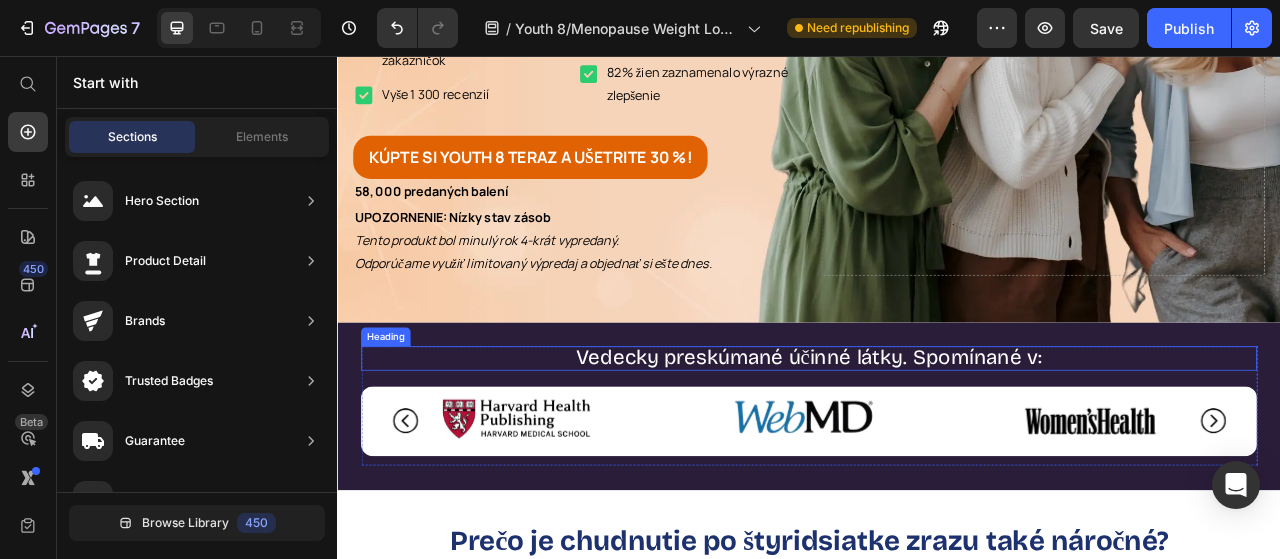 scroll, scrollTop: 0, scrollLeft: 0, axis: both 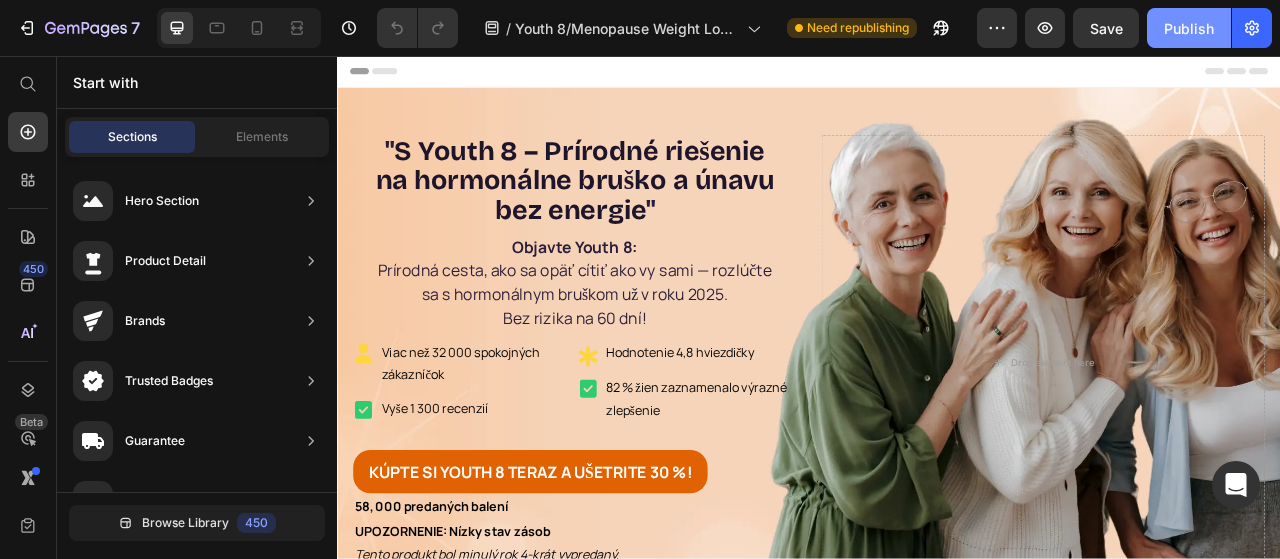 click on "Publish" at bounding box center [1189, 28] 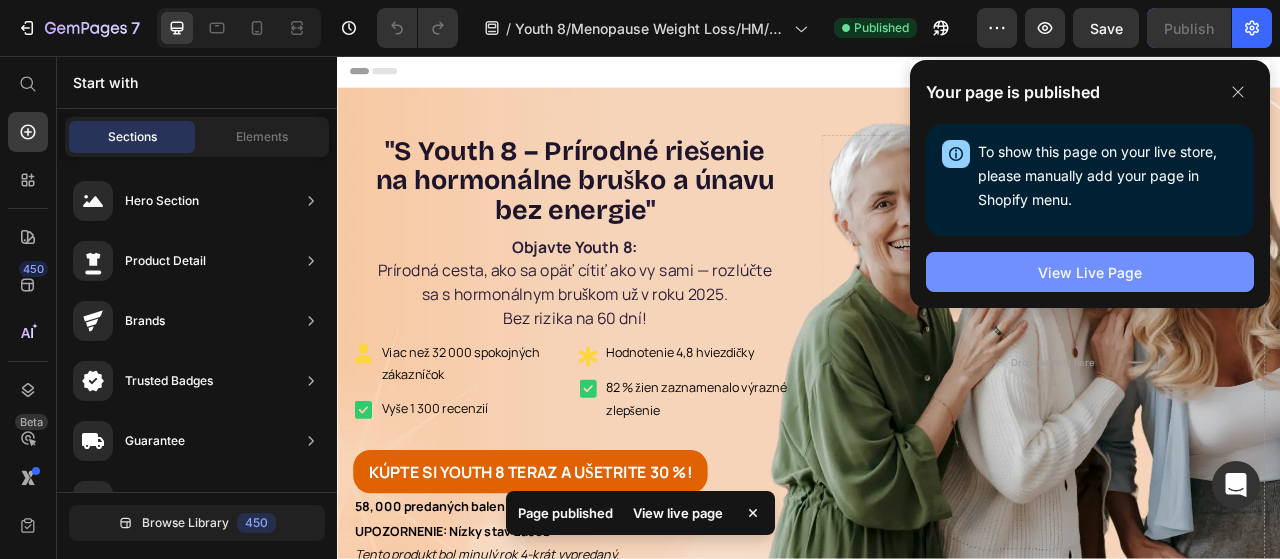 click on "View Live Page" at bounding box center (1090, 272) 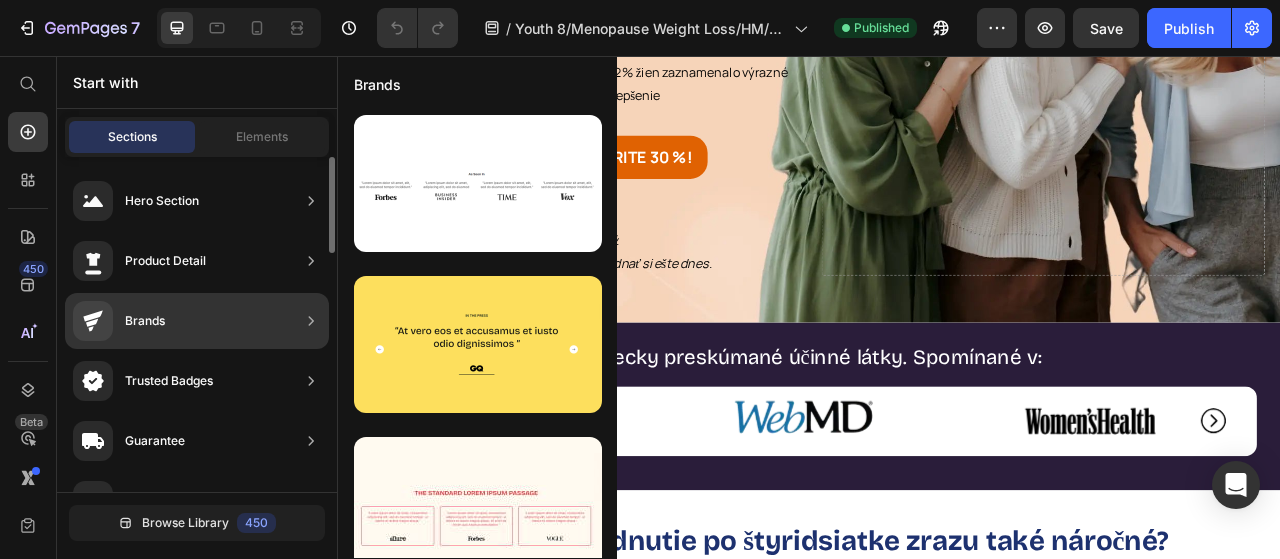 scroll, scrollTop: 0, scrollLeft: 0, axis: both 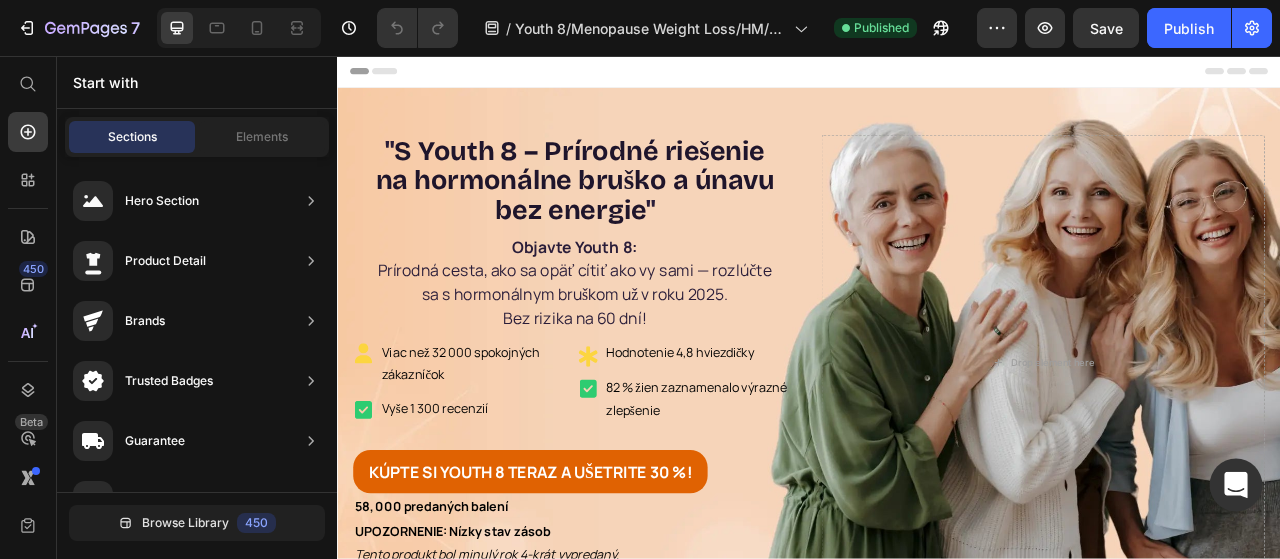 click 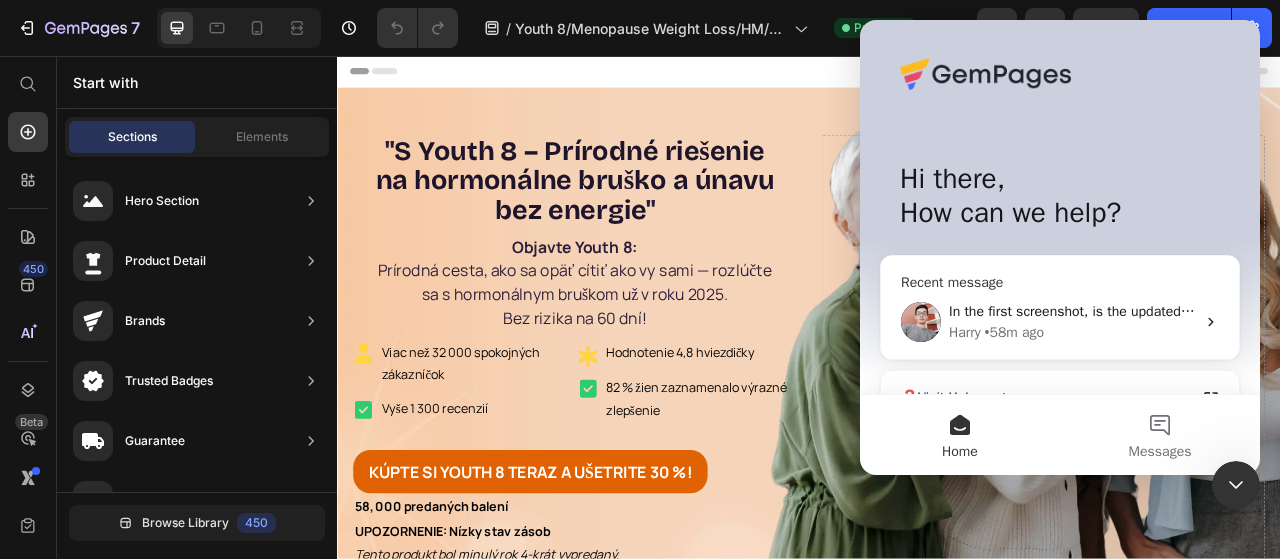 scroll, scrollTop: 0, scrollLeft: 0, axis: both 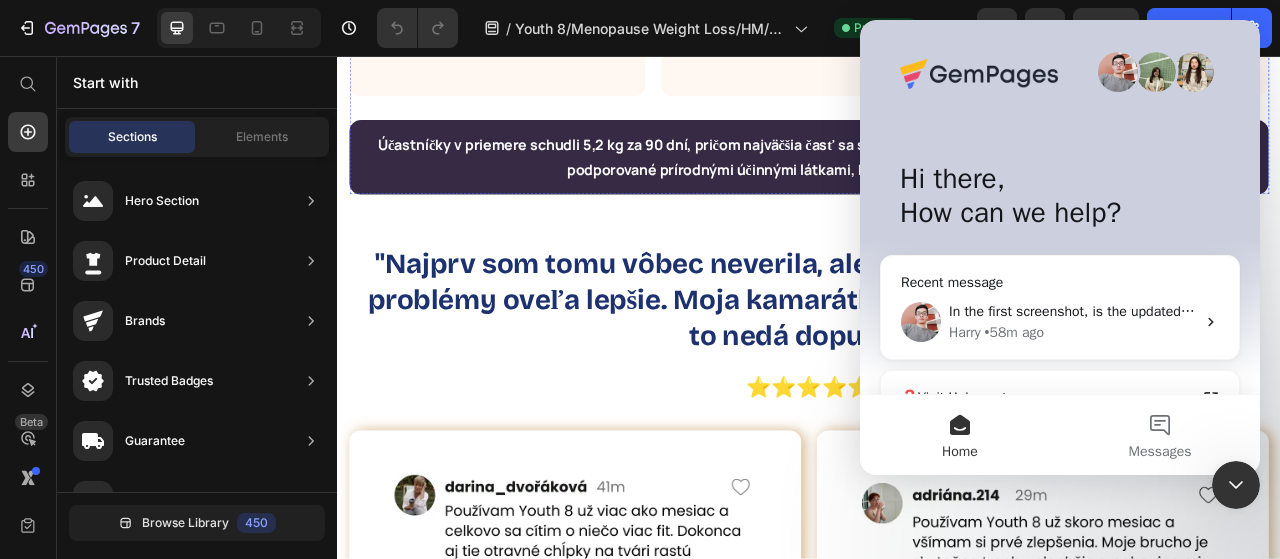 click on "Týmto spôsobom vaše telo prirodzene a ľahšie spaľuje nechcený brušný tuk. Text Block" at bounding box center (937, -392) 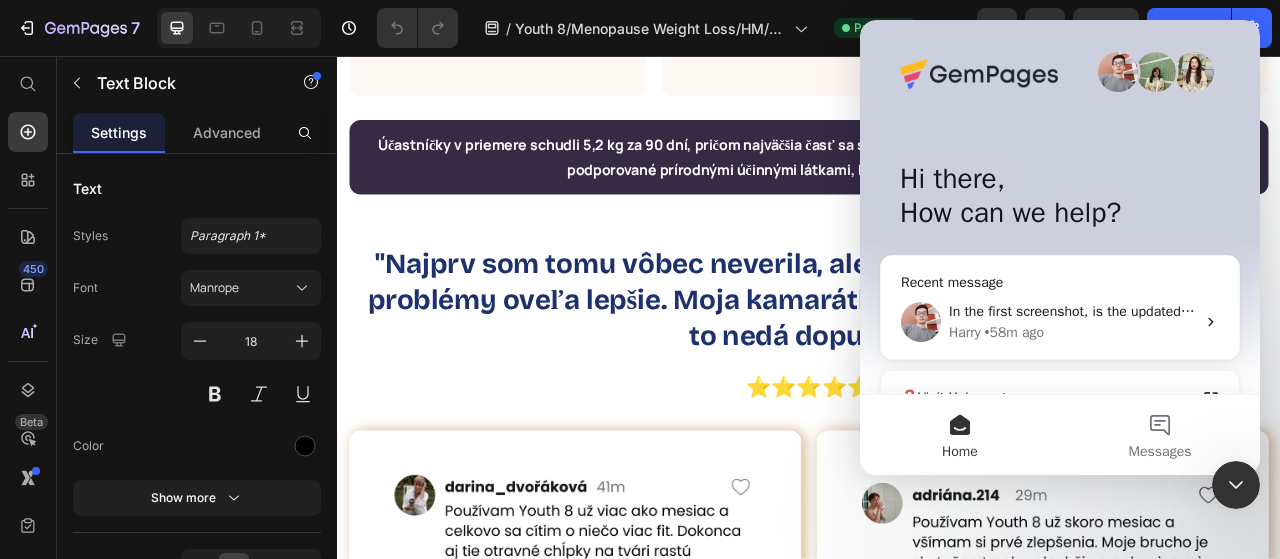 click 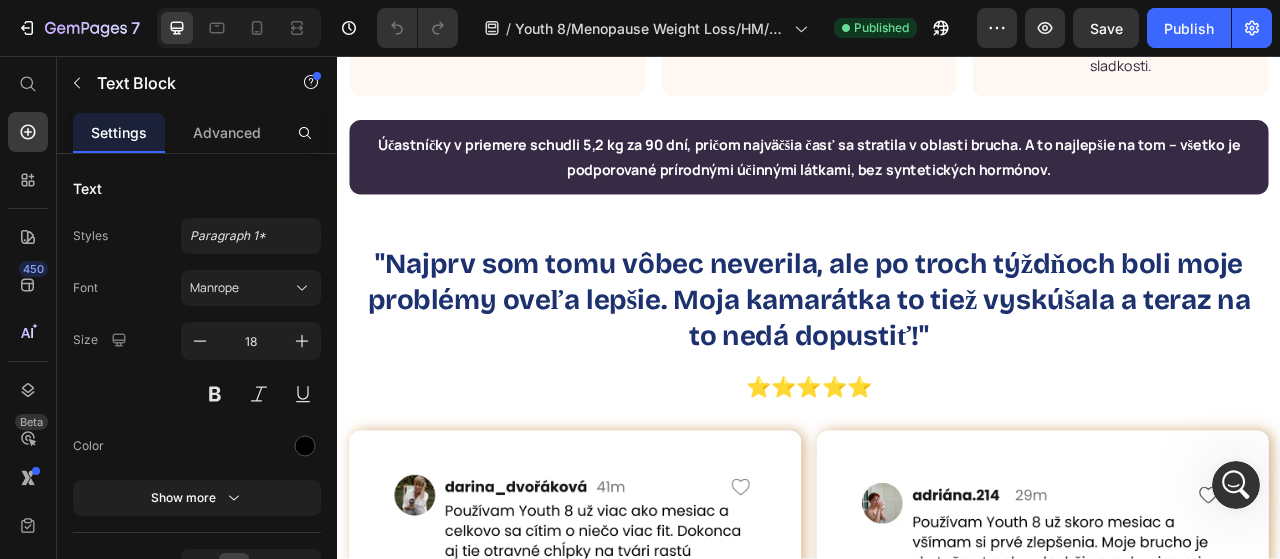 scroll, scrollTop: 0, scrollLeft: 0, axis: both 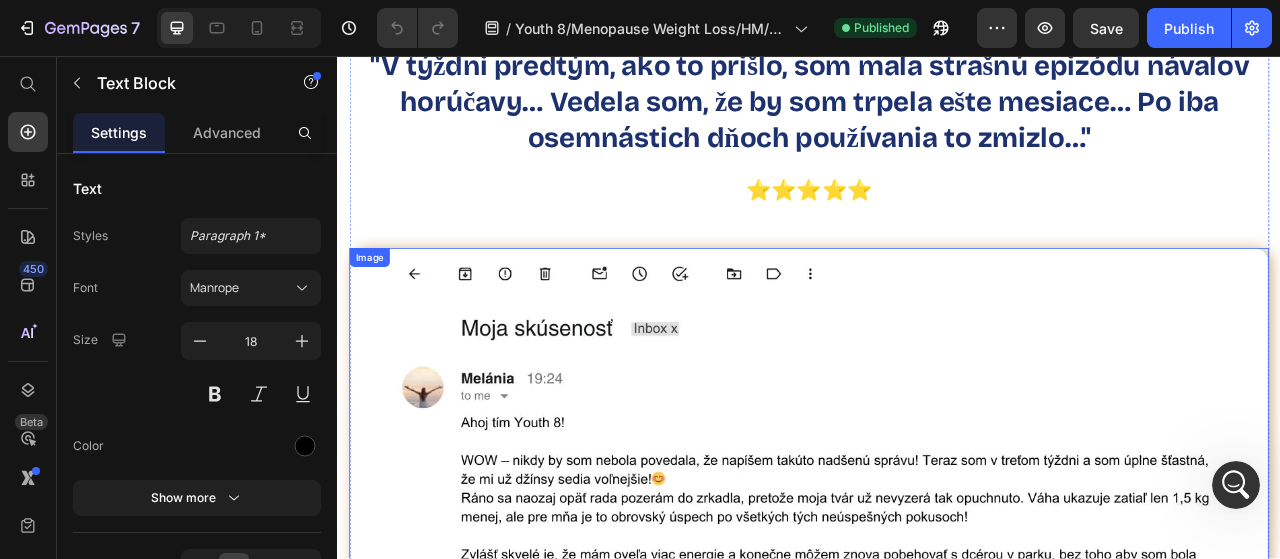 click at bounding box center (937, 630) 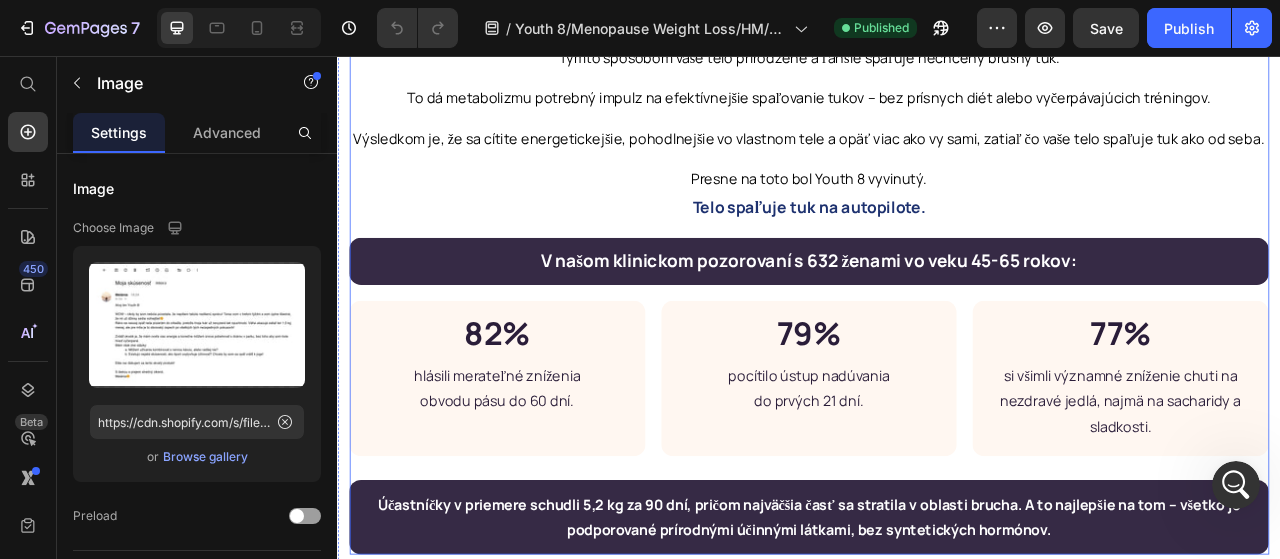 scroll, scrollTop: 7282, scrollLeft: 0, axis: vertical 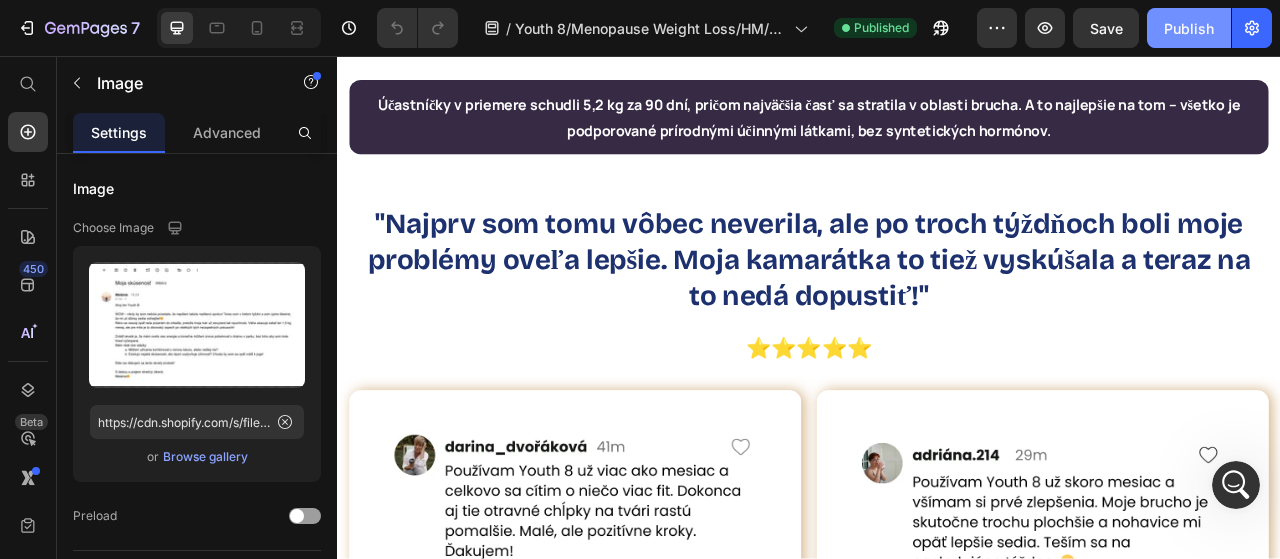 click on "Publish" at bounding box center [1189, 28] 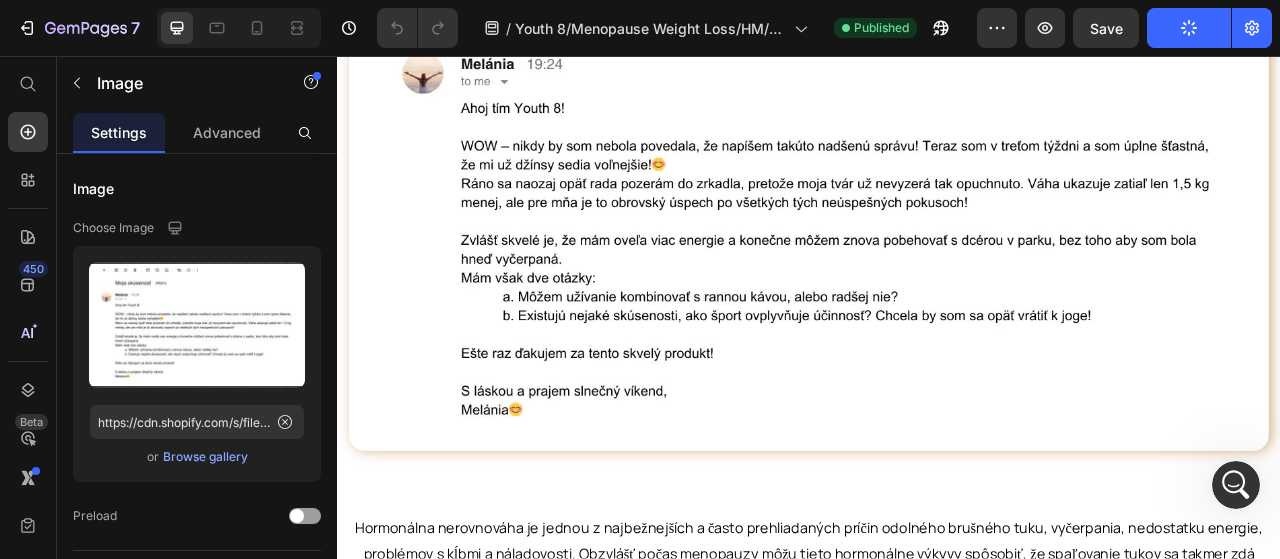 scroll, scrollTop: 5482, scrollLeft: 0, axis: vertical 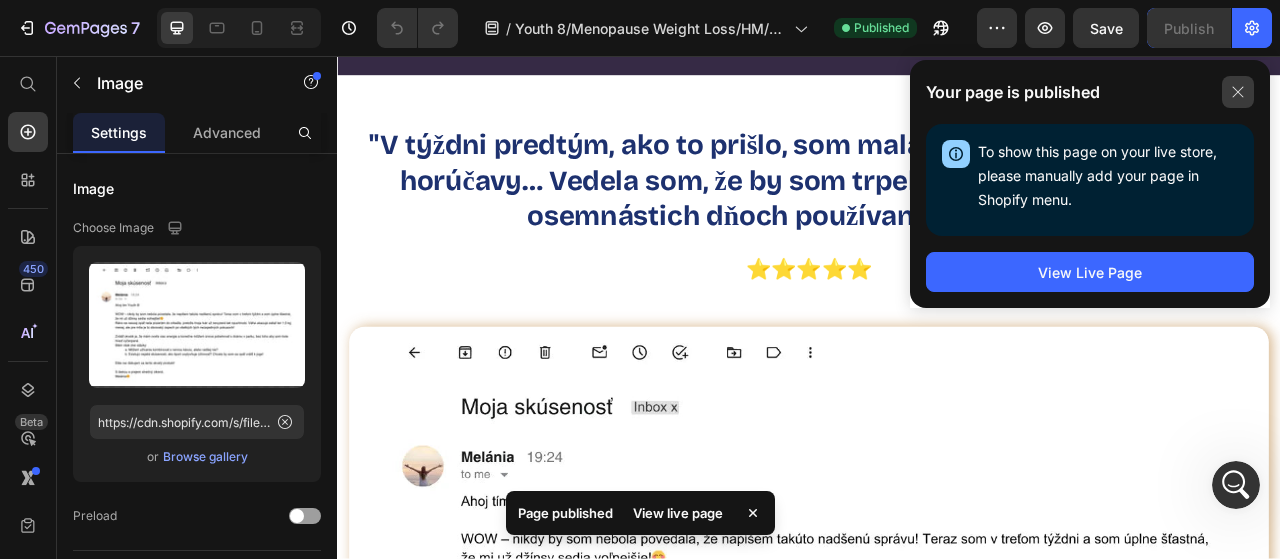 click 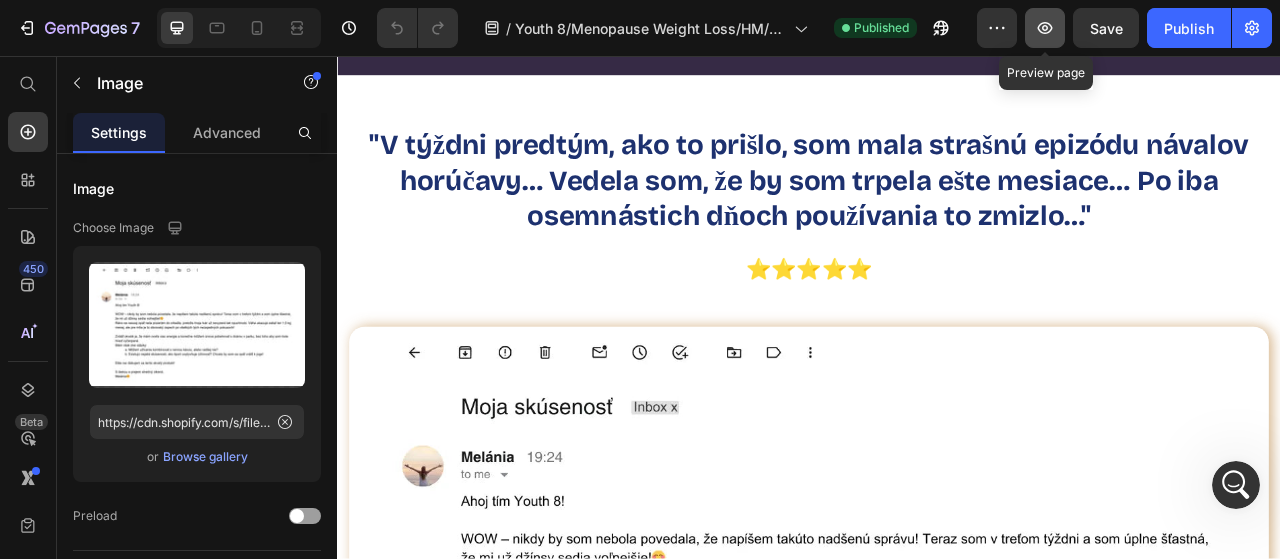 click 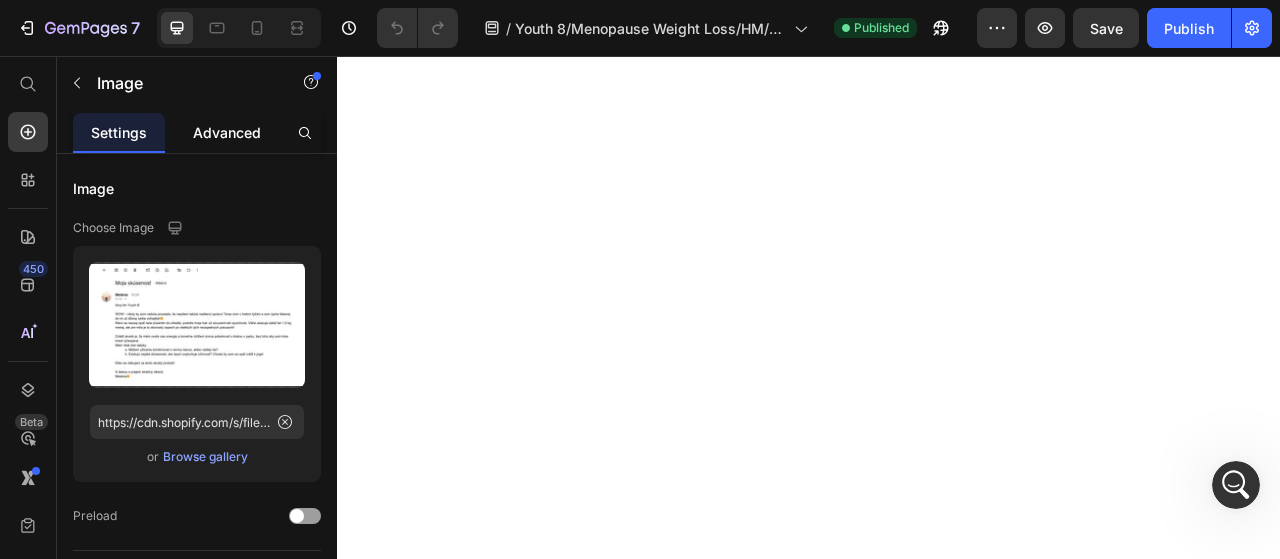 scroll, scrollTop: 3699, scrollLeft: 0, axis: vertical 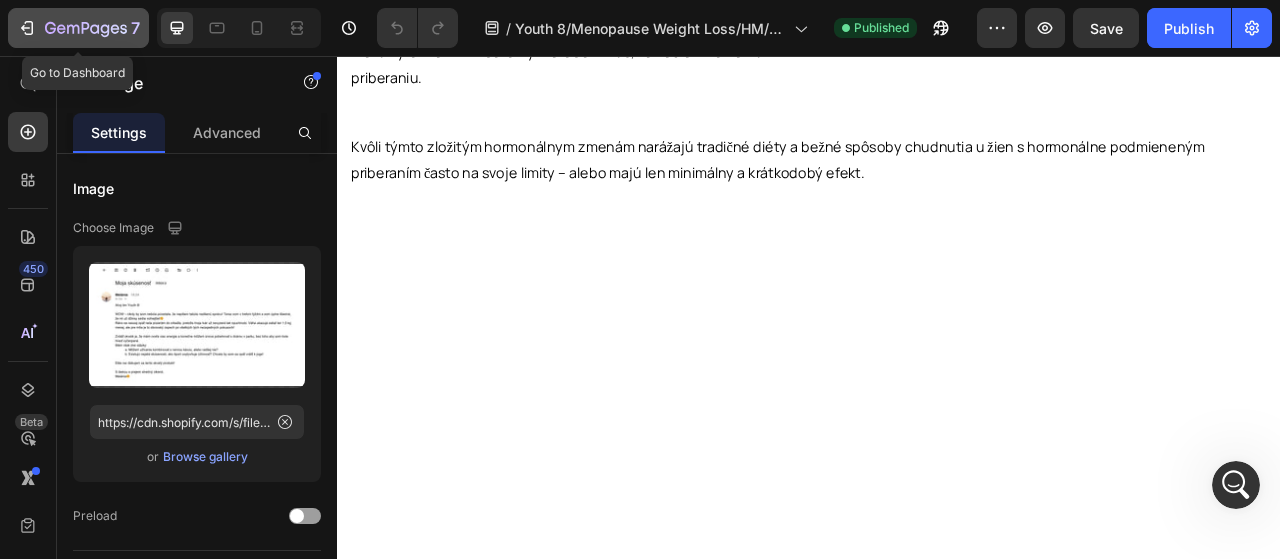 click on "7" 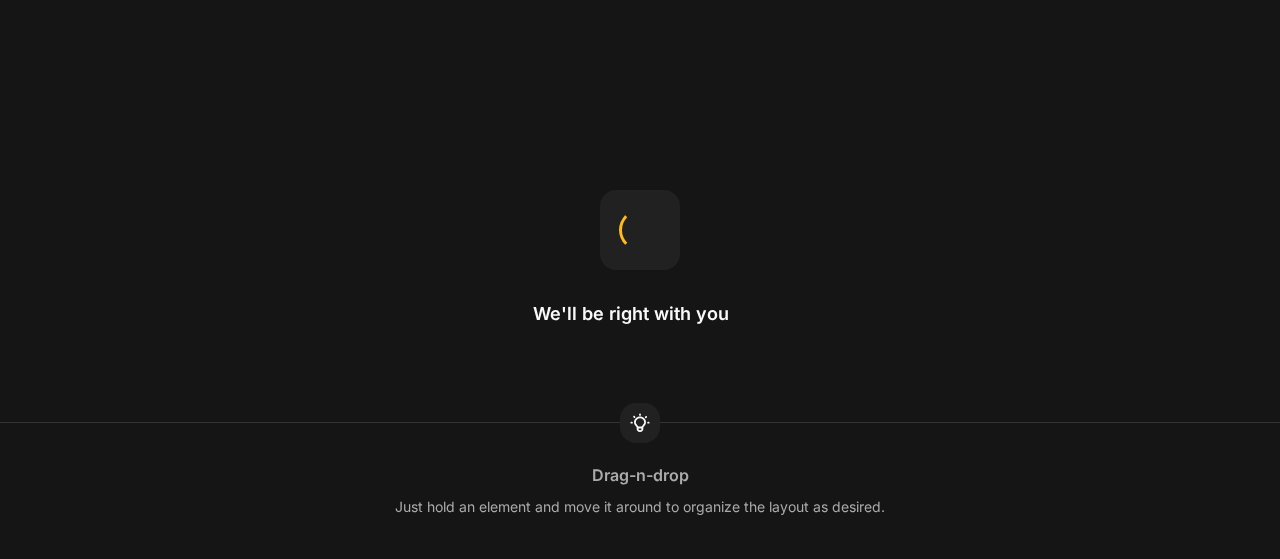 scroll, scrollTop: 0, scrollLeft: 0, axis: both 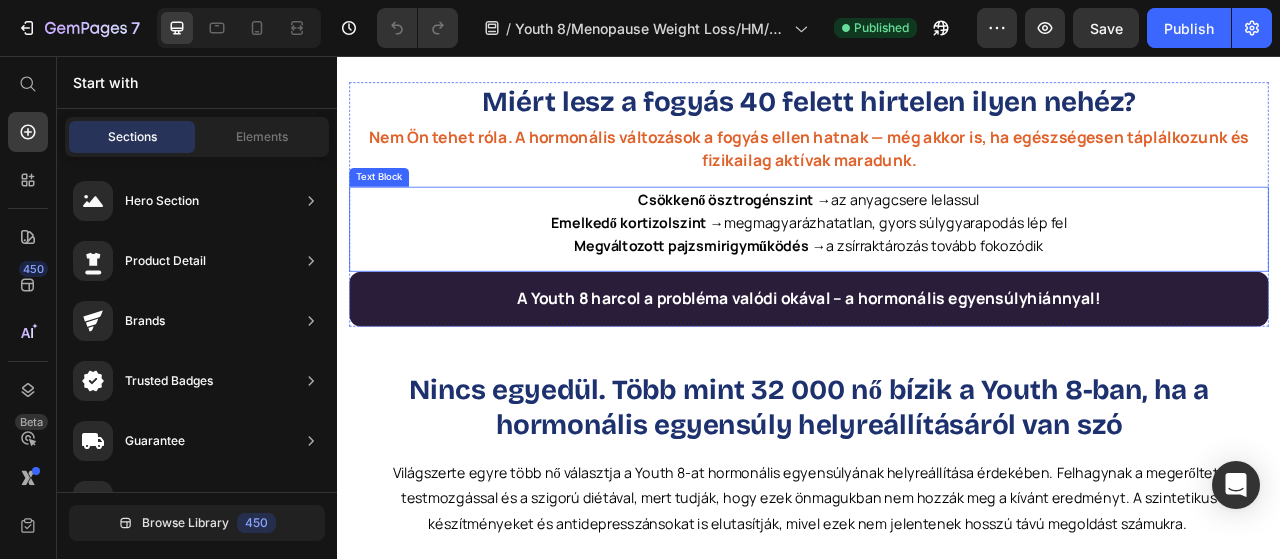 click on "Csökkenő ösztrogénszint →  az anyagcsere lelassul Emelkedő kortizolszint →  megmagyarázhatatlan, gyors súlygyarapodás lép fel Megváltozott pajzsmirigyműködés →  a zsírraktározás tovább fokozódik" at bounding box center [937, 269] 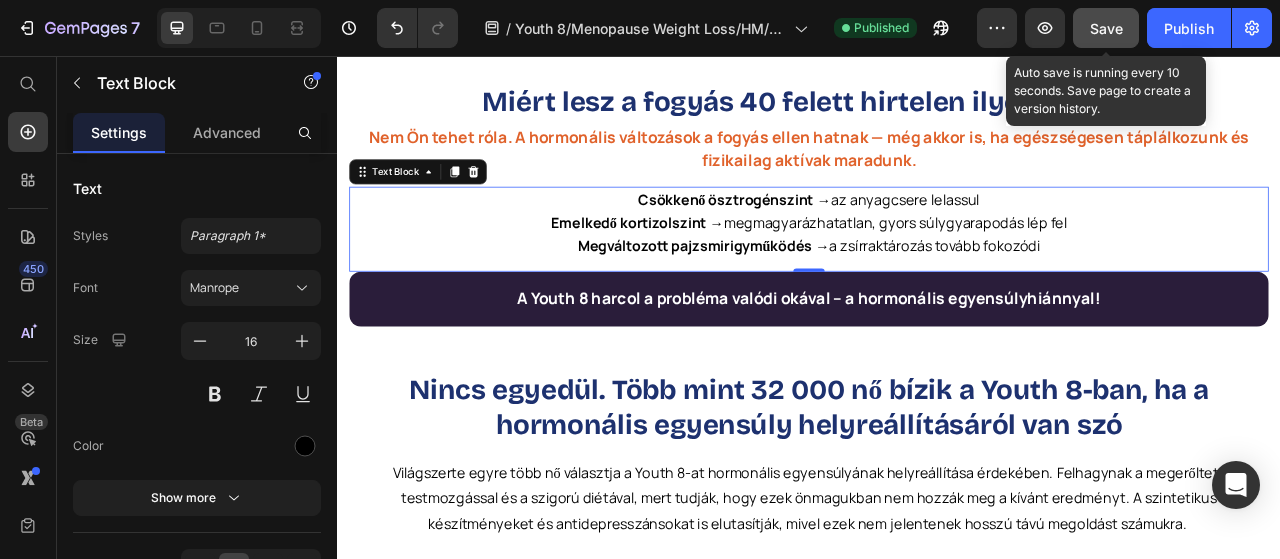 click on "Save" at bounding box center (1106, 28) 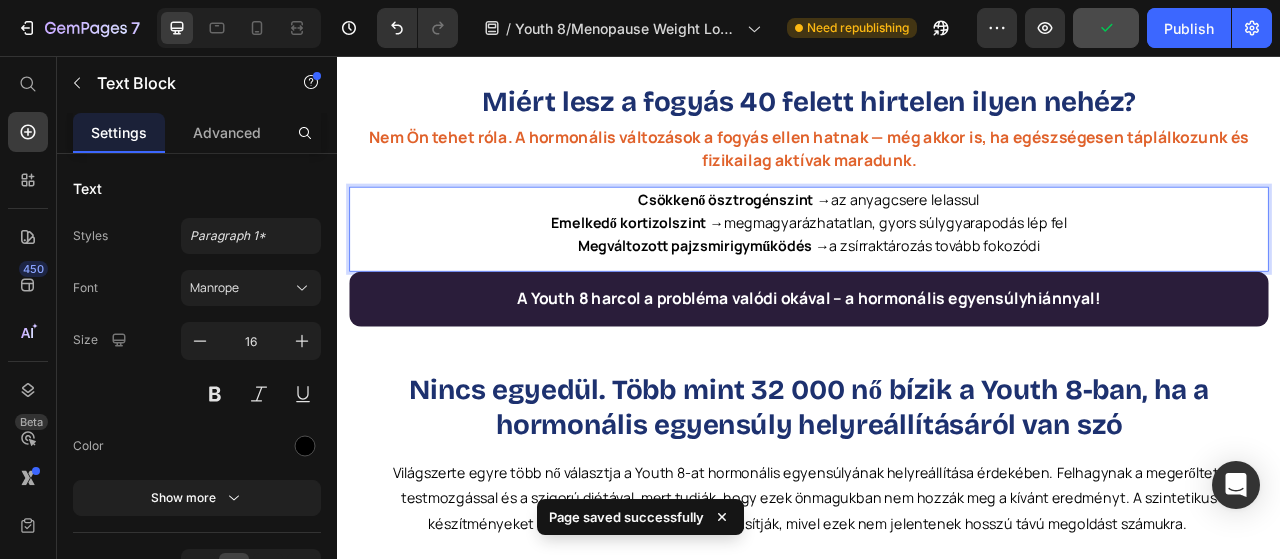 click on "Csökkenő ösztrogénszint →  az anyagcsere lelassul Emelkedő kortizolszint →  megmagyarázhatatlan, gyors súlygyarapodás lép fel Megváltozott pajzsmirigyműködés →  a zsírraktározás tovább fokozódi" at bounding box center [937, 269] 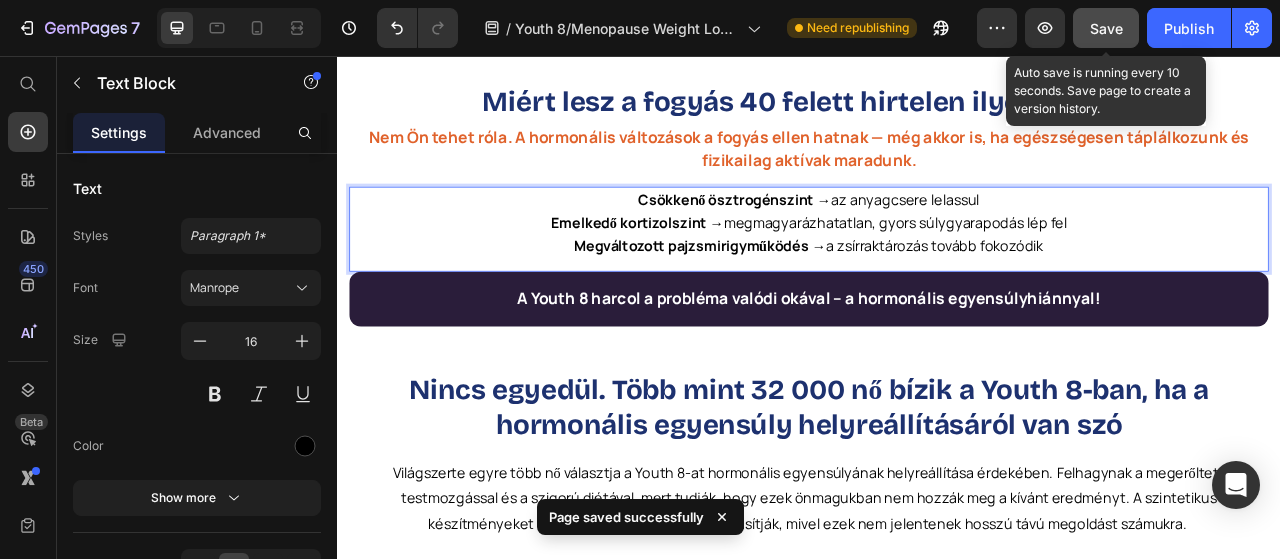 click on "Save" at bounding box center [1106, 28] 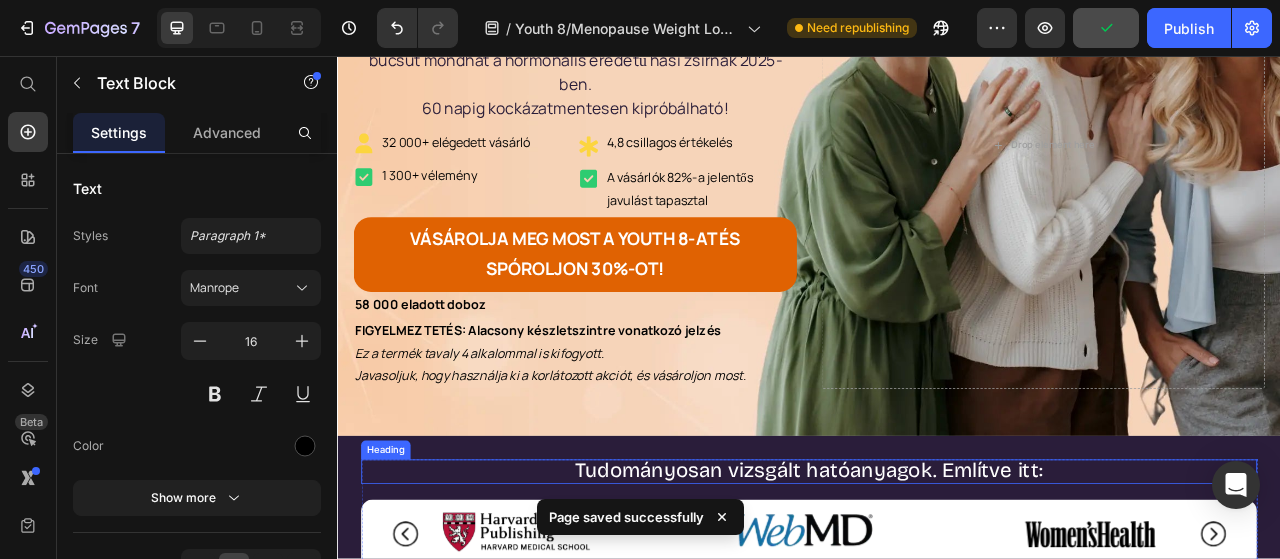 scroll, scrollTop: 0, scrollLeft: 0, axis: both 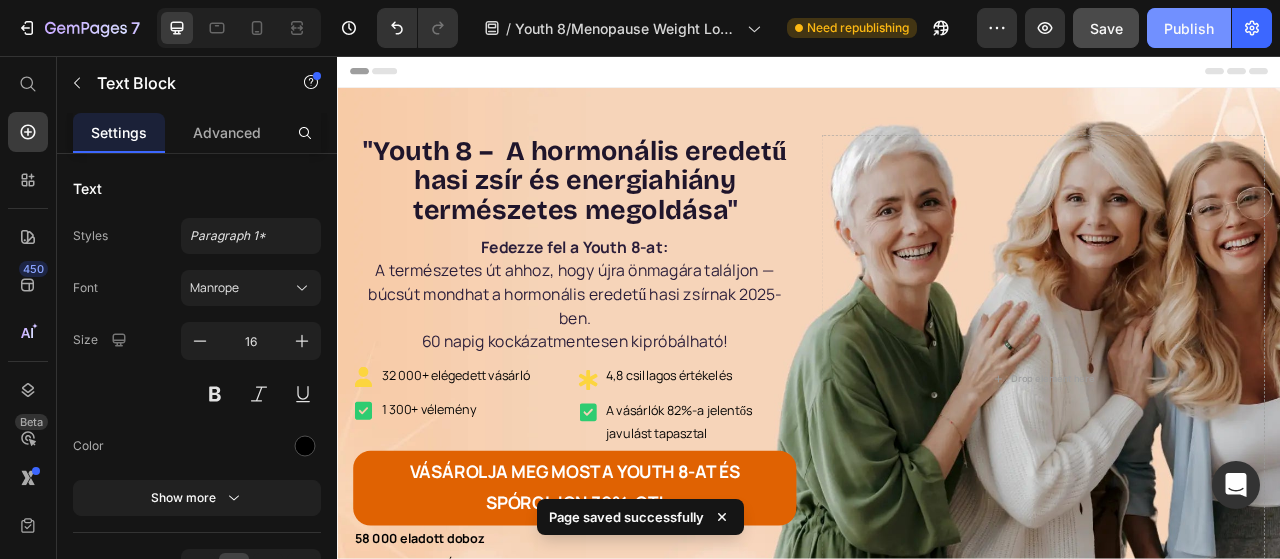 click on "Publish" at bounding box center [1189, 28] 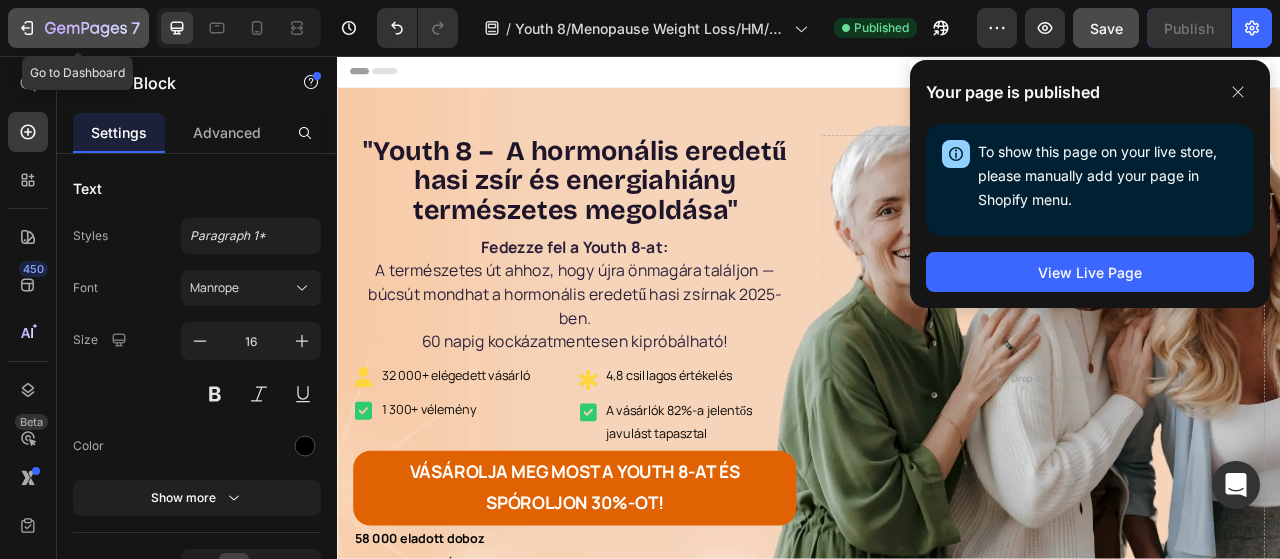 click 